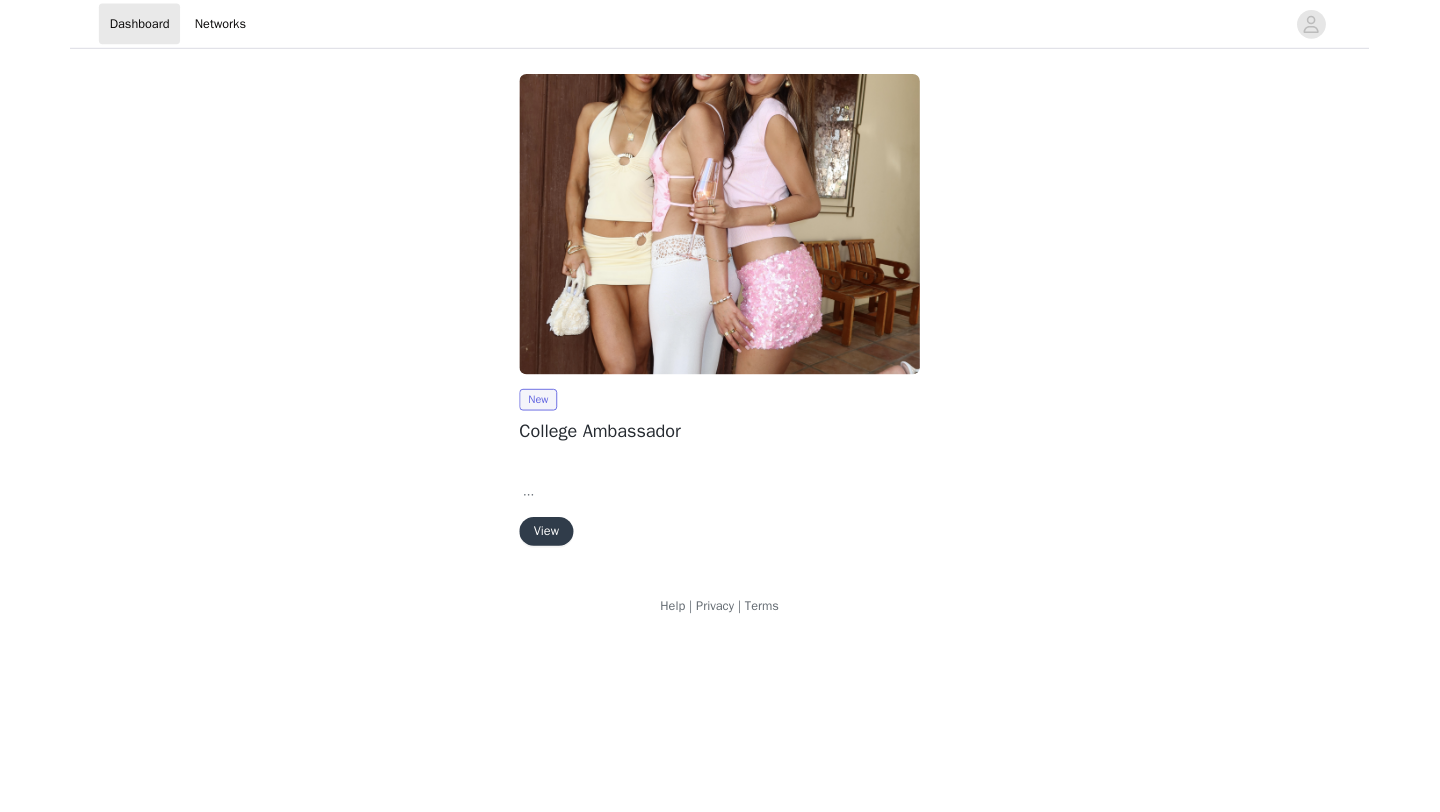 scroll, scrollTop: 0, scrollLeft: 0, axis: both 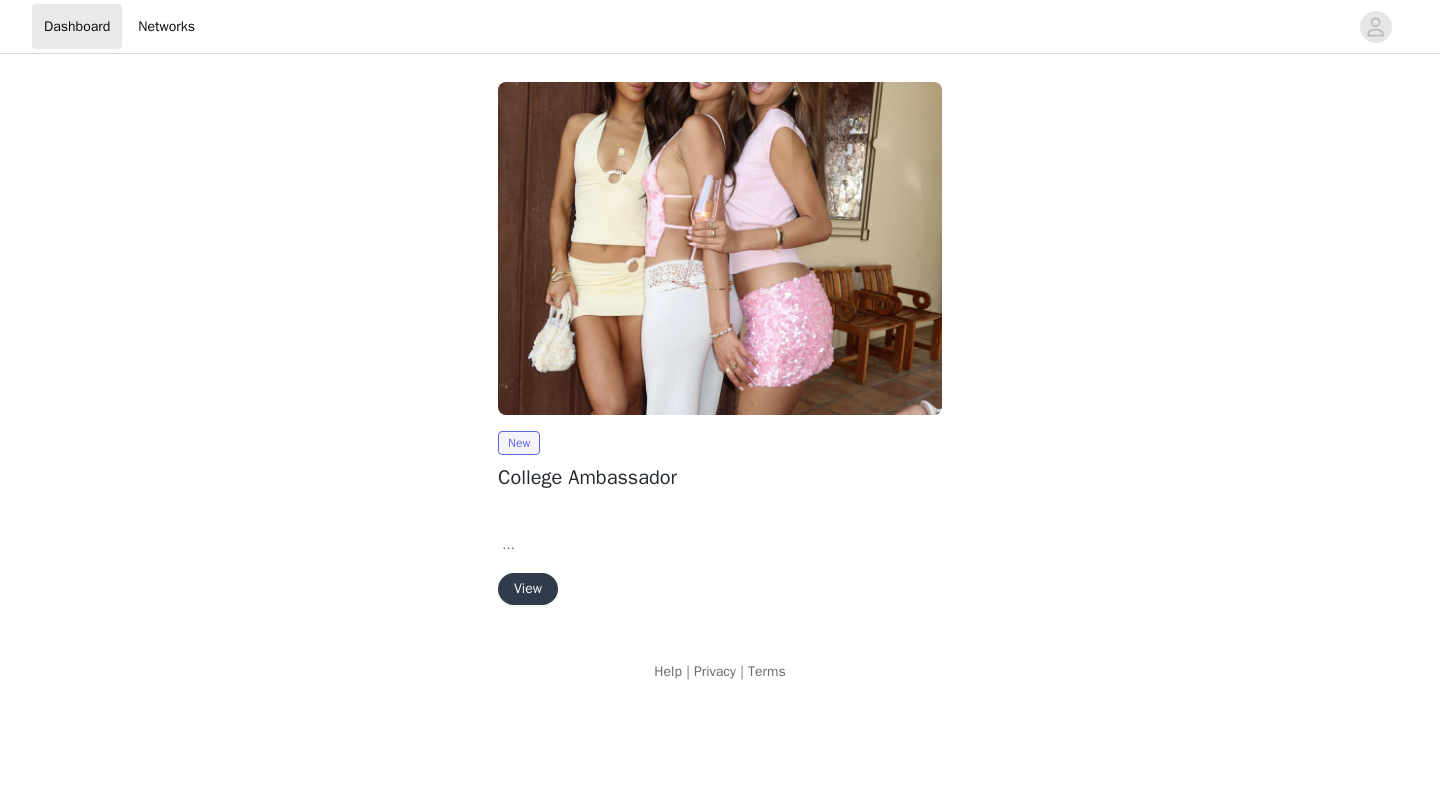 click on "View" at bounding box center (528, 589) 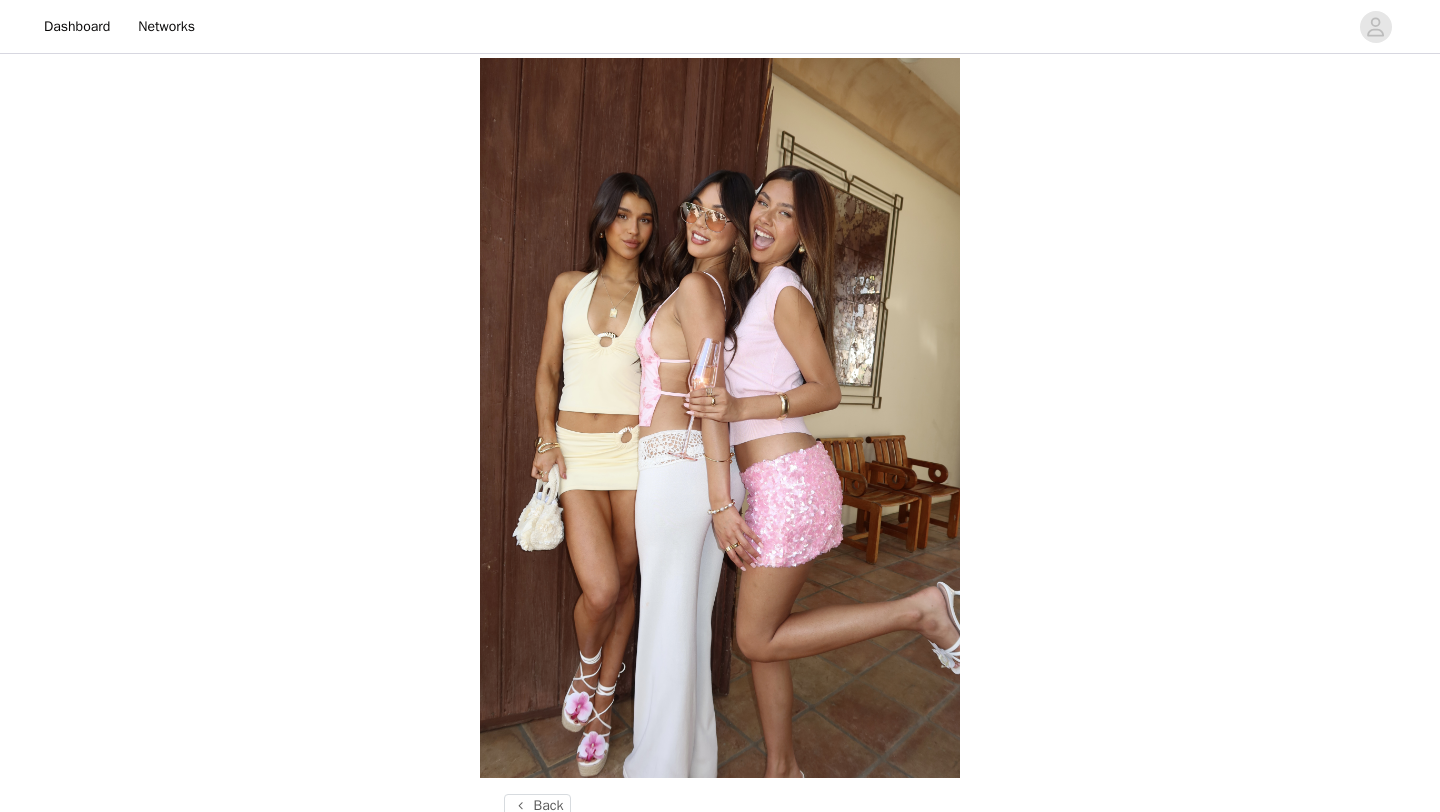 scroll, scrollTop: 803, scrollLeft: 0, axis: vertical 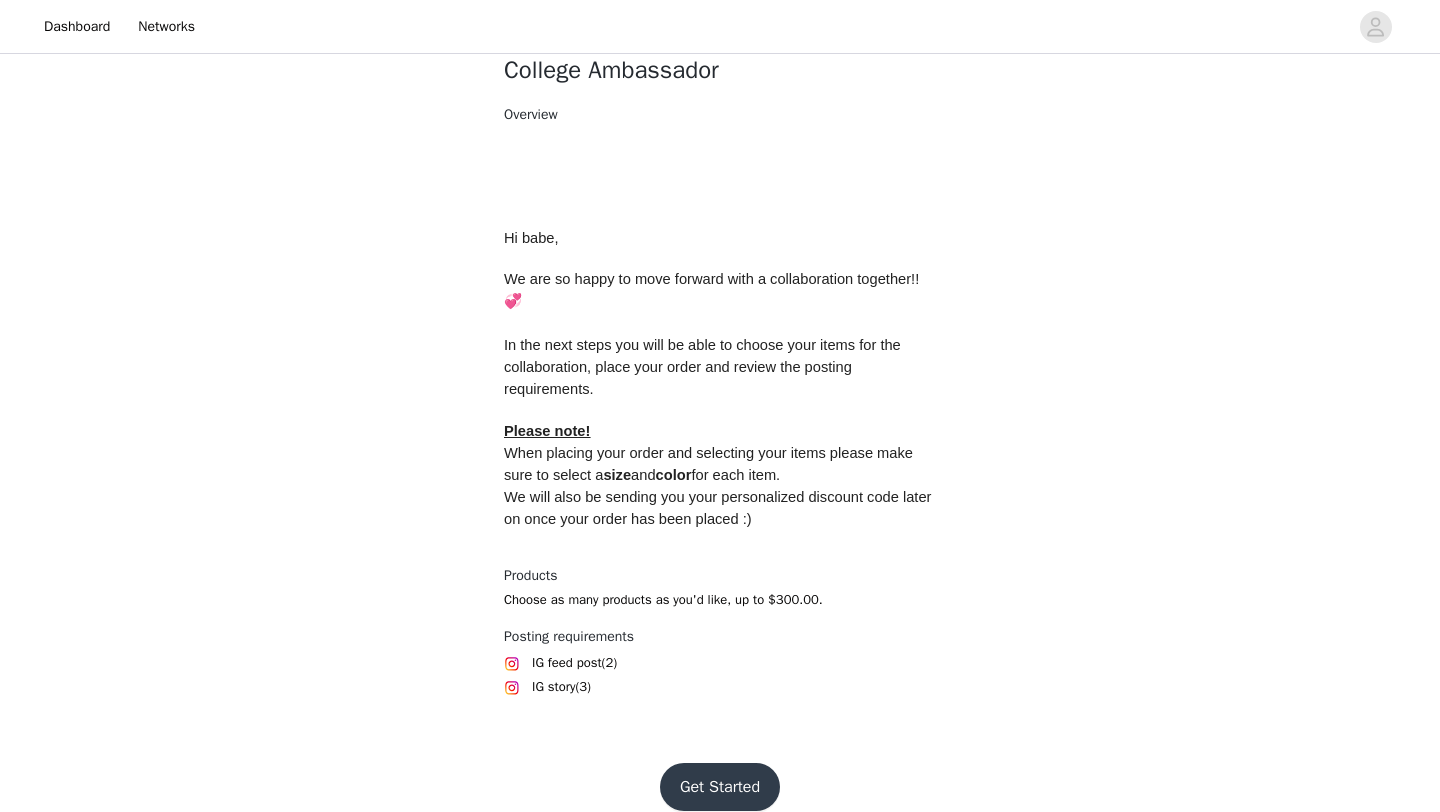 click on "Get Started" at bounding box center (720, 787) 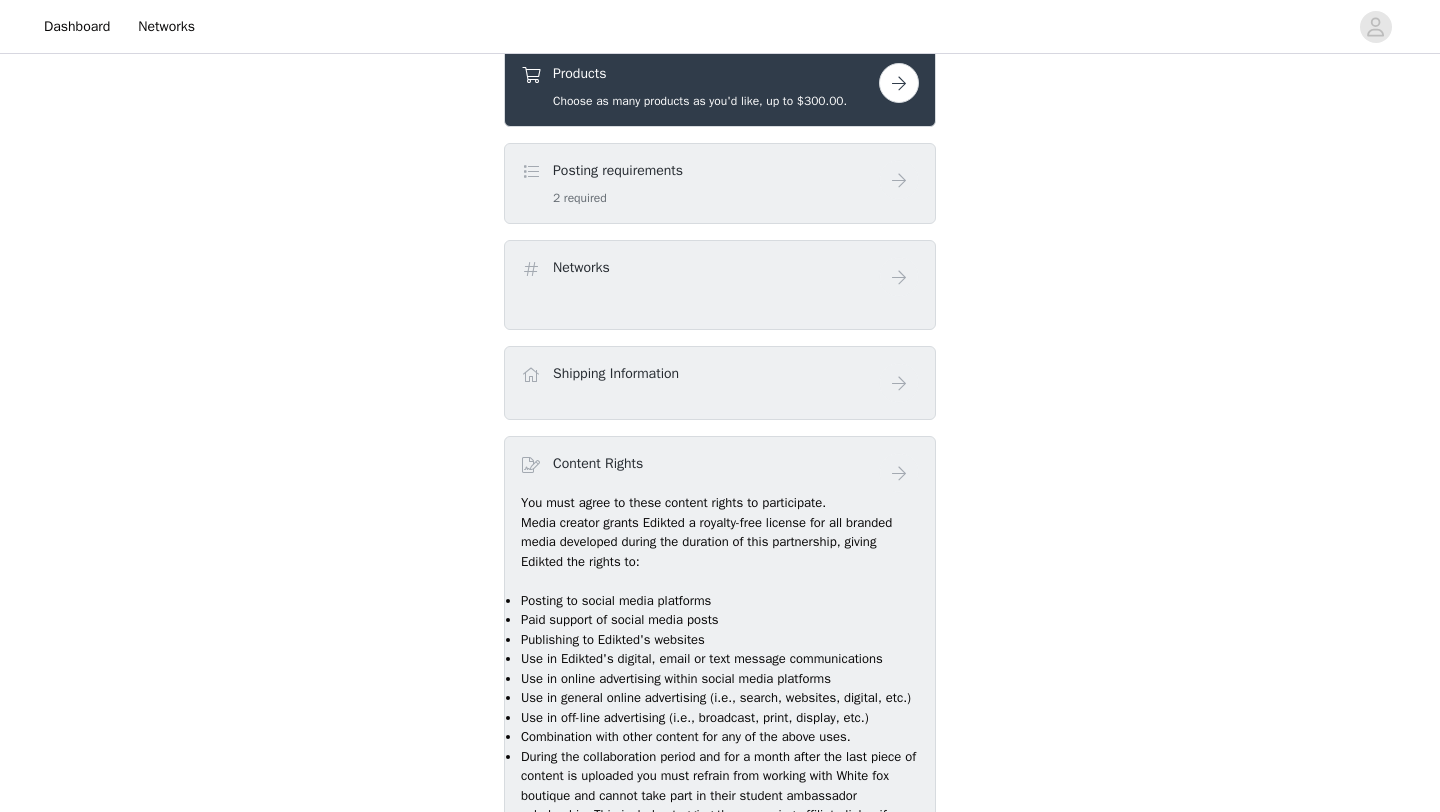 scroll, scrollTop: 792, scrollLeft: 0, axis: vertical 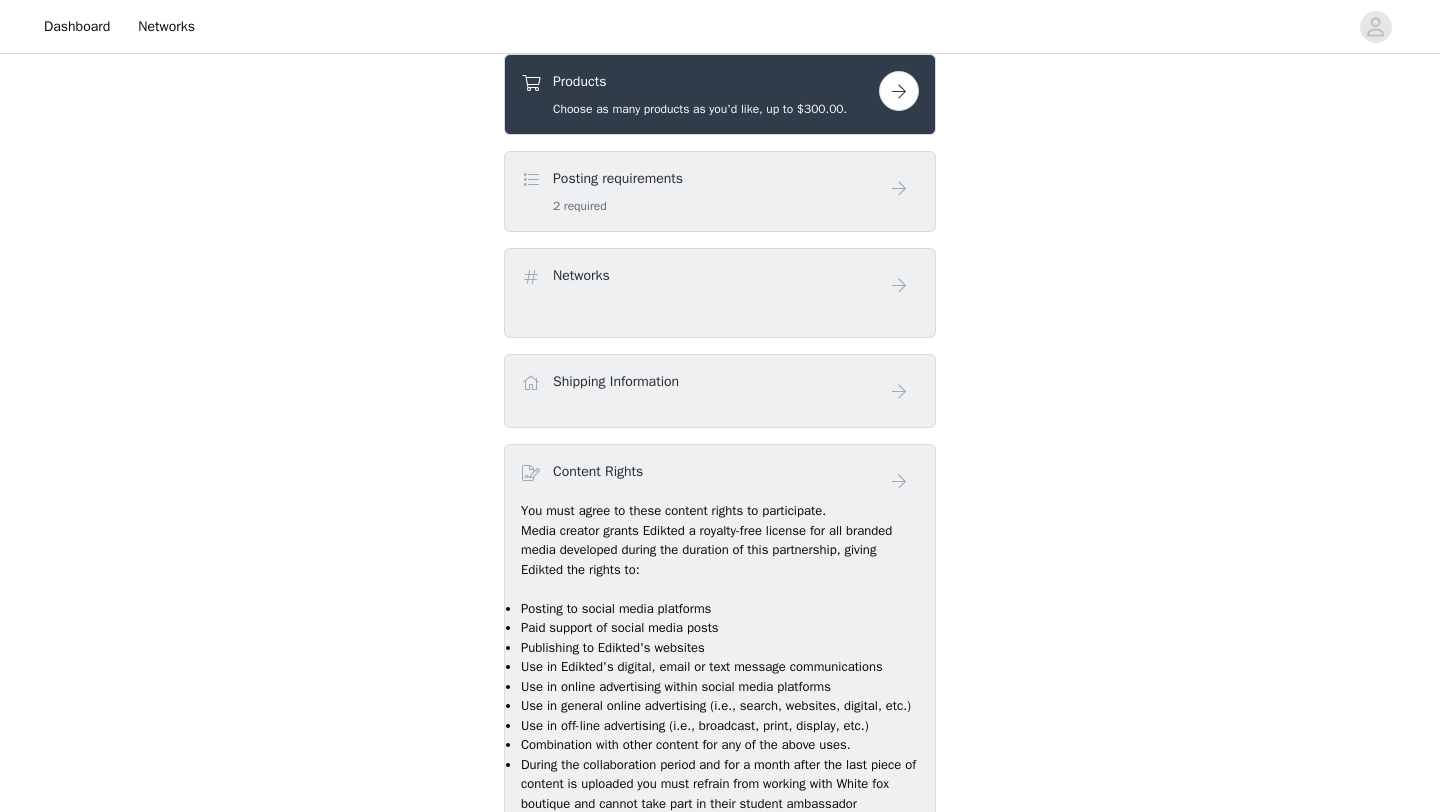 click on "2 required" at bounding box center (618, 206) 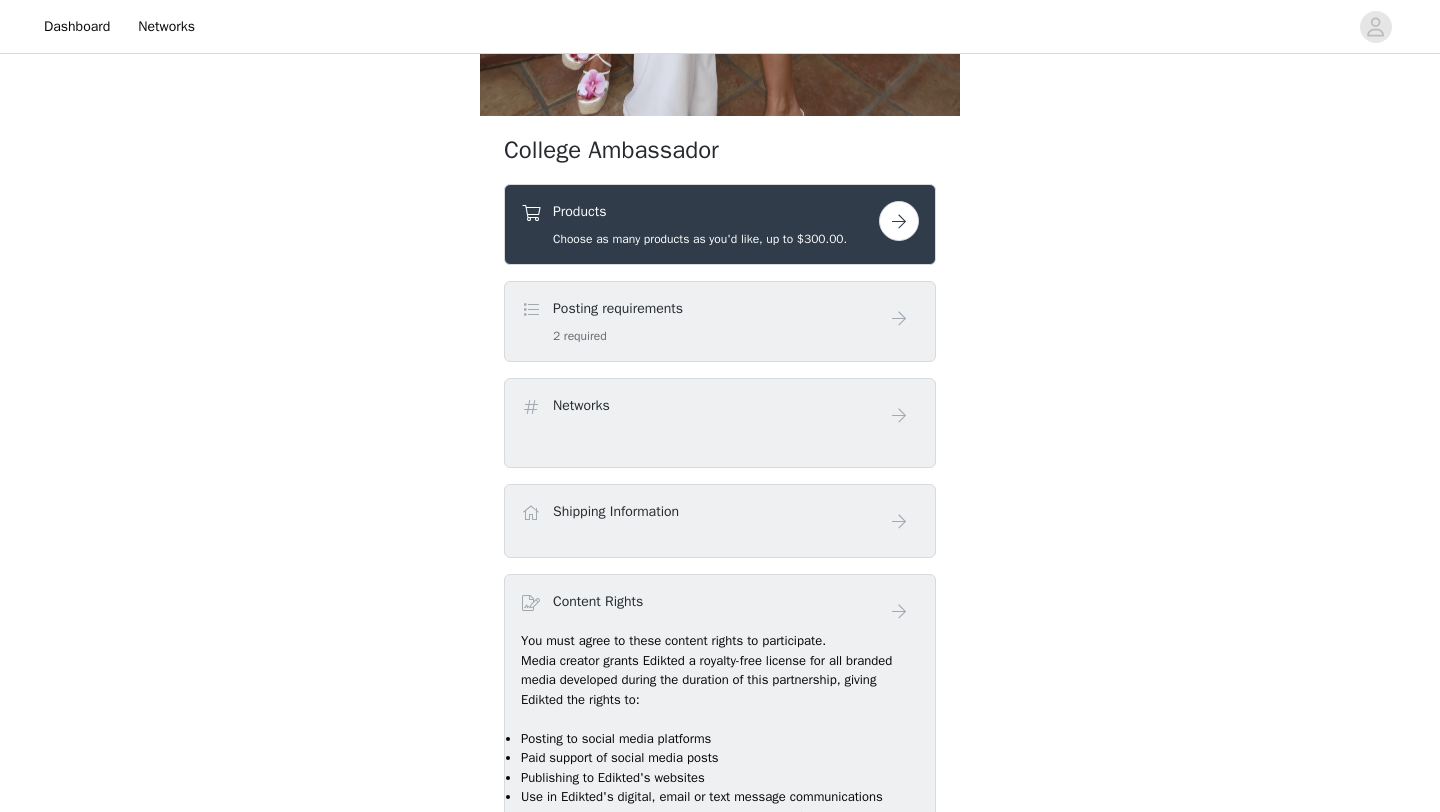 scroll, scrollTop: 654, scrollLeft: 0, axis: vertical 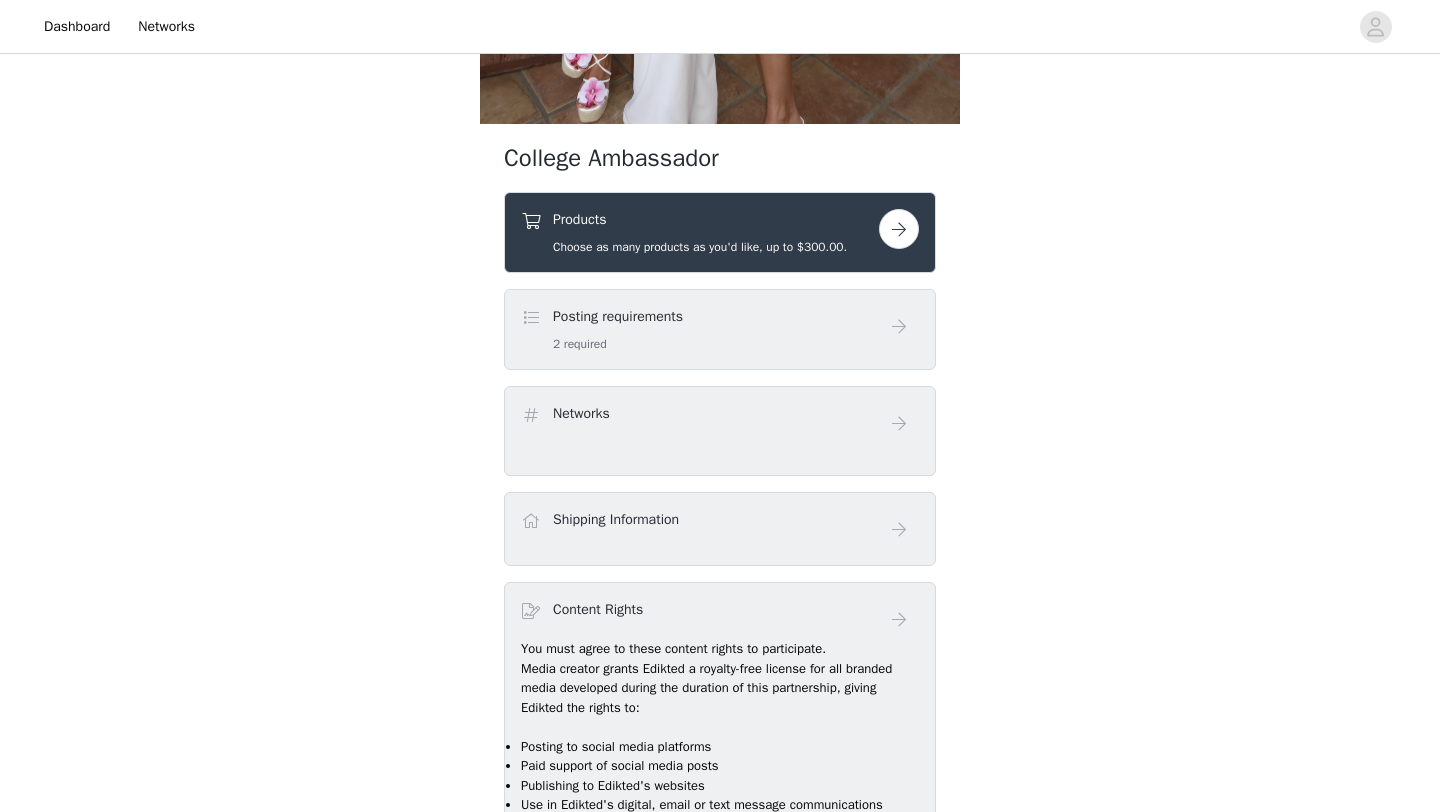 click at bounding box center (899, 229) 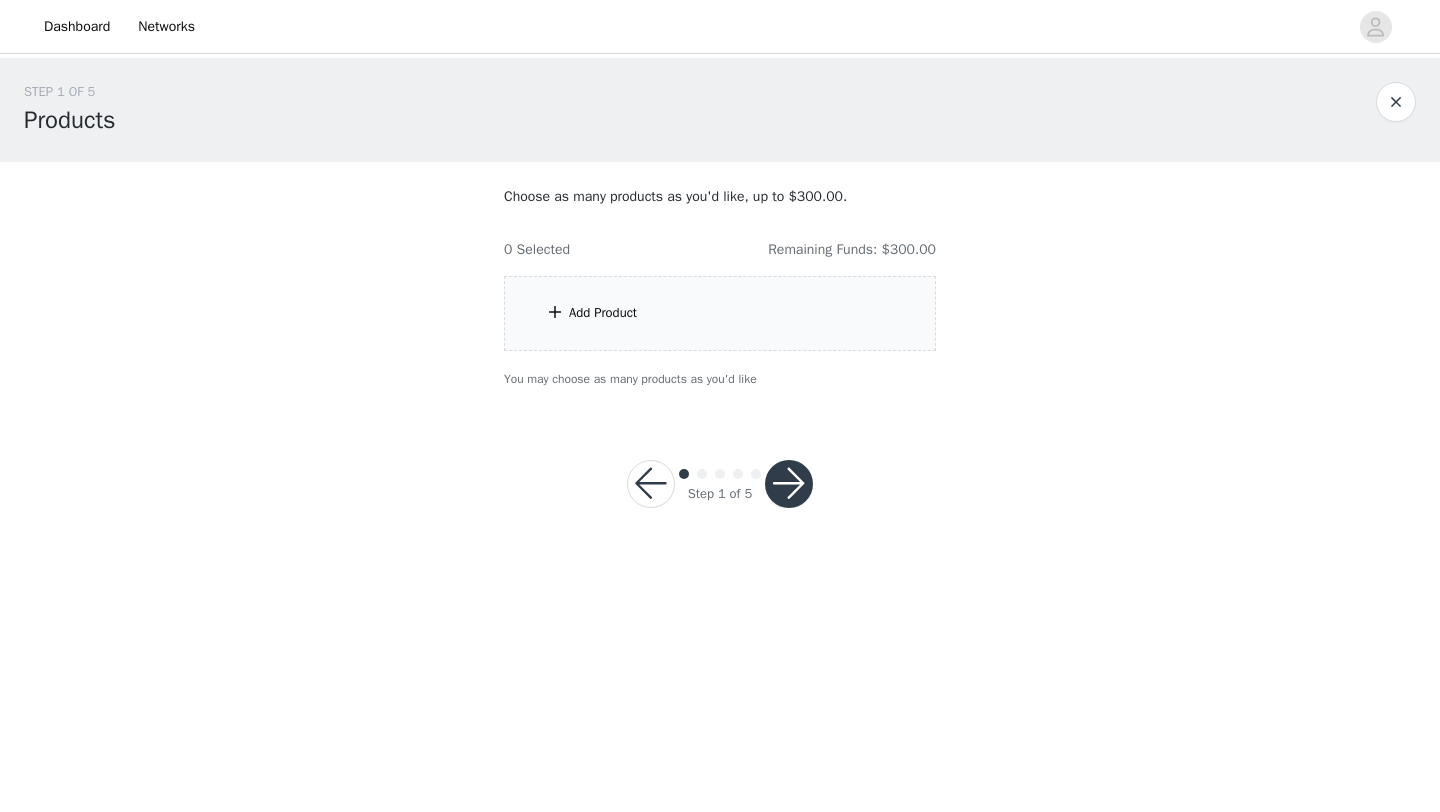 click on "Add Product" at bounding box center (720, 313) 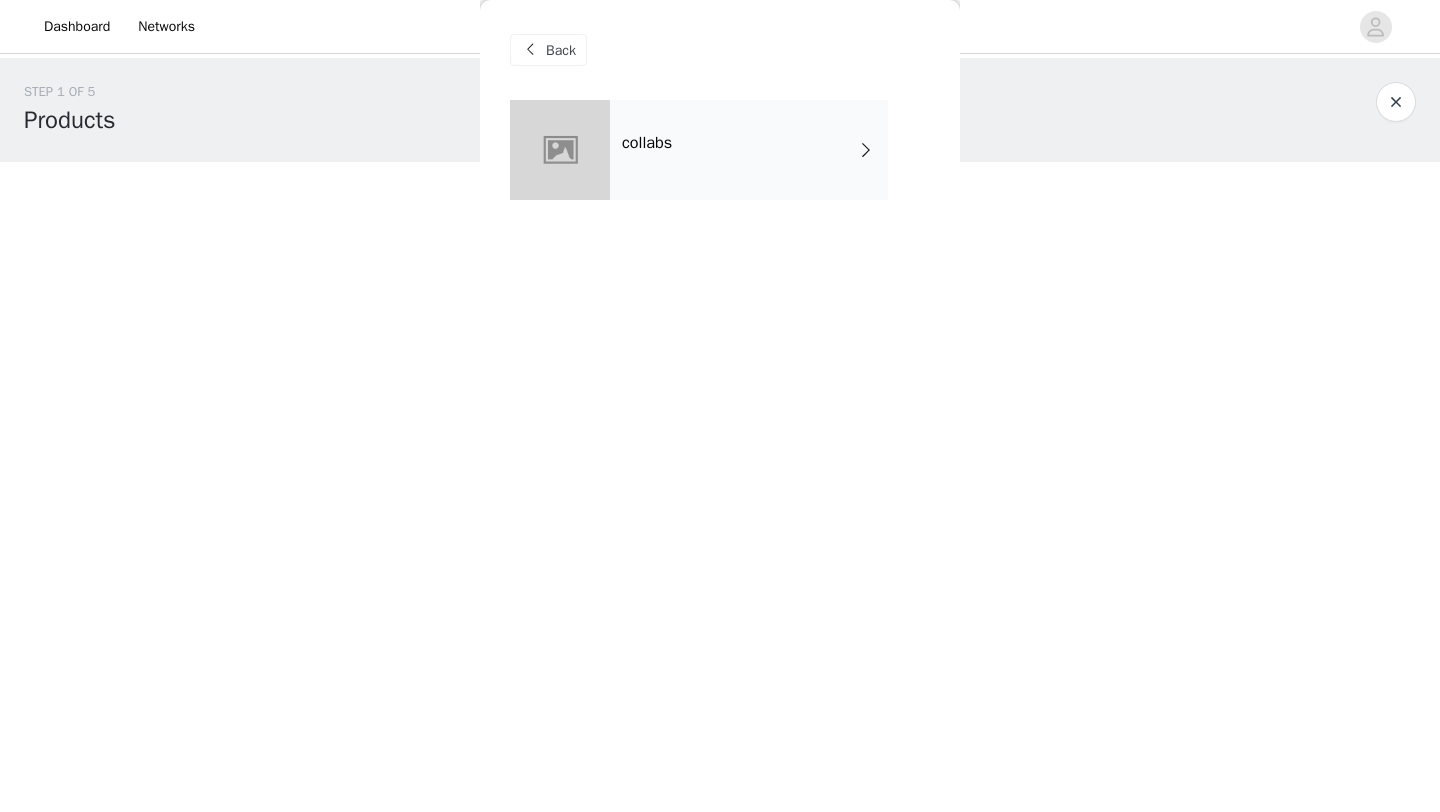 click on "collabs" at bounding box center (749, 150) 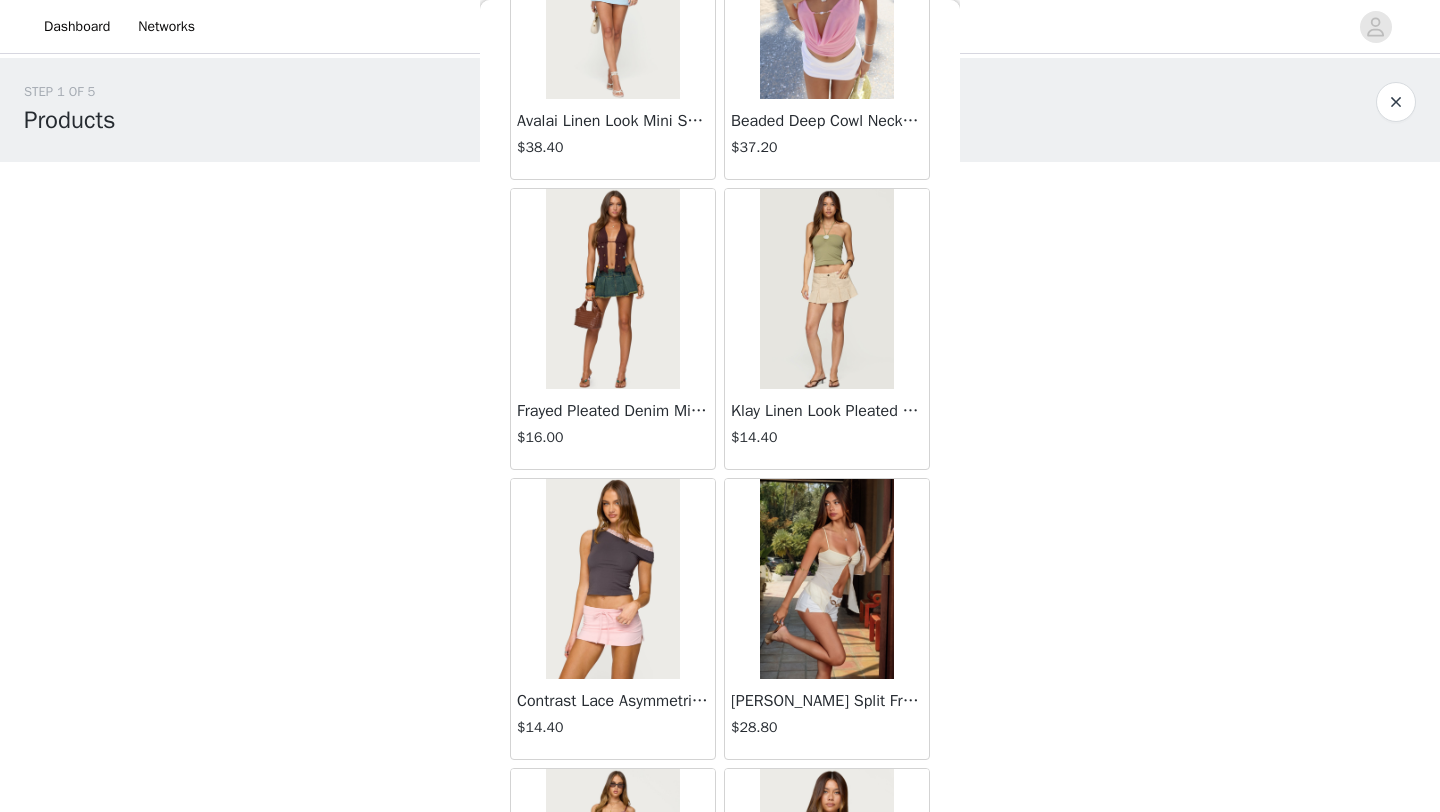scroll, scrollTop: 2248, scrollLeft: 0, axis: vertical 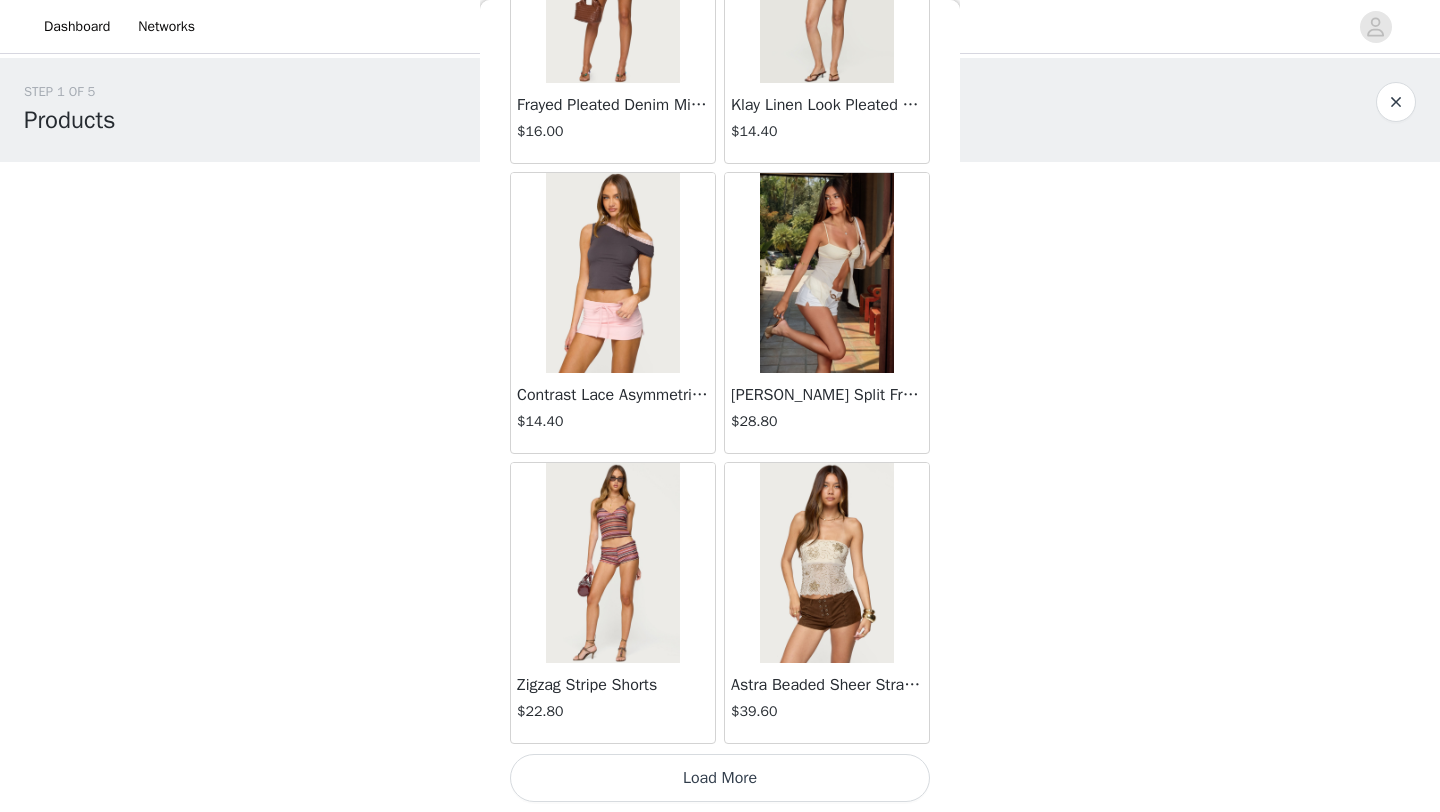 click on "Load More" at bounding box center (720, 778) 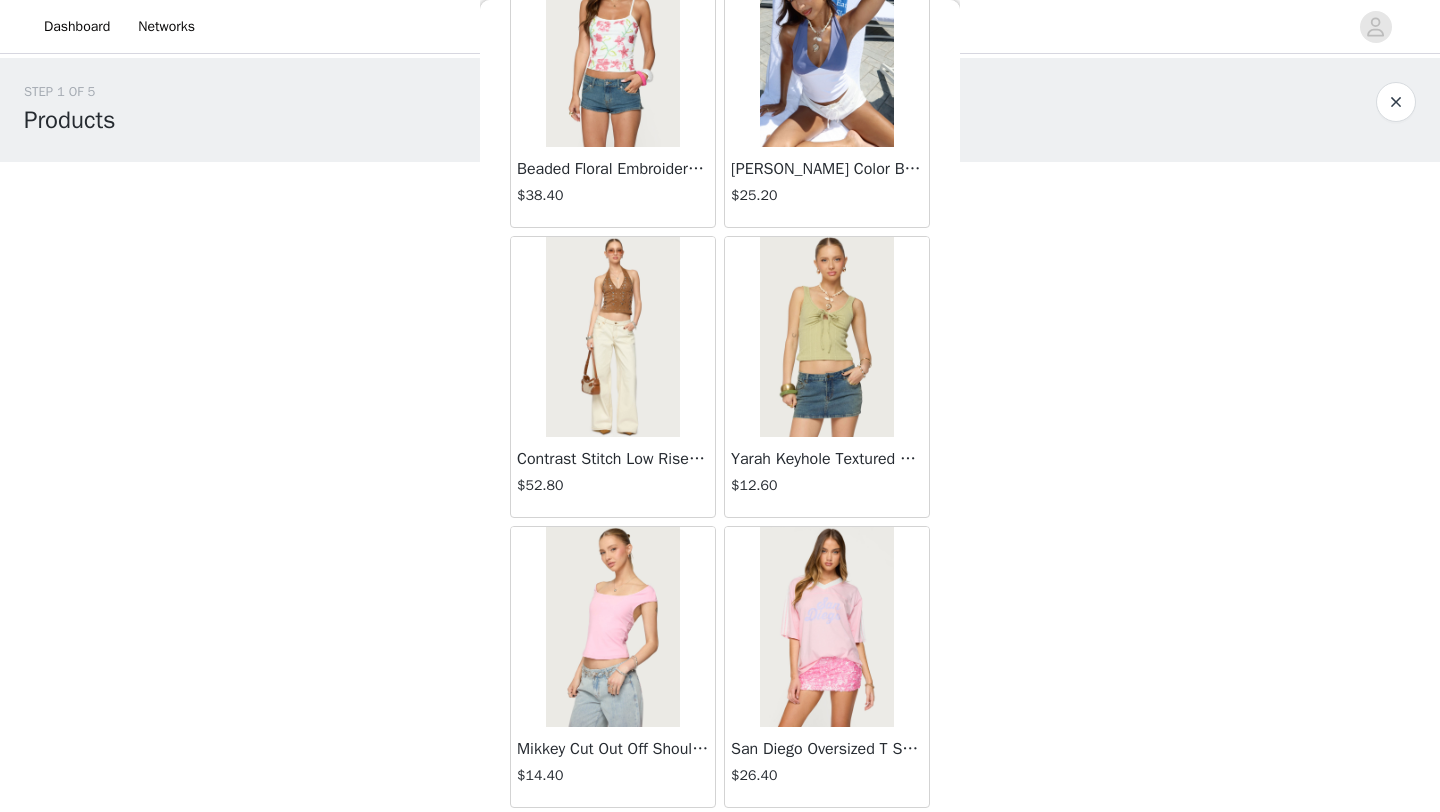 scroll, scrollTop: 3061, scrollLeft: 0, axis: vertical 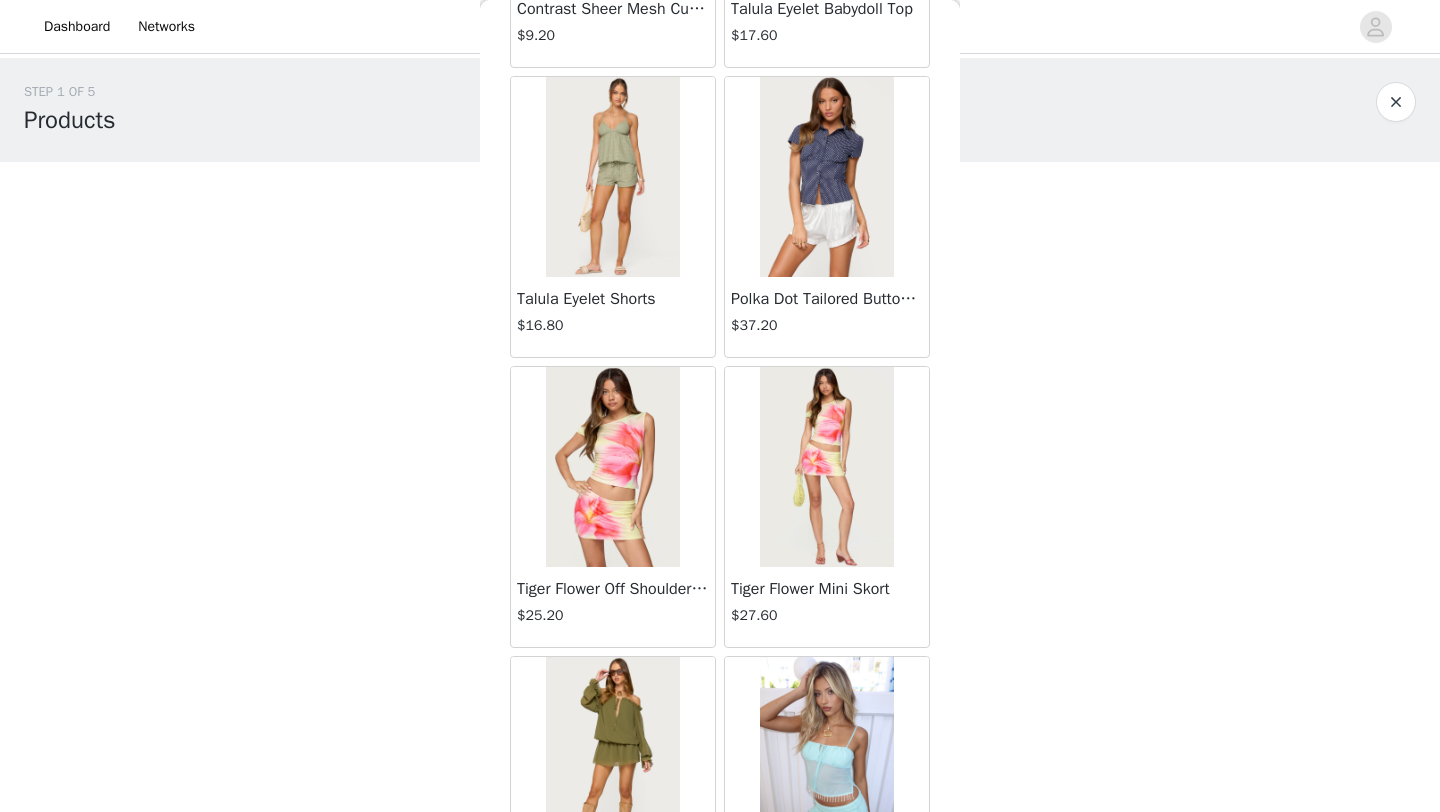 click at bounding box center (612, 467) 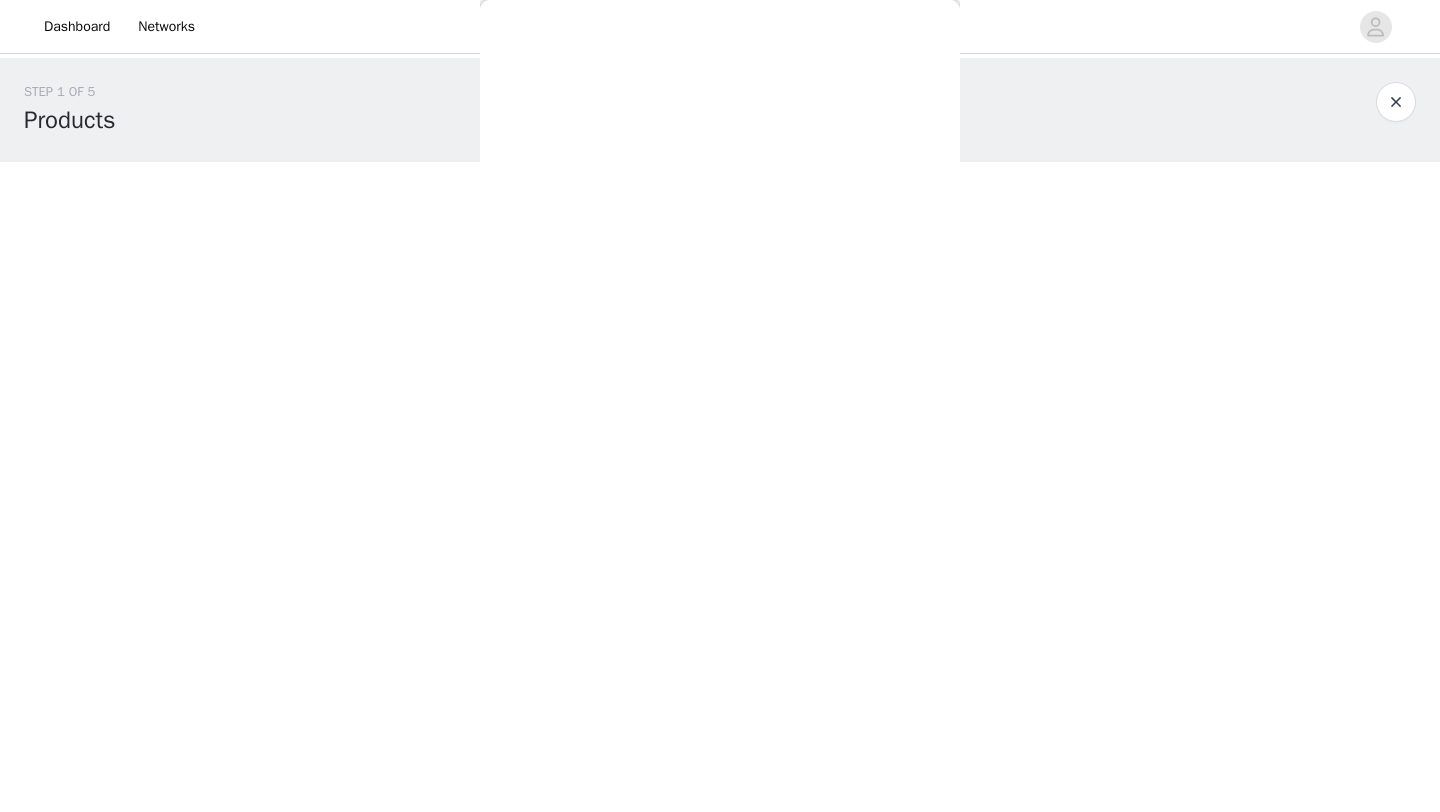 scroll, scrollTop: 161, scrollLeft: 0, axis: vertical 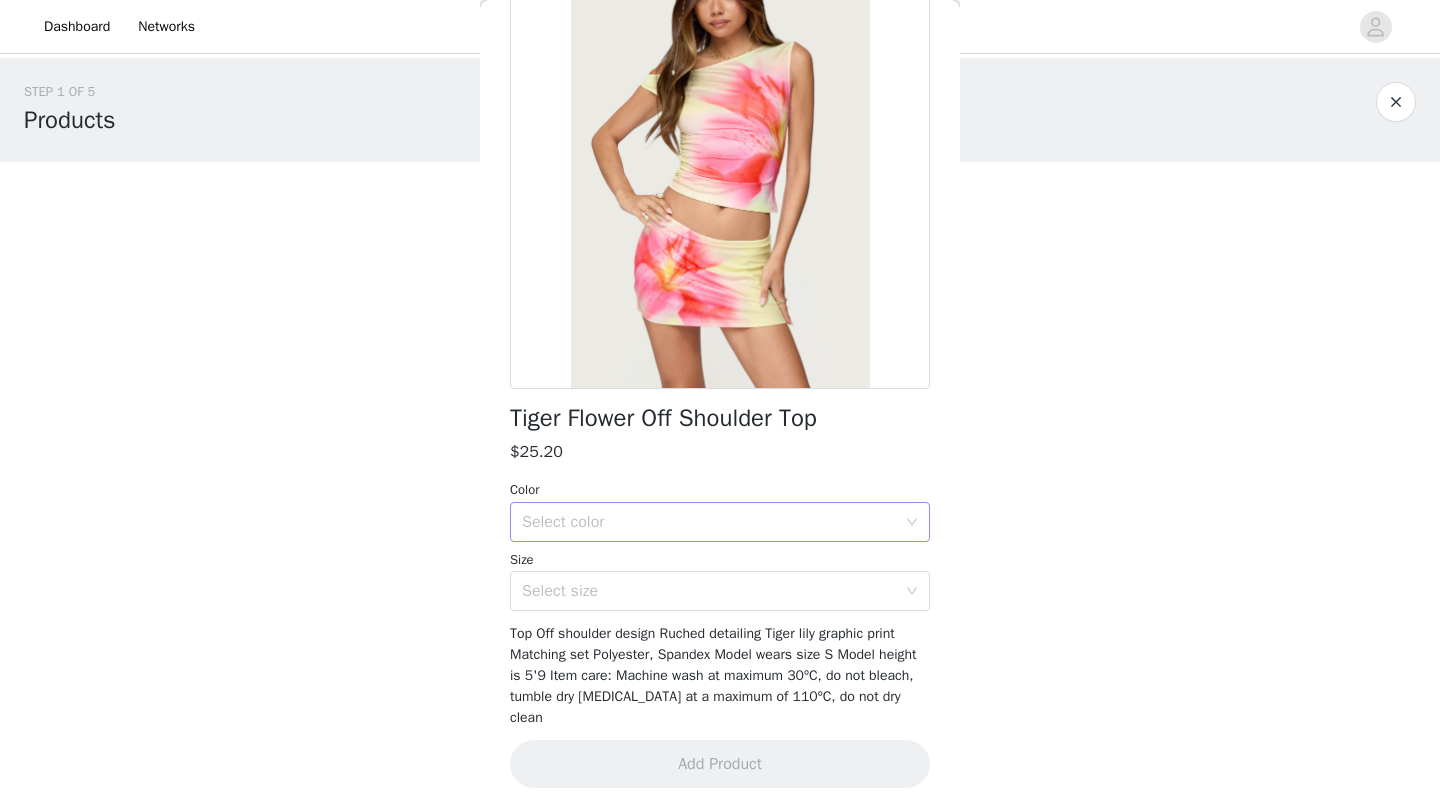 click on "Select color" at bounding box center [709, 522] 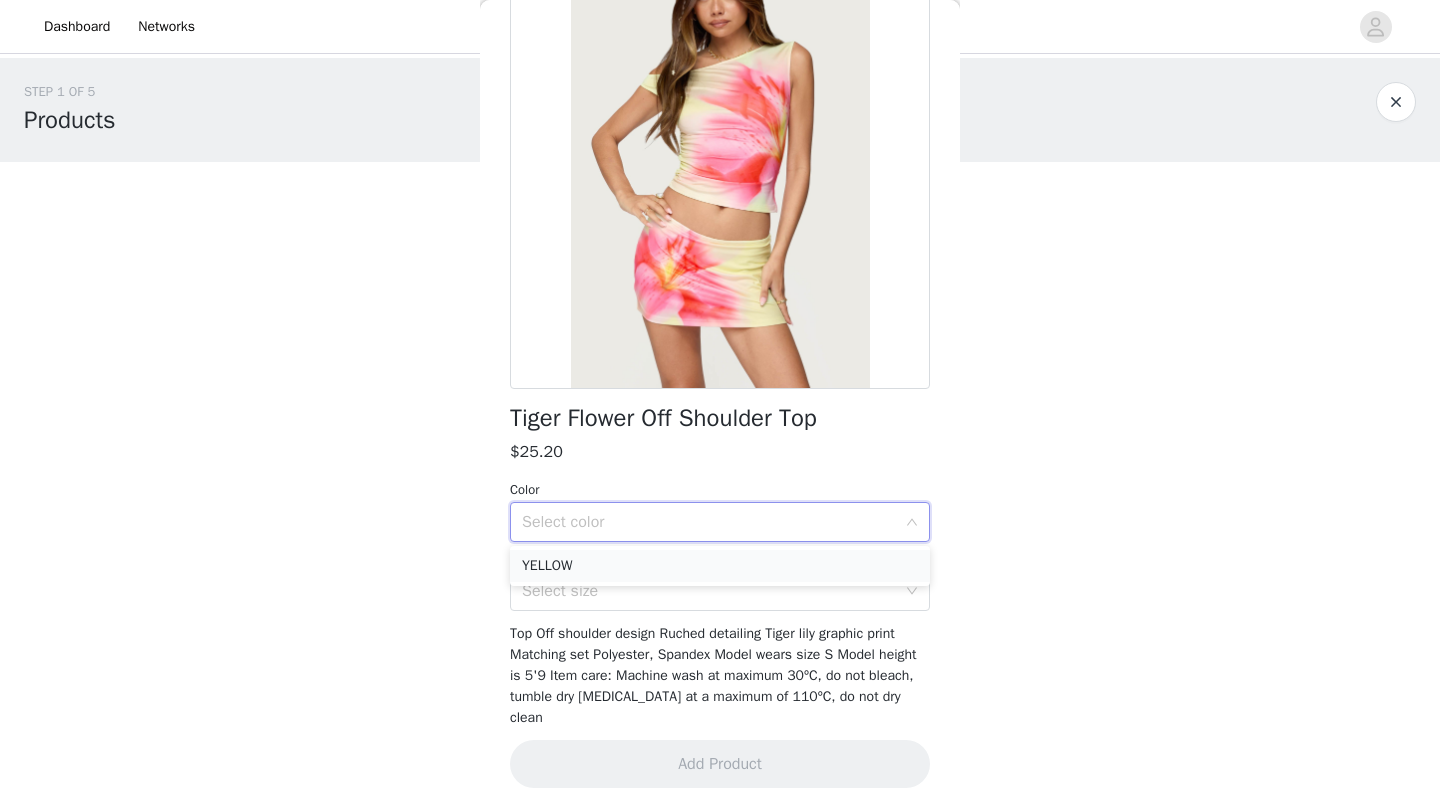 click on "YELLOW" at bounding box center [720, 566] 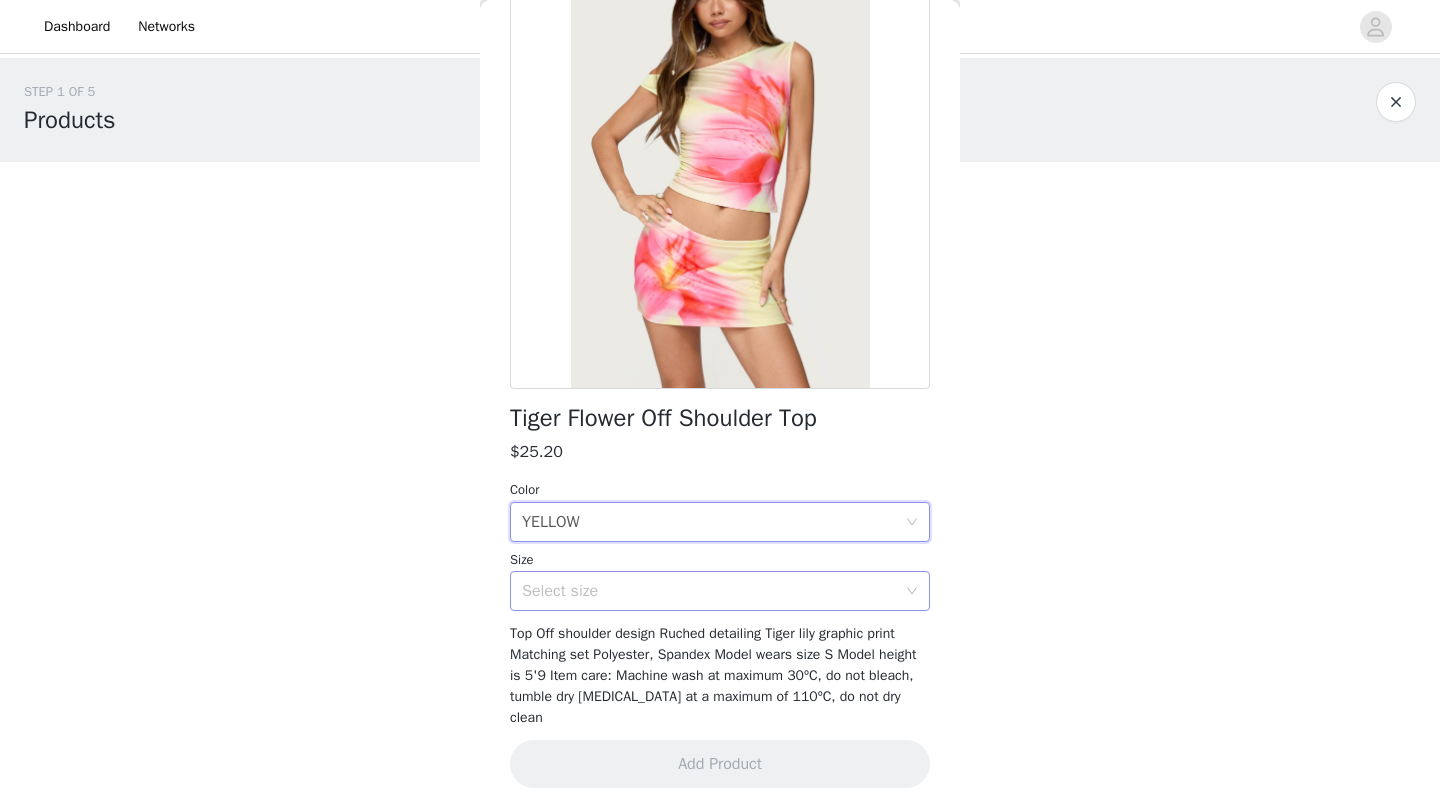 click on "Select size" at bounding box center (709, 591) 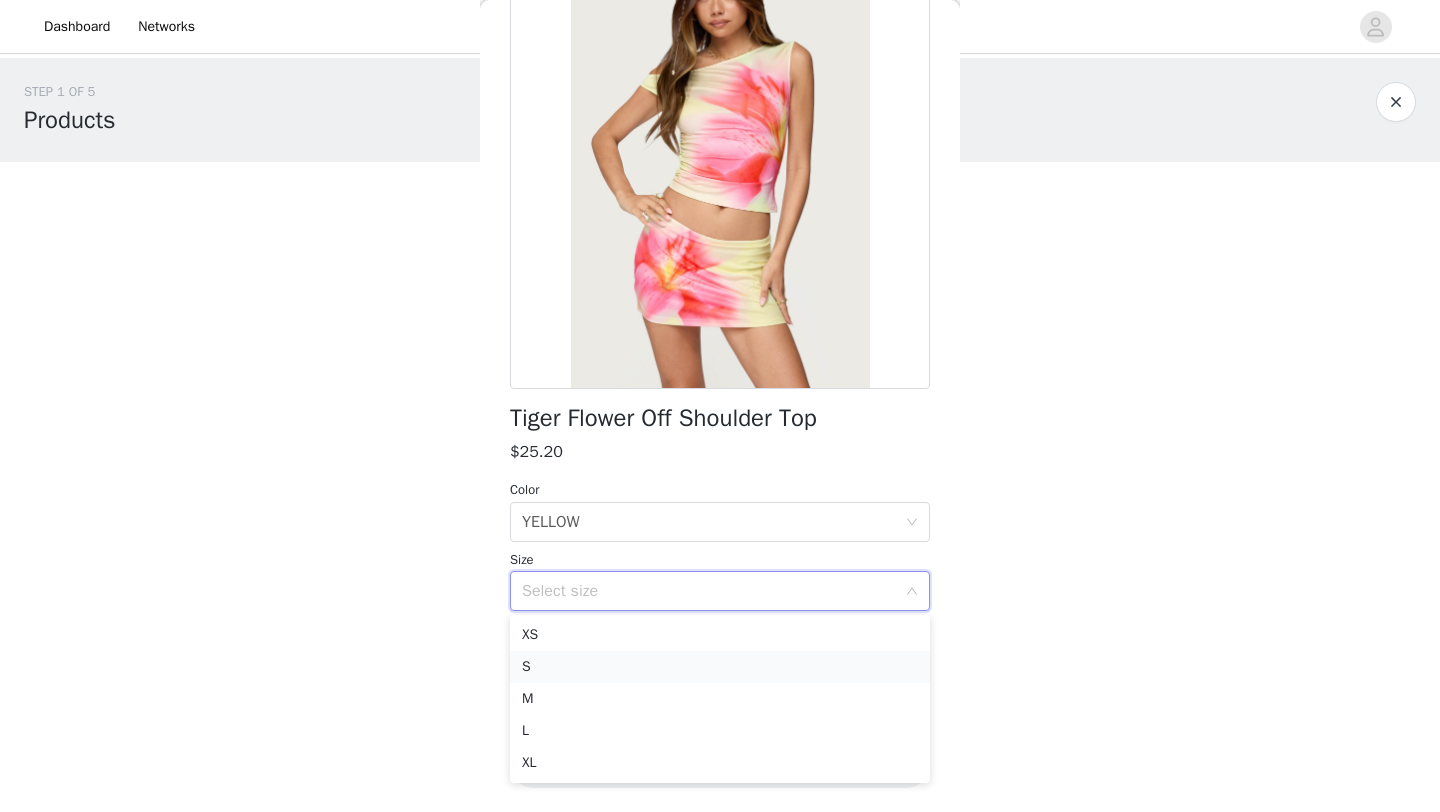 click on "S" at bounding box center (720, 667) 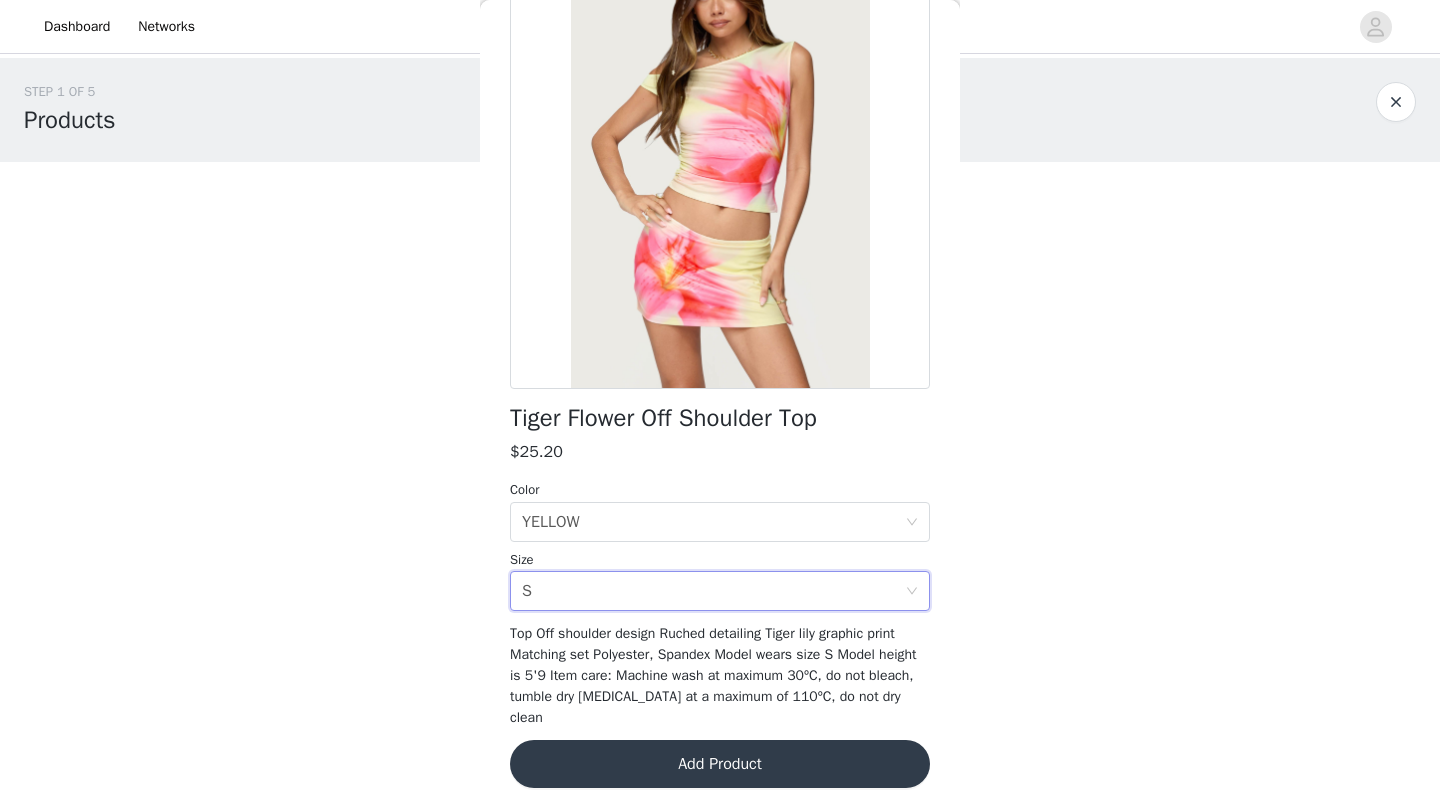 click on "Add Product" at bounding box center [720, 764] 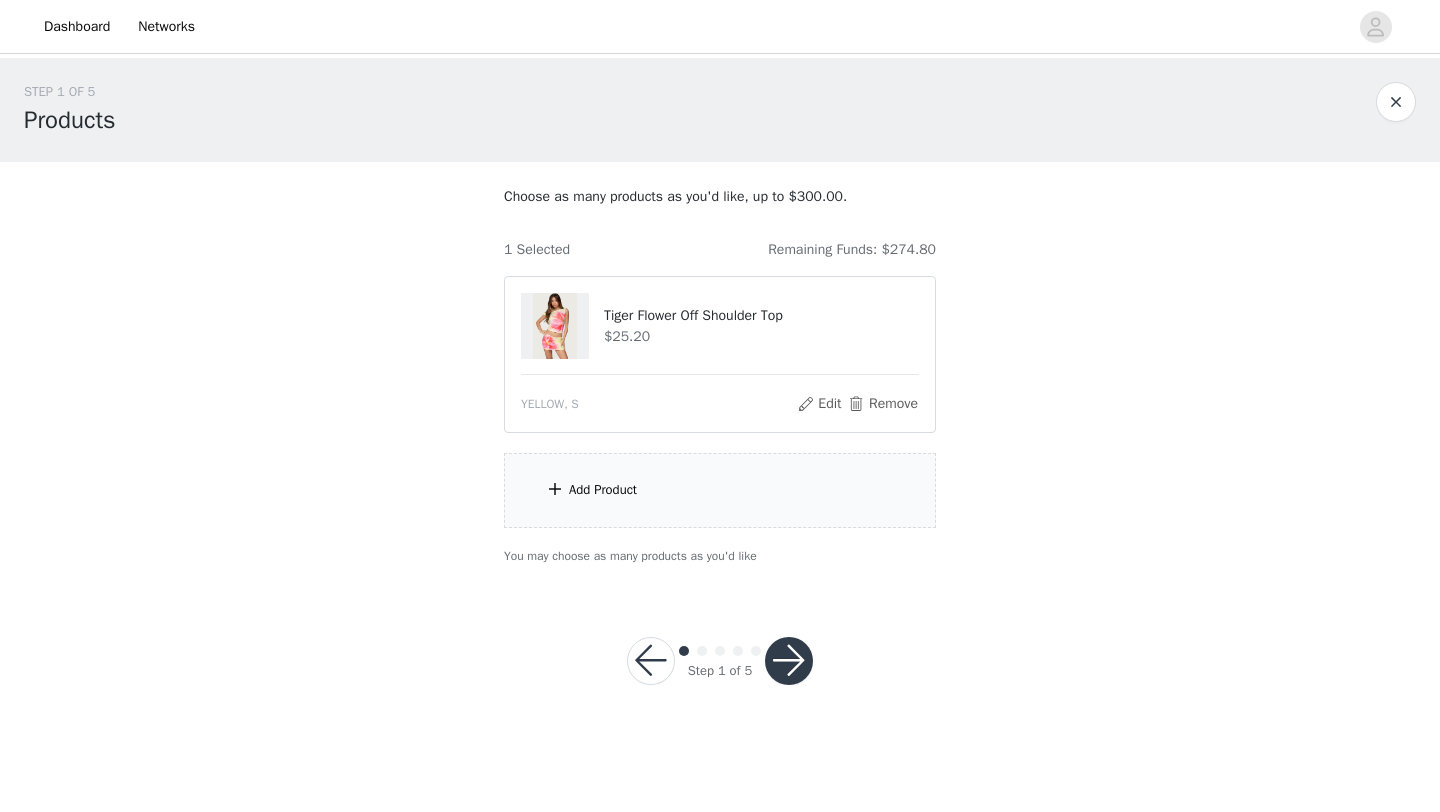click on "Add Product" at bounding box center (603, 490) 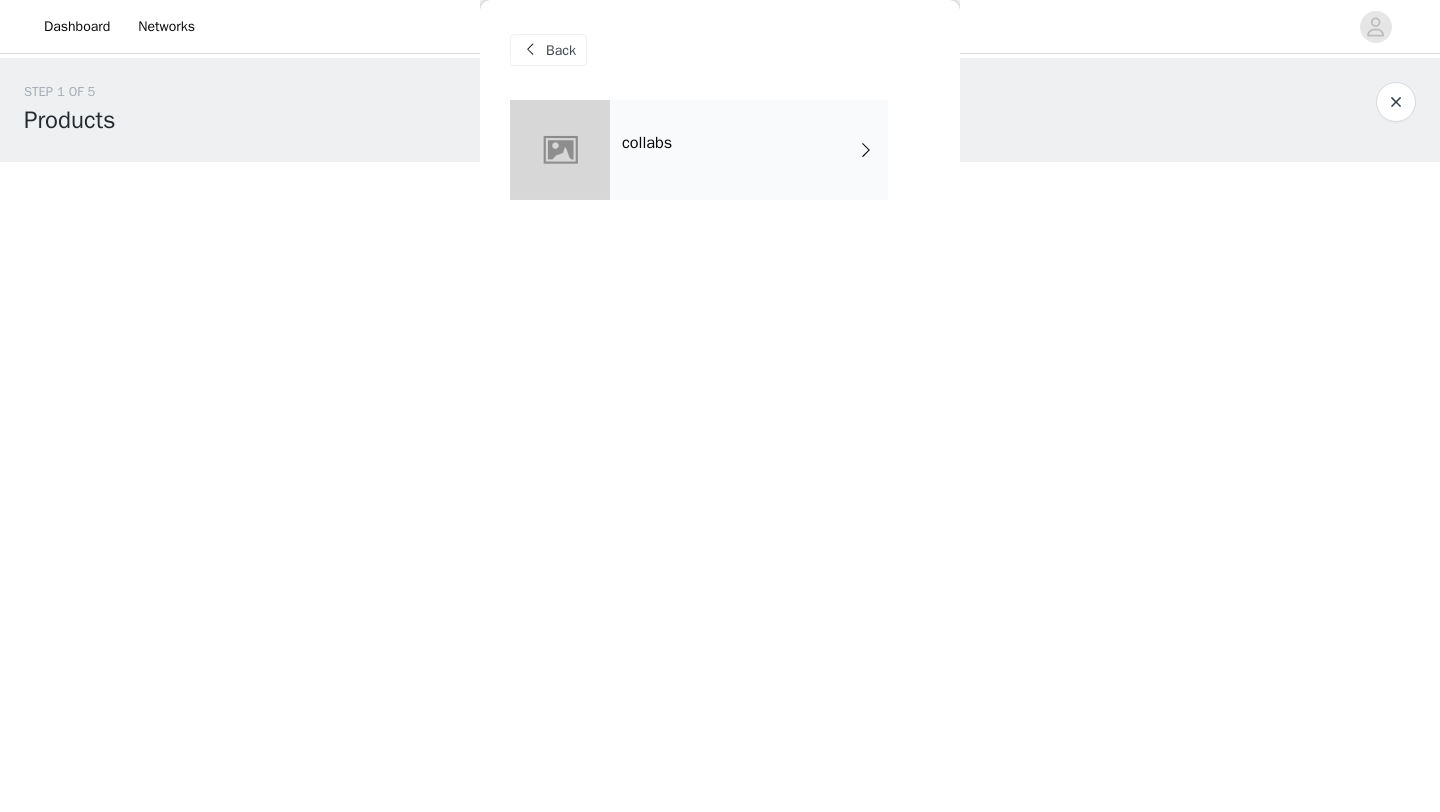 click on "collabs" at bounding box center (749, 150) 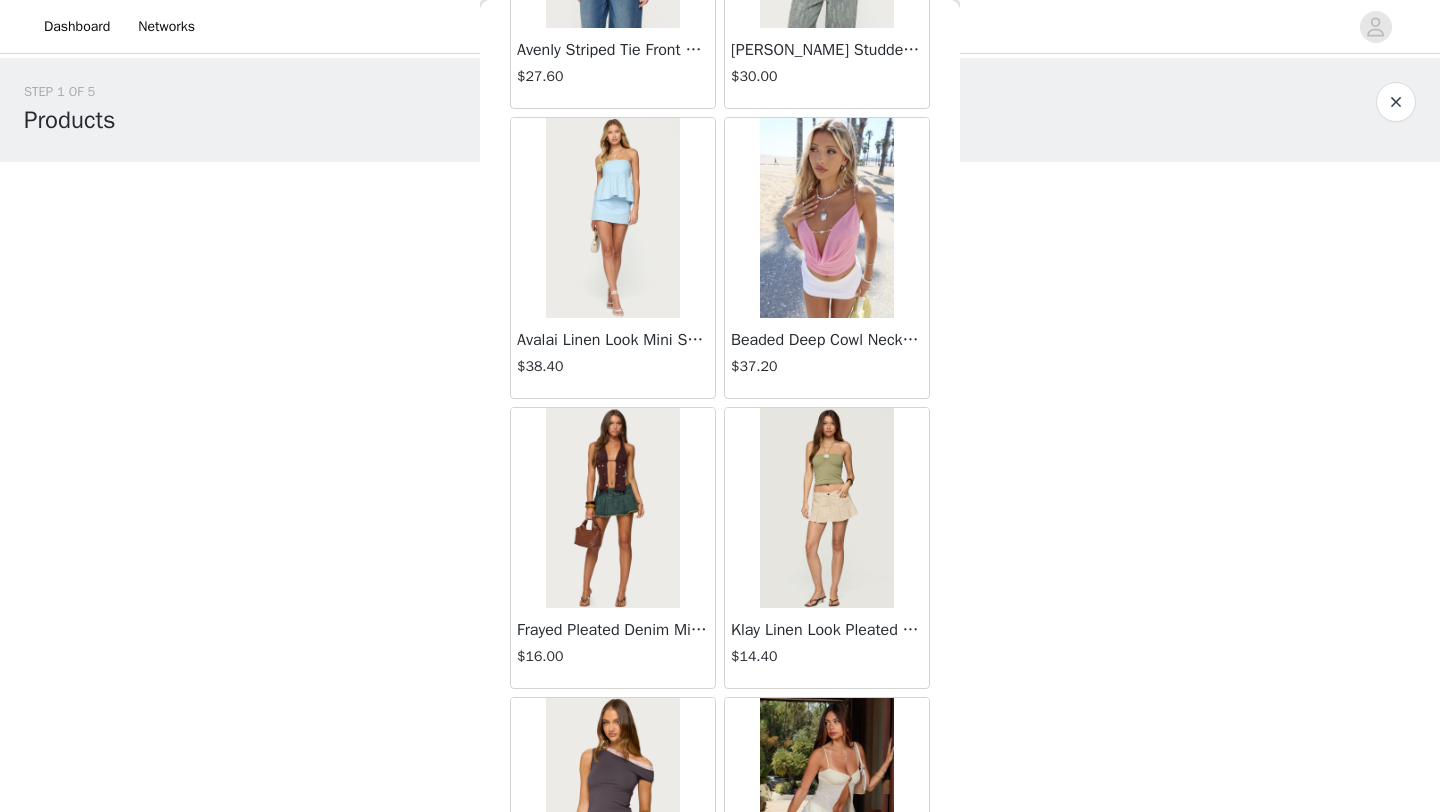 scroll, scrollTop: 2248, scrollLeft: 0, axis: vertical 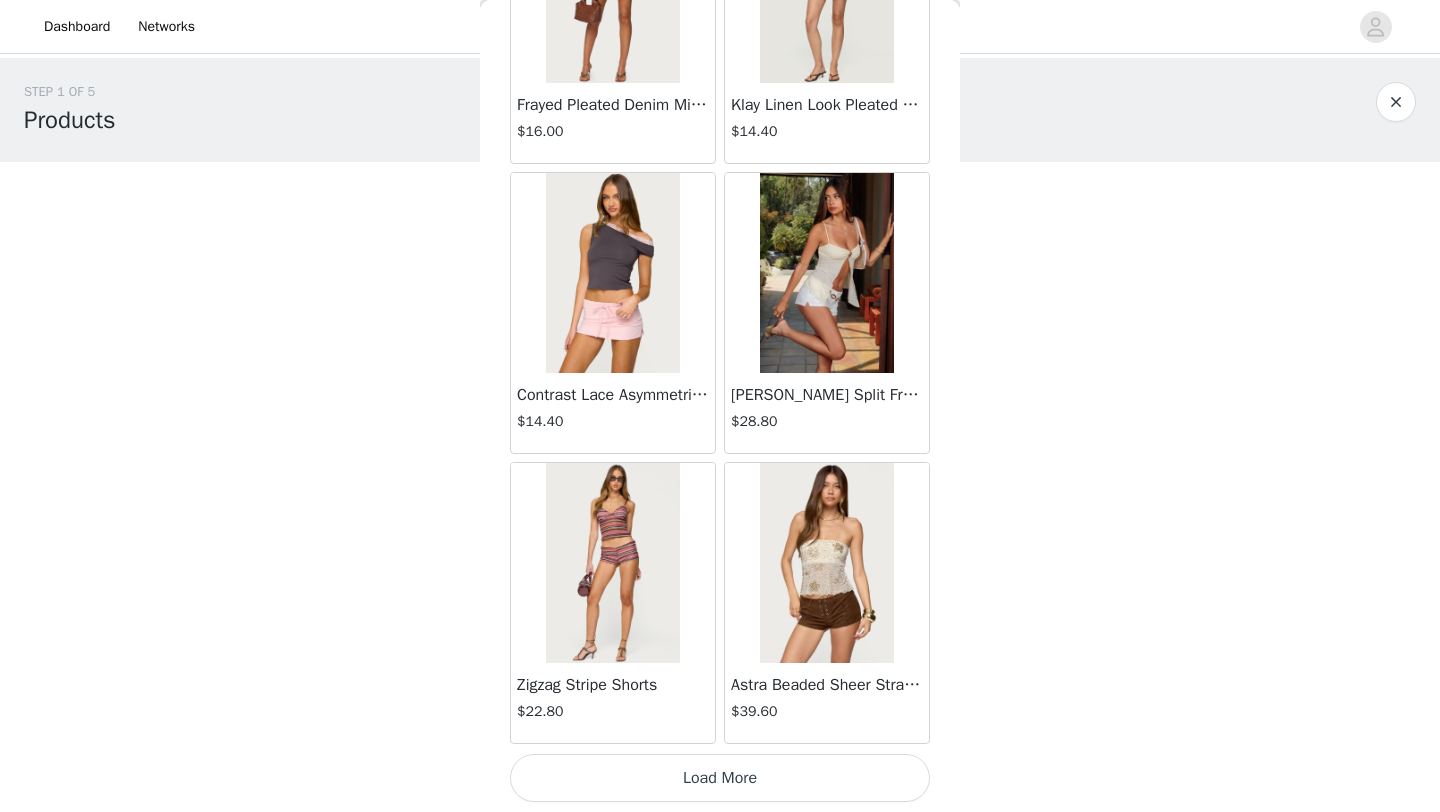 click on "Load More" at bounding box center [720, 778] 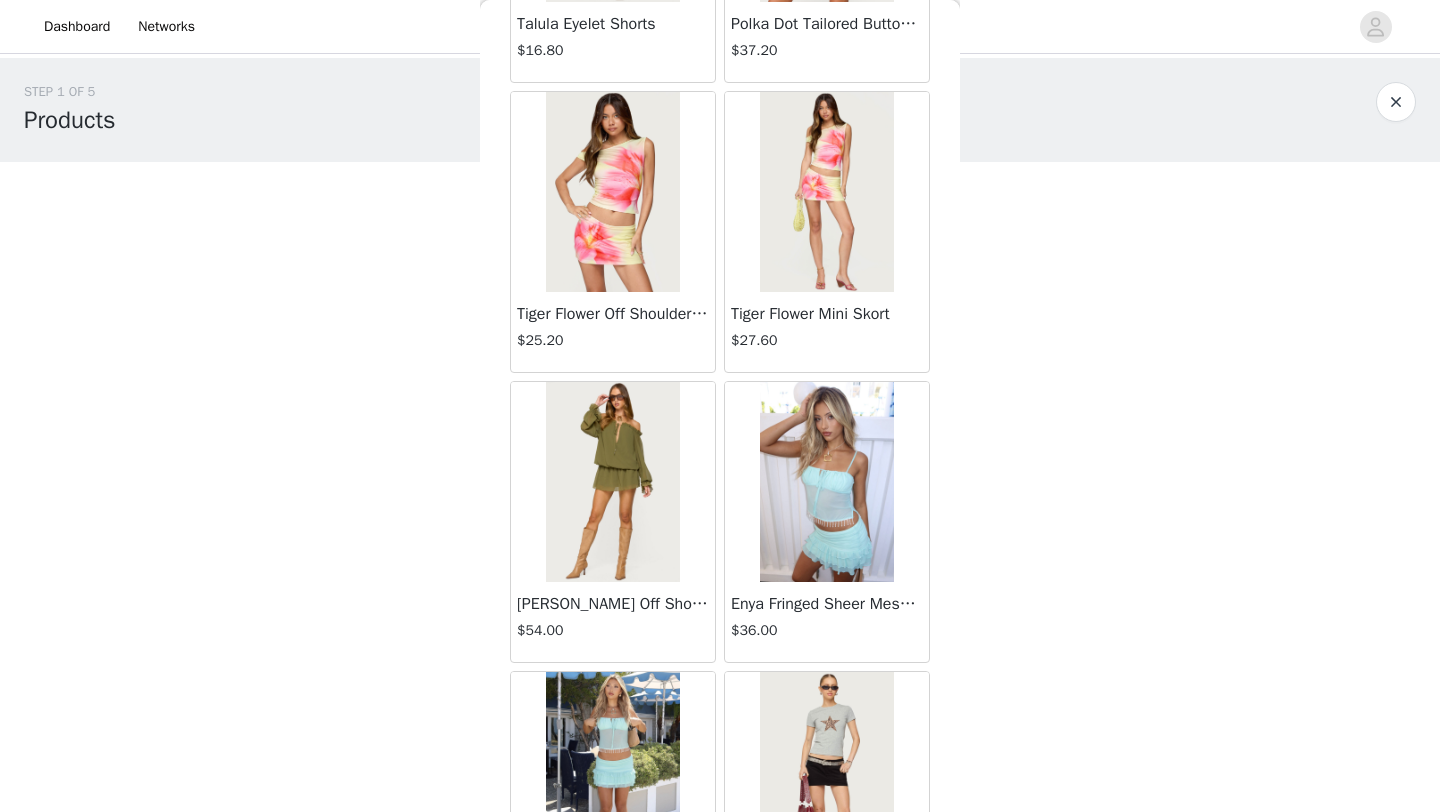 scroll, scrollTop: 4357, scrollLeft: 0, axis: vertical 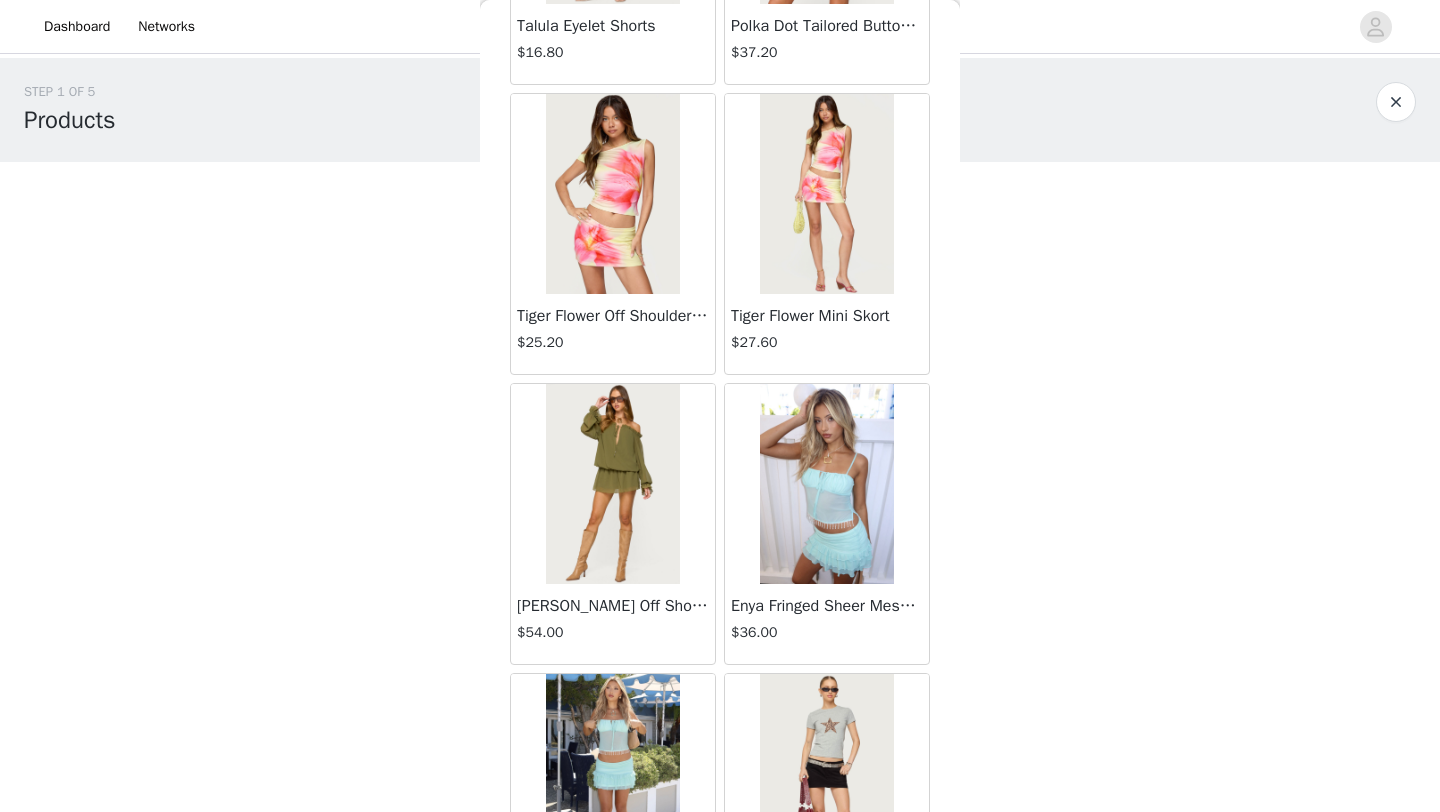 click at bounding box center [826, 194] 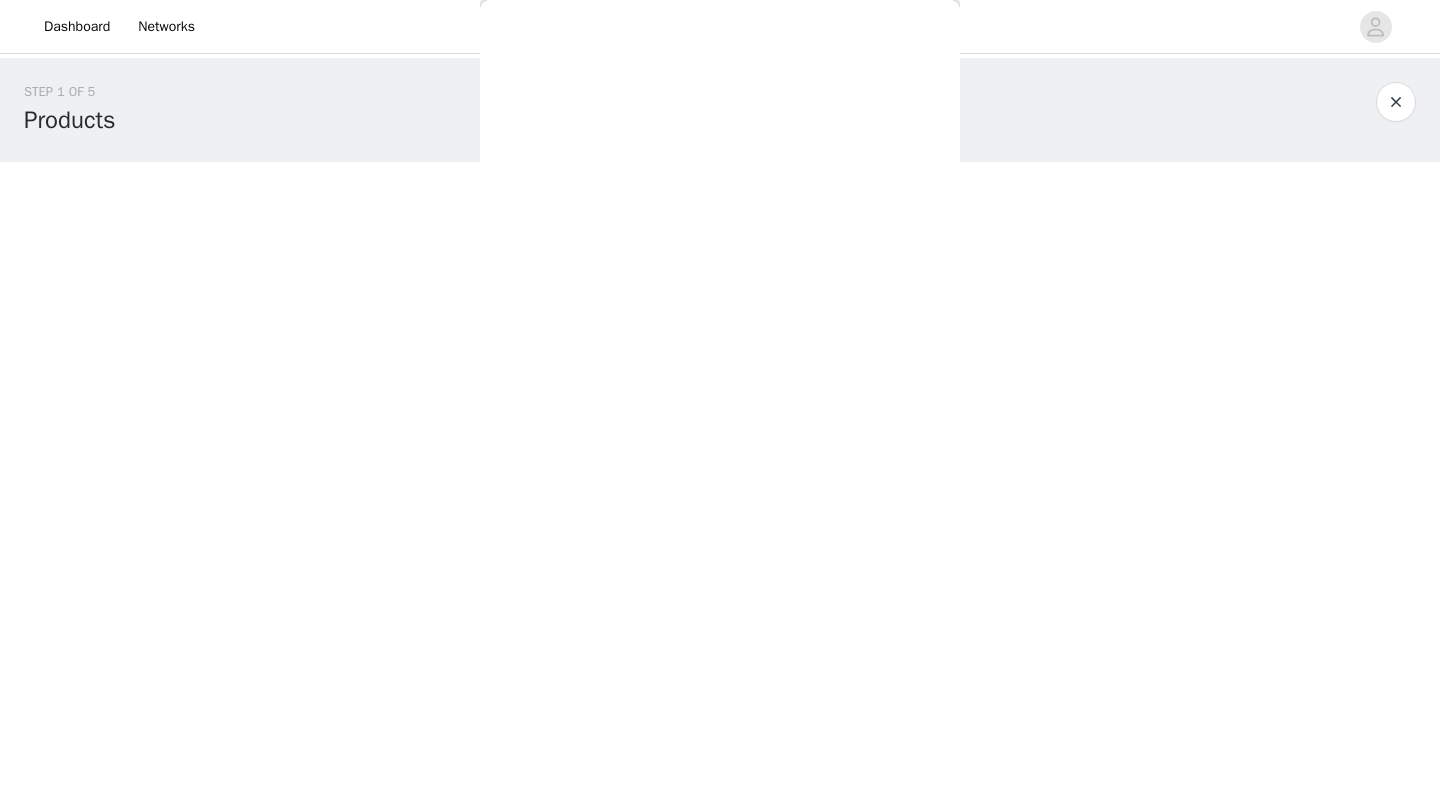 scroll, scrollTop: 0, scrollLeft: 0, axis: both 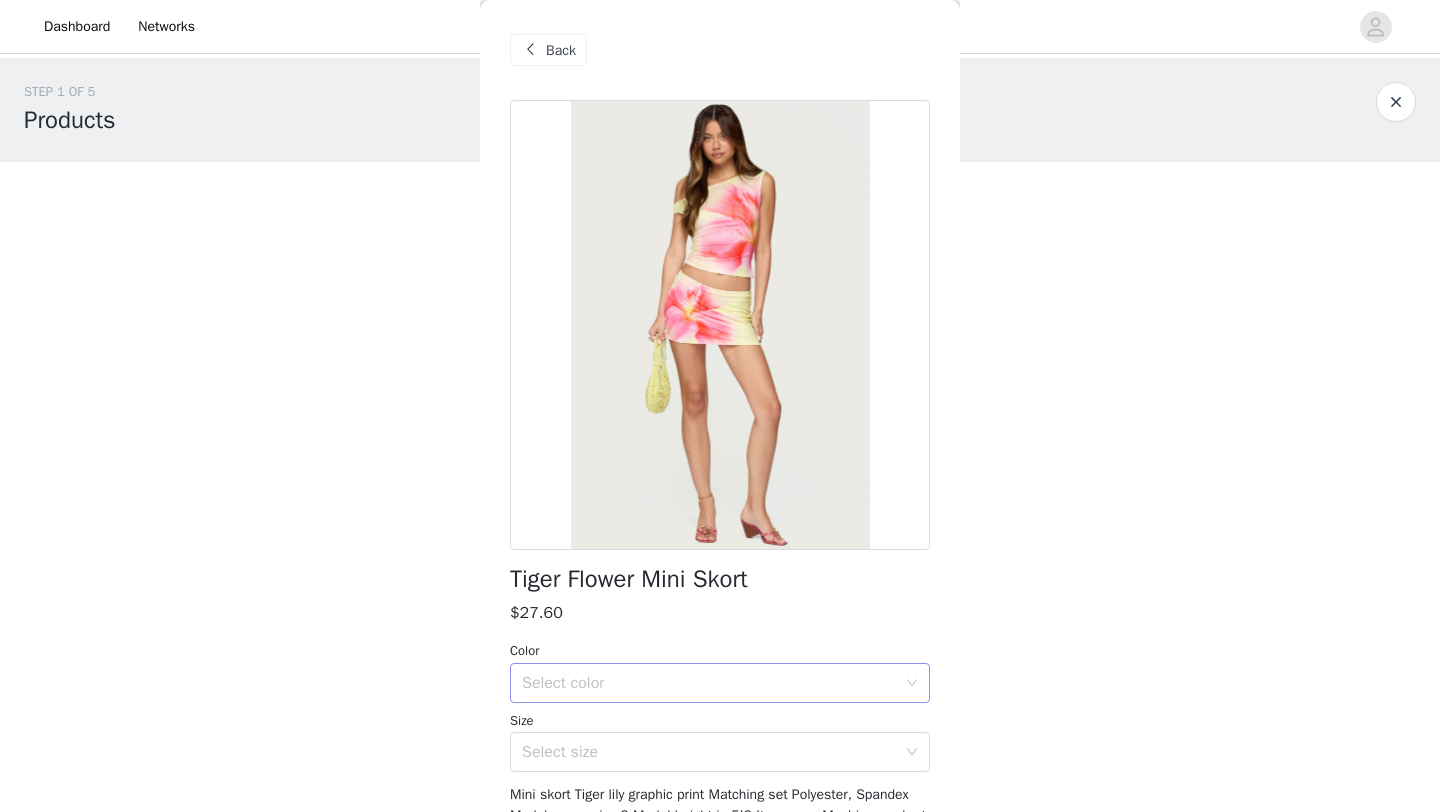 click on "Select color" at bounding box center [709, 683] 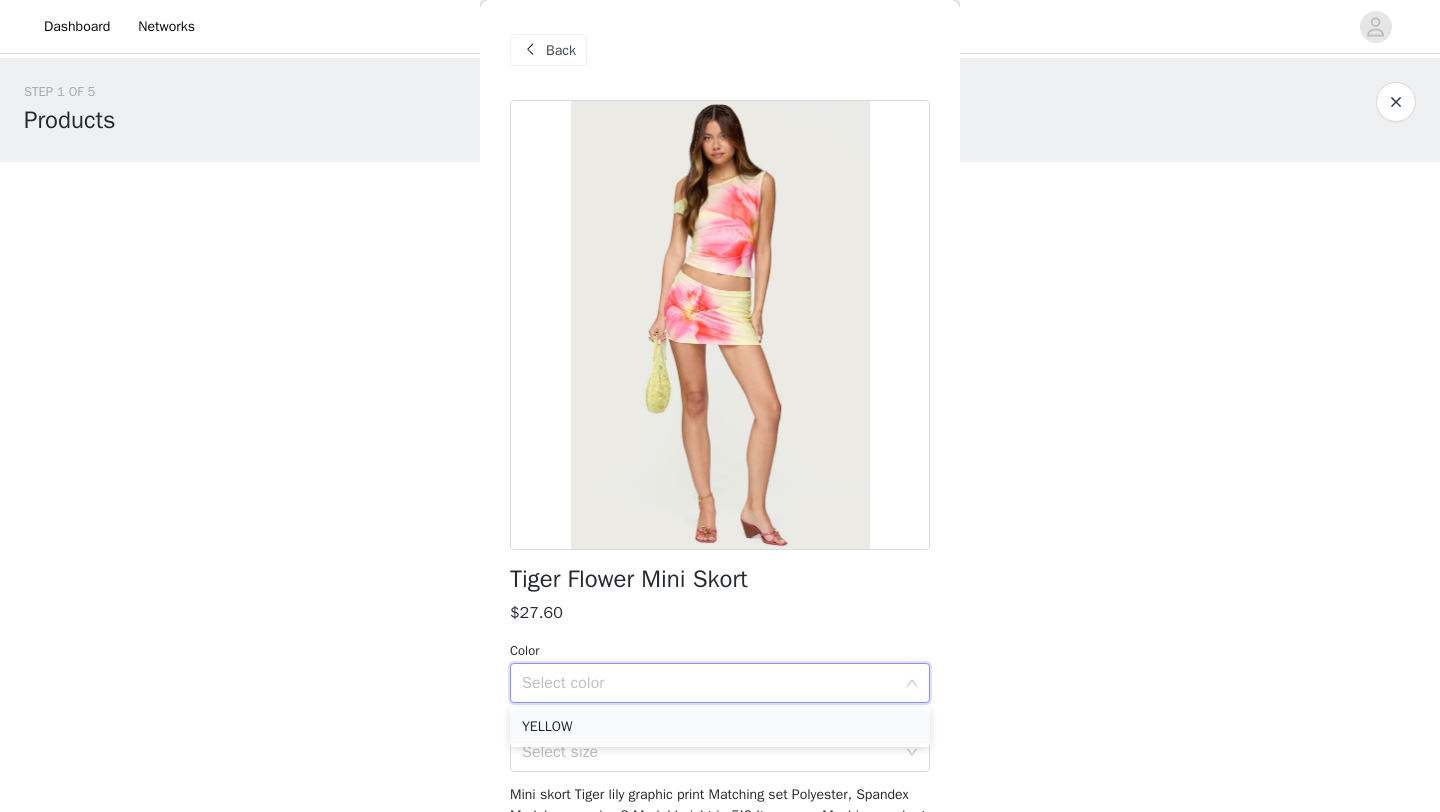 click on "YELLOW" at bounding box center (720, 727) 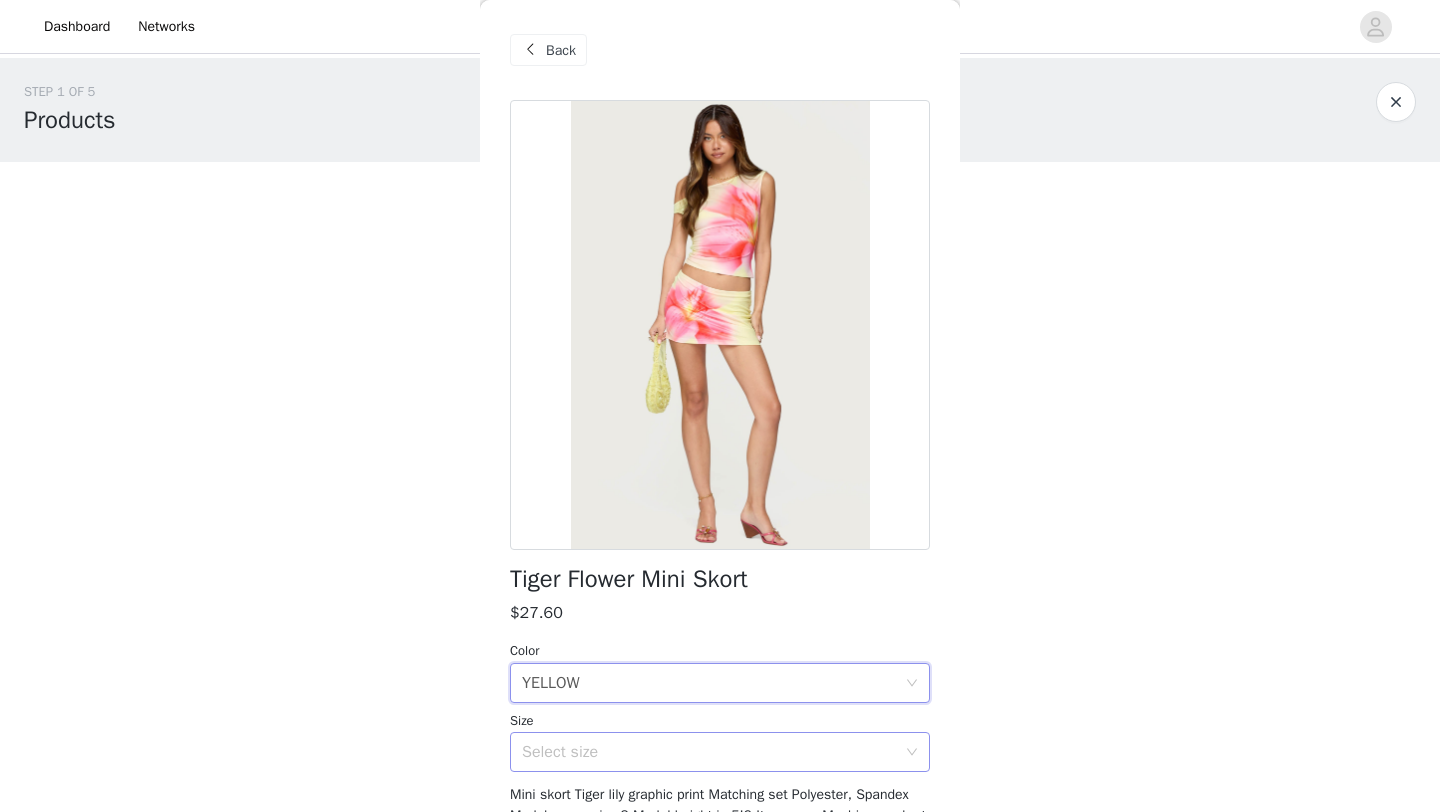 click on "Select size" at bounding box center (709, 752) 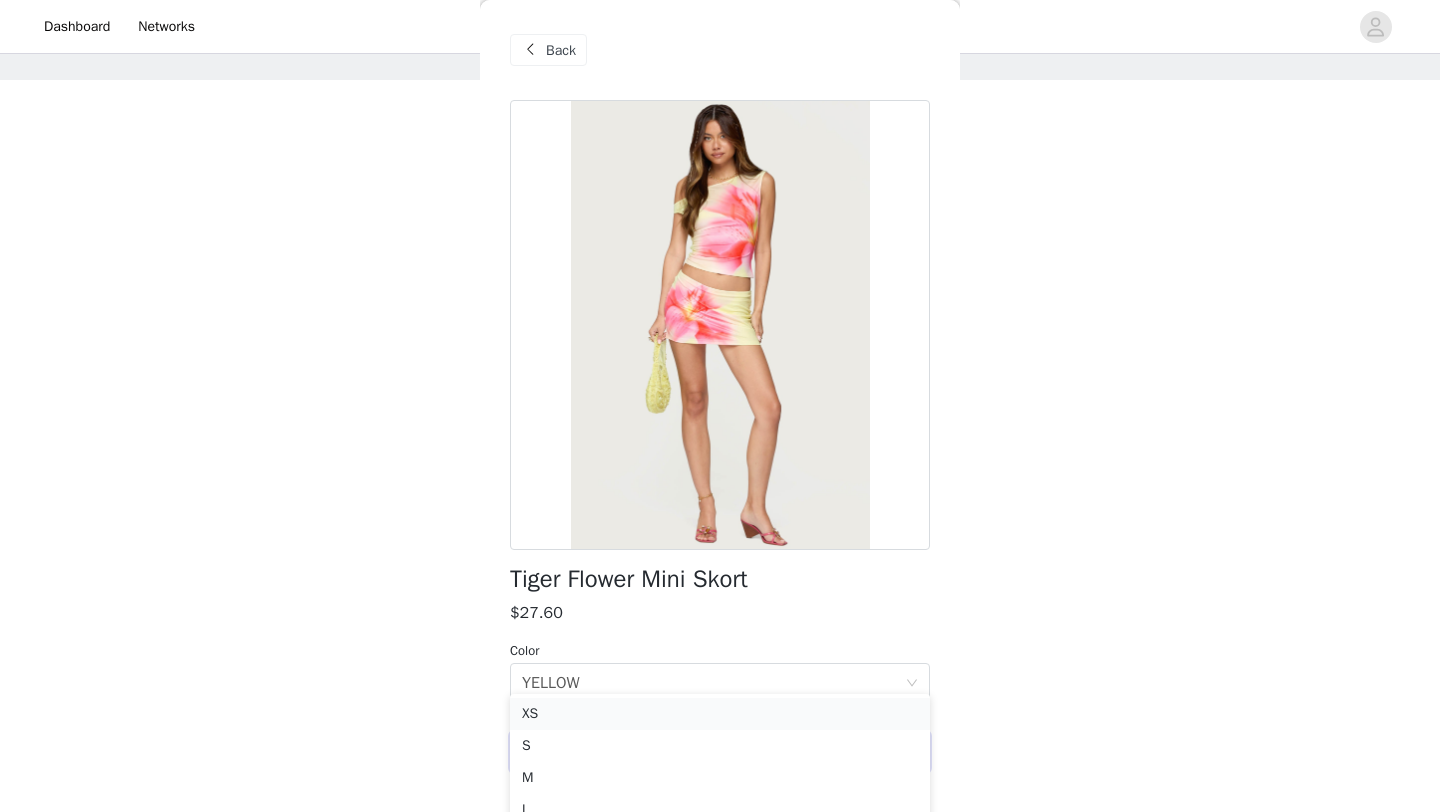 scroll, scrollTop: 132, scrollLeft: 0, axis: vertical 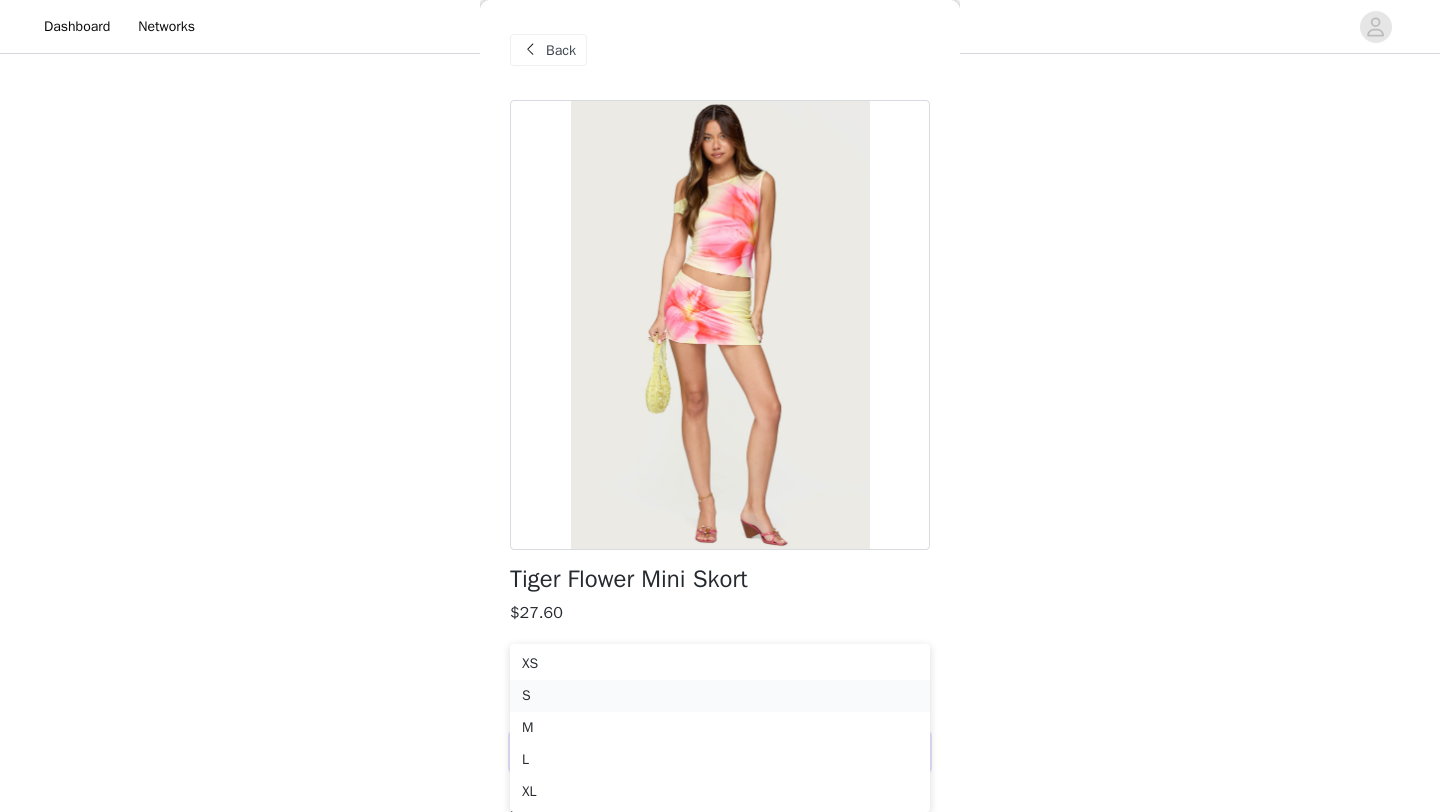 click on "S" at bounding box center (720, 696) 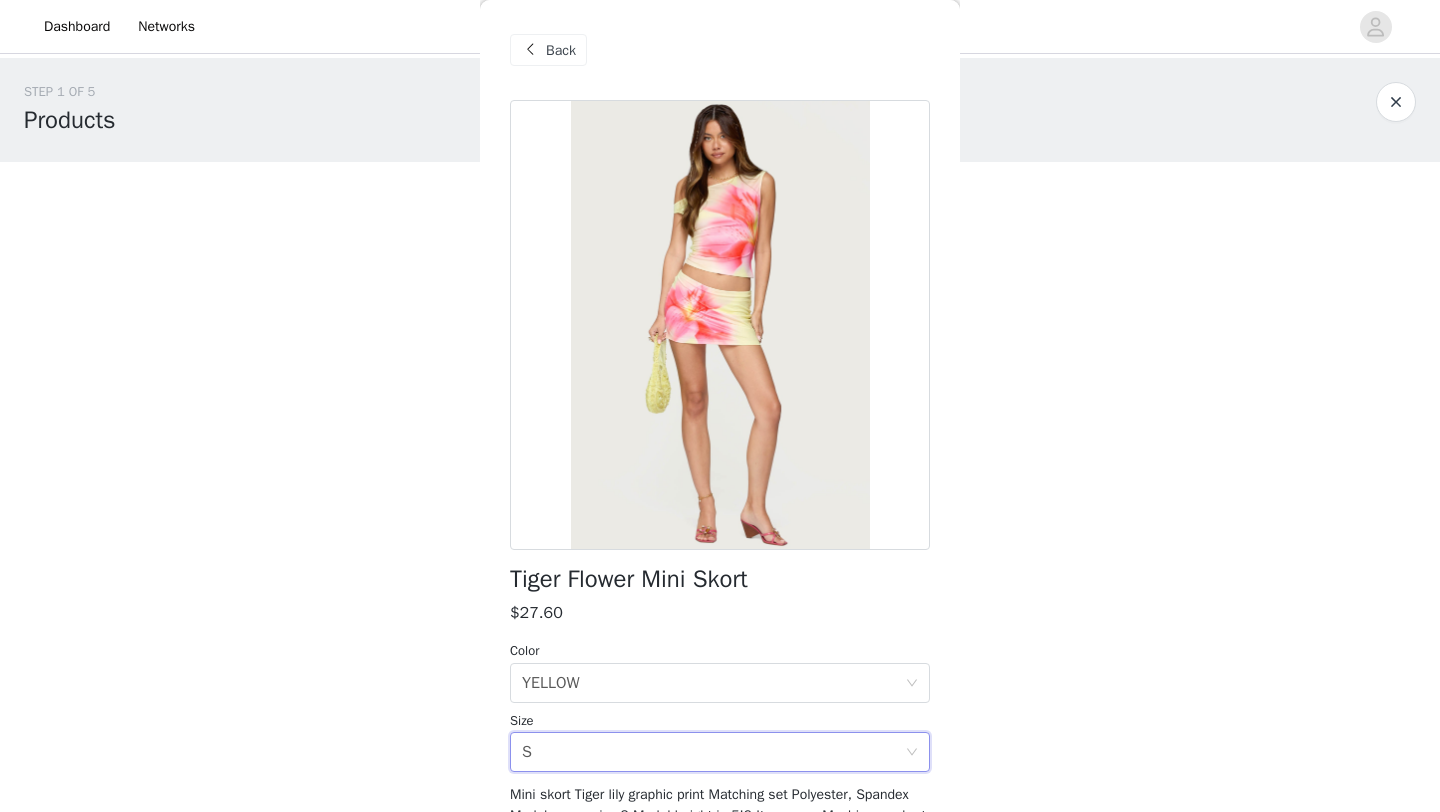 scroll, scrollTop: 0, scrollLeft: 0, axis: both 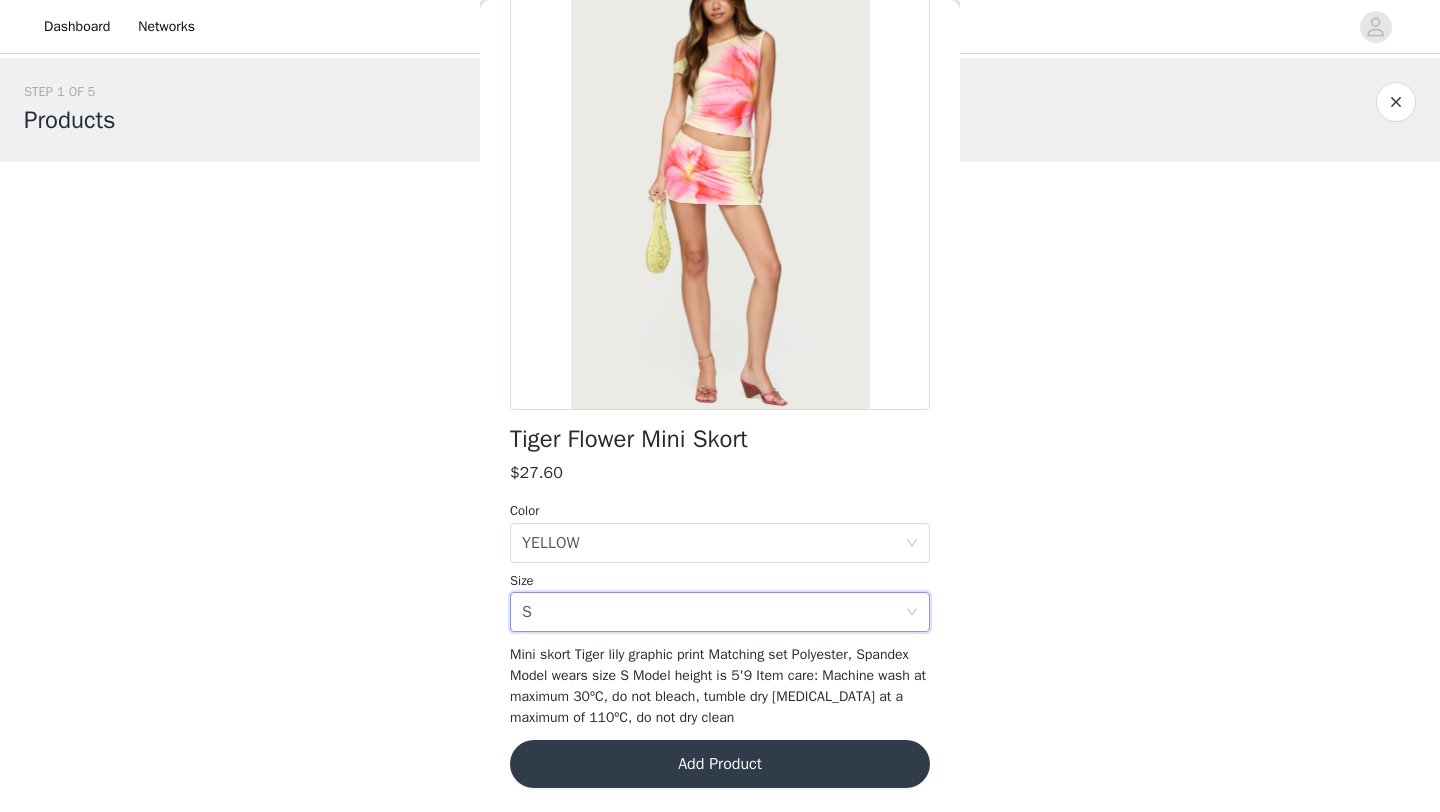 click on "Add Product" at bounding box center [720, 764] 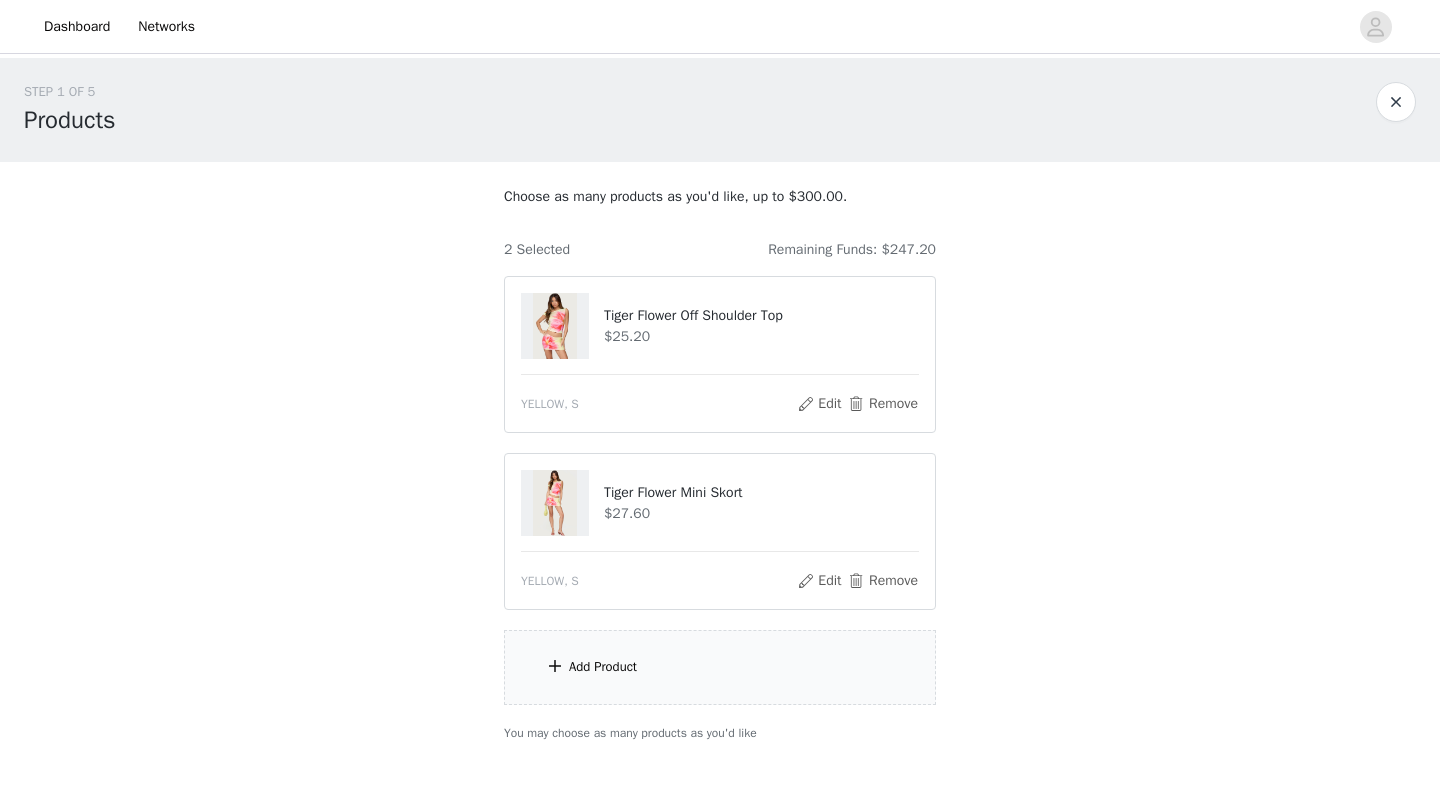 scroll, scrollTop: 98, scrollLeft: 0, axis: vertical 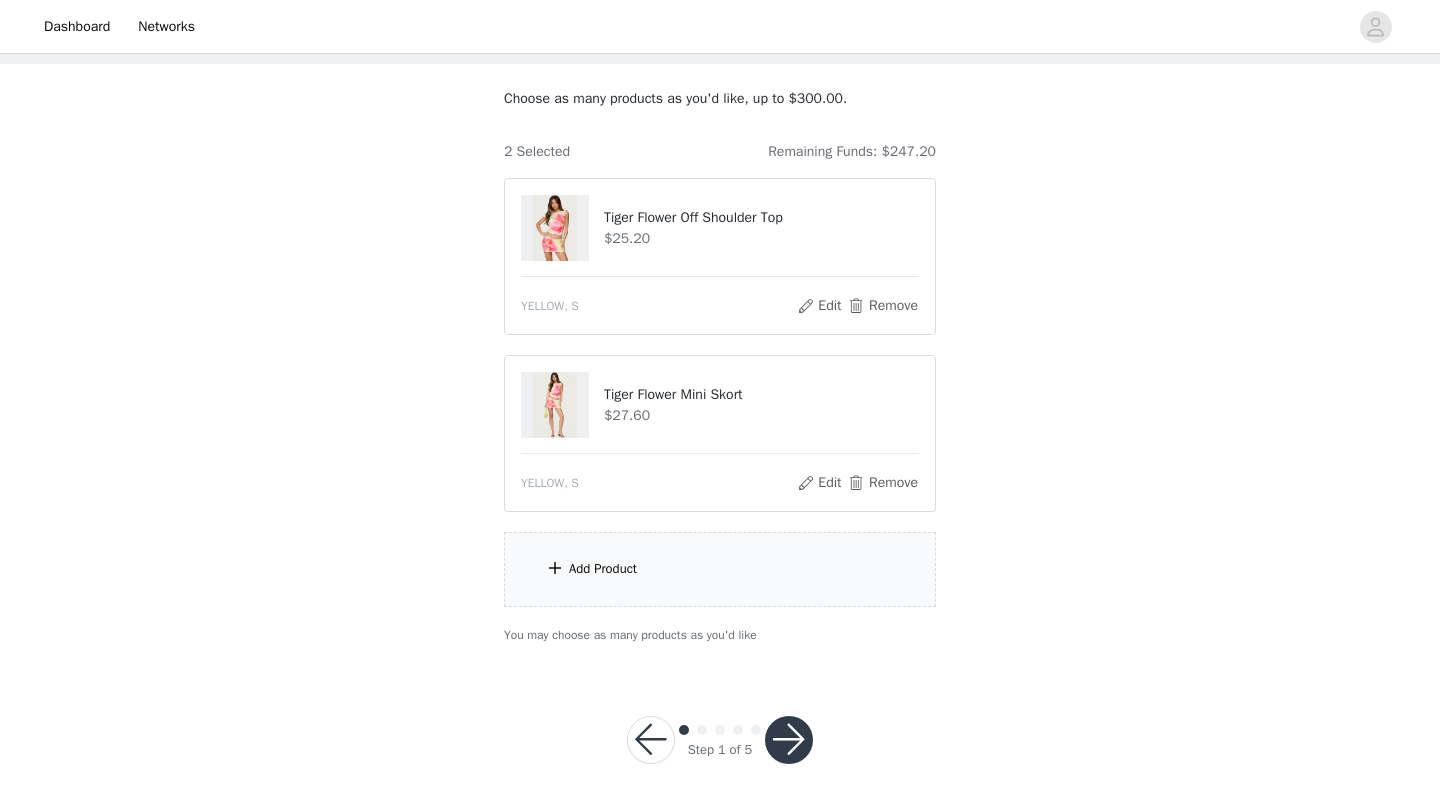 click on "Add Product" at bounding box center [720, 569] 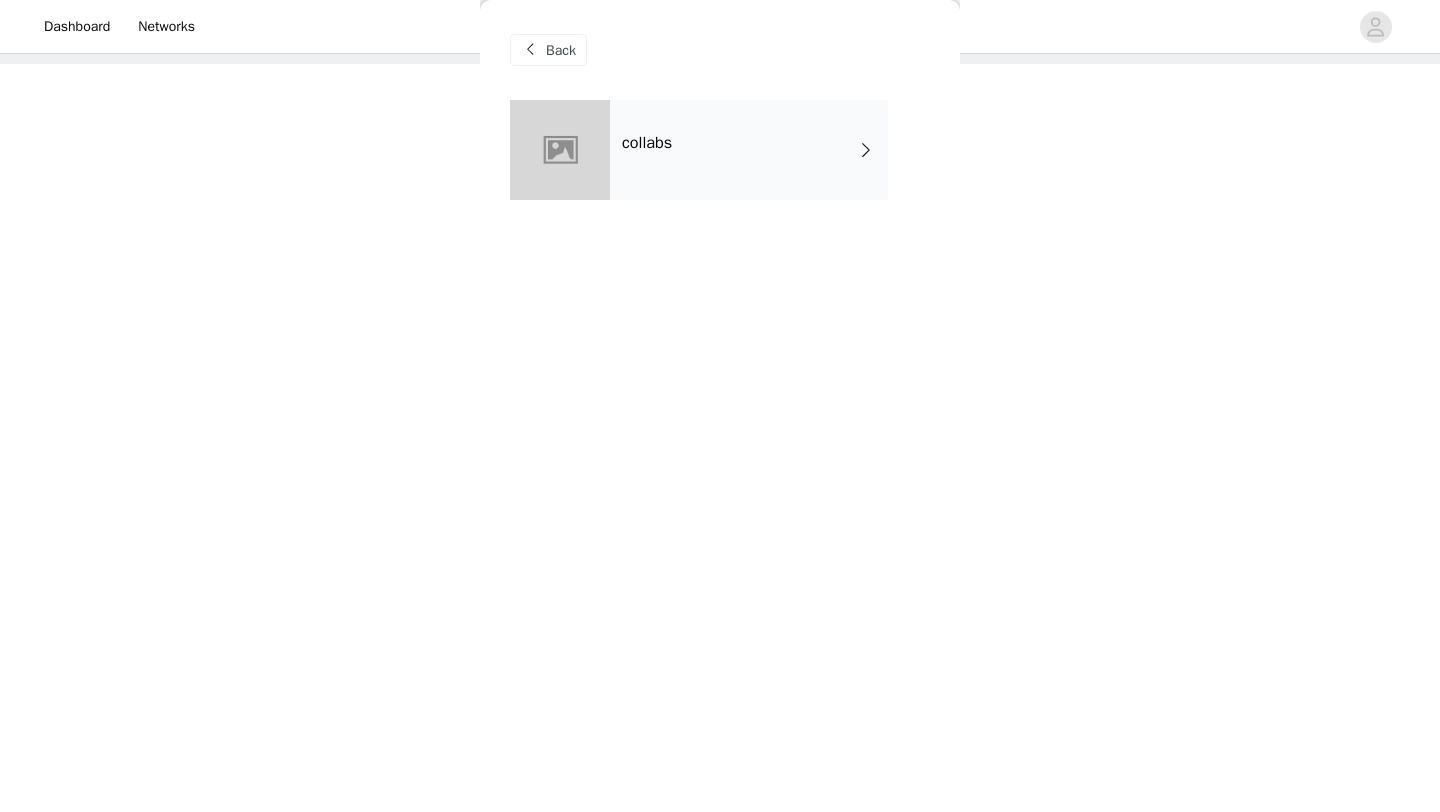 click on "collabs" at bounding box center [749, 150] 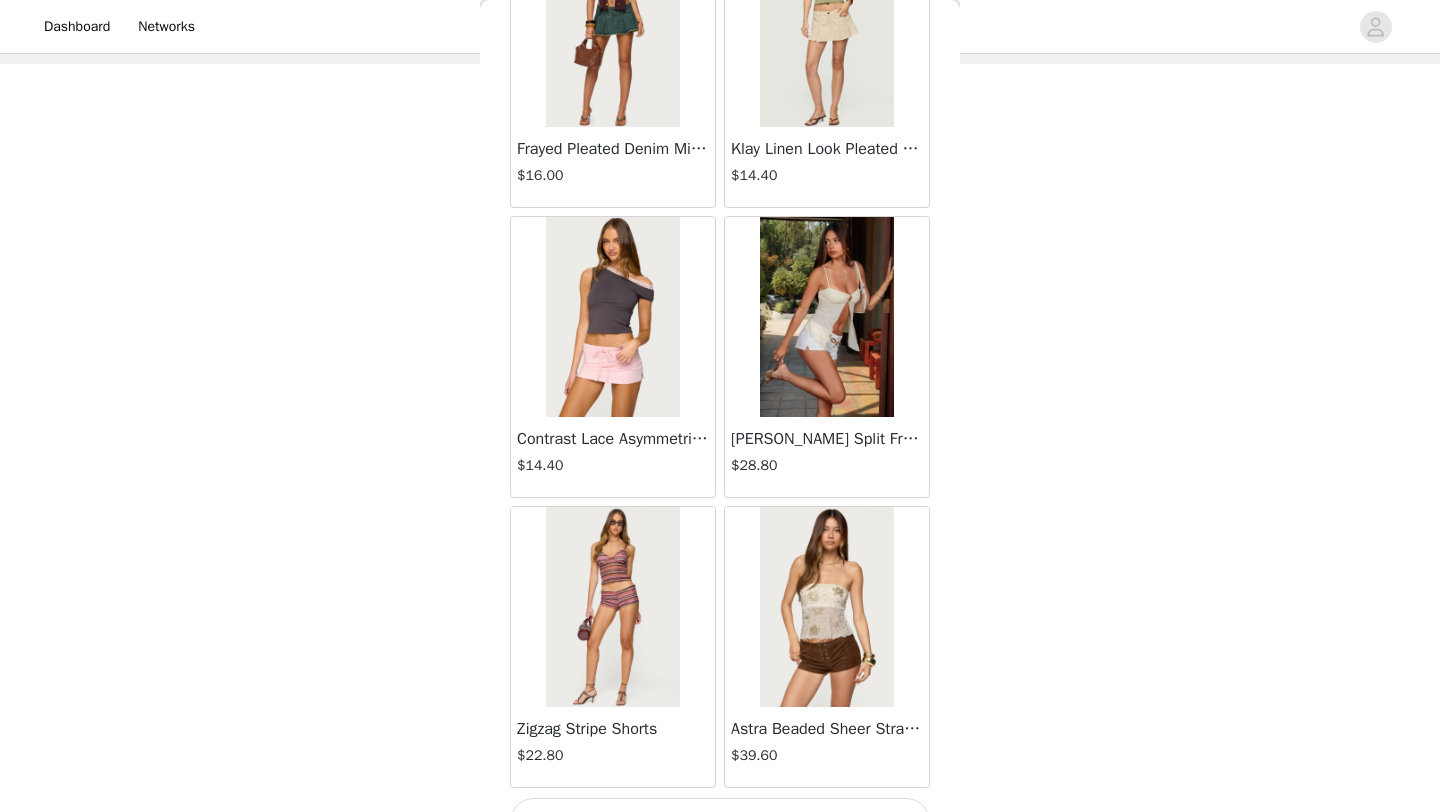 scroll, scrollTop: 2248, scrollLeft: 0, axis: vertical 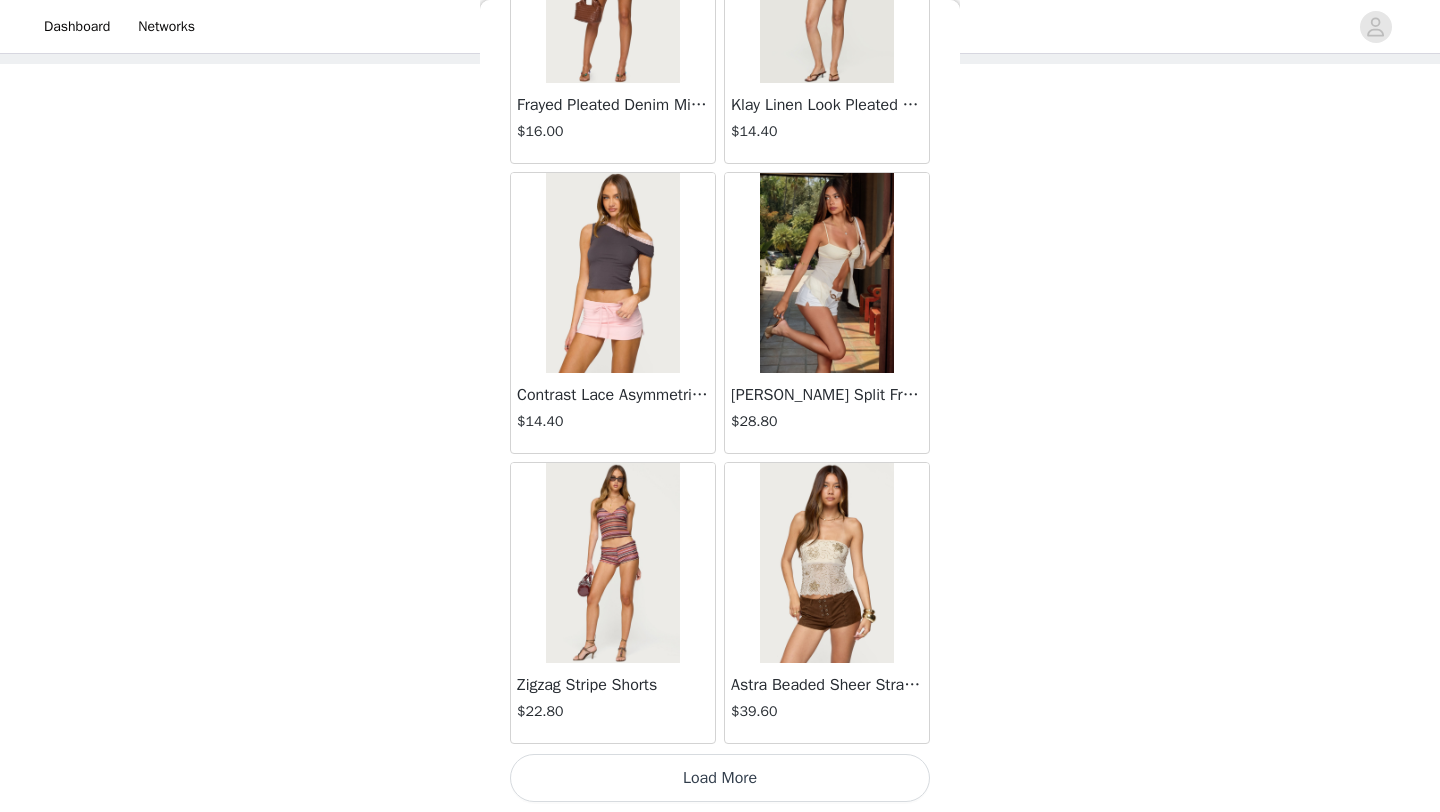 click on "Load More" at bounding box center (720, 778) 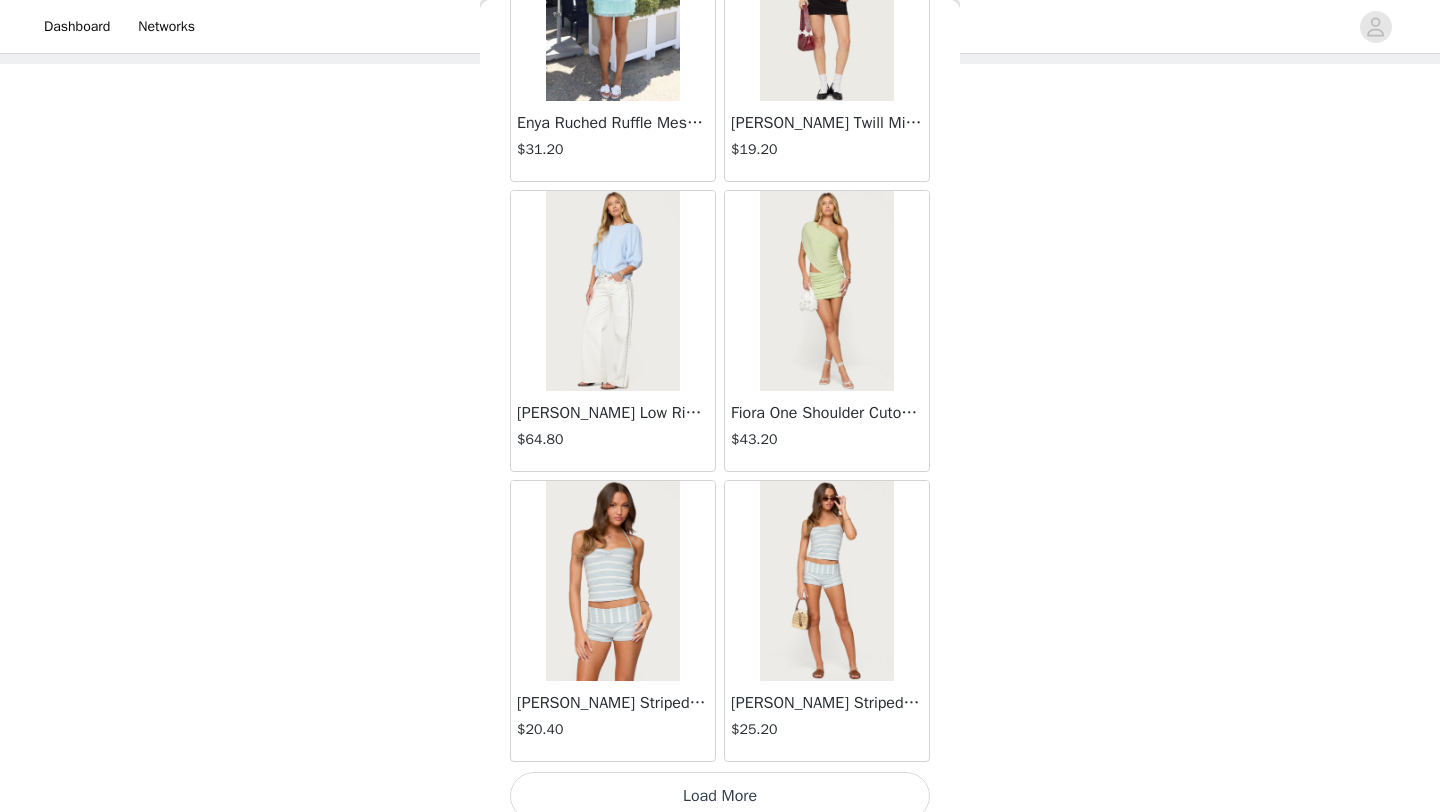 scroll, scrollTop: 5148, scrollLeft: 0, axis: vertical 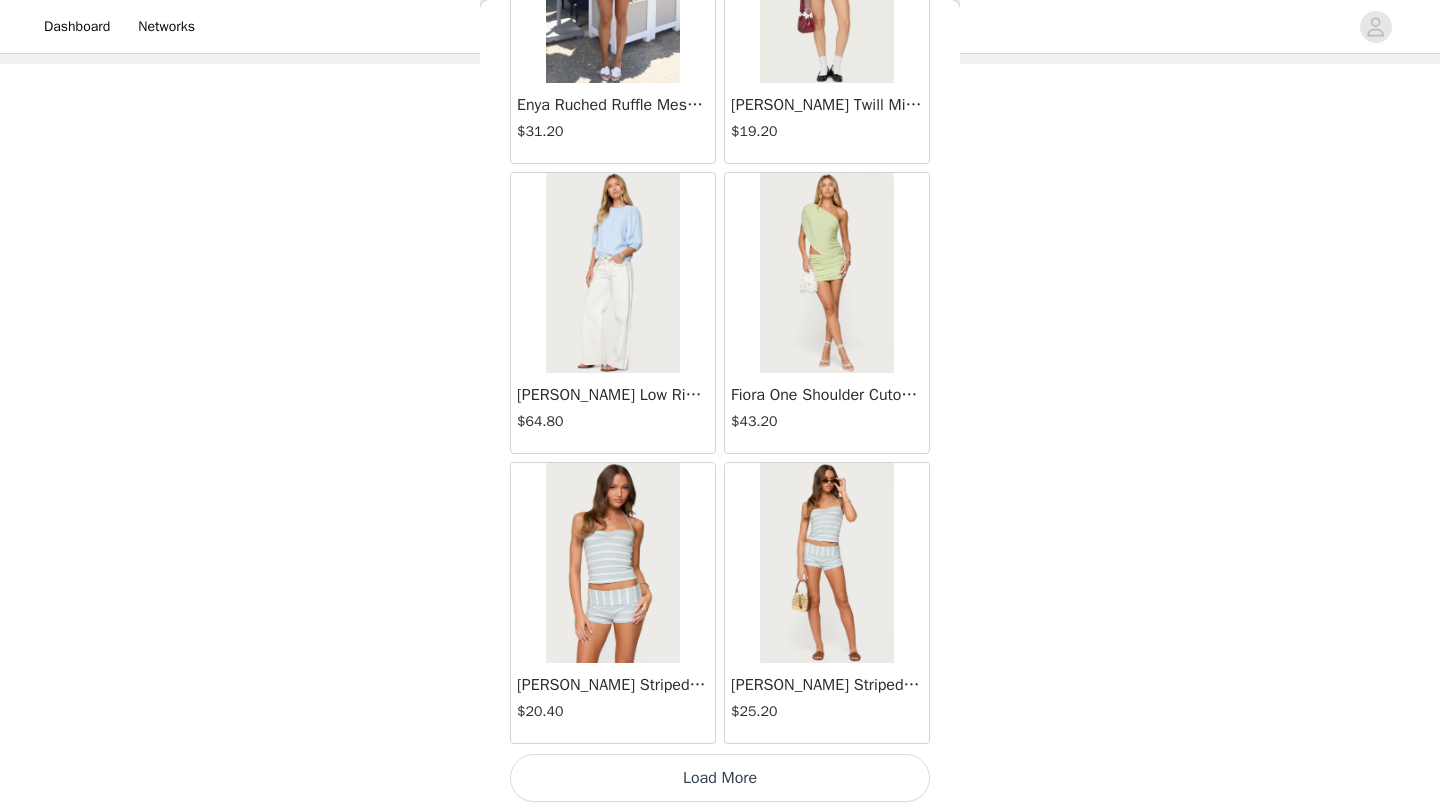 click on "Load More" at bounding box center (720, 778) 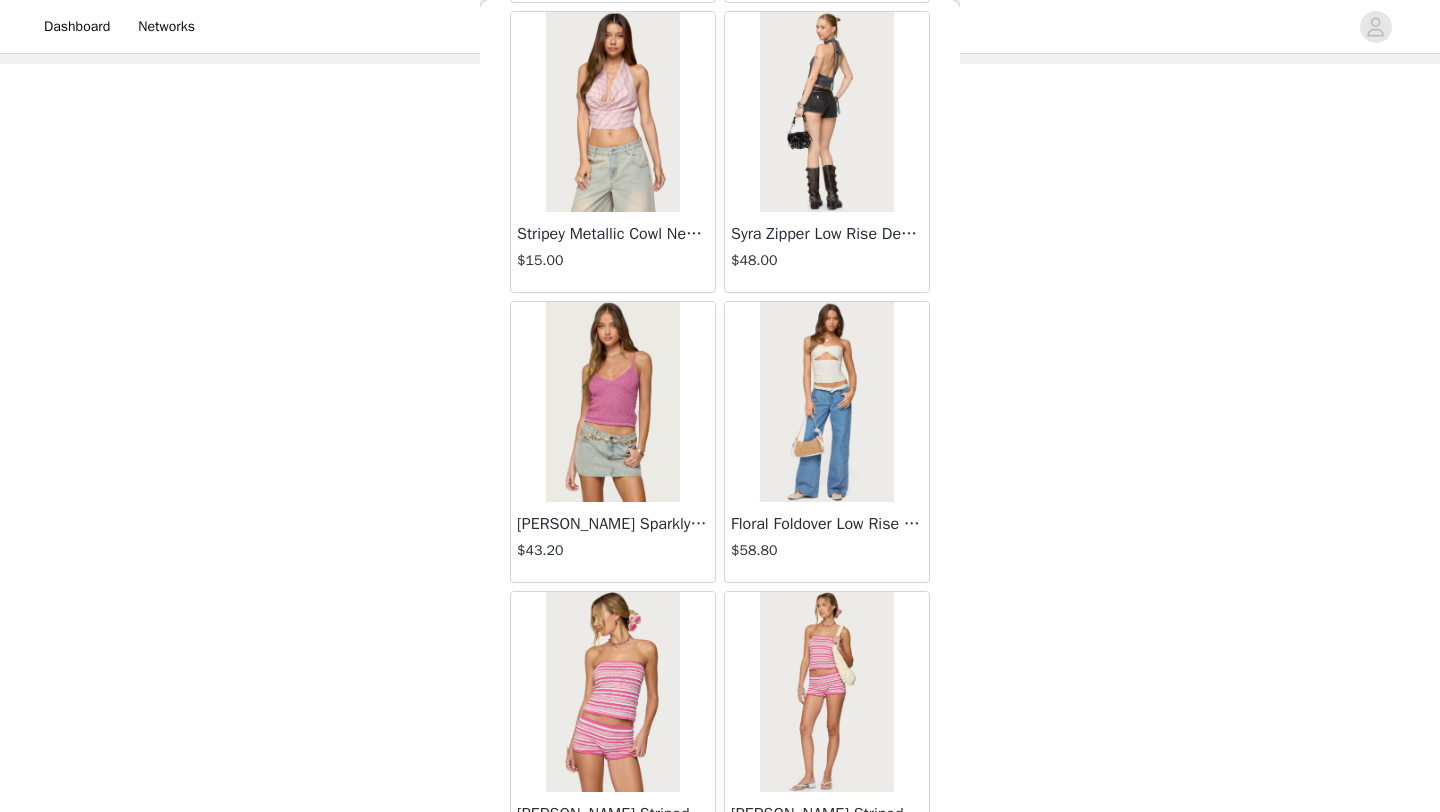 scroll, scrollTop: 8048, scrollLeft: 0, axis: vertical 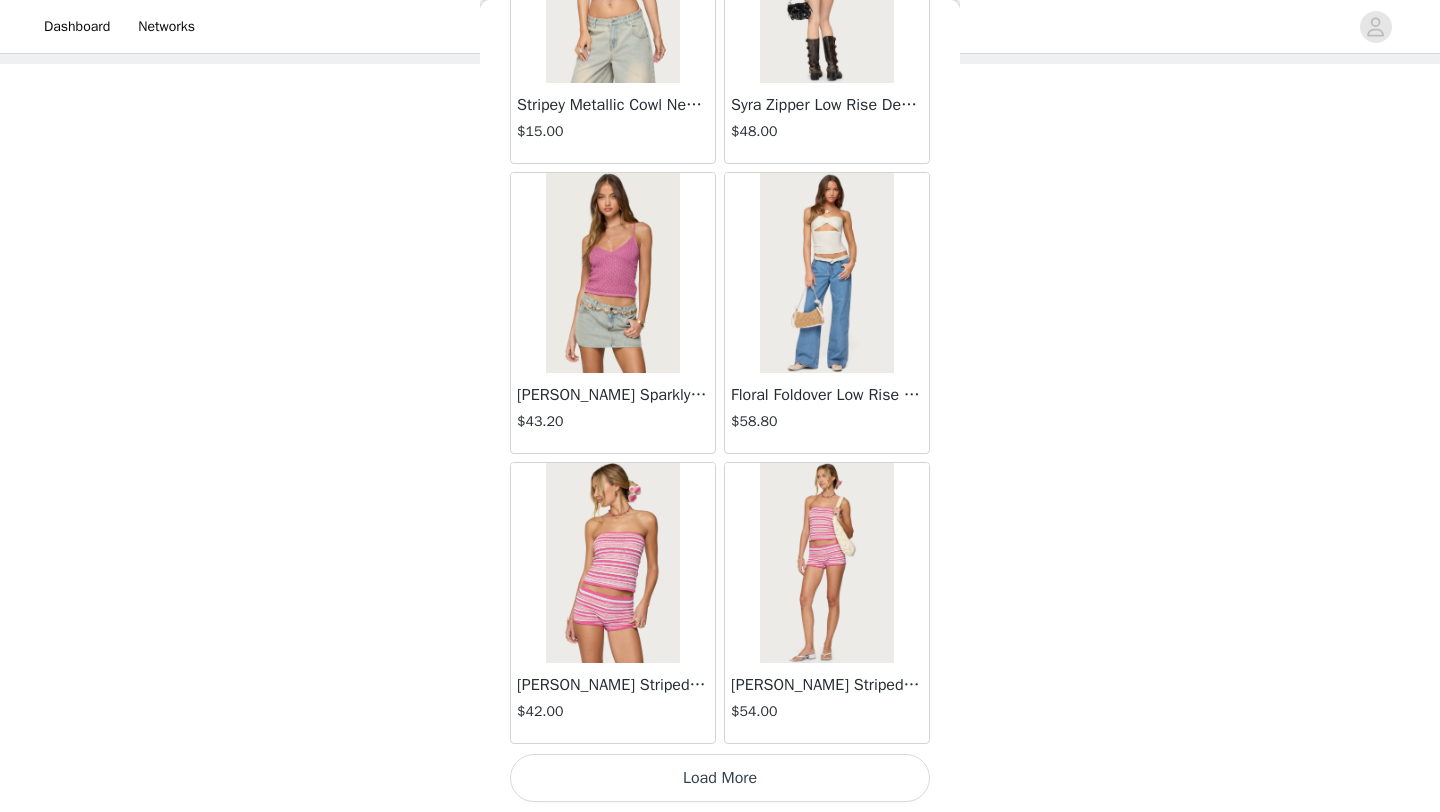 click on "Load More" at bounding box center (720, 778) 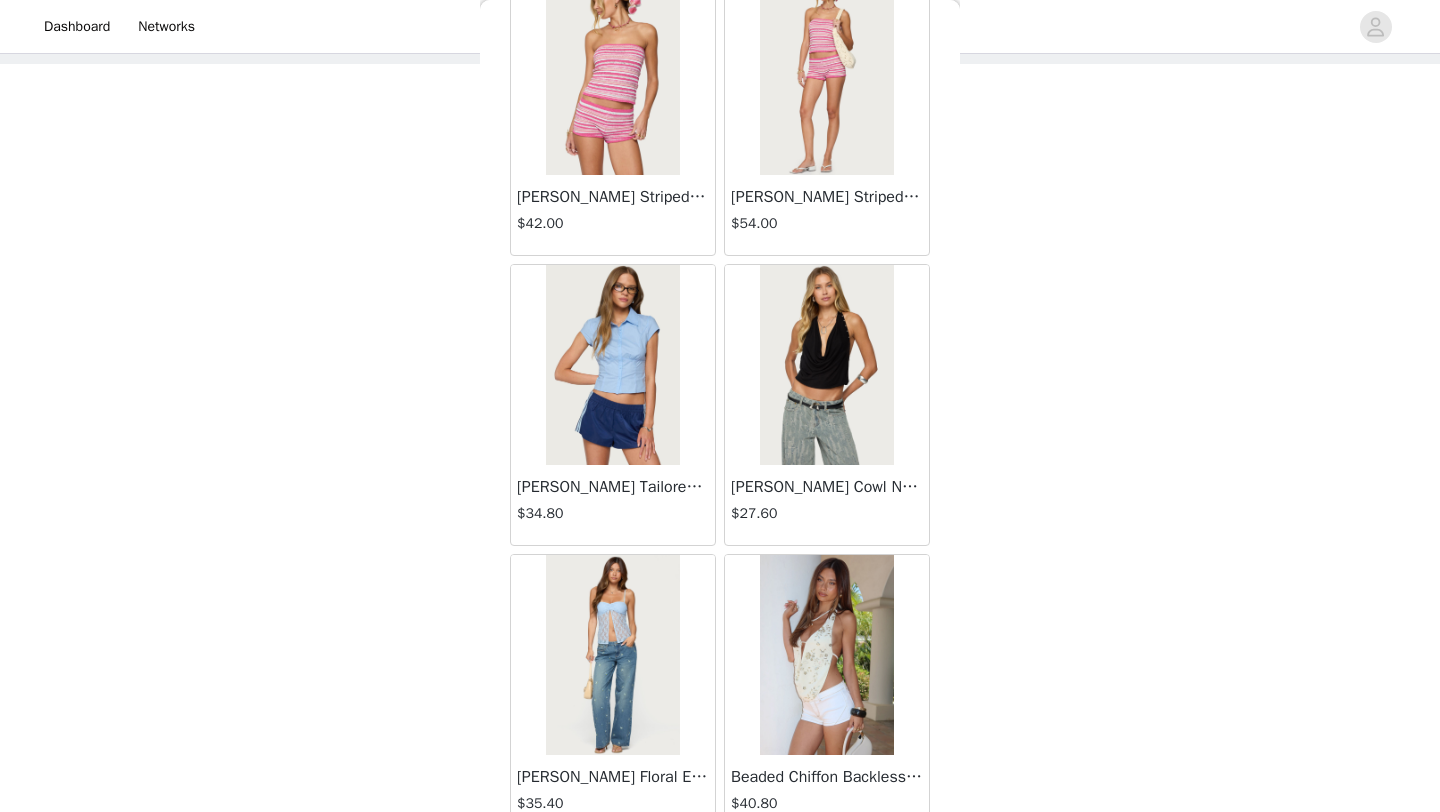 scroll, scrollTop: 8538, scrollLeft: 0, axis: vertical 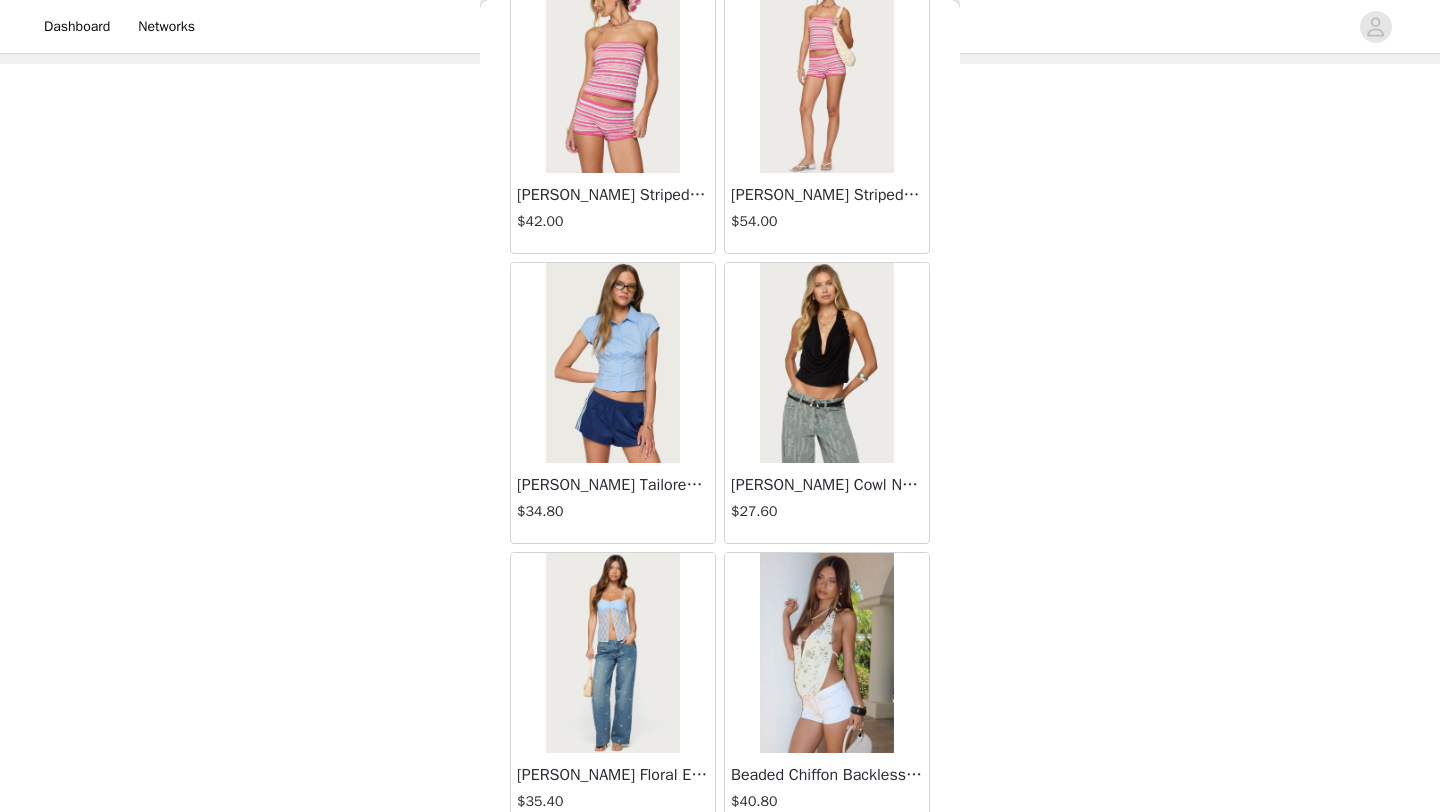 click at bounding box center (826, 363) 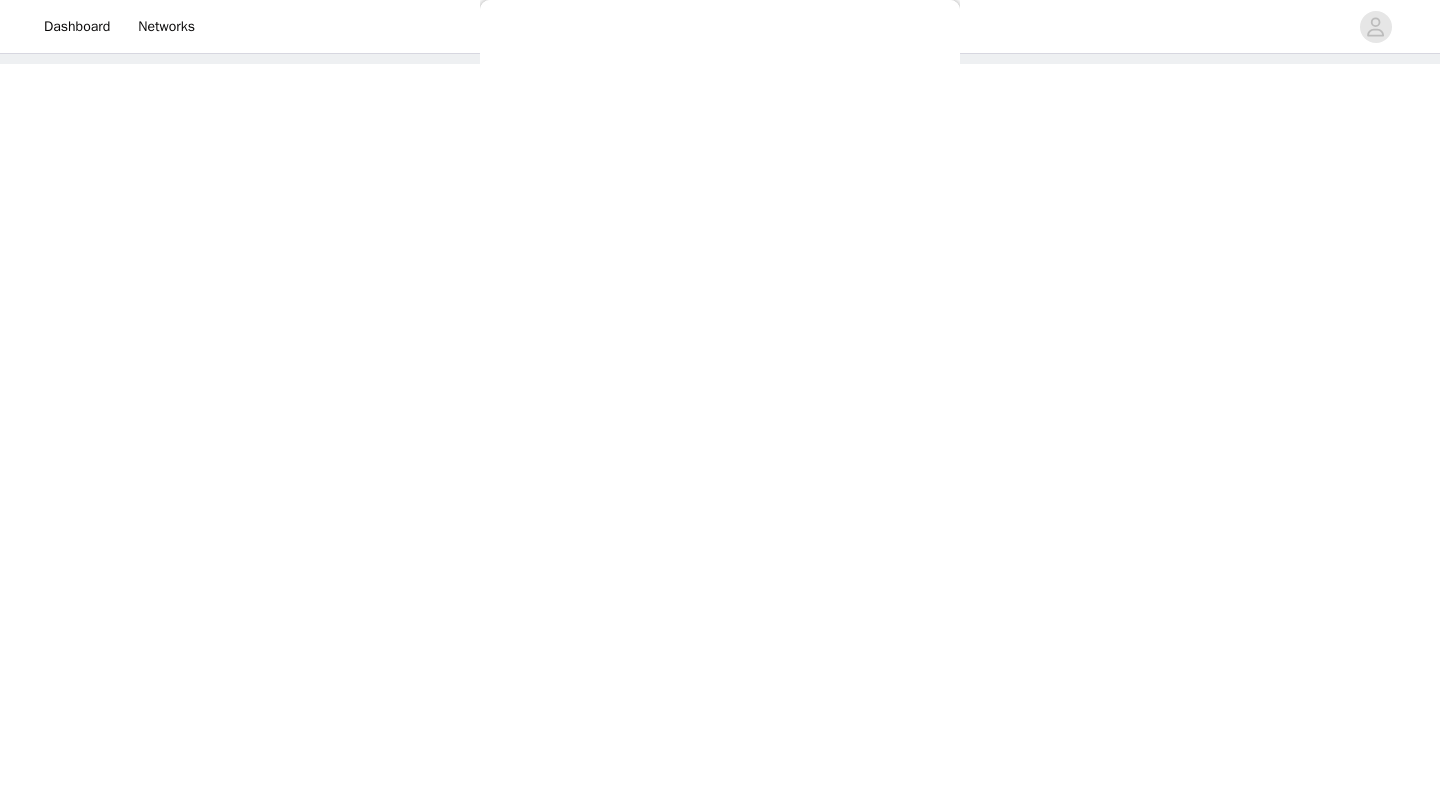 scroll, scrollTop: 161, scrollLeft: 0, axis: vertical 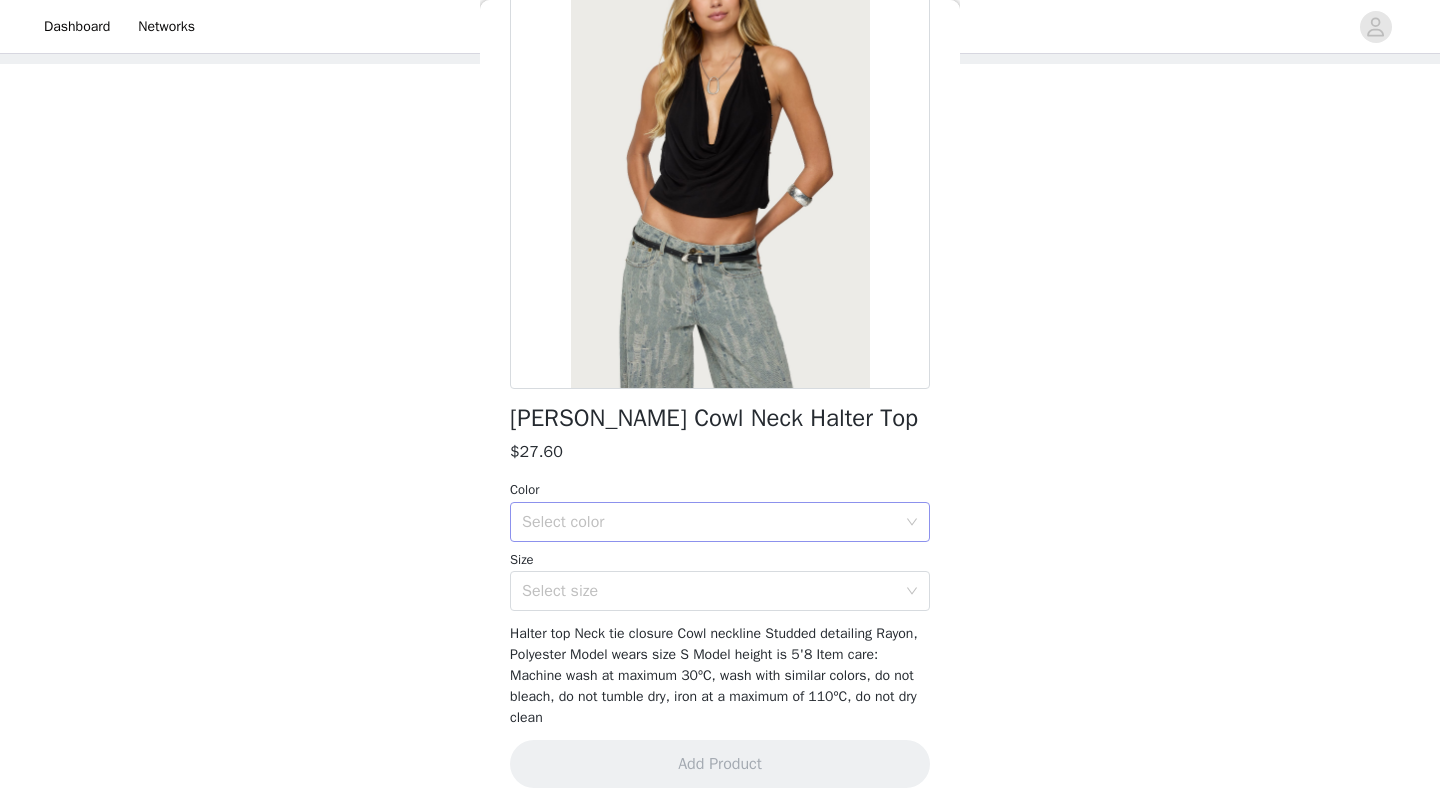 click on "Select color" at bounding box center [709, 522] 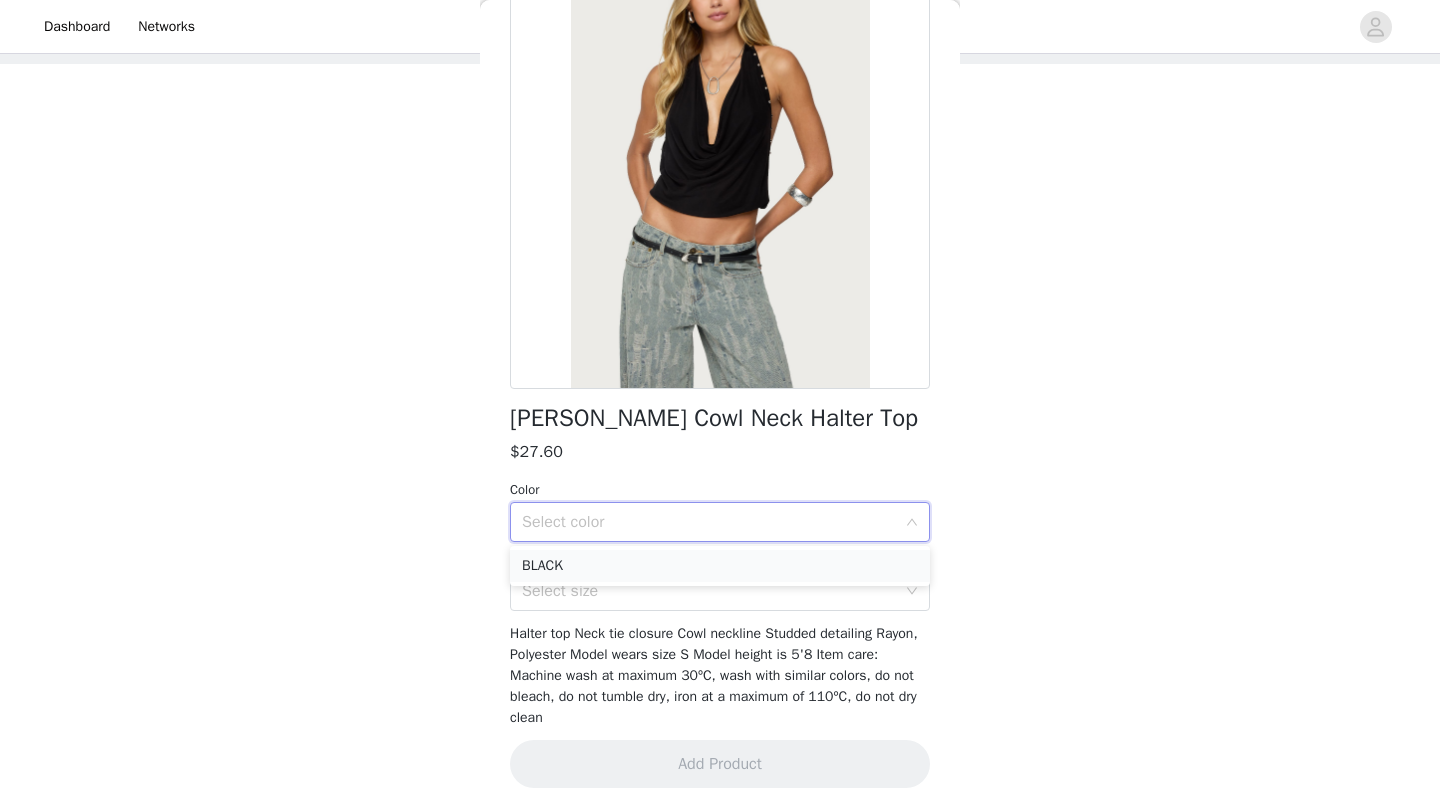 click on "BLACK" at bounding box center (720, 566) 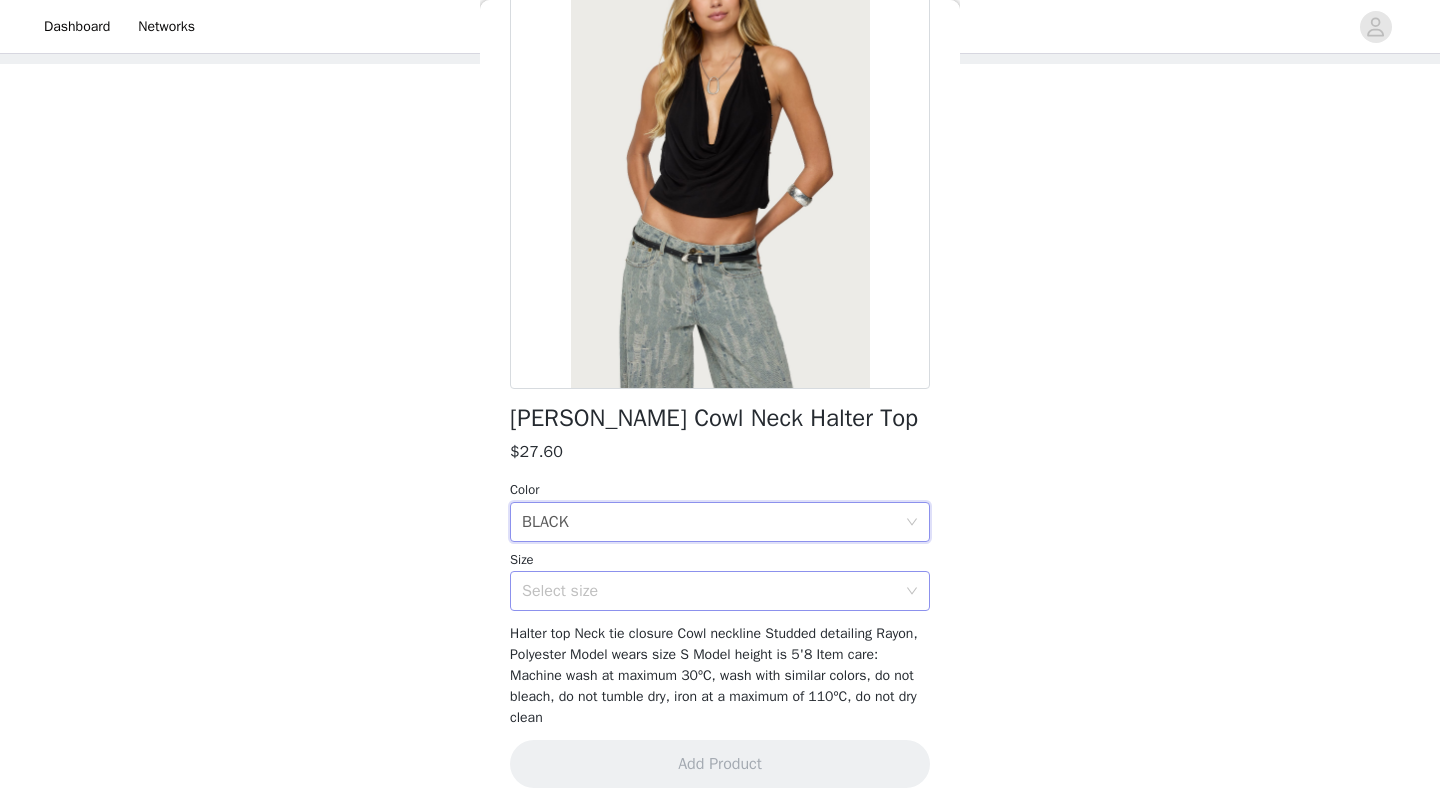 click on "Select size" at bounding box center (709, 591) 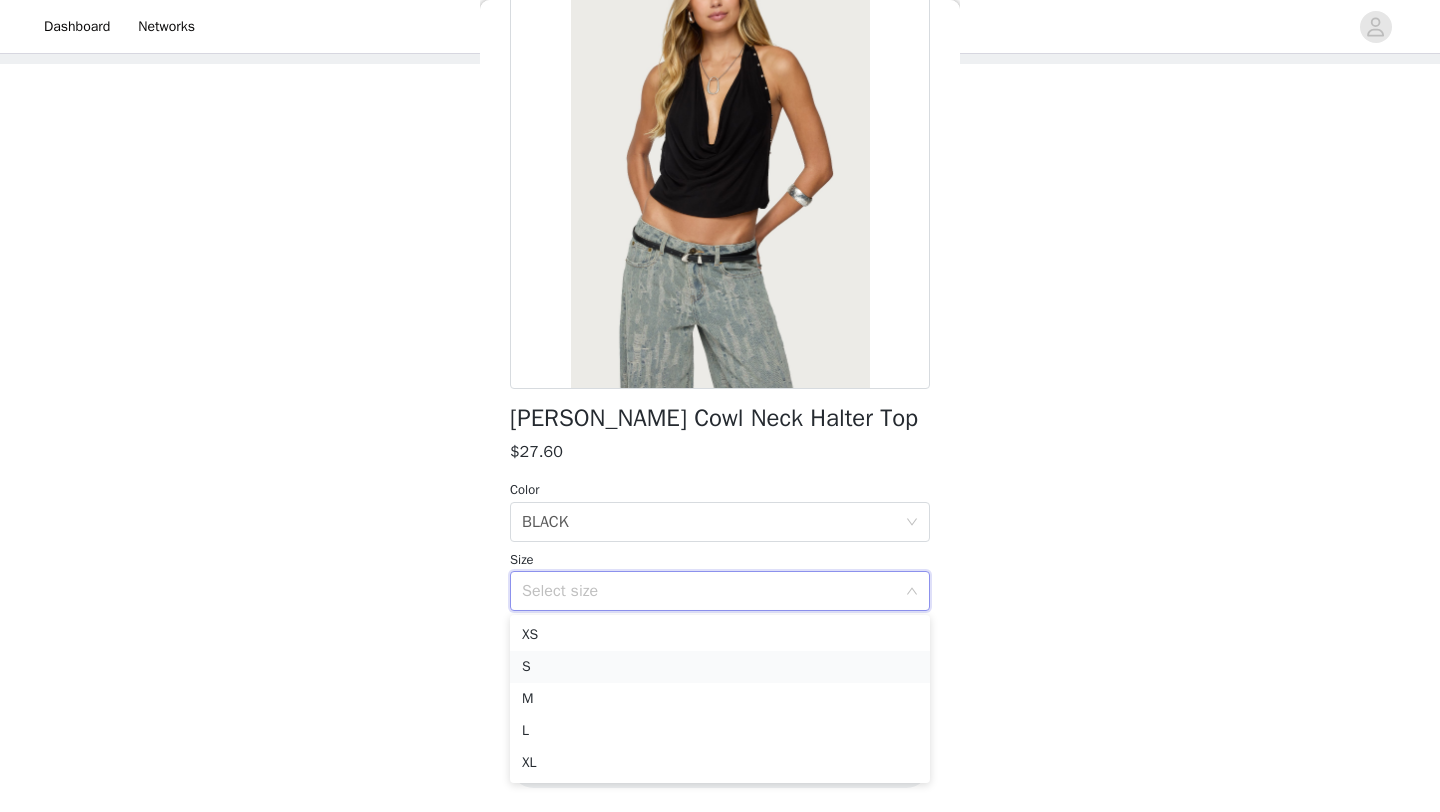 click on "S" at bounding box center [720, 667] 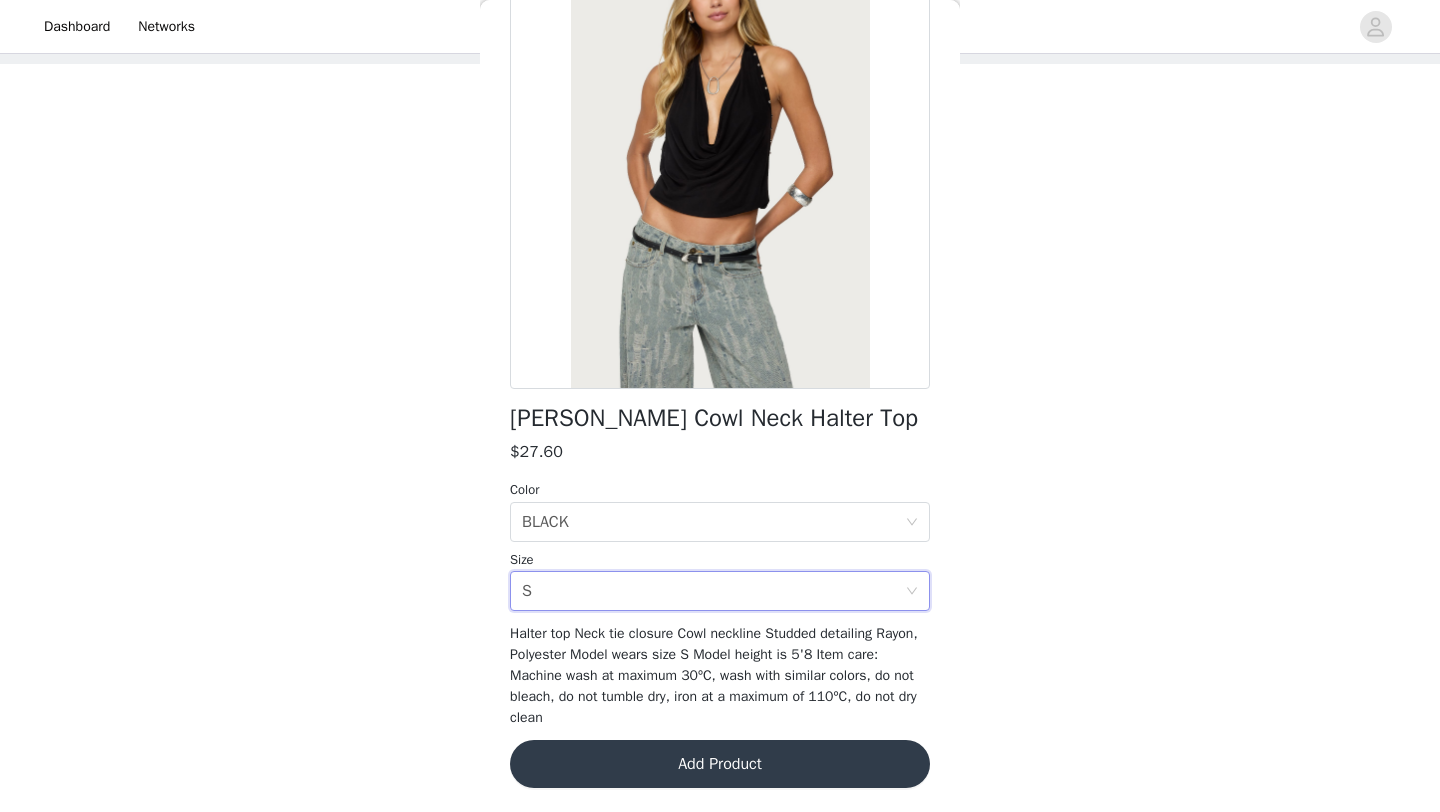 click on "Add Product" at bounding box center [720, 764] 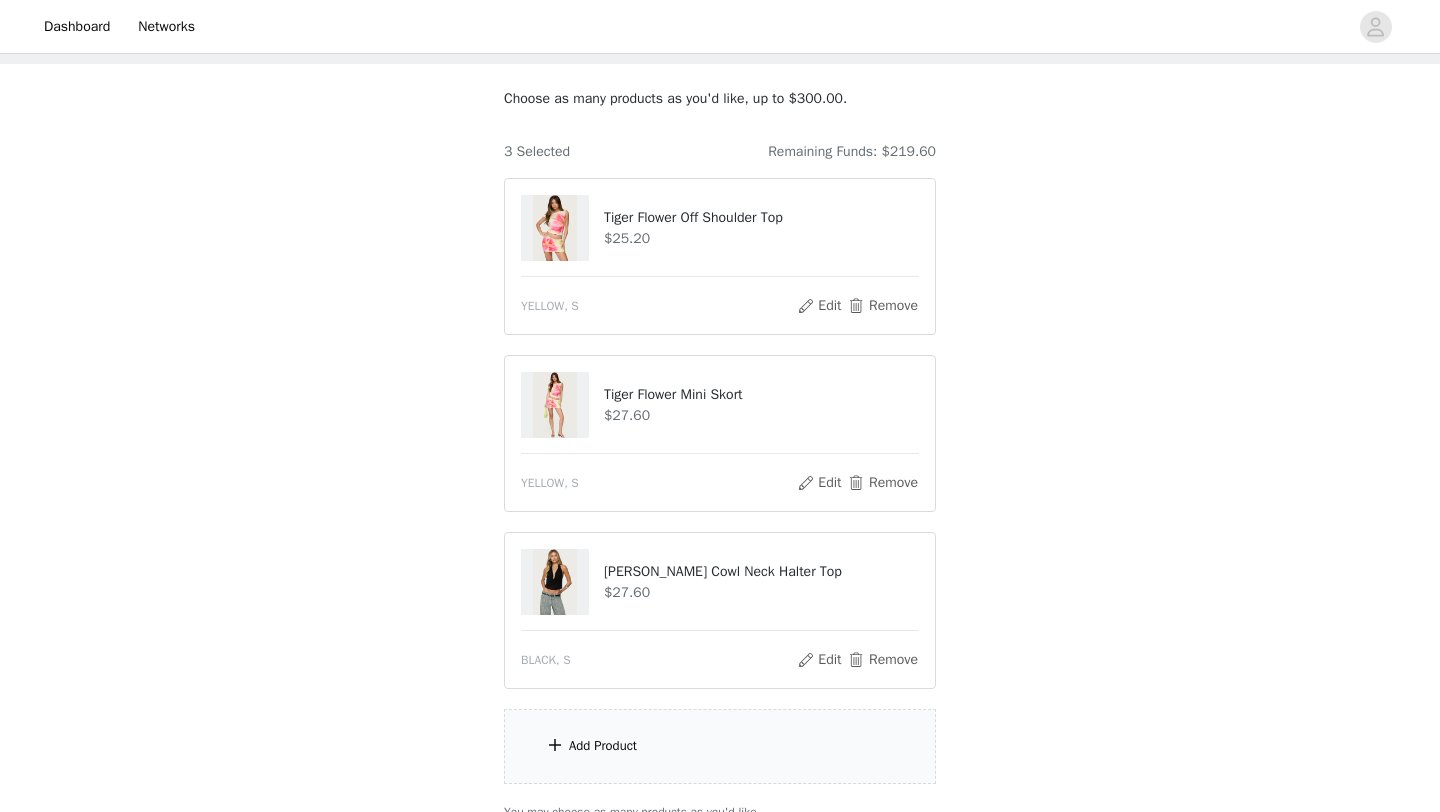 scroll, scrollTop: 275, scrollLeft: 0, axis: vertical 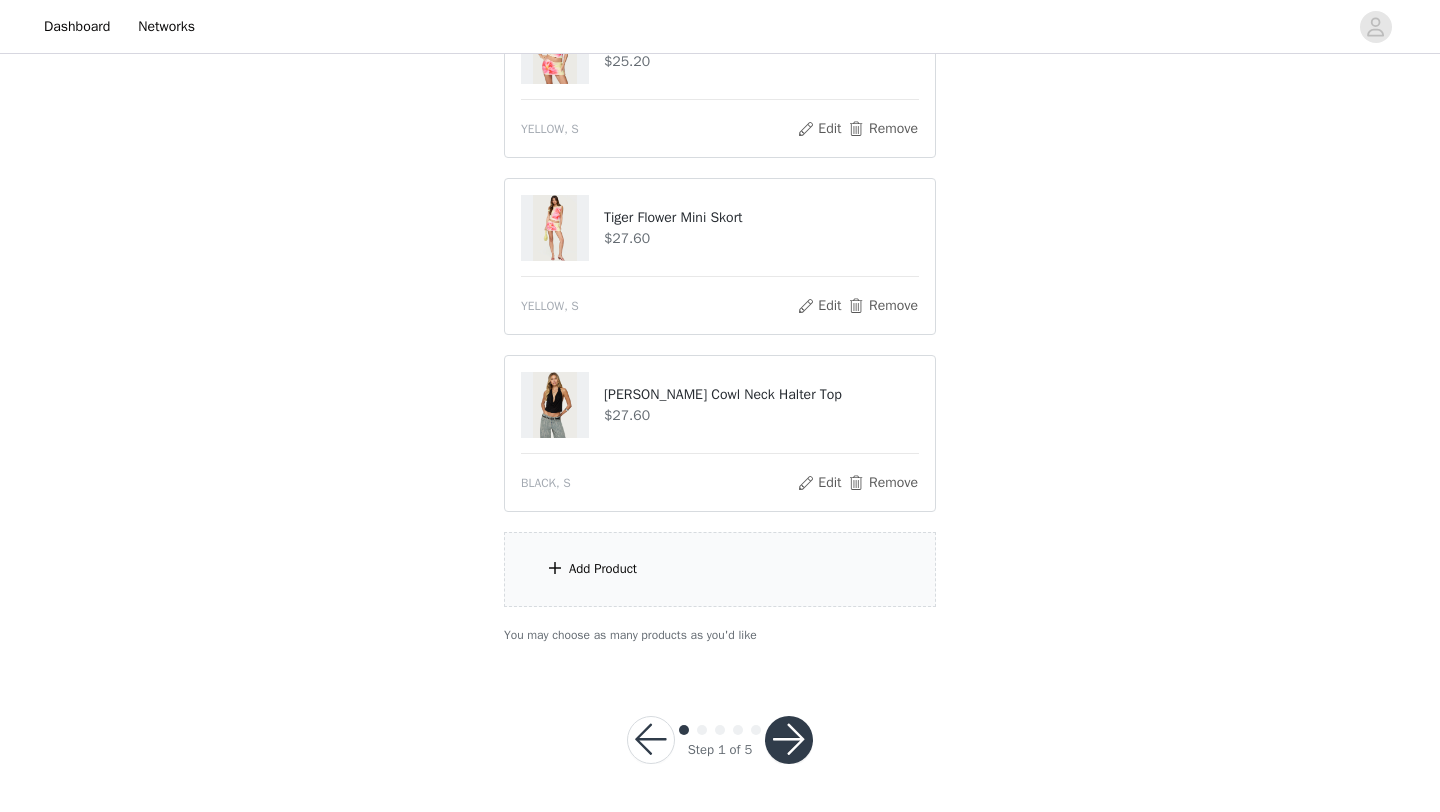 click on "Add Product" at bounding box center (720, 569) 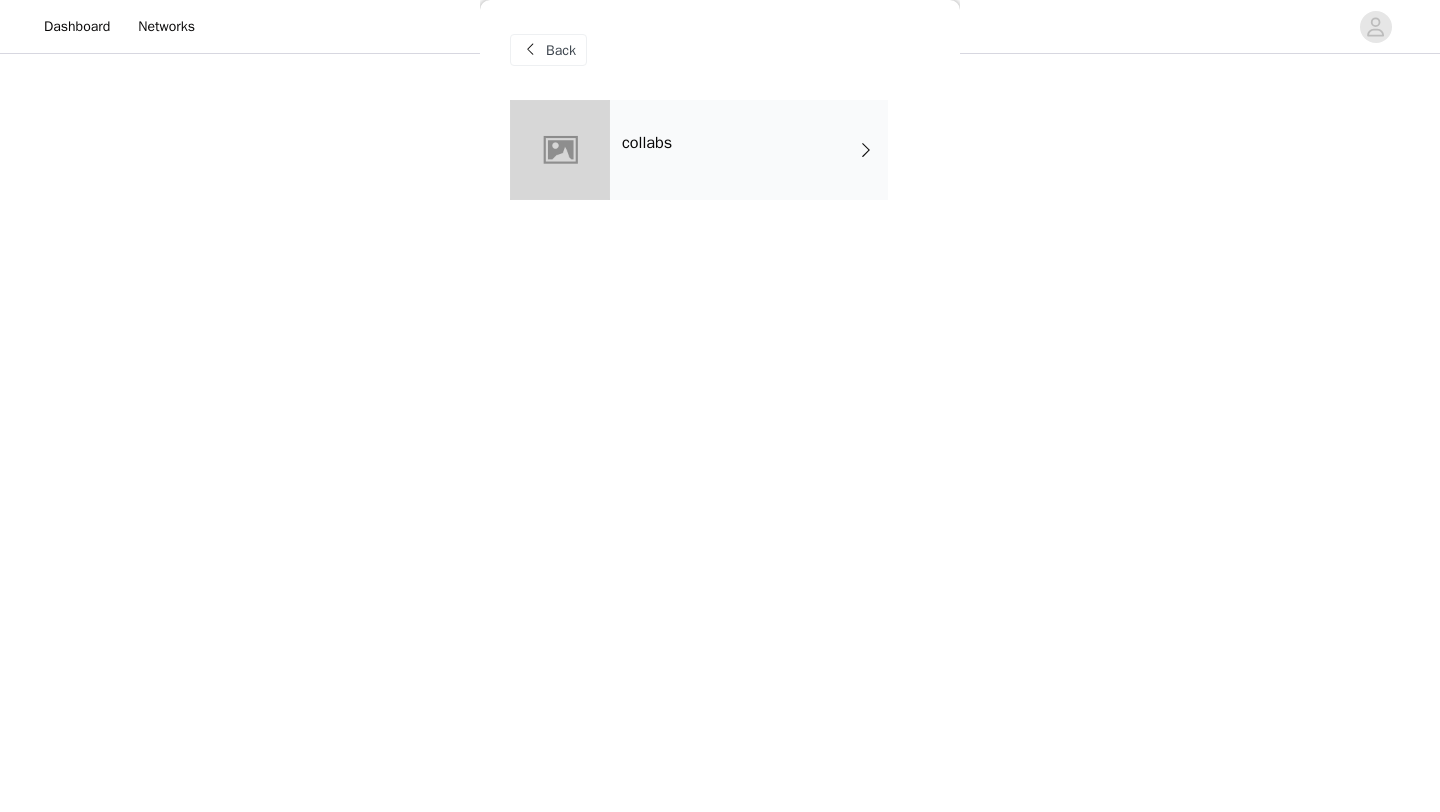 click on "collabs" at bounding box center (749, 150) 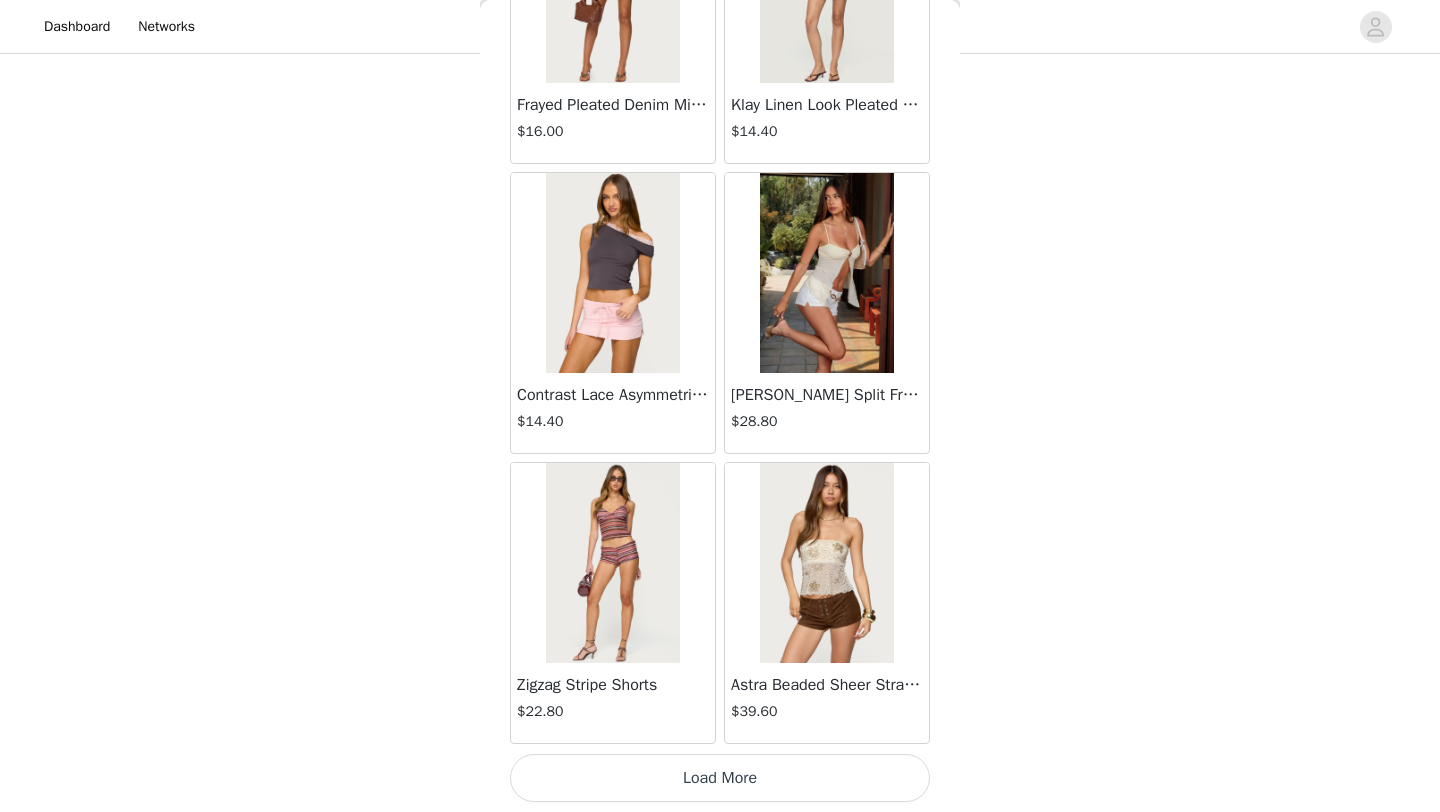 click on "Load More" at bounding box center (720, 778) 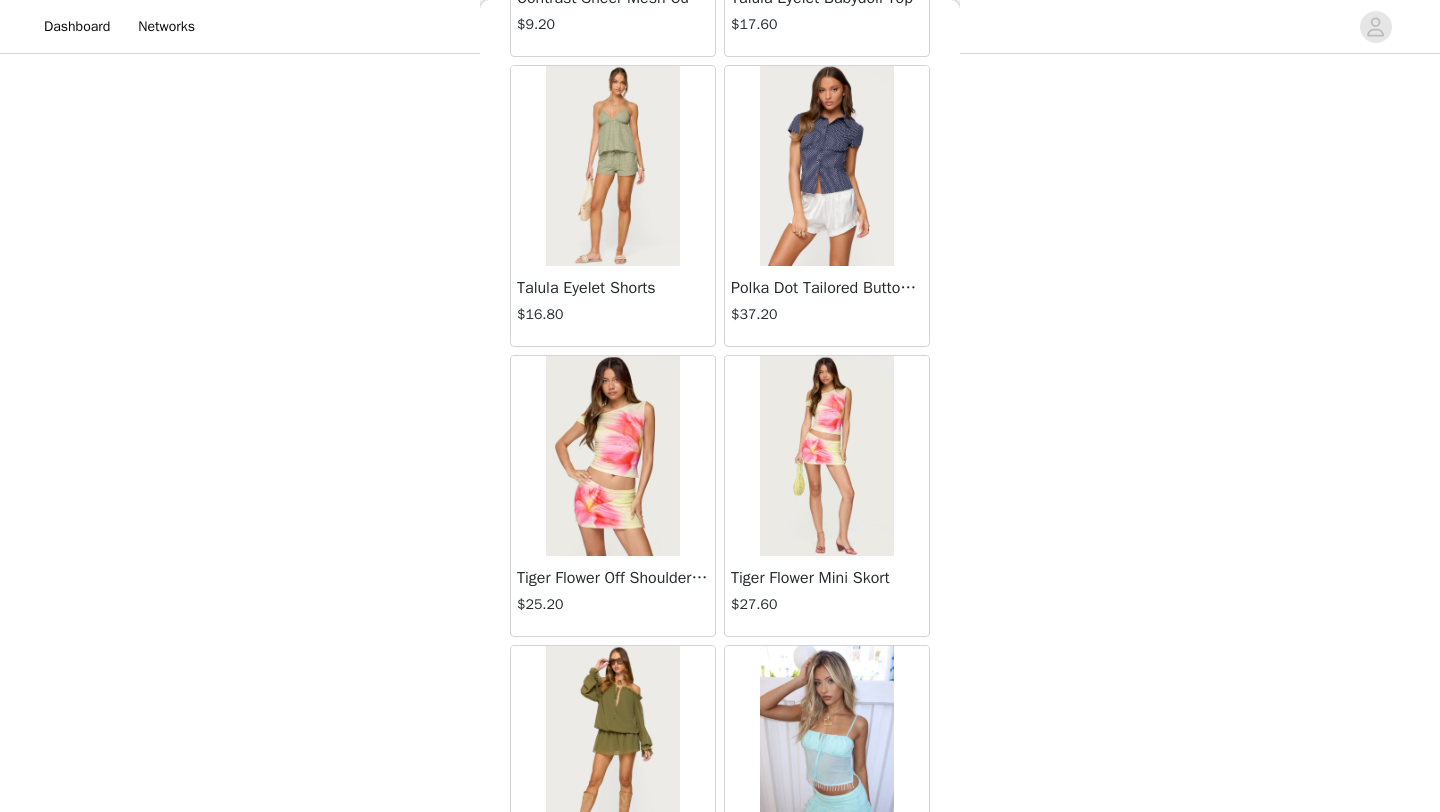 scroll, scrollTop: 5148, scrollLeft: 0, axis: vertical 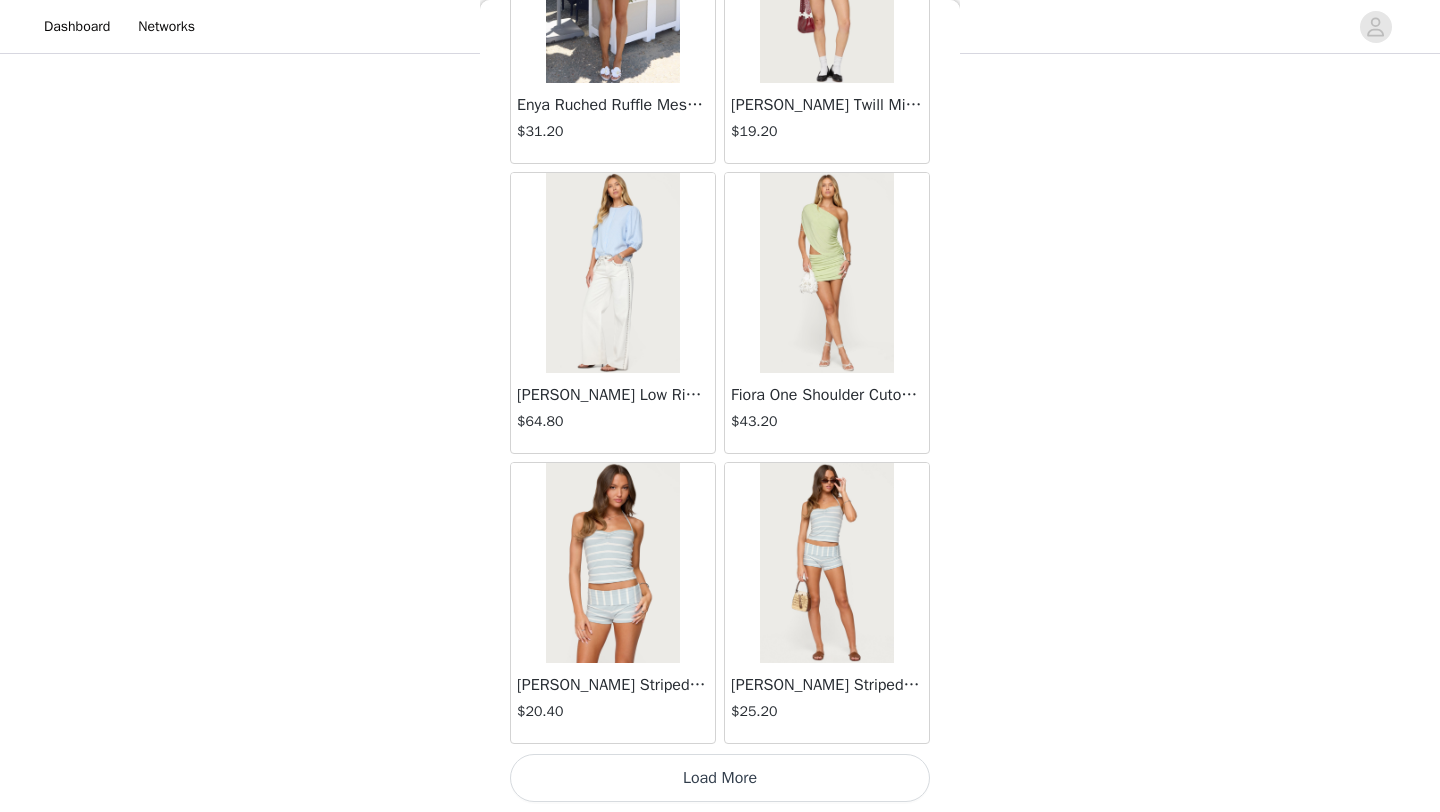 click on "Load More" at bounding box center (720, 778) 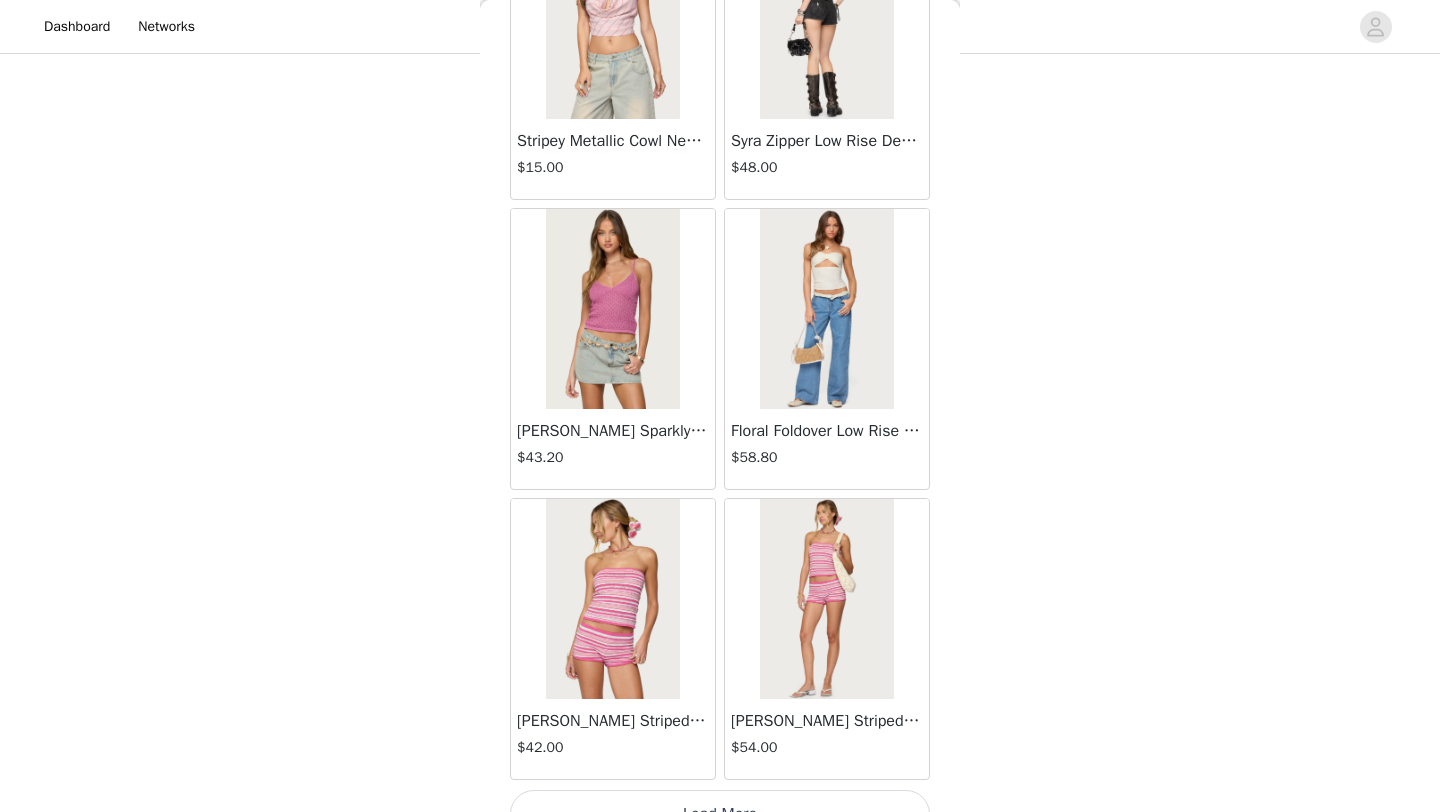 scroll, scrollTop: 8048, scrollLeft: 0, axis: vertical 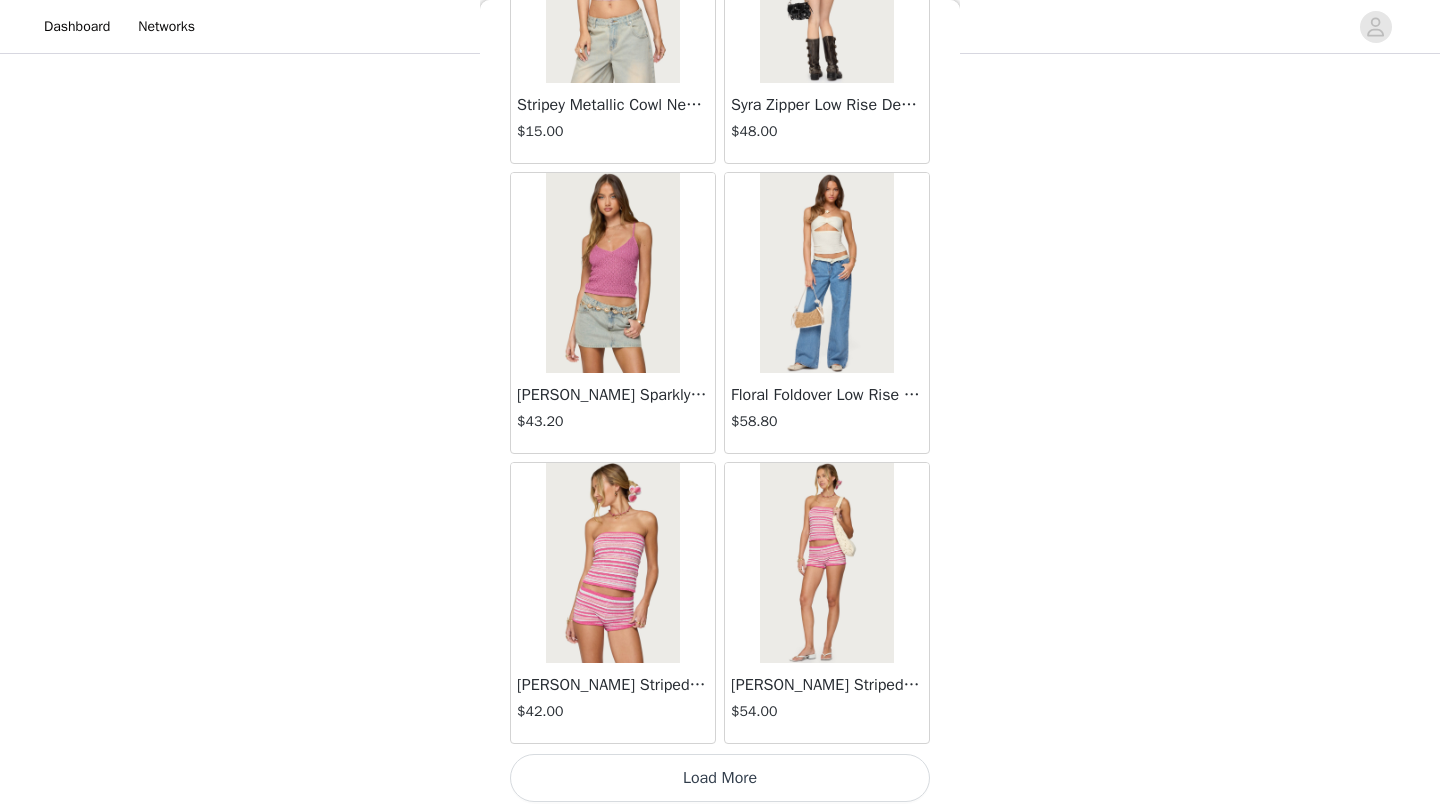 click on "Load More" at bounding box center [720, 778] 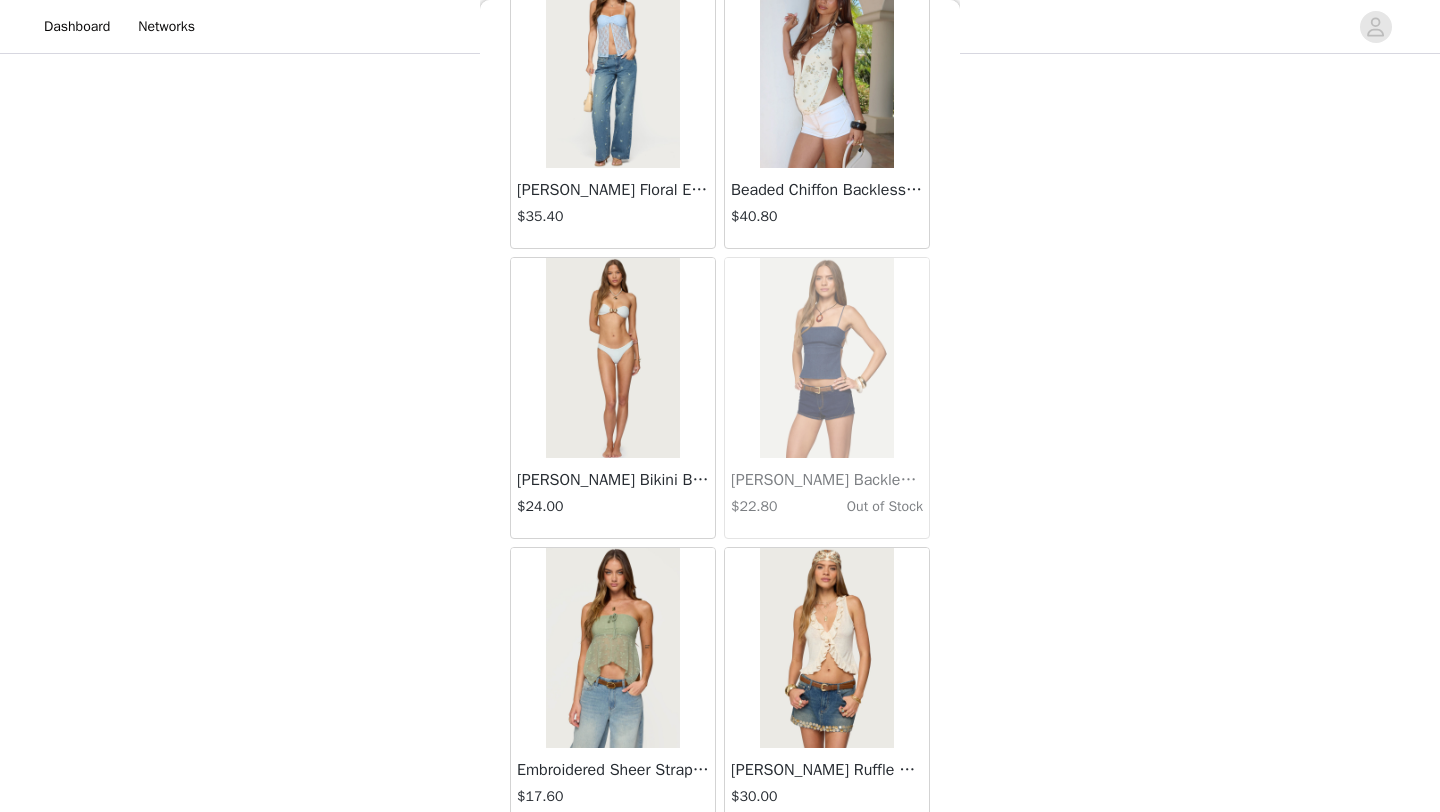 scroll, scrollTop: 9077, scrollLeft: 0, axis: vertical 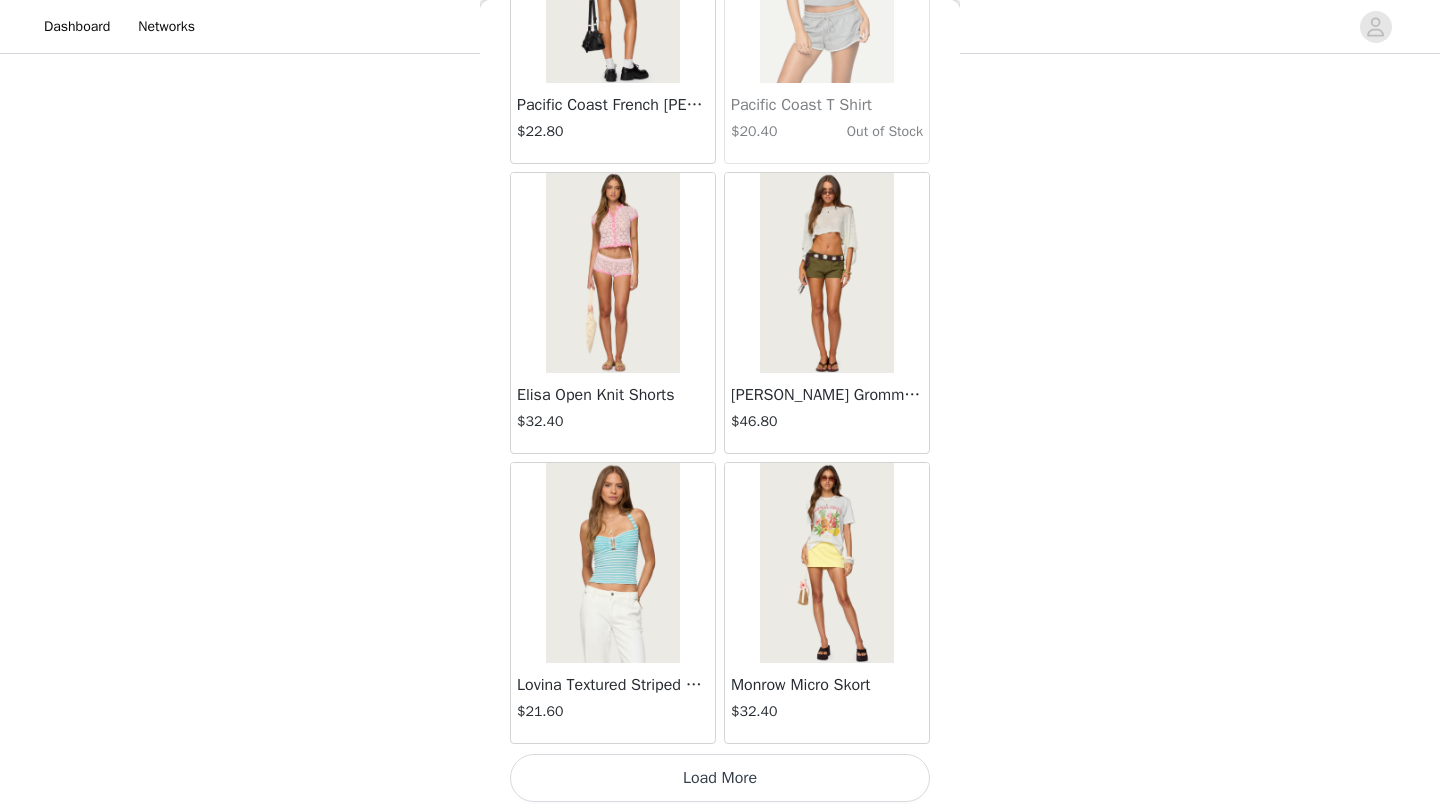 click on "Load More" at bounding box center [720, 778] 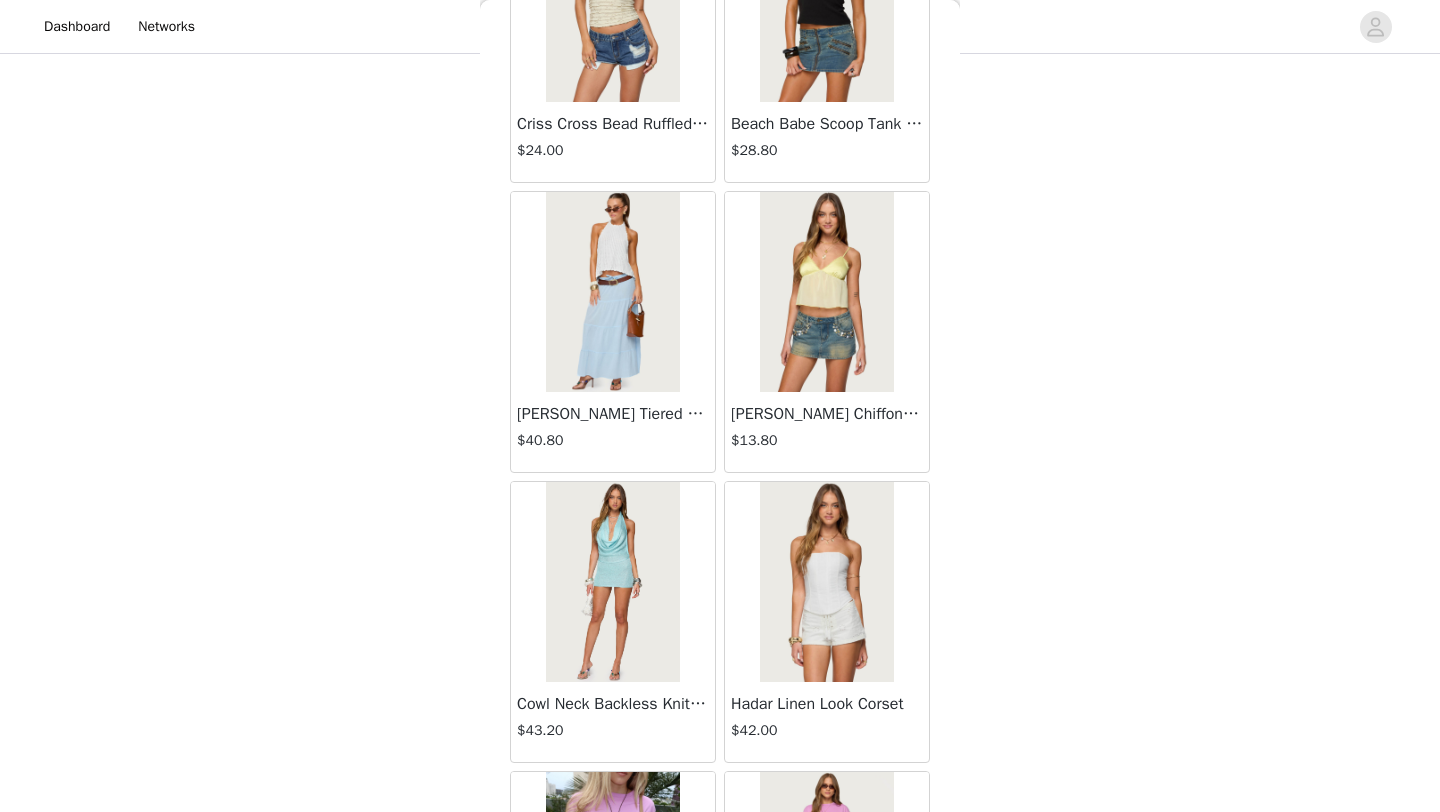scroll, scrollTop: 13848, scrollLeft: 0, axis: vertical 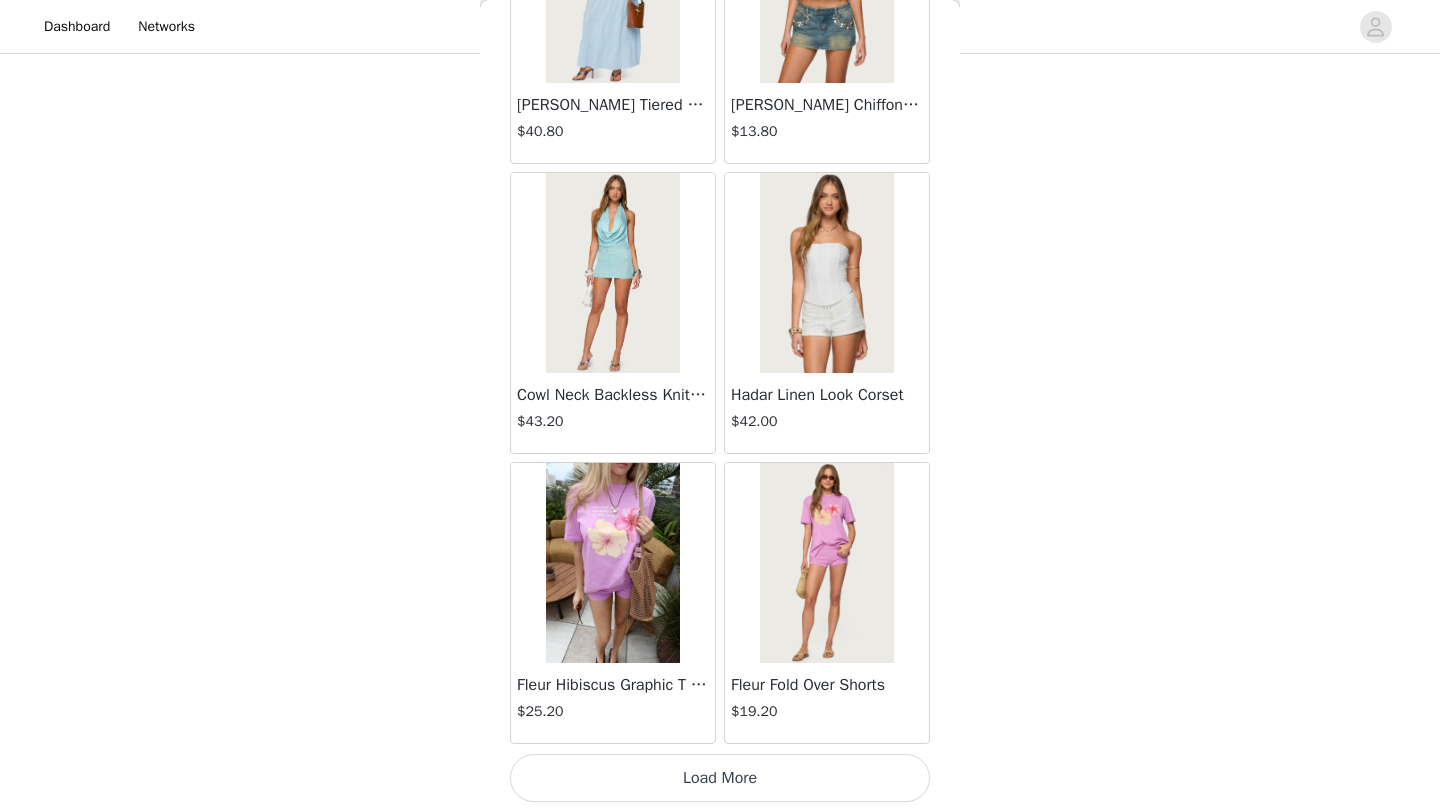 click on "Load More" at bounding box center (720, 778) 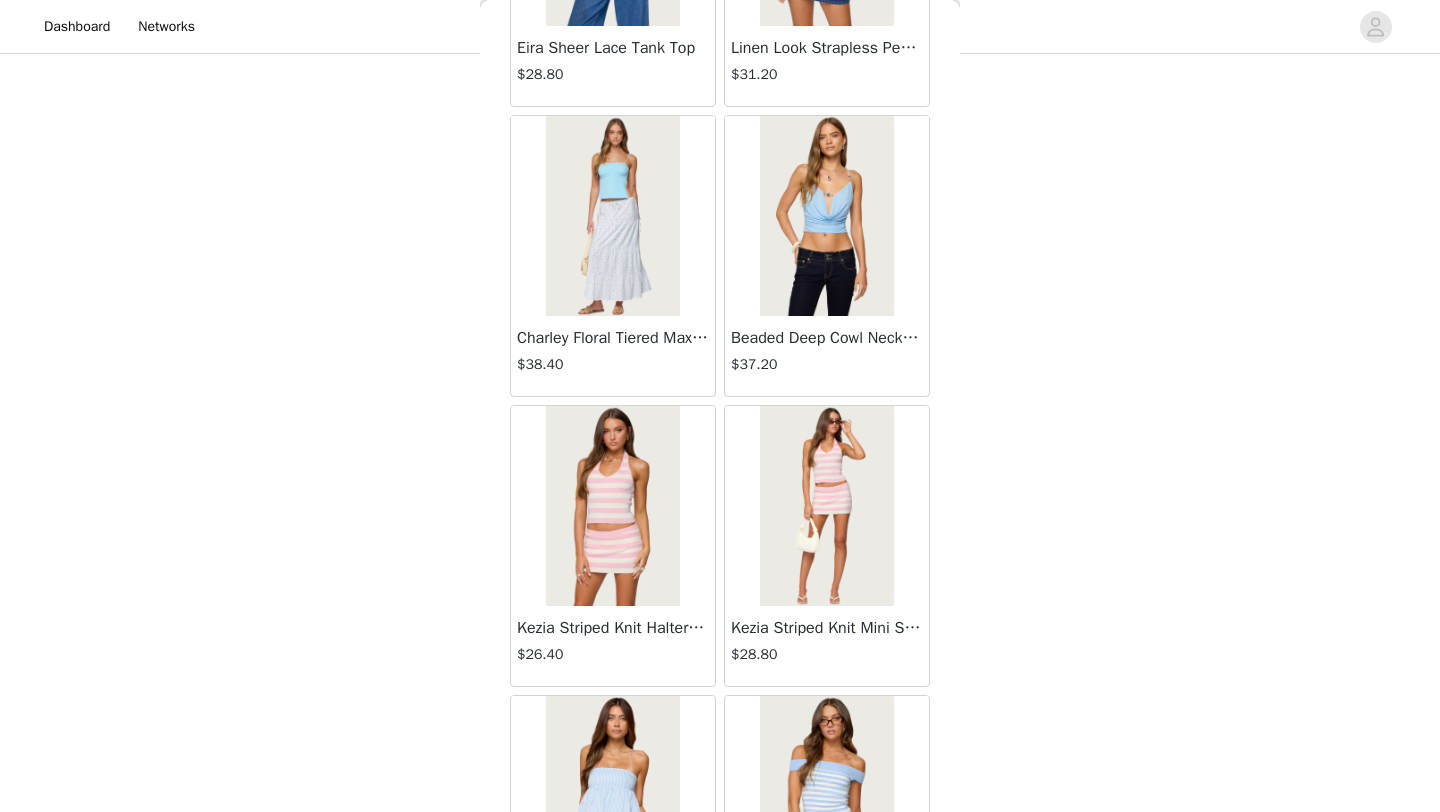 scroll, scrollTop: 16748, scrollLeft: 0, axis: vertical 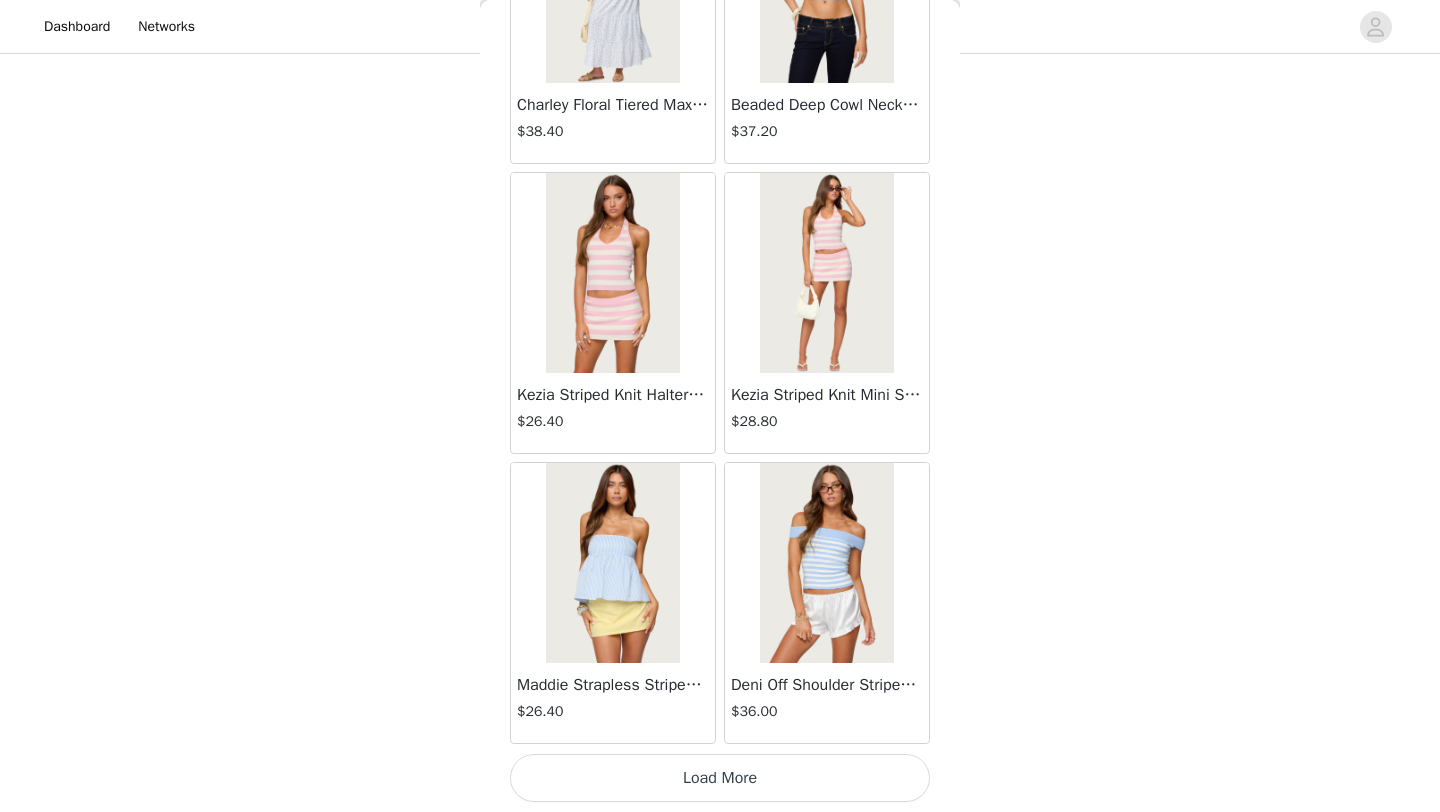 click on "Load More" at bounding box center (720, 778) 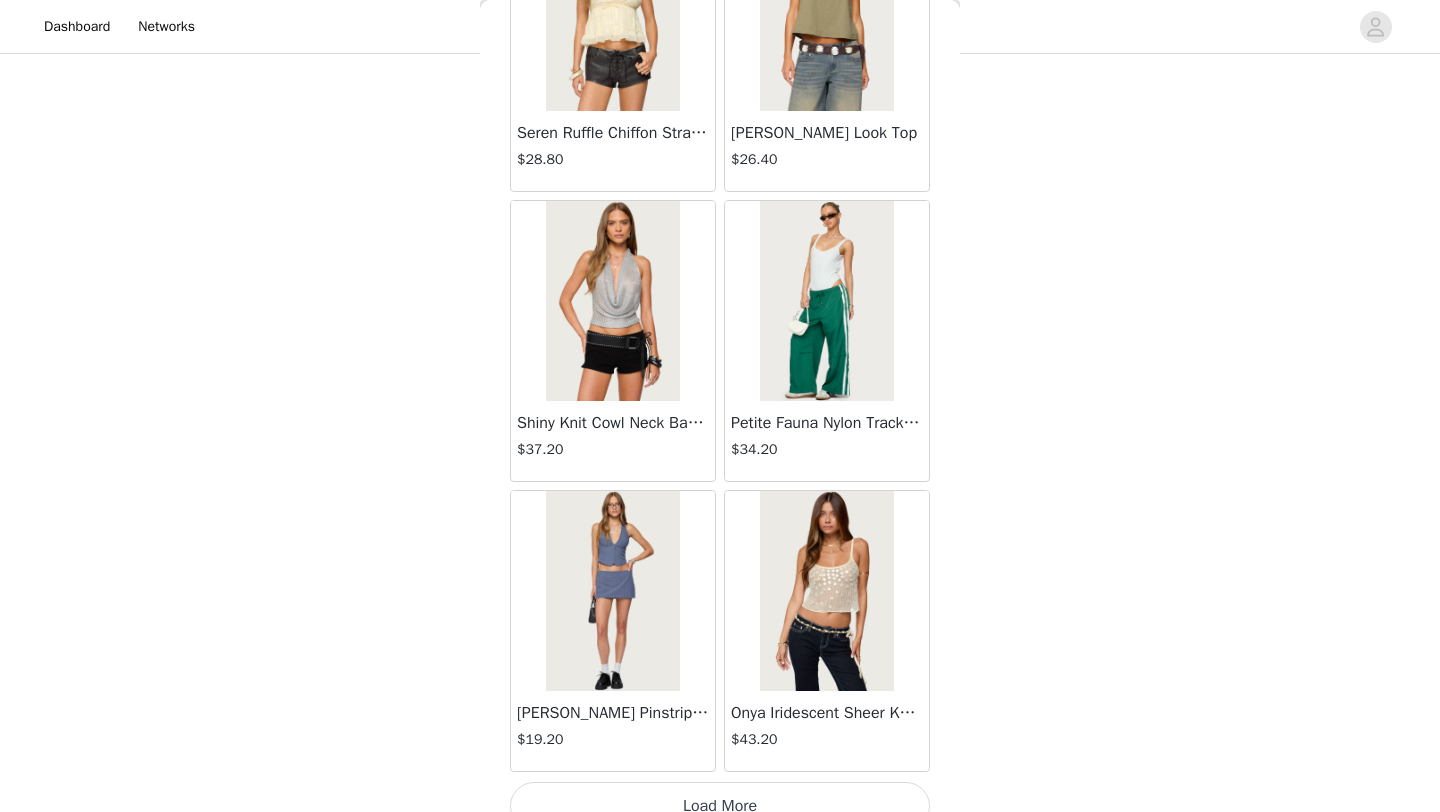 scroll, scrollTop: 19648, scrollLeft: 0, axis: vertical 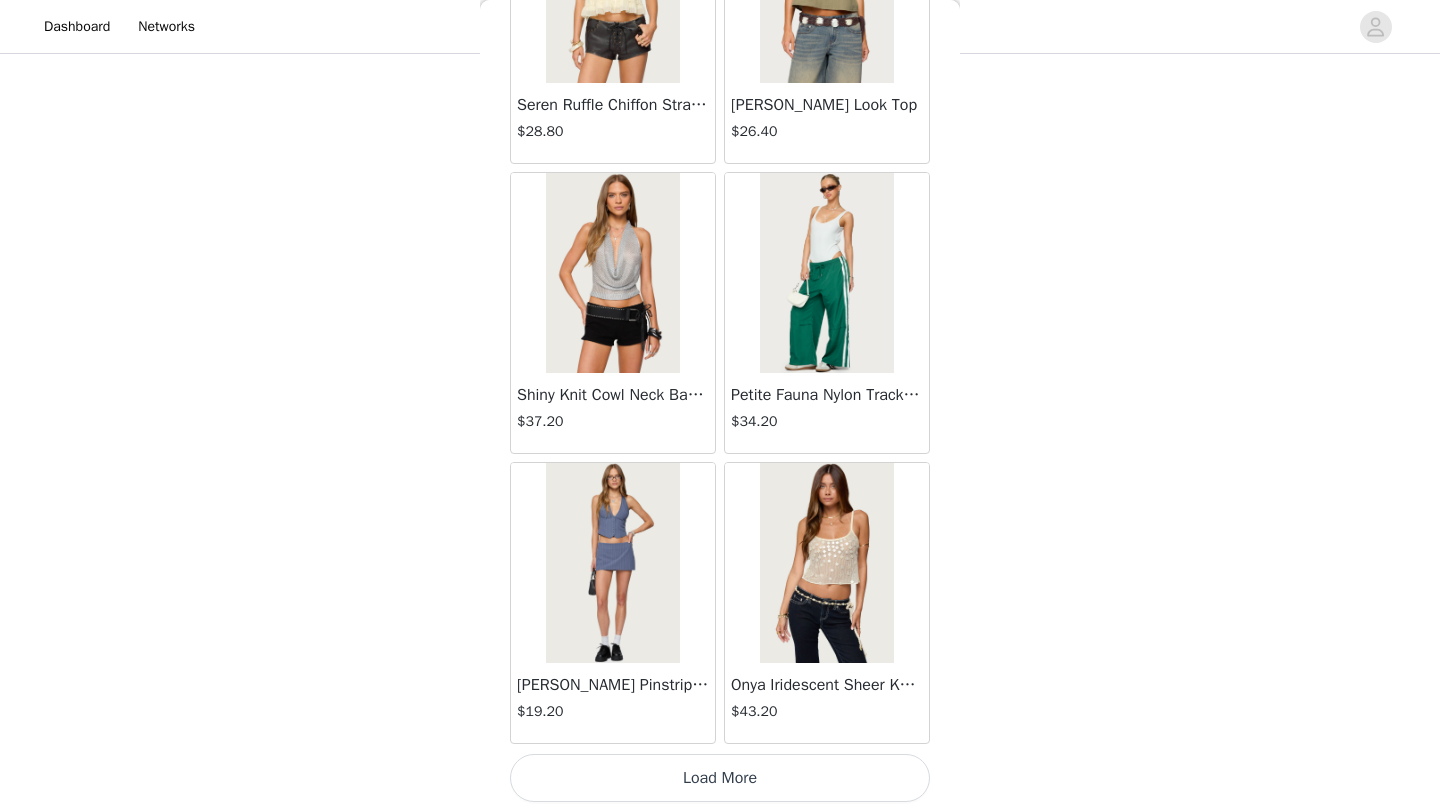 click on "Load More" at bounding box center (720, 778) 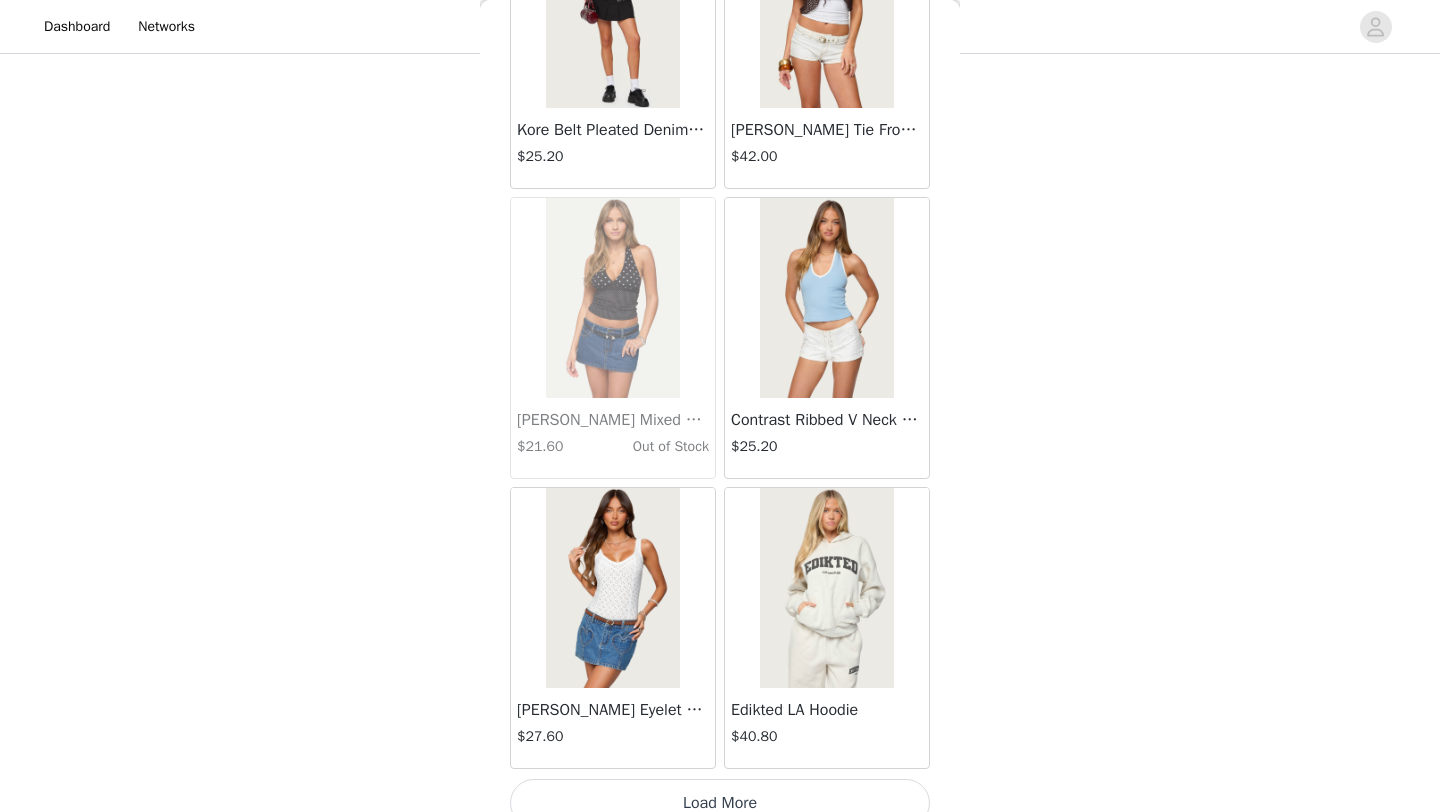 scroll, scrollTop: 22548, scrollLeft: 0, axis: vertical 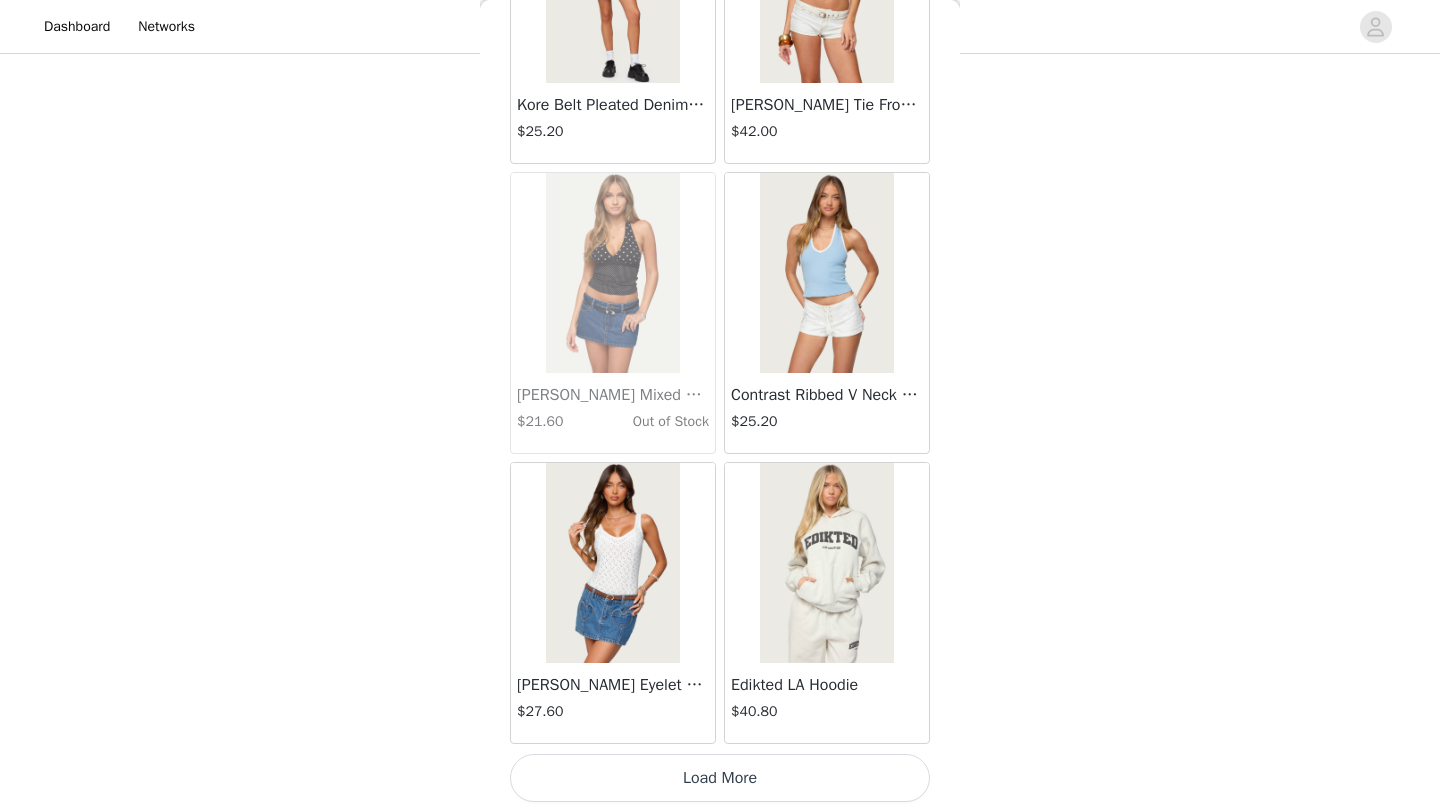 click on "Load More" at bounding box center [720, 778] 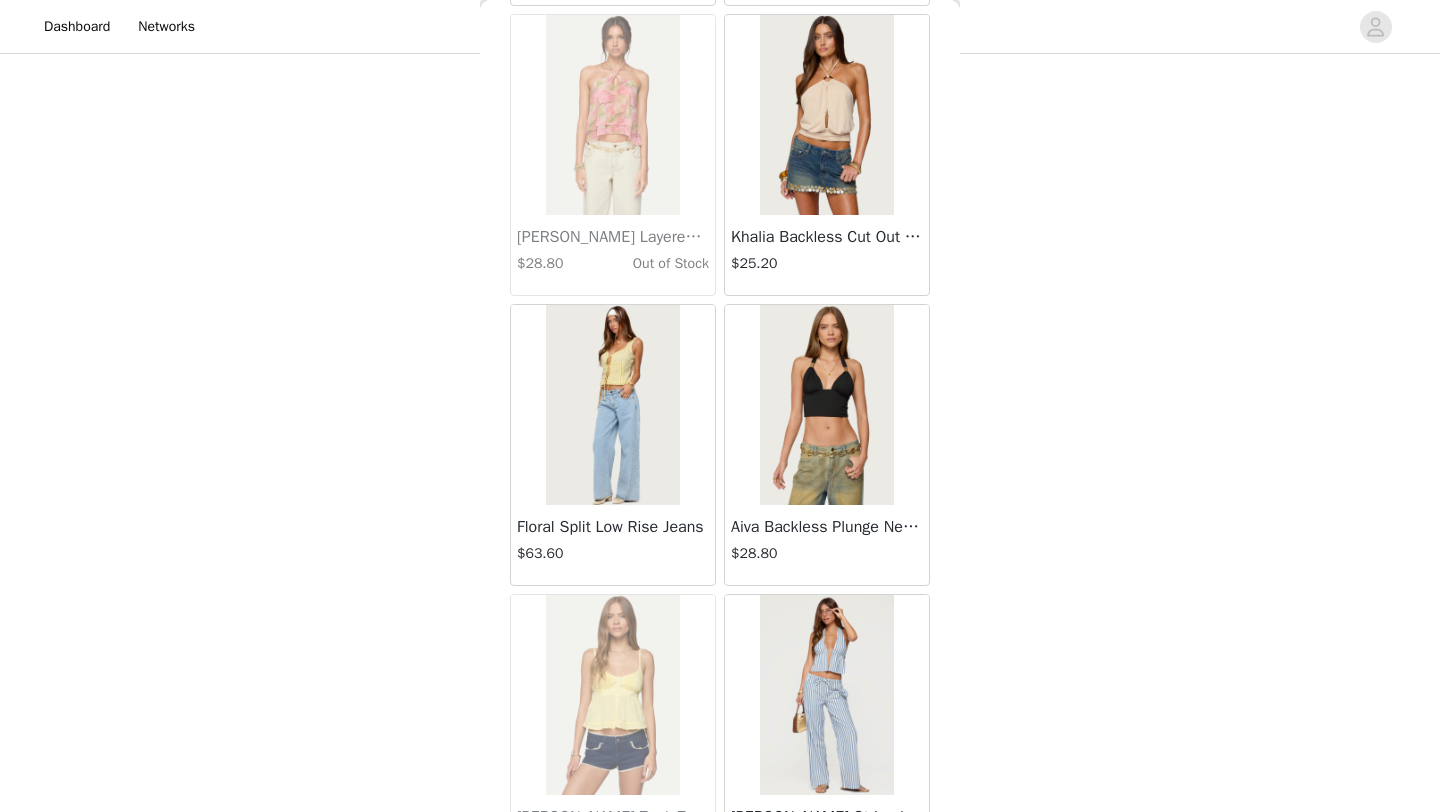 scroll, scrollTop: 23587, scrollLeft: 0, axis: vertical 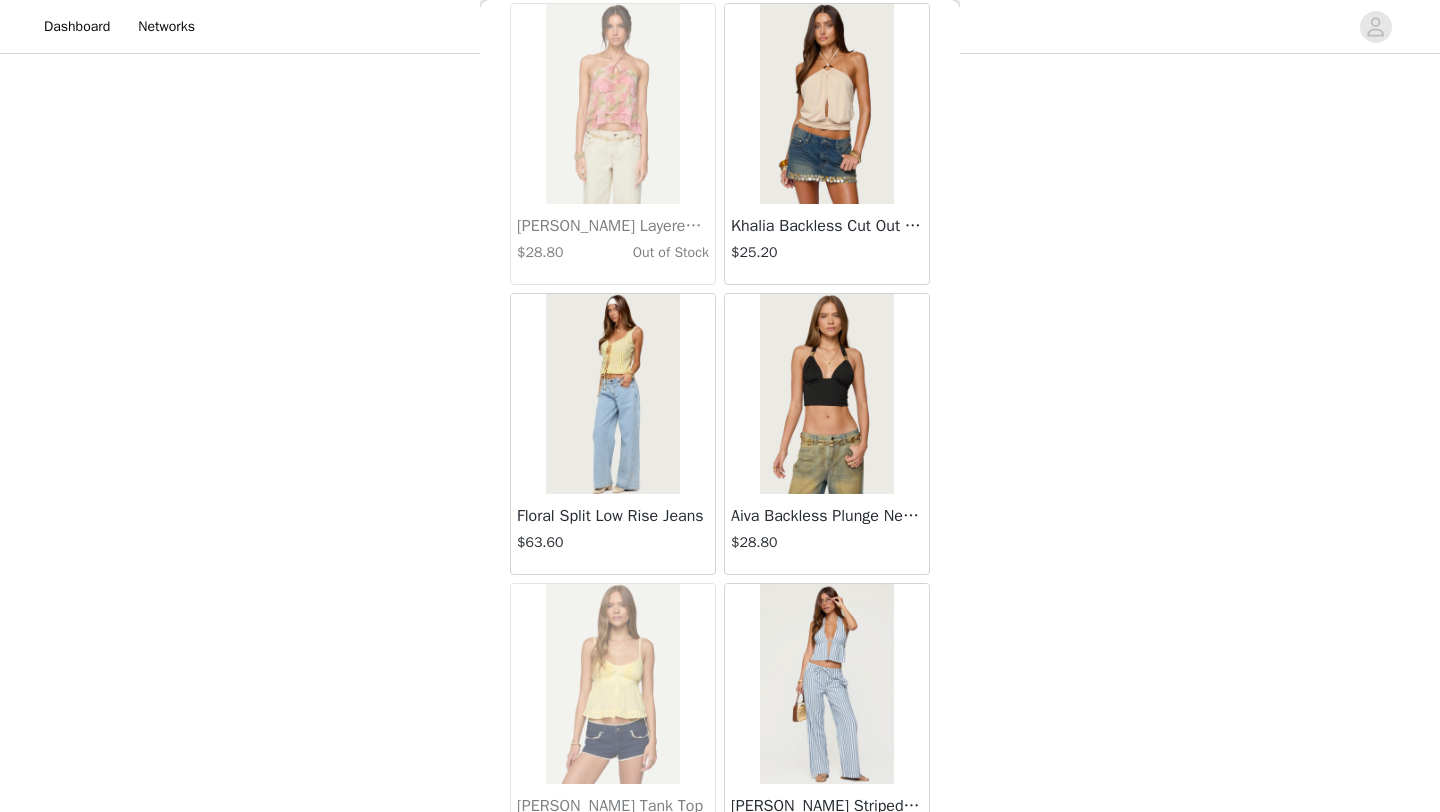 click at bounding box center [826, 394] 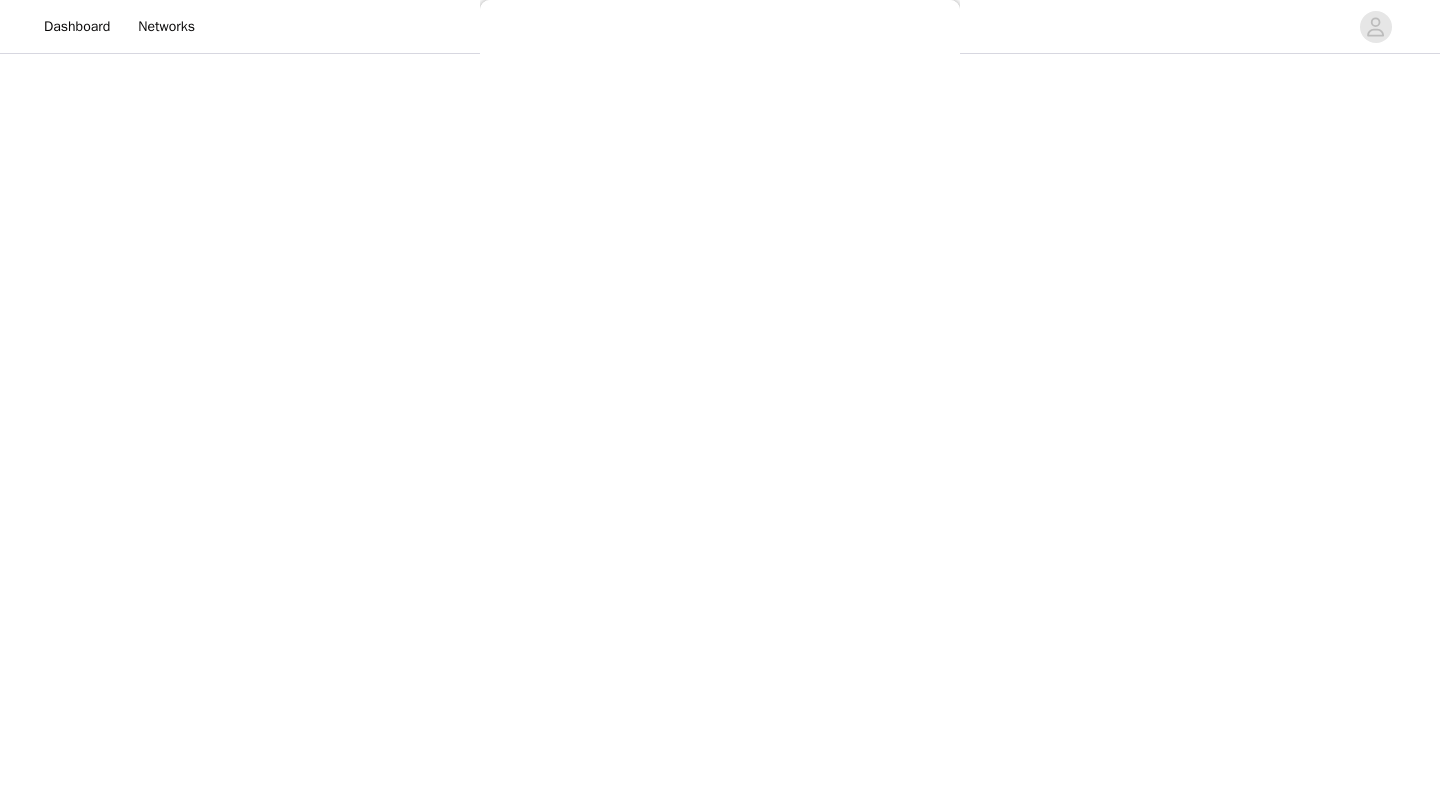 scroll, scrollTop: 0, scrollLeft: 0, axis: both 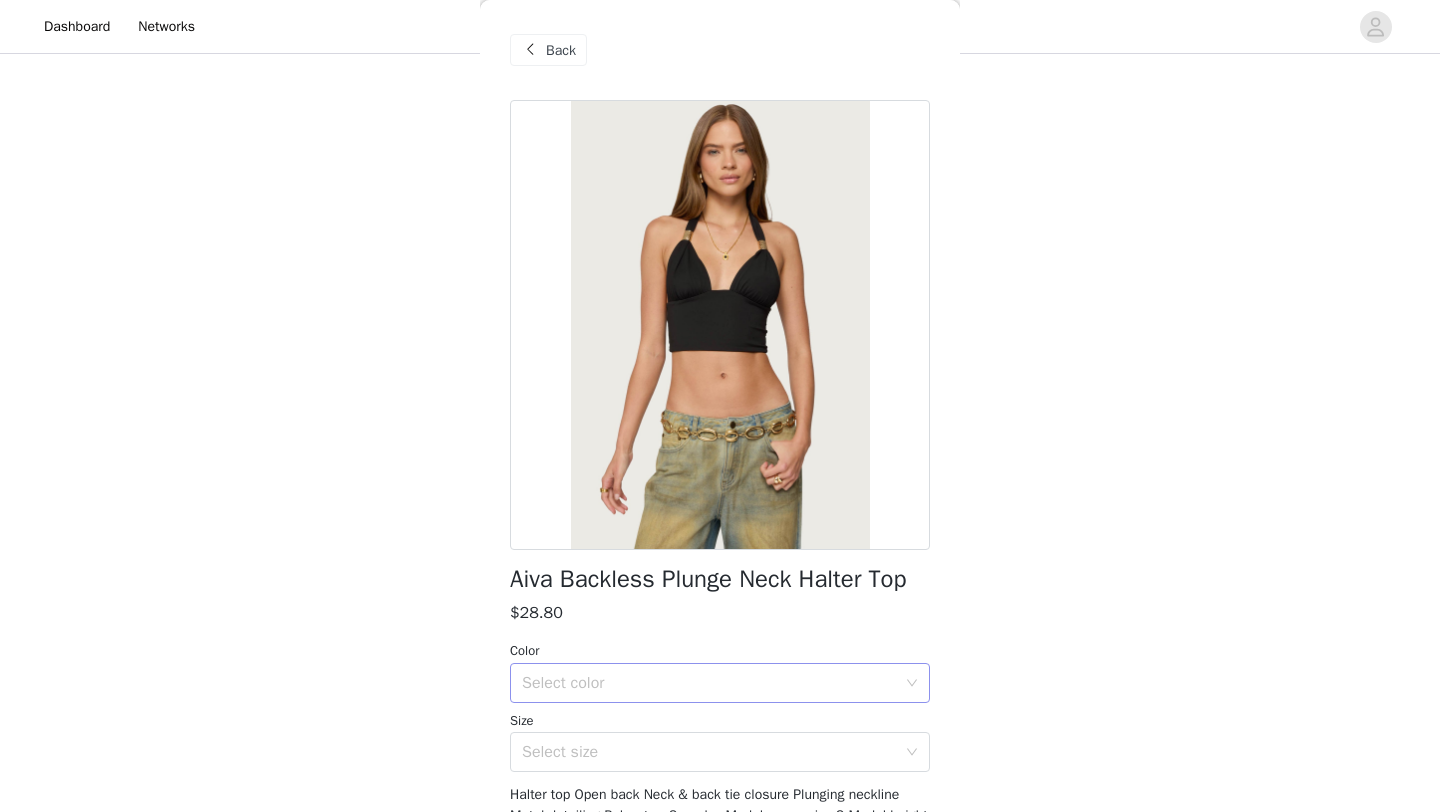 click on "Select color" at bounding box center (709, 683) 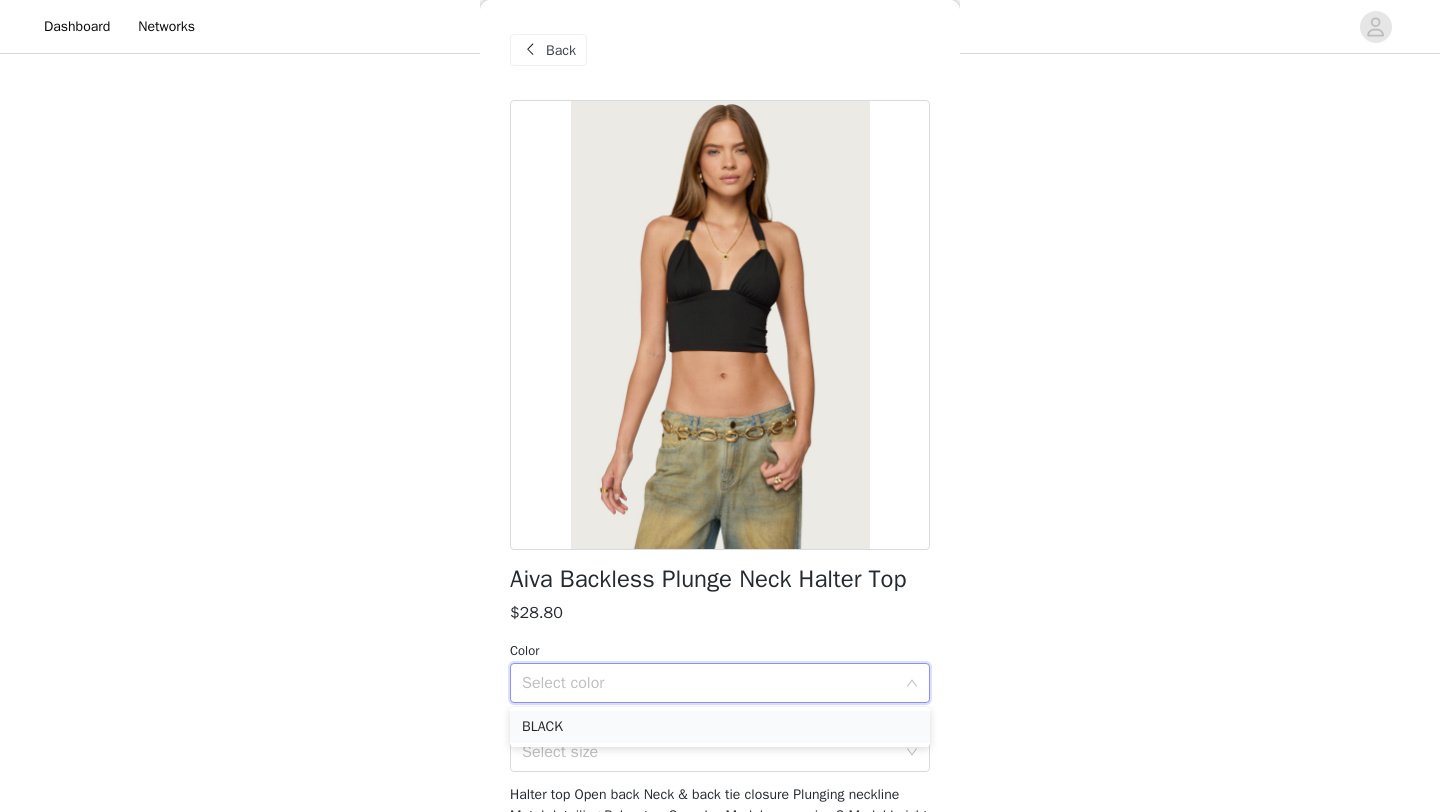 click on "BLACK" at bounding box center (720, 727) 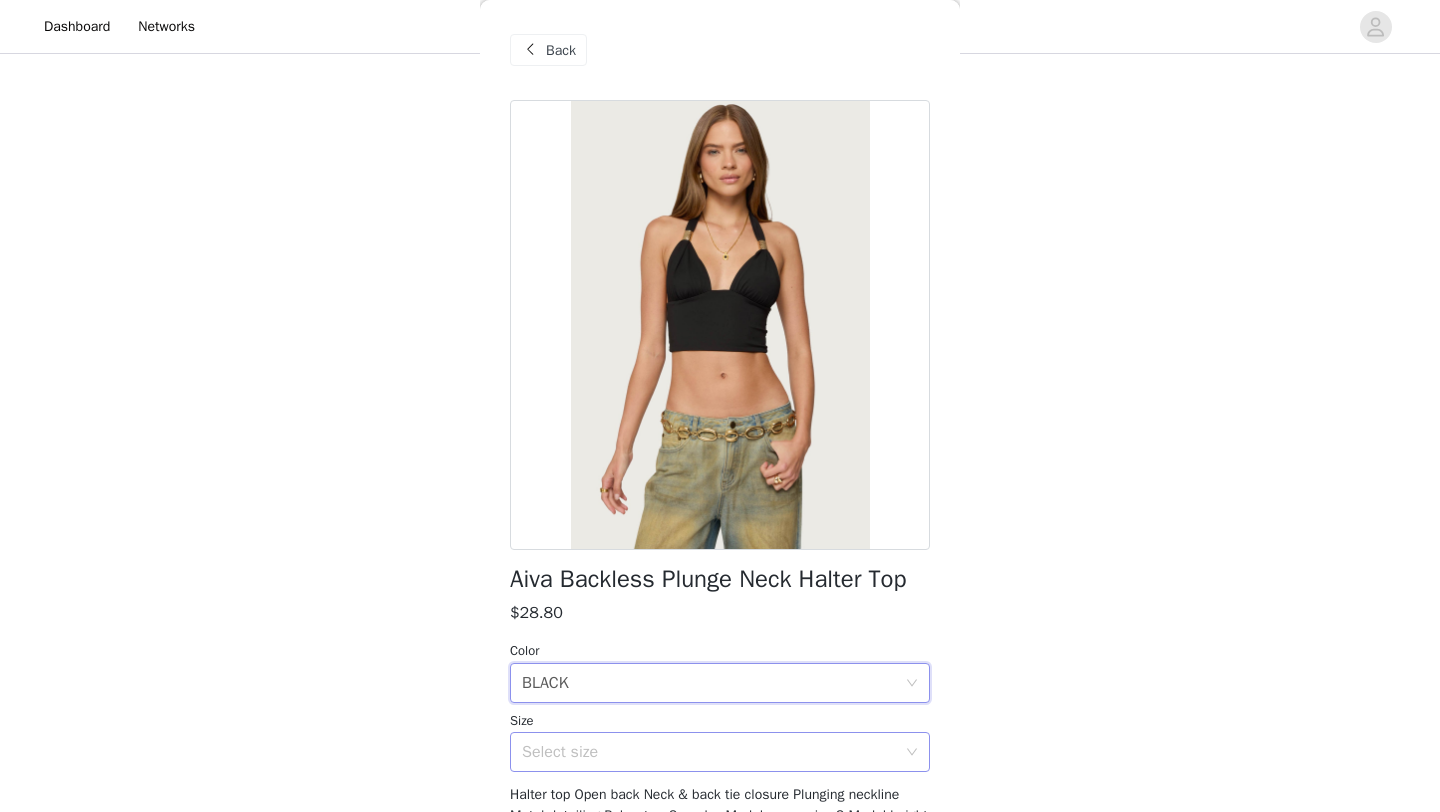 click on "Select size" at bounding box center [709, 752] 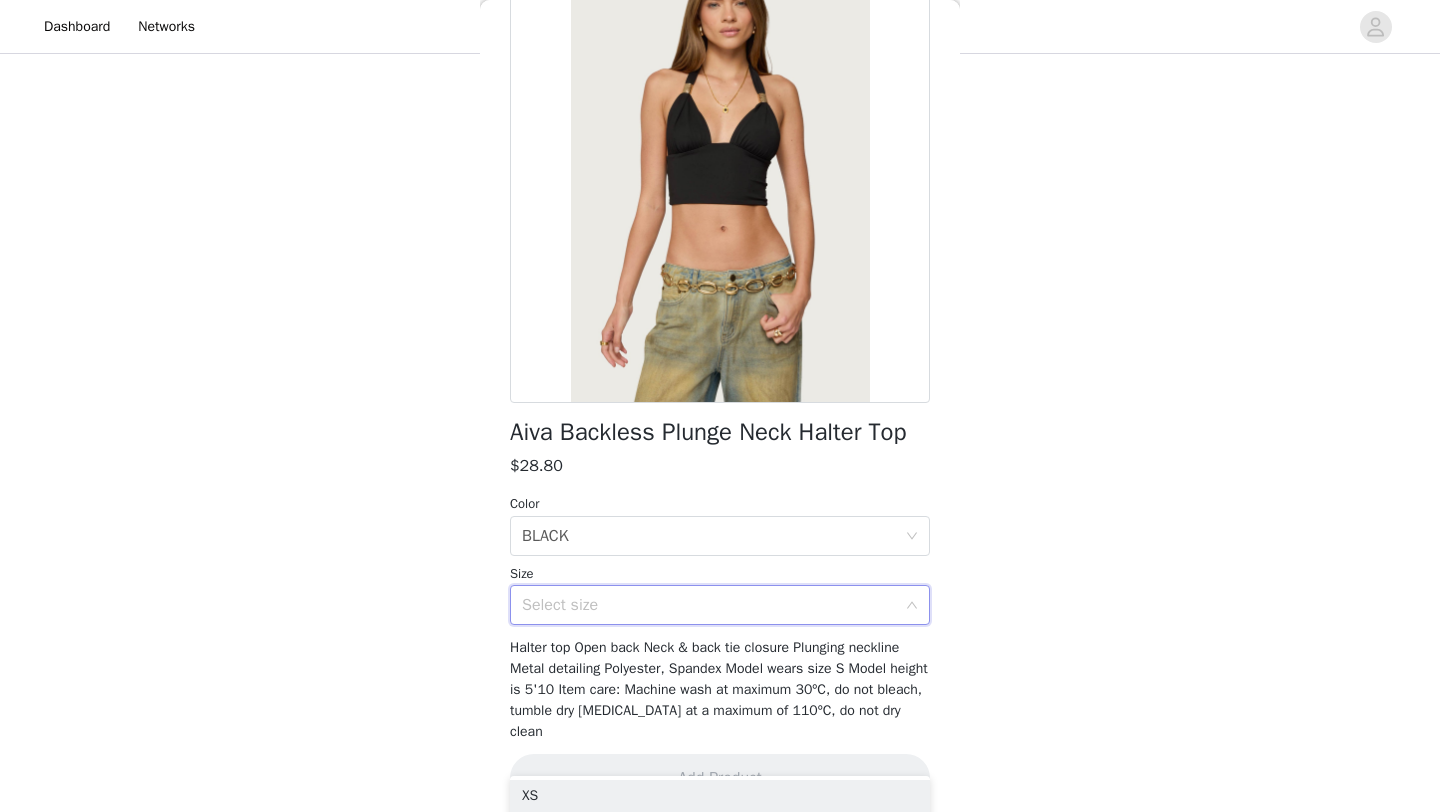 scroll, scrollTop: 154, scrollLeft: 0, axis: vertical 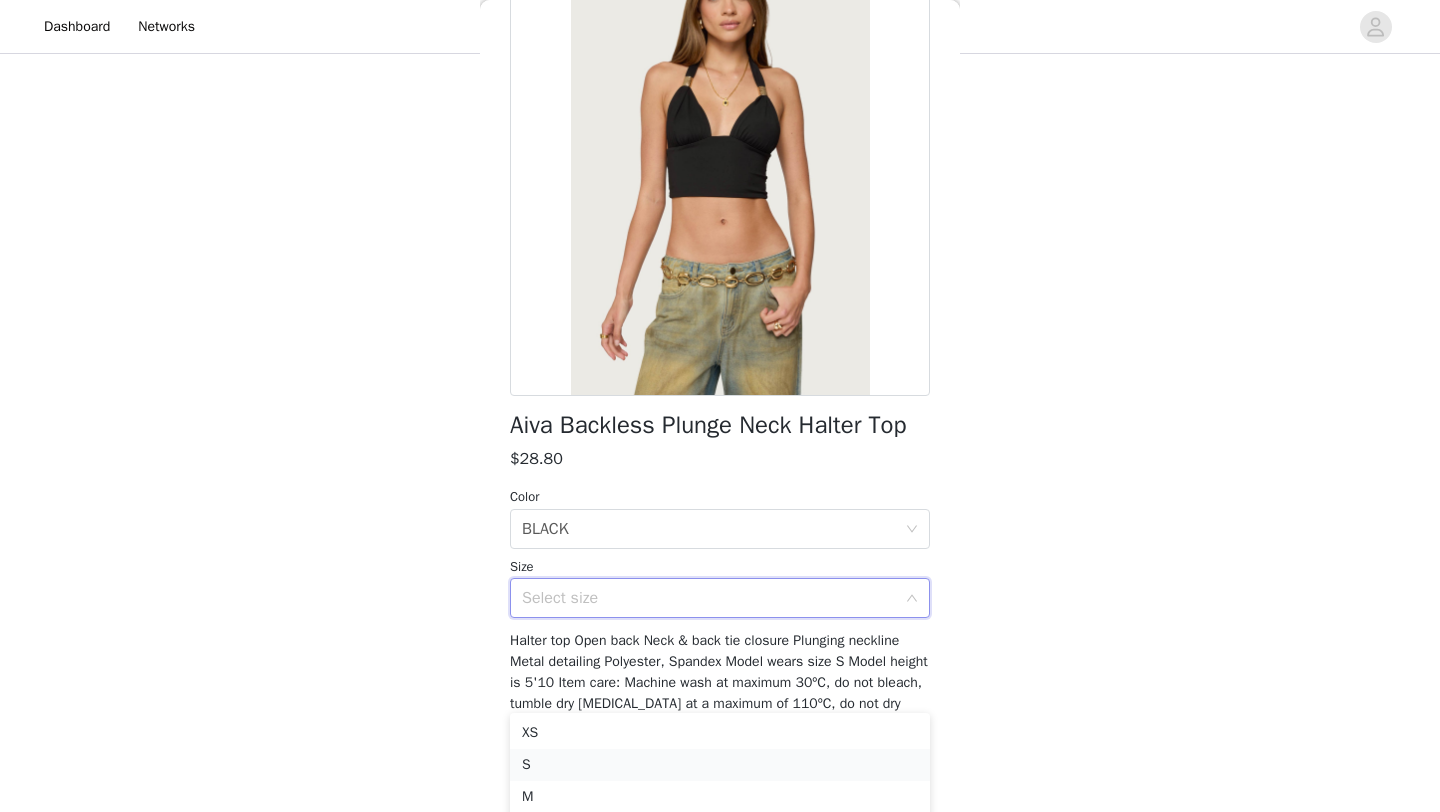 click on "S" at bounding box center [720, 765] 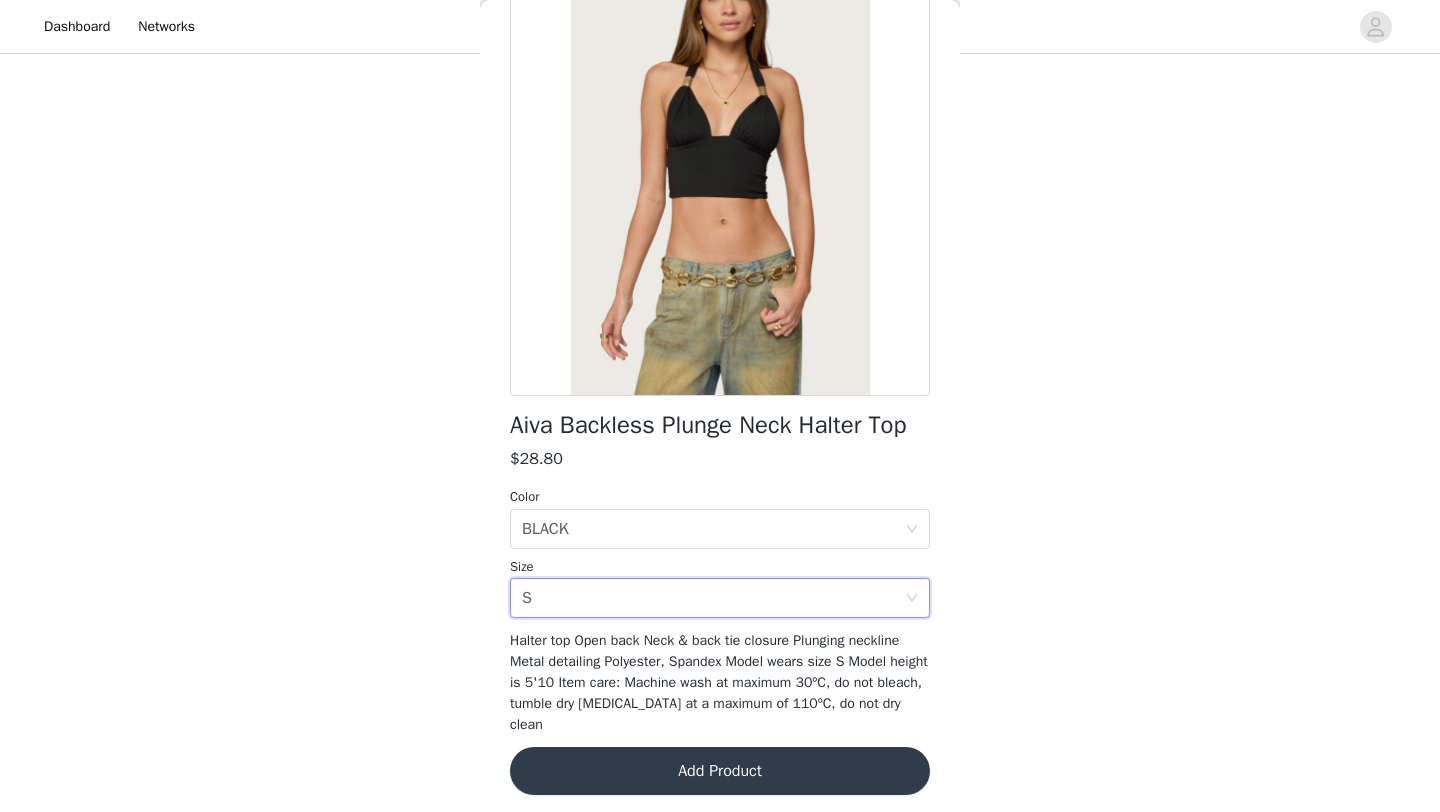 scroll, scrollTop: 275, scrollLeft: 0, axis: vertical 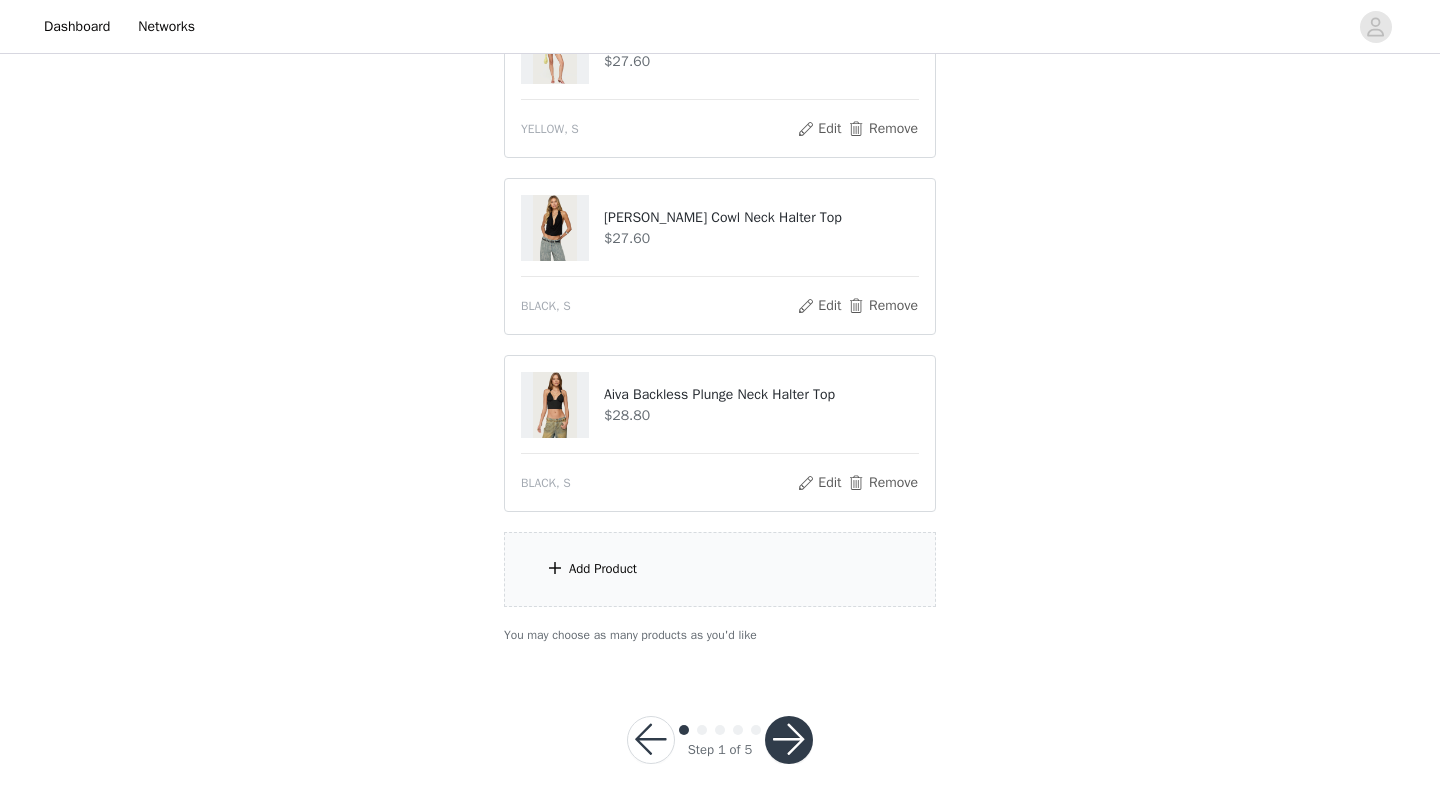 click on "Add Product" at bounding box center (720, 569) 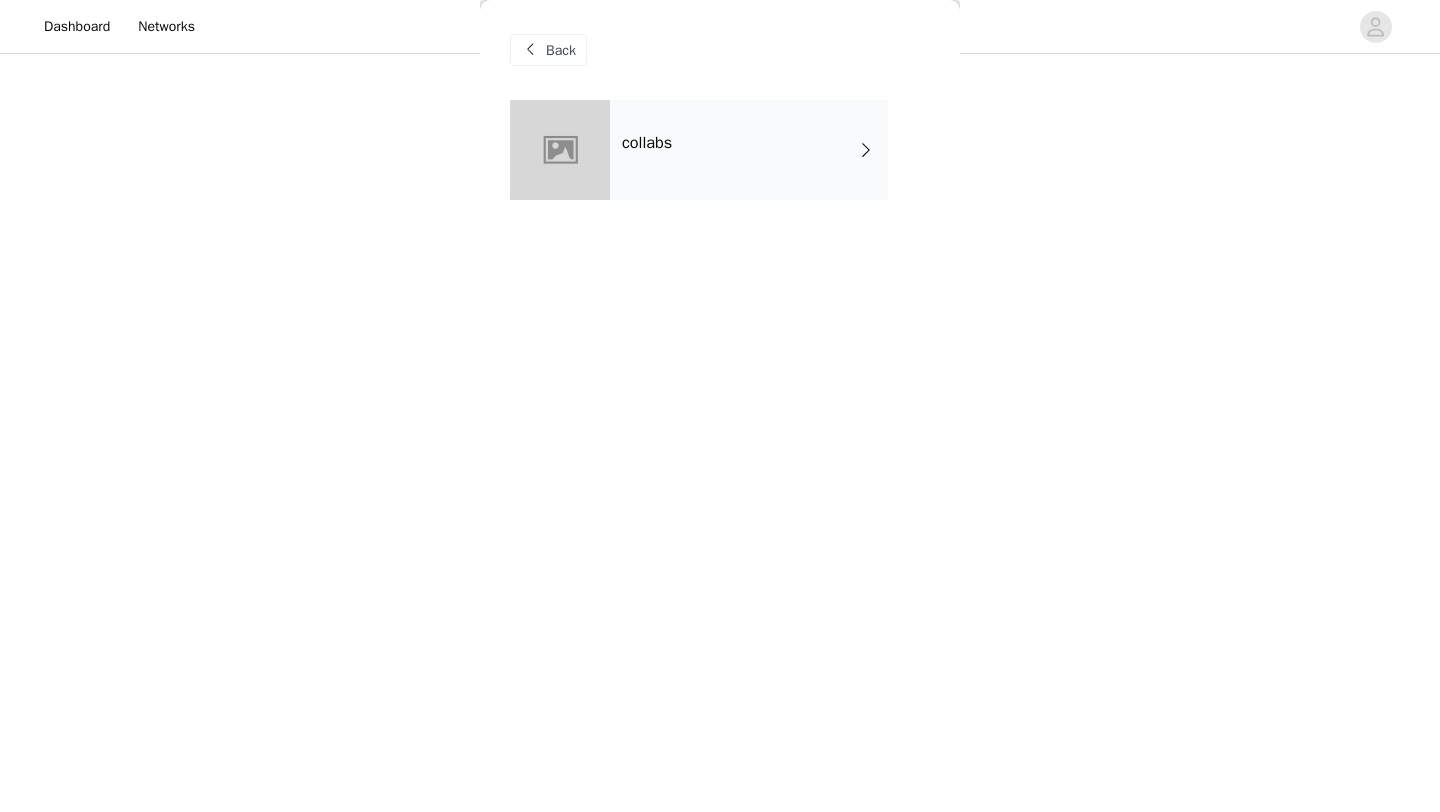 click on "collabs" at bounding box center (647, 143) 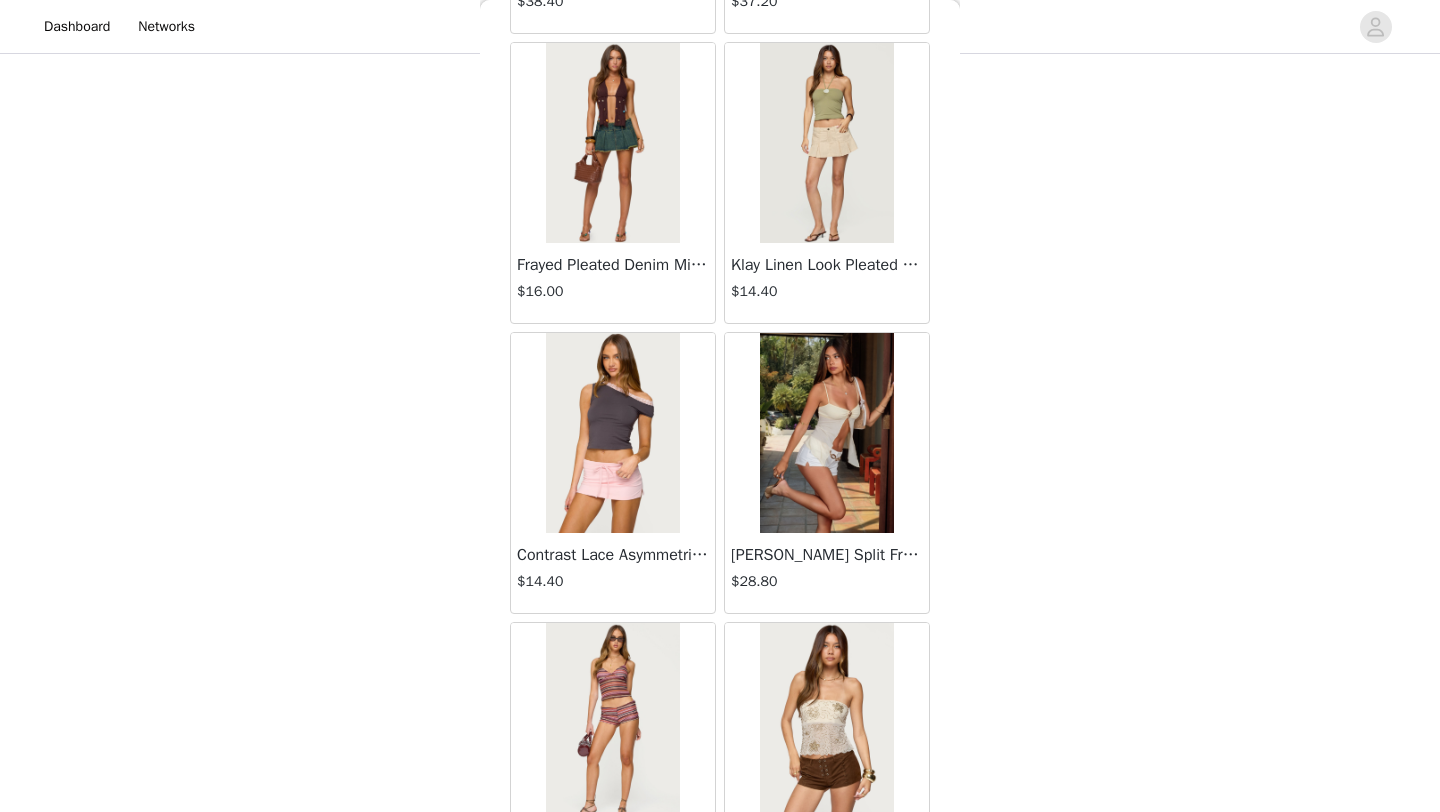 scroll, scrollTop: 2248, scrollLeft: 0, axis: vertical 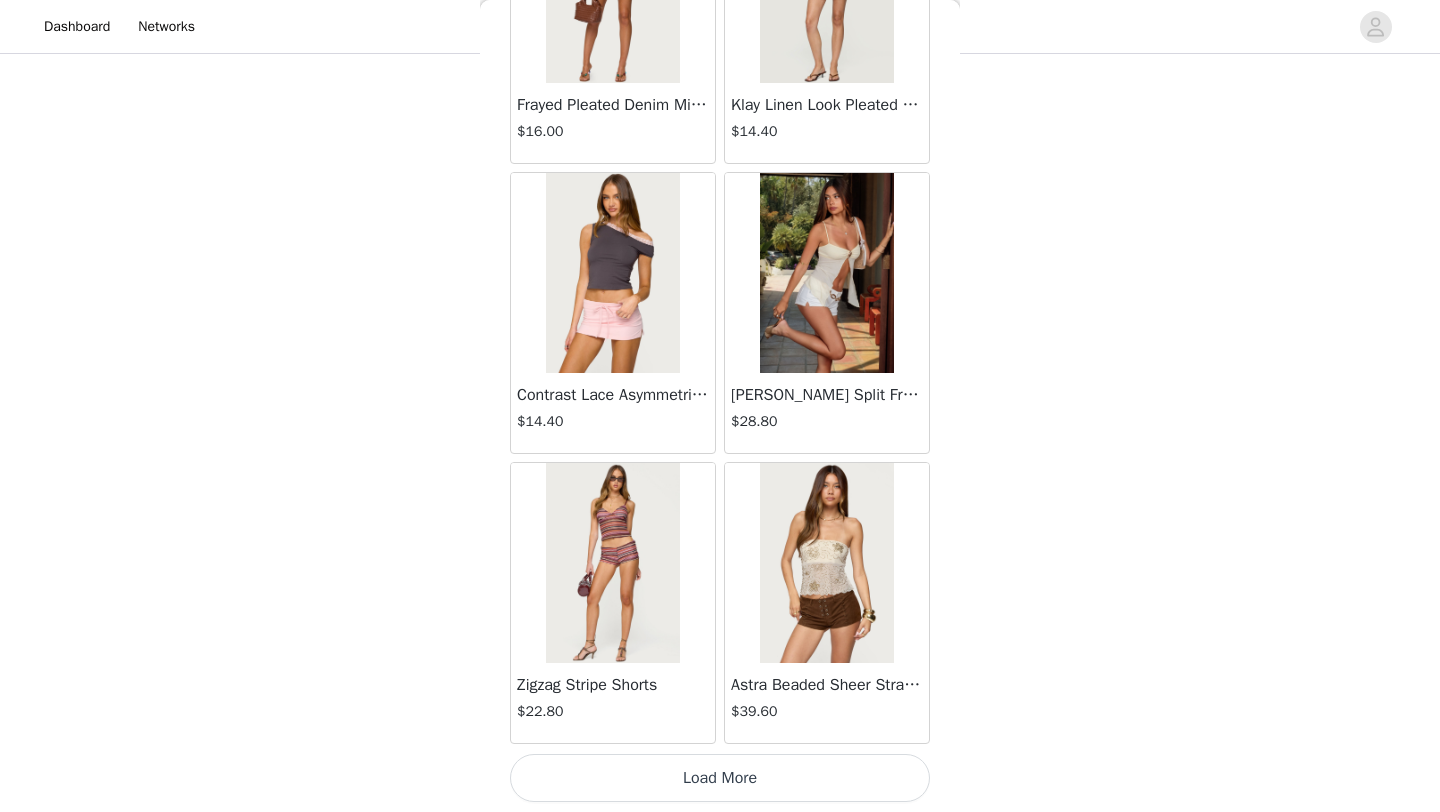 click on "Load More" at bounding box center [720, 778] 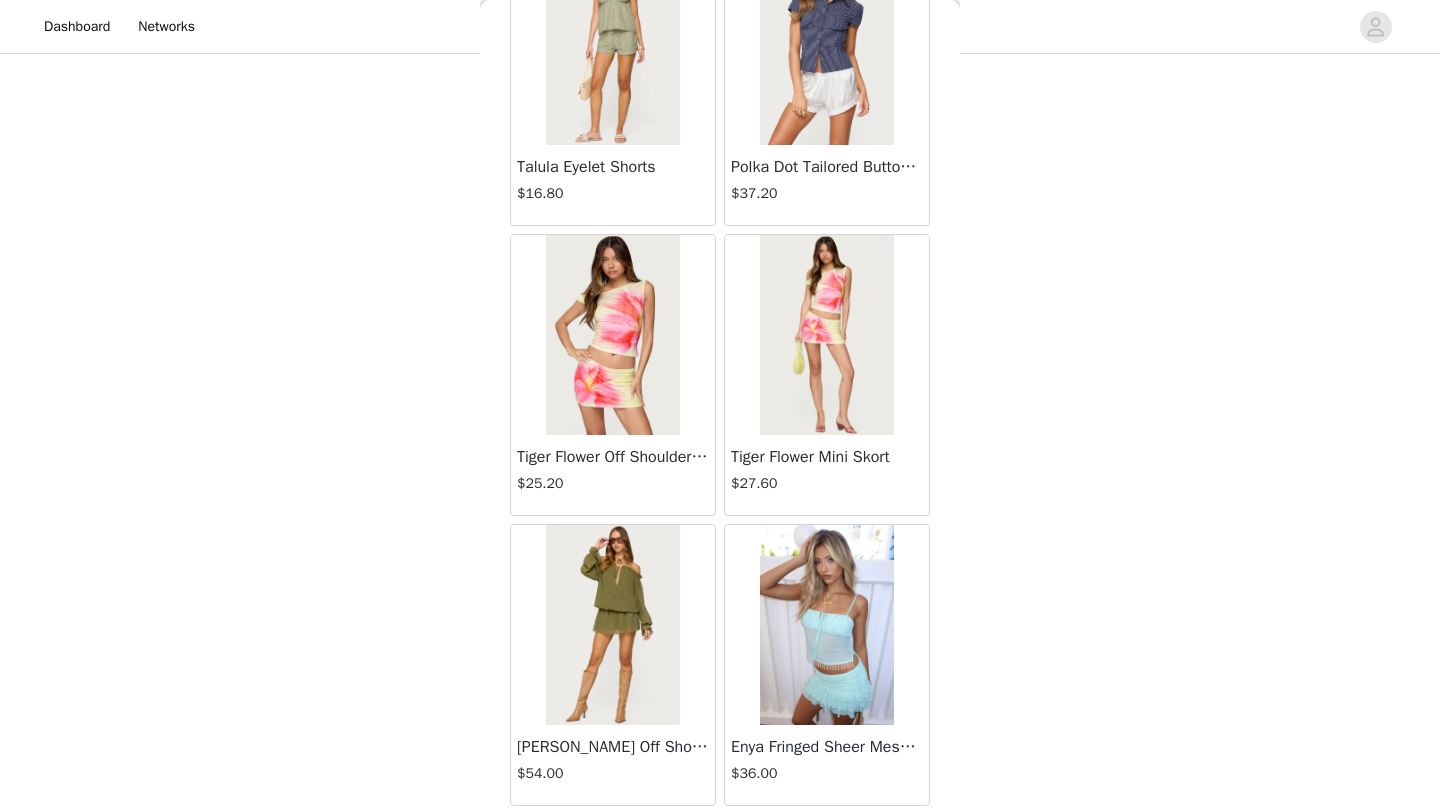 scroll, scrollTop: 5148, scrollLeft: 0, axis: vertical 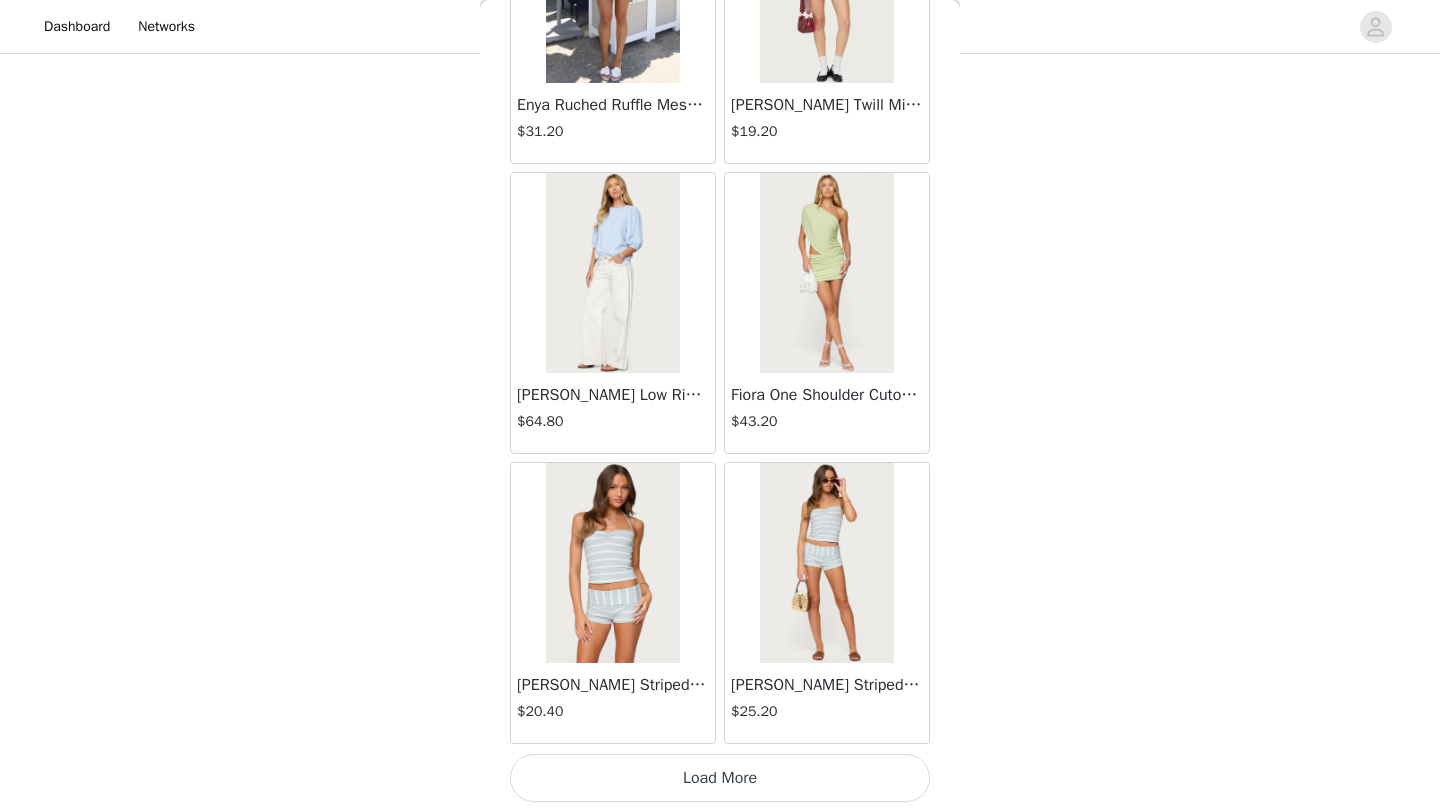 click on "Load More" at bounding box center [720, 778] 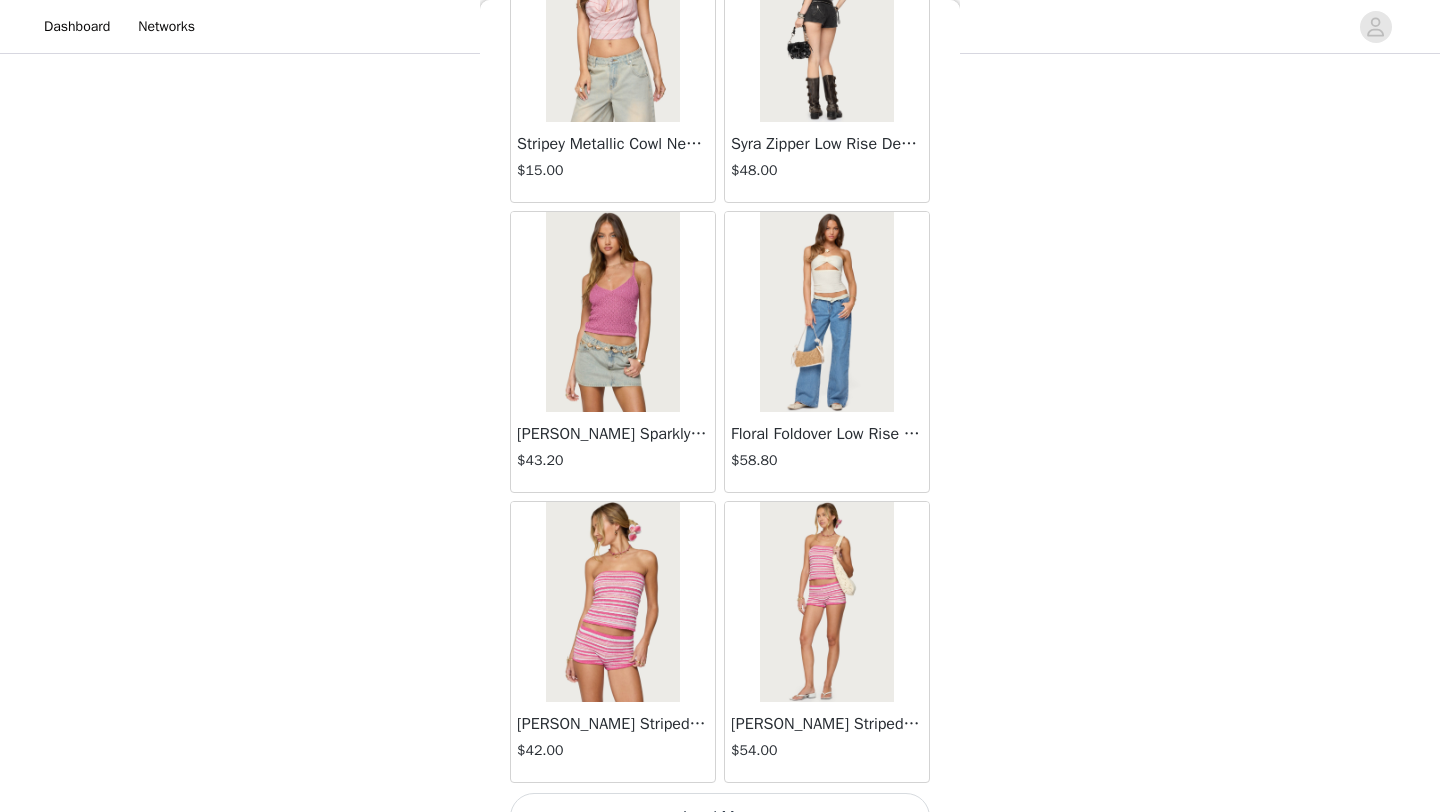 scroll, scrollTop: 8048, scrollLeft: 0, axis: vertical 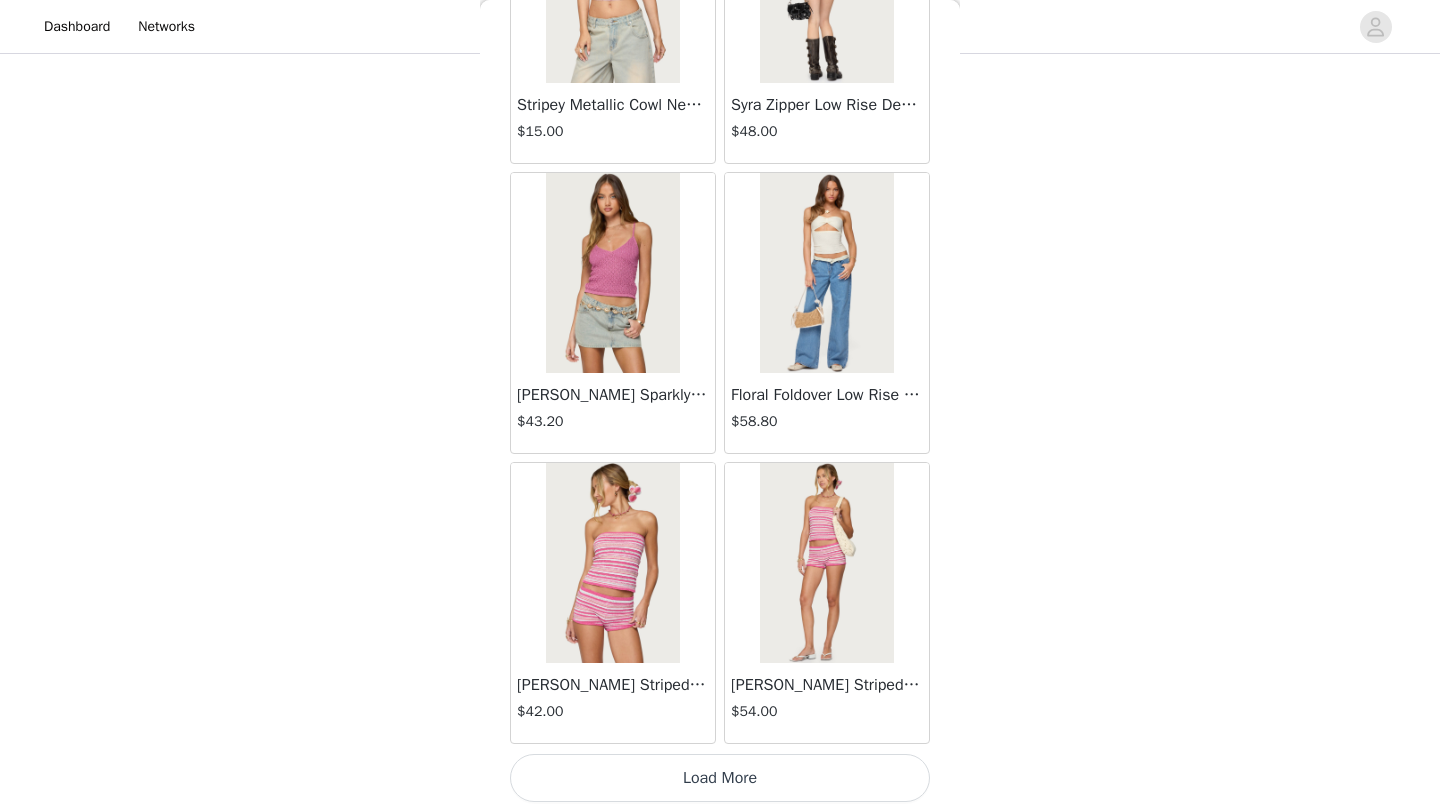 click on "Load More" at bounding box center [720, 778] 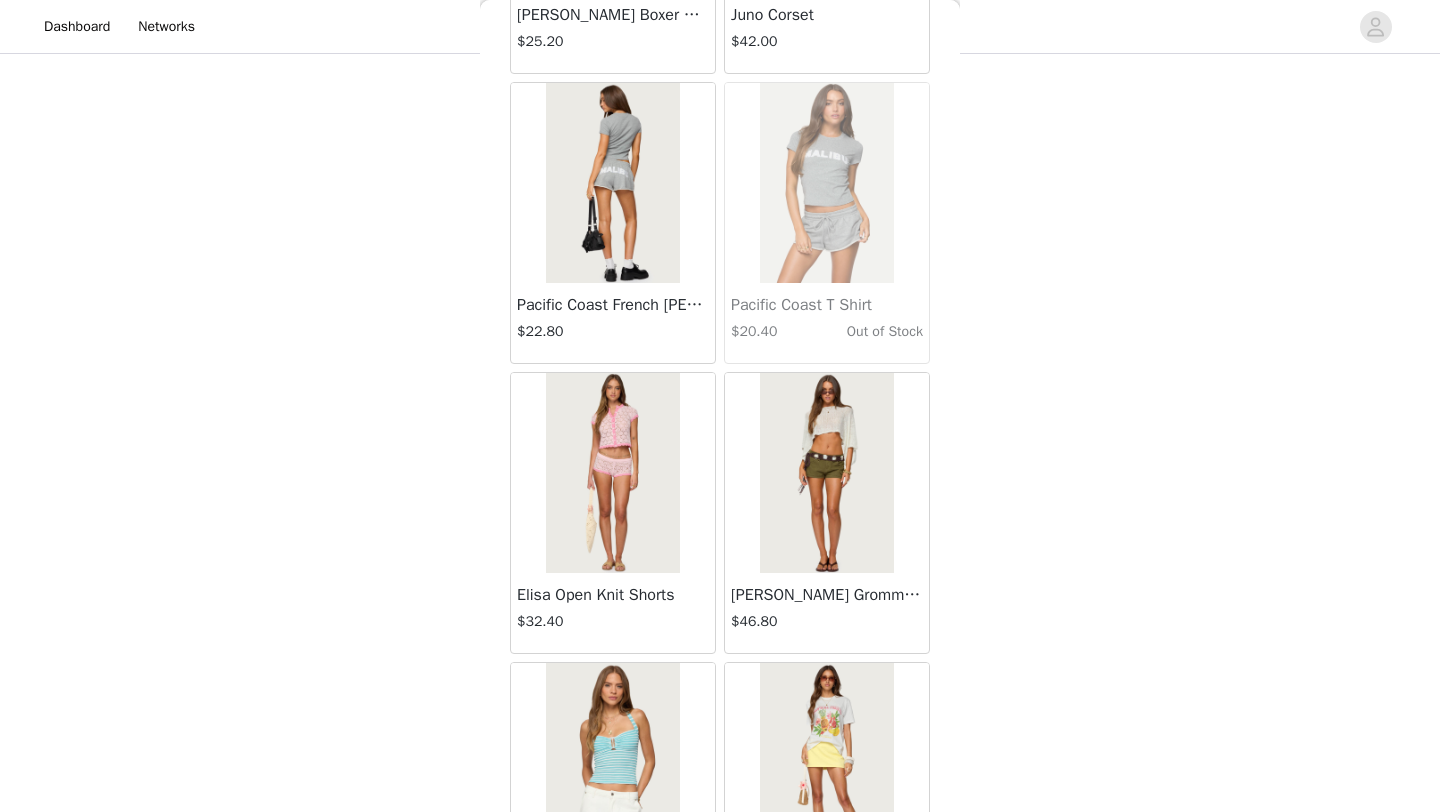 scroll, scrollTop: 10948, scrollLeft: 0, axis: vertical 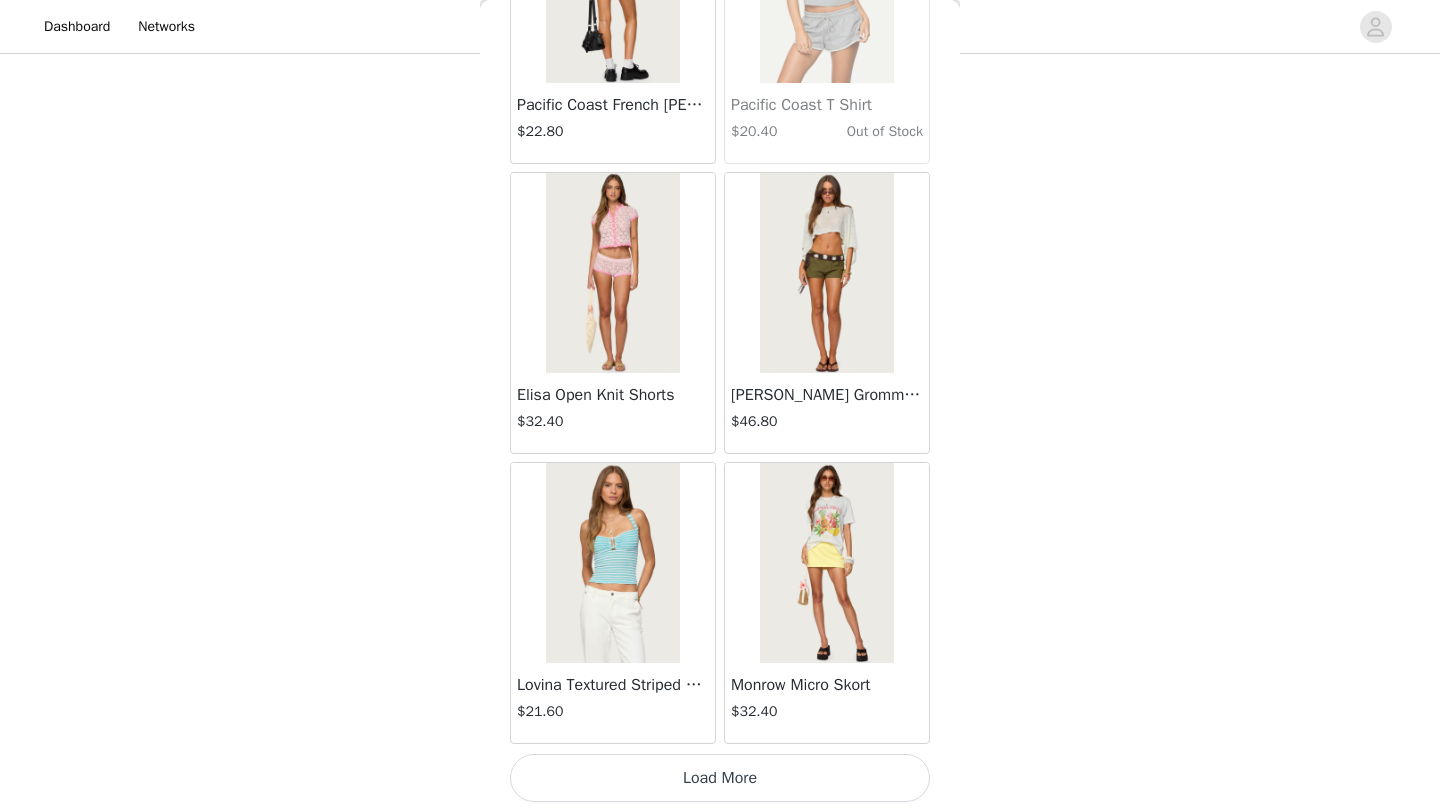 click on "Load More" at bounding box center (720, 778) 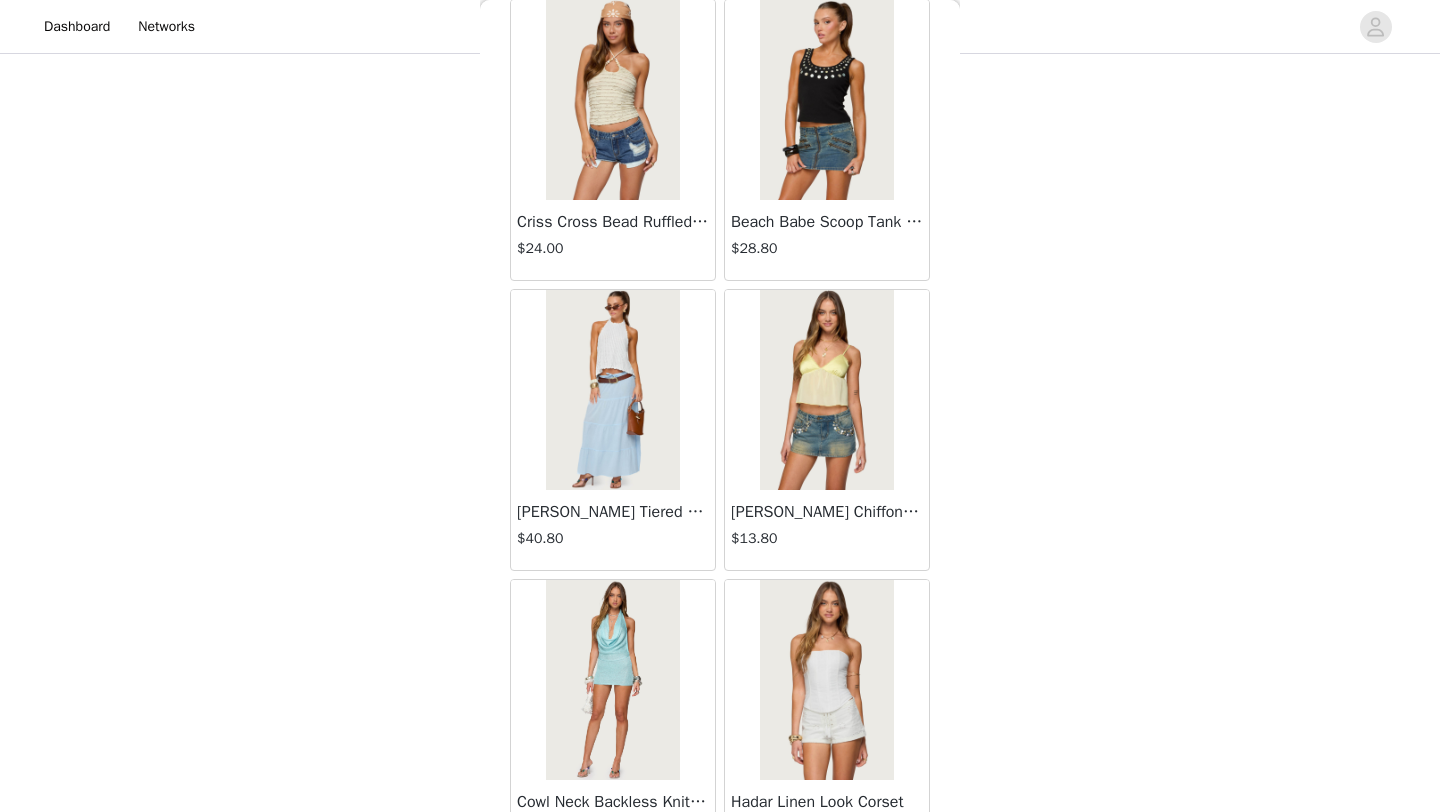 scroll, scrollTop: 13848, scrollLeft: 0, axis: vertical 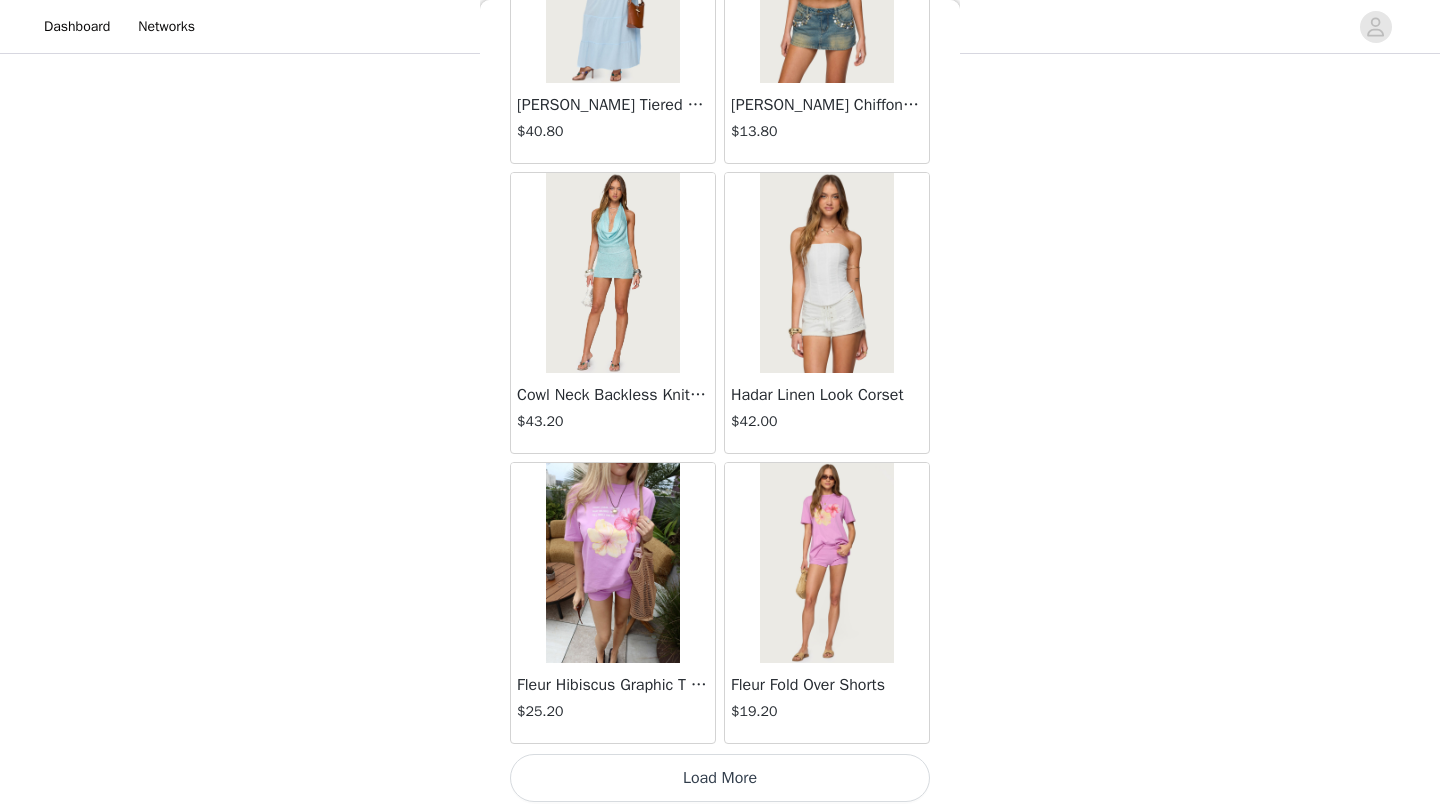 click on "Load More" at bounding box center (720, 778) 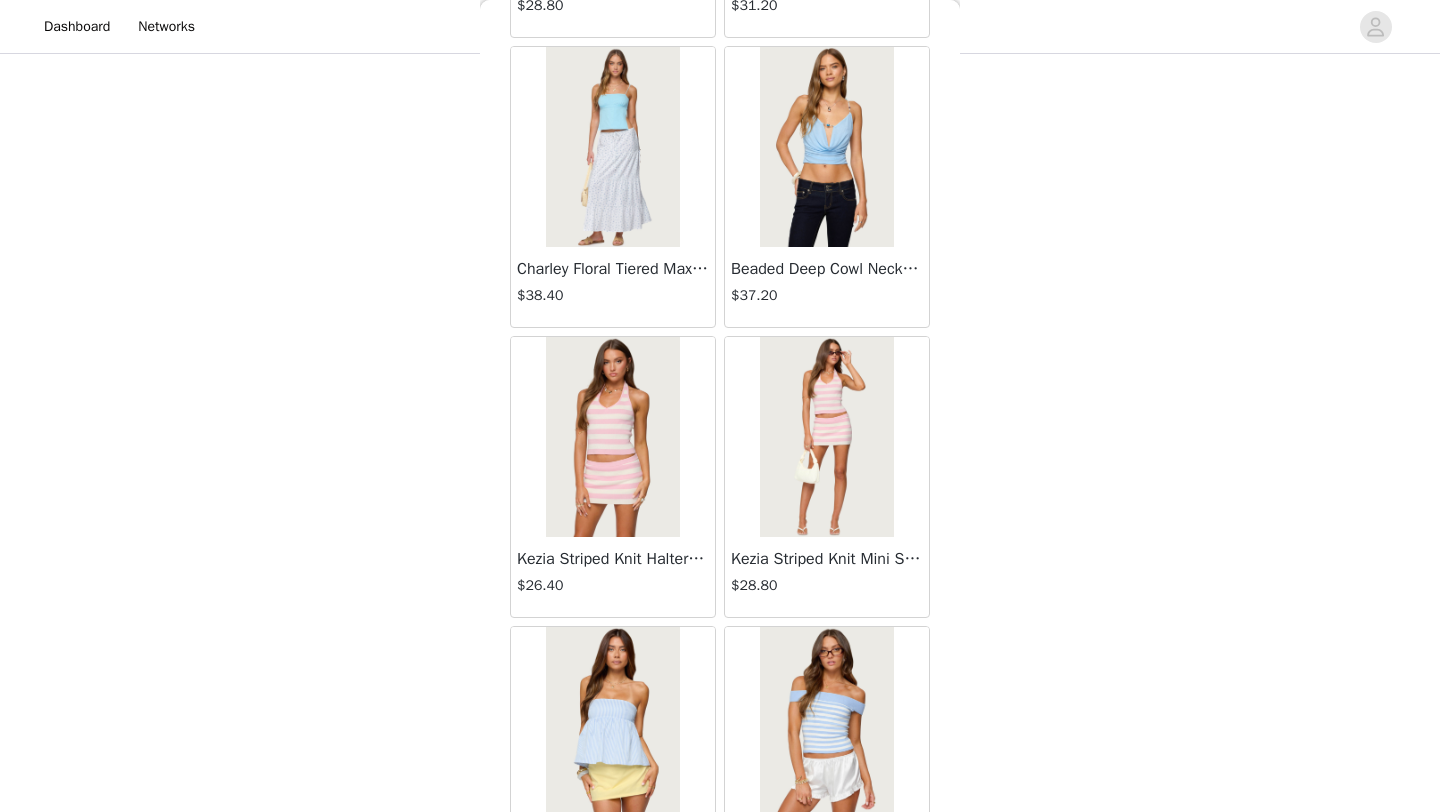 scroll, scrollTop: 16748, scrollLeft: 0, axis: vertical 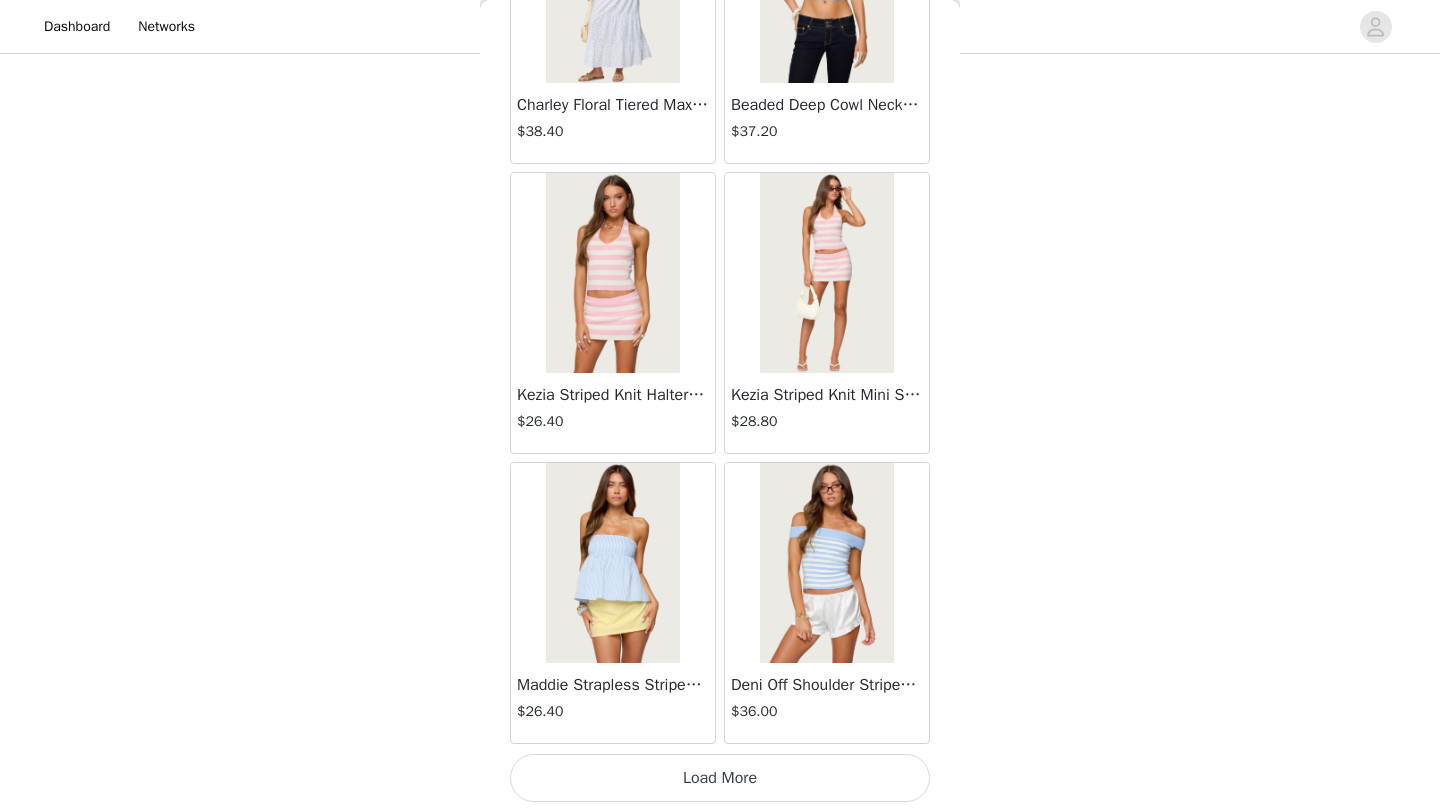 click on "Load More" at bounding box center (720, 778) 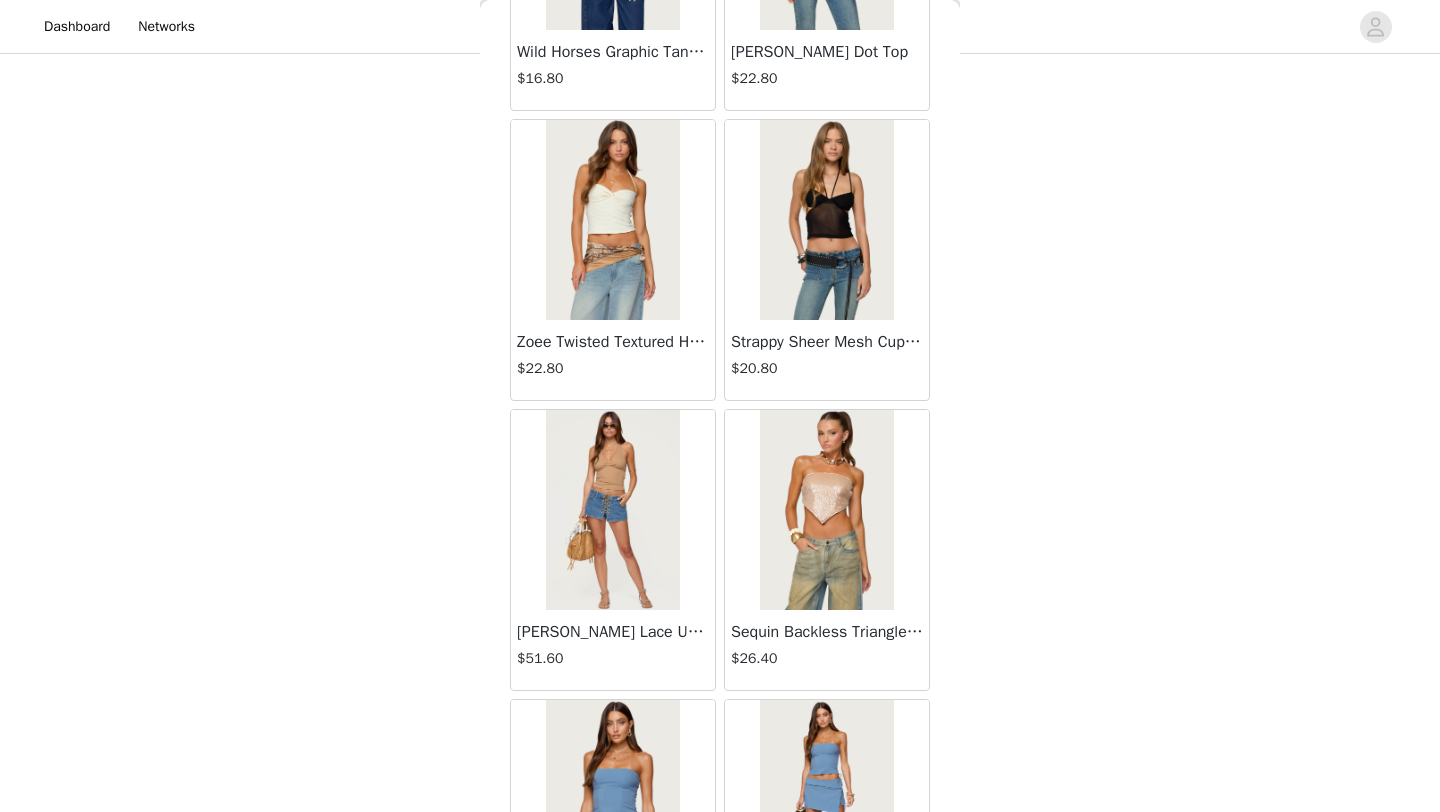 scroll, scrollTop: 19648, scrollLeft: 0, axis: vertical 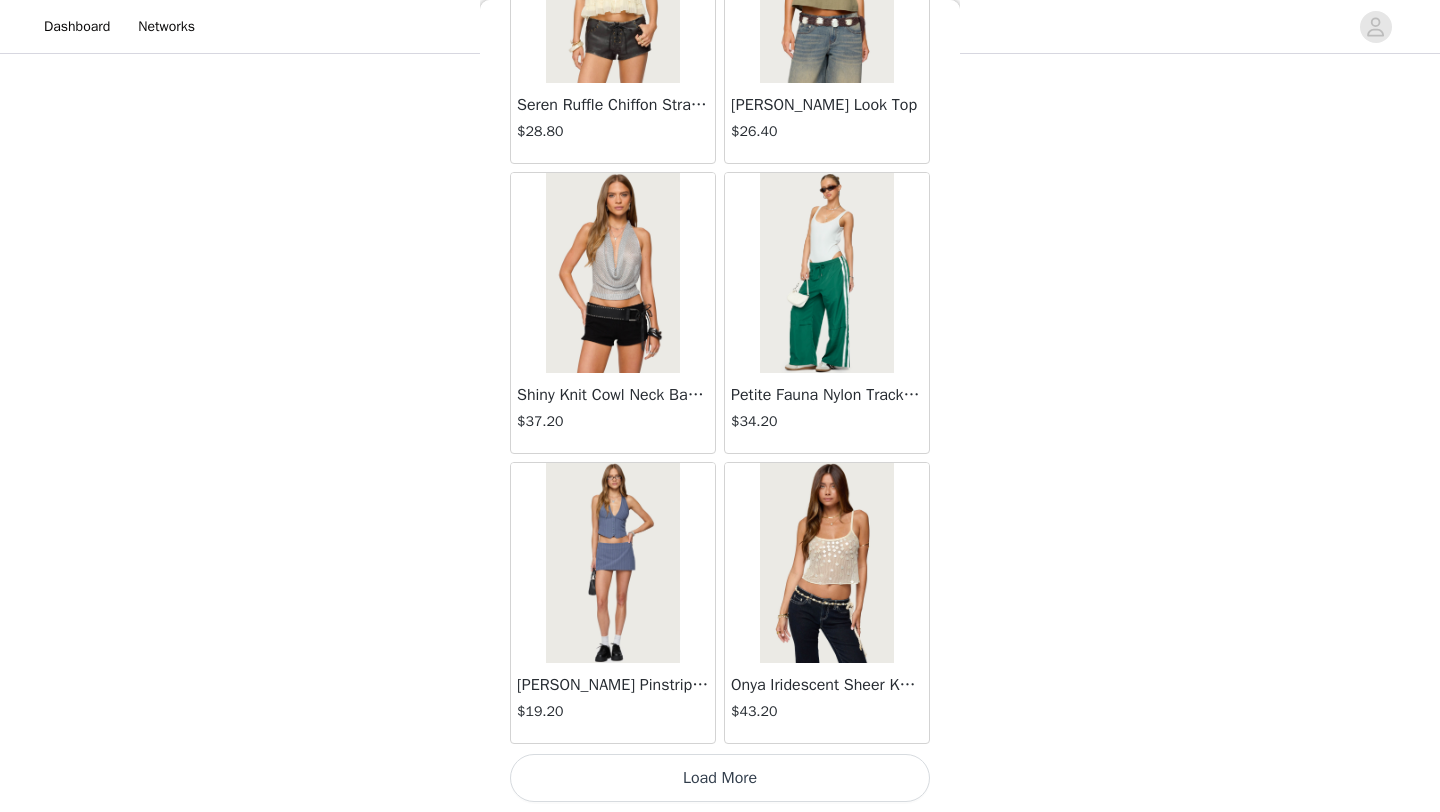 click on "Load More" at bounding box center [720, 778] 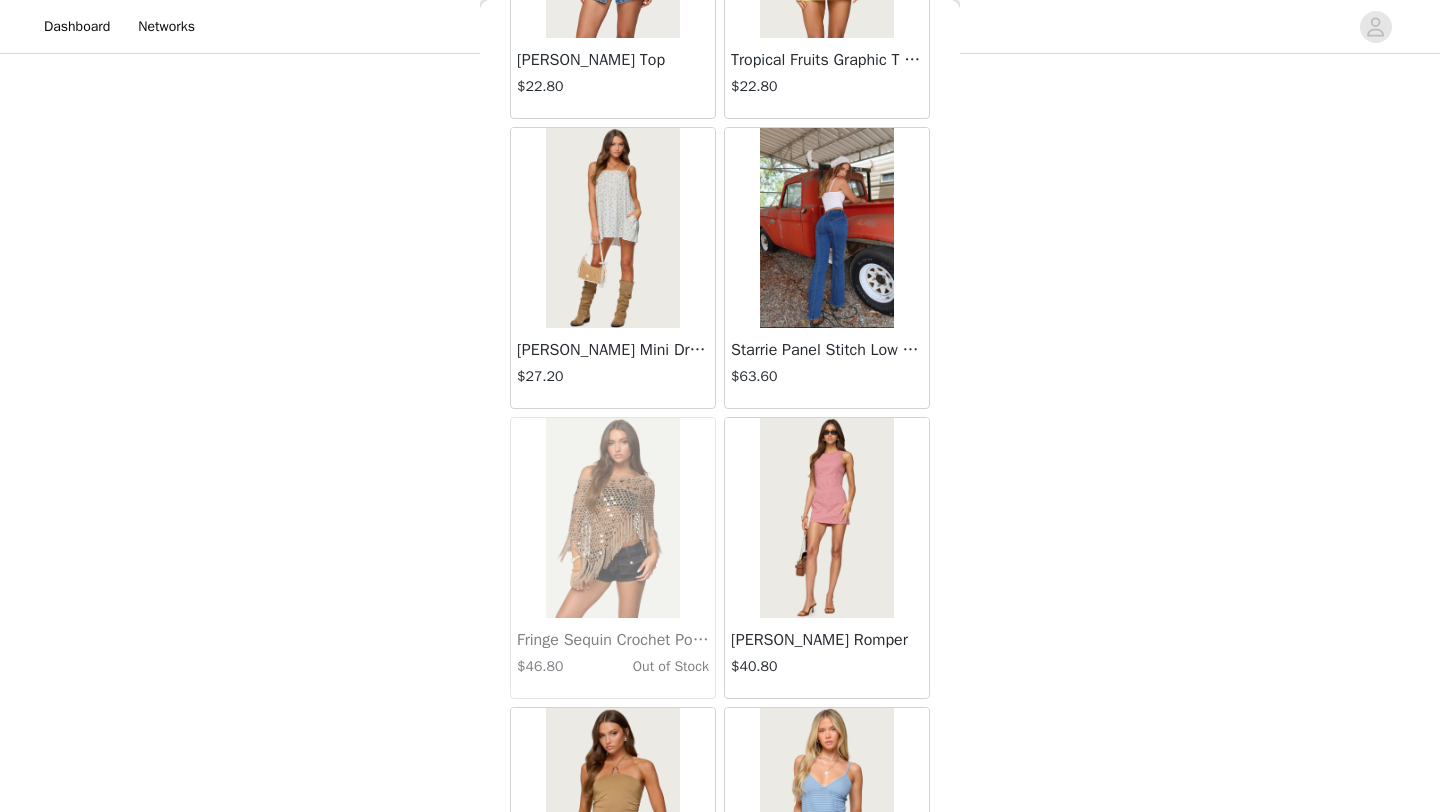 scroll, scrollTop: 22548, scrollLeft: 0, axis: vertical 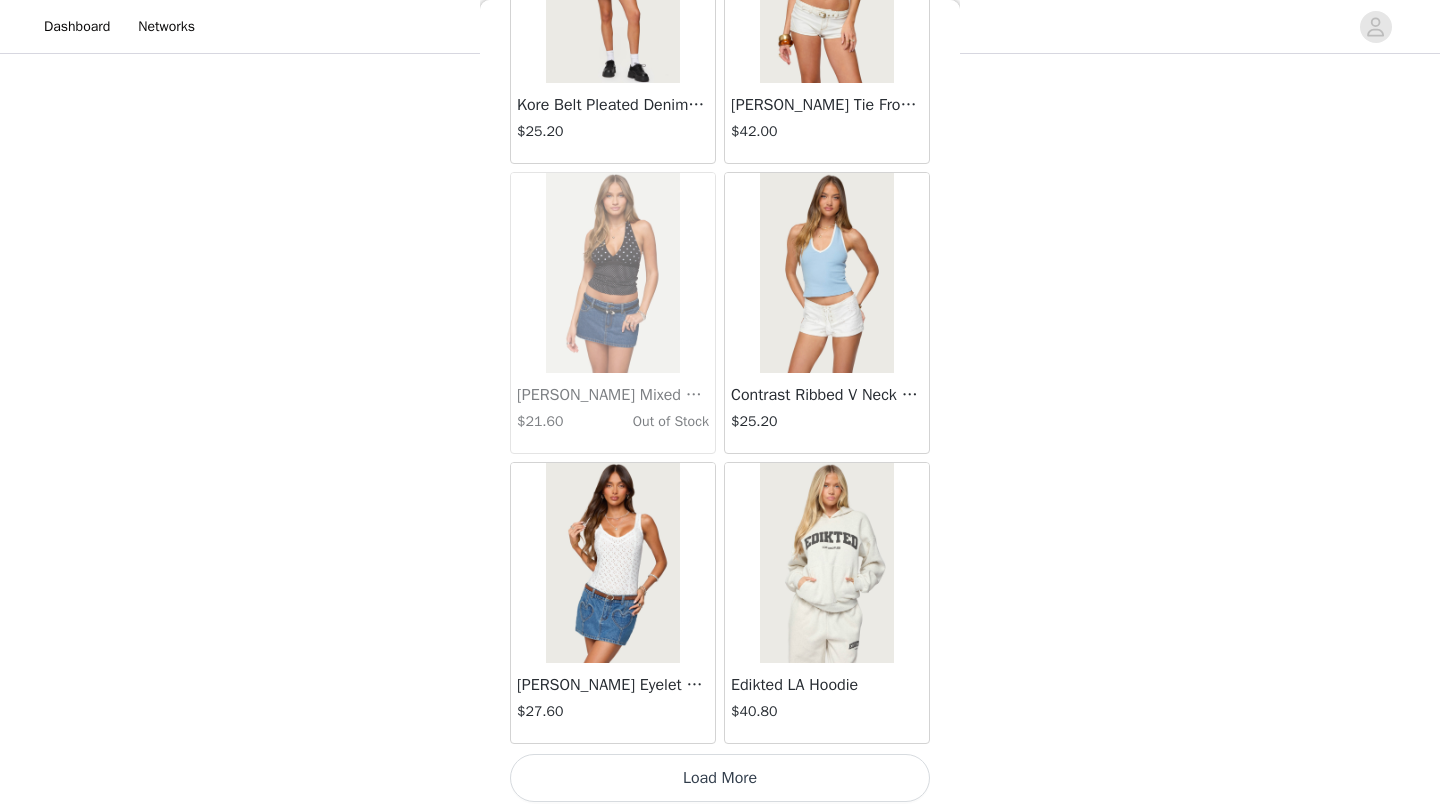 click on "Load More" at bounding box center (720, 778) 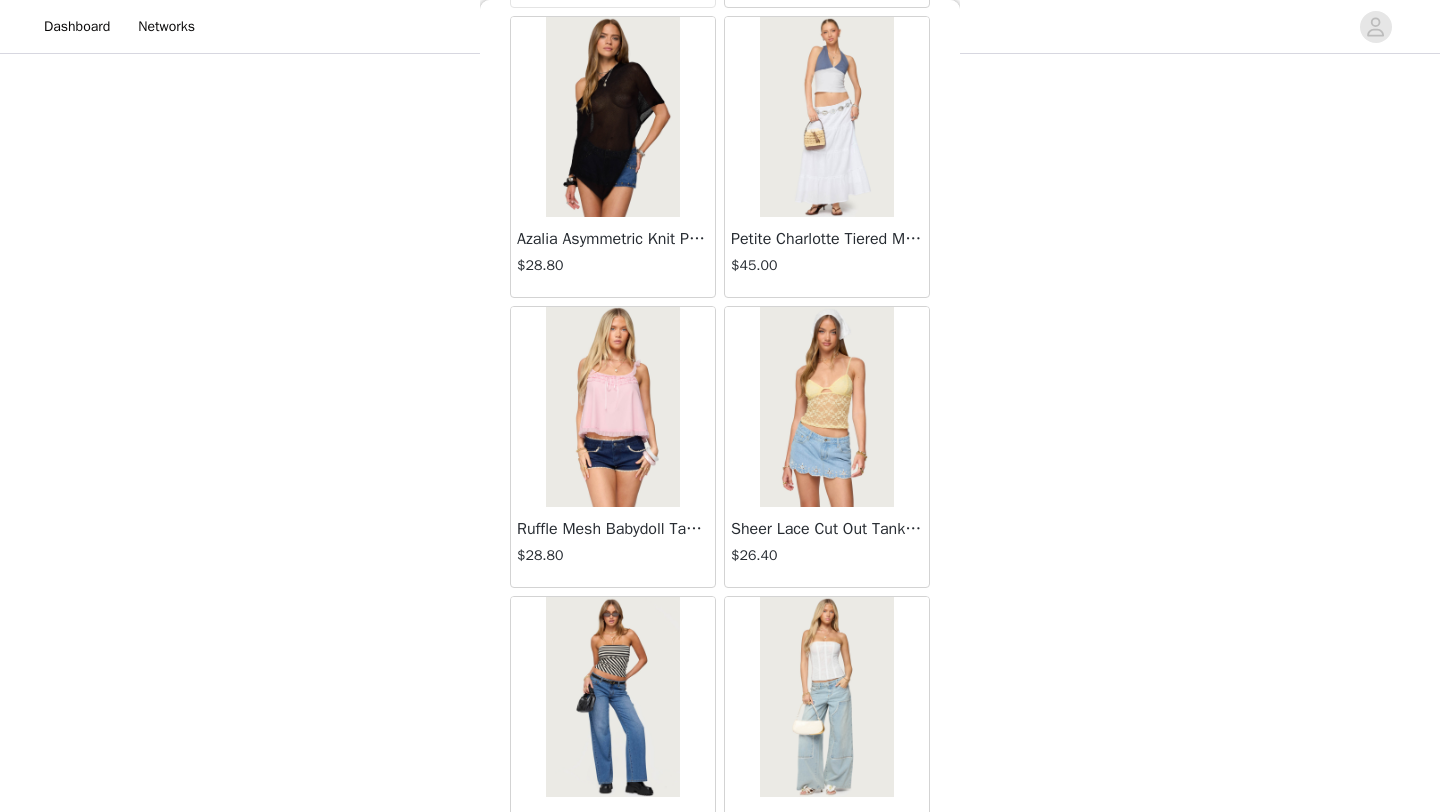 scroll, scrollTop: 24442, scrollLeft: 0, axis: vertical 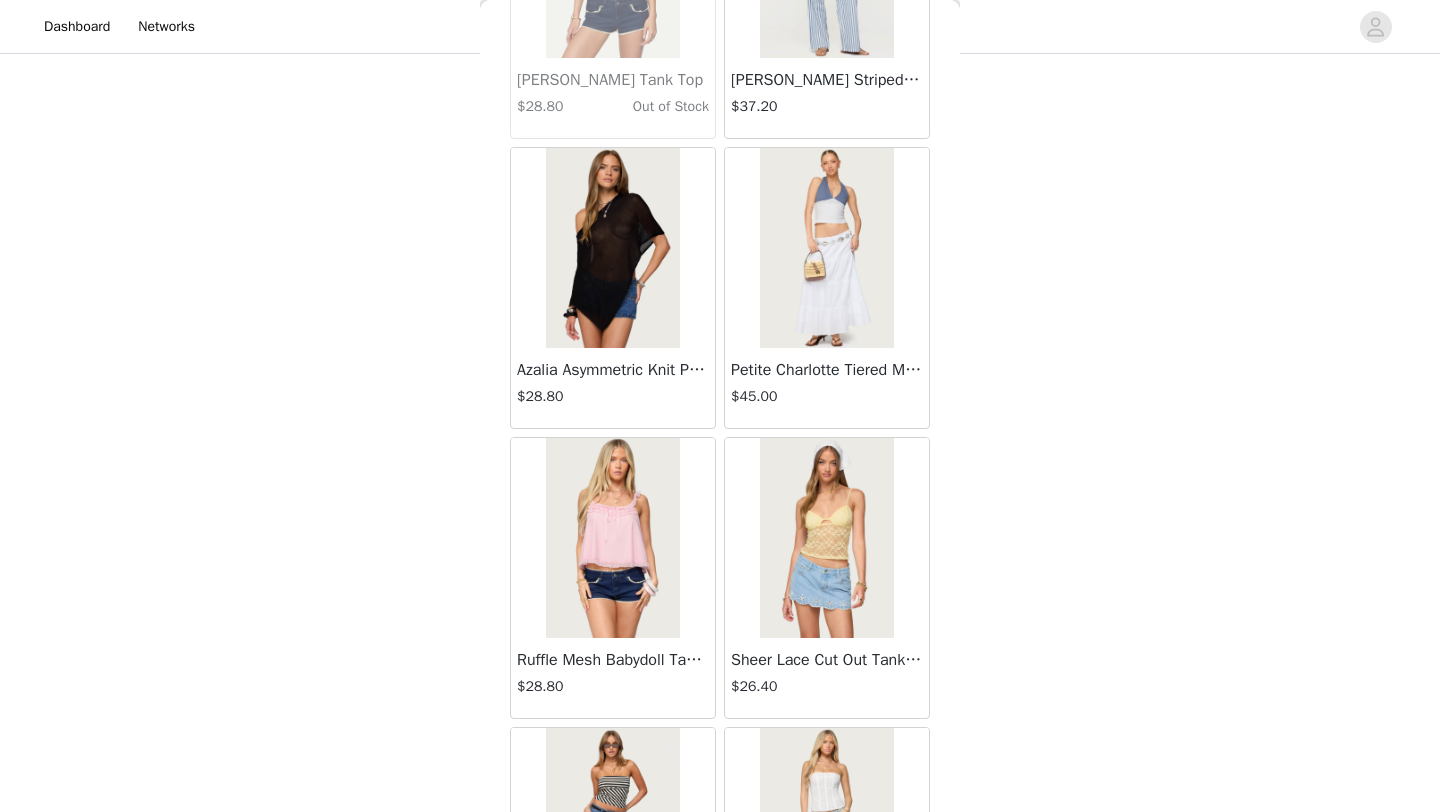 click at bounding box center [826, 248] 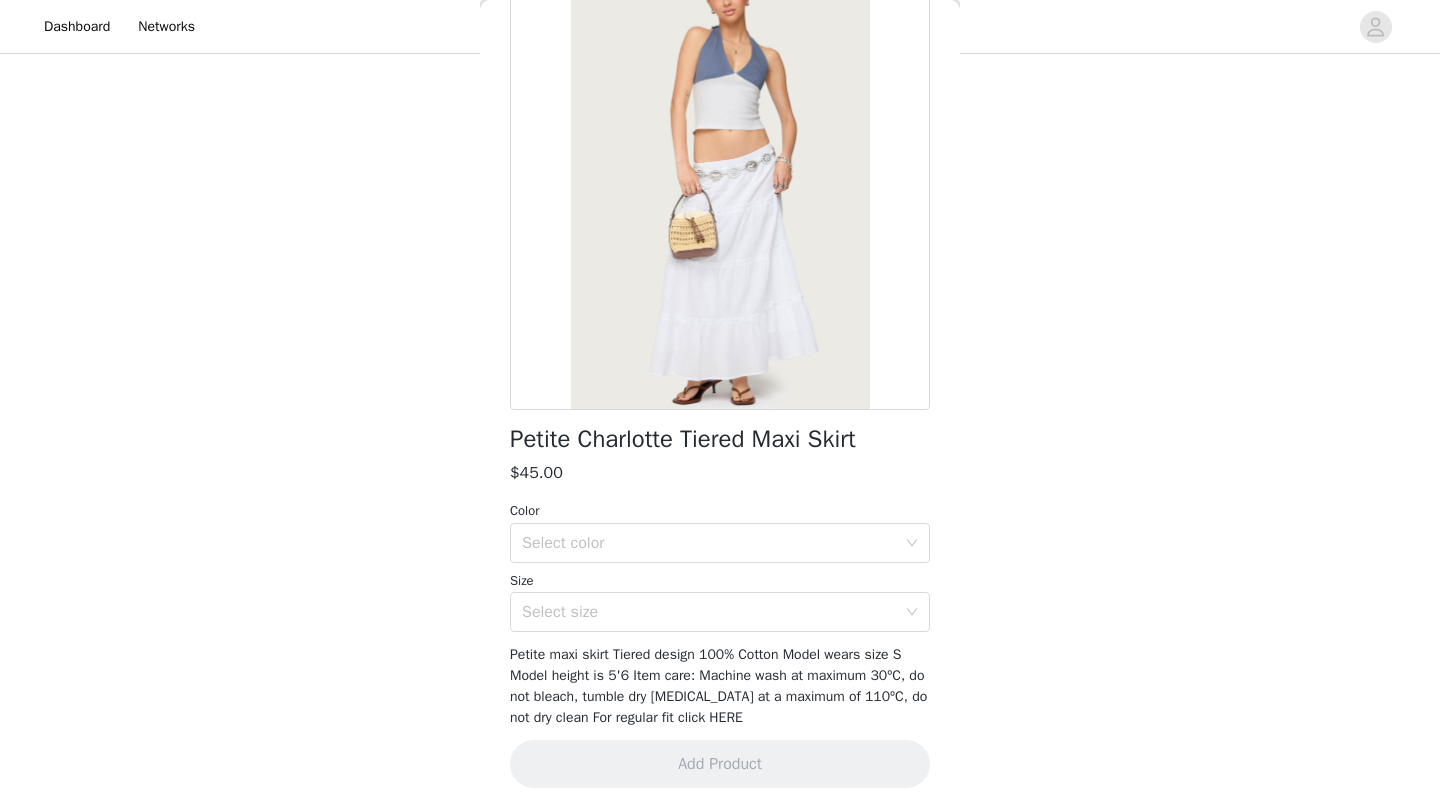 scroll, scrollTop: 140, scrollLeft: 0, axis: vertical 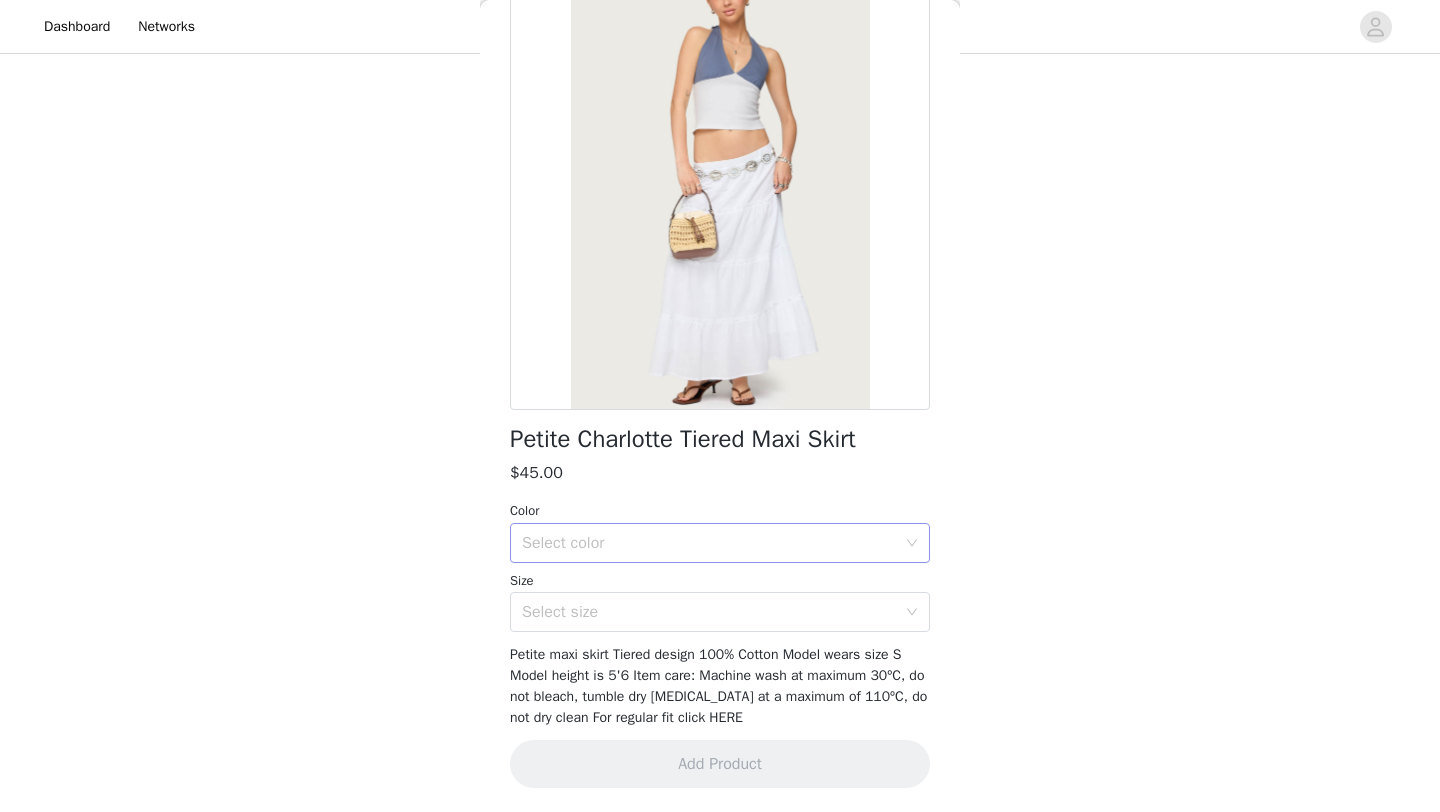 click on "Select color" at bounding box center (713, 543) 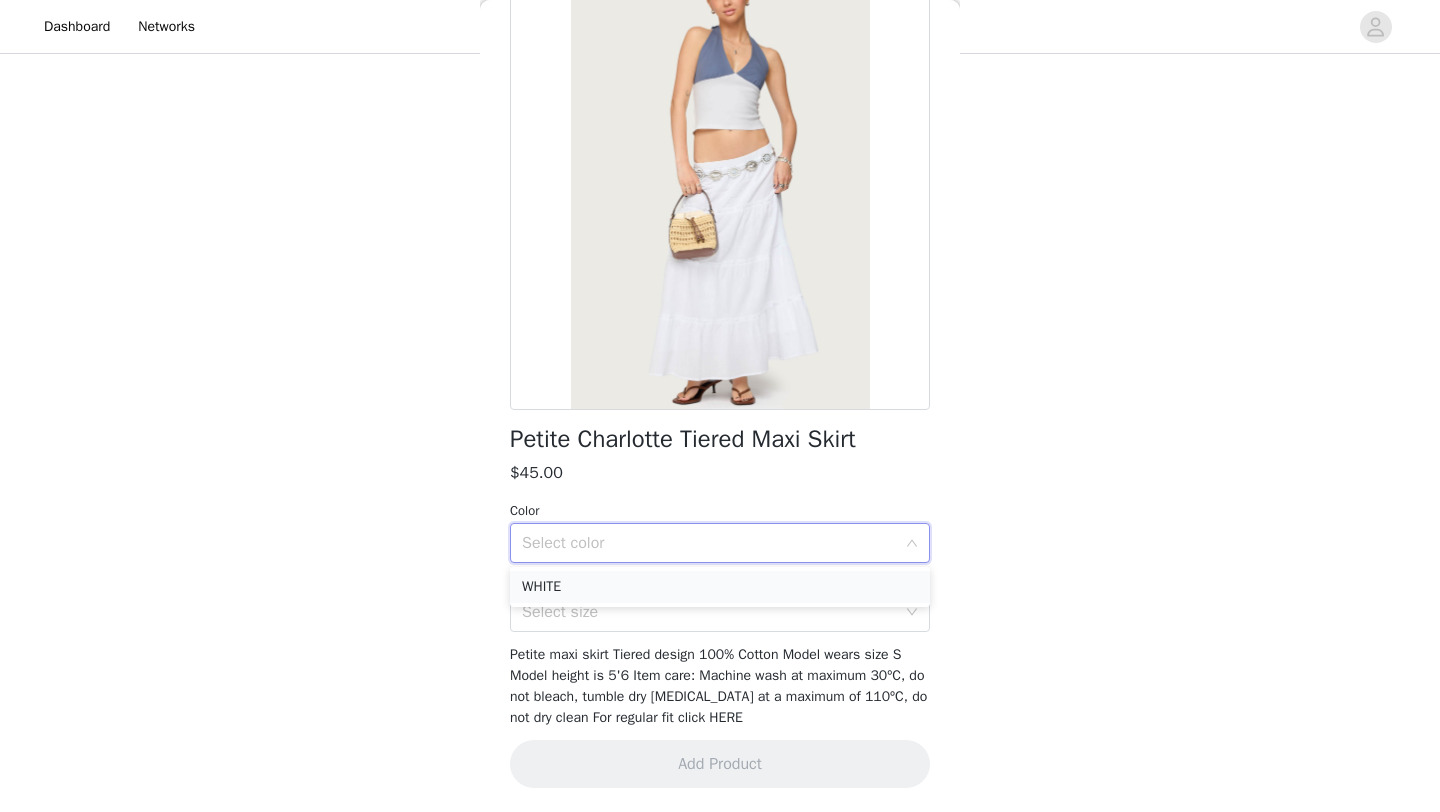 click on "WHITE" at bounding box center [720, 587] 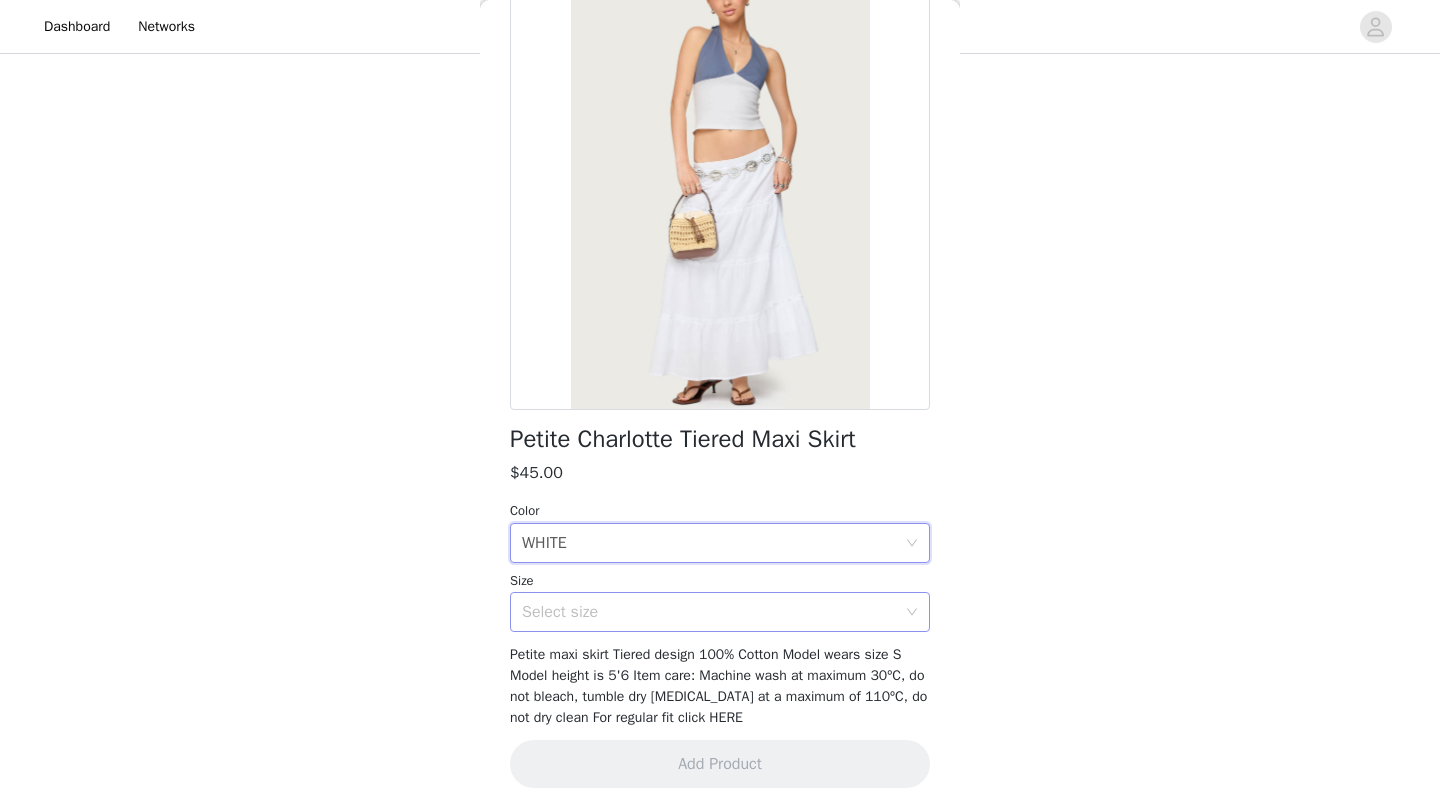 click on "Select size" at bounding box center (709, 612) 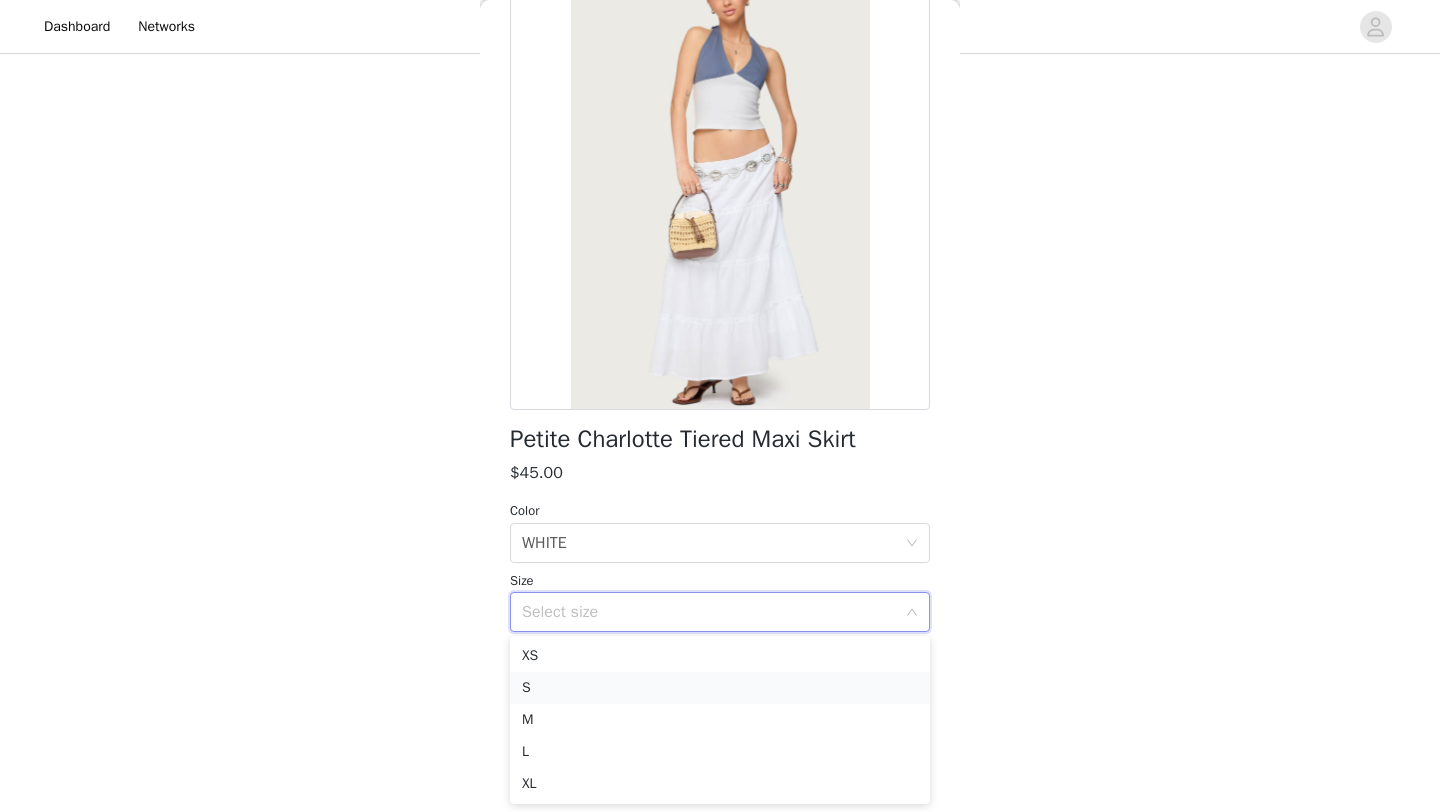 click on "S" at bounding box center (720, 688) 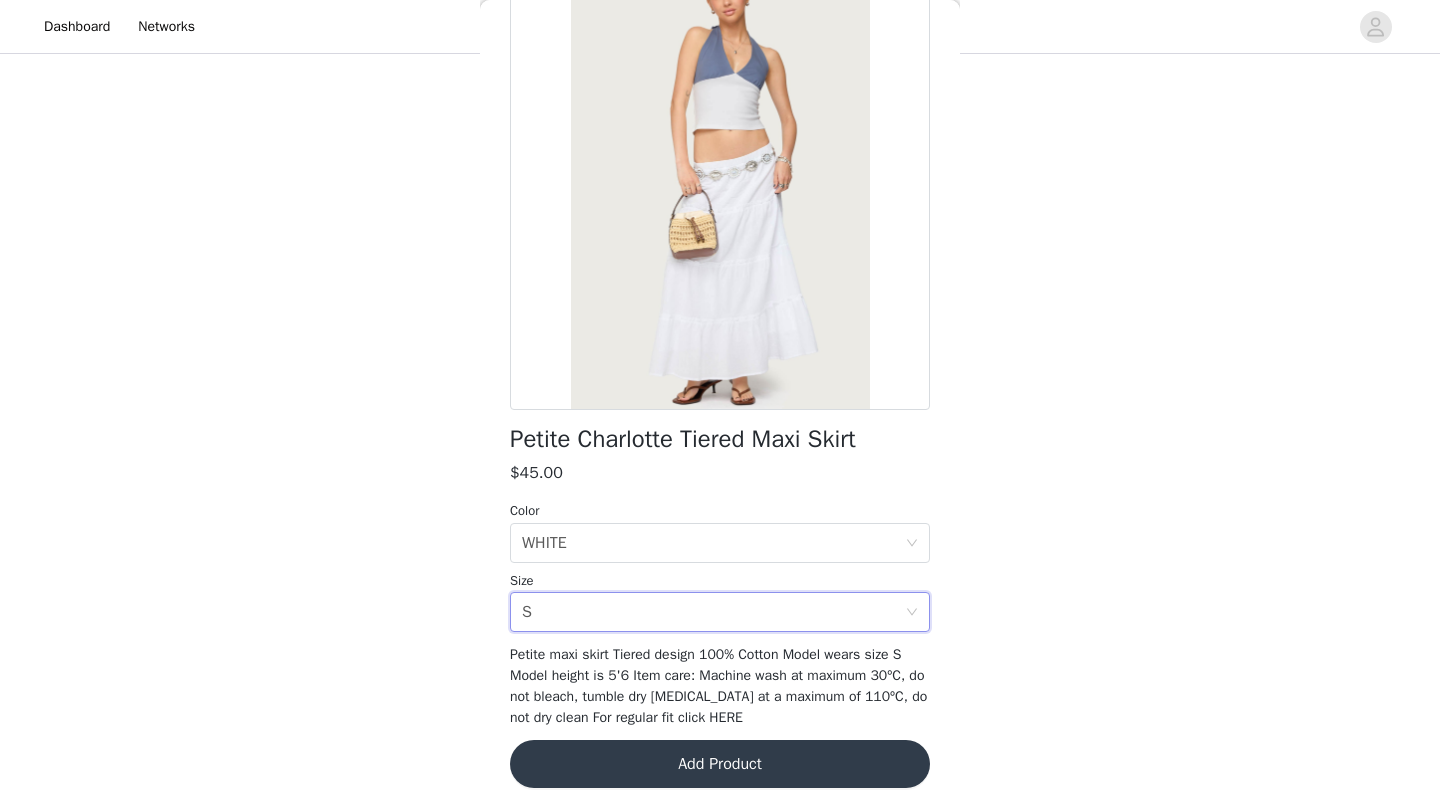 click on "Add Product" at bounding box center [720, 764] 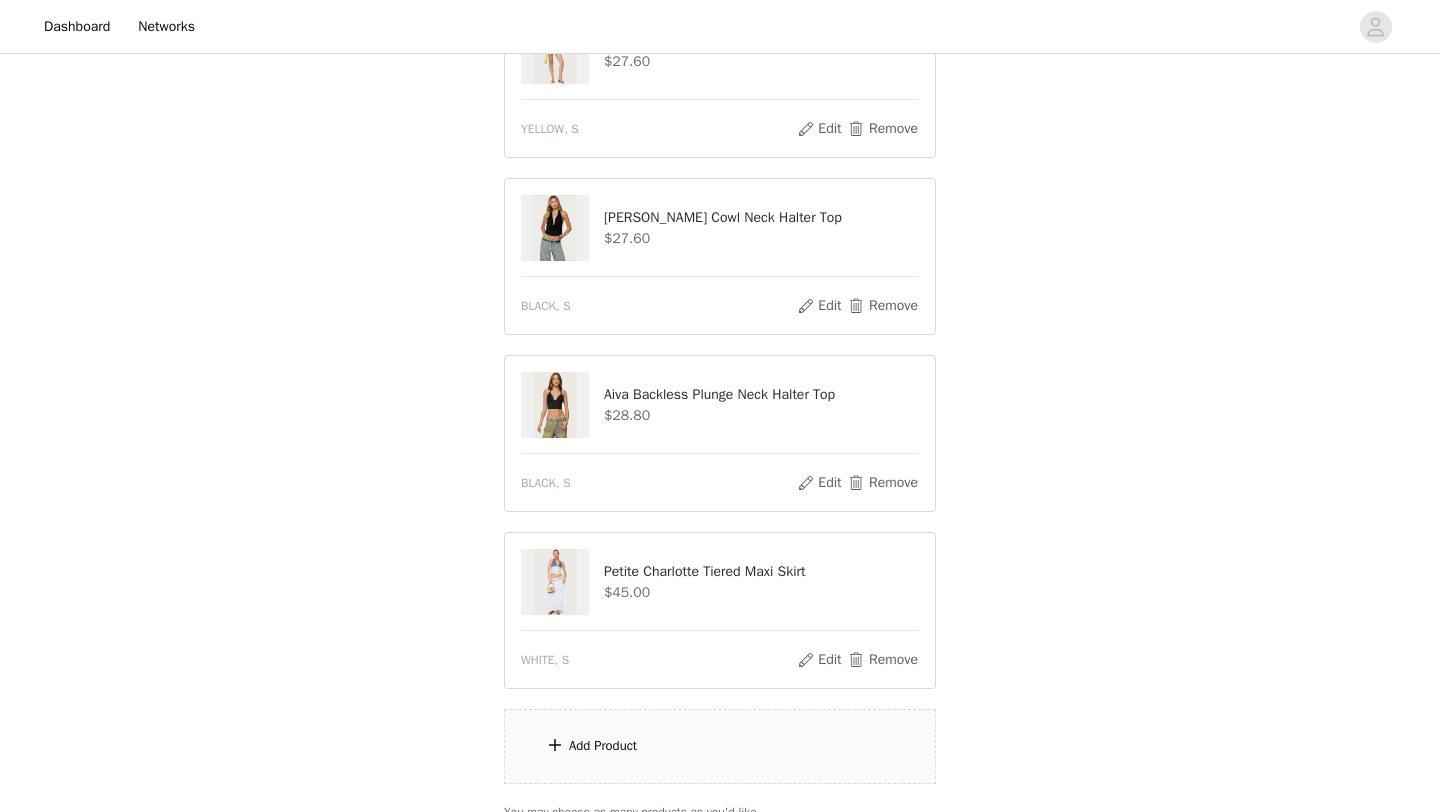 click on "Add Product" at bounding box center (720, 746) 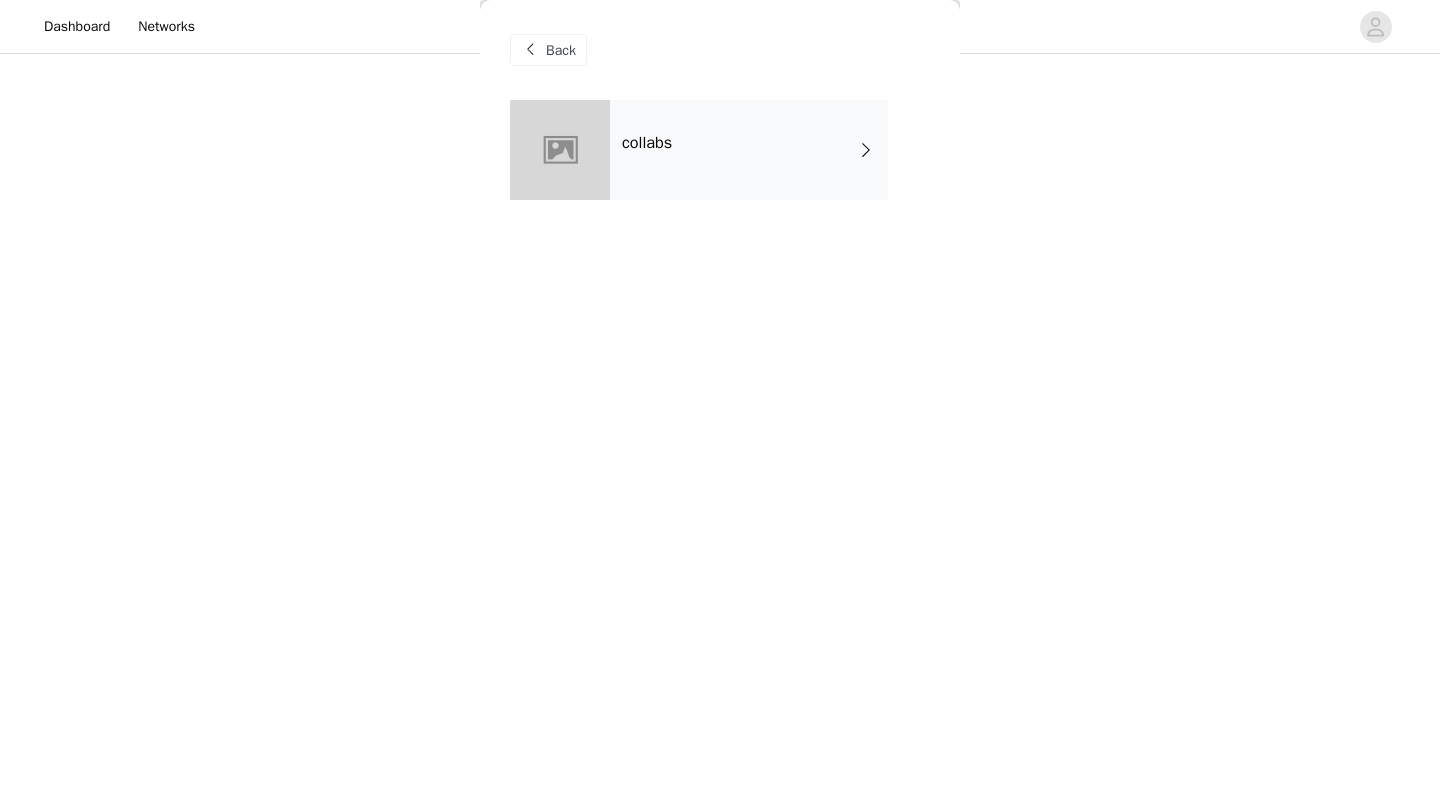 click on "collabs" at bounding box center [749, 150] 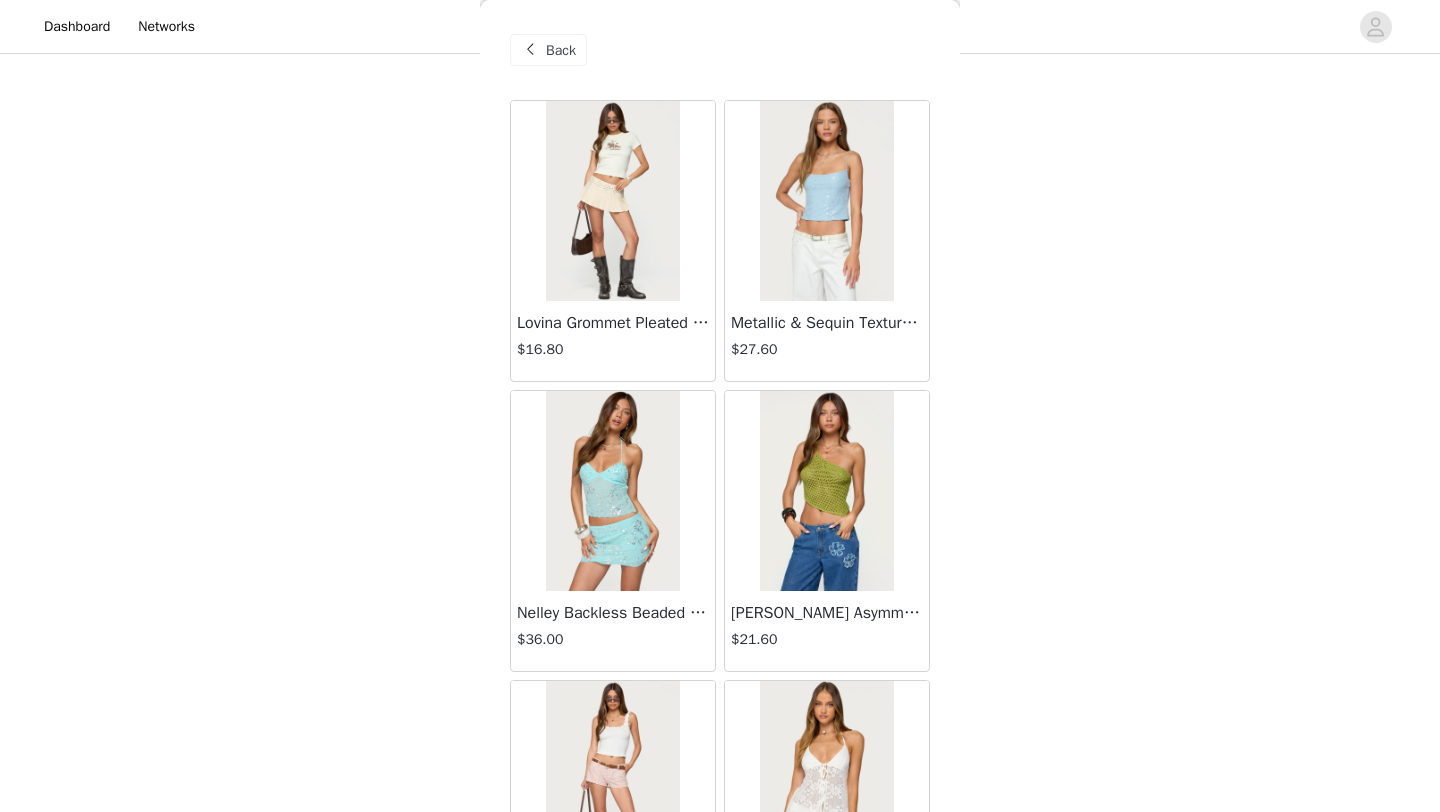 scroll, scrollTop: 629, scrollLeft: 0, axis: vertical 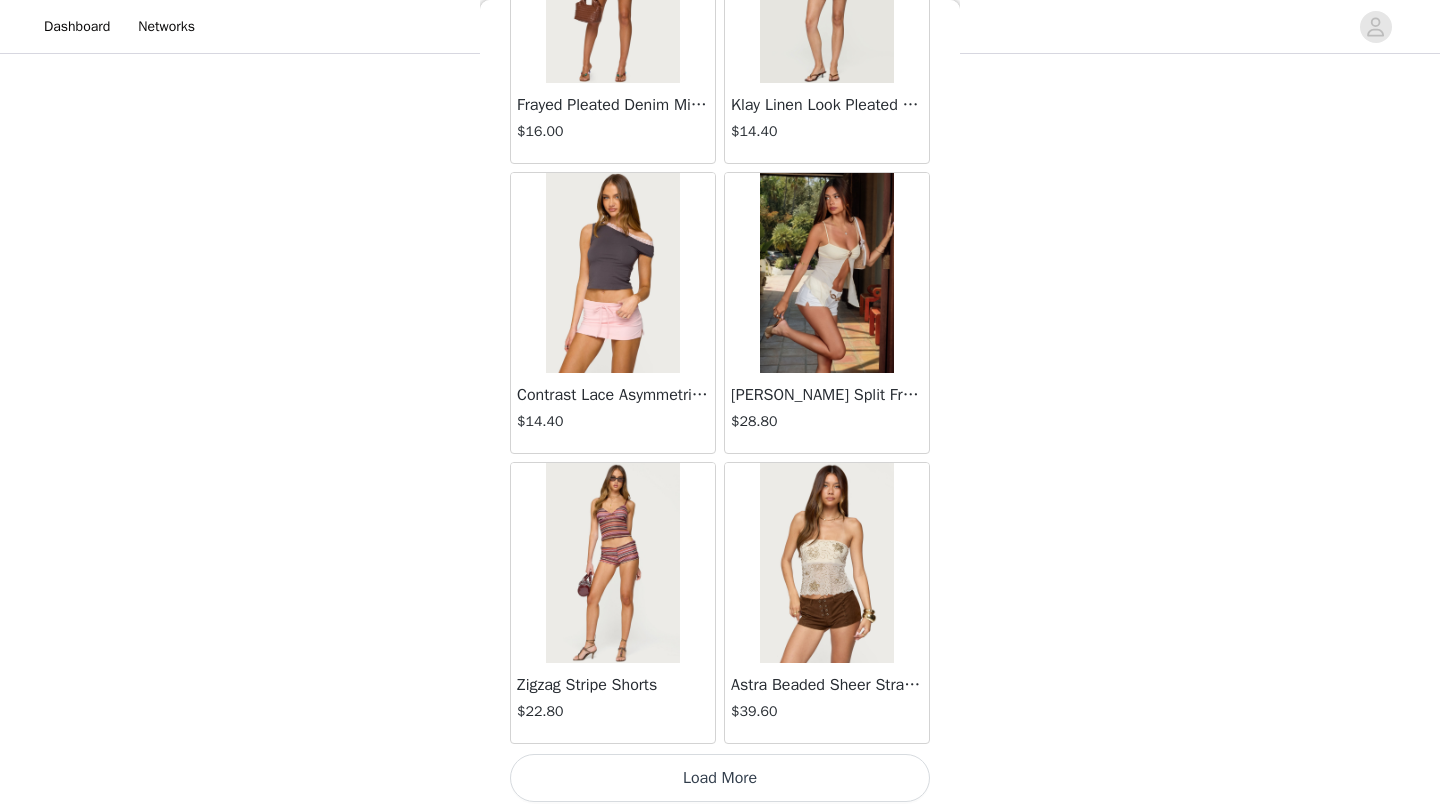 click on "Load More" at bounding box center [720, 778] 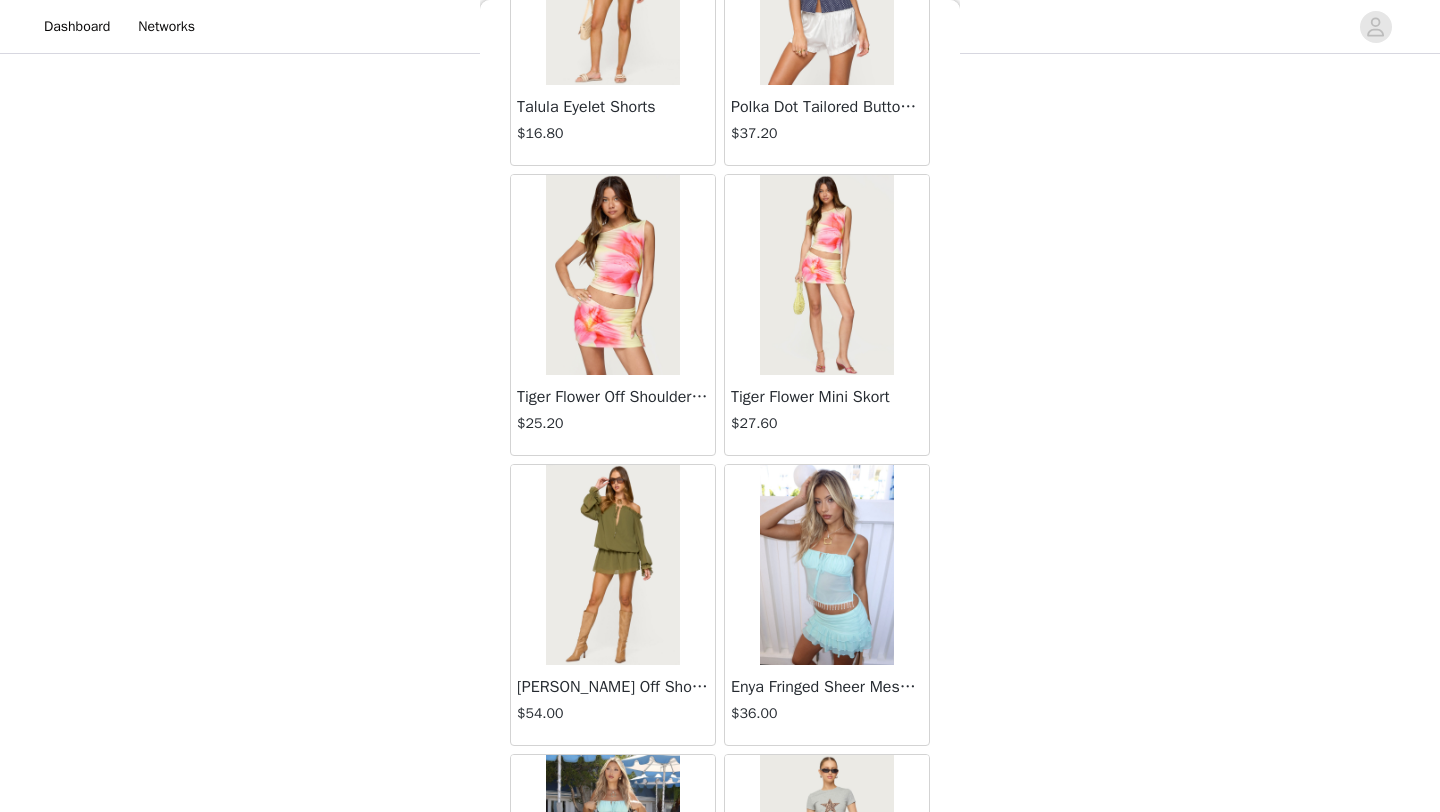 scroll, scrollTop: 5148, scrollLeft: 0, axis: vertical 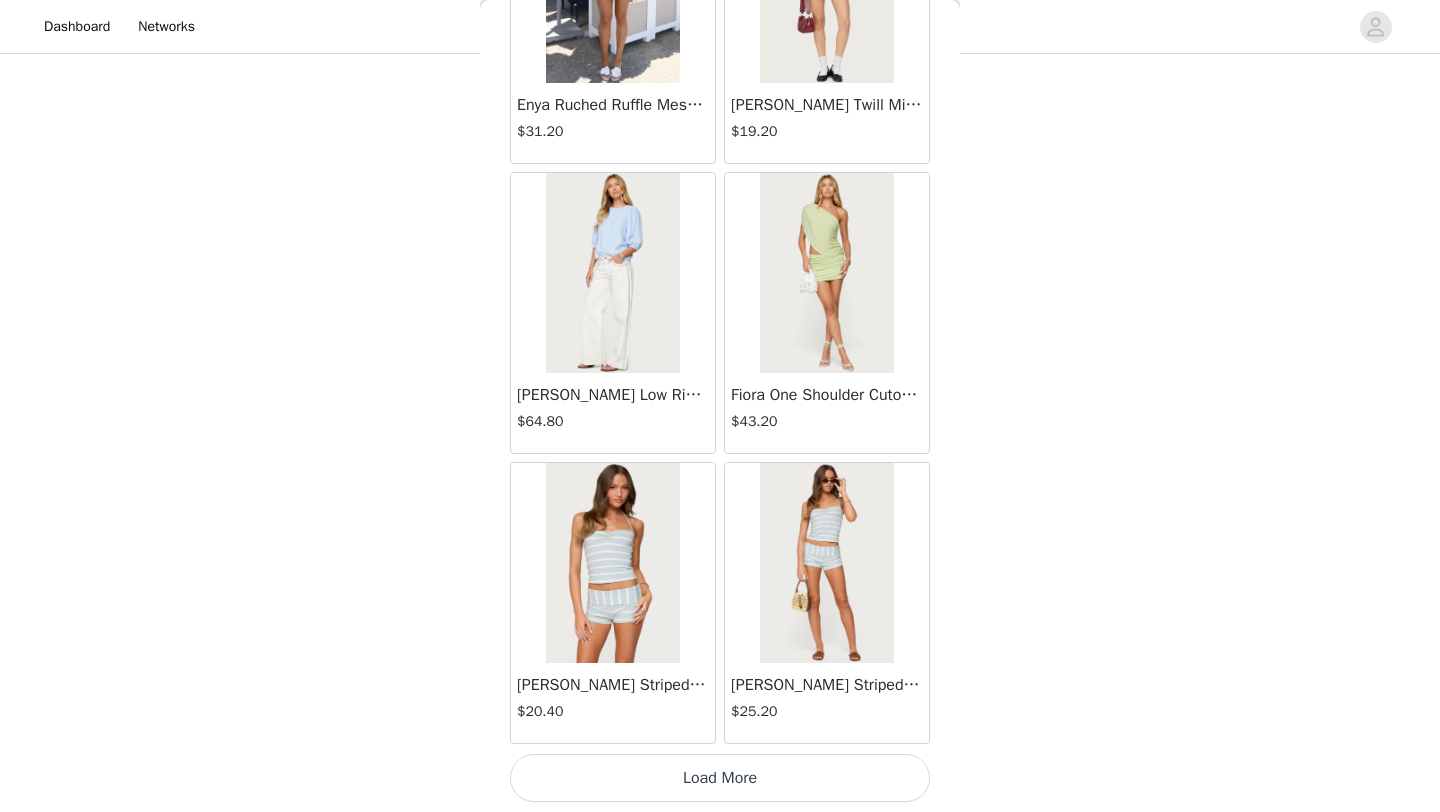 click on "Load More" at bounding box center (720, 778) 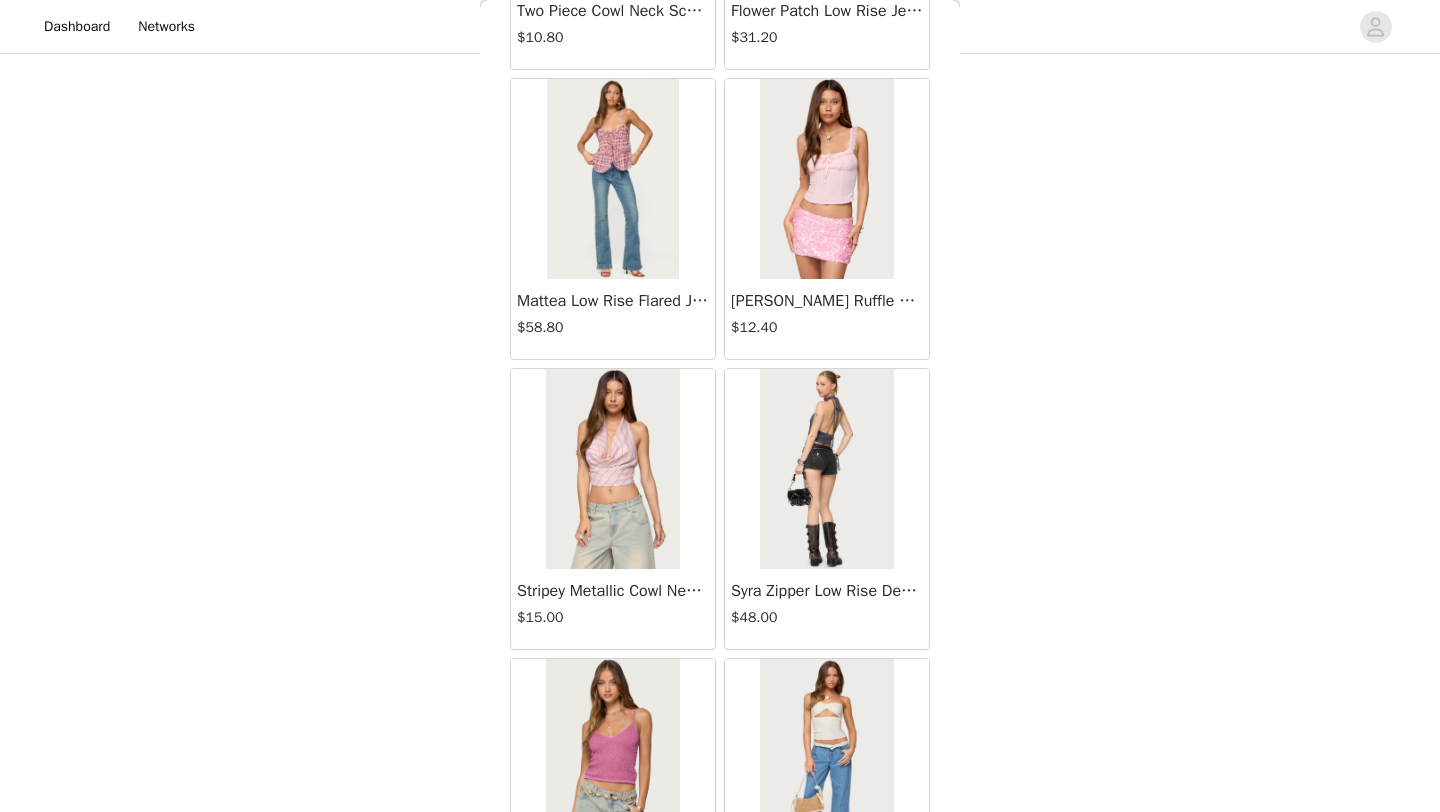 scroll, scrollTop: 8048, scrollLeft: 0, axis: vertical 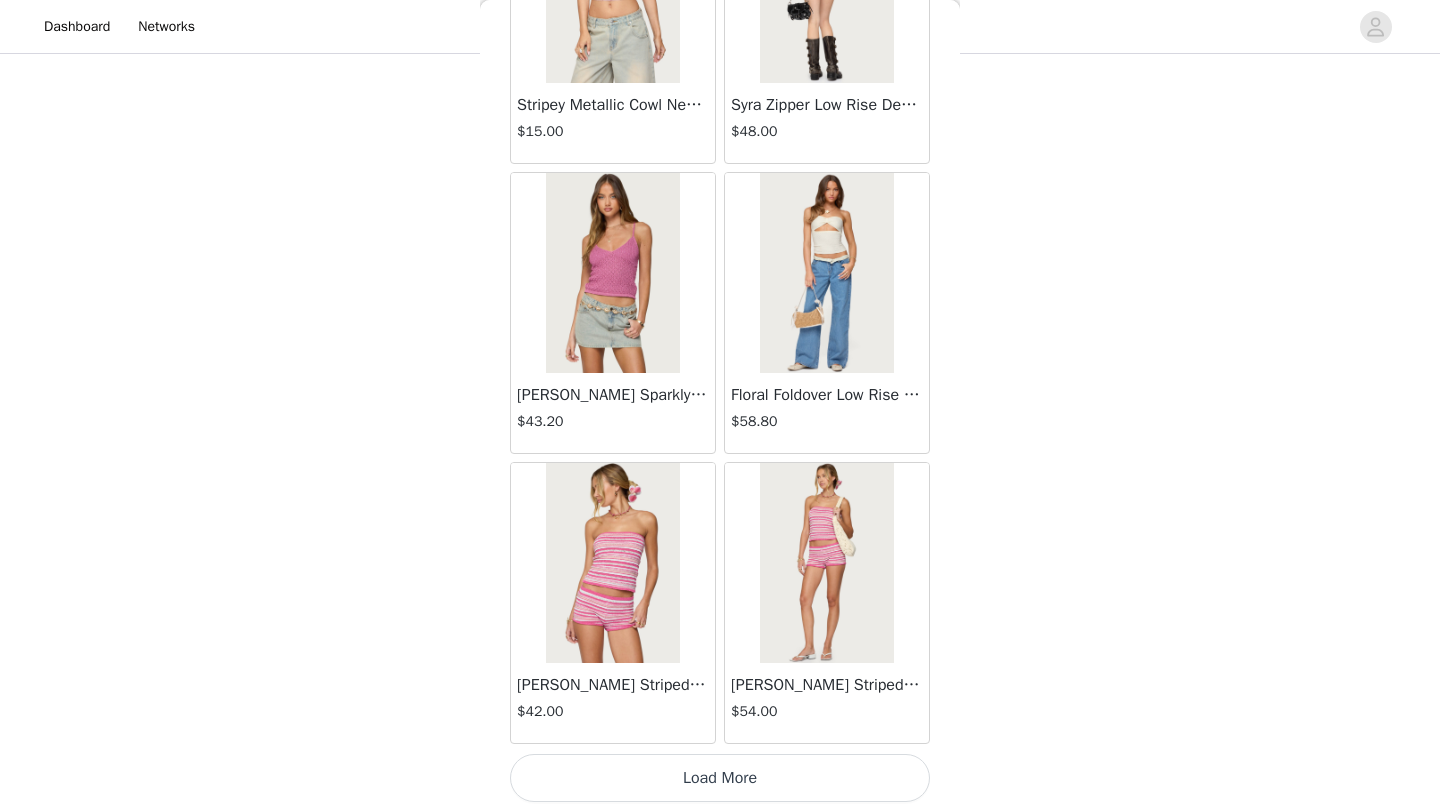 click on "Load More" at bounding box center [720, 778] 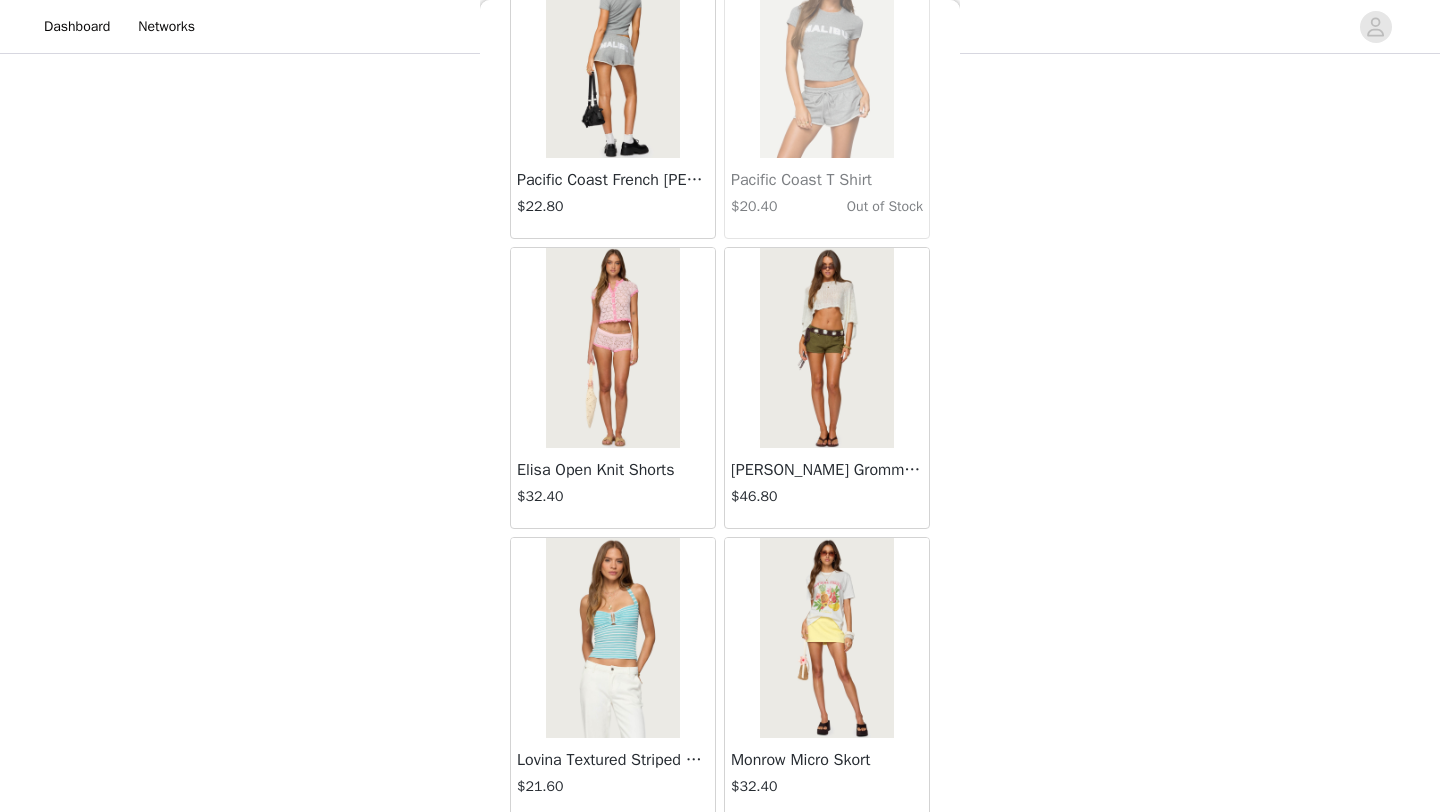 scroll, scrollTop: 10948, scrollLeft: 0, axis: vertical 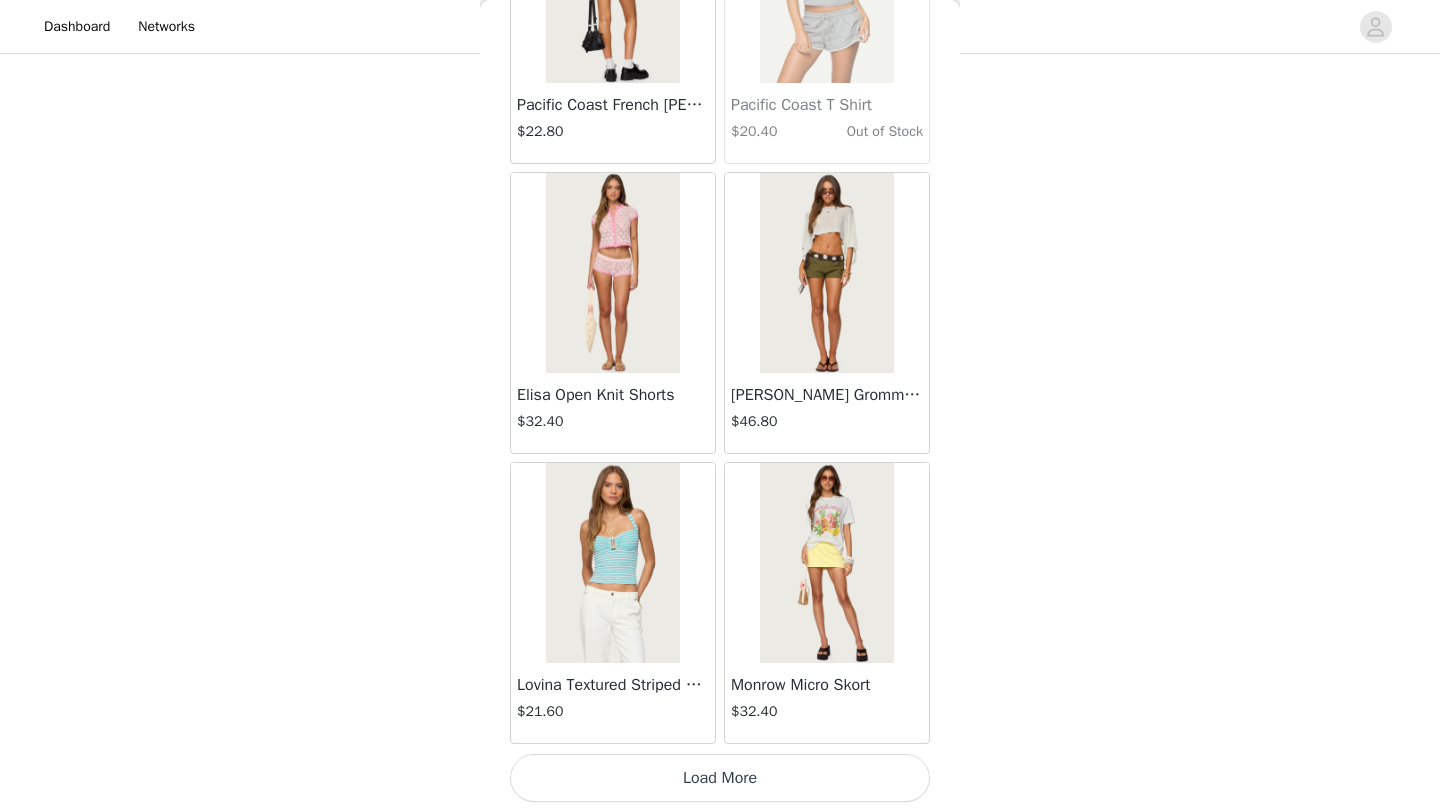 click on "Load More" at bounding box center (720, 778) 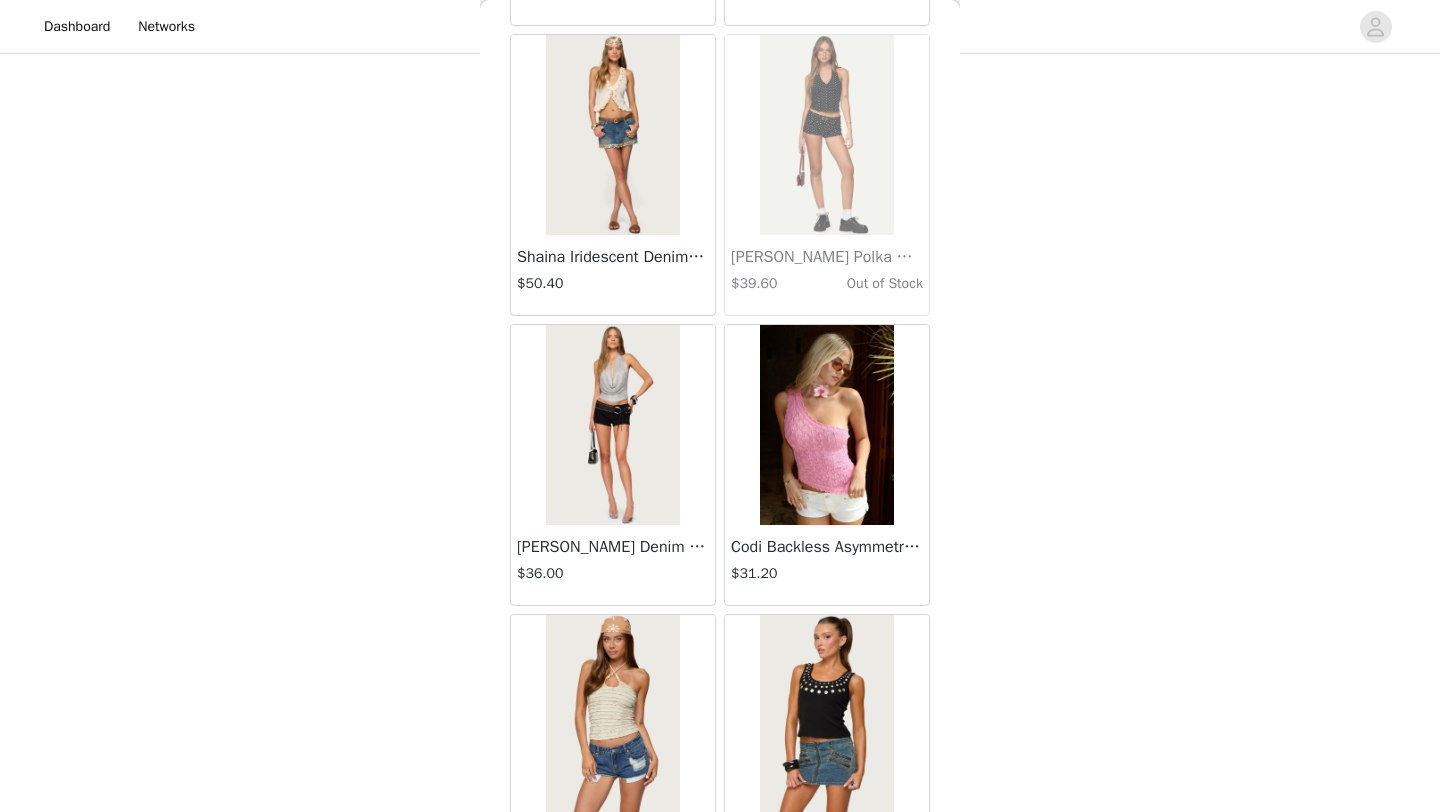 scroll, scrollTop: 13848, scrollLeft: 0, axis: vertical 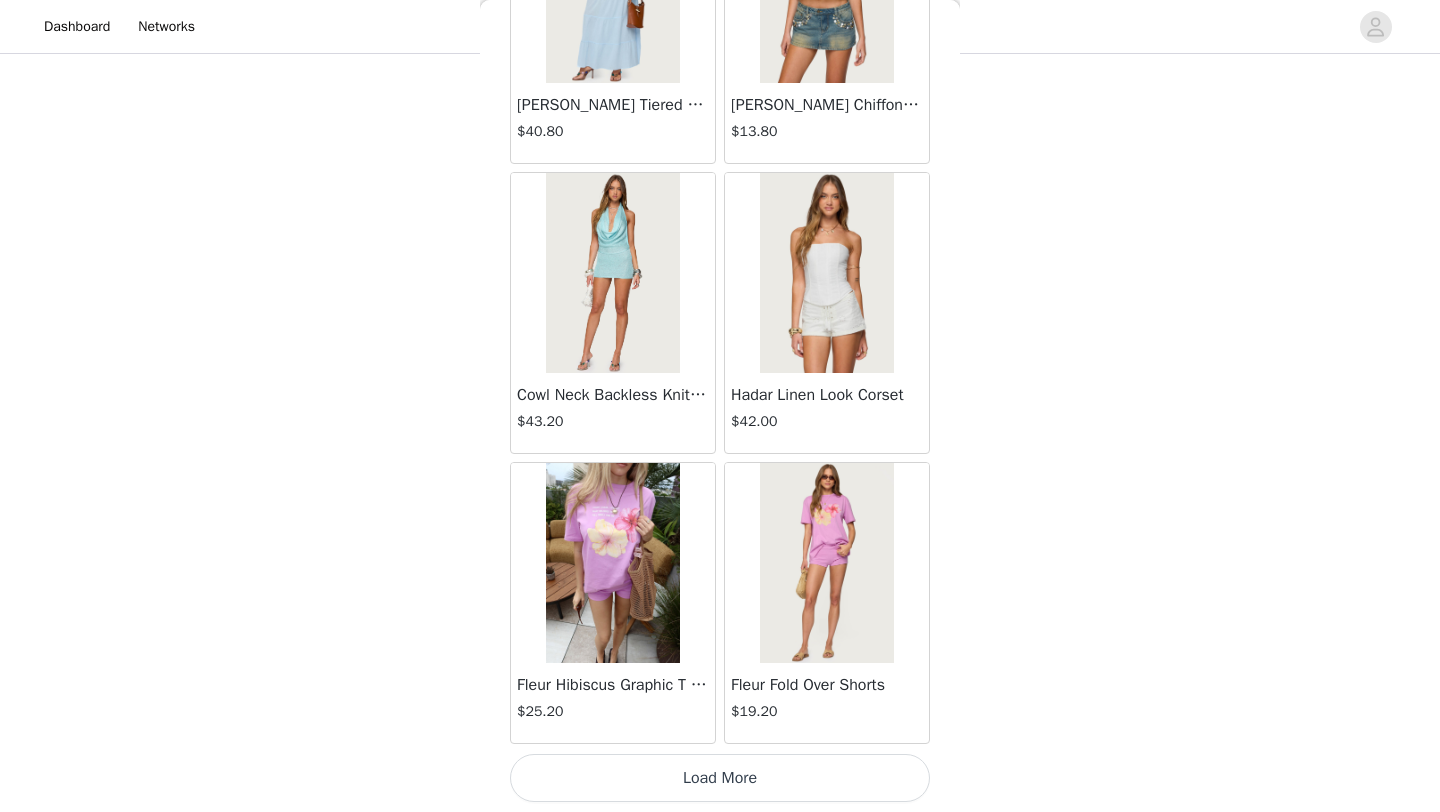 click on "Load More" at bounding box center (720, 778) 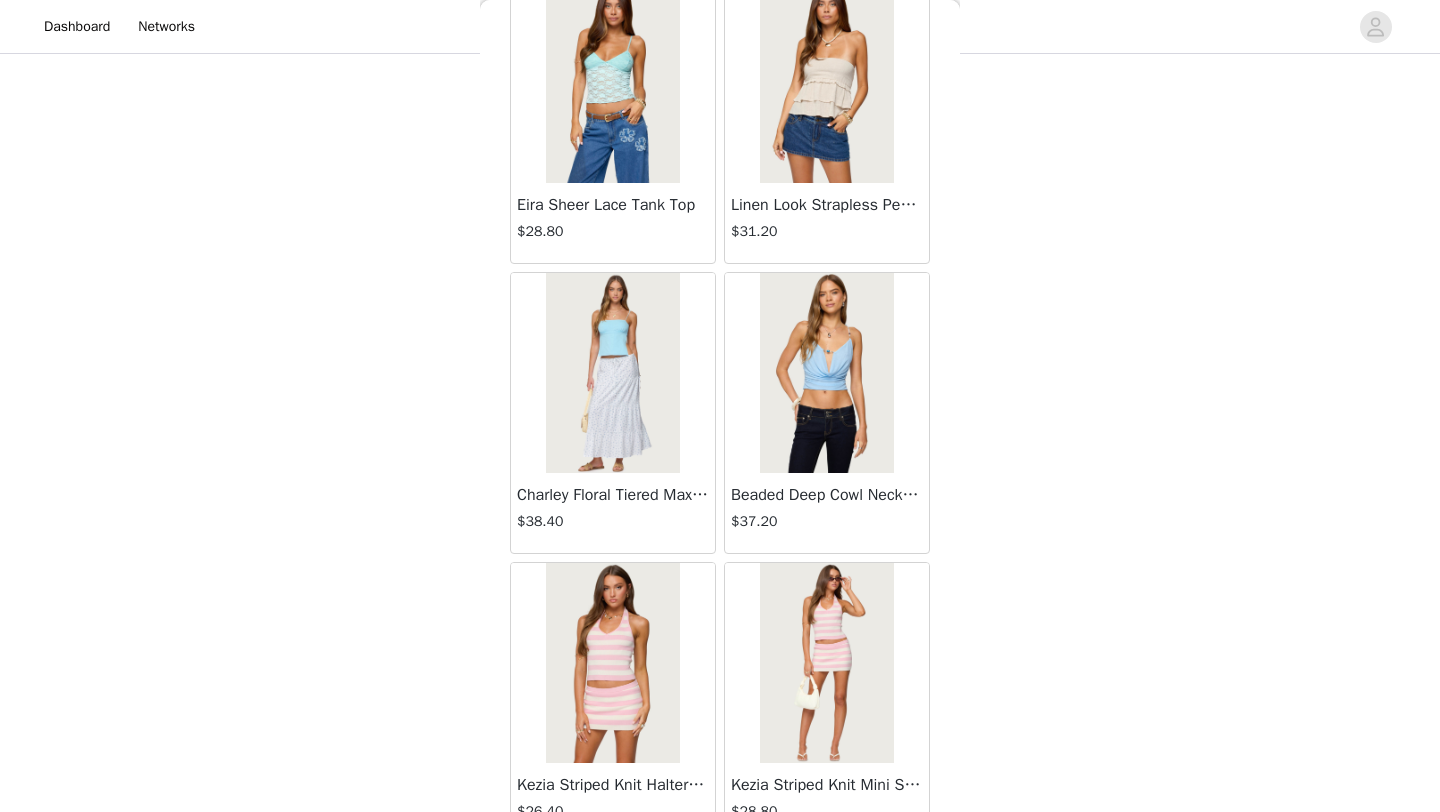 scroll, scrollTop: 16748, scrollLeft: 0, axis: vertical 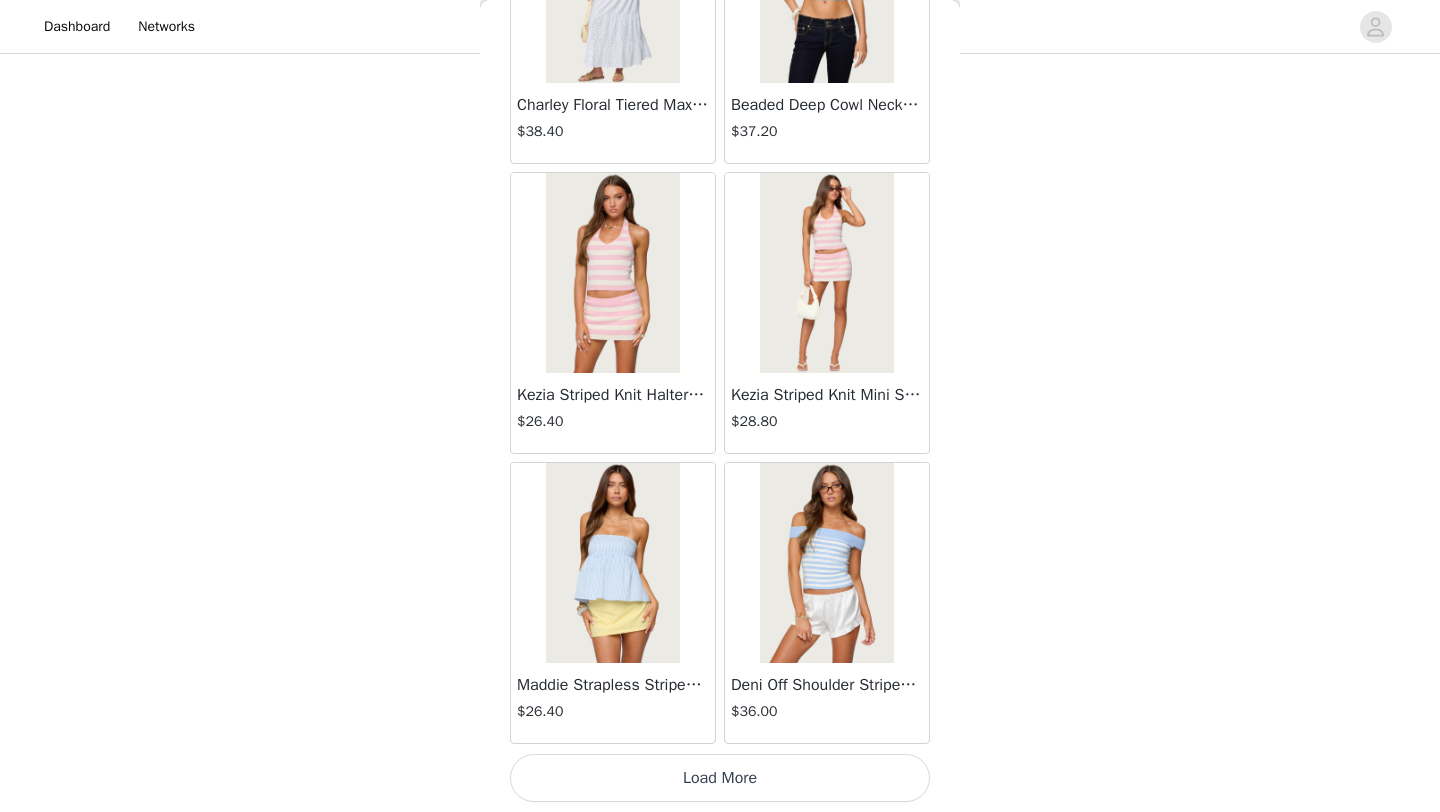 click on "Load More" at bounding box center [720, 778] 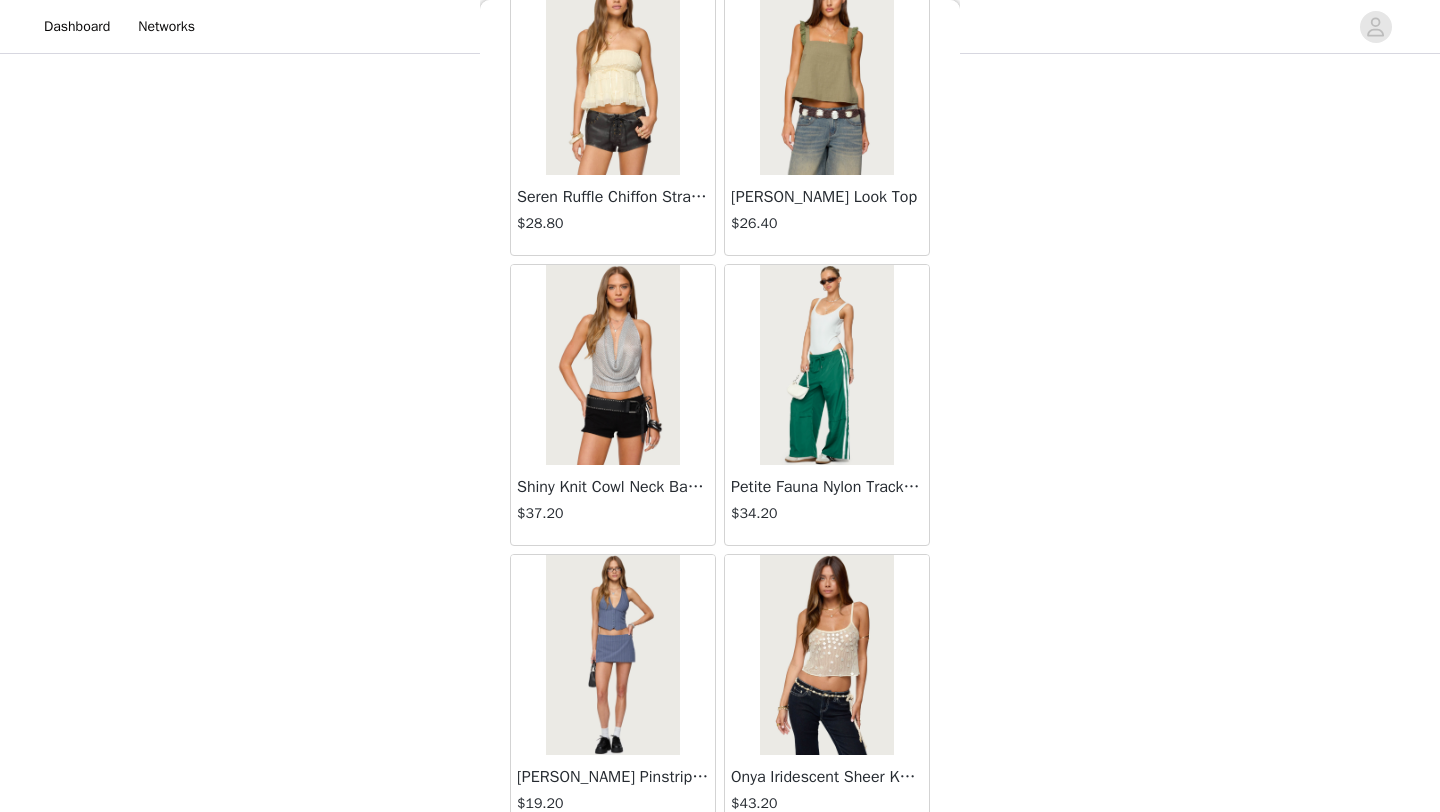 scroll, scrollTop: 19648, scrollLeft: 0, axis: vertical 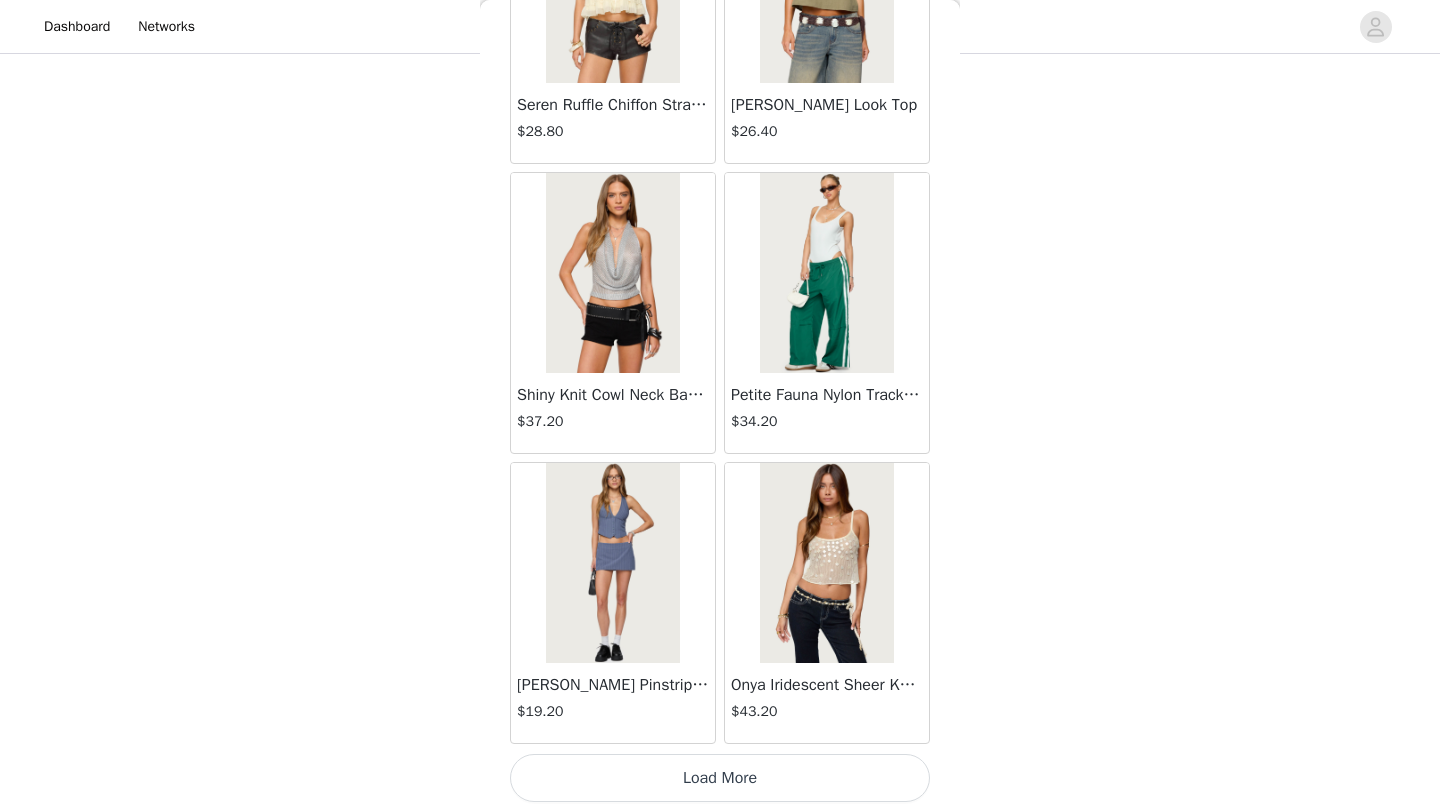 click on "Load More" at bounding box center (720, 778) 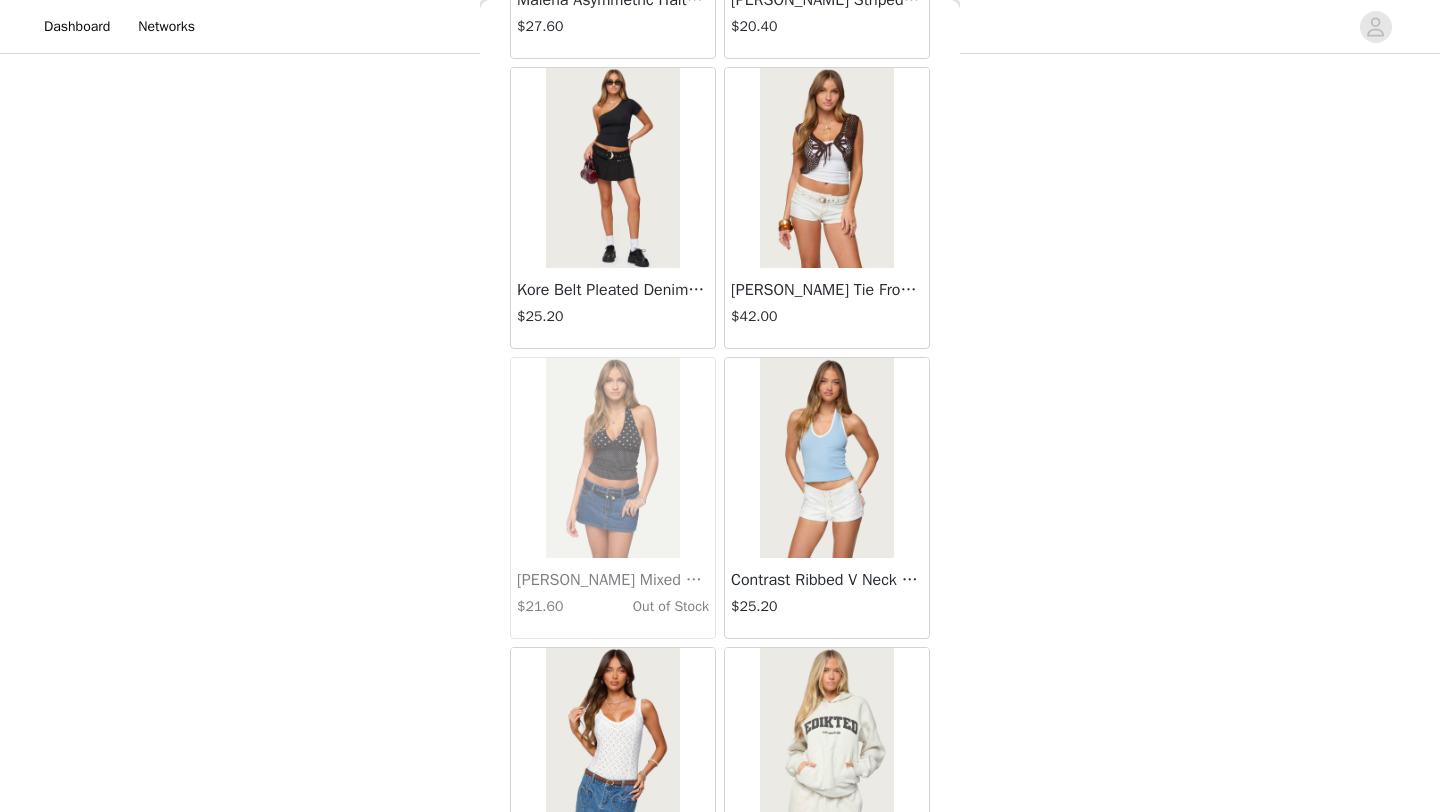 scroll, scrollTop: 22548, scrollLeft: 0, axis: vertical 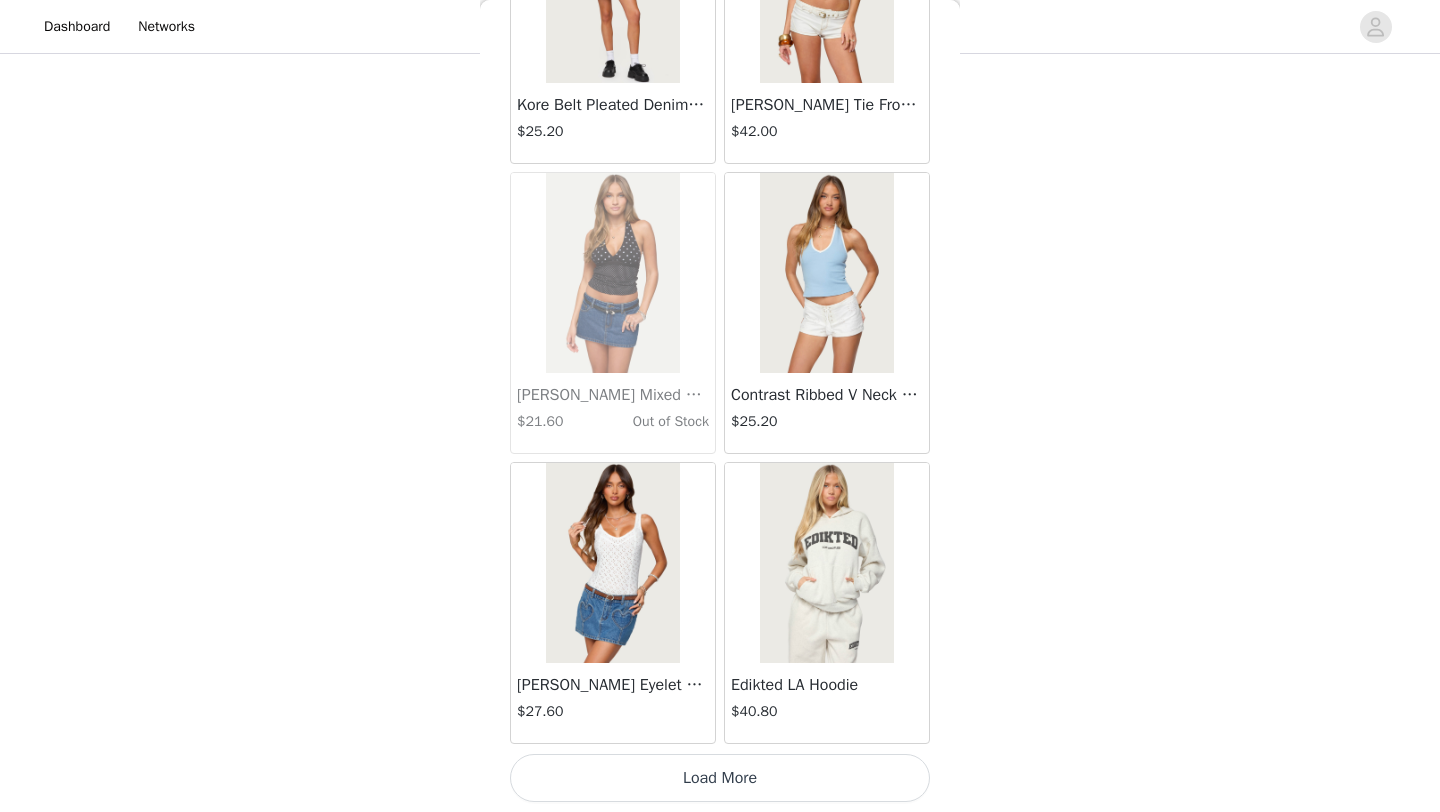click on "Load More" at bounding box center [720, 778] 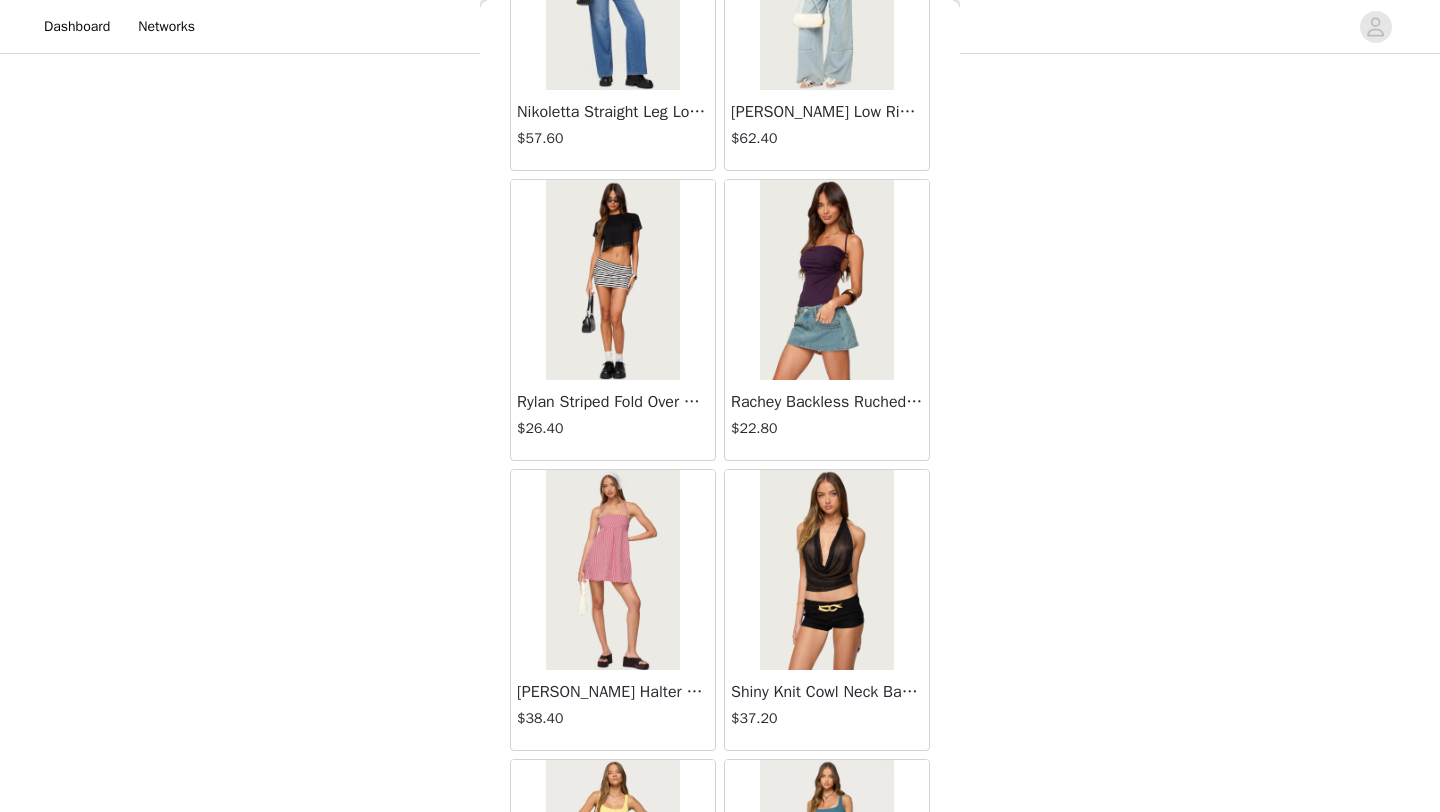scroll, scrollTop: 25448, scrollLeft: 0, axis: vertical 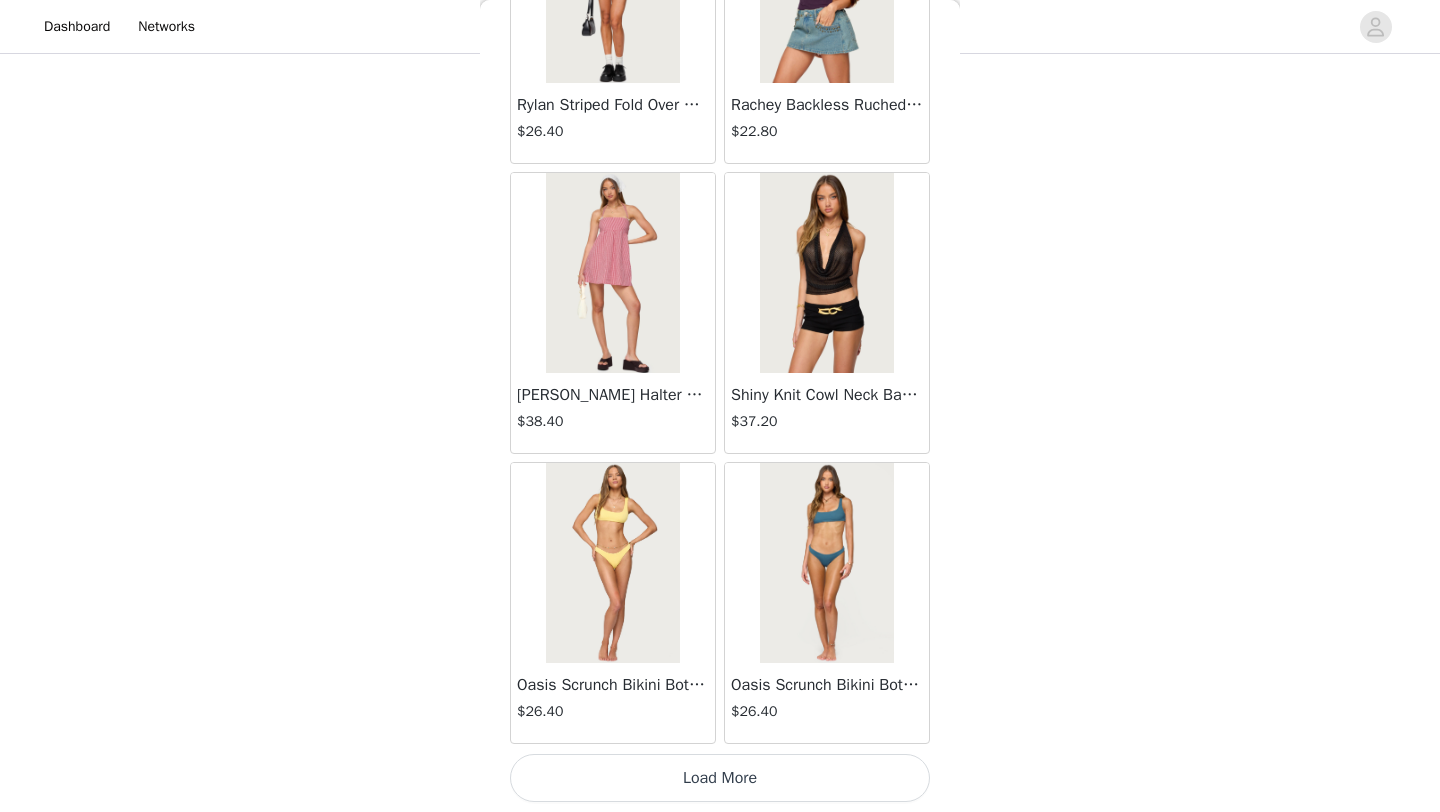 click on "Load More" at bounding box center (720, 778) 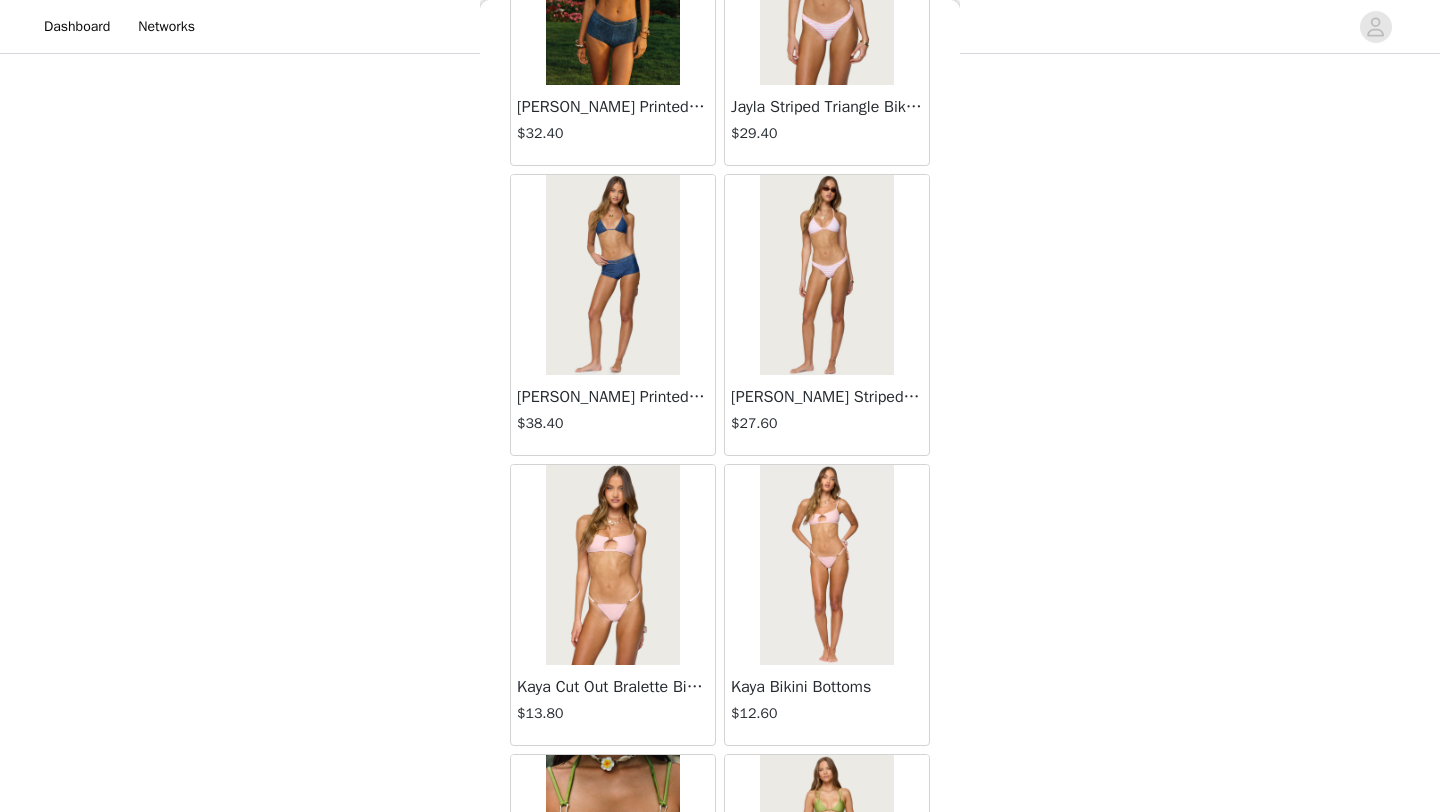 scroll, scrollTop: 28348, scrollLeft: 0, axis: vertical 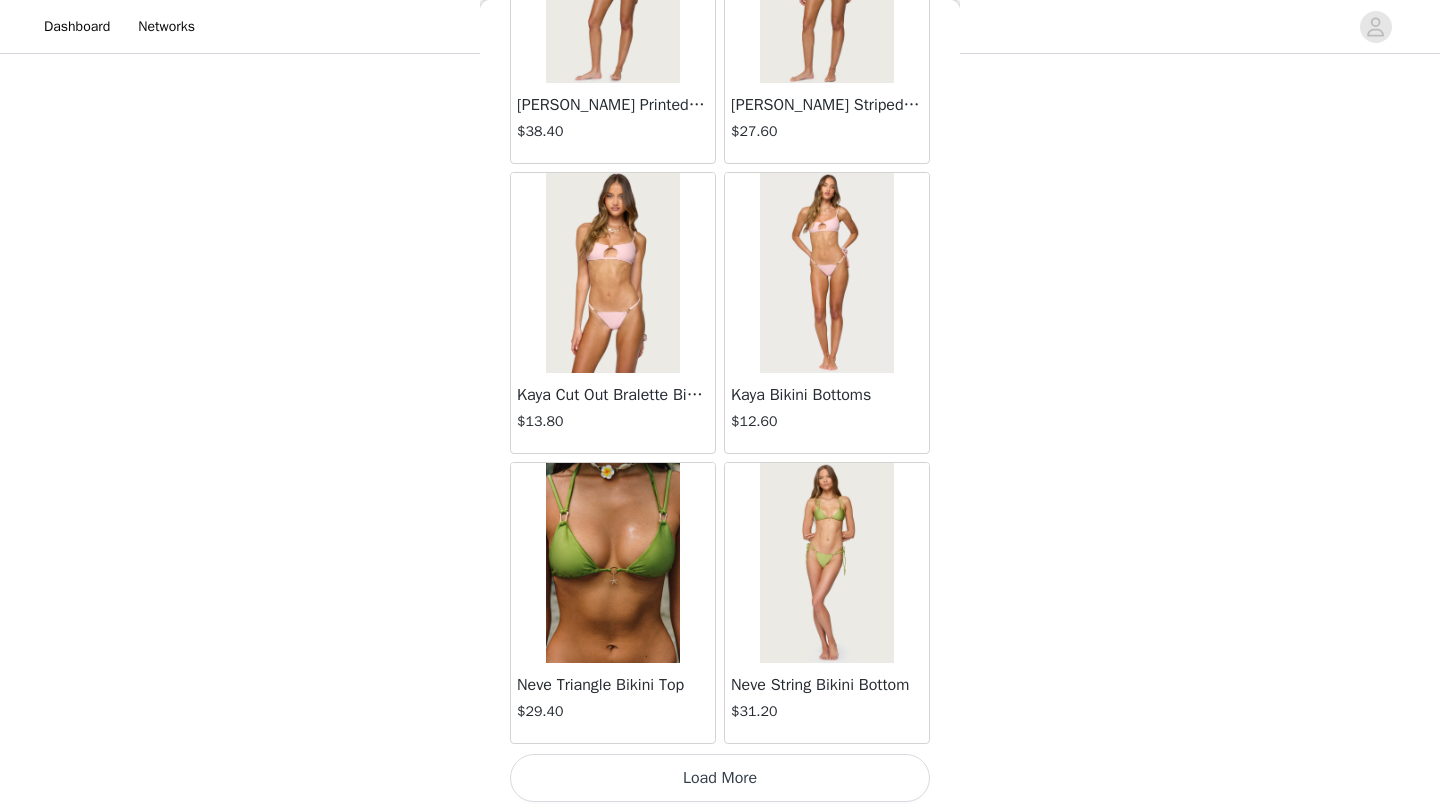 click on "Load More" at bounding box center [720, 778] 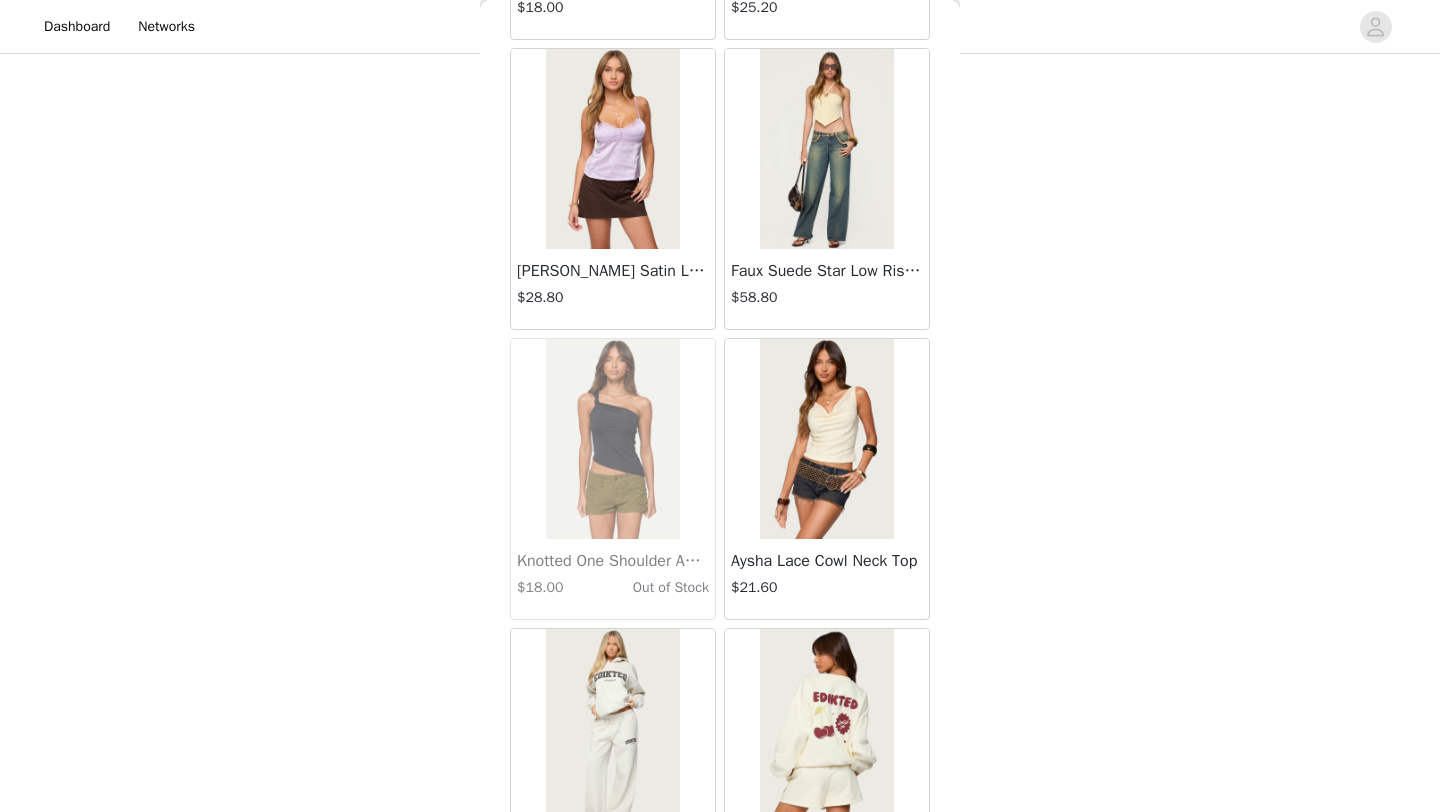 scroll, scrollTop: 31248, scrollLeft: 0, axis: vertical 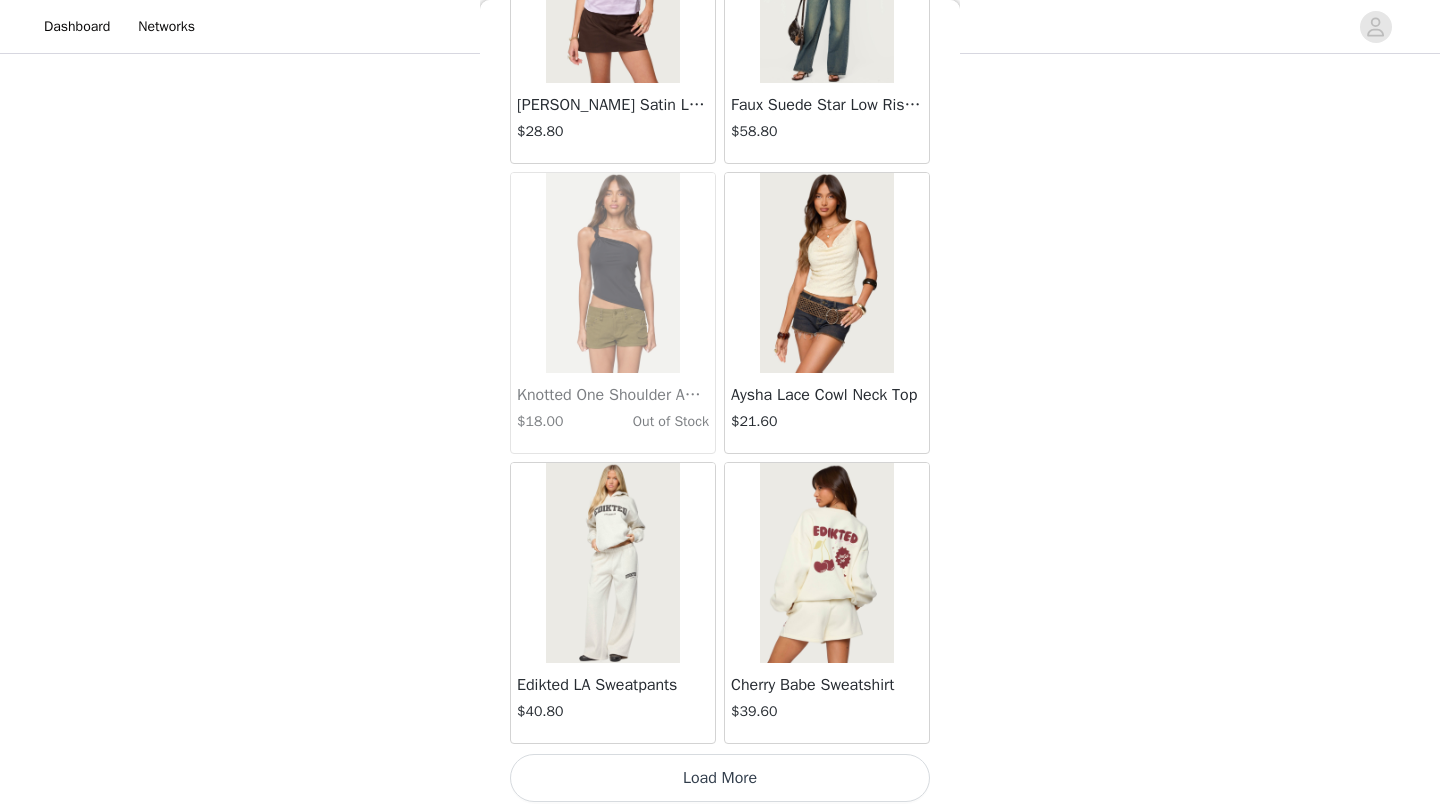 click on "Load More" at bounding box center [720, 778] 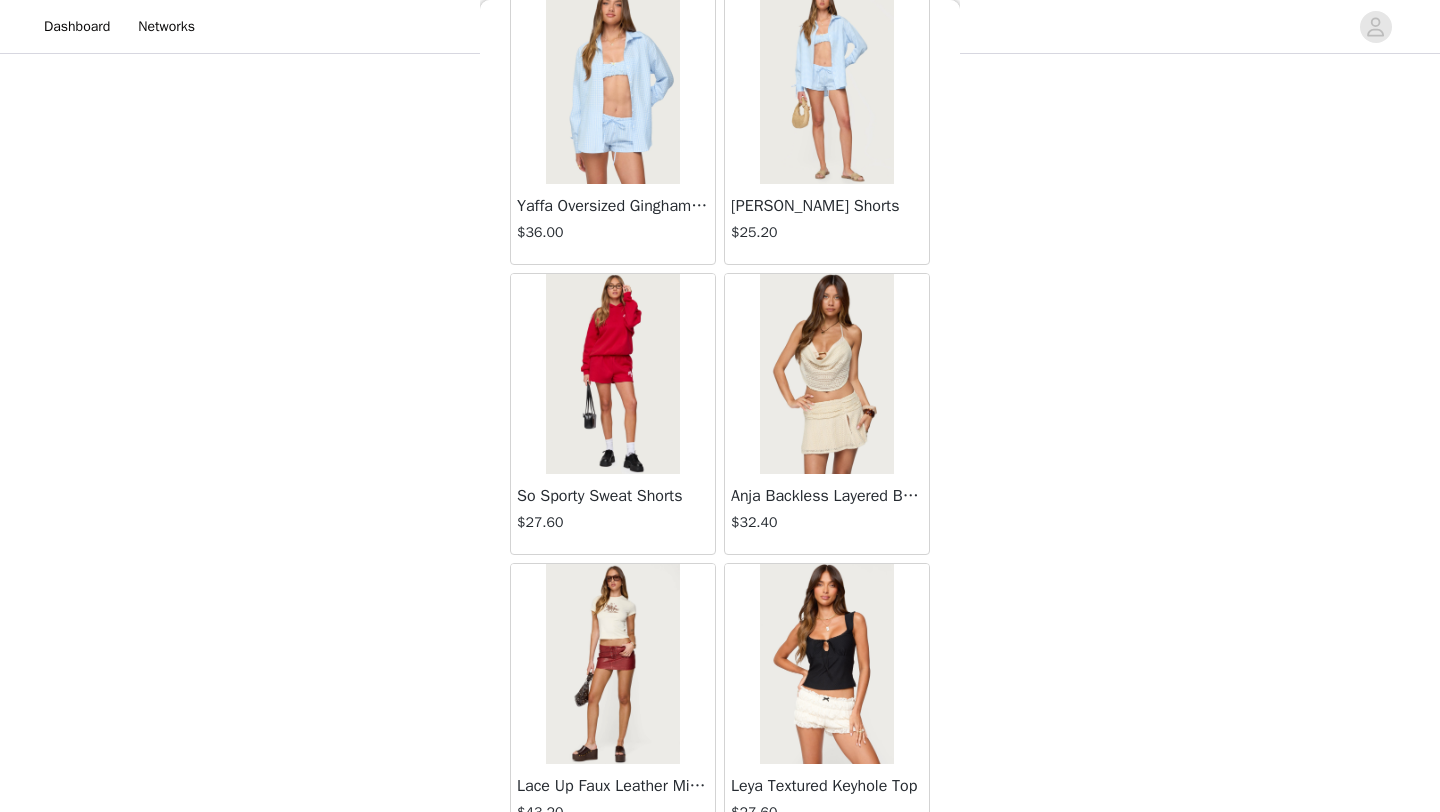 scroll, scrollTop: 34148, scrollLeft: 0, axis: vertical 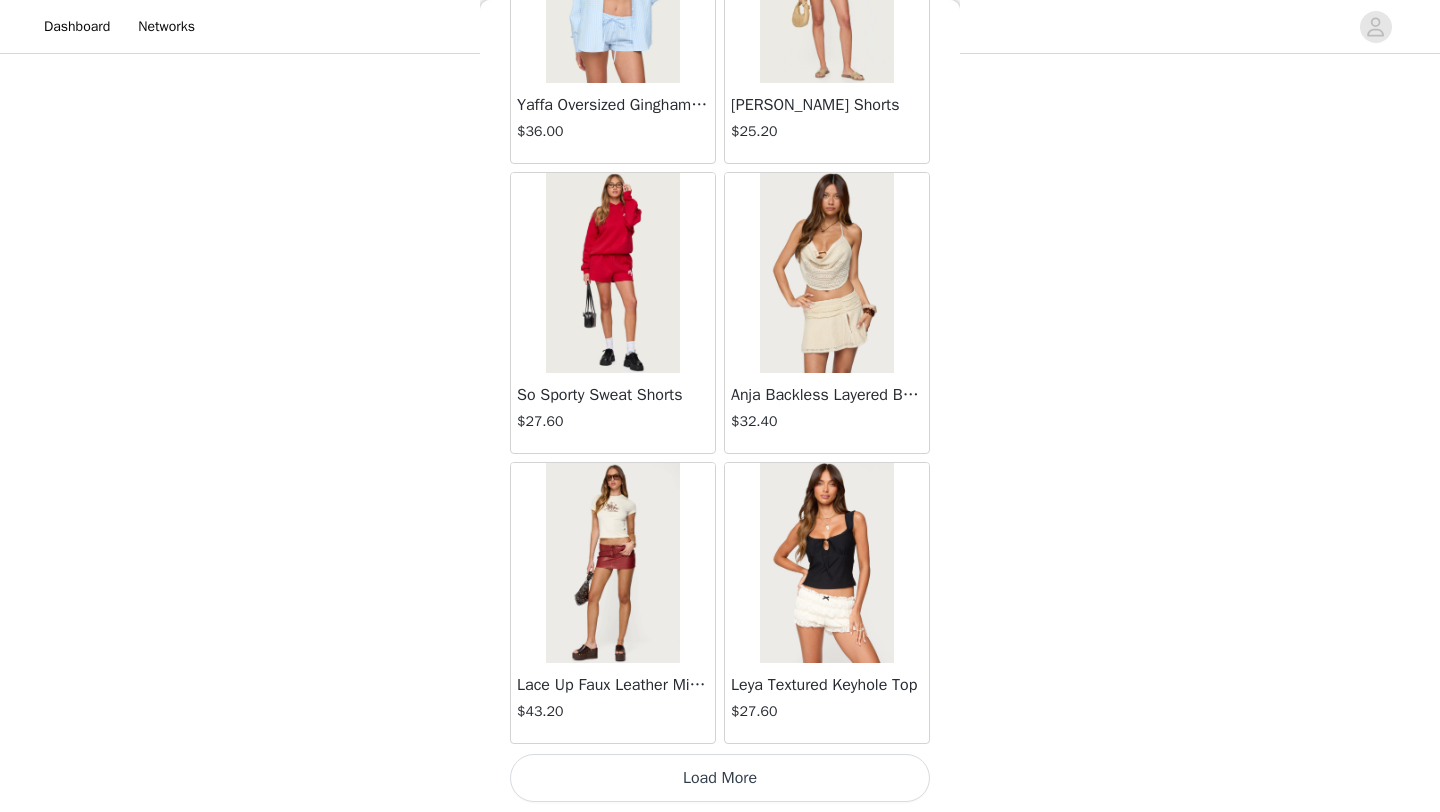 click on "Load More" at bounding box center [720, 778] 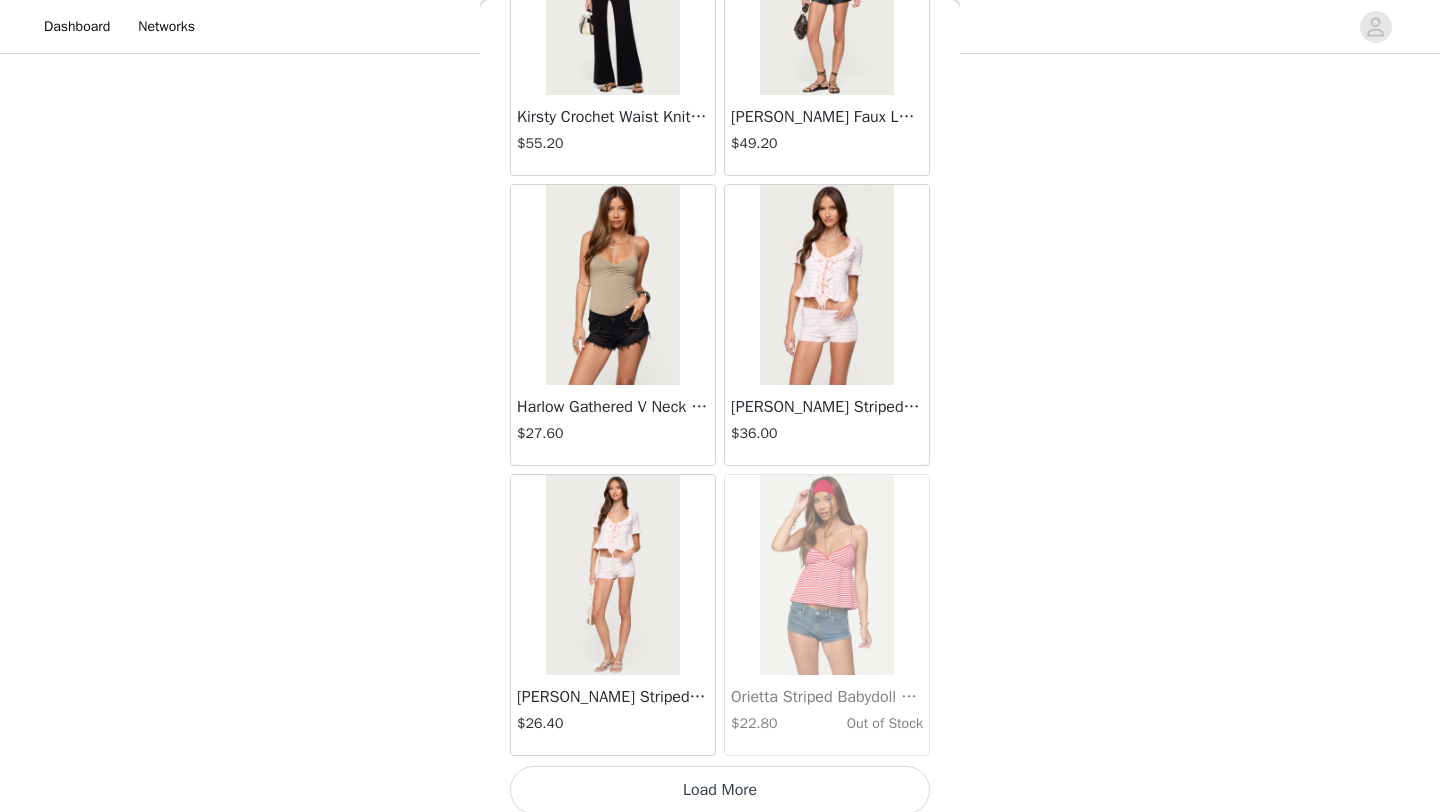 scroll, scrollTop: 37048, scrollLeft: 0, axis: vertical 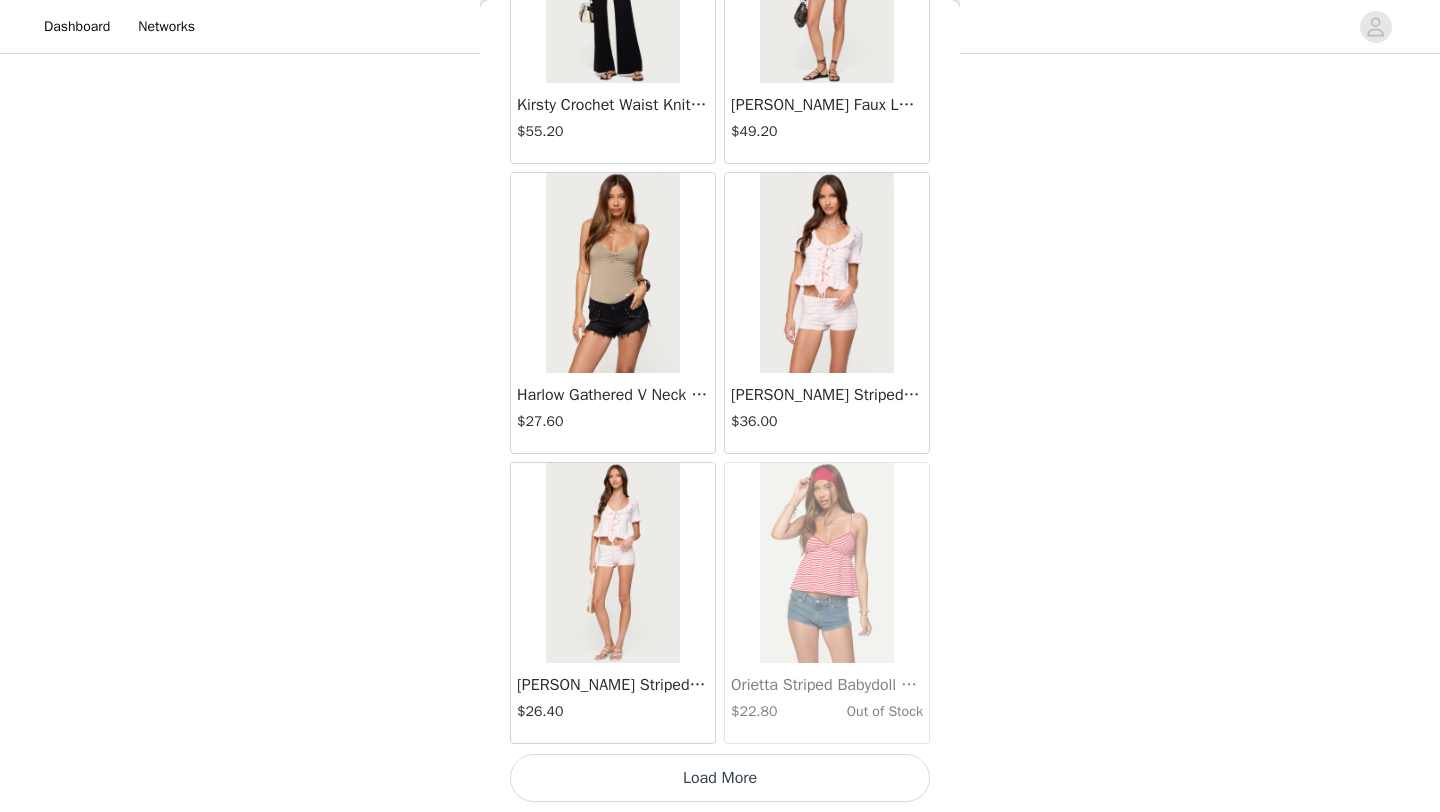 click on "Load More" at bounding box center (720, 778) 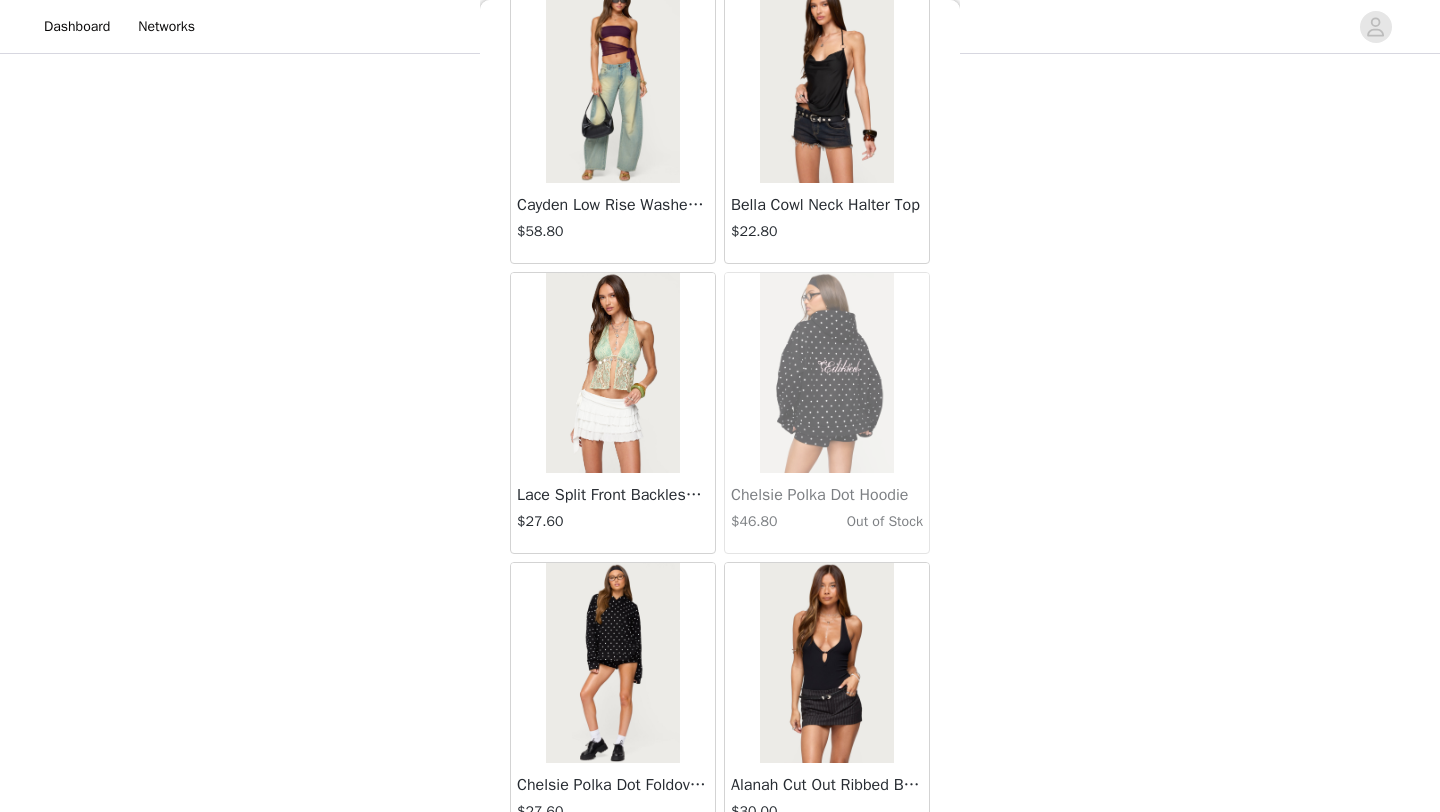 scroll, scrollTop: 39948, scrollLeft: 0, axis: vertical 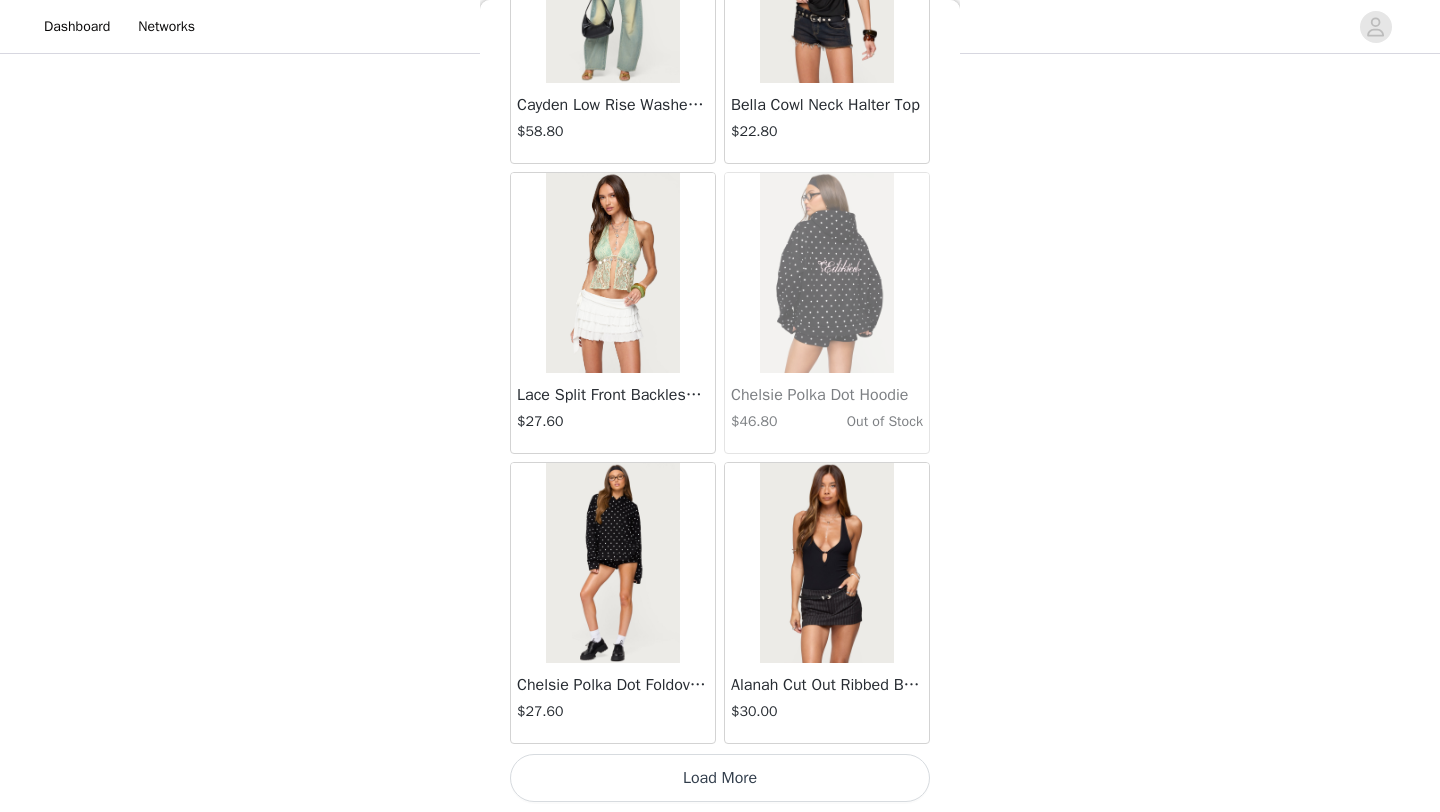 click on "Load More" at bounding box center [720, 778] 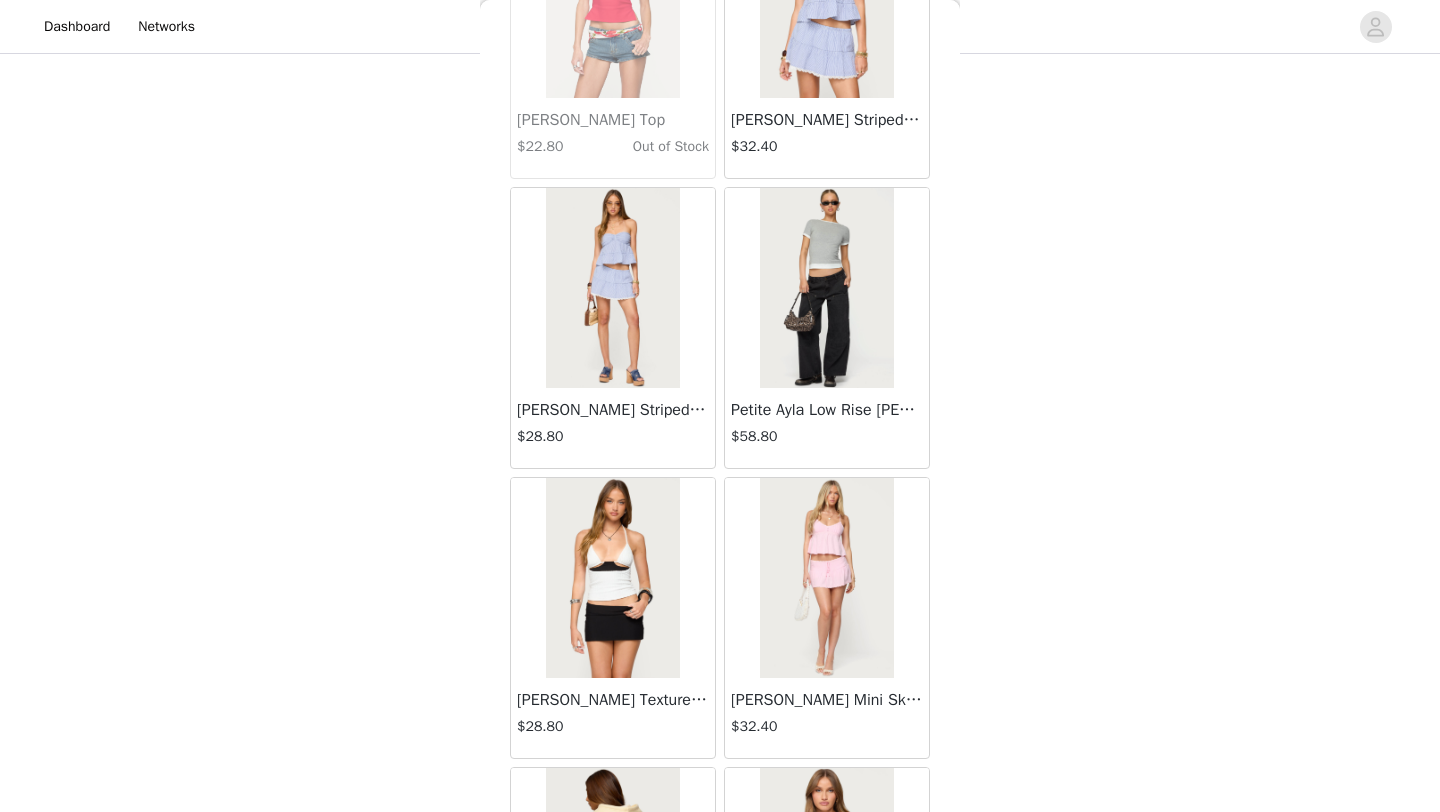 scroll, scrollTop: 41966, scrollLeft: 0, axis: vertical 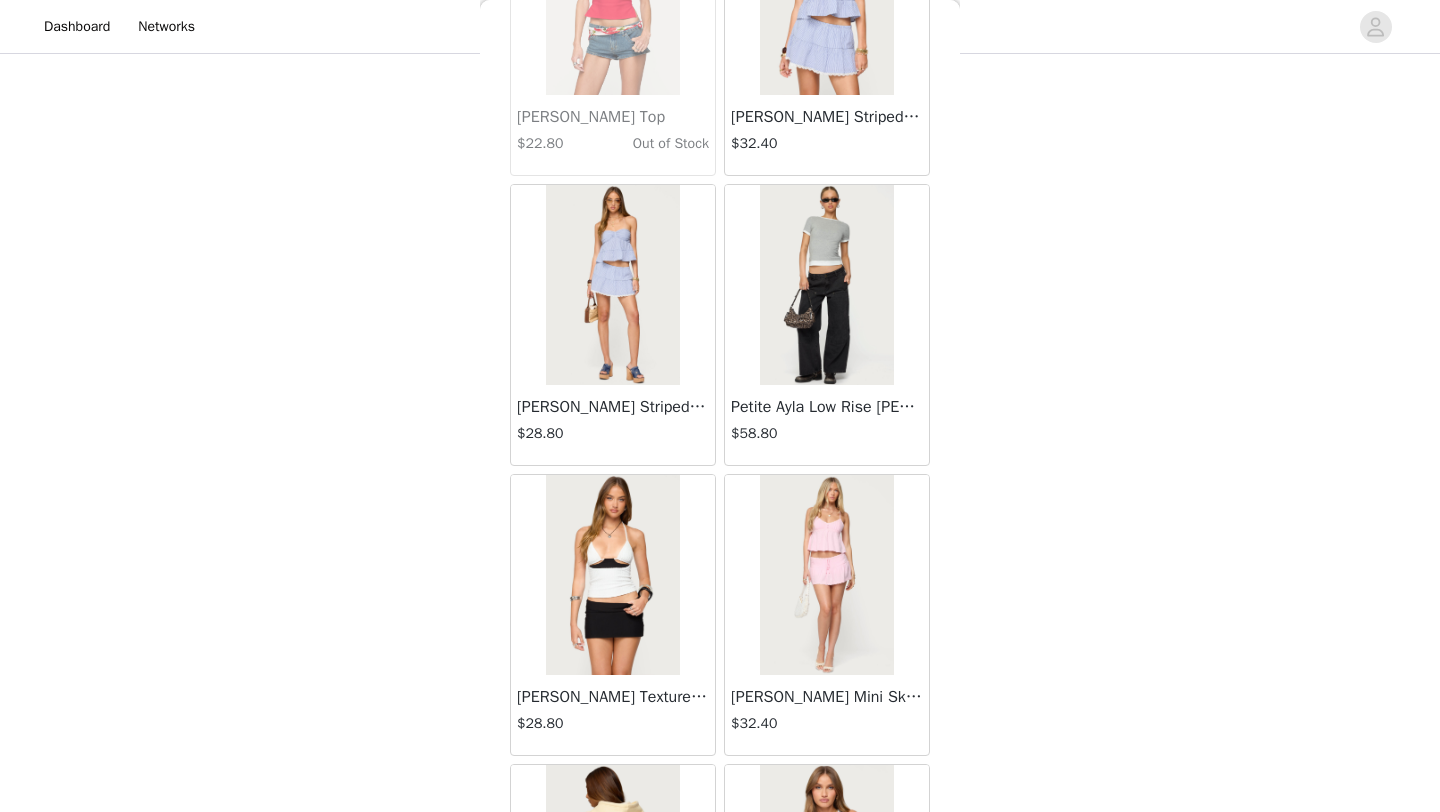 click at bounding box center [826, 285] 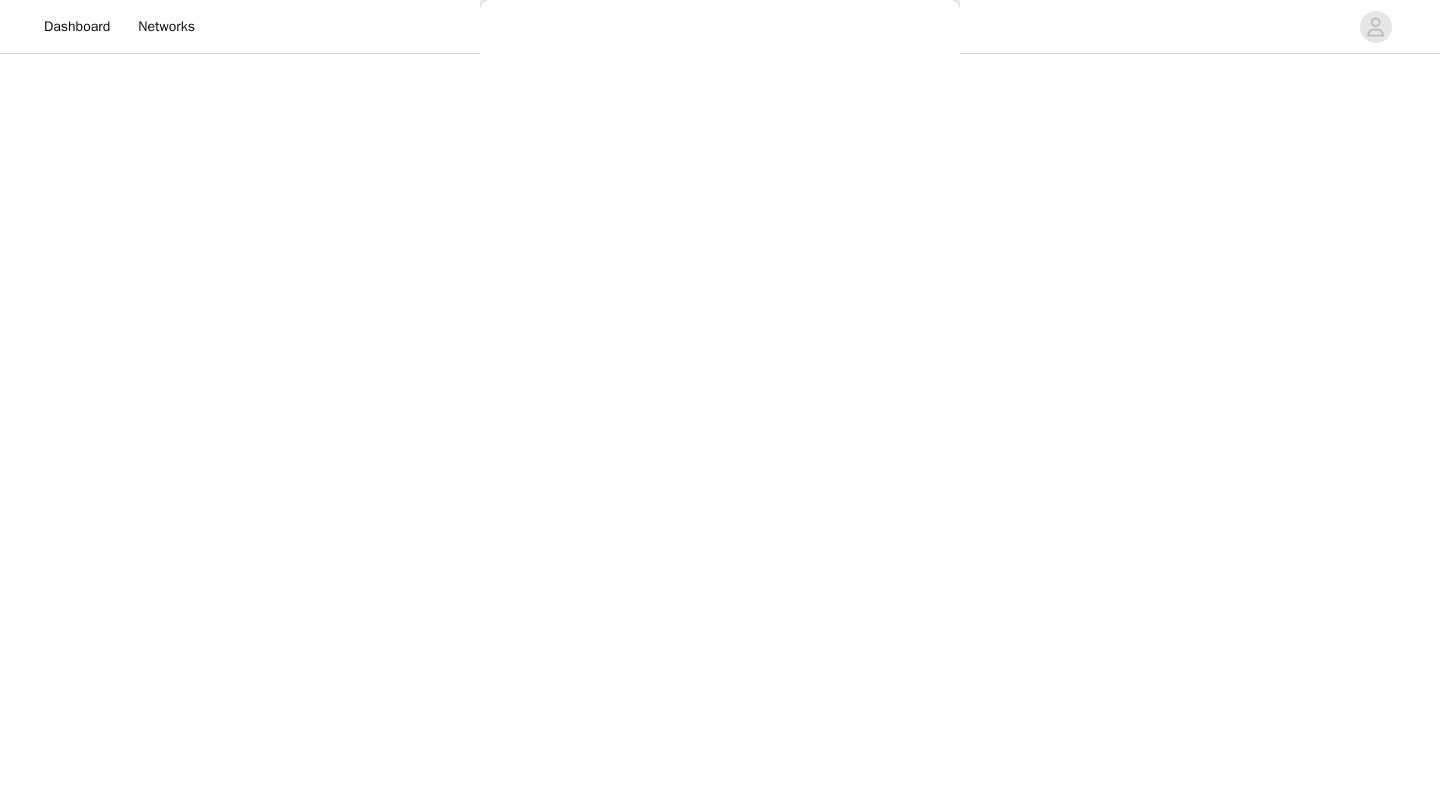 scroll, scrollTop: 161, scrollLeft: 0, axis: vertical 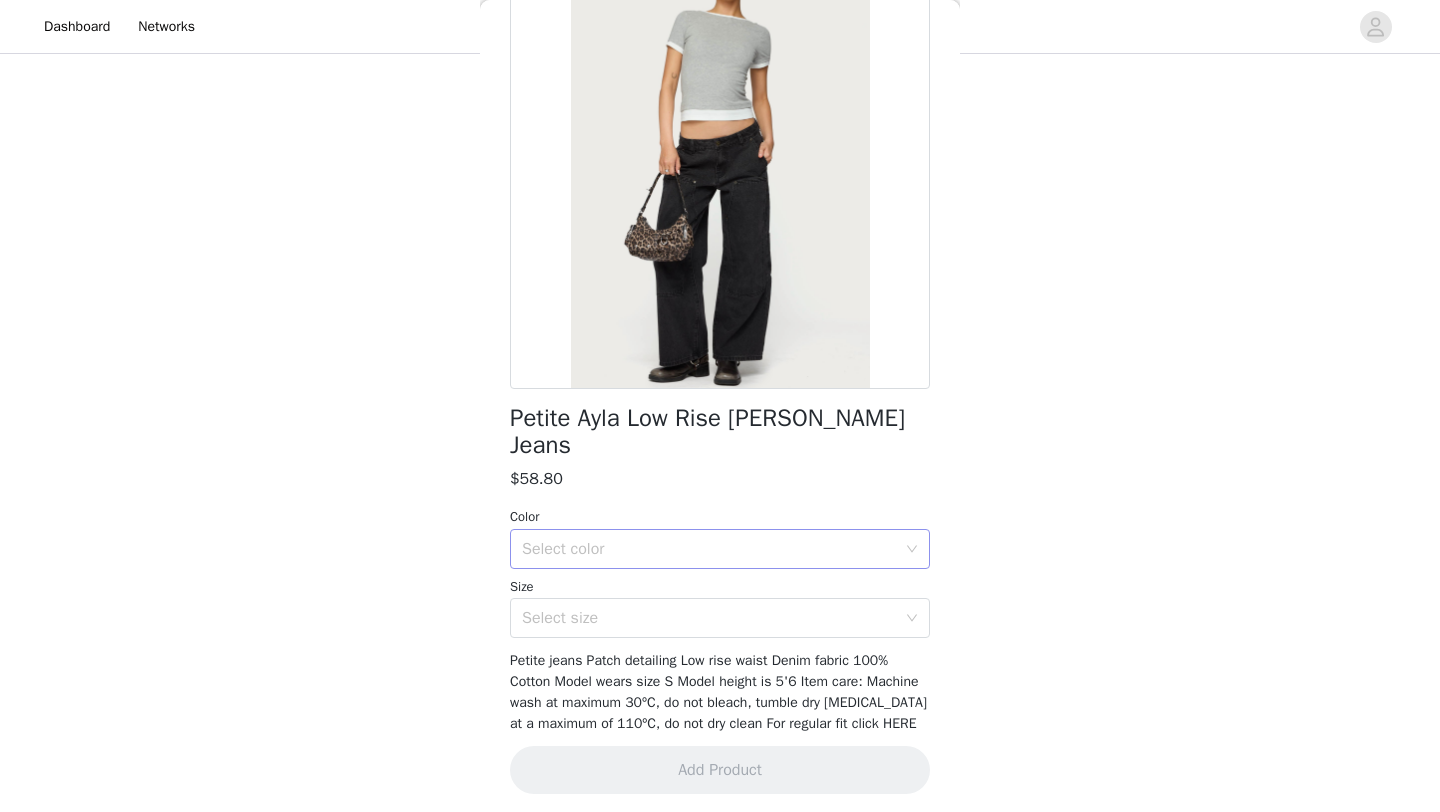 click on "Select color" at bounding box center [709, 549] 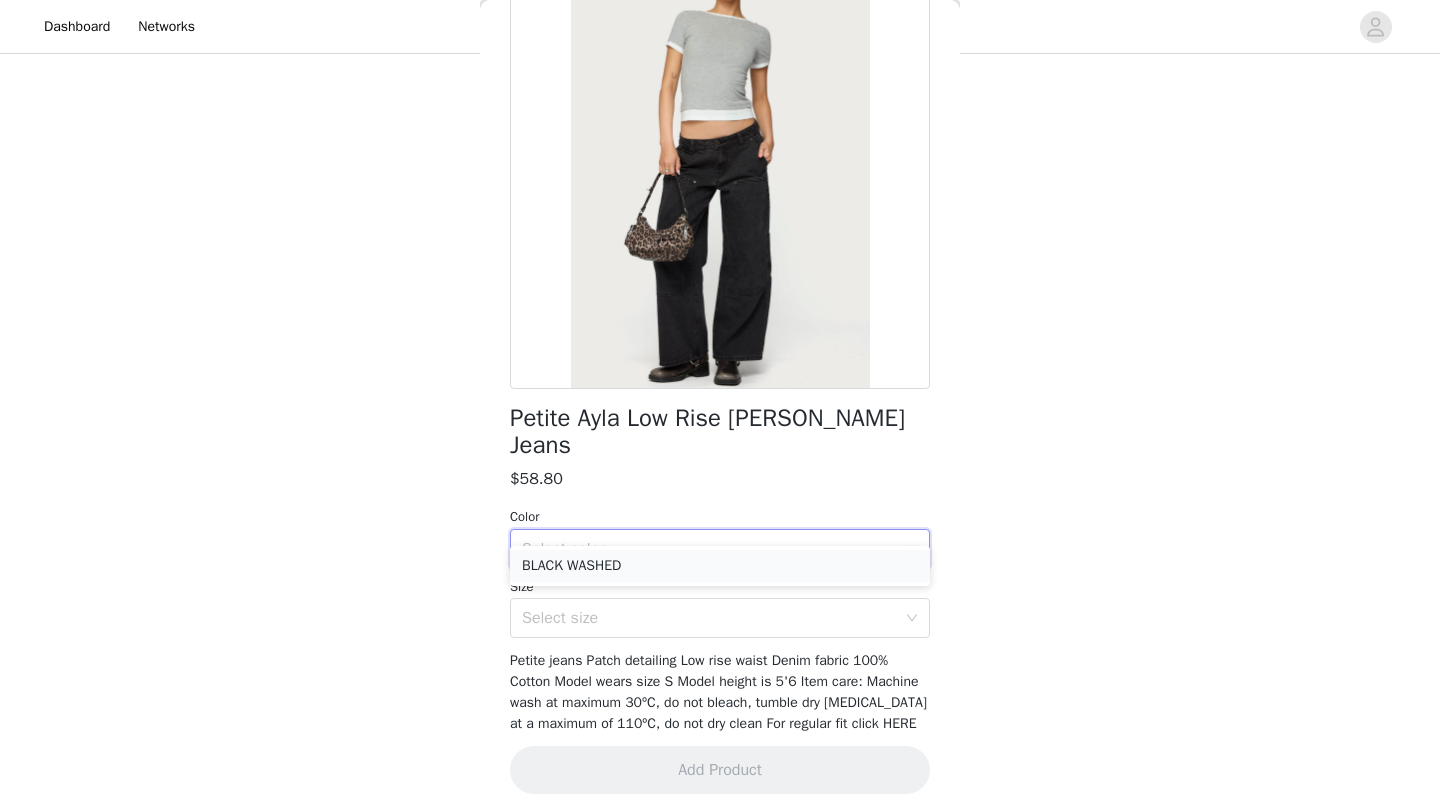 click on "BLACK WASHED" at bounding box center [720, 566] 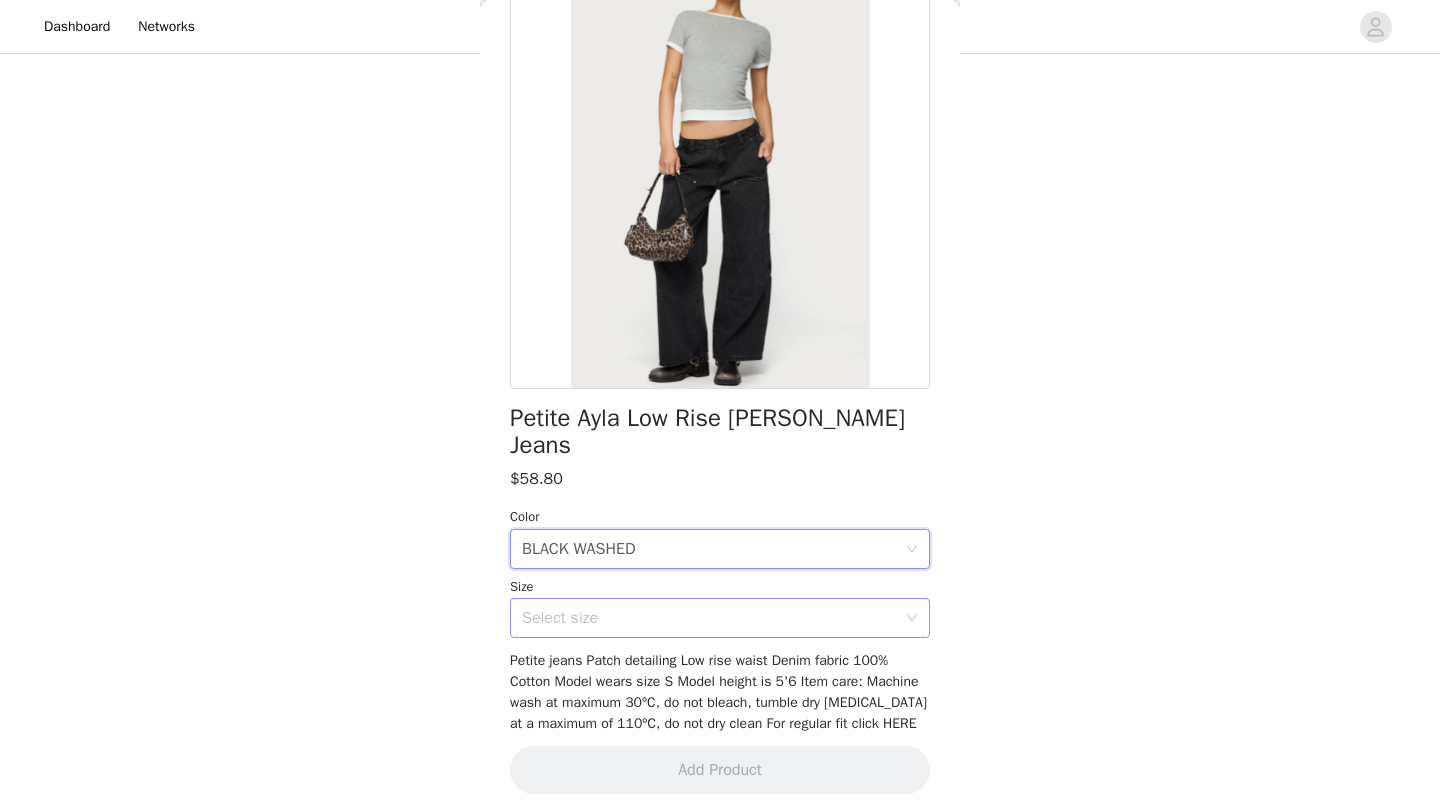 click on "Select size" at bounding box center (709, 618) 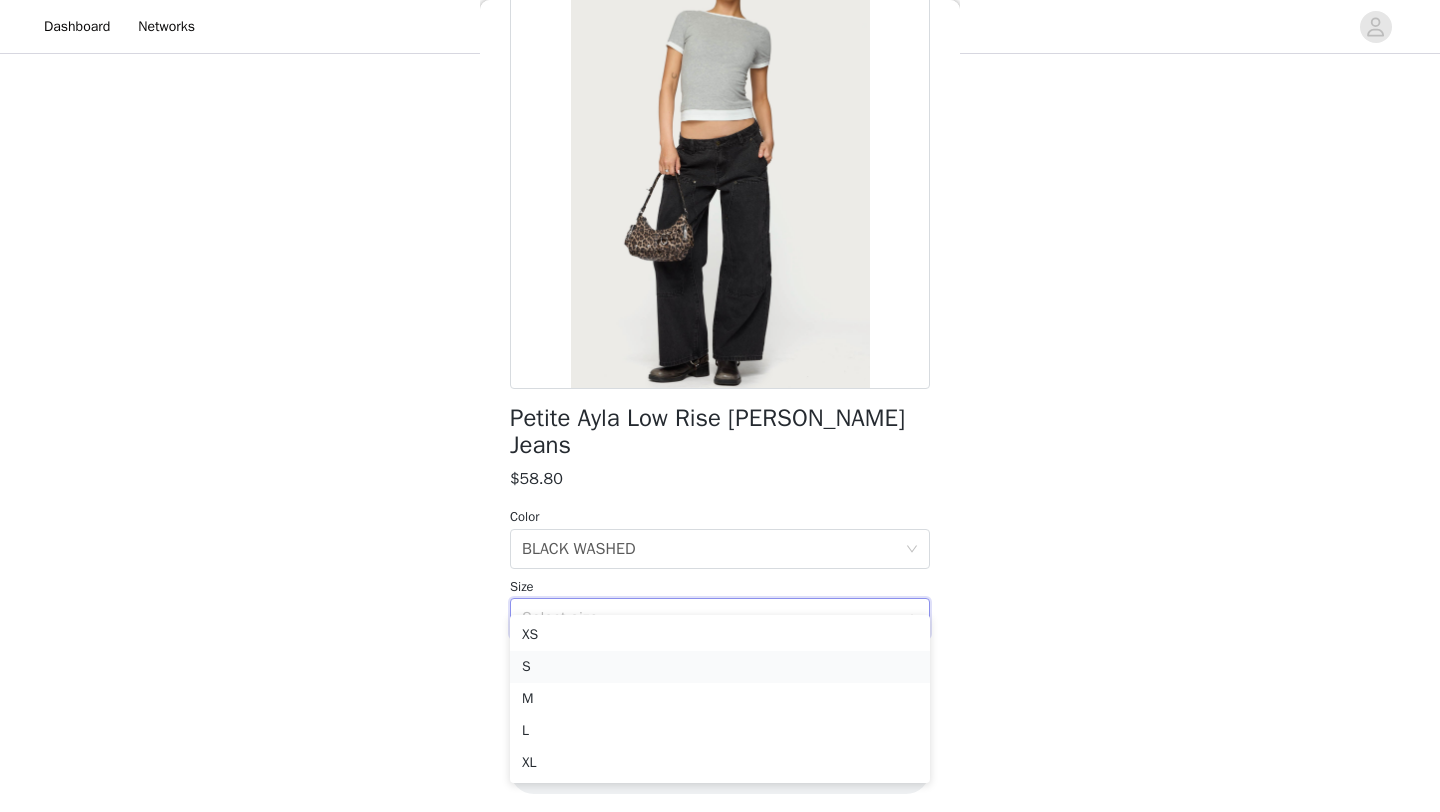 click on "S" at bounding box center (720, 667) 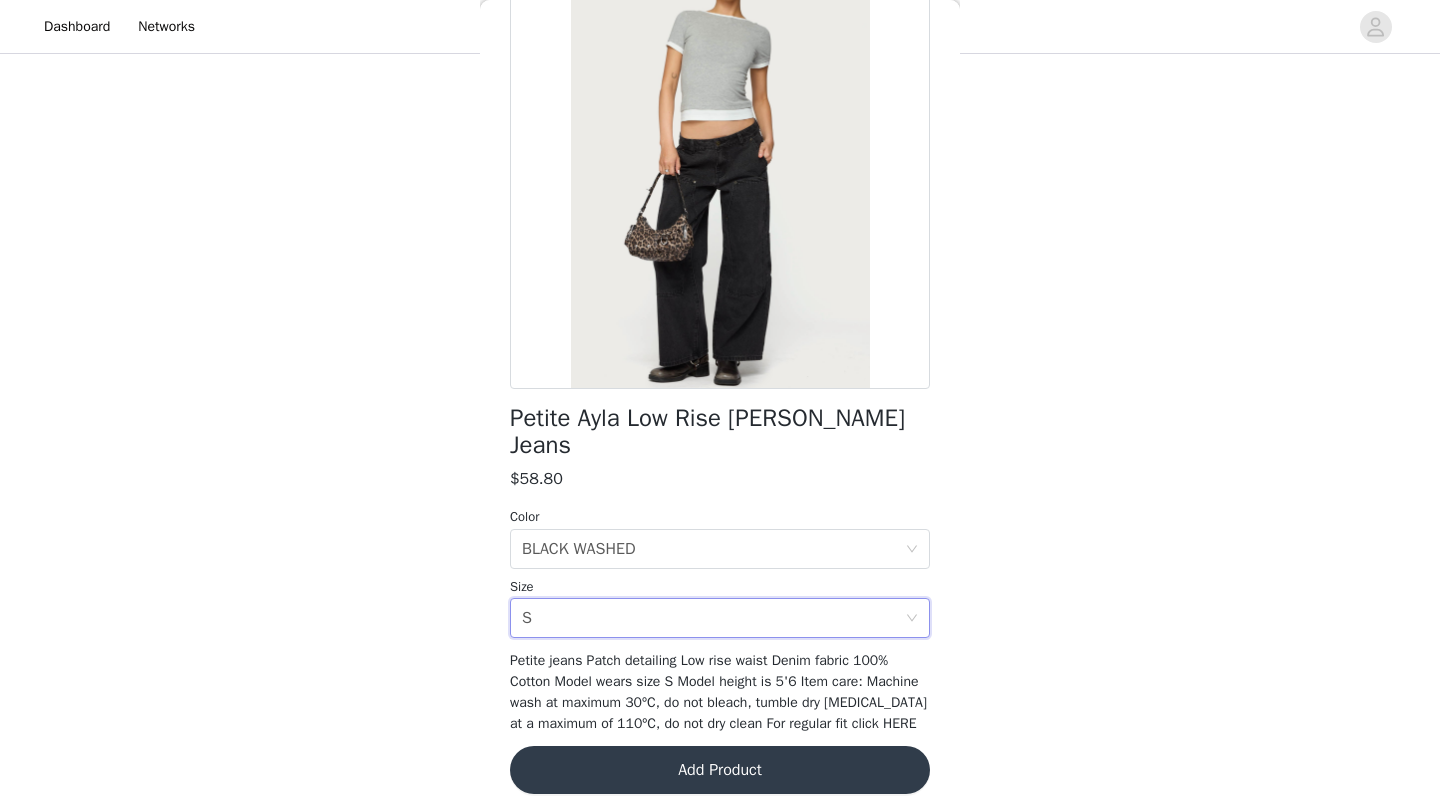 click on "Add Product" at bounding box center [720, 770] 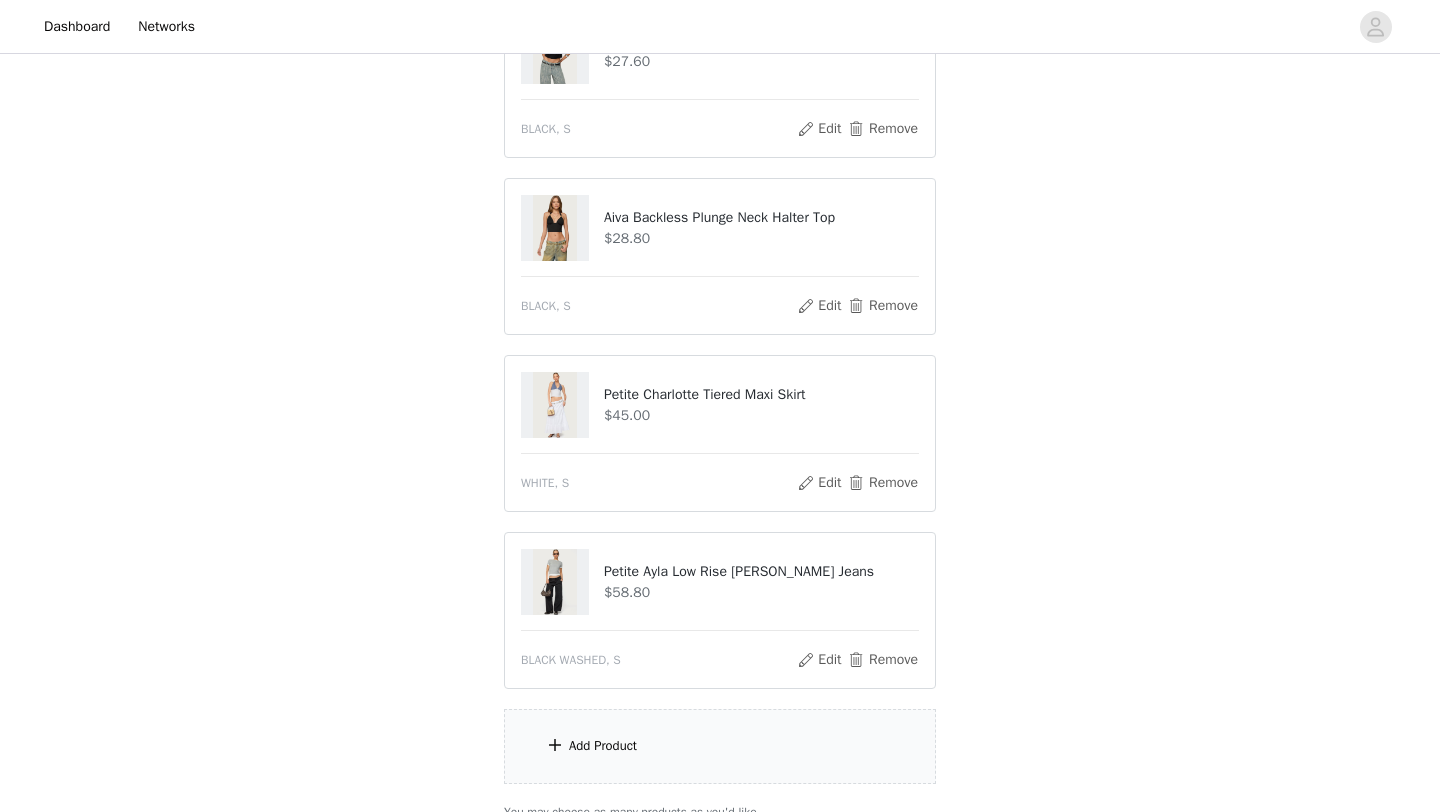 click on "Add Product" at bounding box center [720, 746] 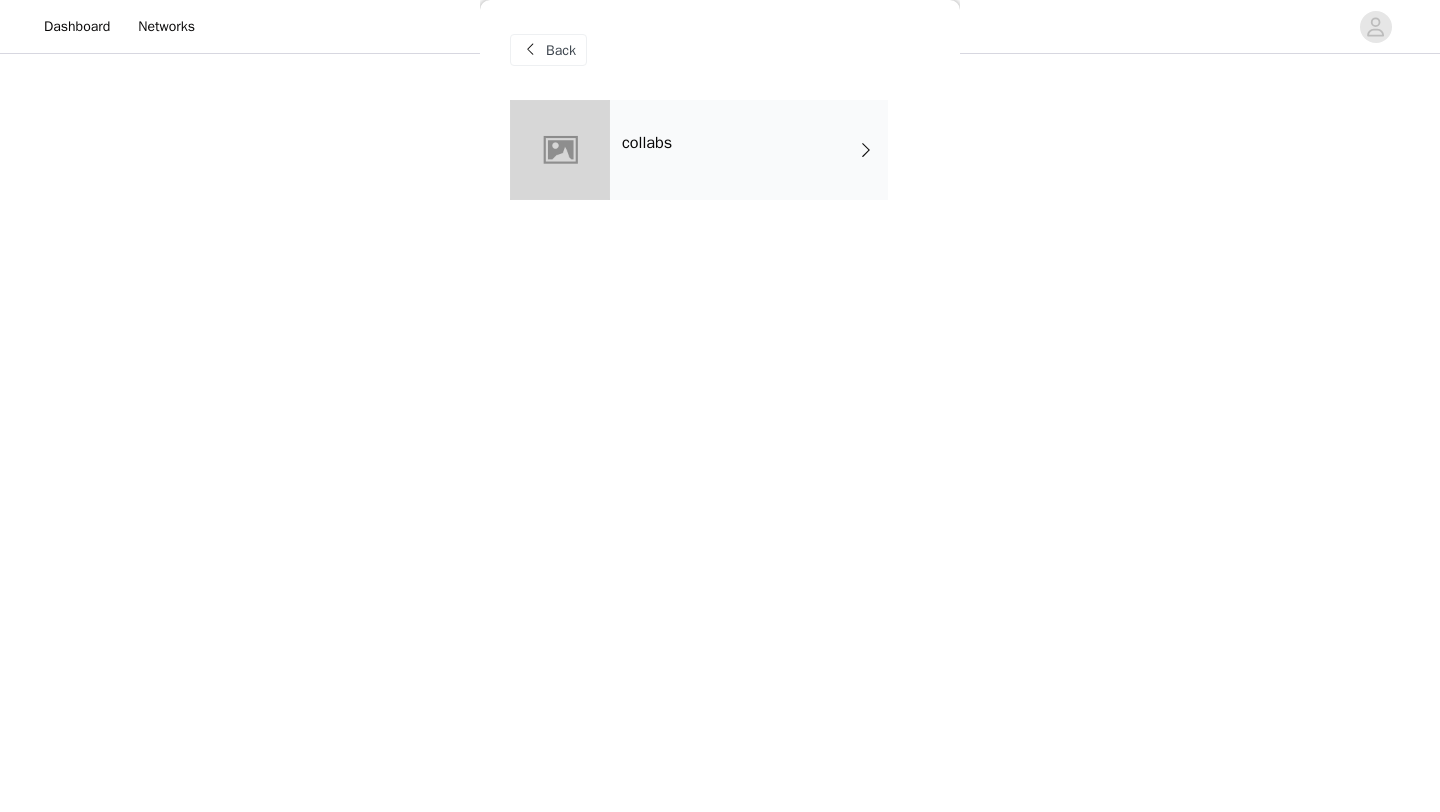 click on "collabs" at bounding box center (749, 150) 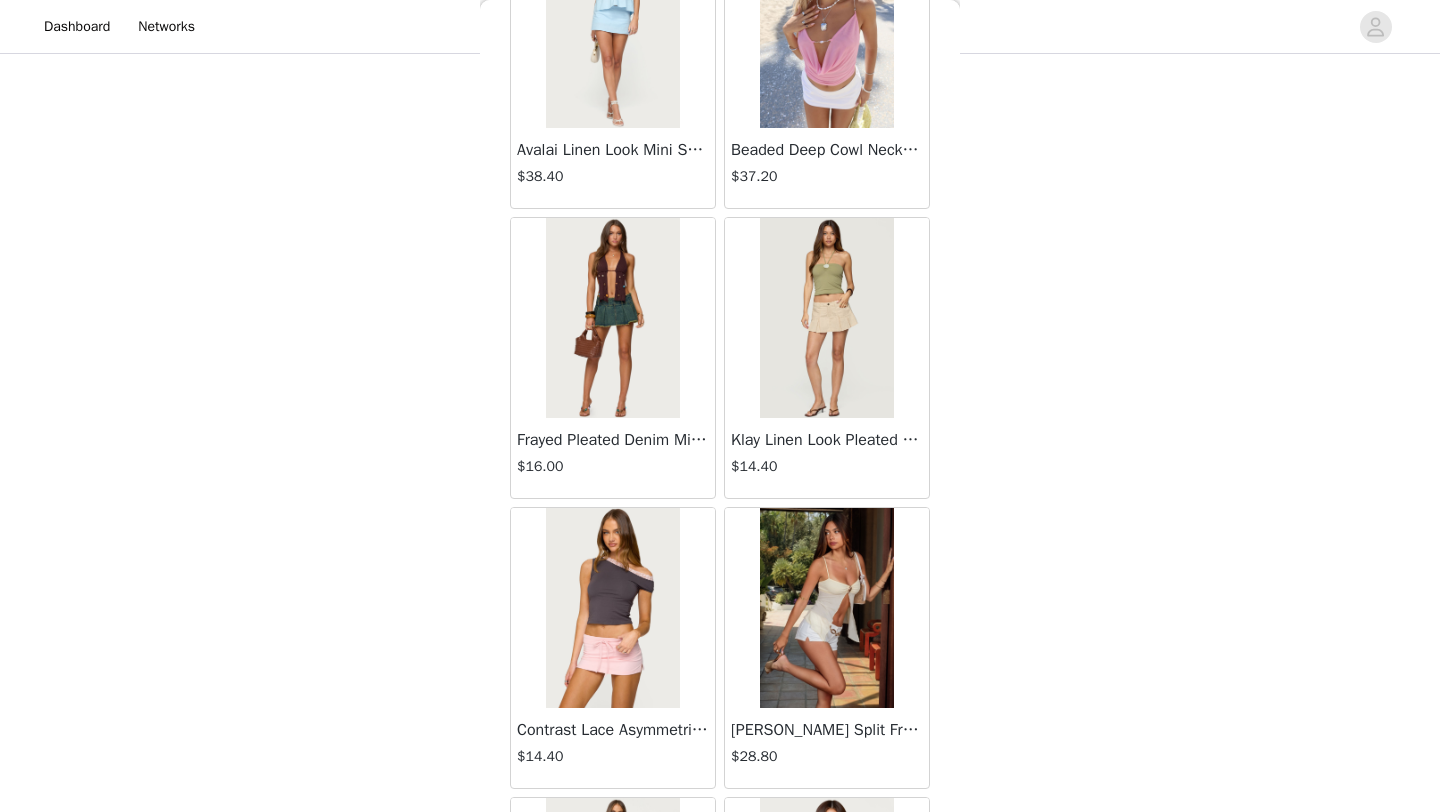 scroll, scrollTop: 2248, scrollLeft: 0, axis: vertical 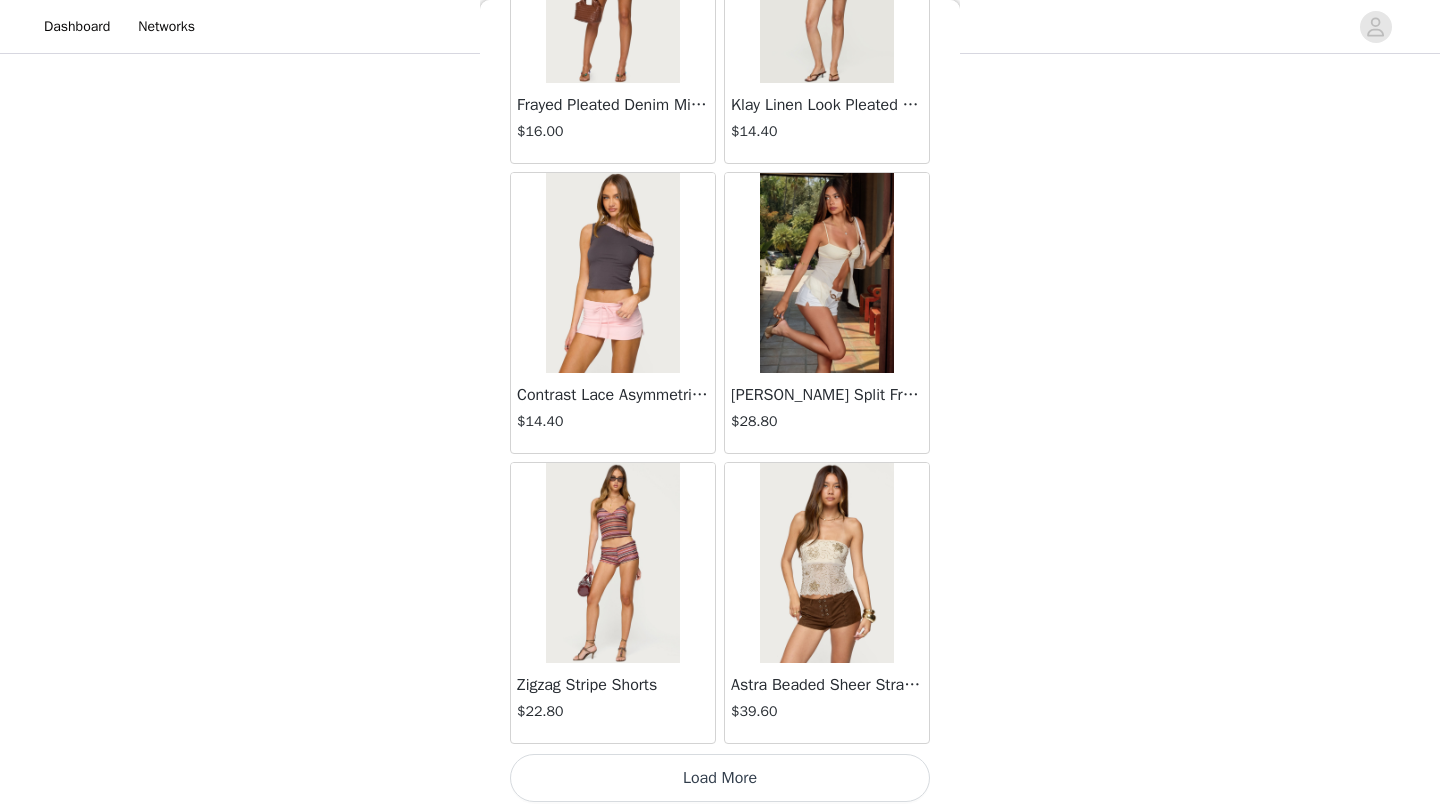 click on "Load More" at bounding box center (720, 778) 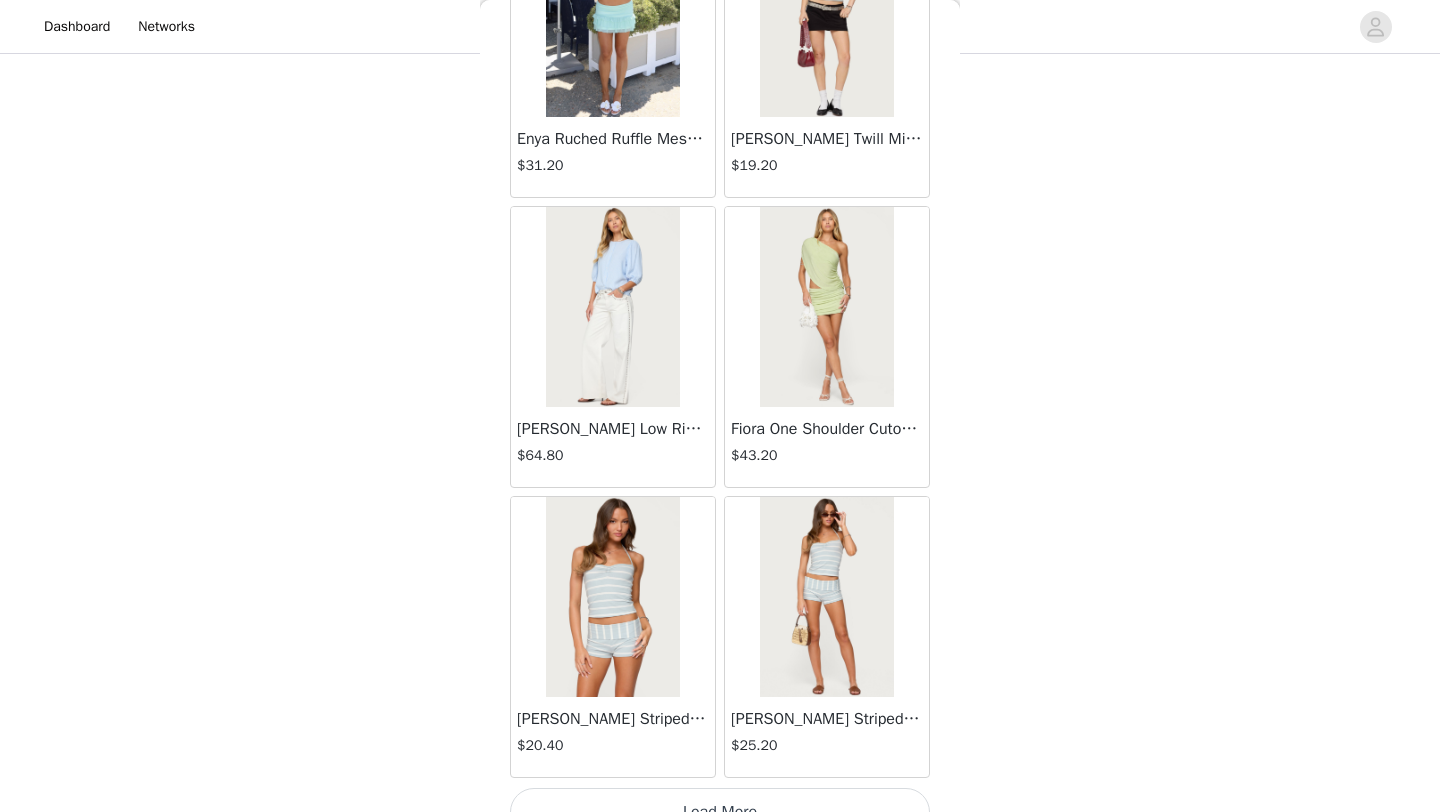 scroll, scrollTop: 5148, scrollLeft: 0, axis: vertical 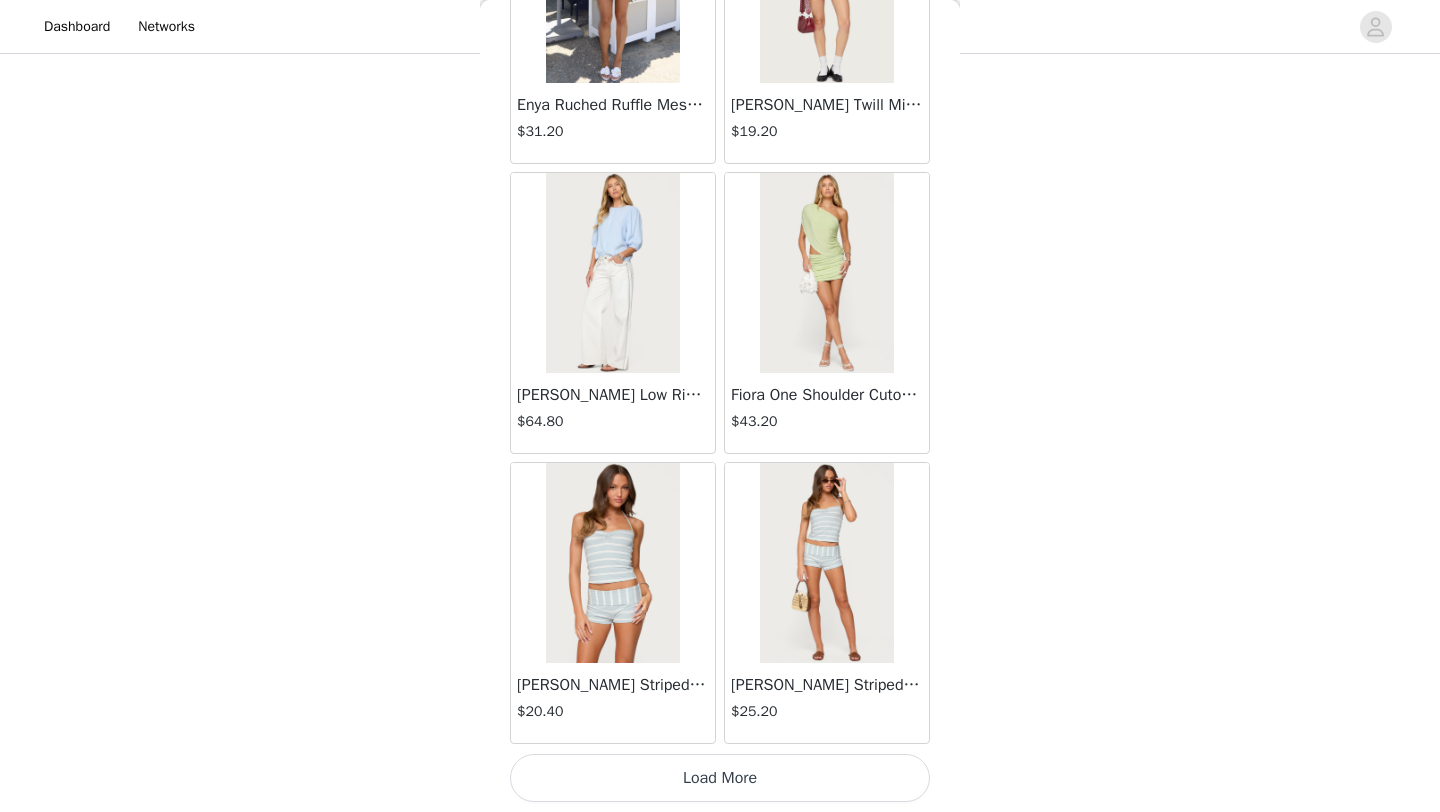 click on "Load More" at bounding box center (720, 778) 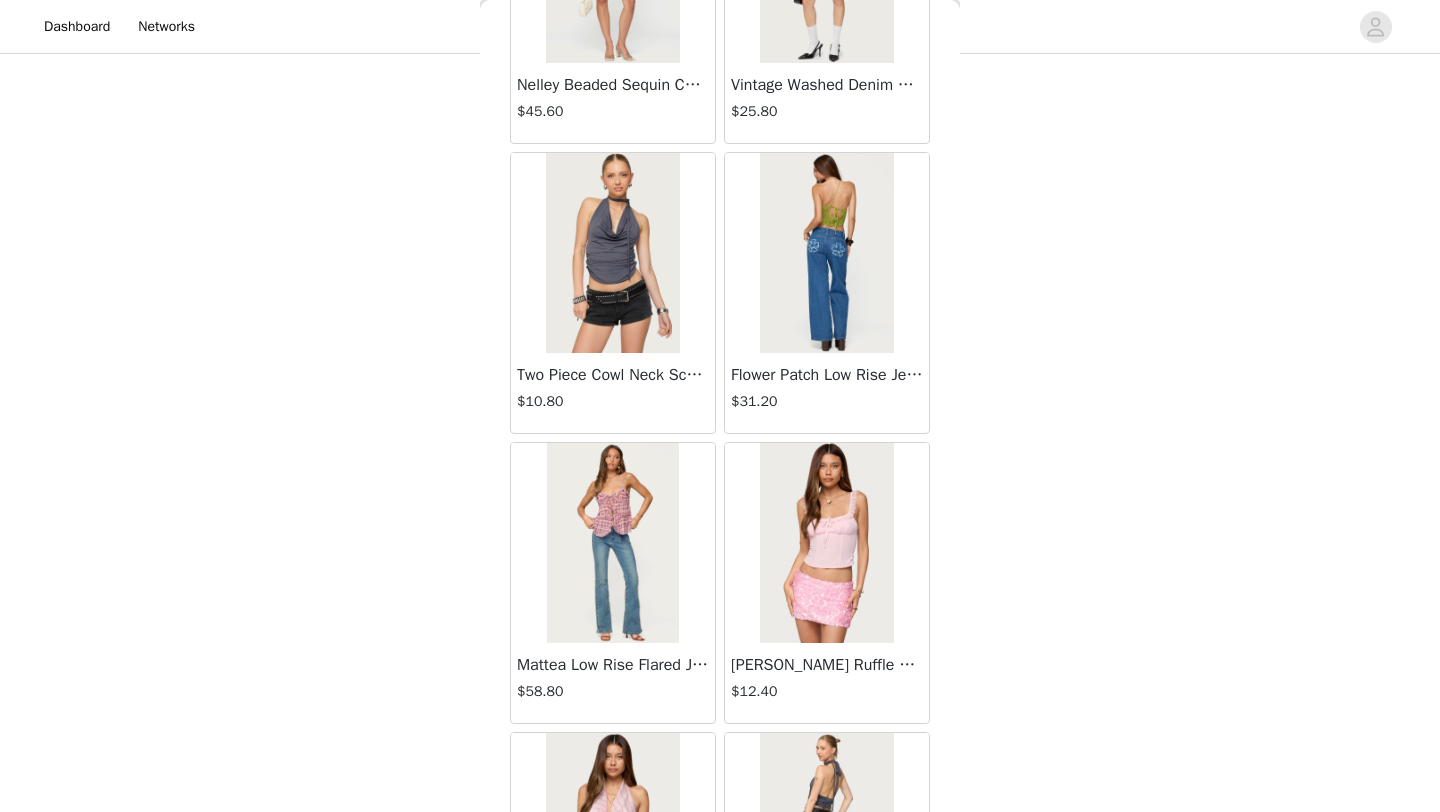 scroll, scrollTop: 8048, scrollLeft: 0, axis: vertical 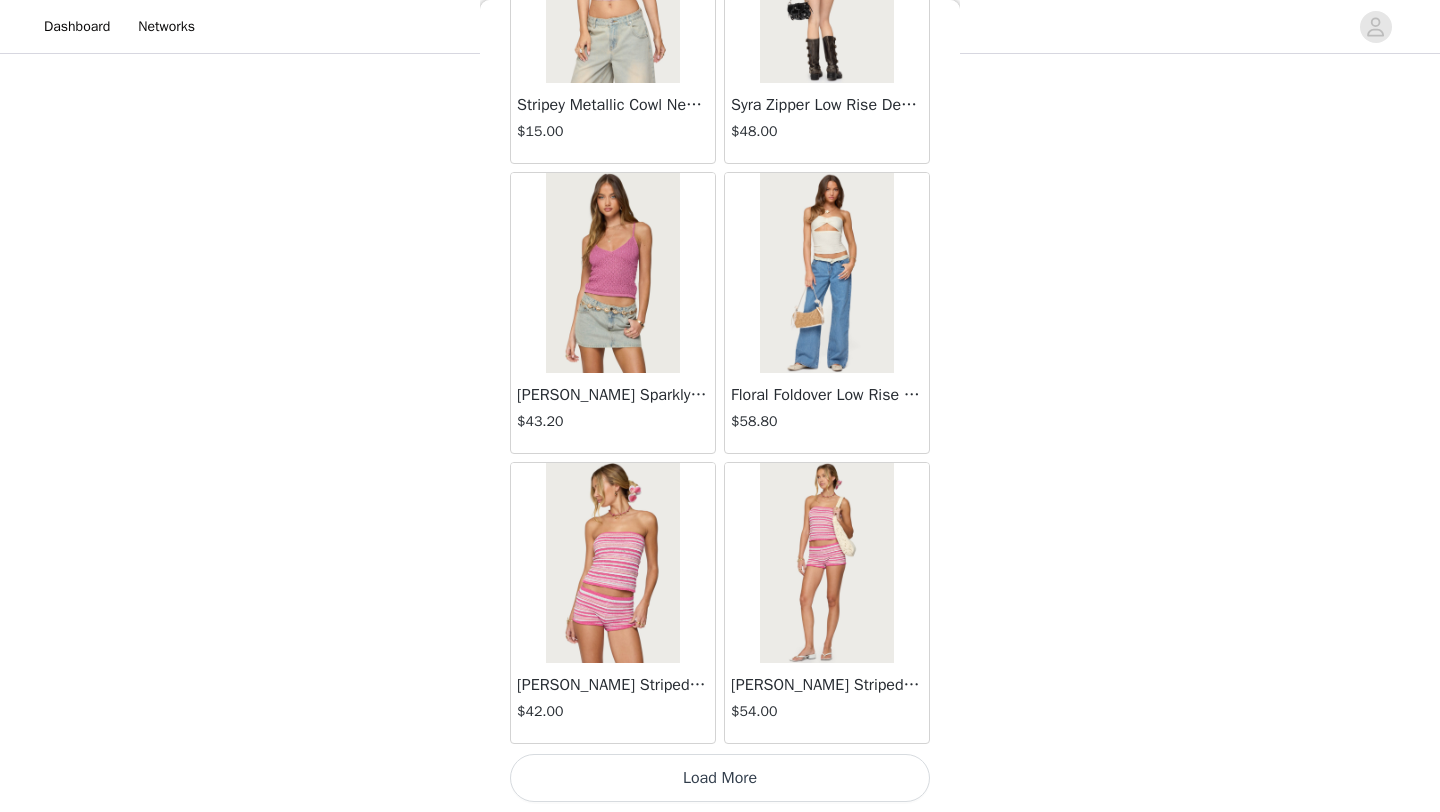 click on "Load More" at bounding box center [720, 778] 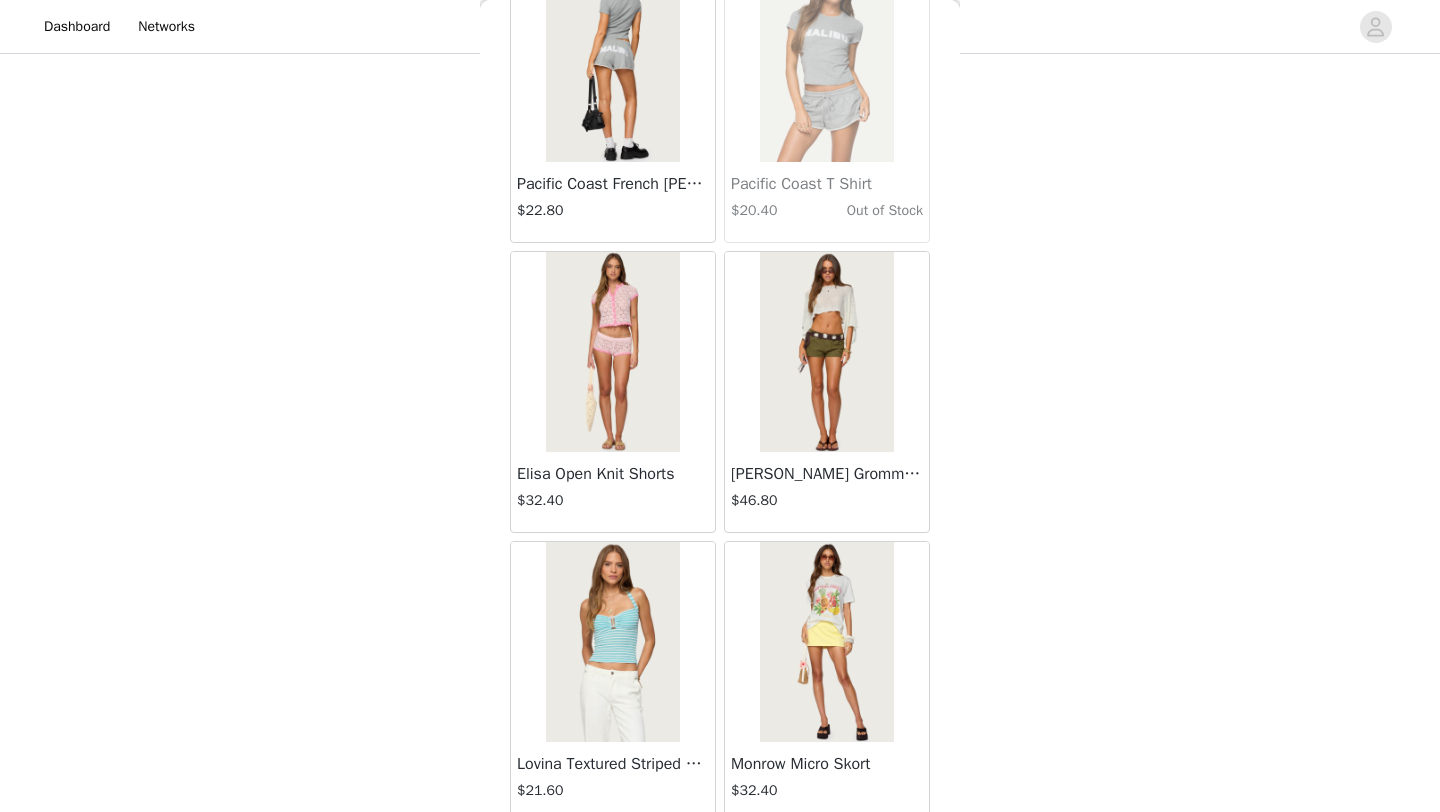 scroll, scrollTop: 10948, scrollLeft: 0, axis: vertical 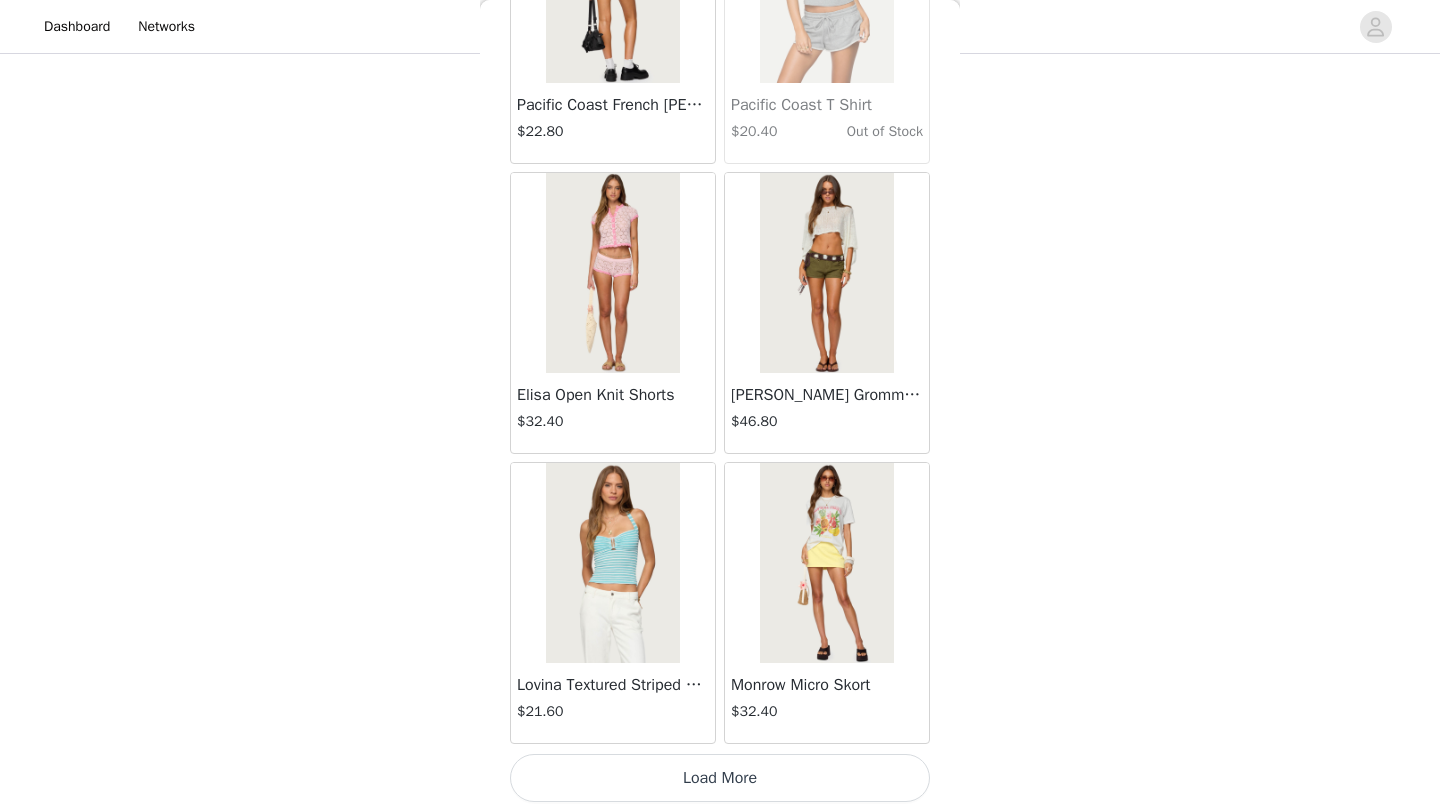 click on "Load More" at bounding box center [720, 778] 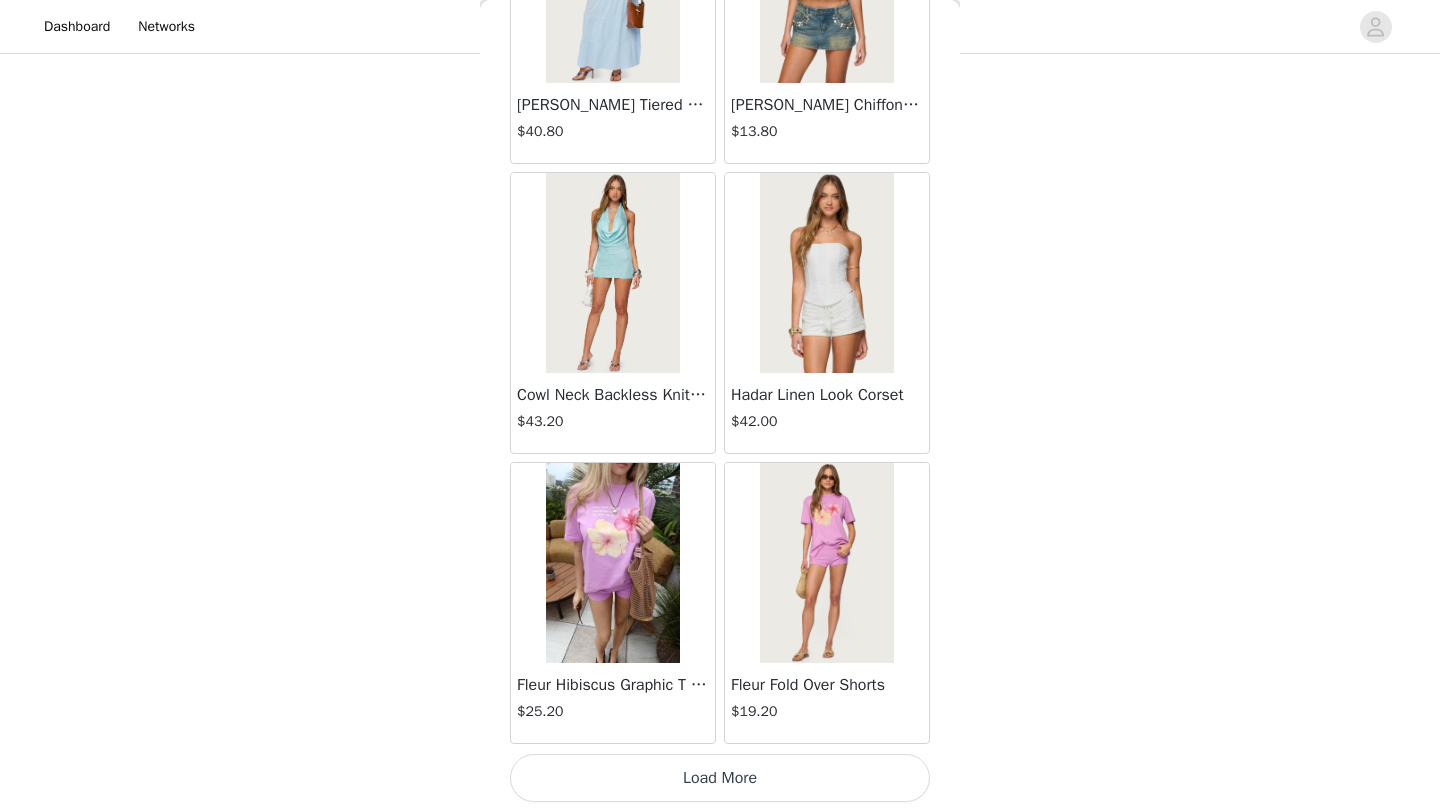 click on "Load More" at bounding box center (720, 778) 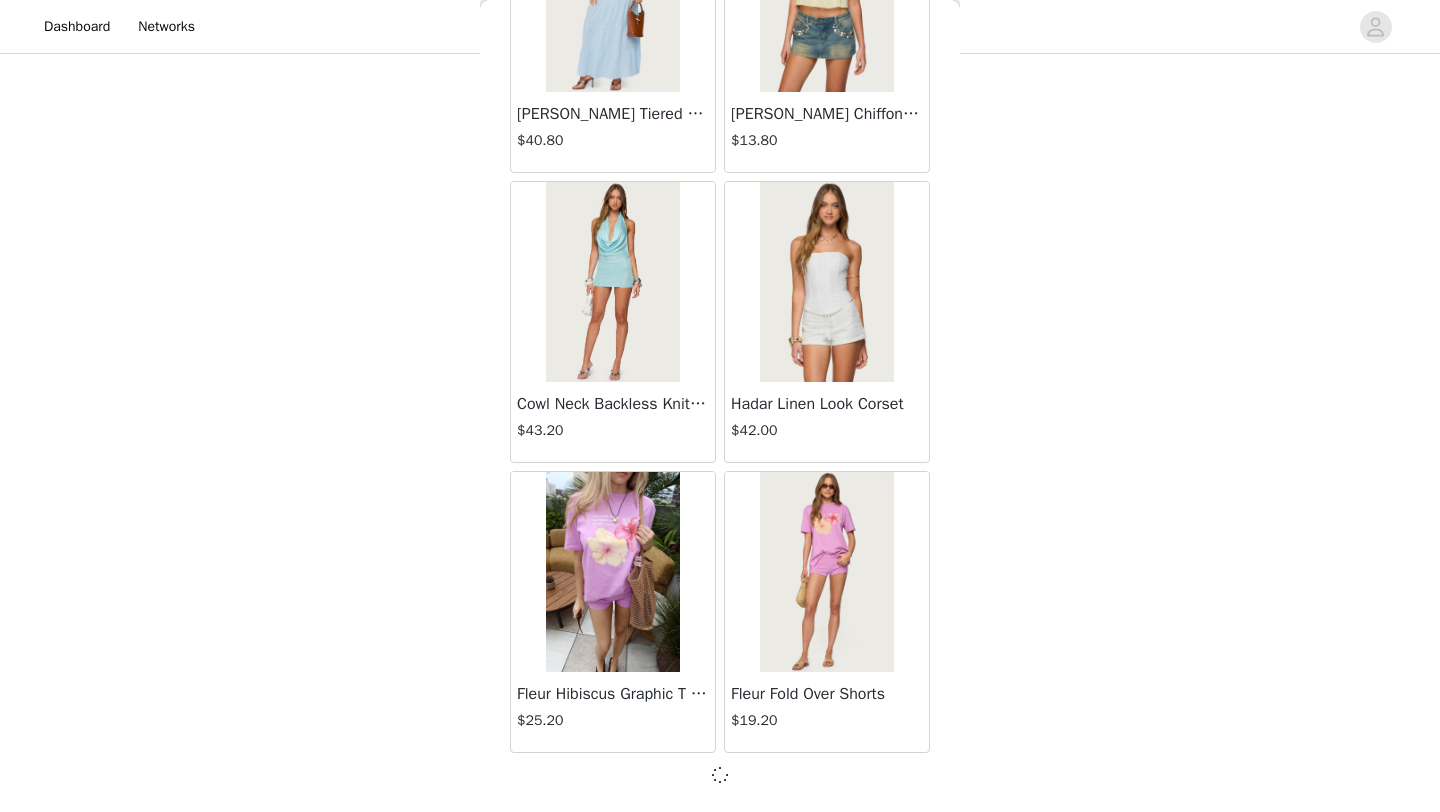 click on "Back       Lovina Grommet Pleated Mini Skort   $16.80       Metallic & Sequin Textured Tank Top   $27.60       Nelley Backless Beaded Sequin Chiffon Top   $36.00       [PERSON_NAME] Asymmetric One Shoulder Crochet Top   $21.60       [PERSON_NAME] Plaid Micro Shorts   $30.00       [PERSON_NAME] Floral Texured Sheer Halter Top   $27.60       Maree Bead V Neck Top   $22.80       Maree Bead Cut Out Mini Skirt   $20.40       [PERSON_NAME] Cut Out Halter Top   $28.80       Juney Pinstripe Tailored Button Up Shirt   $36.00       Avenly Striped Tie Front Babydoll Top   $27.60       [PERSON_NAME] Studded Grommet Tube Top   $30.00       Avalai Linen Look Mini Skort   $38.40       Beaded Deep Cowl Neck Backless Top   $37.20       Frayed Pleated Denim Mini Skort   $16.00       Klay Linen Look Pleated Mini Skort   $14.40       Contrast Lace Asymmetric Off Shoulder Top   $14.40       [PERSON_NAME] Split Front Sheer Mesh Top   $28.80       Zigzag Stripe Shorts   $22.80       Astra Beaded Sheer Strapless Top   $39.60       Beaded Floral Embroidered Tank Top   $38.40" at bounding box center (720, 406) 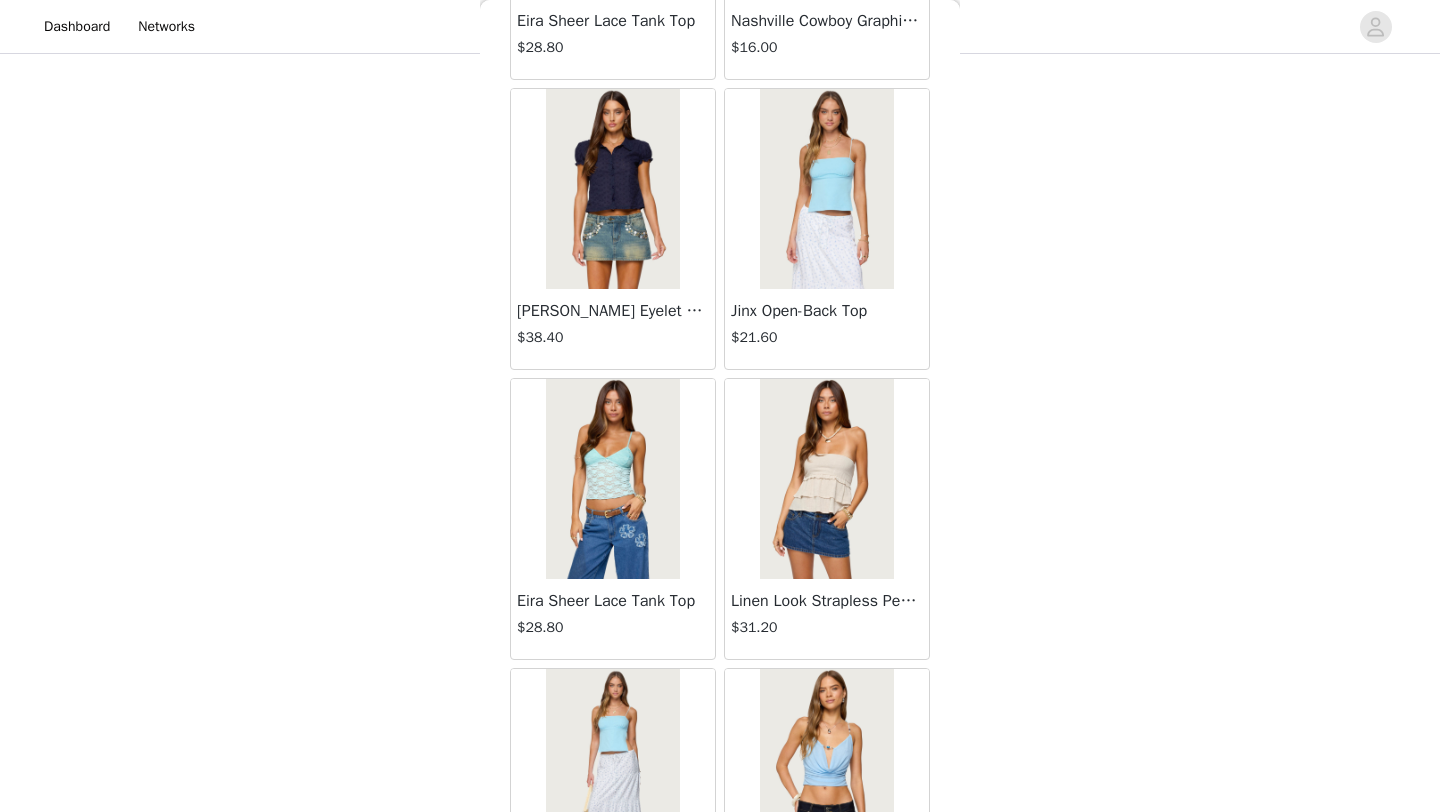 scroll, scrollTop: 16748, scrollLeft: 0, axis: vertical 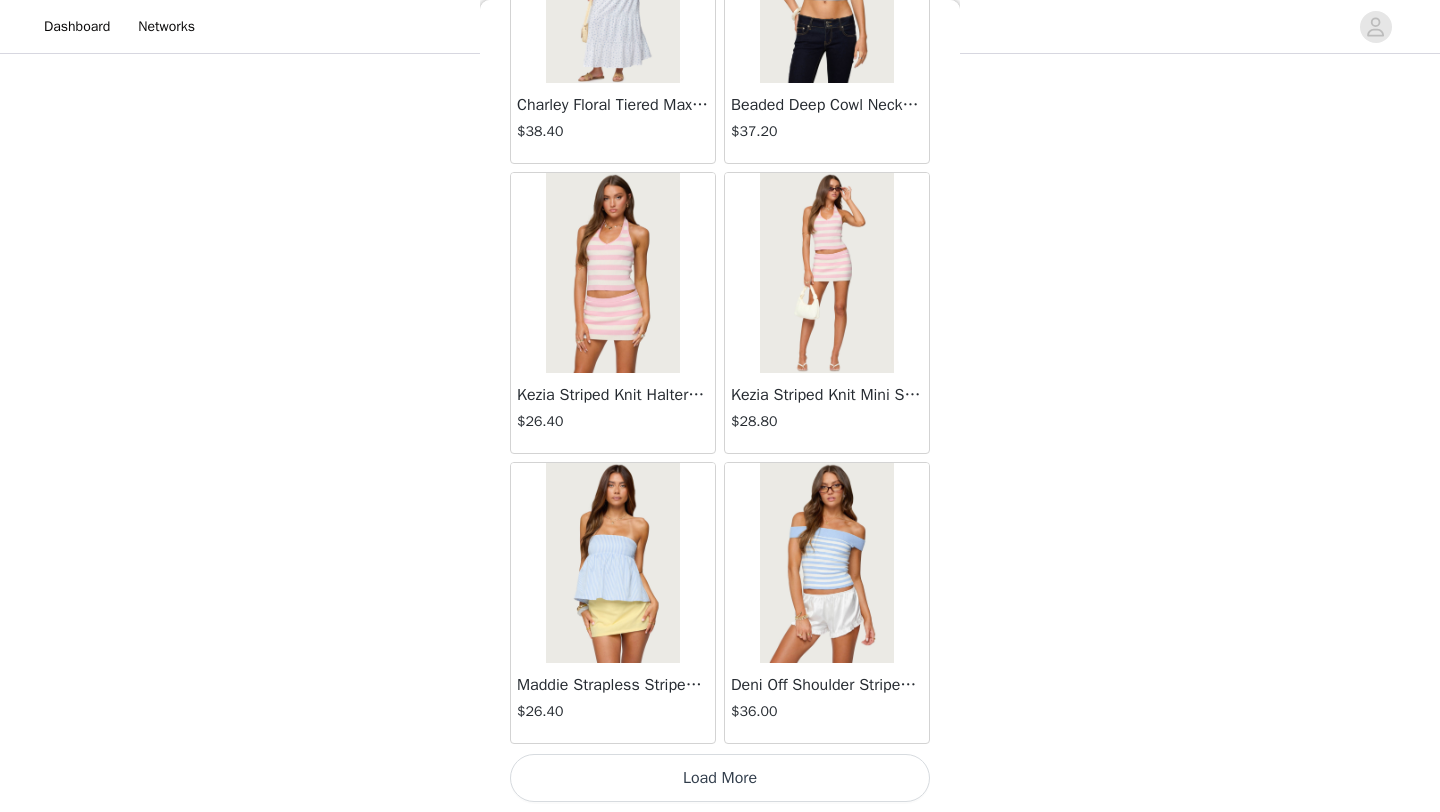 click on "Lovina Grommet Pleated Mini Skort   $16.80       Metallic & Sequin Textured Tank Top   $27.60       Nelley Backless Beaded Sequin Chiffon Top   $36.00       [PERSON_NAME] Asymmetric One Shoulder Crochet Top   $21.60       [PERSON_NAME] Plaid Micro Shorts   $30.00       [PERSON_NAME] Floral Texured Sheer Halter Top   $27.60       Maree Bead V Neck Top   $22.80       Maree Bead Cut Out Mini Skirt   $20.40       [PERSON_NAME] Cut Out Halter Top   $28.80       Juney Pinstripe Tailored Button Up Shirt   $36.00       Avenly Striped Tie Front Babydoll Top   $27.60       [PERSON_NAME] Studded Grommet Tube Top   $30.00       Avalai Linen Look Mini Skort   $38.40       Beaded Deep Cowl Neck Backless Top   $37.20       Frayed Pleated Denim Mini Skort   $16.00       Klay Linen Look Pleated Mini Skort   $14.40       Contrast Lace Asymmetric Off Shoulder Top   $14.40       [PERSON_NAME] Split Front Sheer Mesh Top   $28.80       Zigzag Stripe Shorts   $22.80       Astra Beaded Sheer Strapless Top   $39.60       Beaded Floral Embroidered Tank Top   $38.40" at bounding box center [720, -7920] 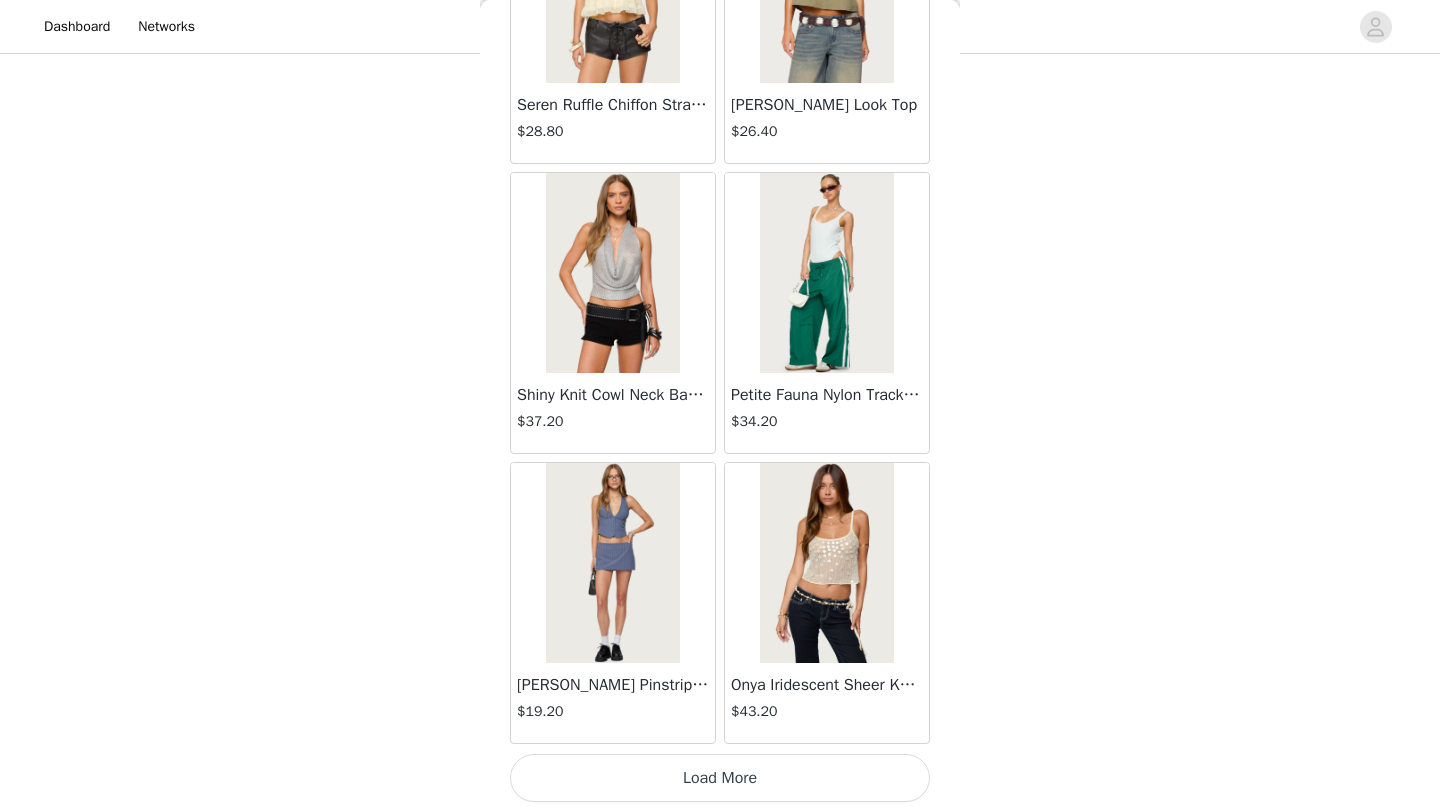 click on "Load More" at bounding box center (720, 778) 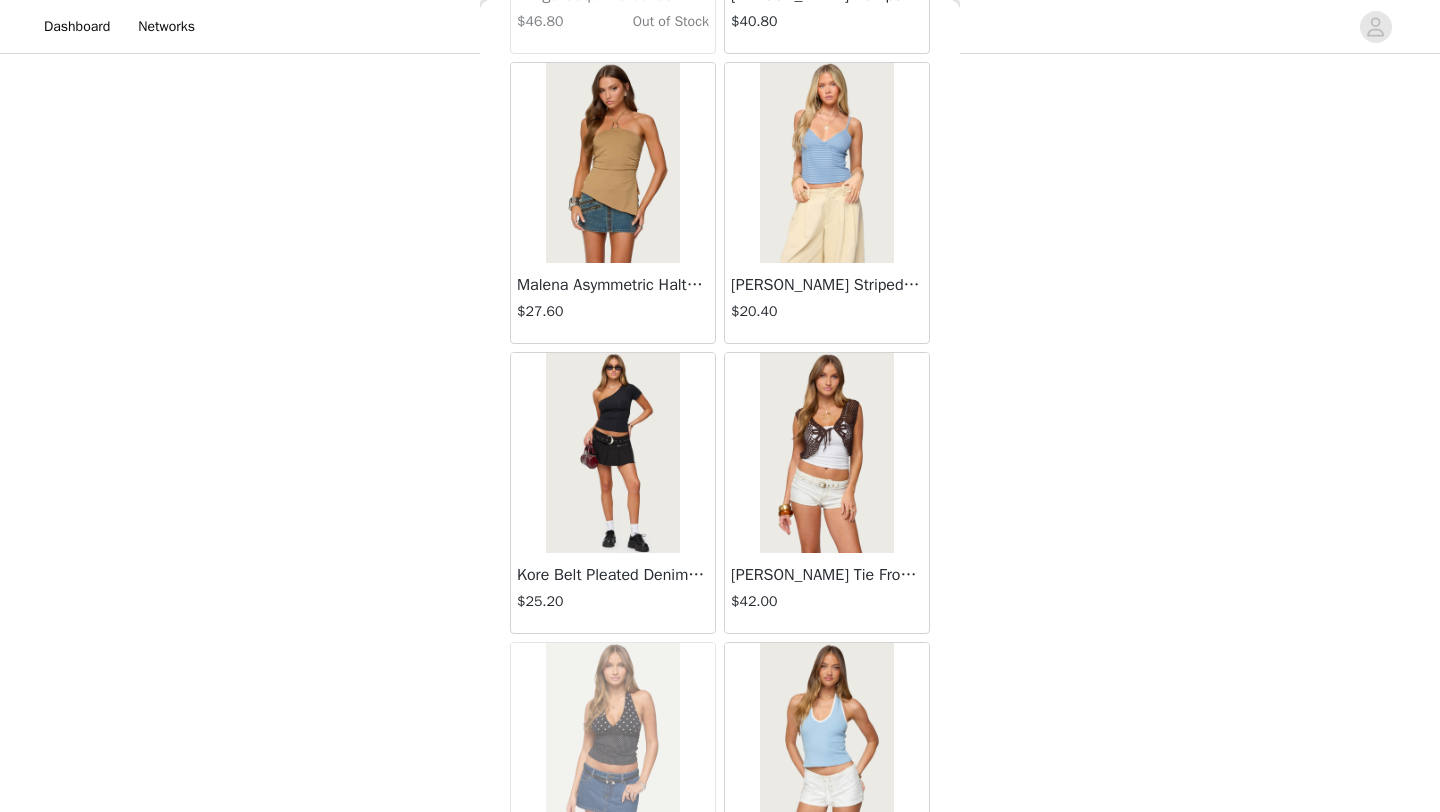 scroll, scrollTop: 22548, scrollLeft: 0, axis: vertical 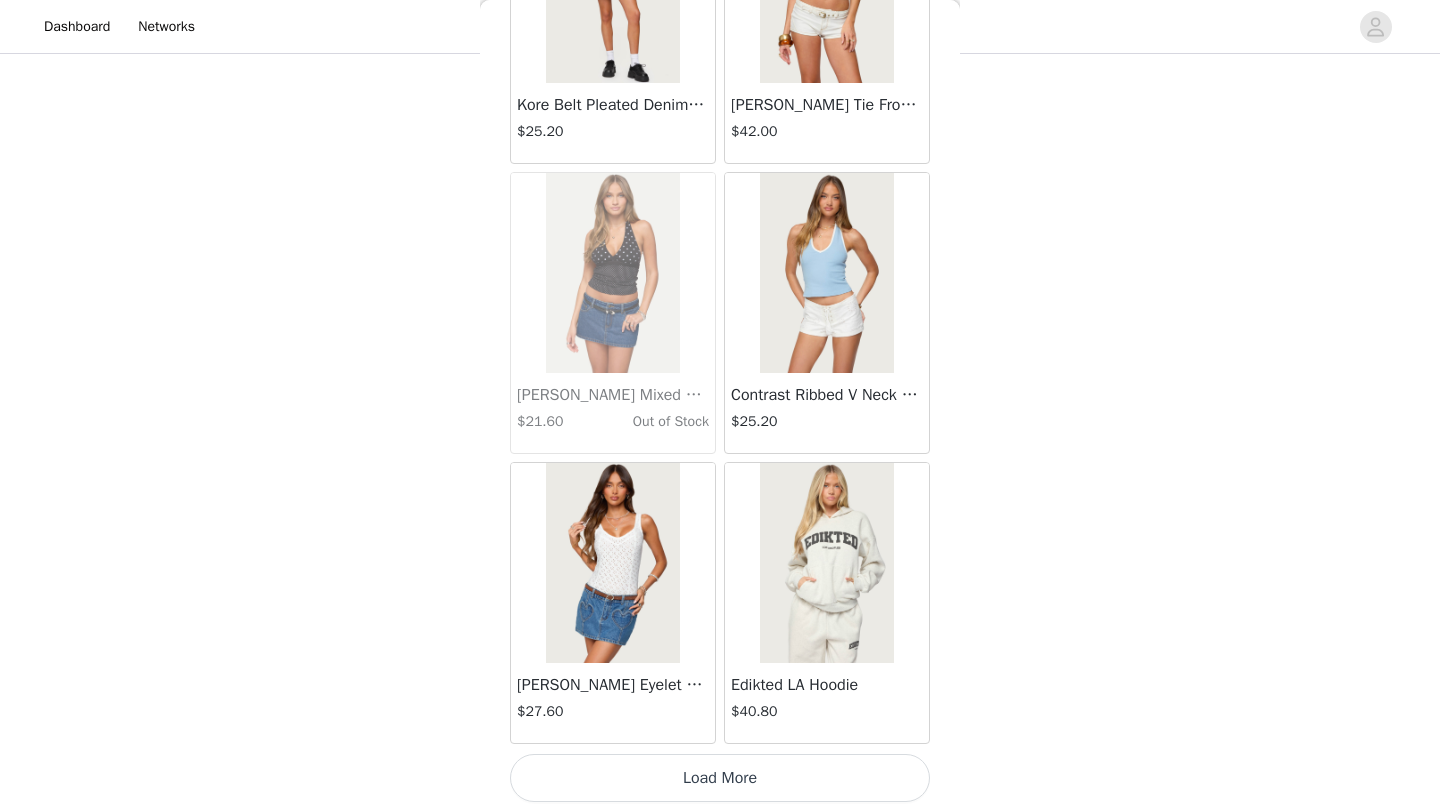 click on "Load More" at bounding box center [720, 778] 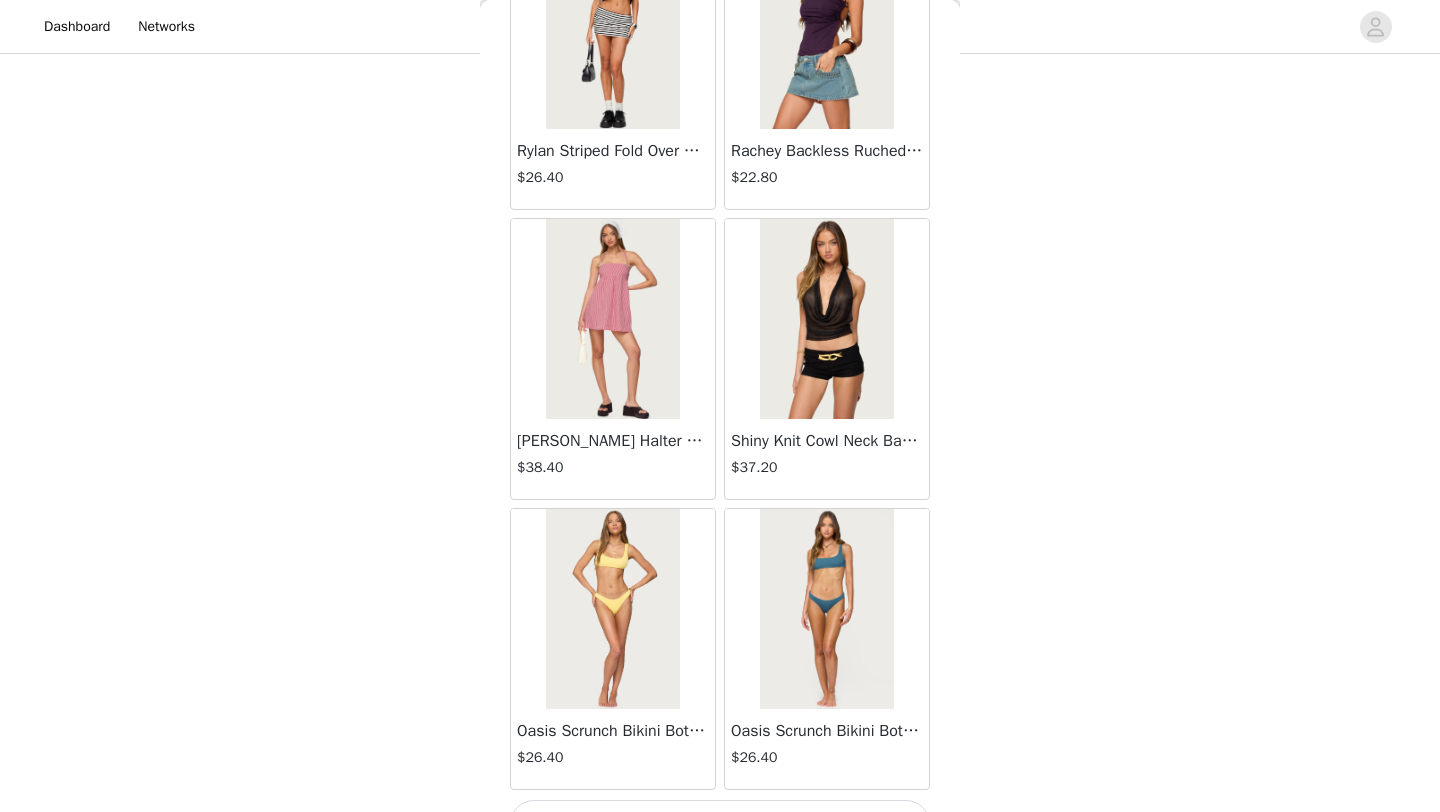 scroll, scrollTop: 25448, scrollLeft: 0, axis: vertical 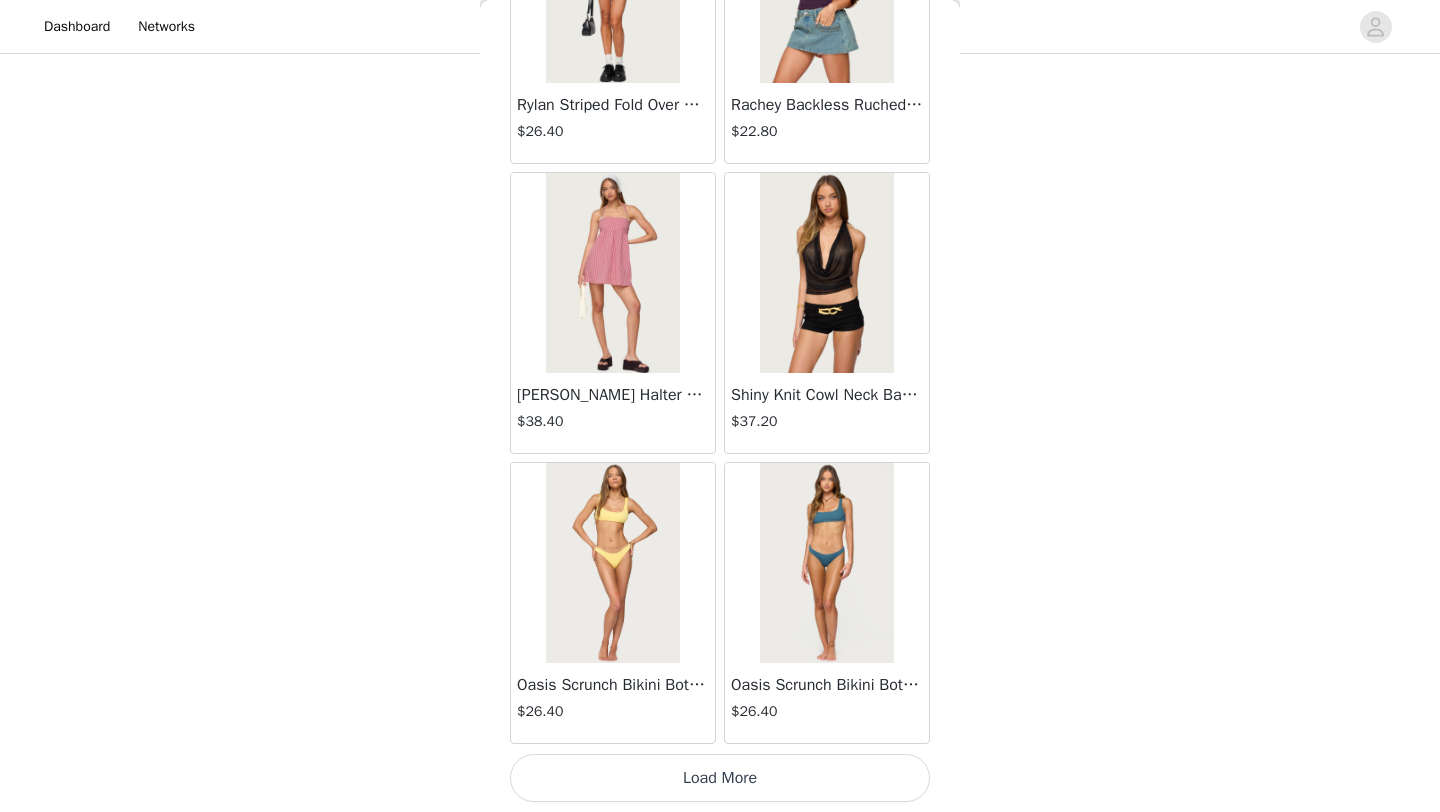 click on "Load More" at bounding box center (720, 778) 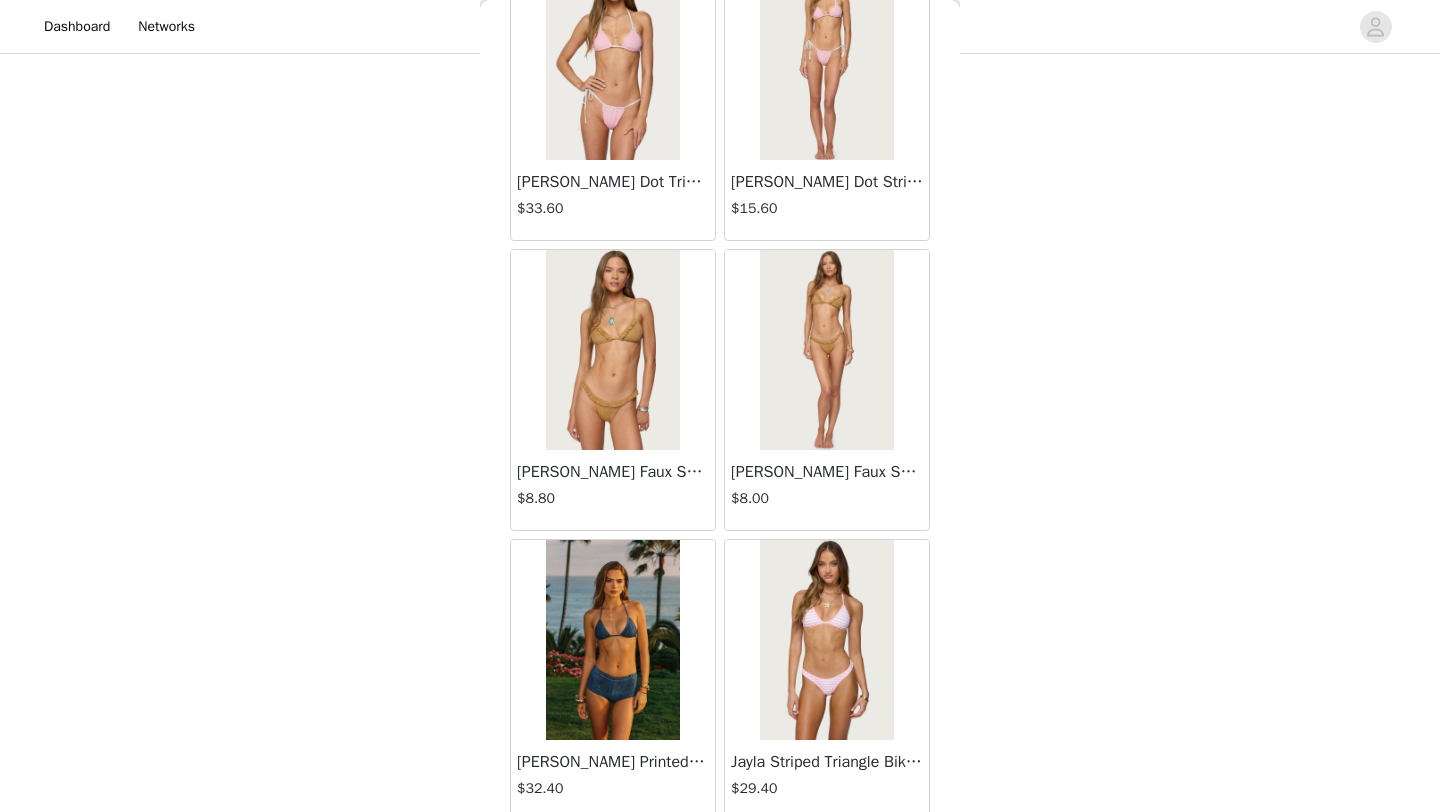 scroll, scrollTop: 28348, scrollLeft: 0, axis: vertical 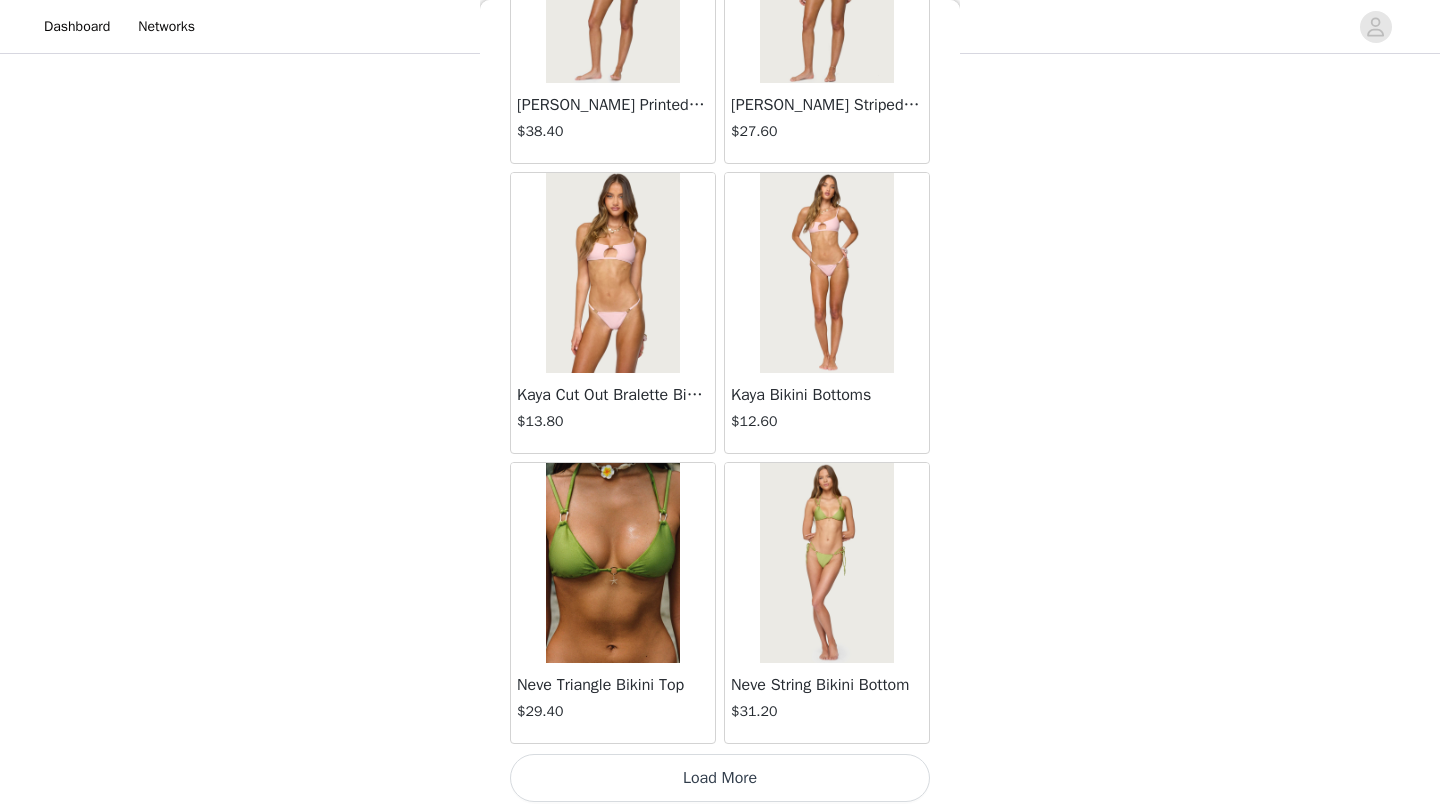 click on "Load More" at bounding box center [720, 778] 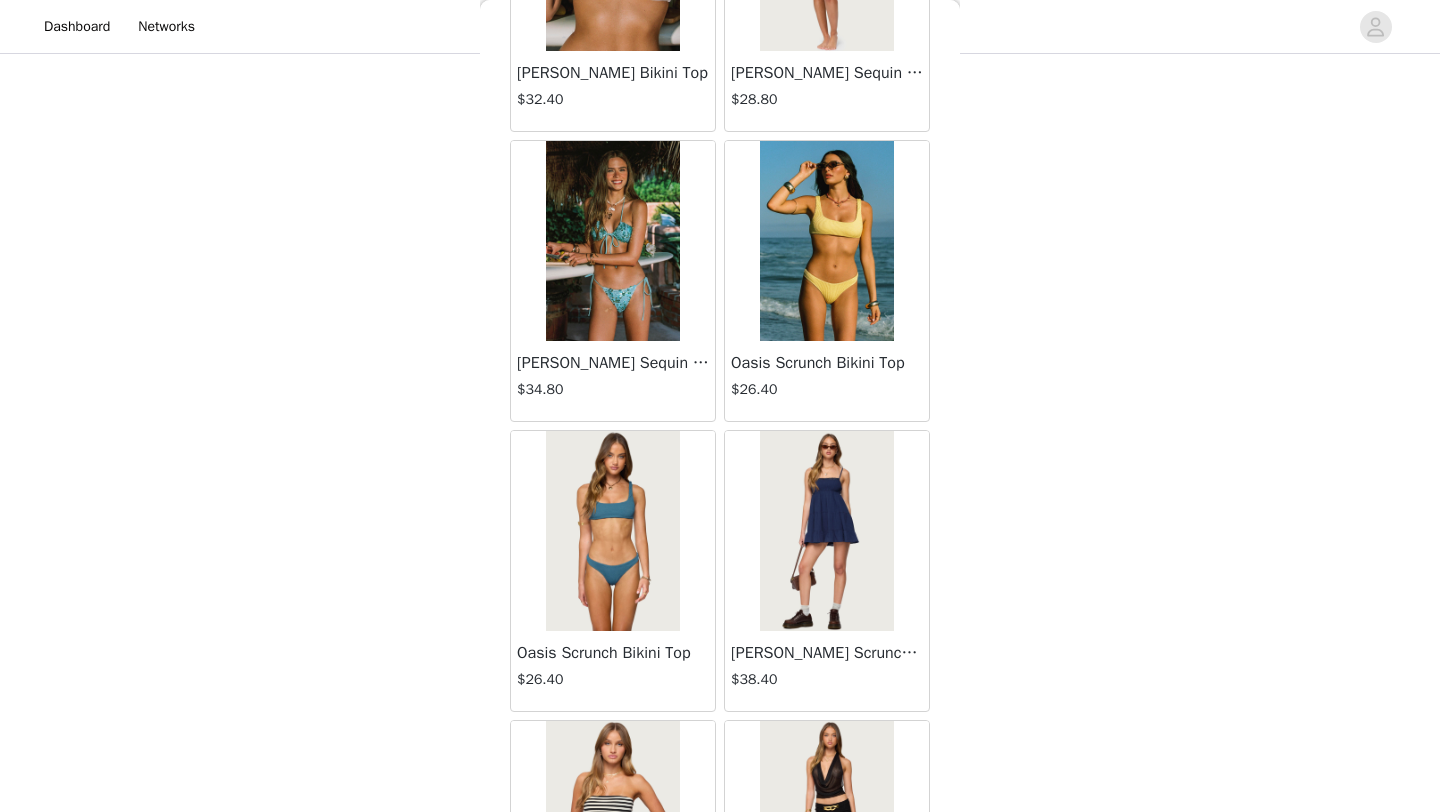 scroll, scrollTop: 31248, scrollLeft: 0, axis: vertical 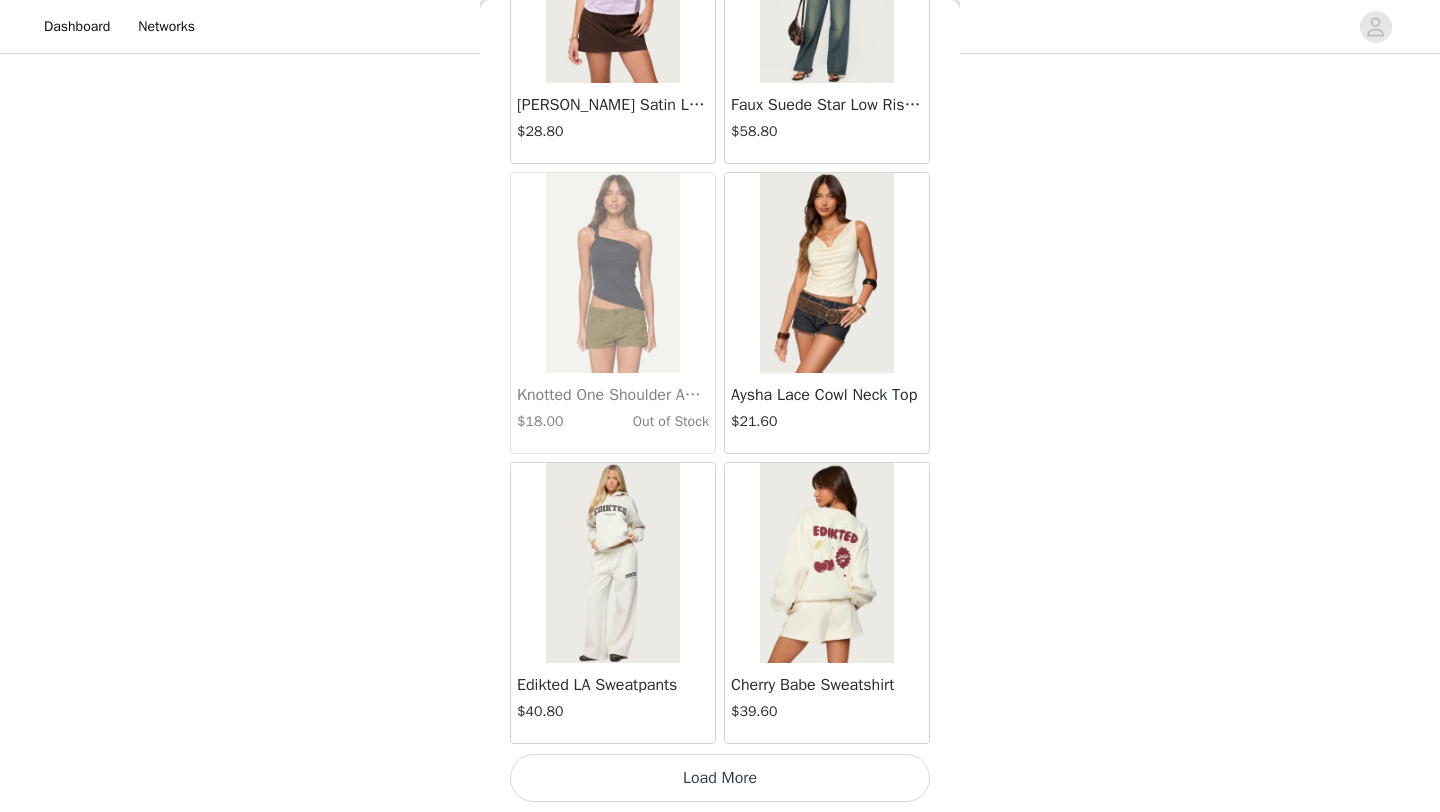 click on "Load More" at bounding box center [720, 778] 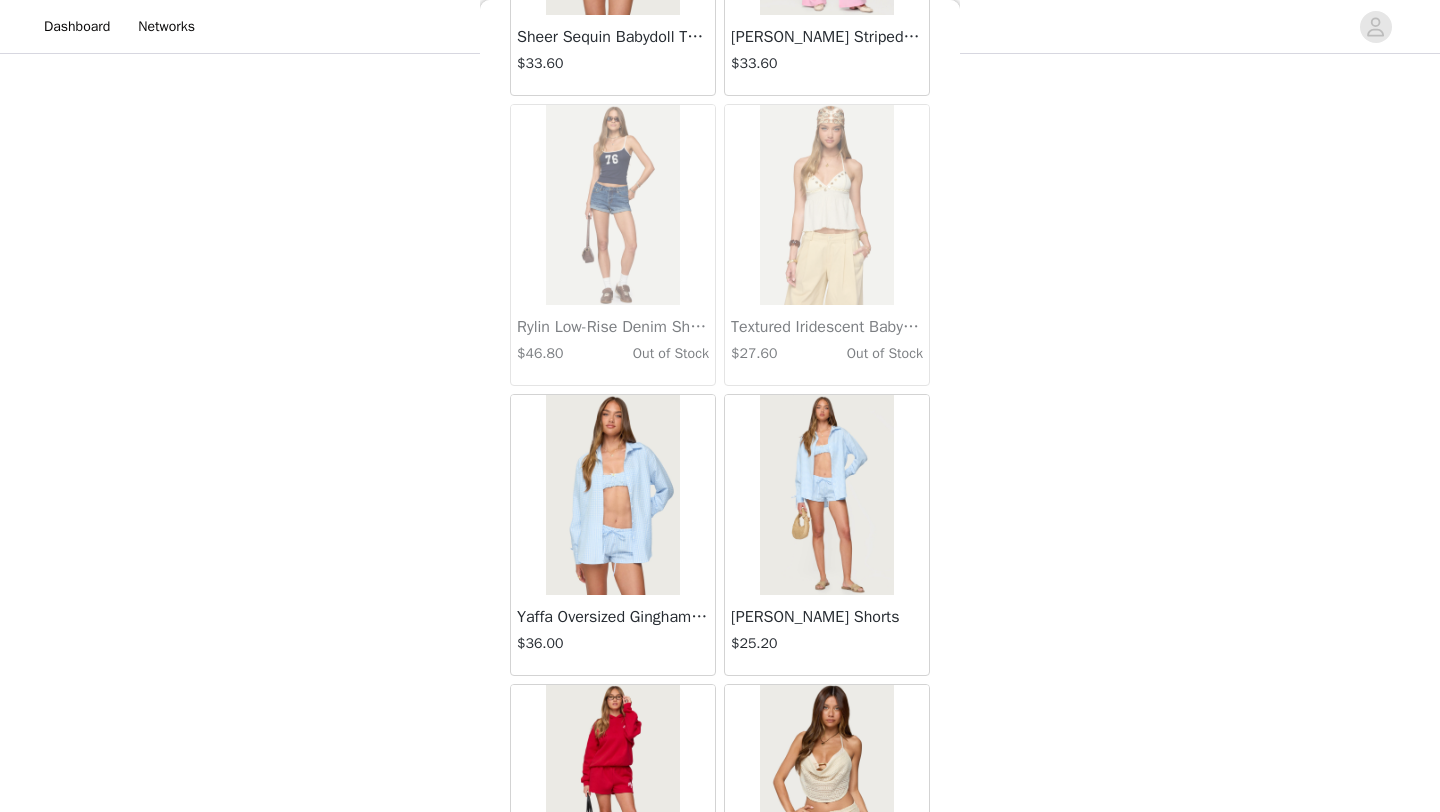 scroll, scrollTop: 34148, scrollLeft: 0, axis: vertical 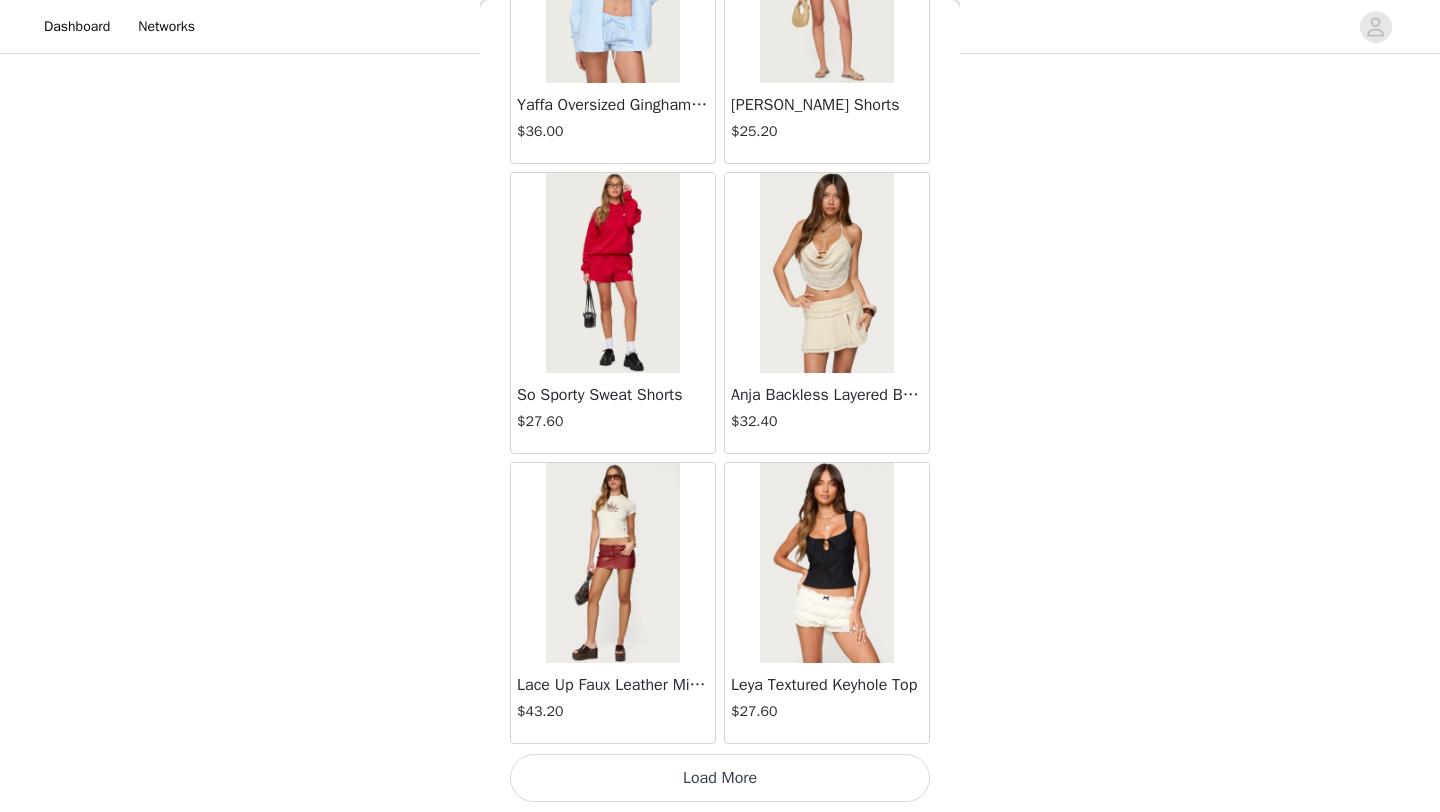 click on "Load More" at bounding box center [720, 778] 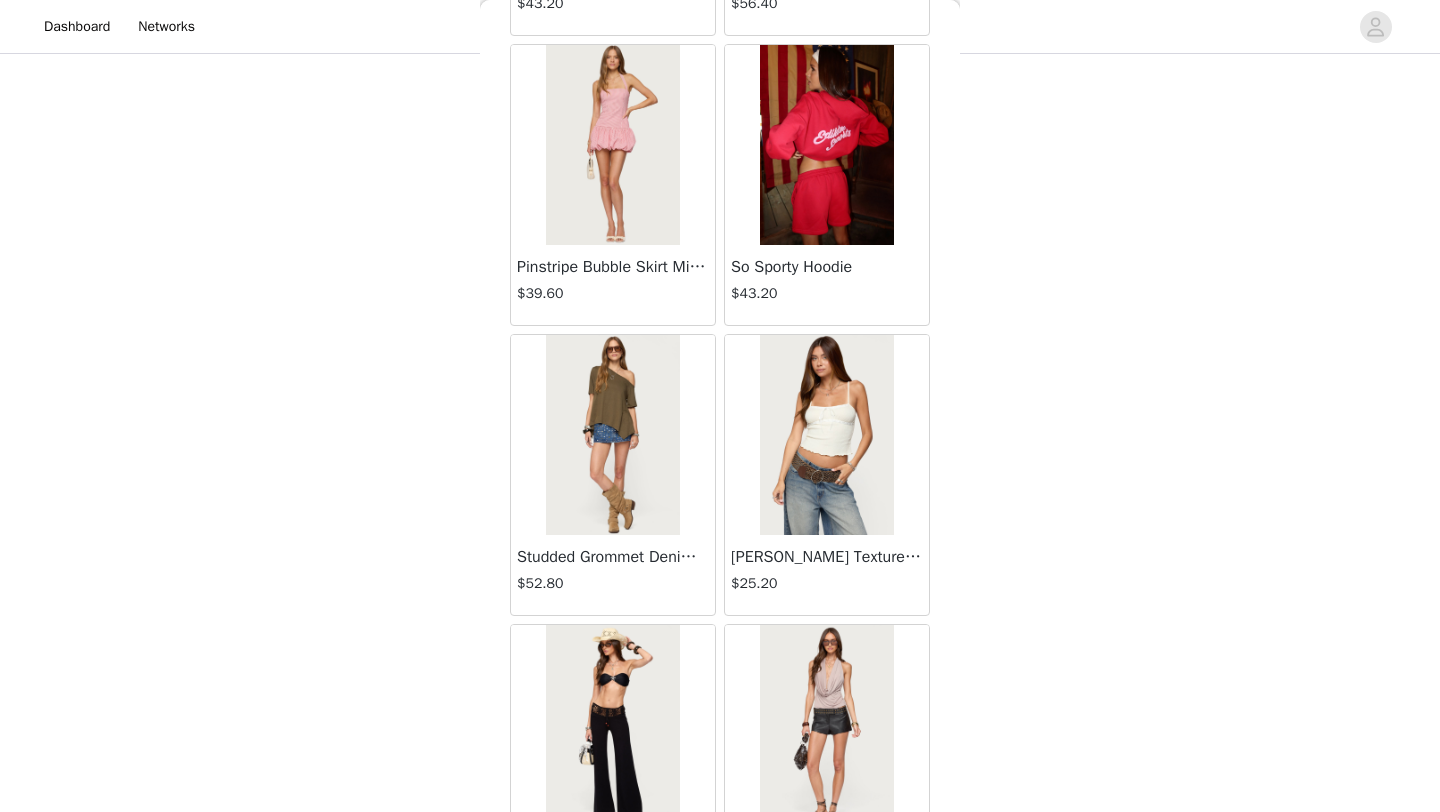 scroll, scrollTop: 37048, scrollLeft: 0, axis: vertical 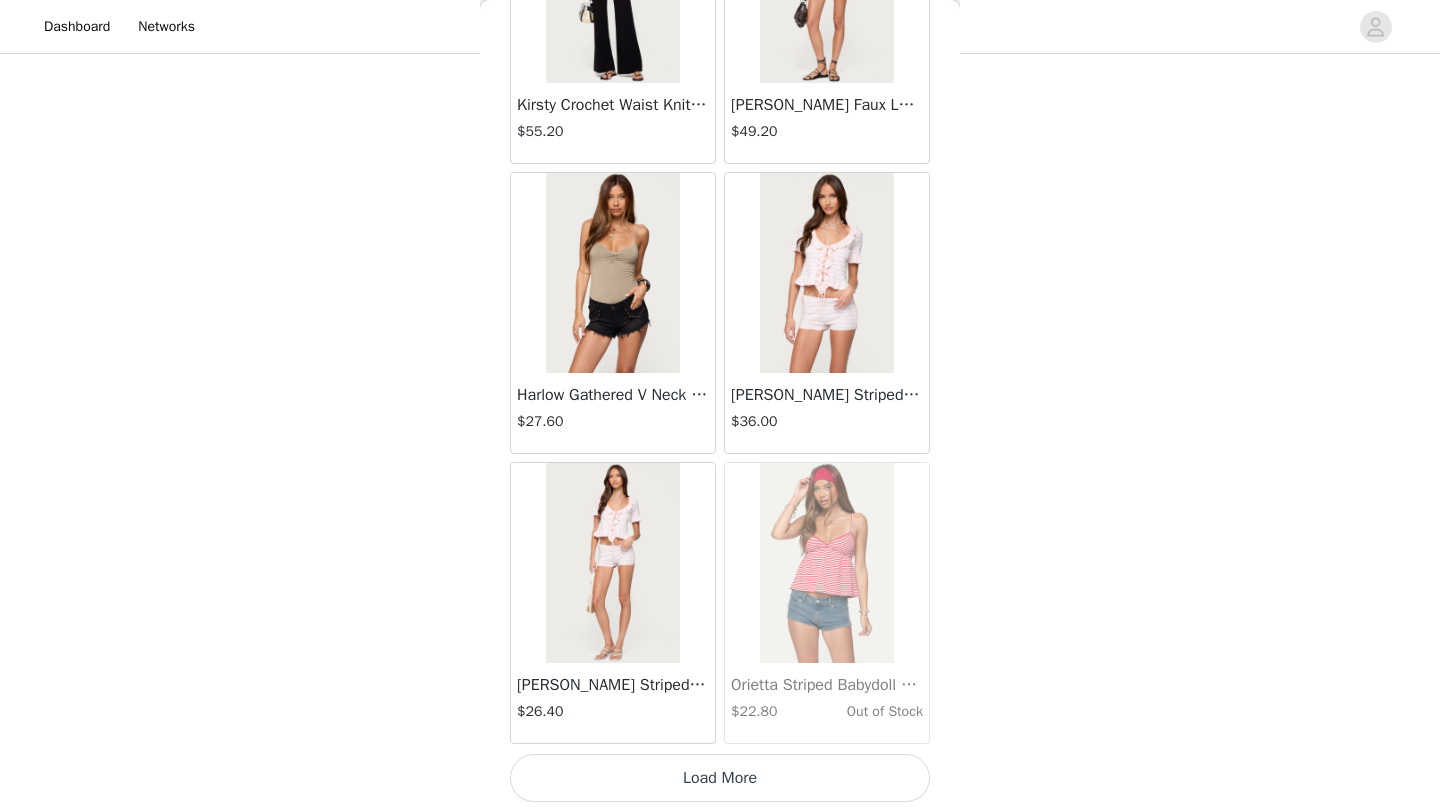 click on "Load More" at bounding box center (720, 778) 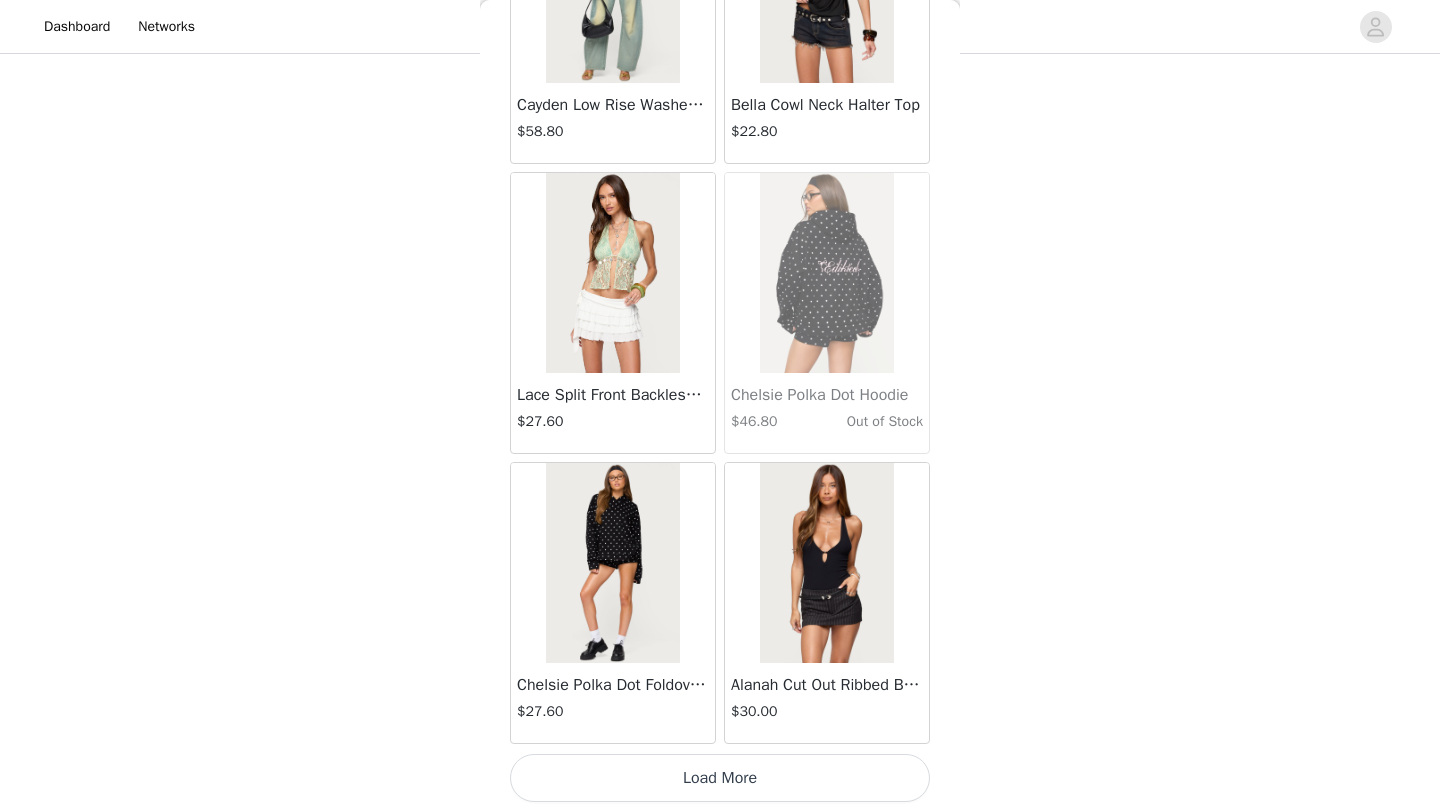click on "Load More" at bounding box center (720, 778) 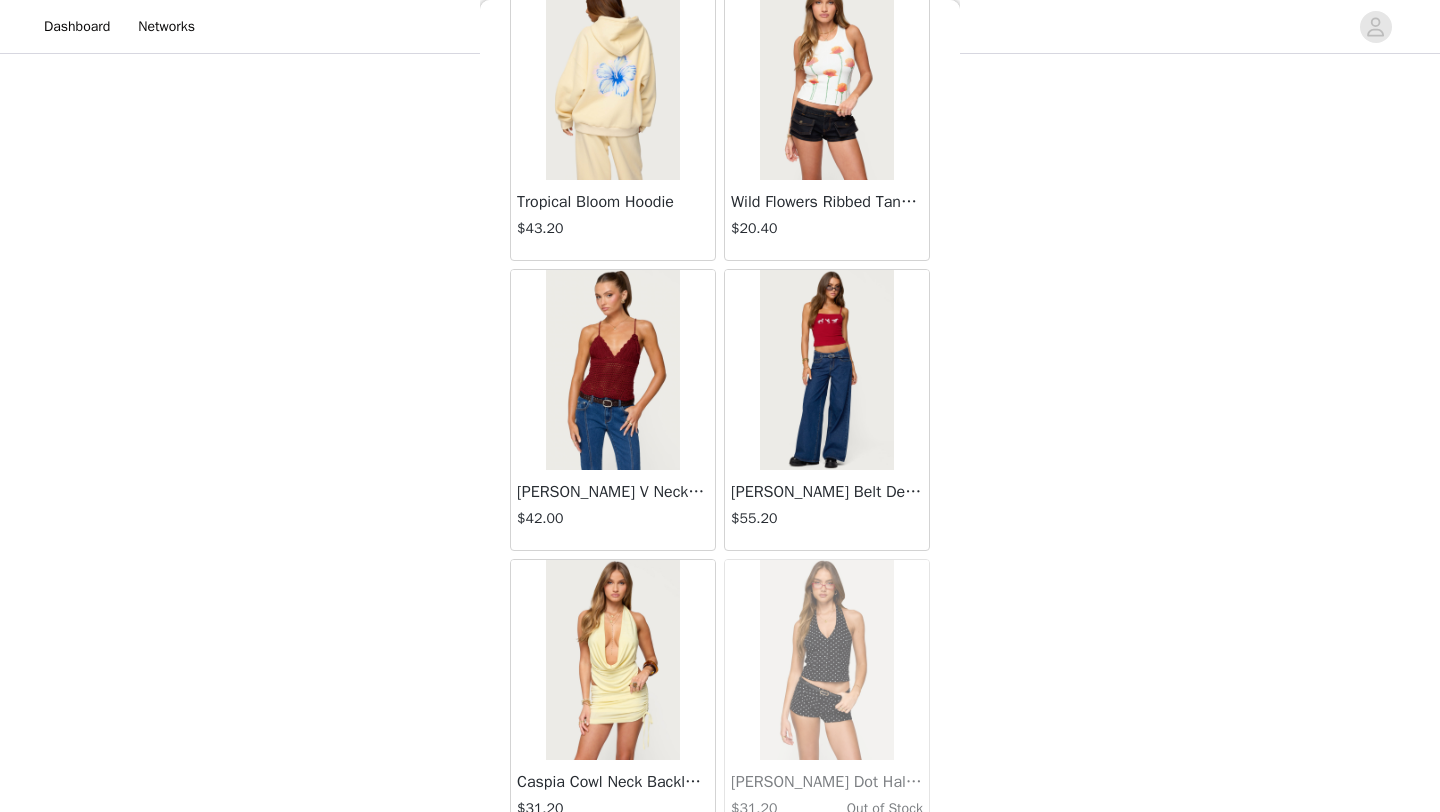 scroll, scrollTop: 42848, scrollLeft: 0, axis: vertical 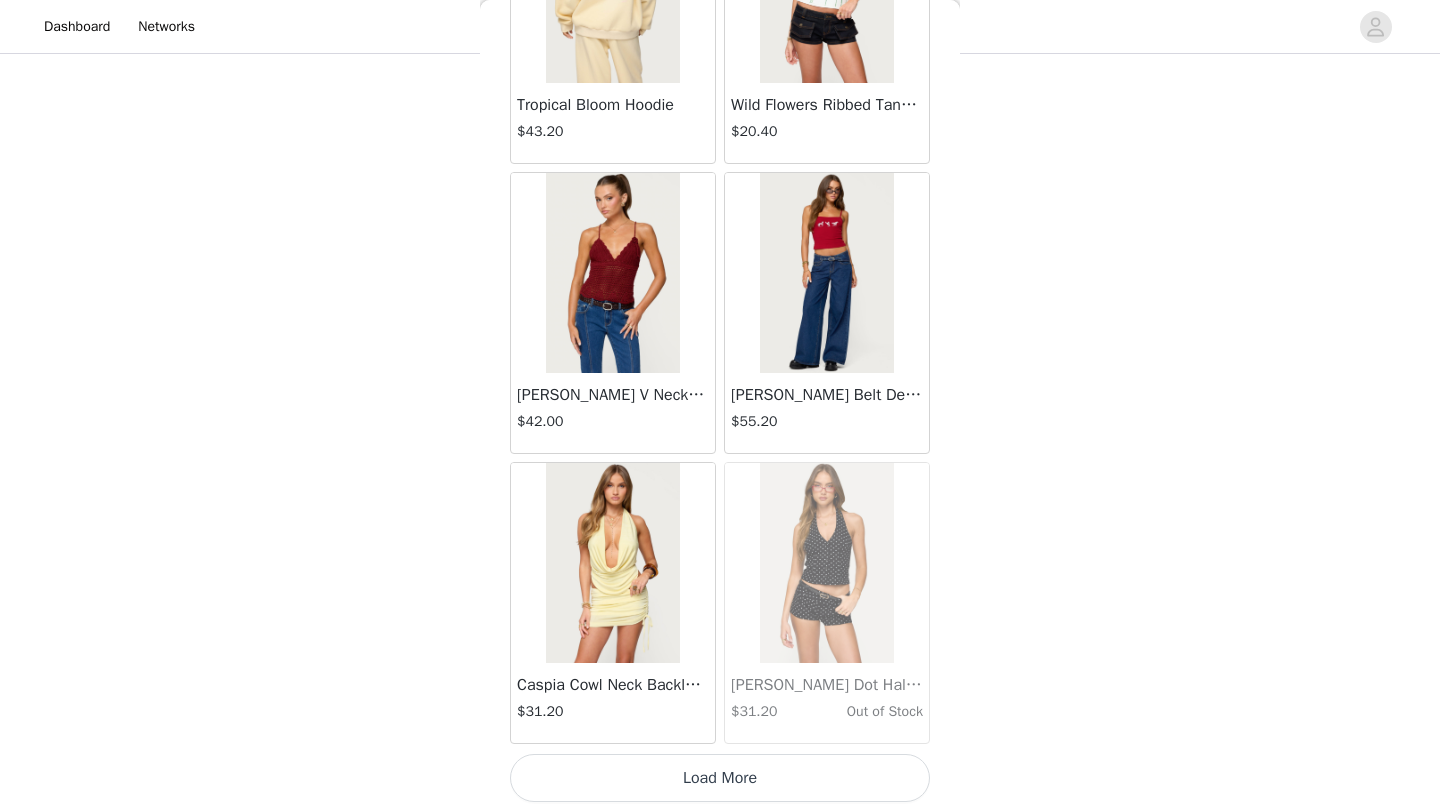 click on "Load More" at bounding box center (720, 778) 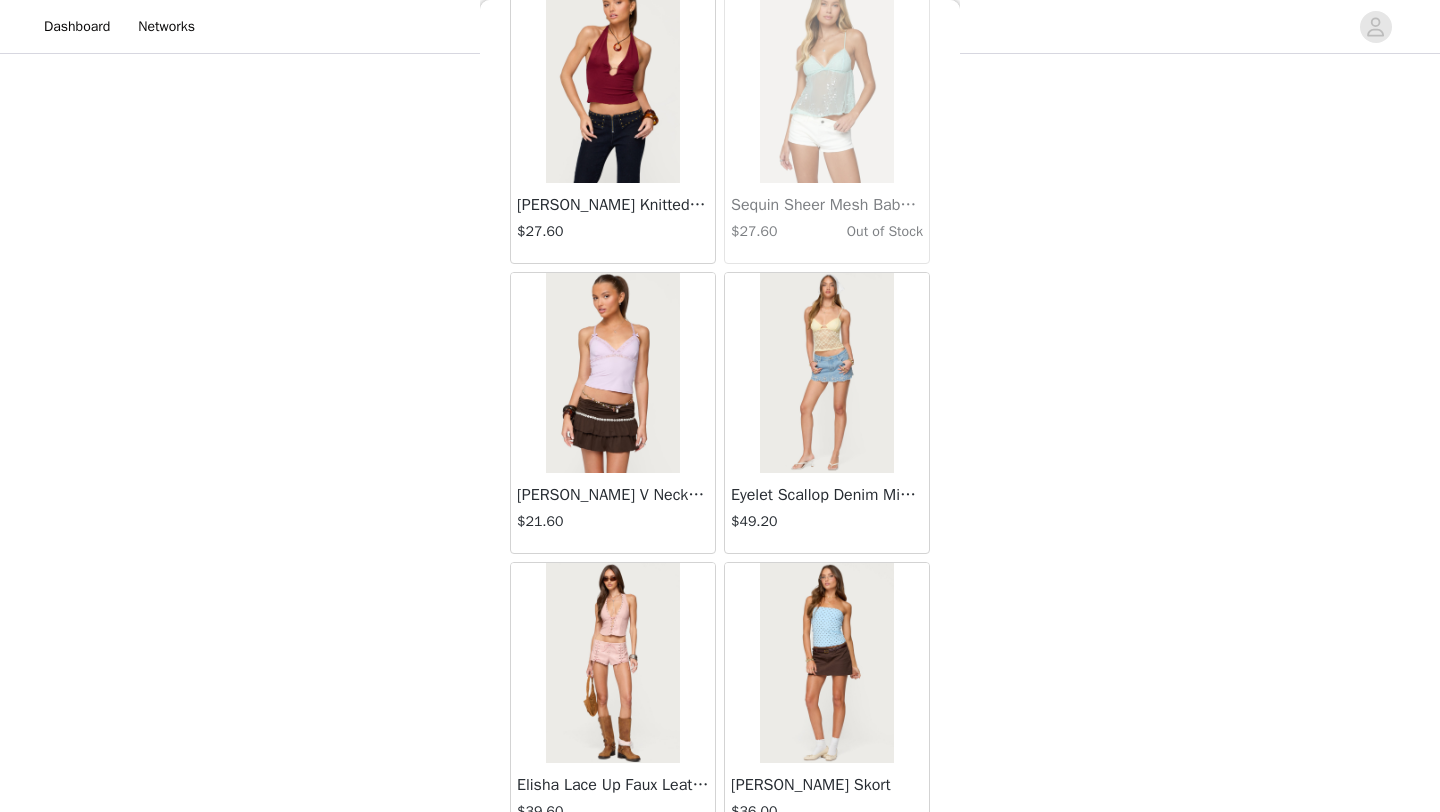 scroll, scrollTop: 45748, scrollLeft: 0, axis: vertical 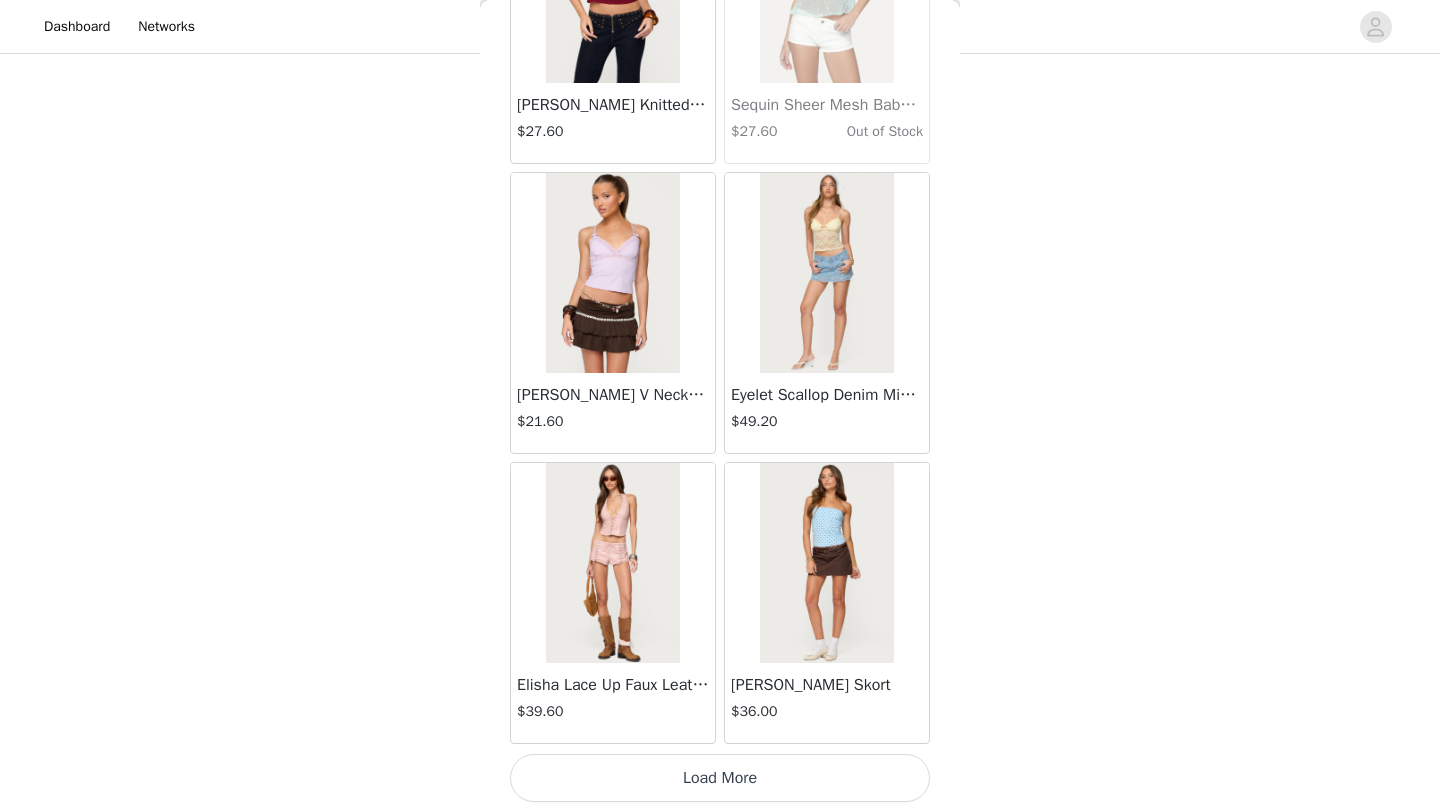 click on "Load More" at bounding box center [720, 778] 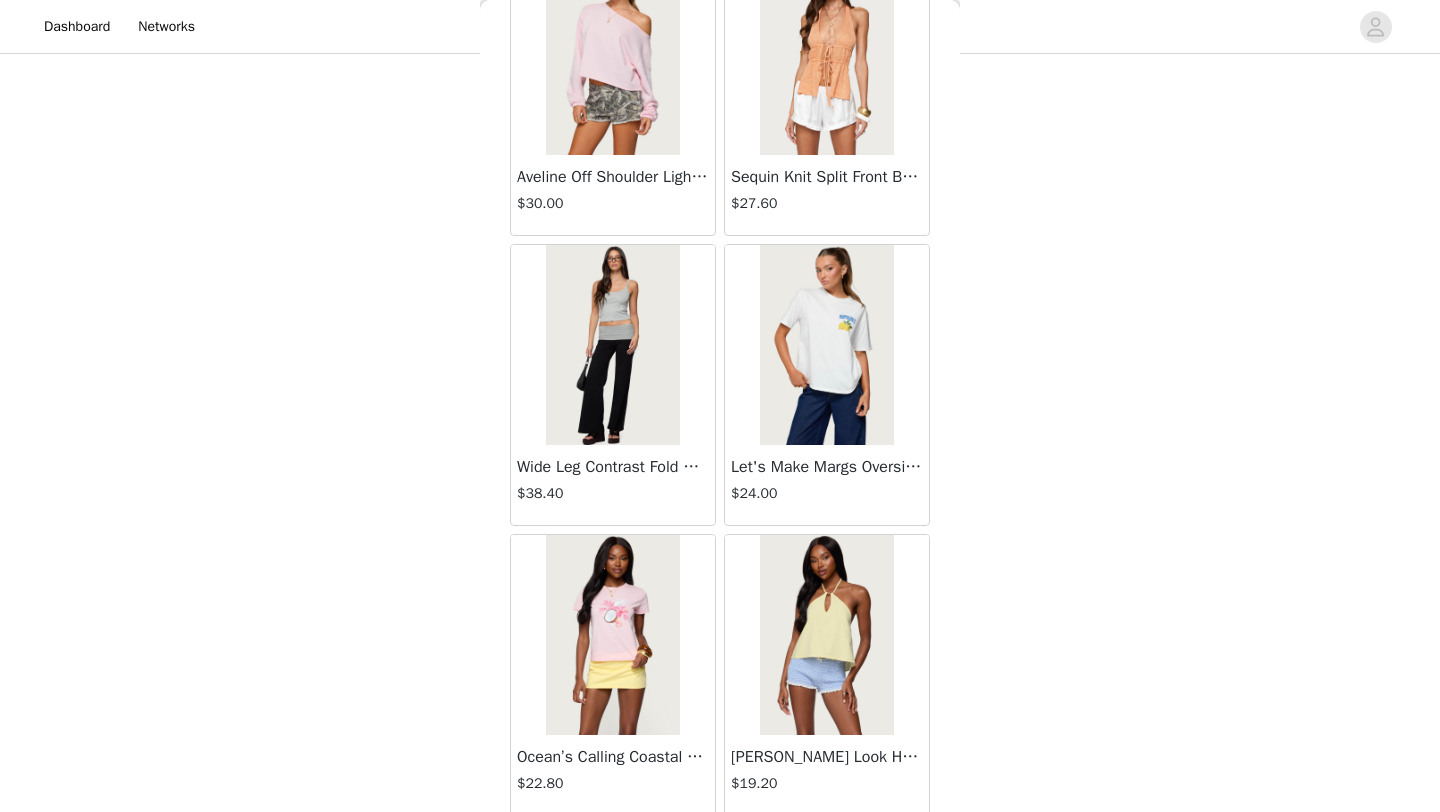 scroll, scrollTop: 48648, scrollLeft: 0, axis: vertical 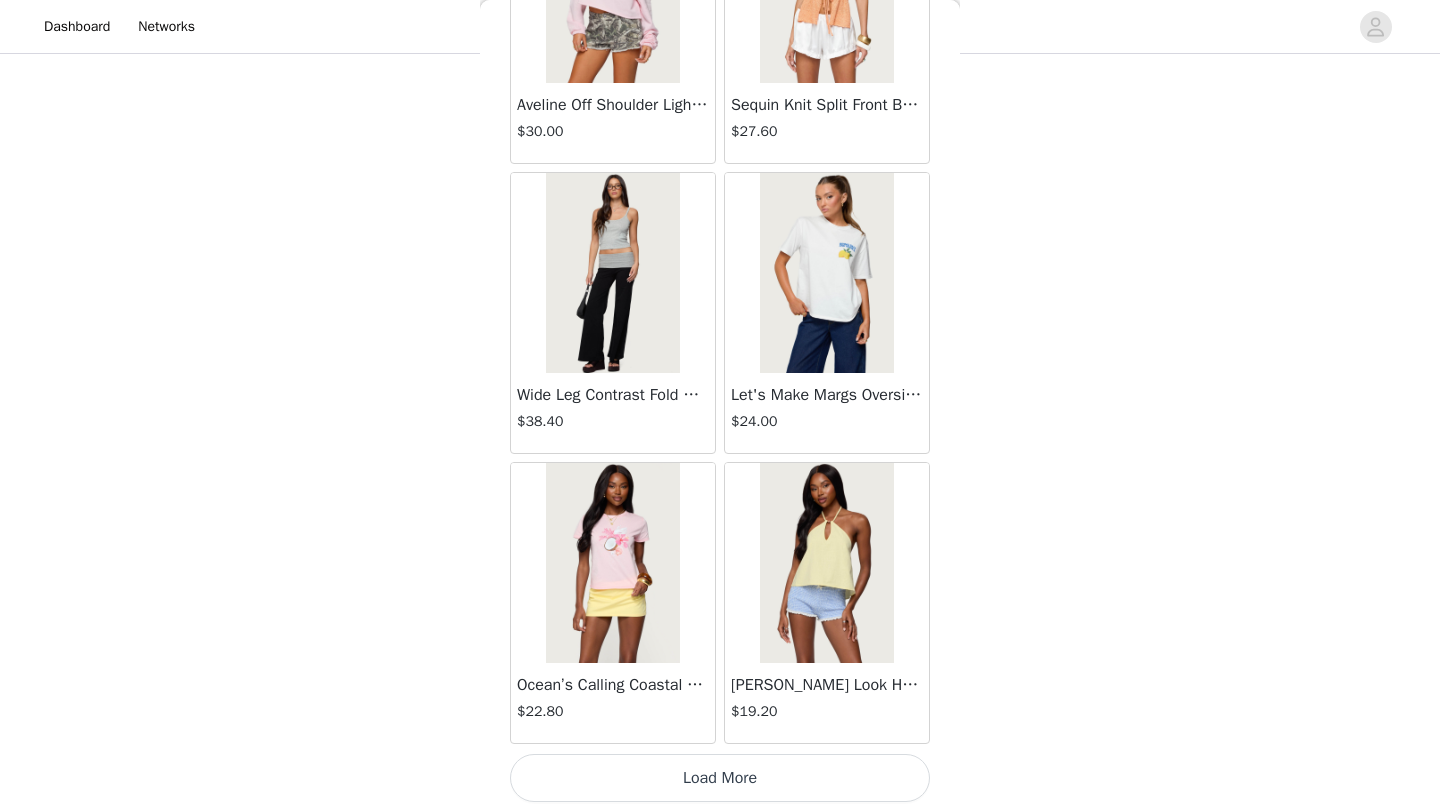 click on "Load More" at bounding box center (720, 778) 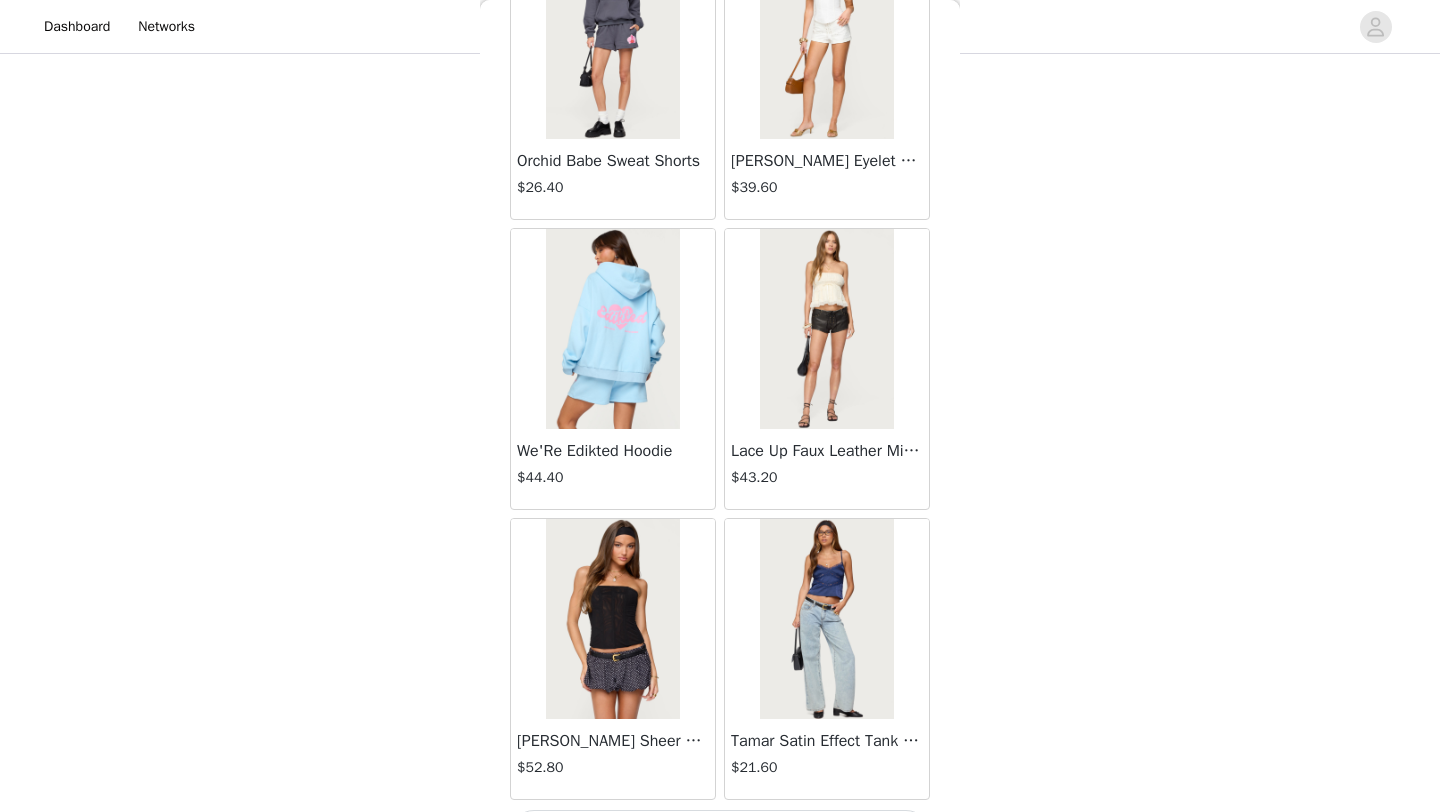 scroll, scrollTop: 51548, scrollLeft: 0, axis: vertical 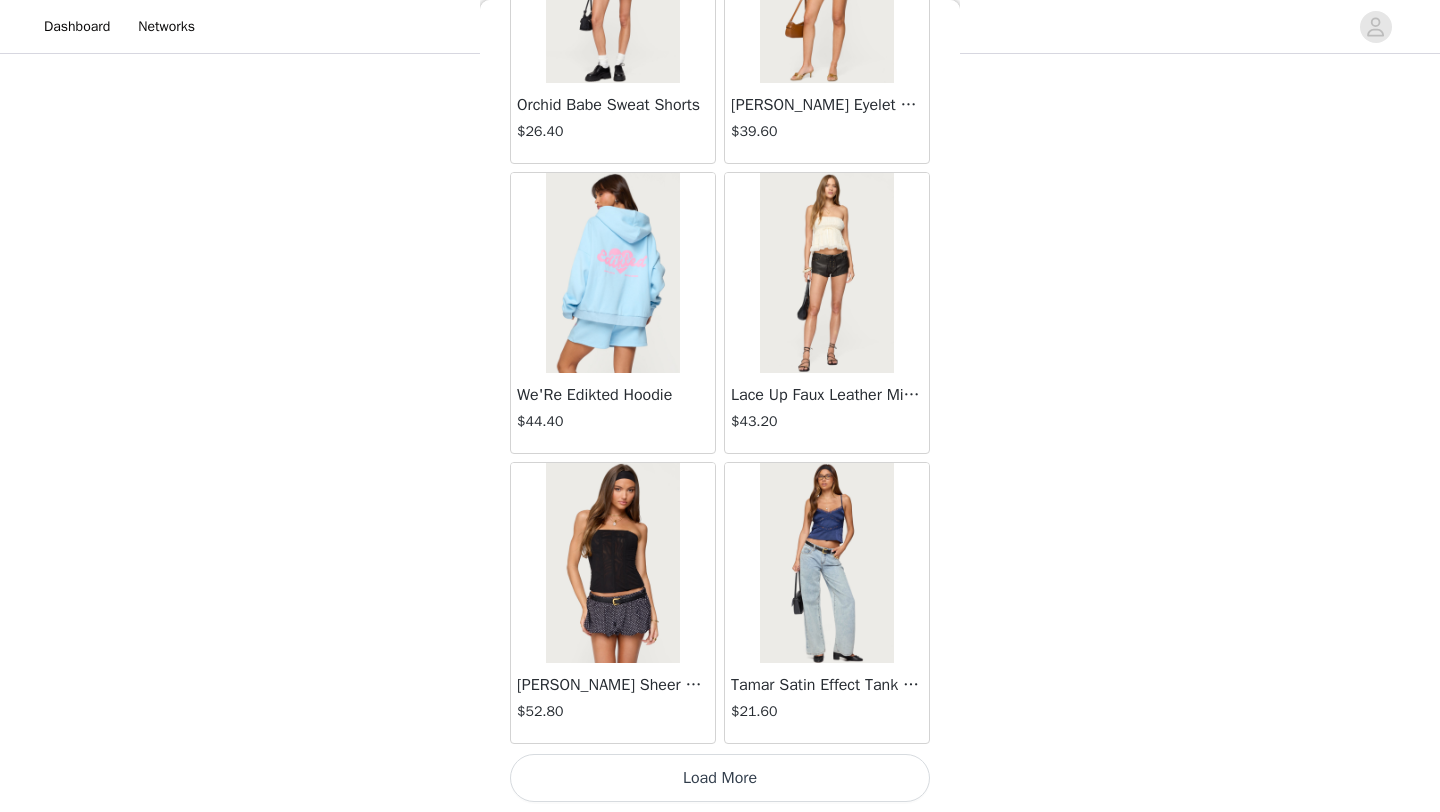 click on "Load More" at bounding box center (720, 778) 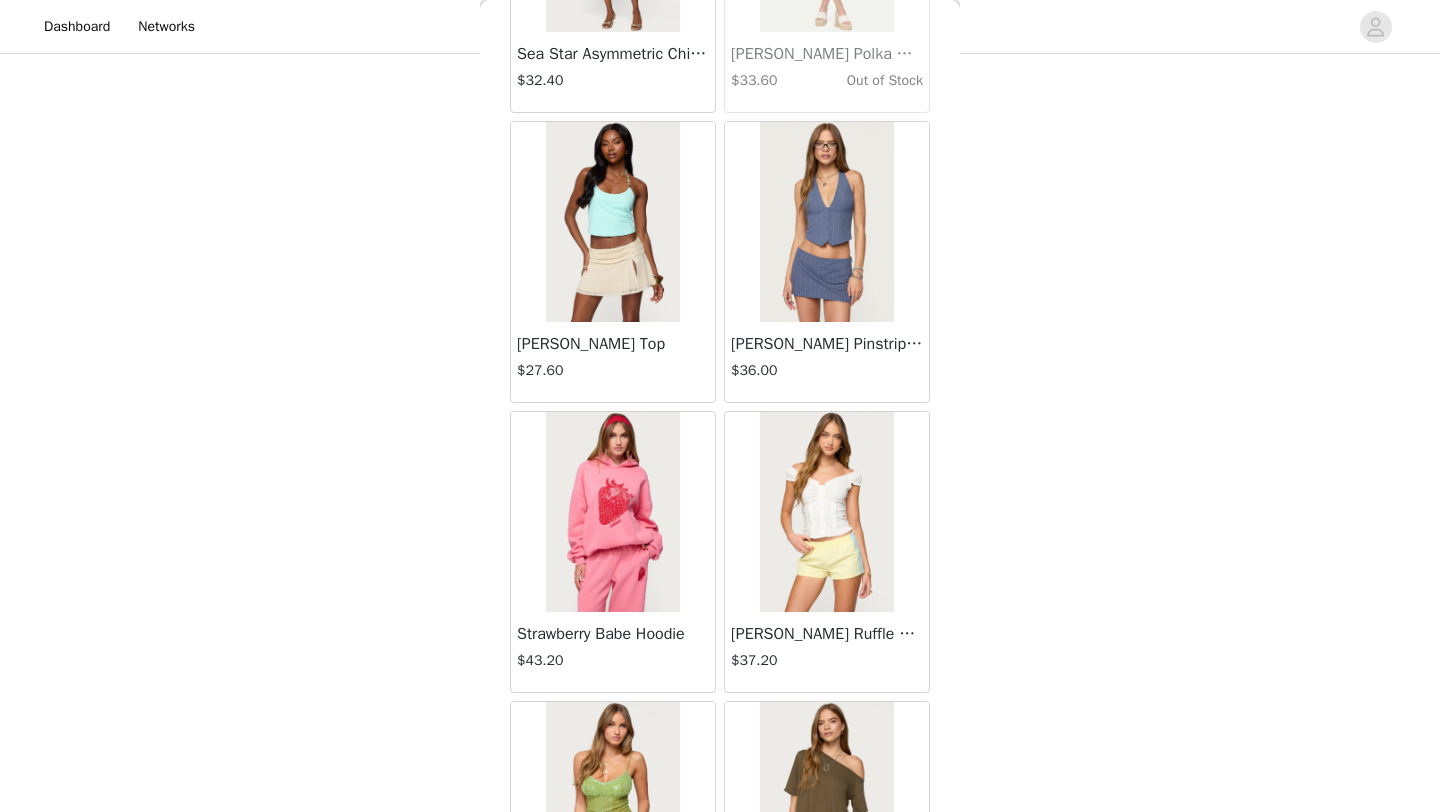 scroll, scrollTop: 52615, scrollLeft: 0, axis: vertical 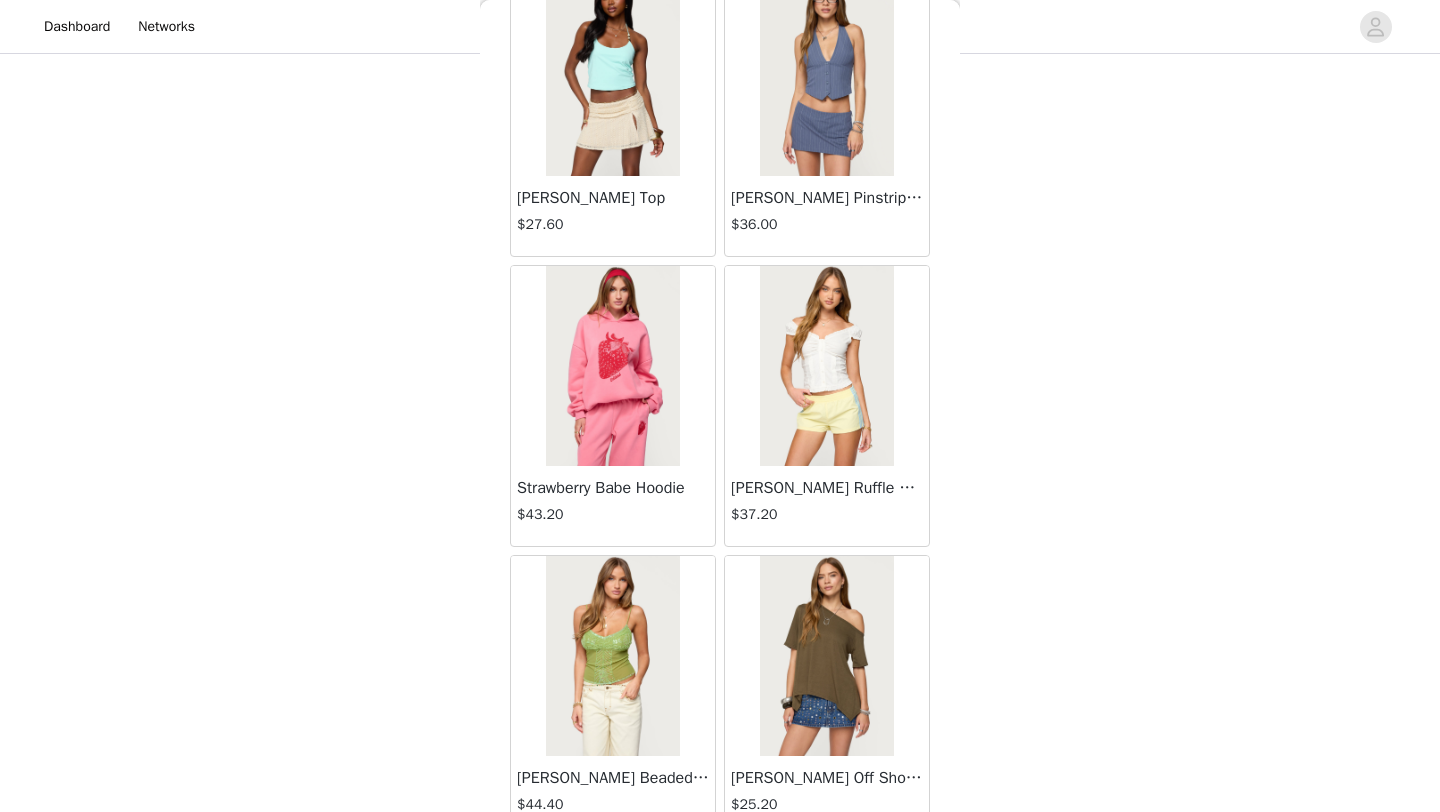 click at bounding box center (826, 366) 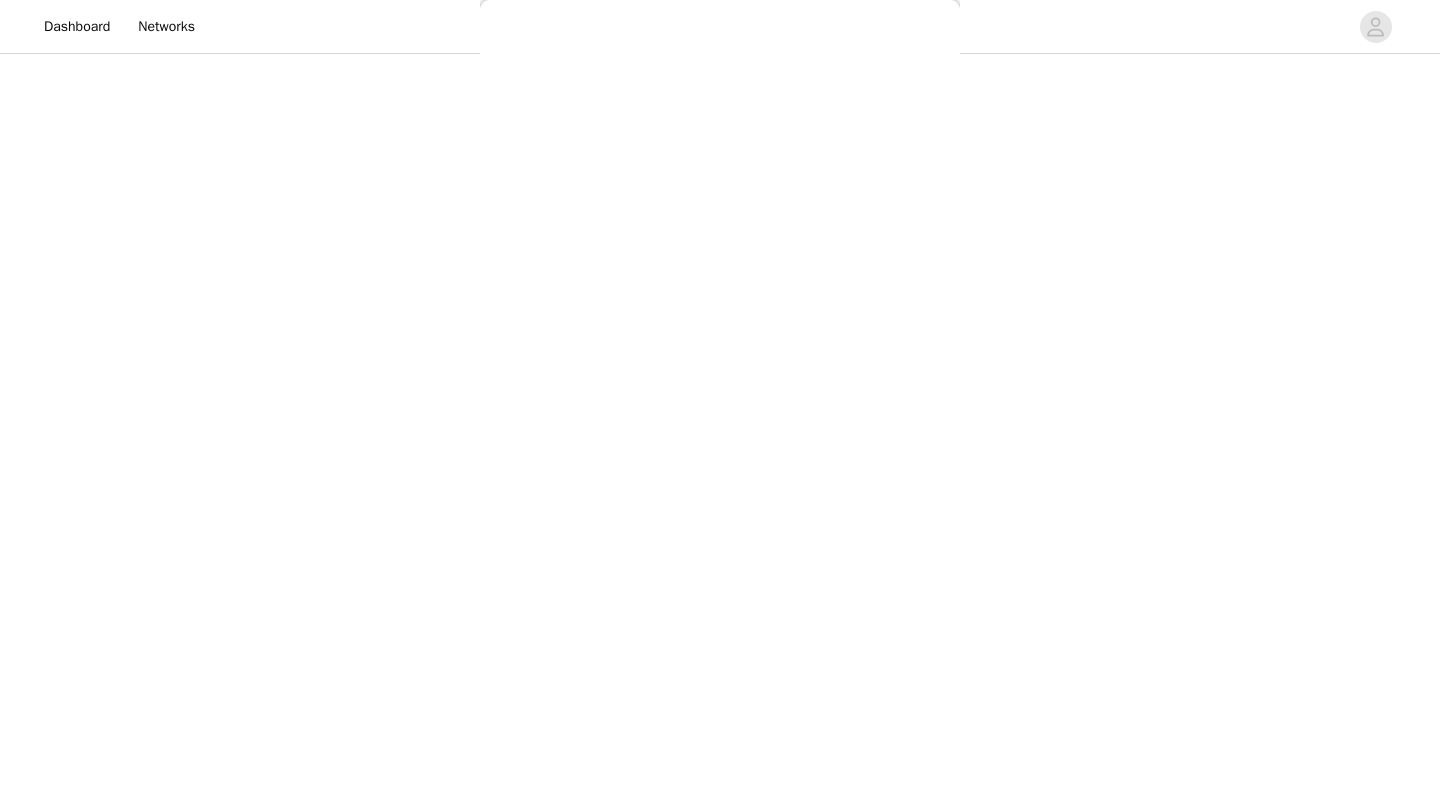 scroll, scrollTop: 161, scrollLeft: 0, axis: vertical 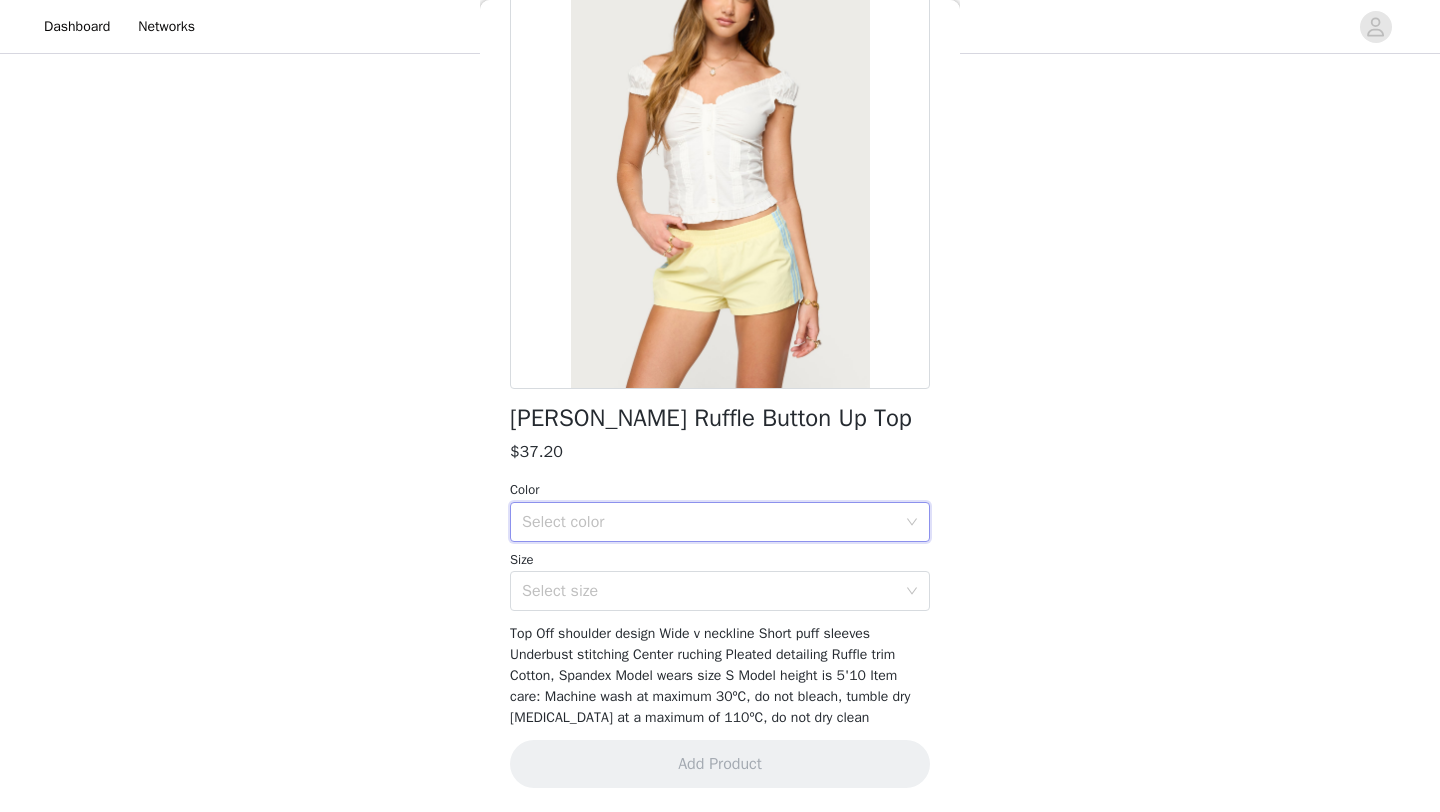 click on "Select color" at bounding box center [713, 522] 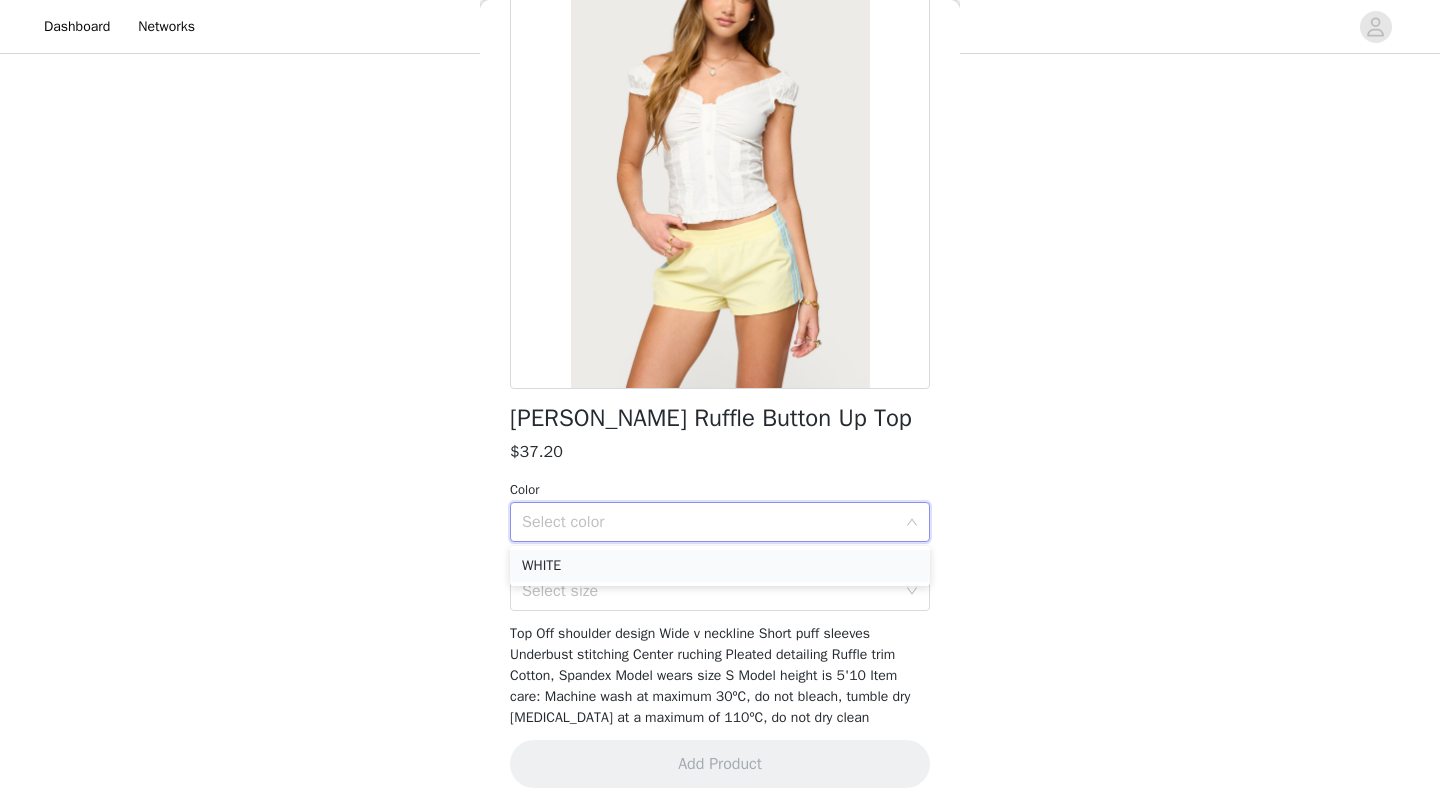 click on "WHITE" at bounding box center (720, 566) 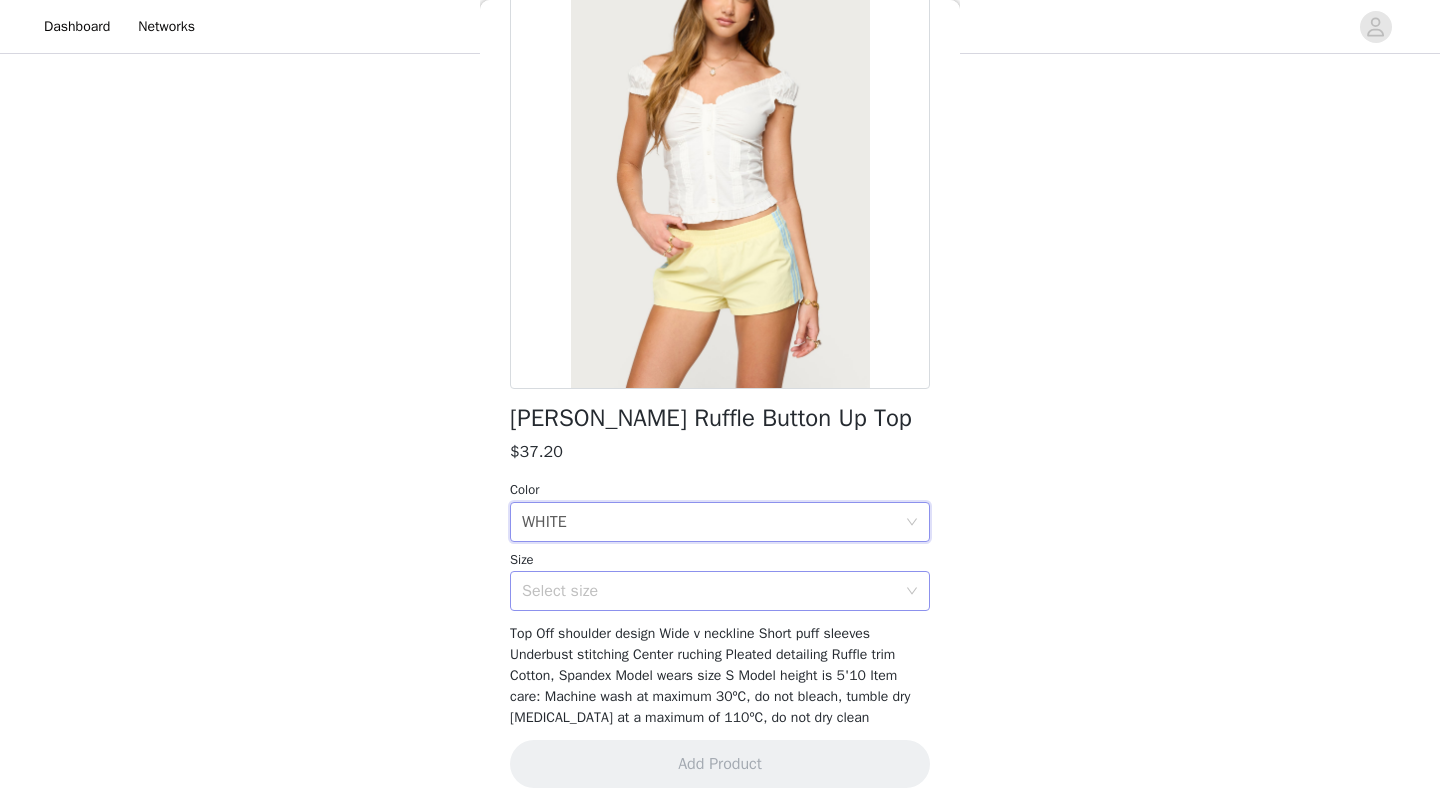 click on "Select size" at bounding box center [709, 591] 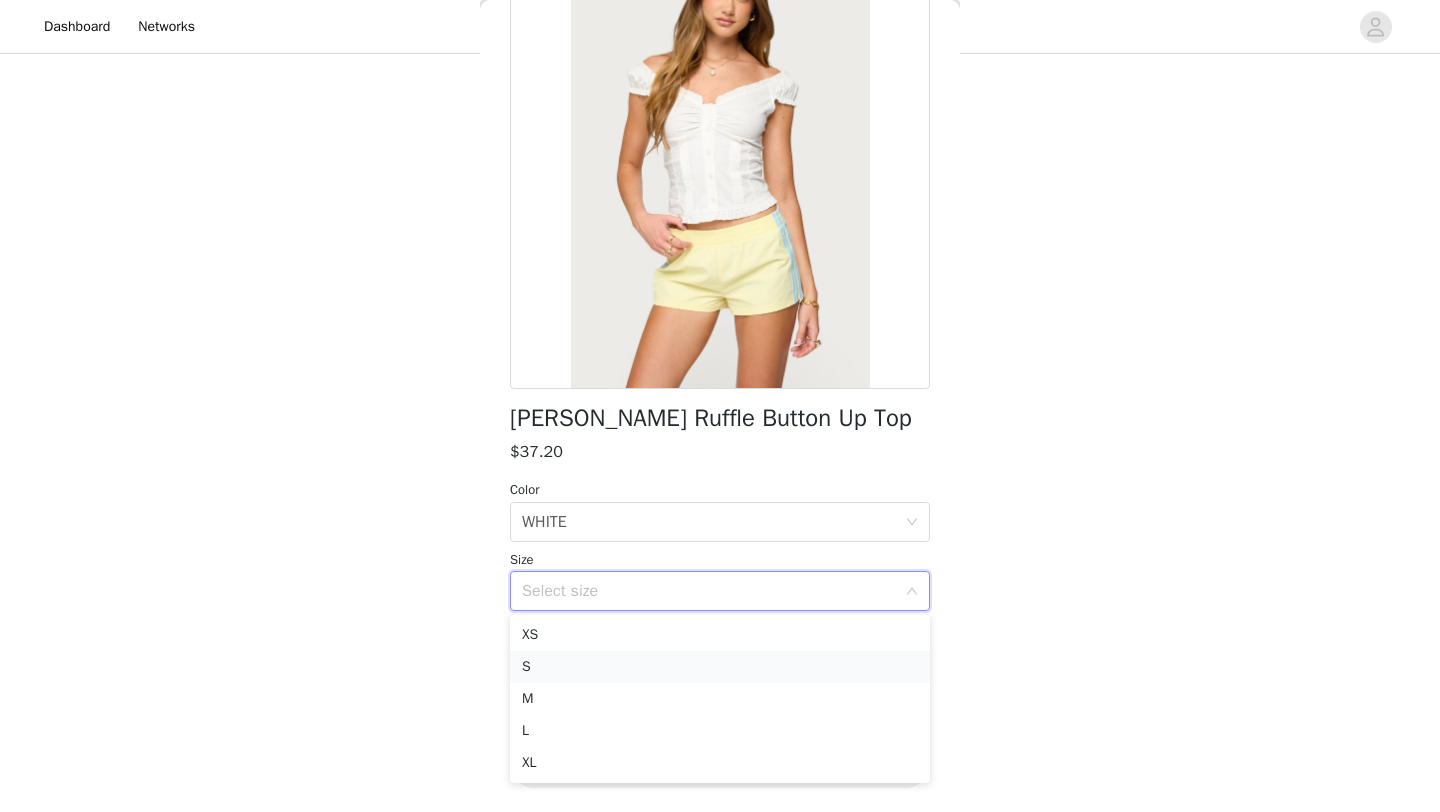 click on "S" at bounding box center (720, 667) 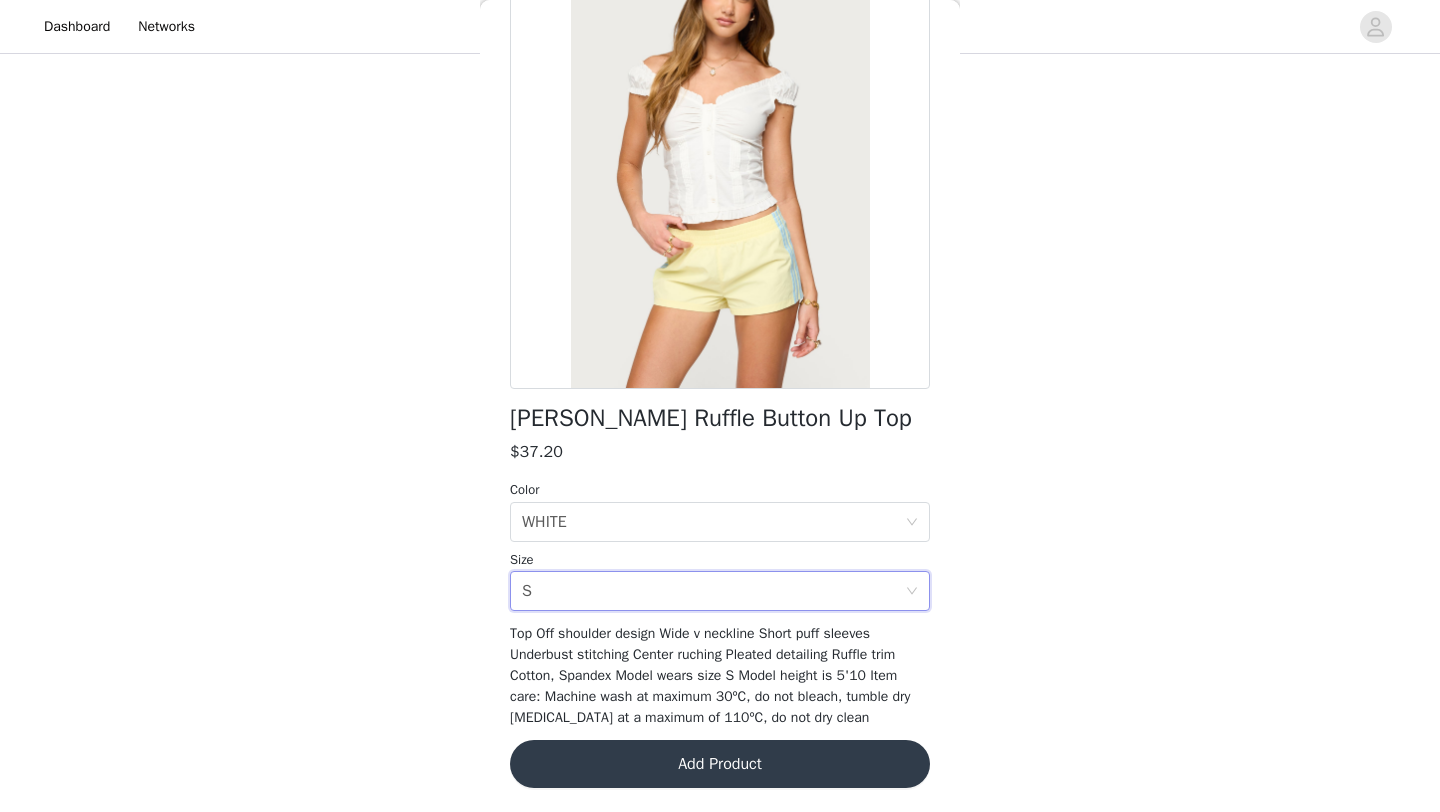 click on "Add Product" at bounding box center [720, 764] 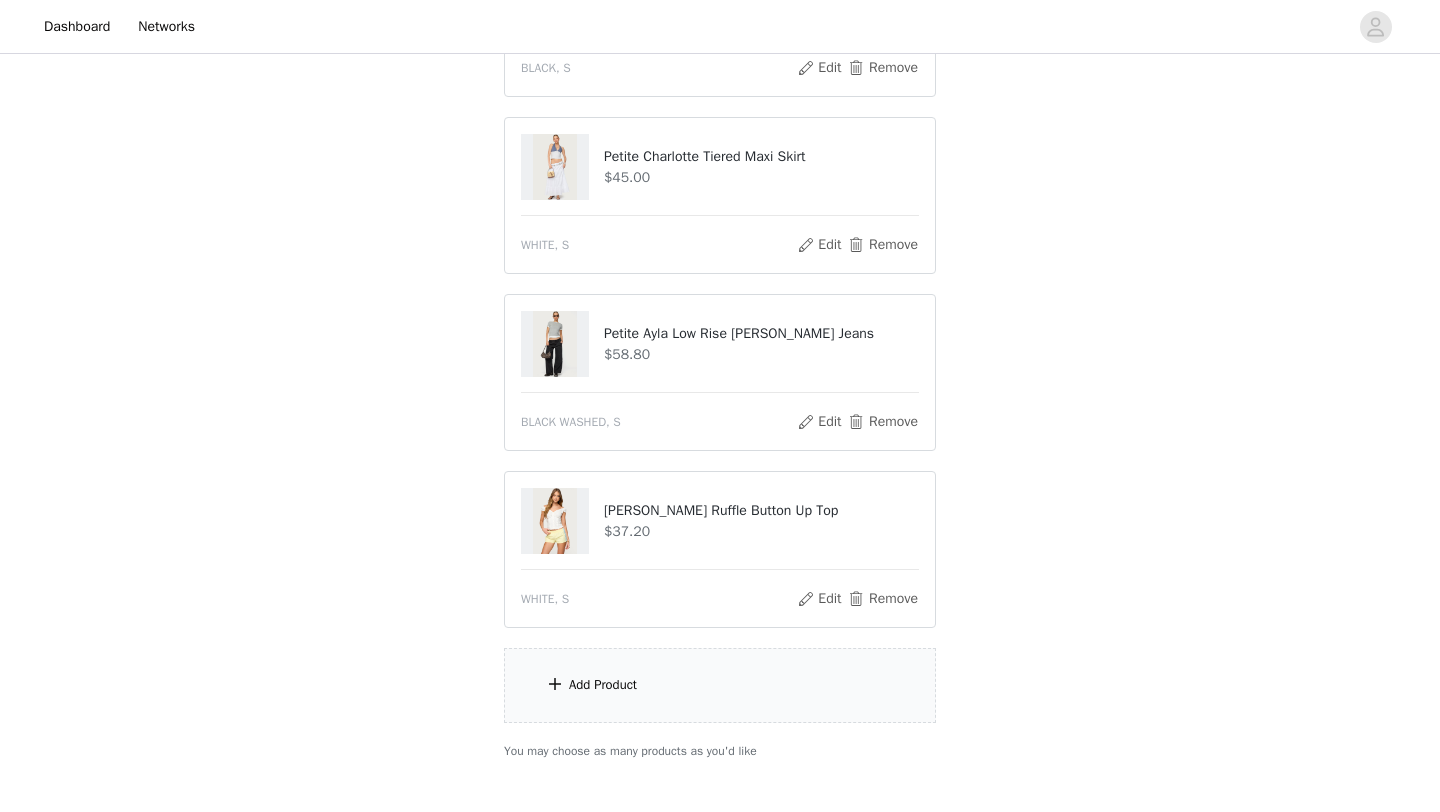 scroll, scrollTop: 875, scrollLeft: 0, axis: vertical 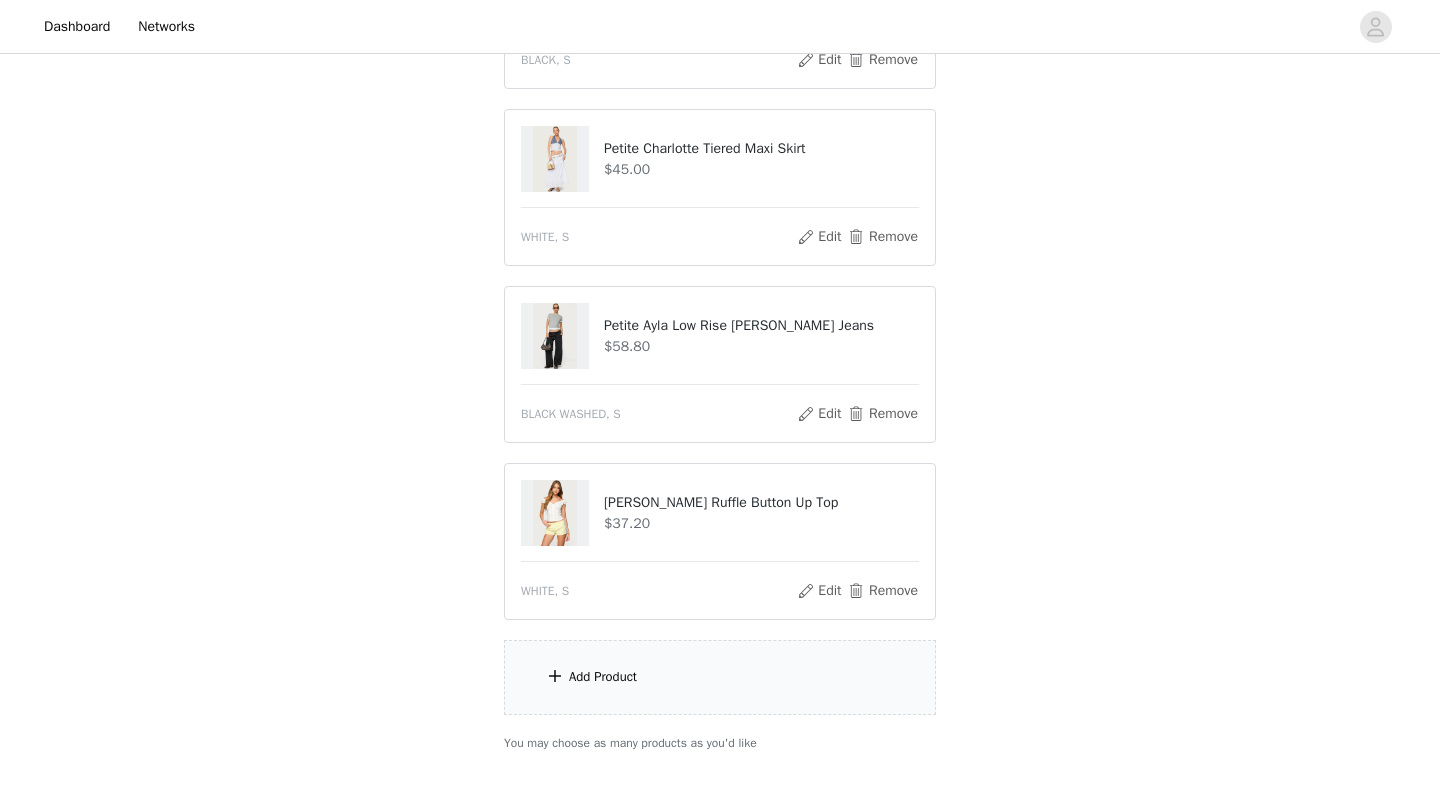 click on "Add Product" at bounding box center [720, 677] 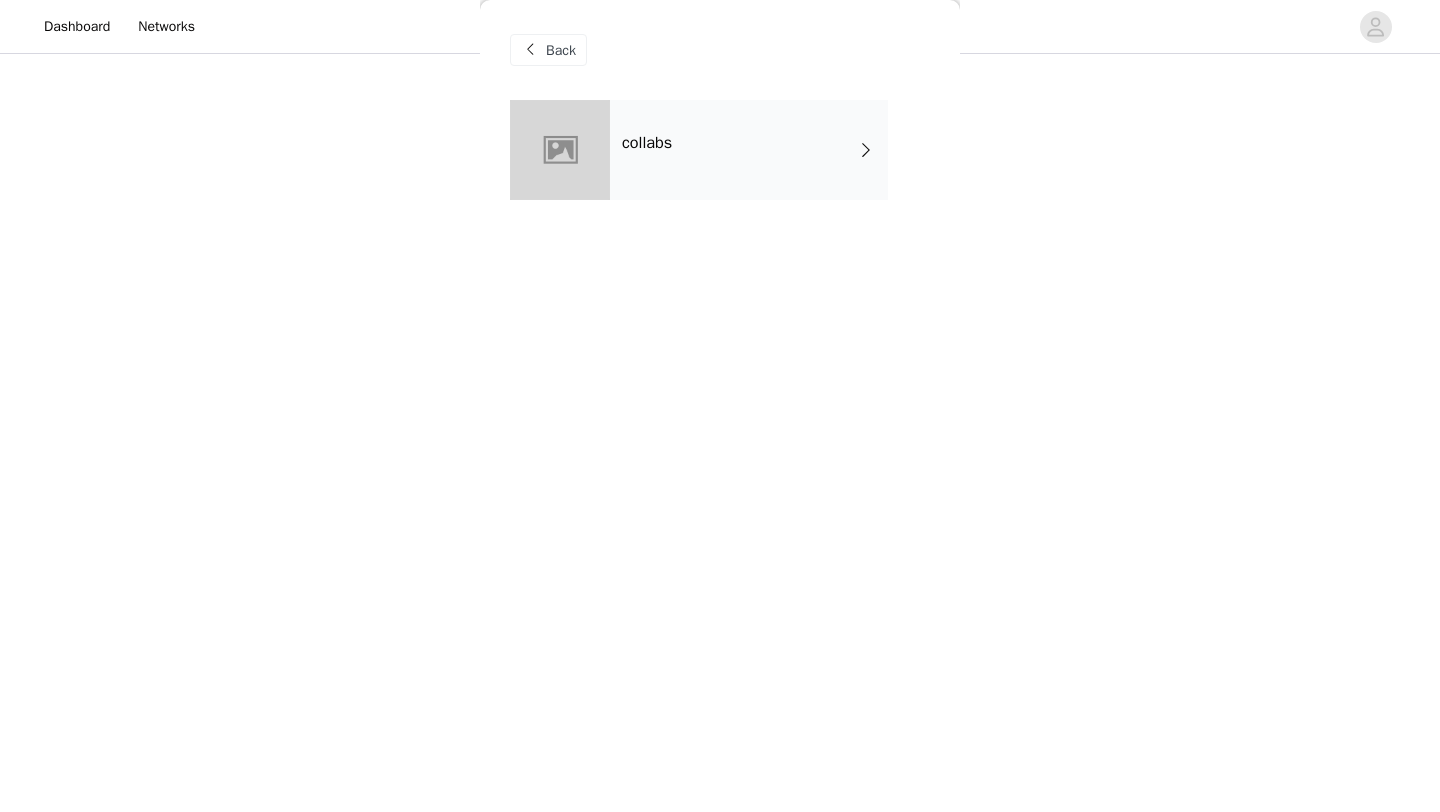 click on "collabs" at bounding box center (749, 150) 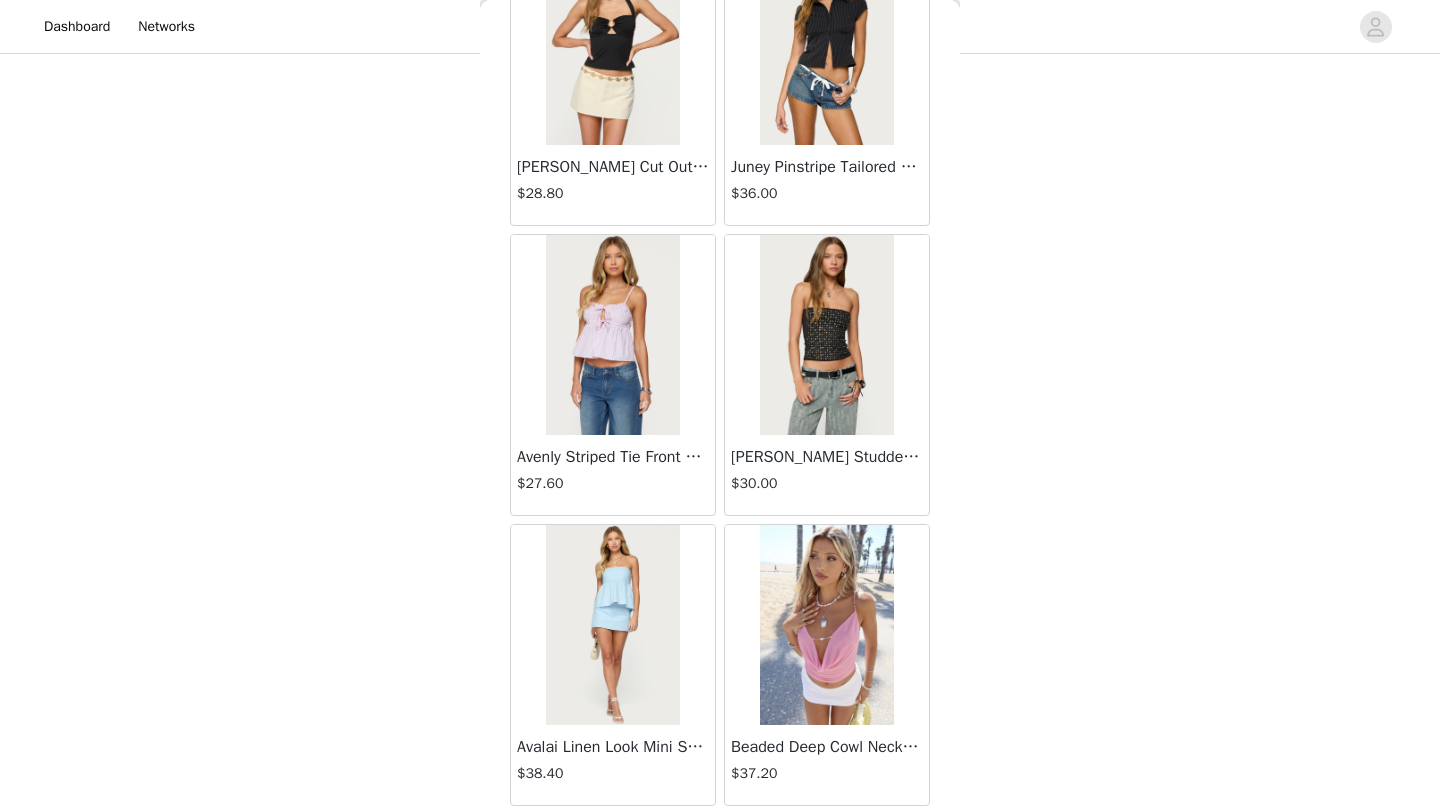 scroll, scrollTop: 2248, scrollLeft: 0, axis: vertical 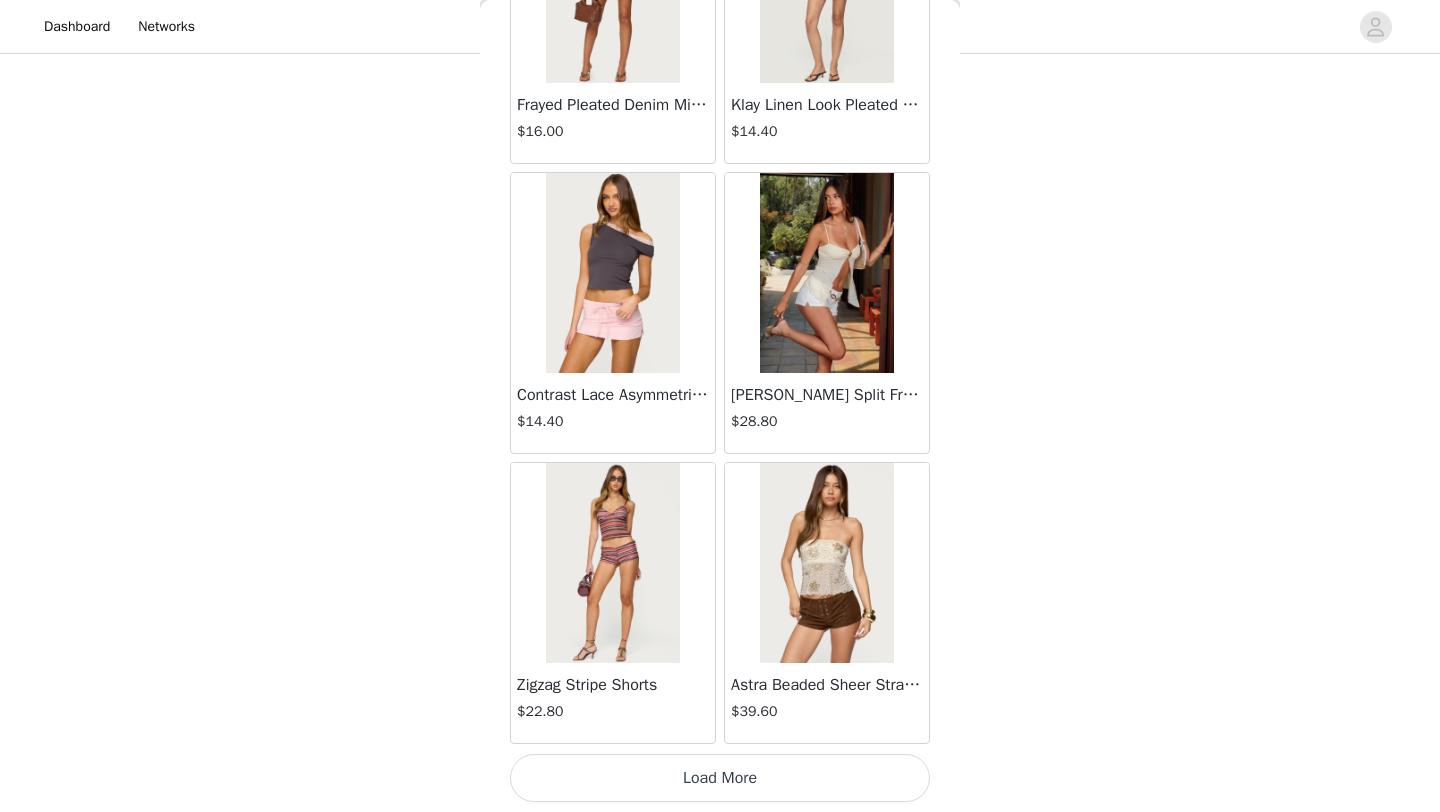 click on "Load More" at bounding box center [720, 778] 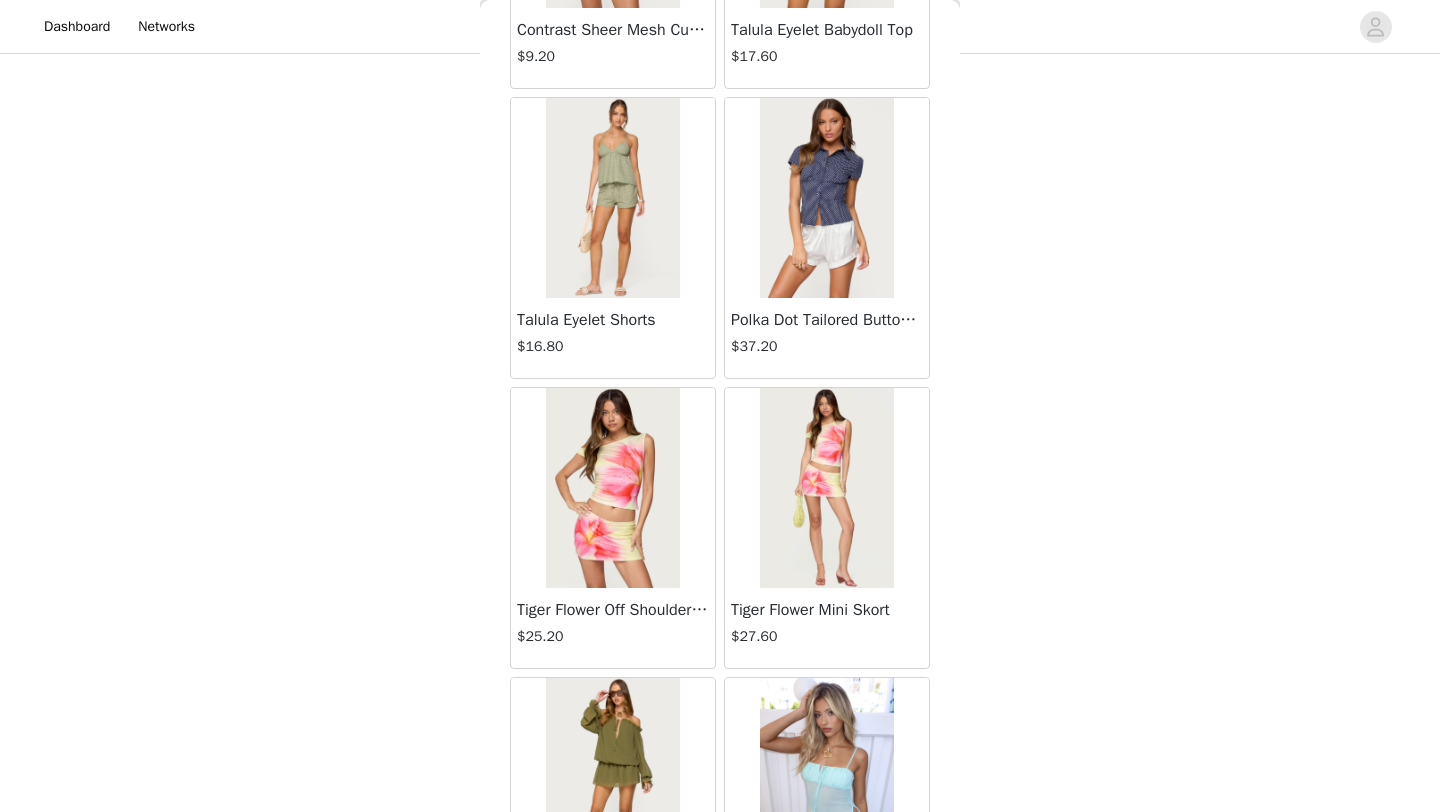 scroll, scrollTop: 5148, scrollLeft: 0, axis: vertical 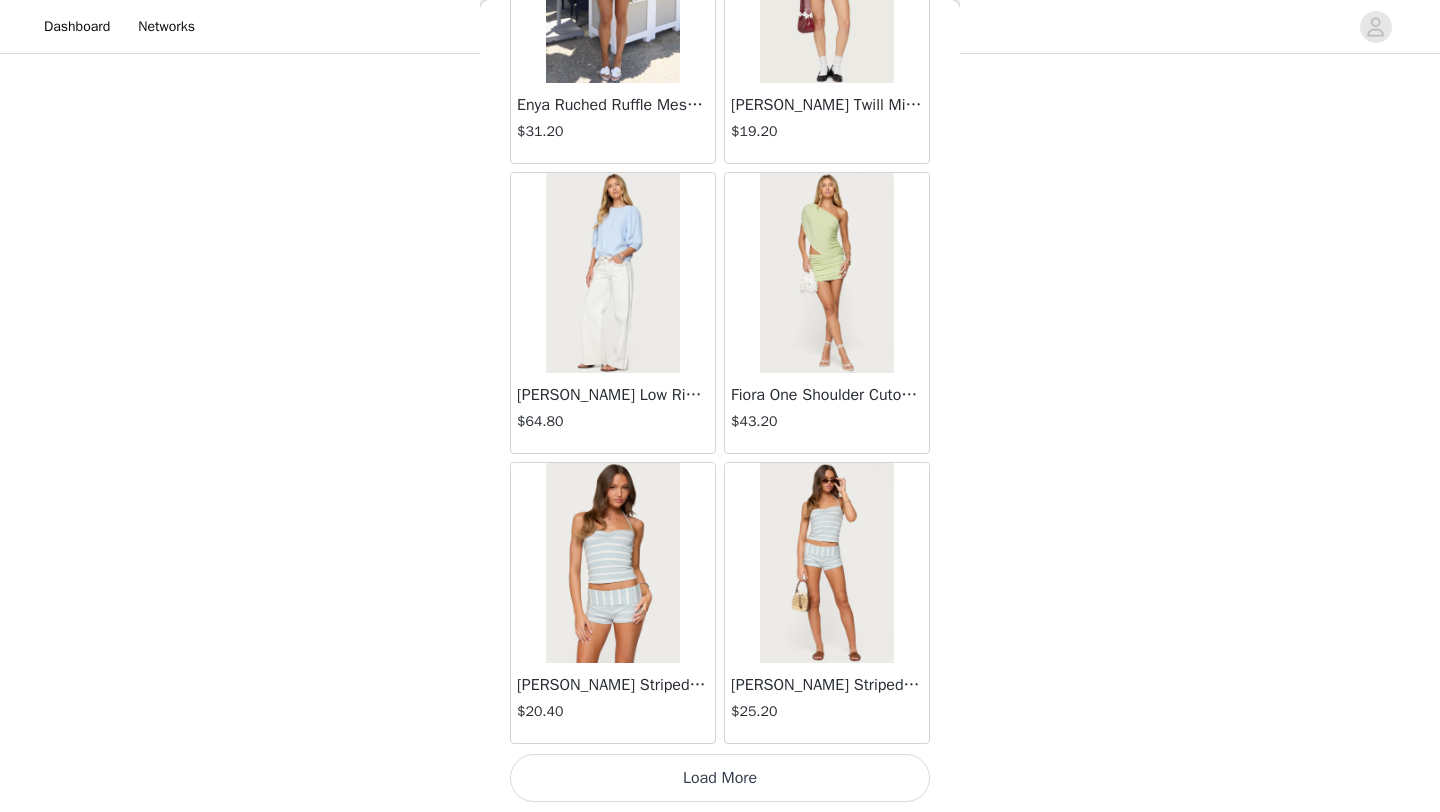click on "Load More" at bounding box center [720, 778] 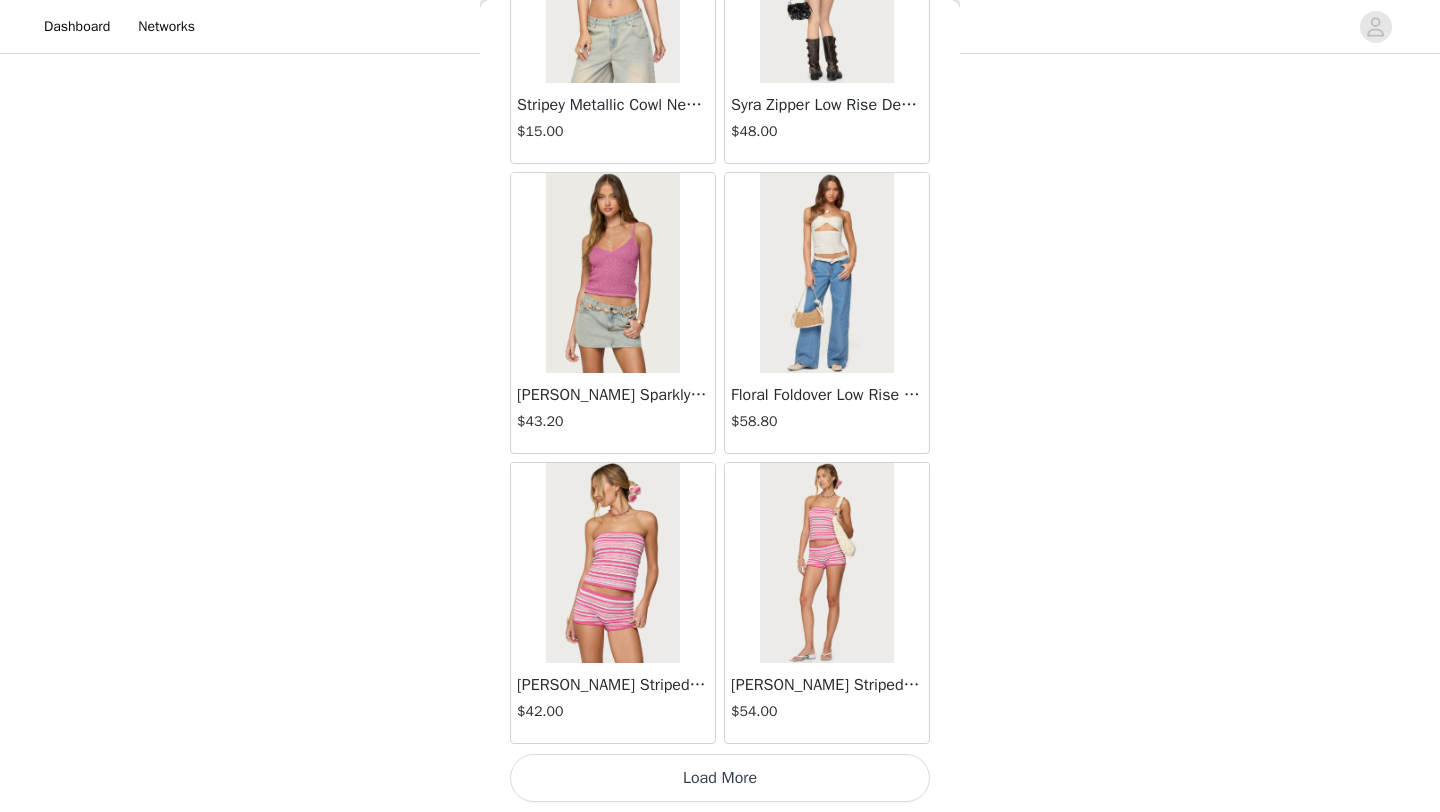 click on "Load More" at bounding box center (720, 778) 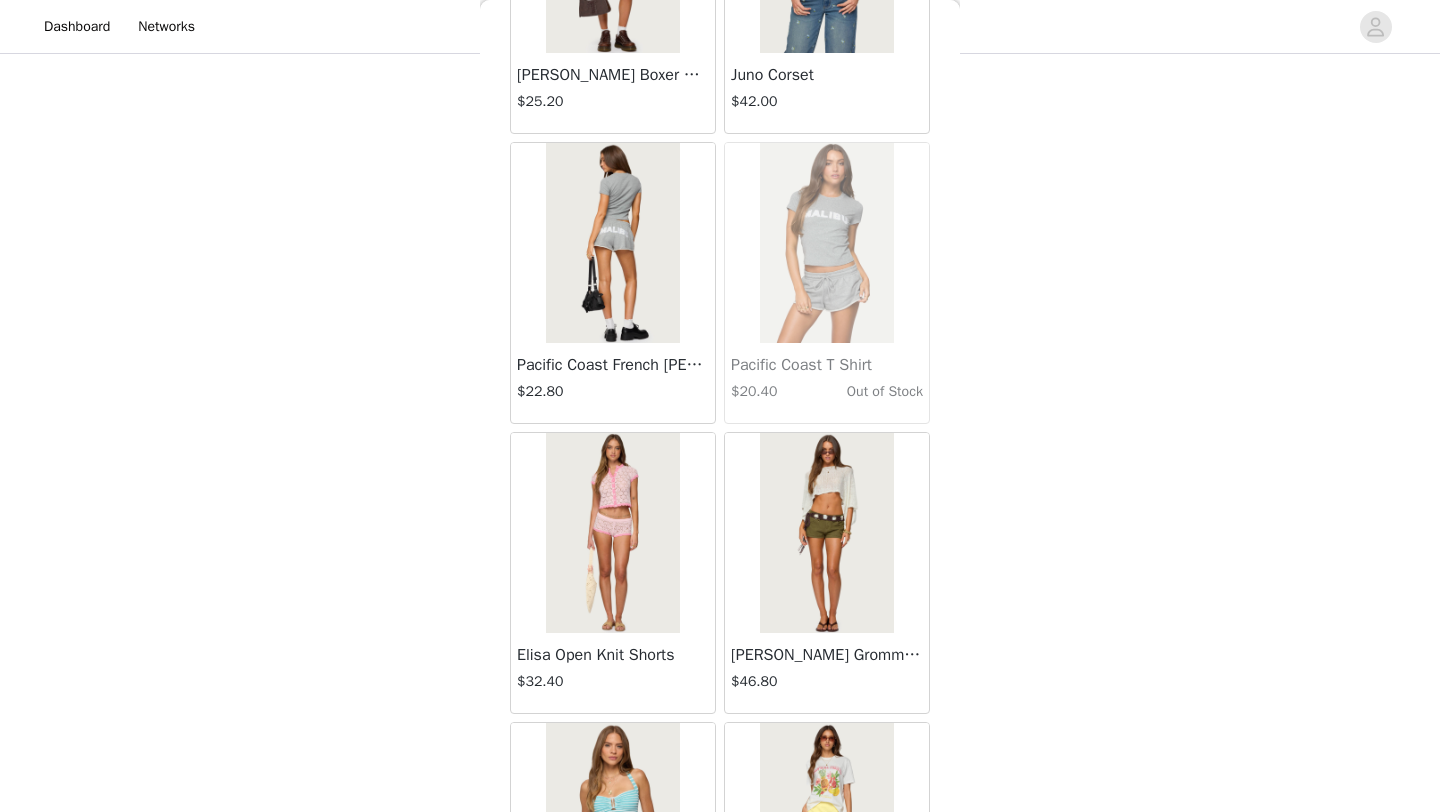 scroll, scrollTop: 10948, scrollLeft: 0, axis: vertical 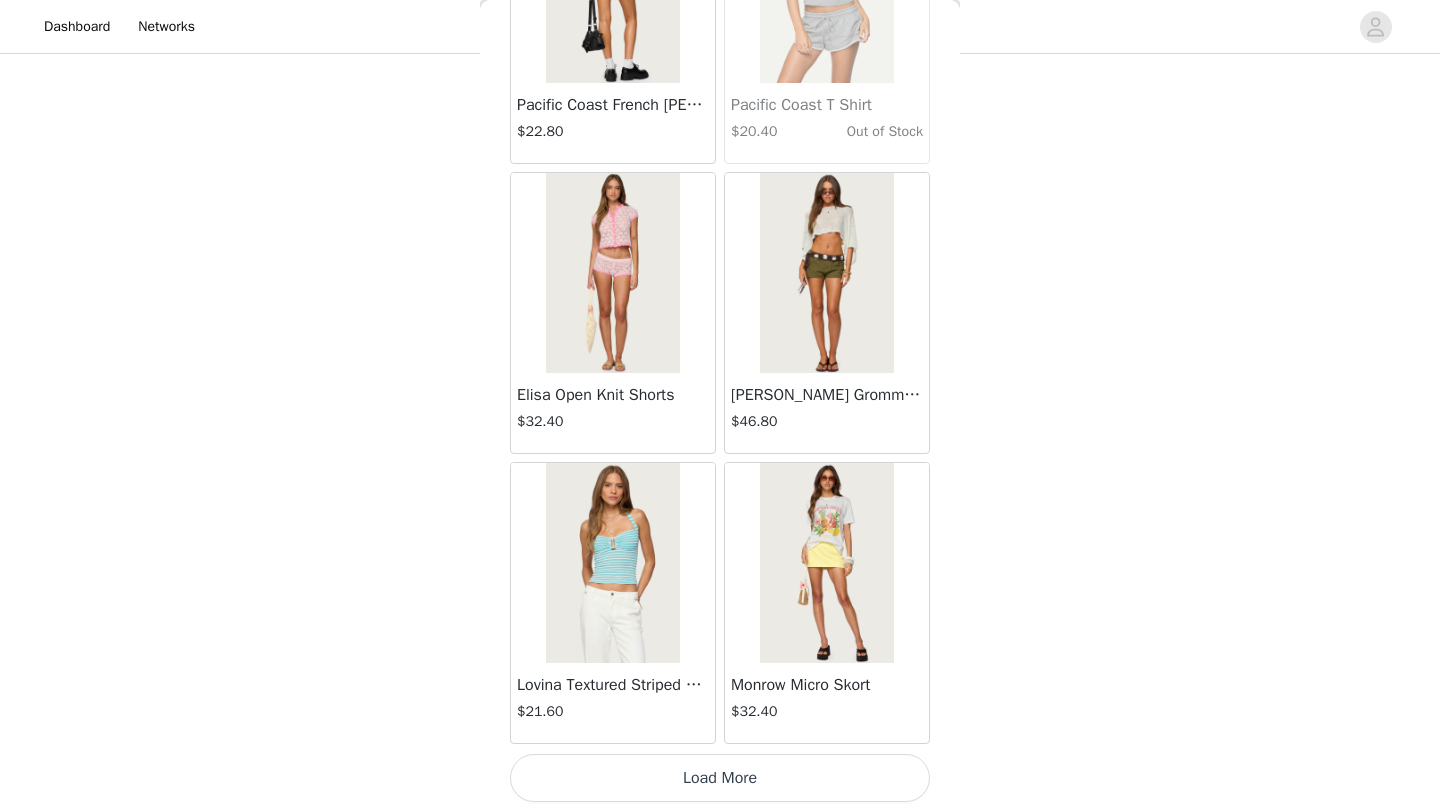 click on "Load More" at bounding box center [720, 778] 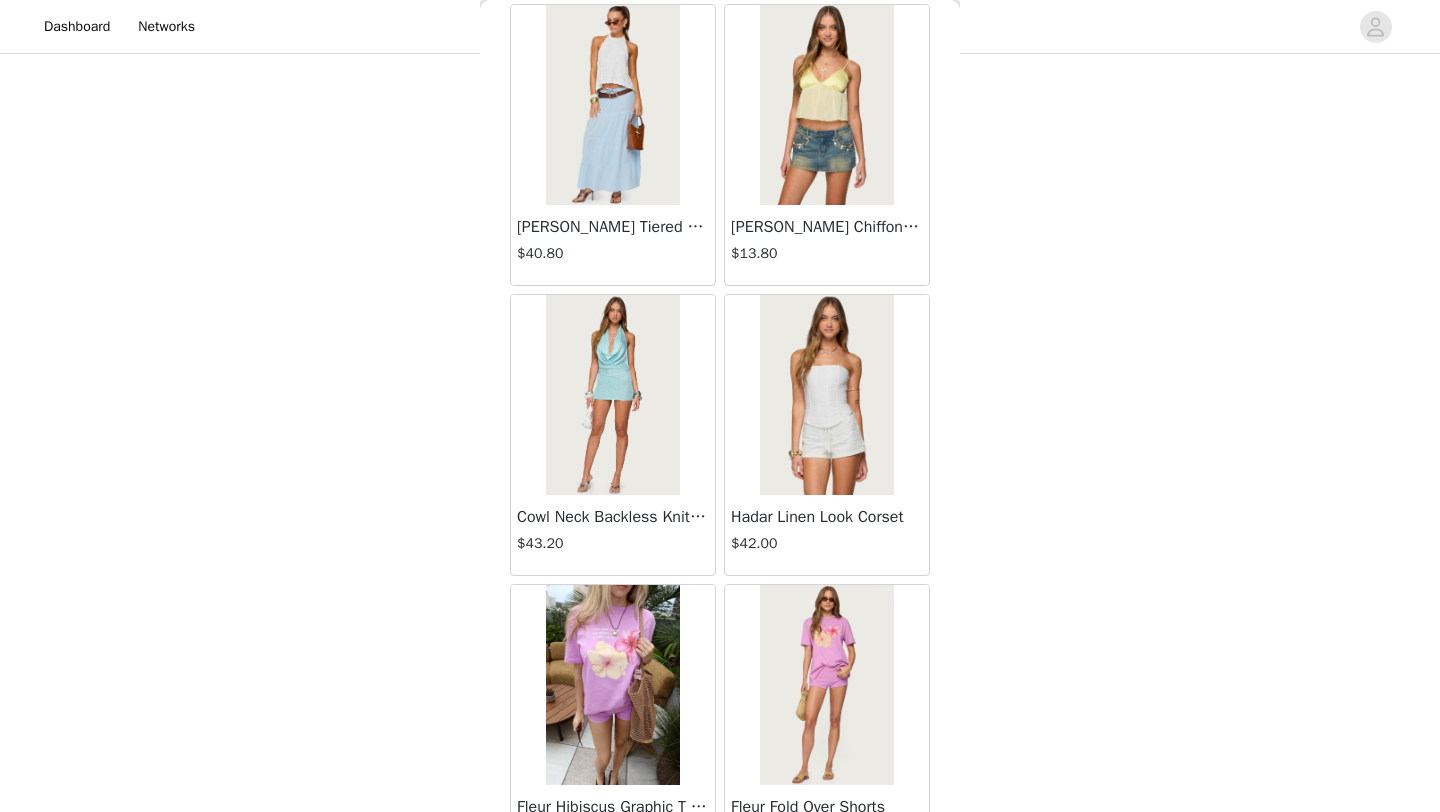 scroll, scrollTop: 13848, scrollLeft: 0, axis: vertical 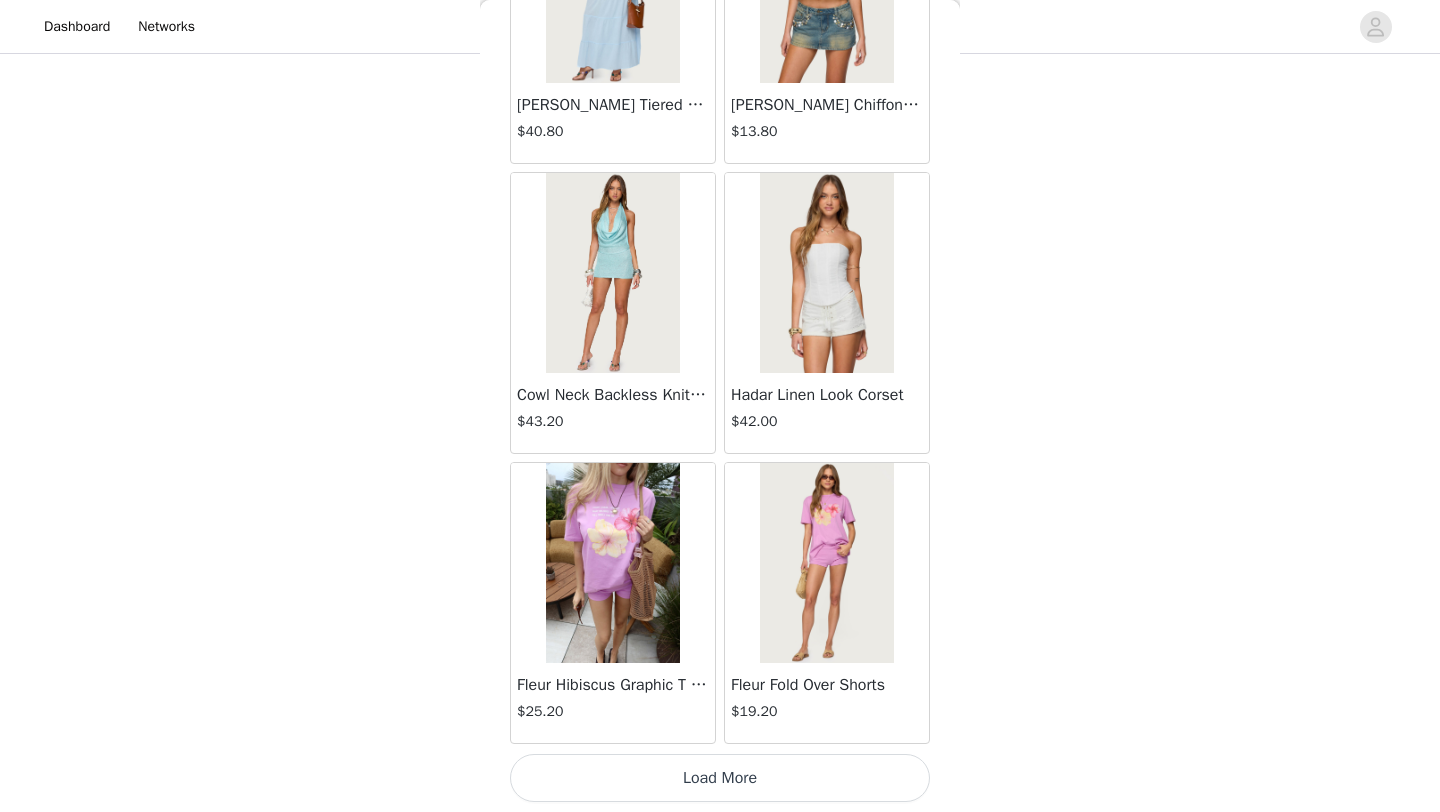 click on "Load More" at bounding box center (720, 778) 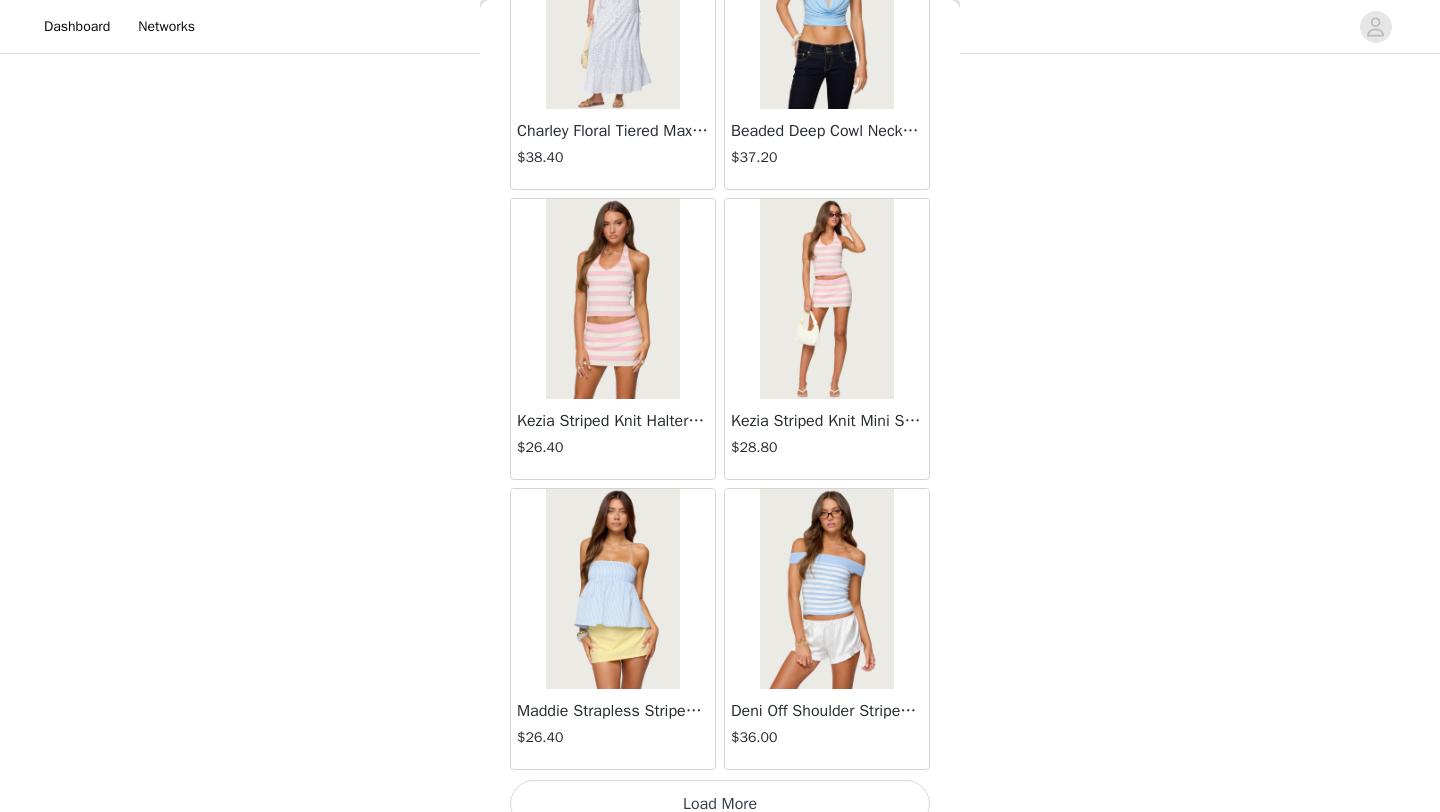 scroll, scrollTop: 16748, scrollLeft: 0, axis: vertical 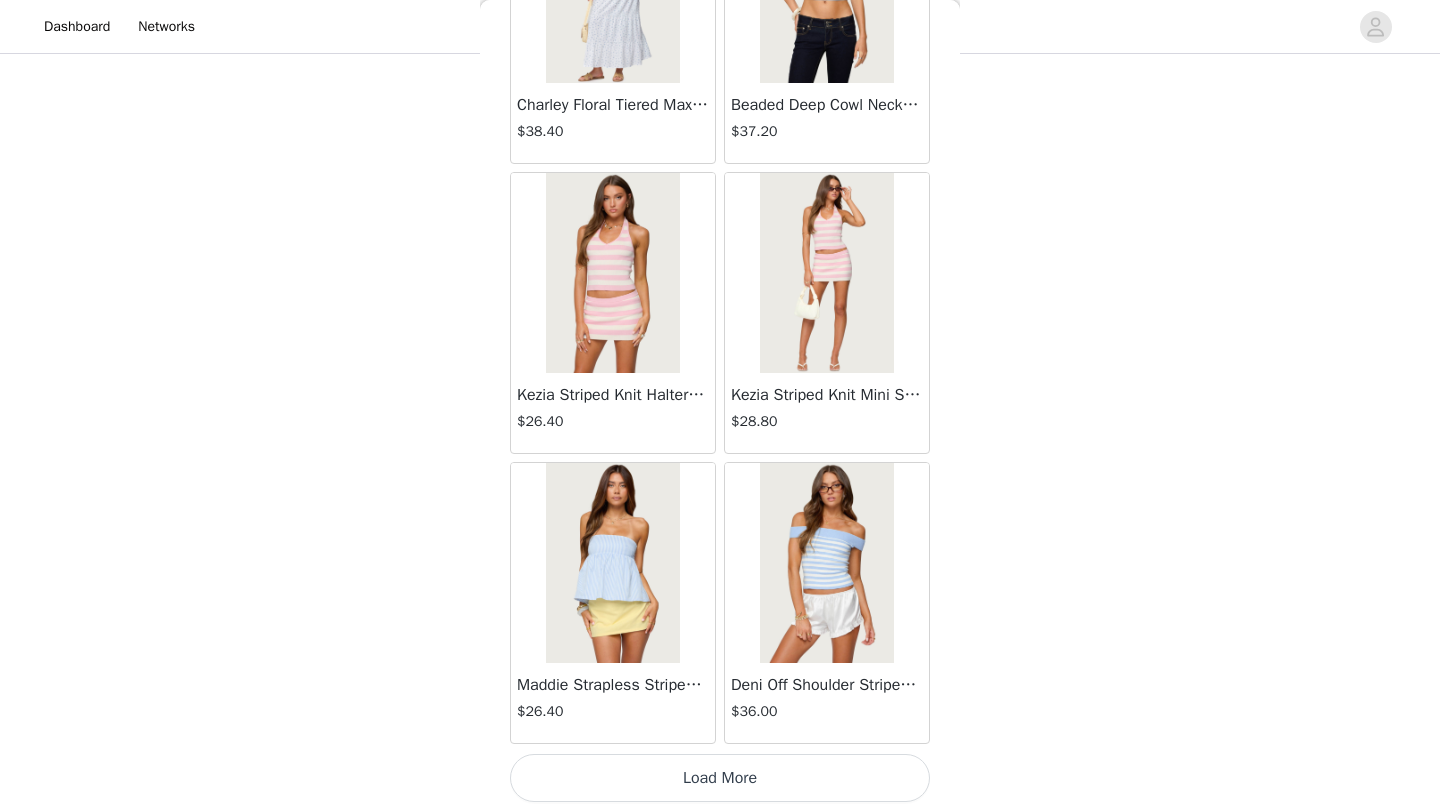 click on "Load More" at bounding box center (720, 778) 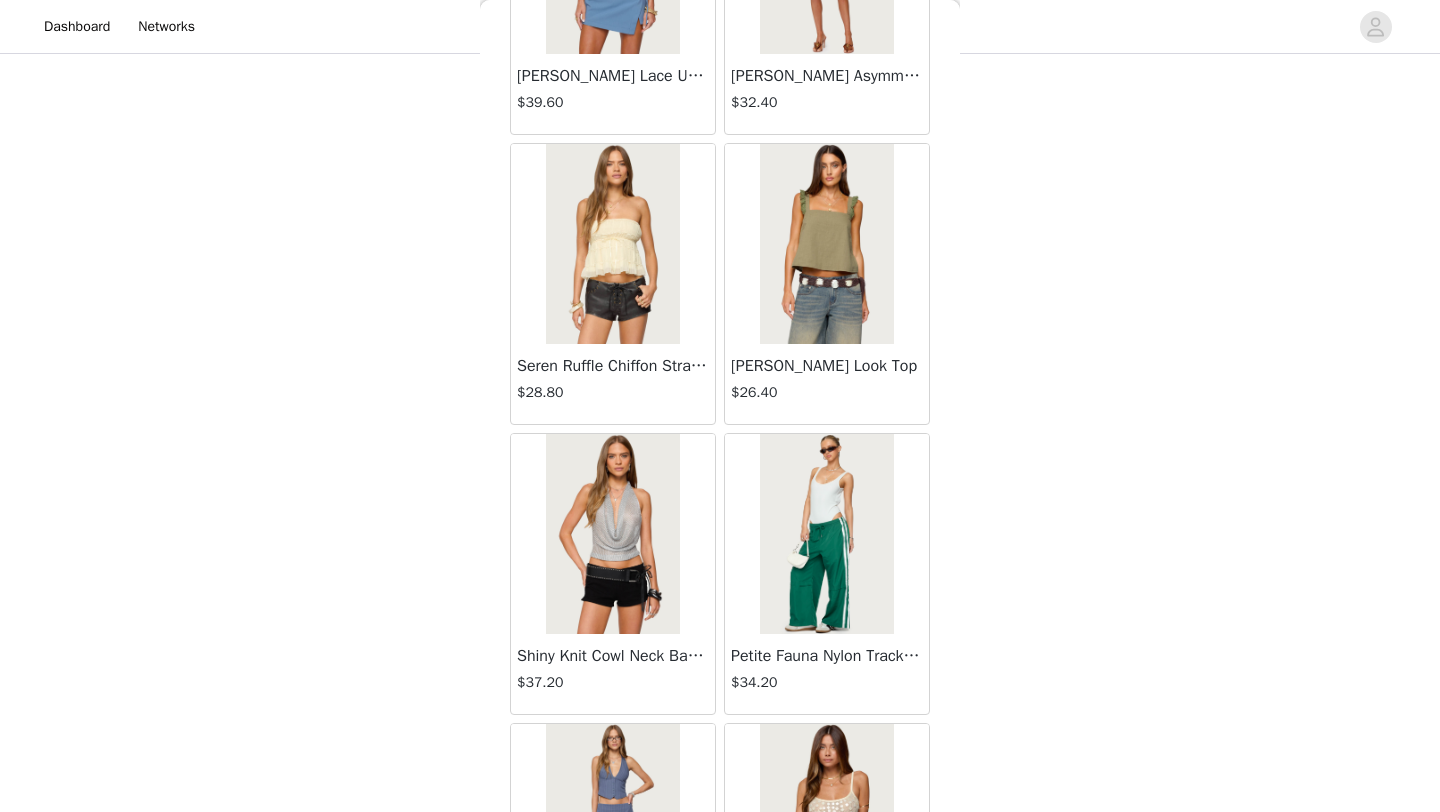scroll, scrollTop: 19648, scrollLeft: 0, axis: vertical 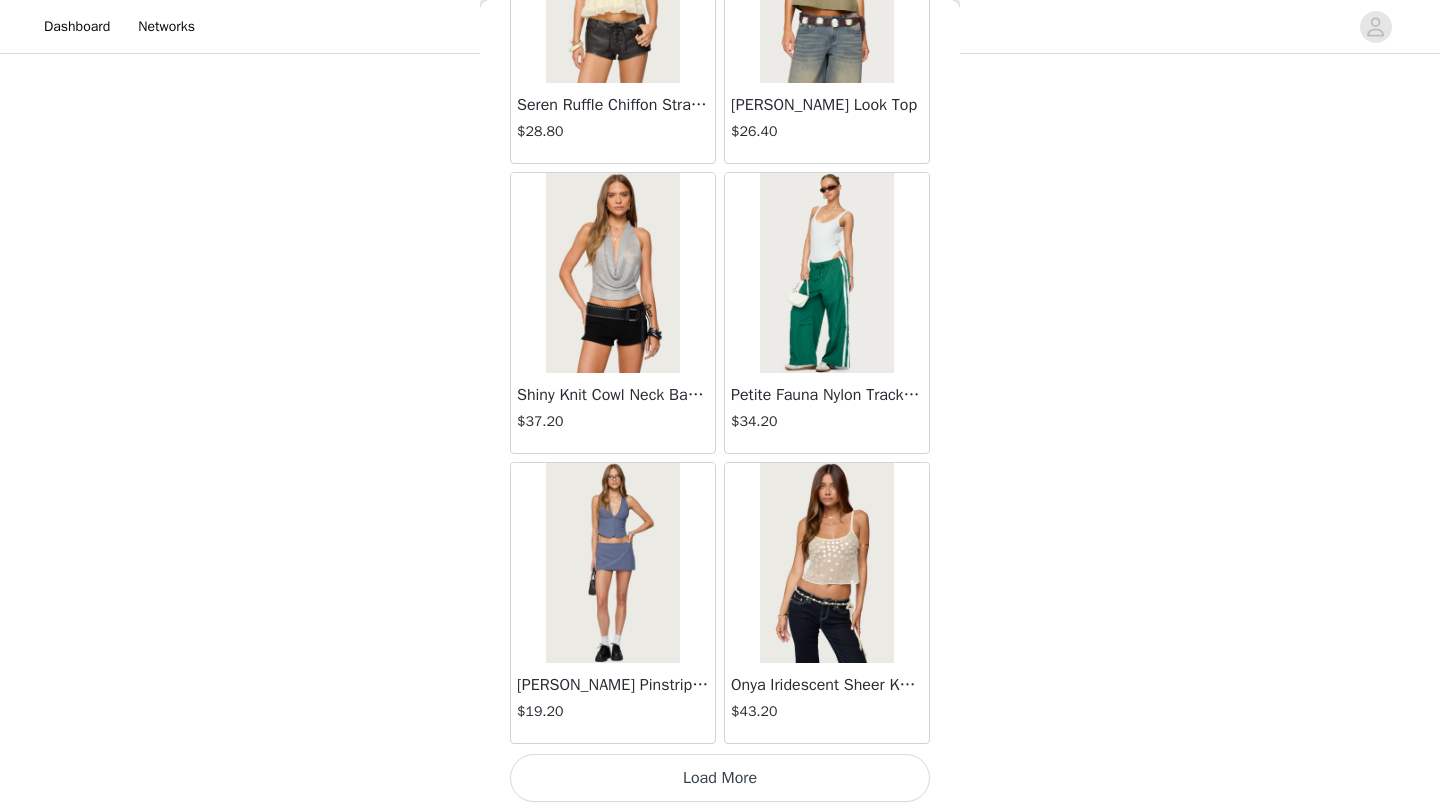 click on "Load More" at bounding box center [720, 778] 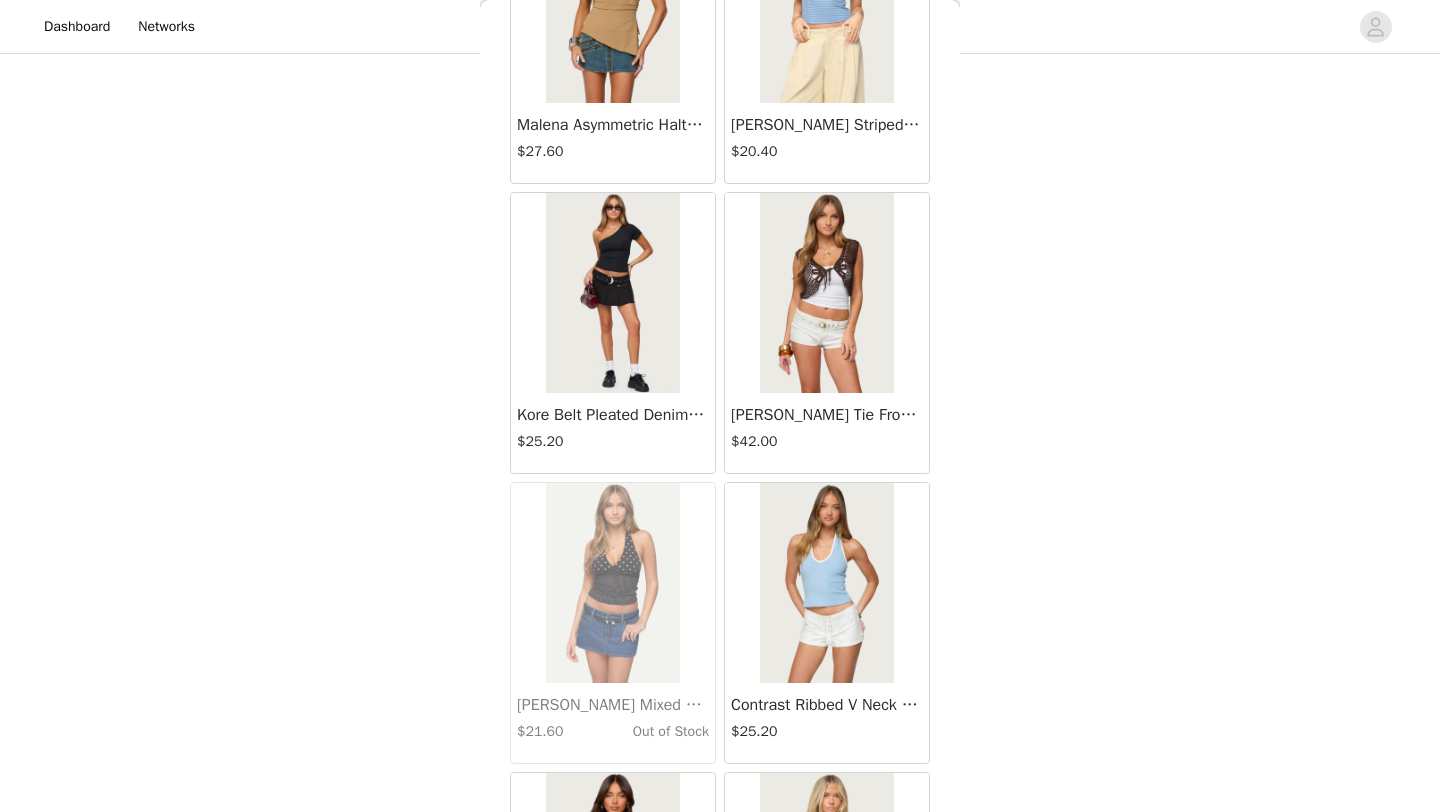 scroll, scrollTop: 22237, scrollLeft: 0, axis: vertical 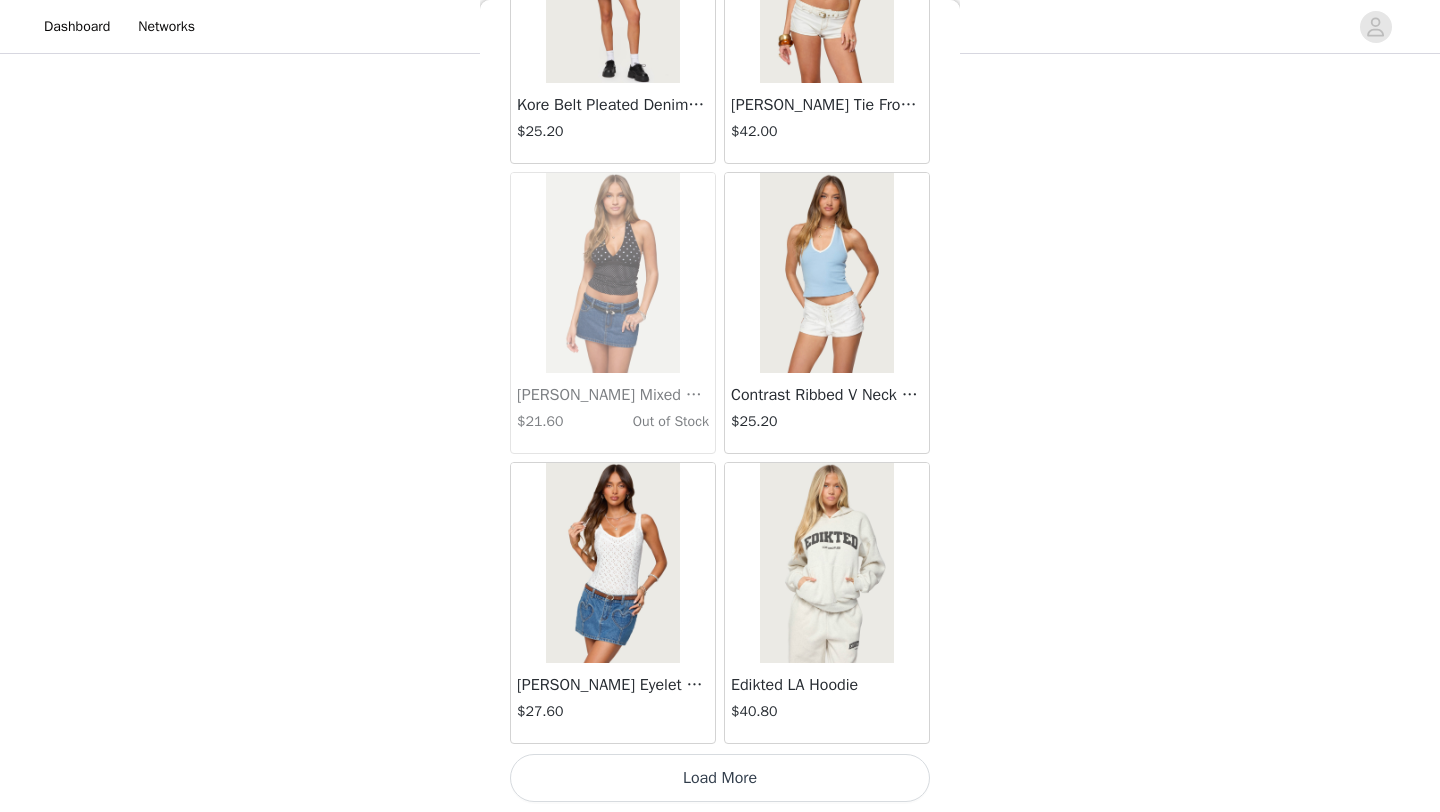 click on "Load More" at bounding box center [720, 778] 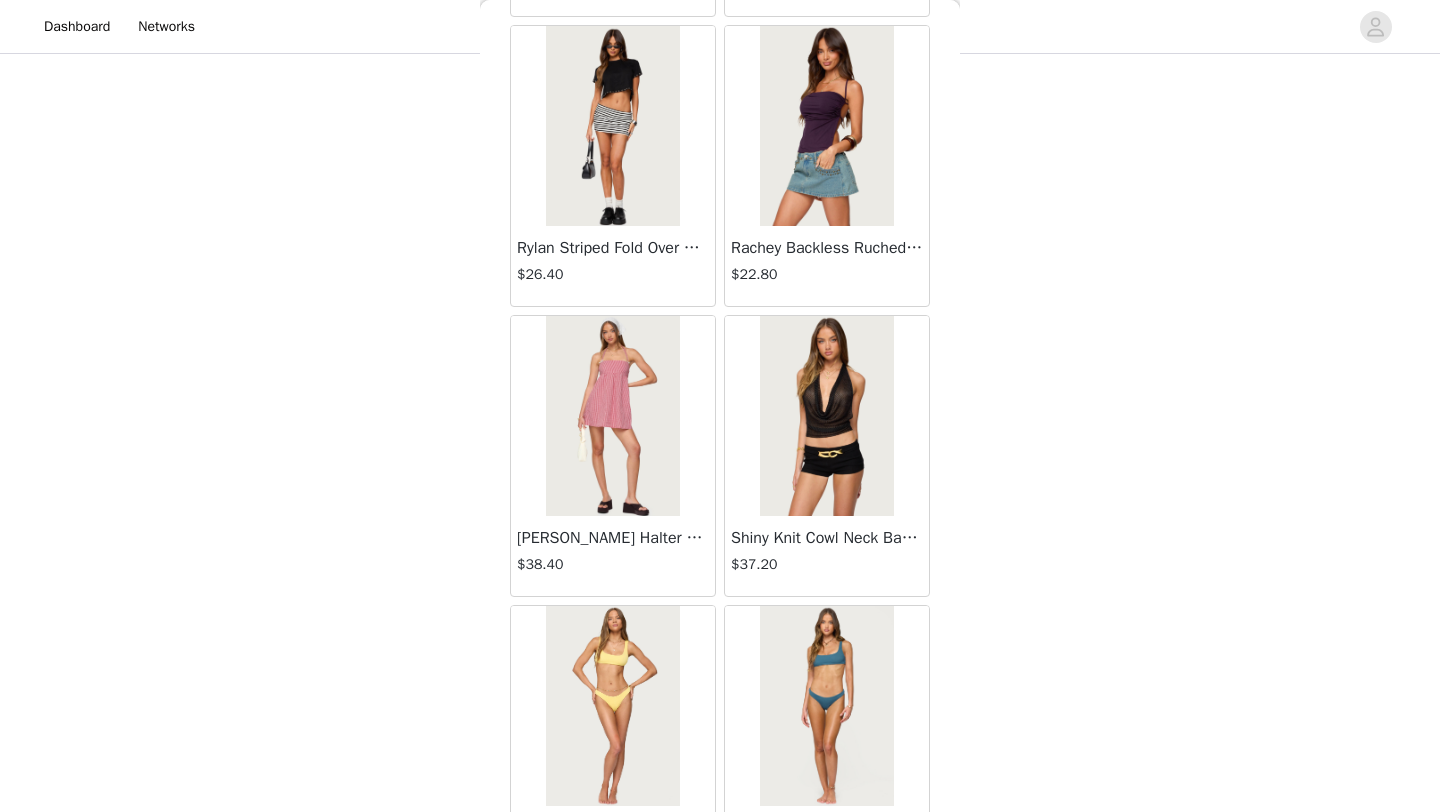 scroll, scrollTop: 25448, scrollLeft: 0, axis: vertical 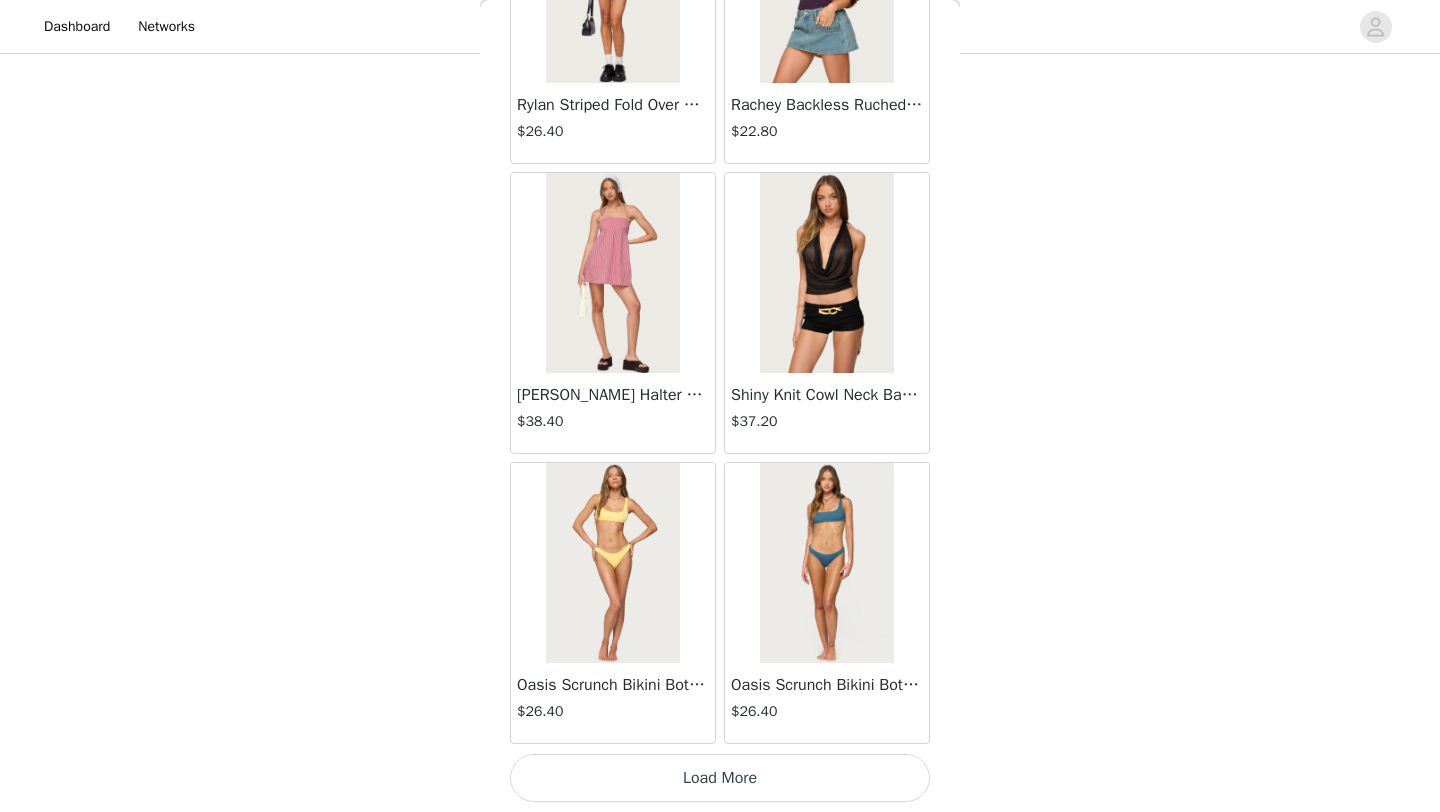 click on "Load More" at bounding box center (720, 778) 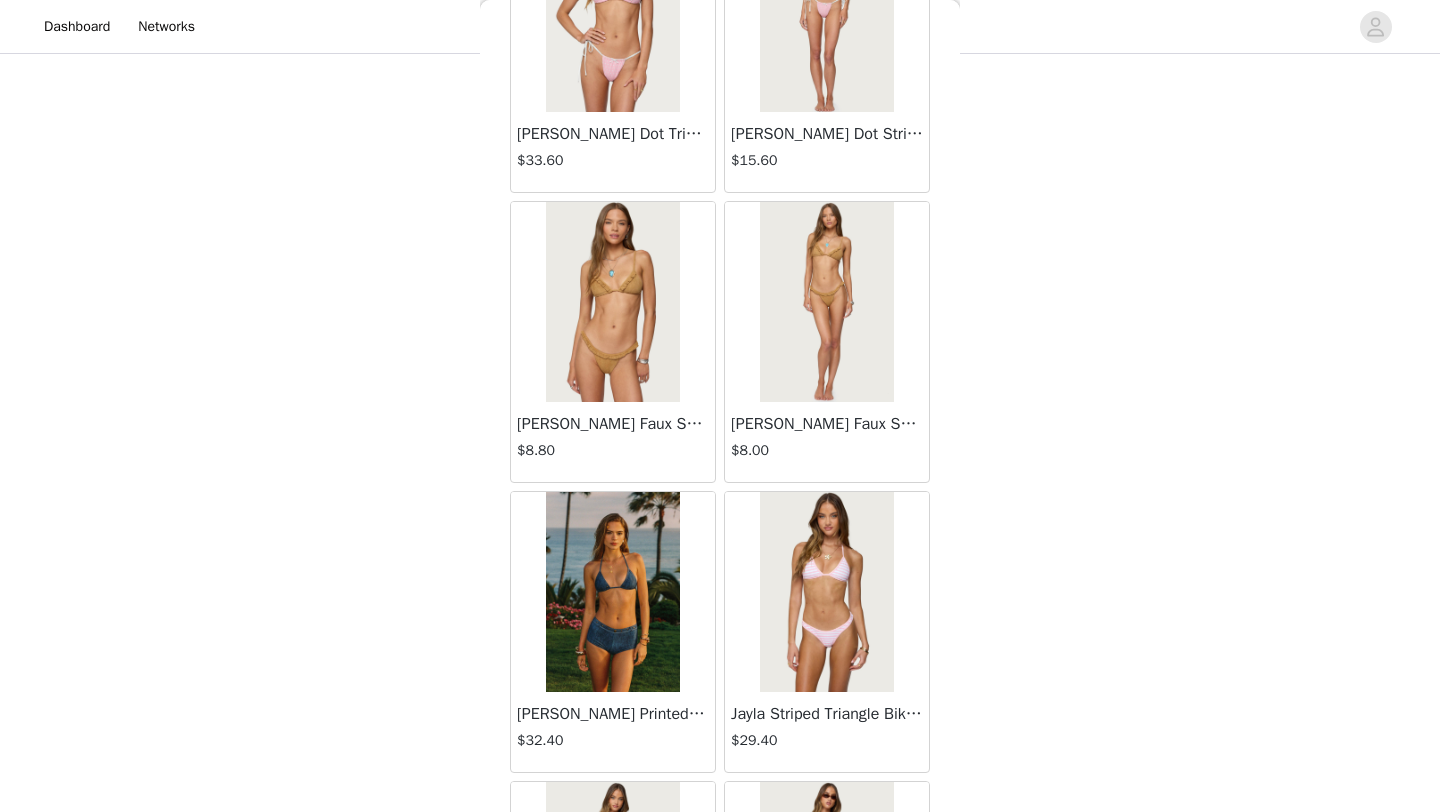 scroll, scrollTop: 28348, scrollLeft: 0, axis: vertical 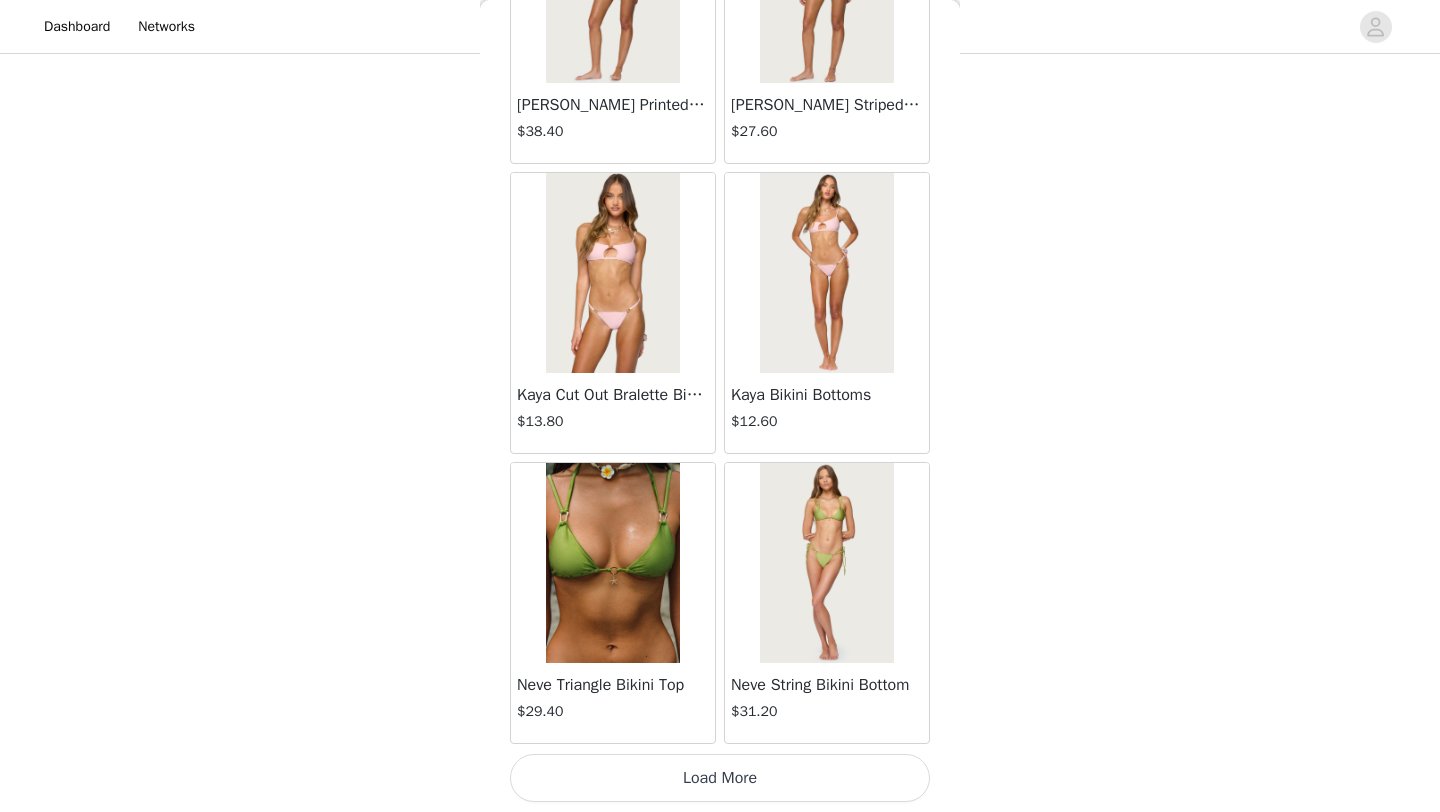 click on "Load More" at bounding box center [720, 778] 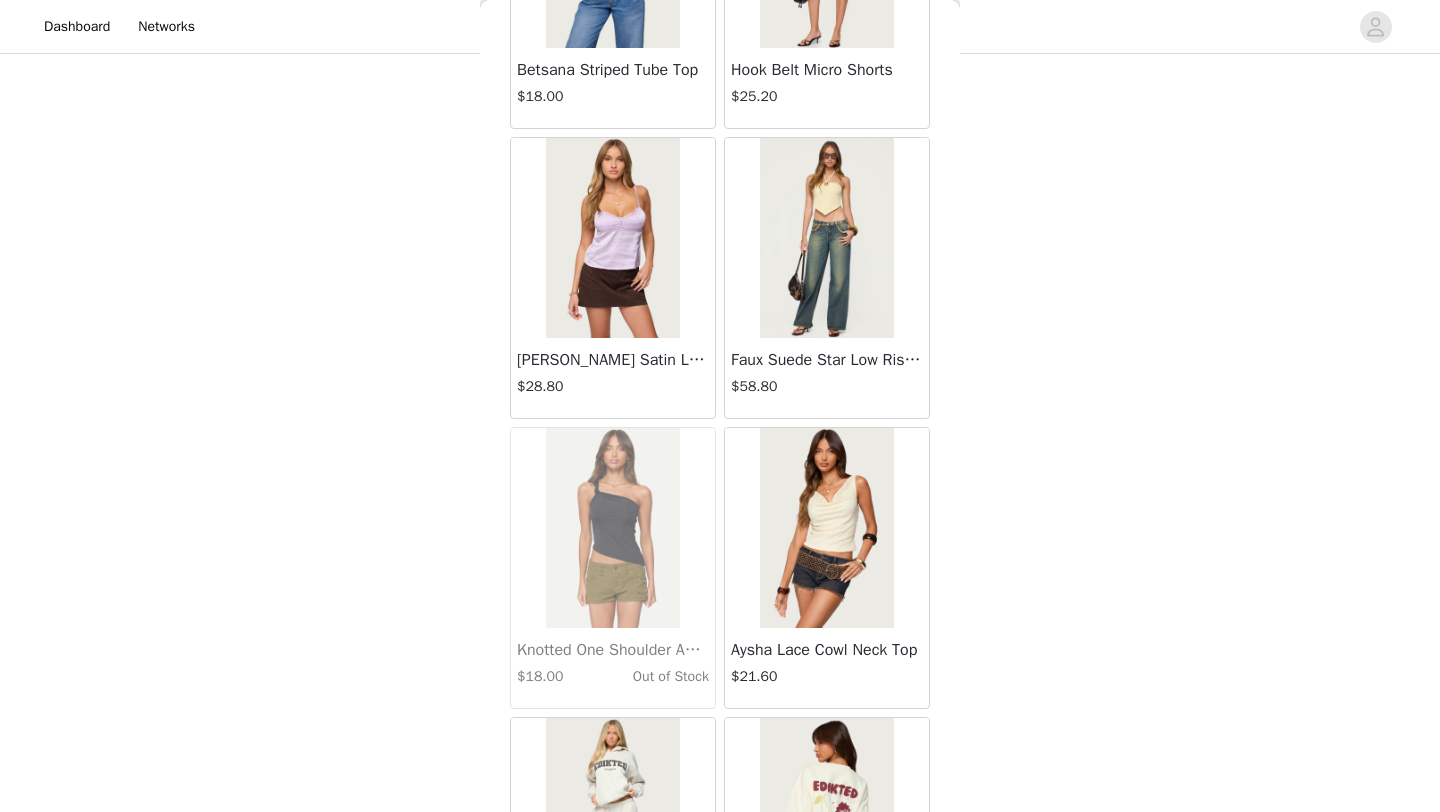 scroll, scrollTop: 31248, scrollLeft: 0, axis: vertical 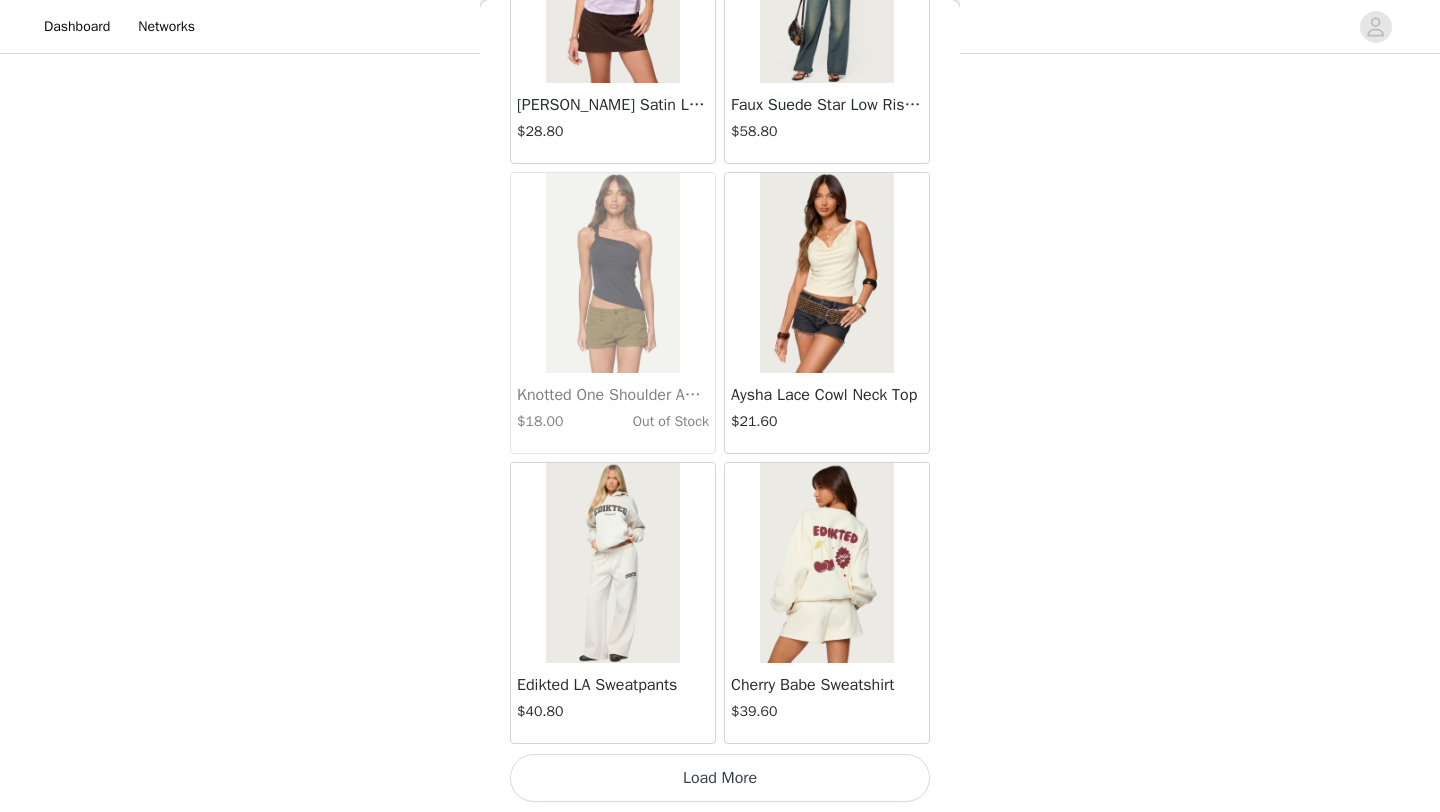 click on "Load More" at bounding box center (720, 778) 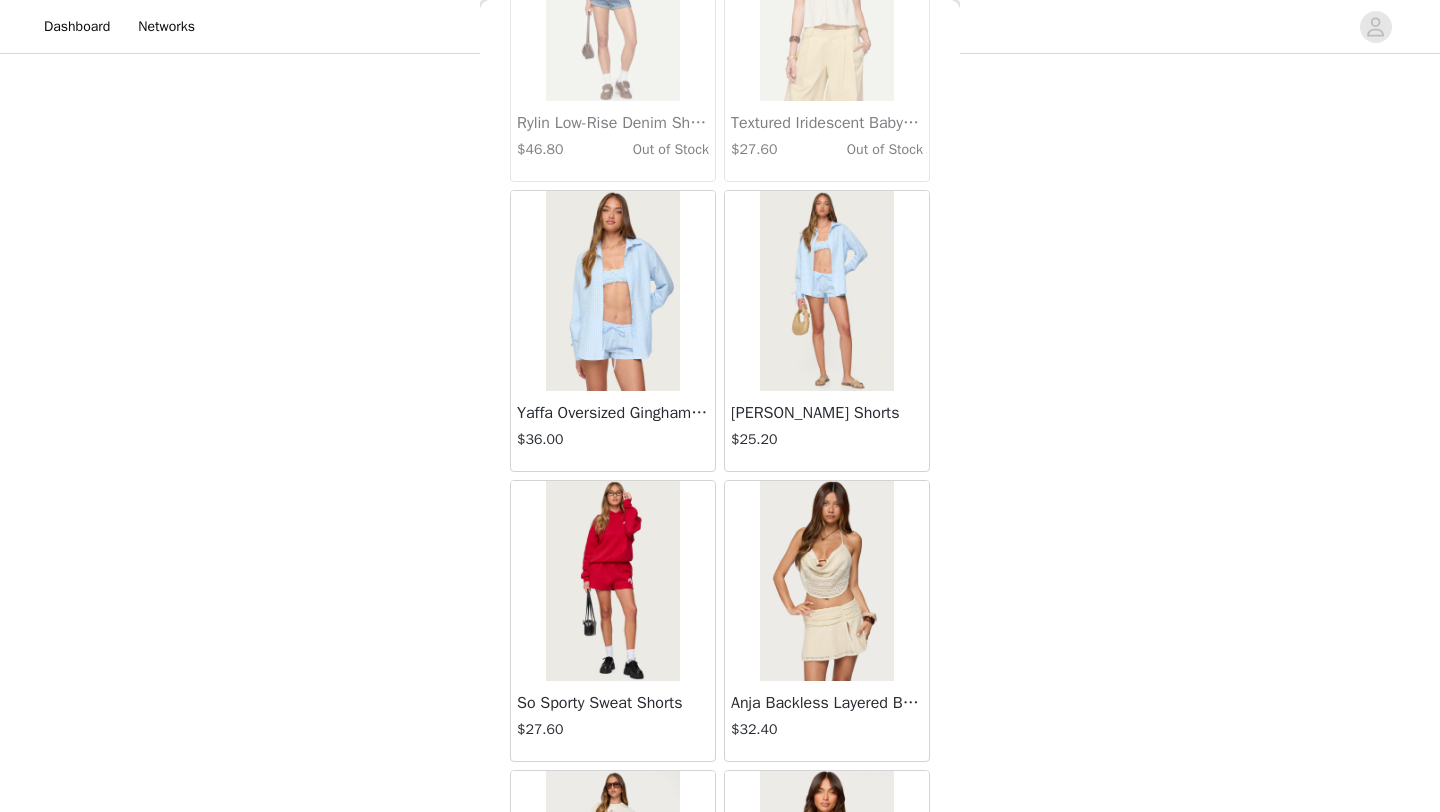scroll, scrollTop: 34148, scrollLeft: 0, axis: vertical 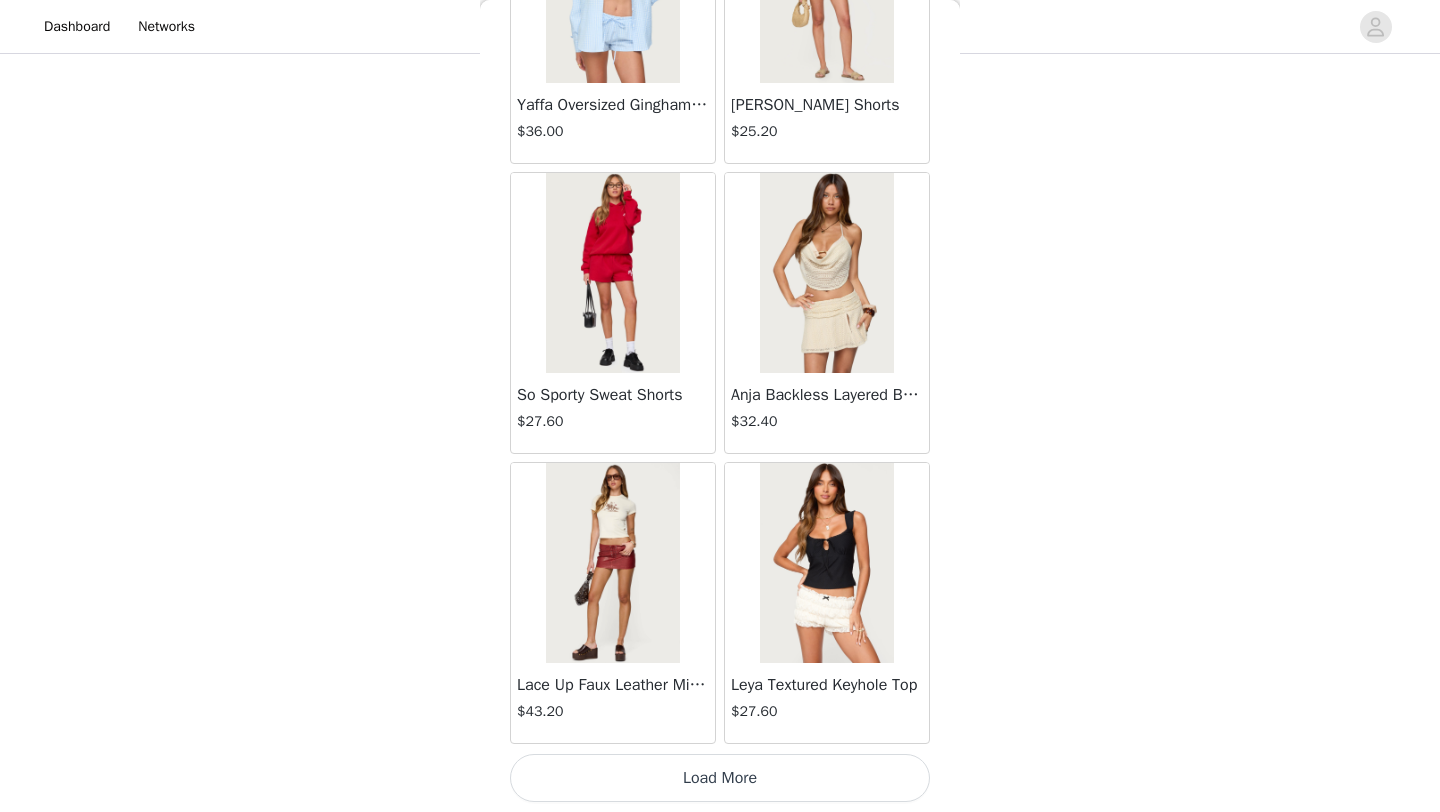 click on "Load More" at bounding box center (720, 778) 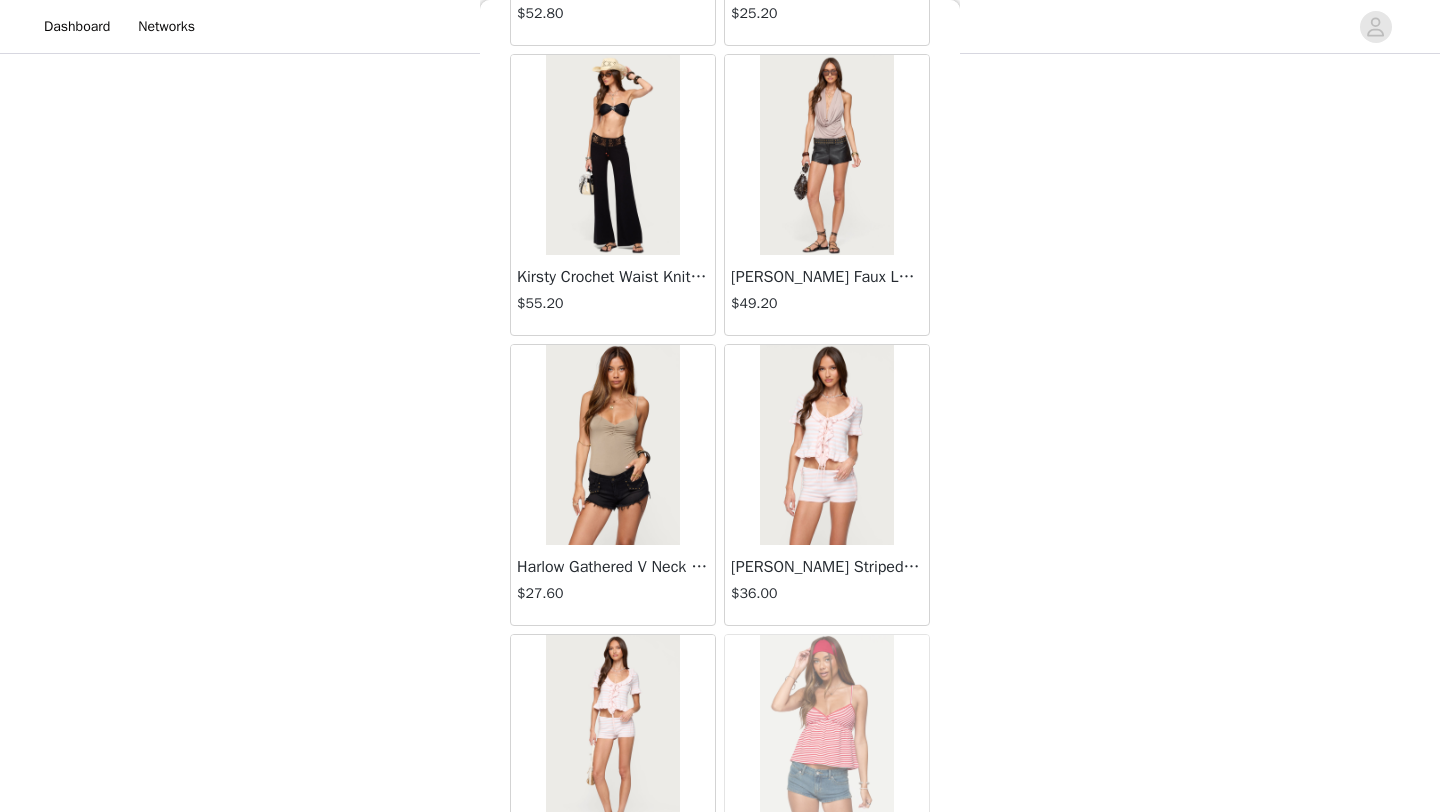 scroll, scrollTop: 37048, scrollLeft: 0, axis: vertical 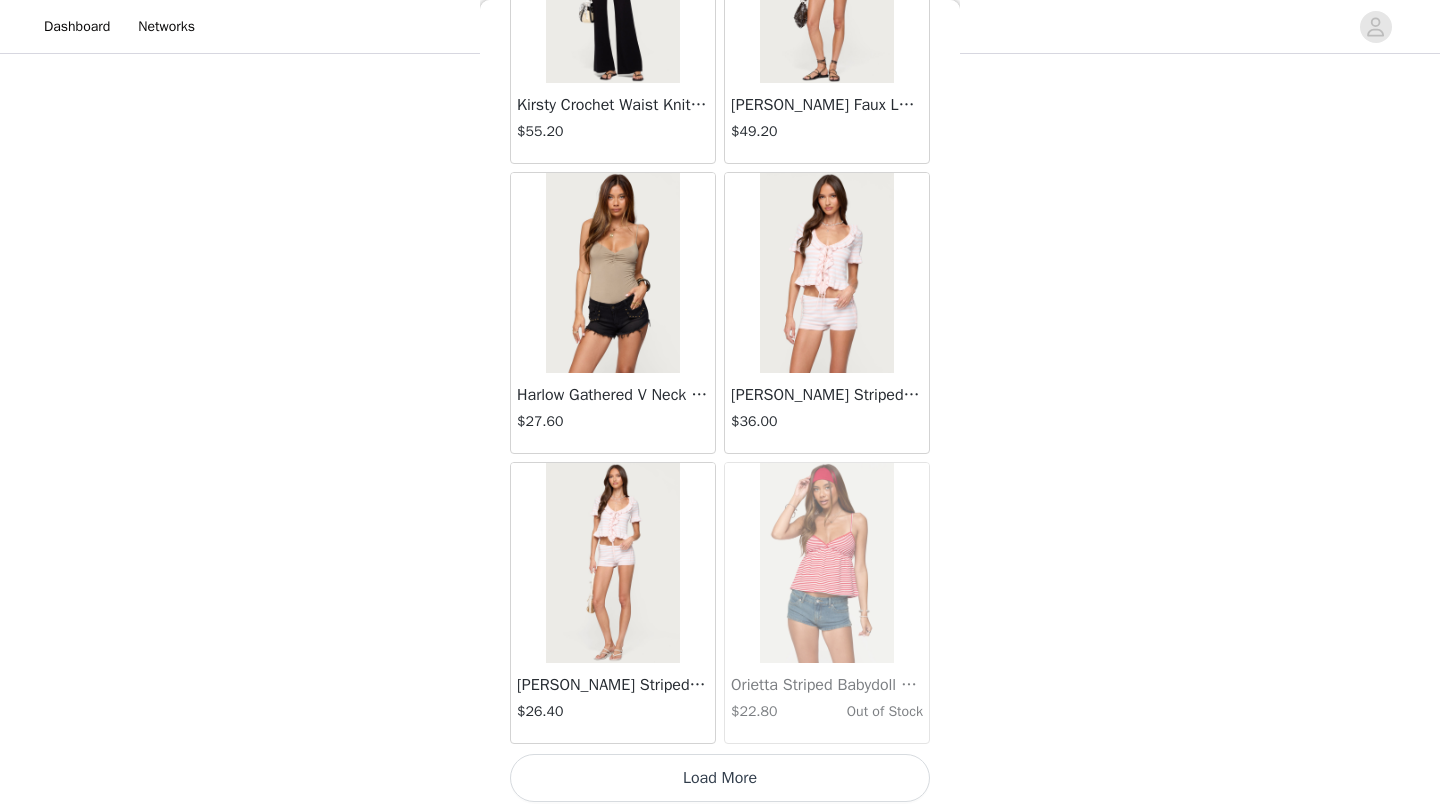 click on "Load More" at bounding box center (720, 778) 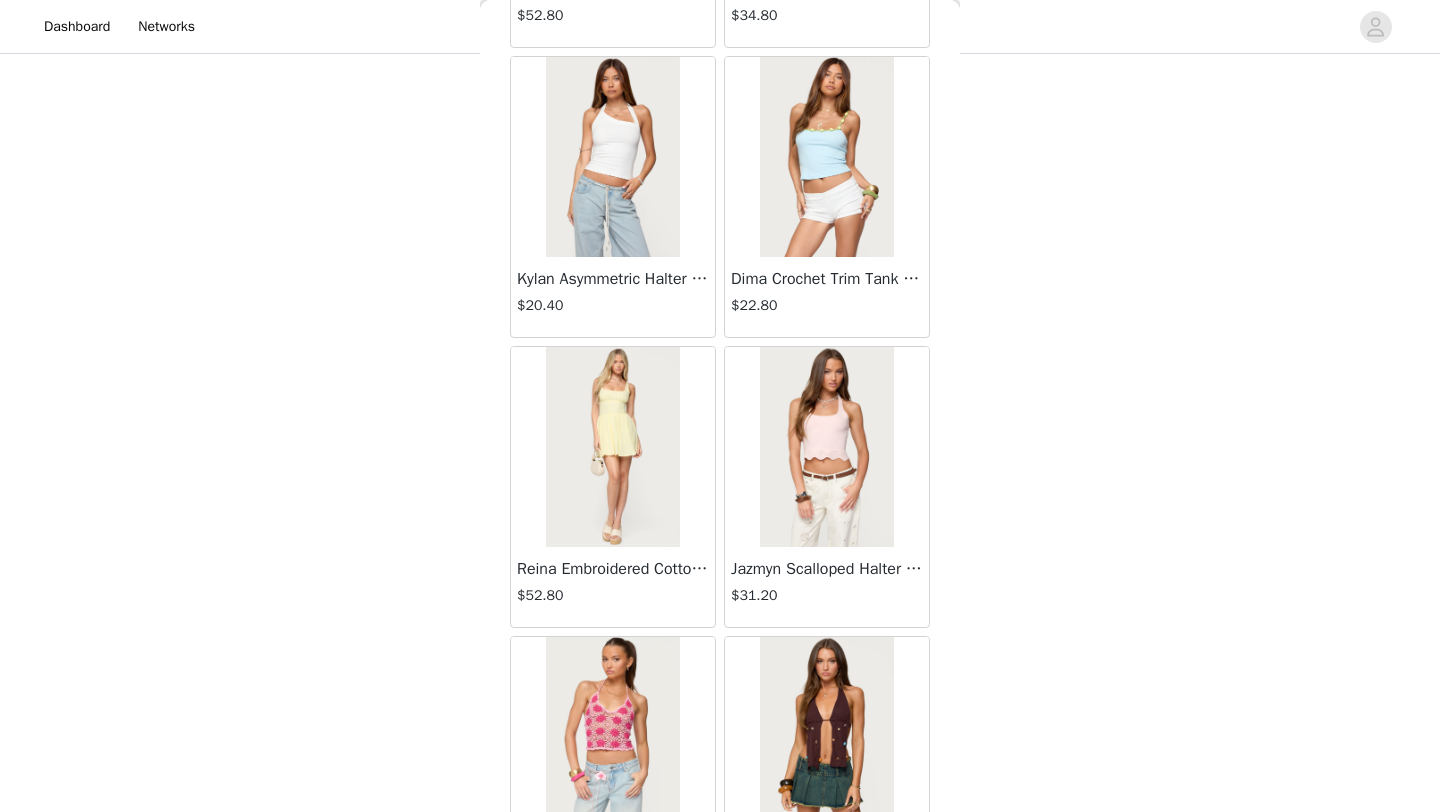 scroll, scrollTop: 39948, scrollLeft: 0, axis: vertical 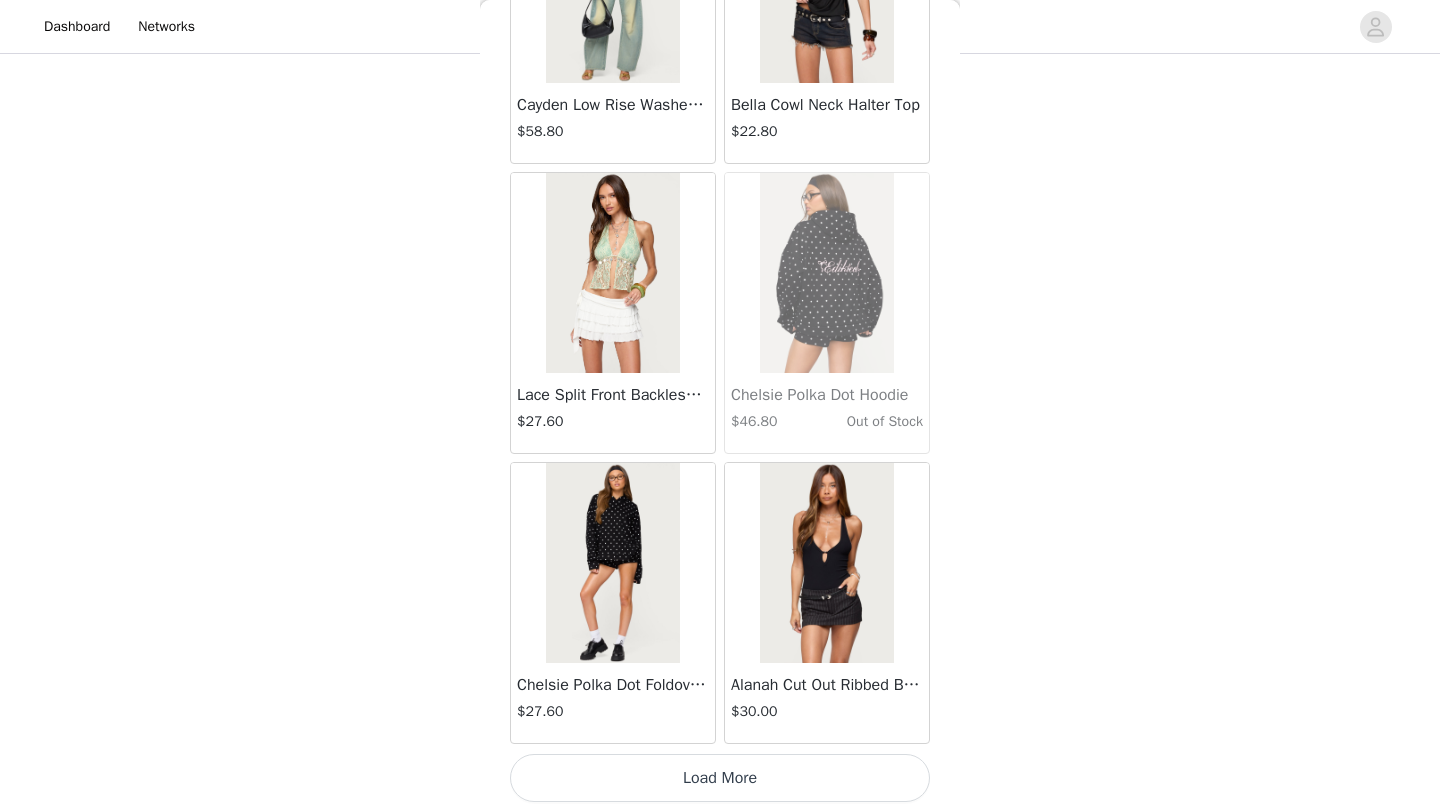 click on "Load More" at bounding box center (720, 778) 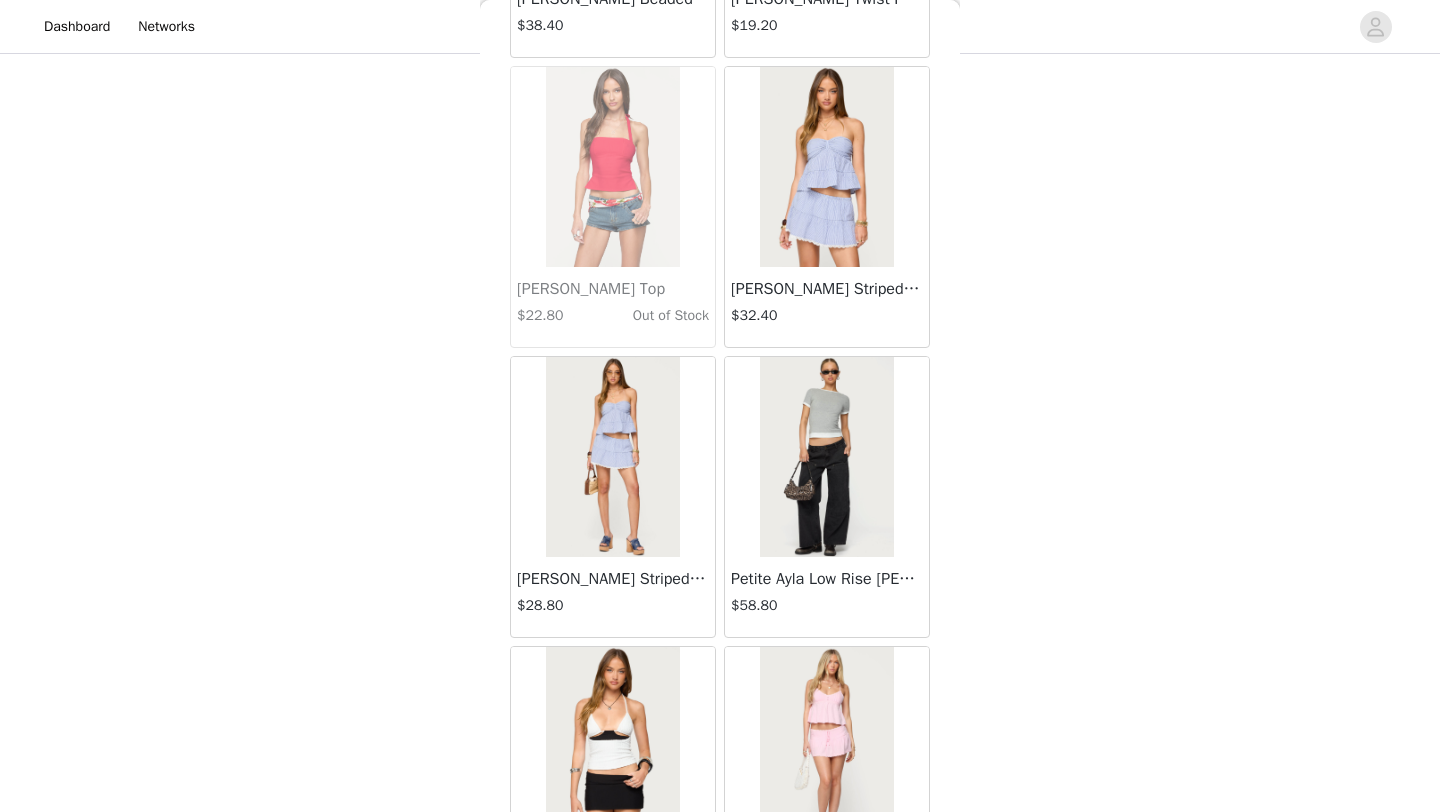 scroll, scrollTop: 42848, scrollLeft: 0, axis: vertical 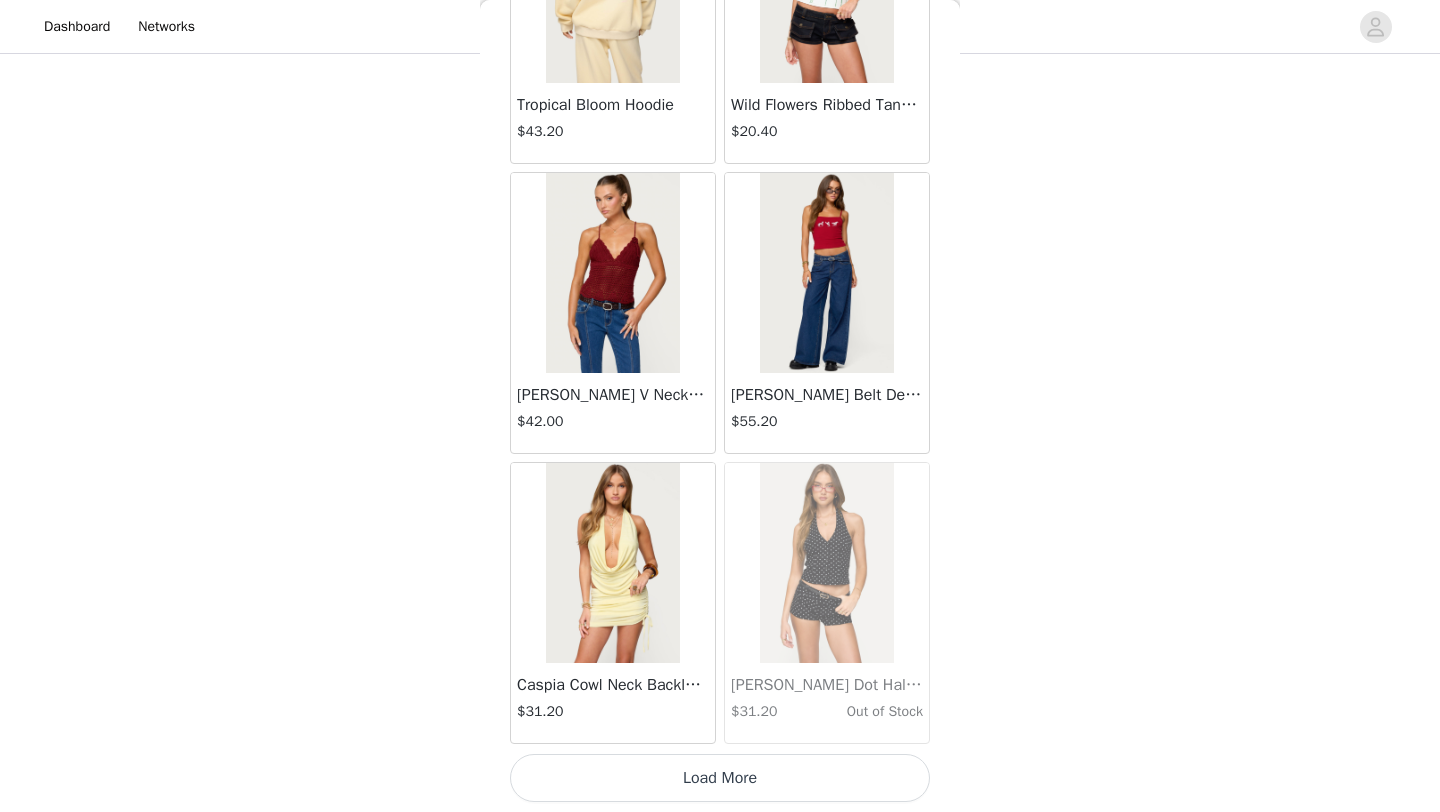 click on "Load More" at bounding box center (720, 778) 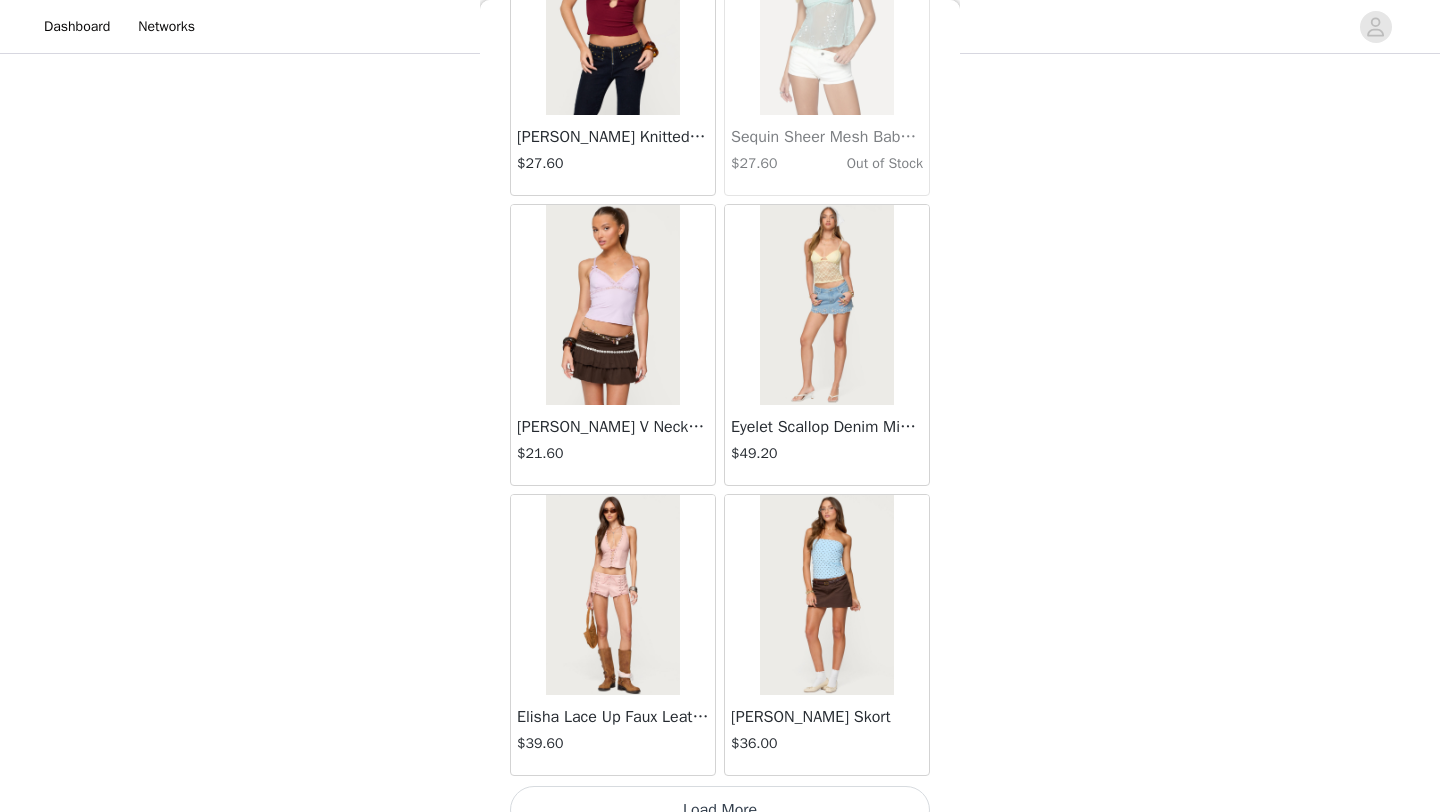 scroll, scrollTop: 45748, scrollLeft: 0, axis: vertical 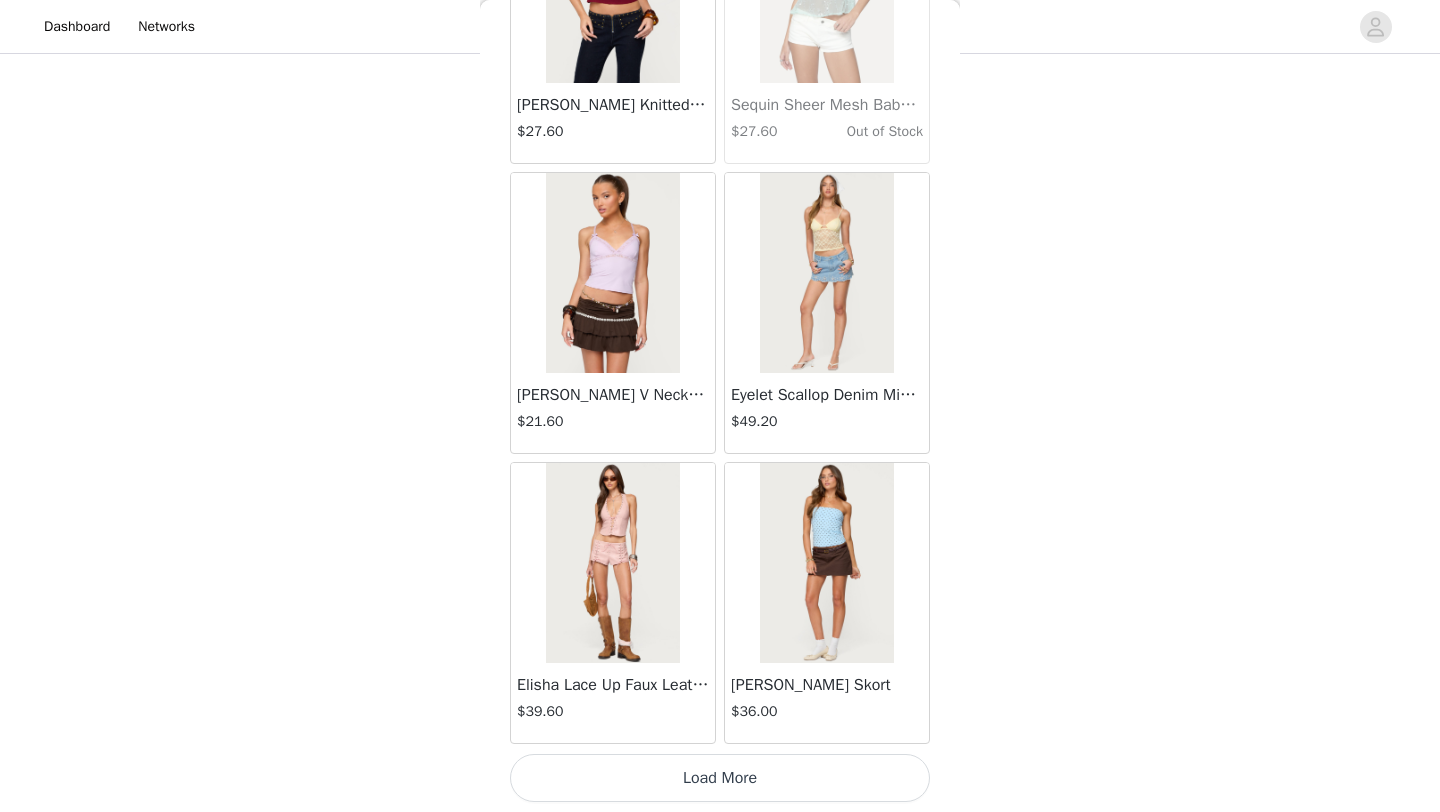 click on "Load More" at bounding box center (720, 778) 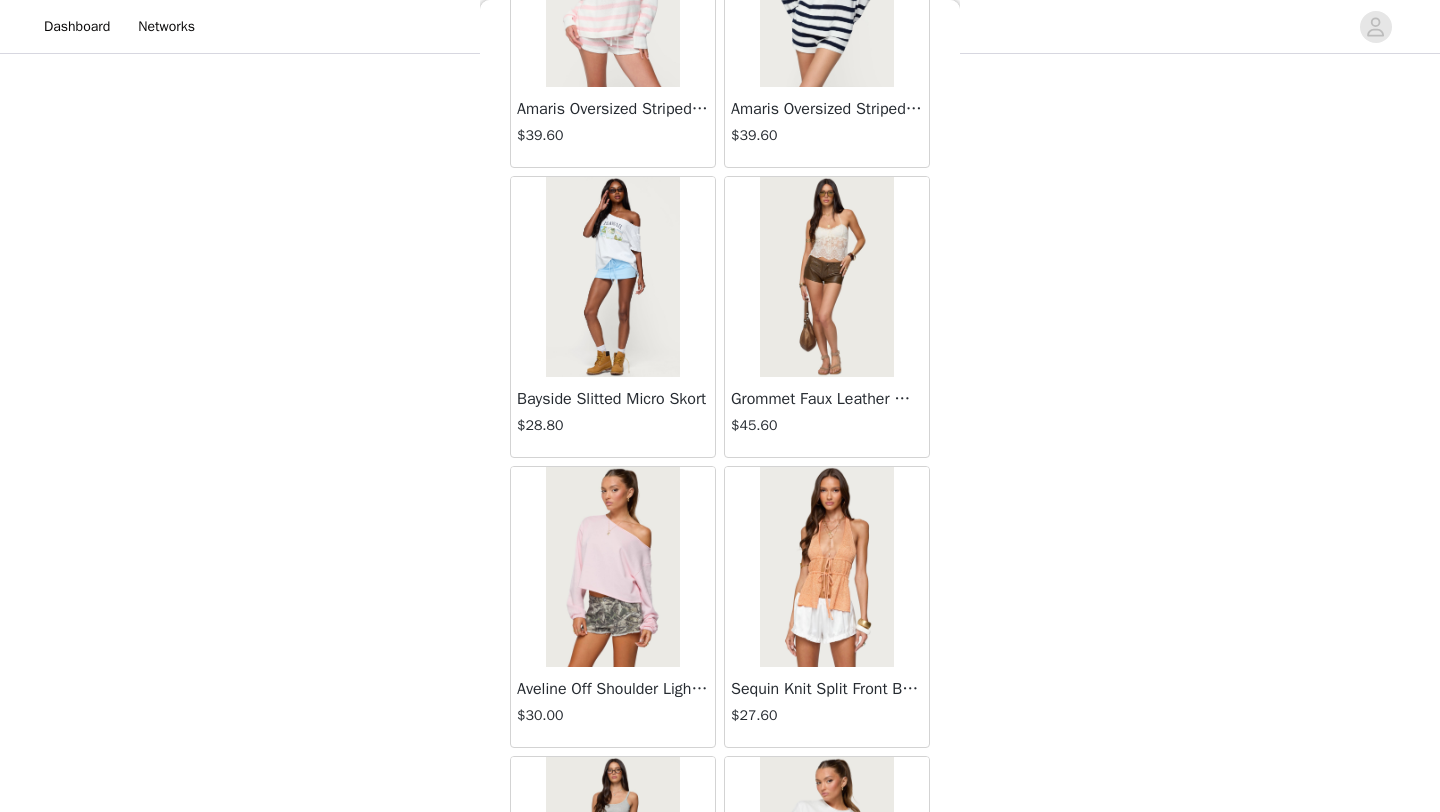 scroll, scrollTop: 48648, scrollLeft: 0, axis: vertical 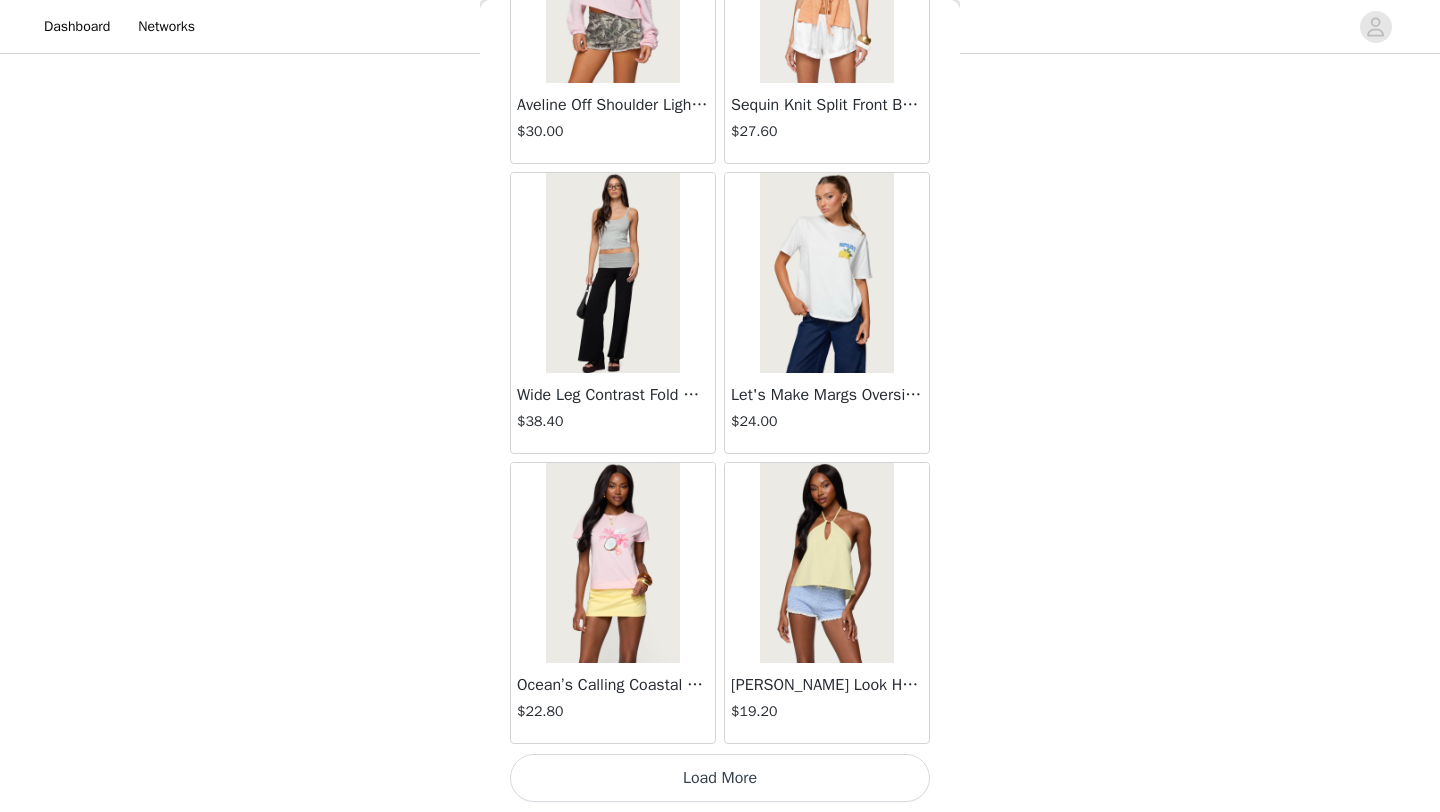 click on "Load More" at bounding box center (720, 778) 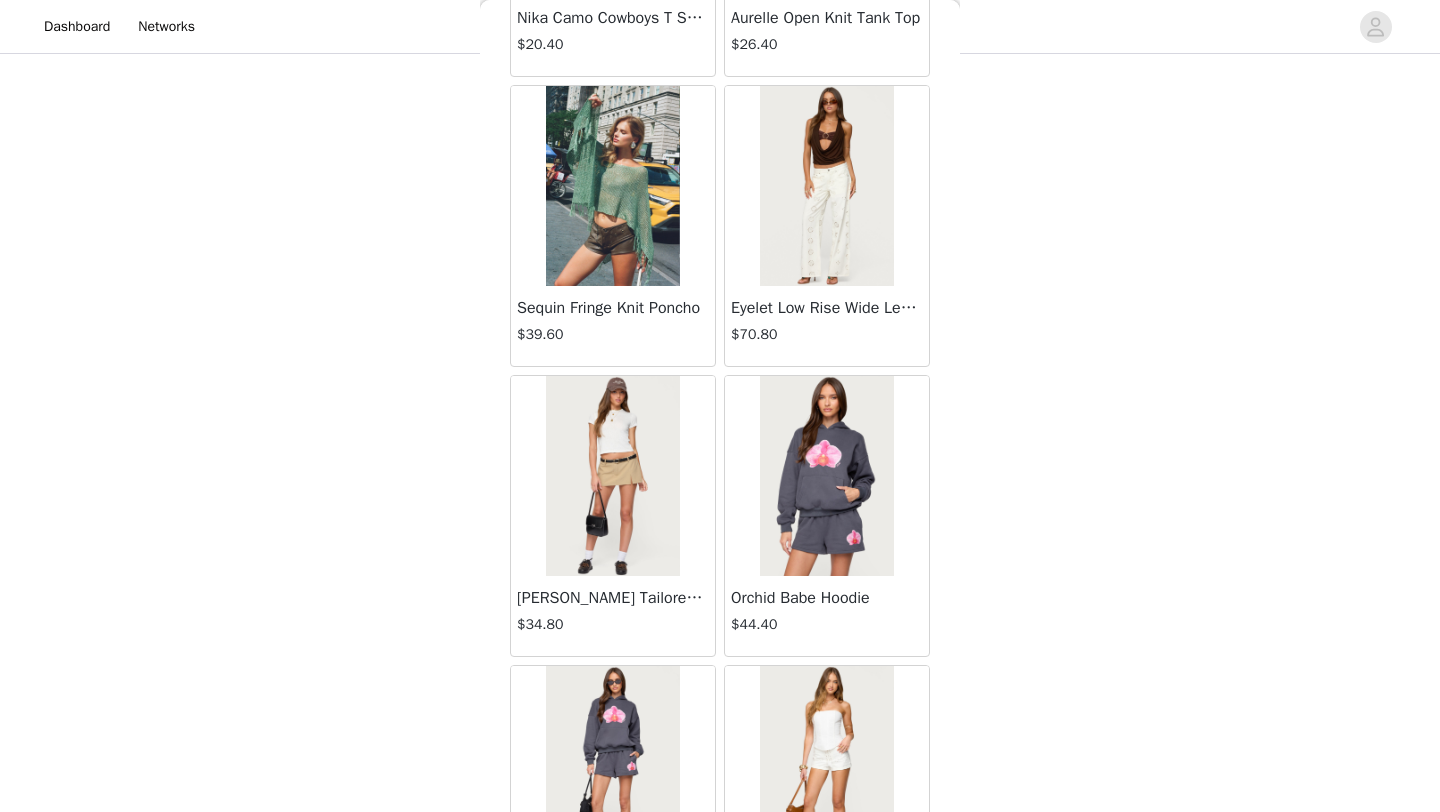 scroll, scrollTop: 51548, scrollLeft: 0, axis: vertical 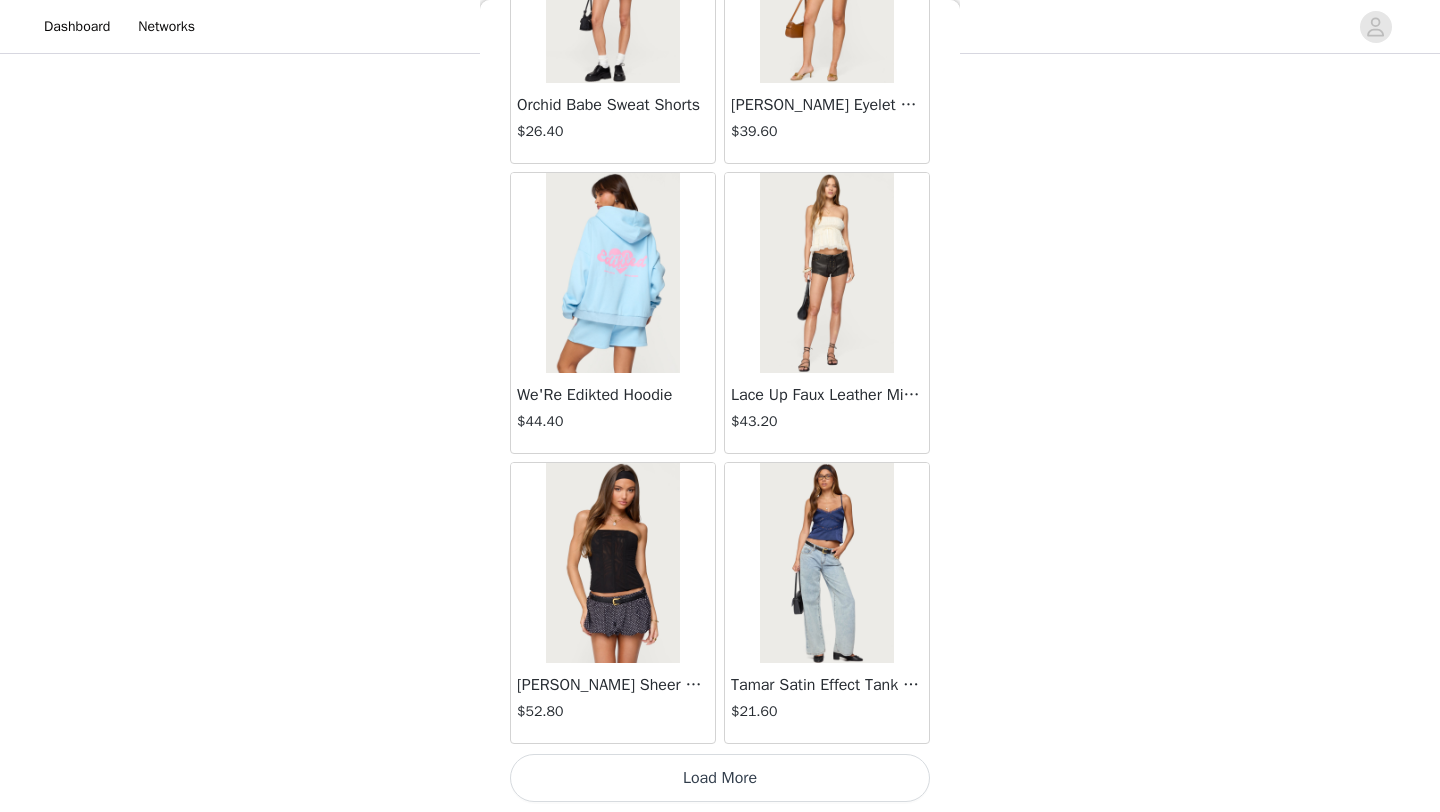 click on "Load More" at bounding box center [720, 778] 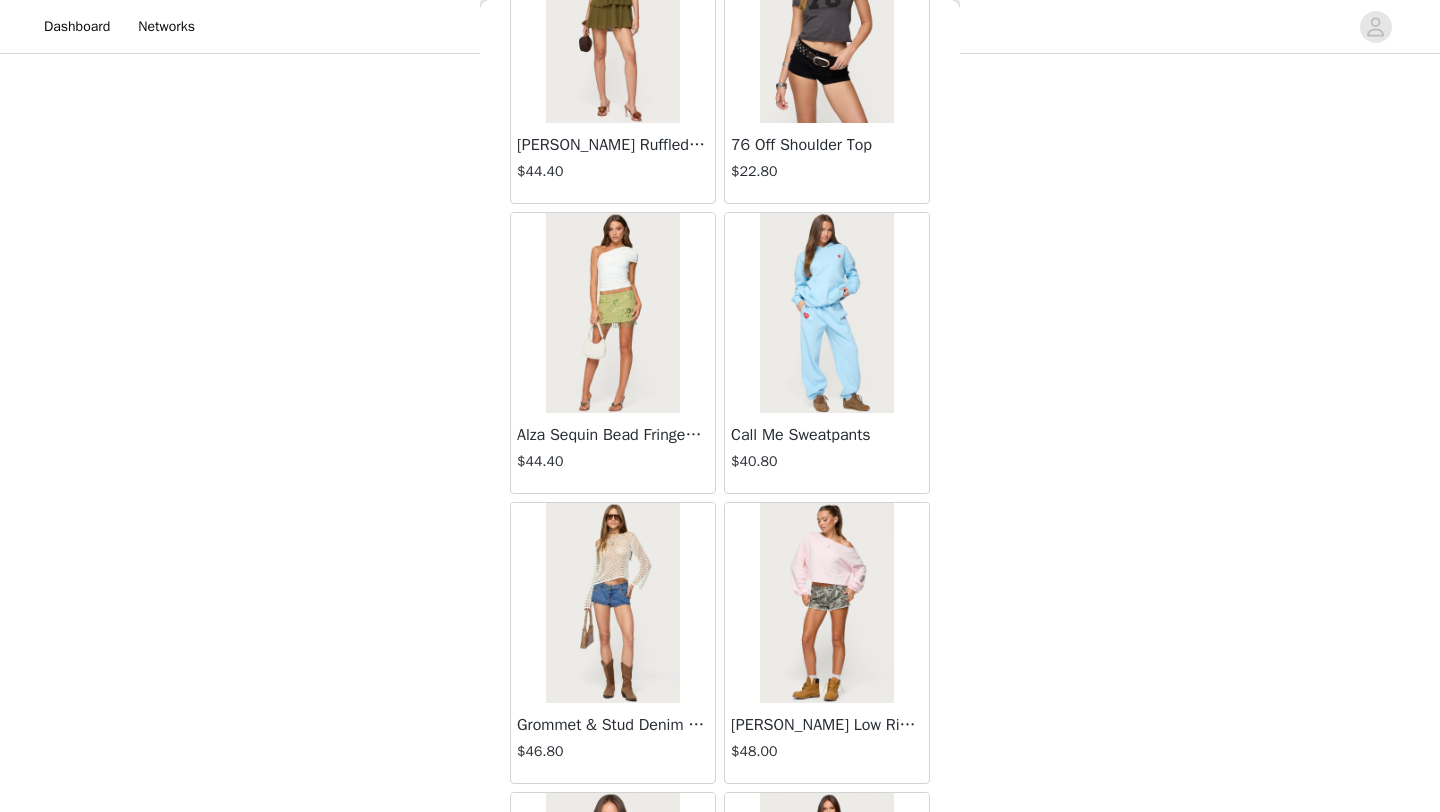 scroll, scrollTop: 54448, scrollLeft: 0, axis: vertical 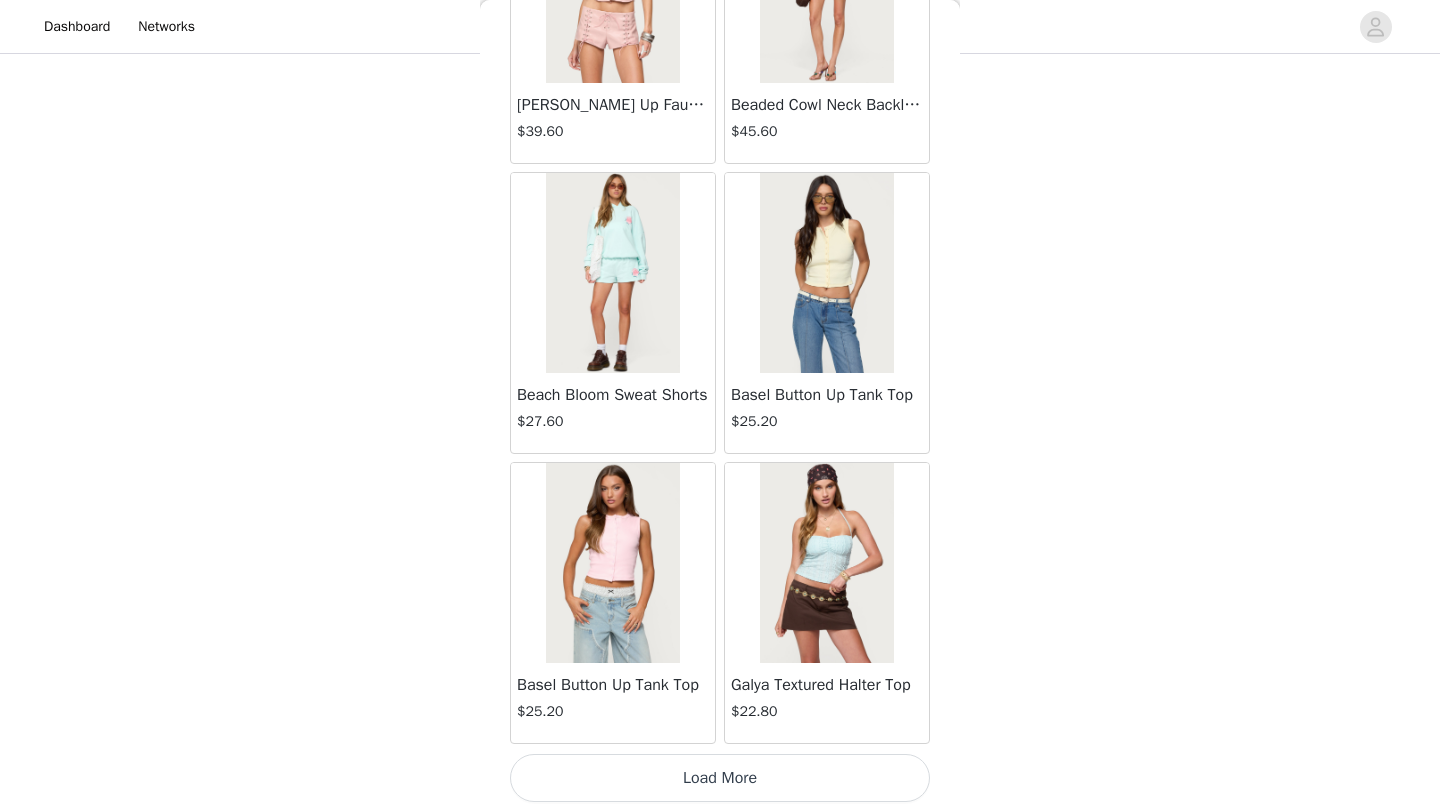 click on "Load More" at bounding box center [720, 778] 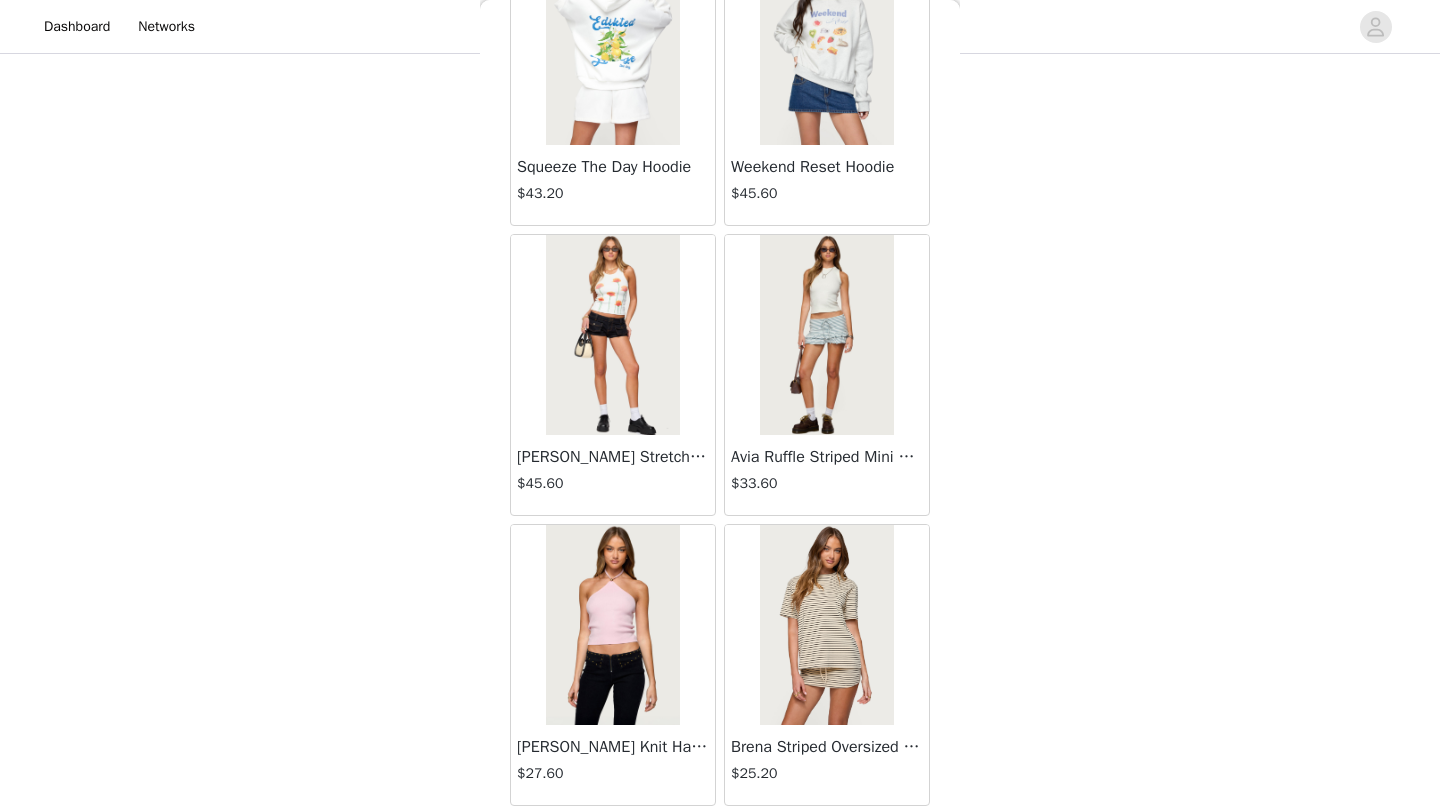 scroll, scrollTop: 57348, scrollLeft: 0, axis: vertical 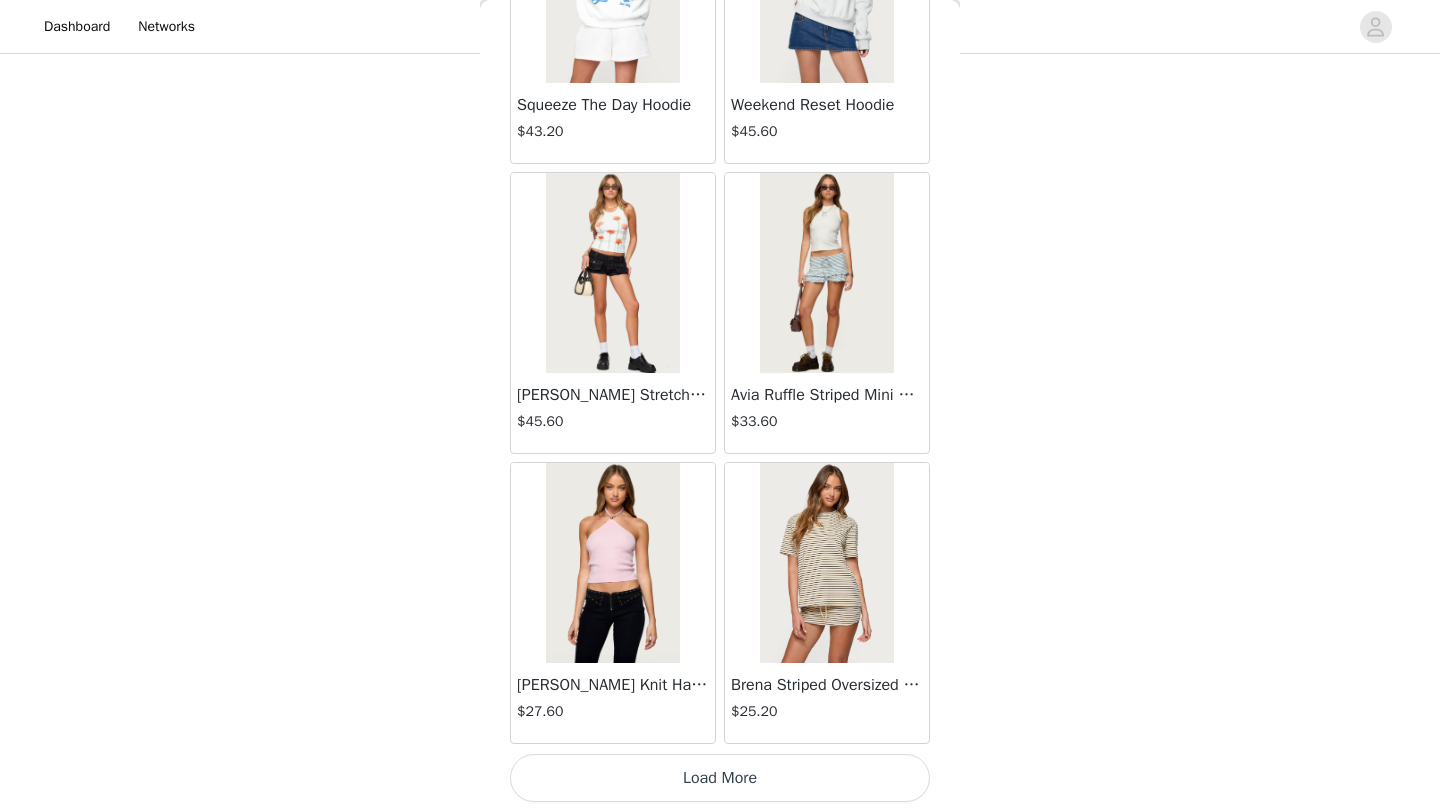 click on "Load More" at bounding box center (720, 778) 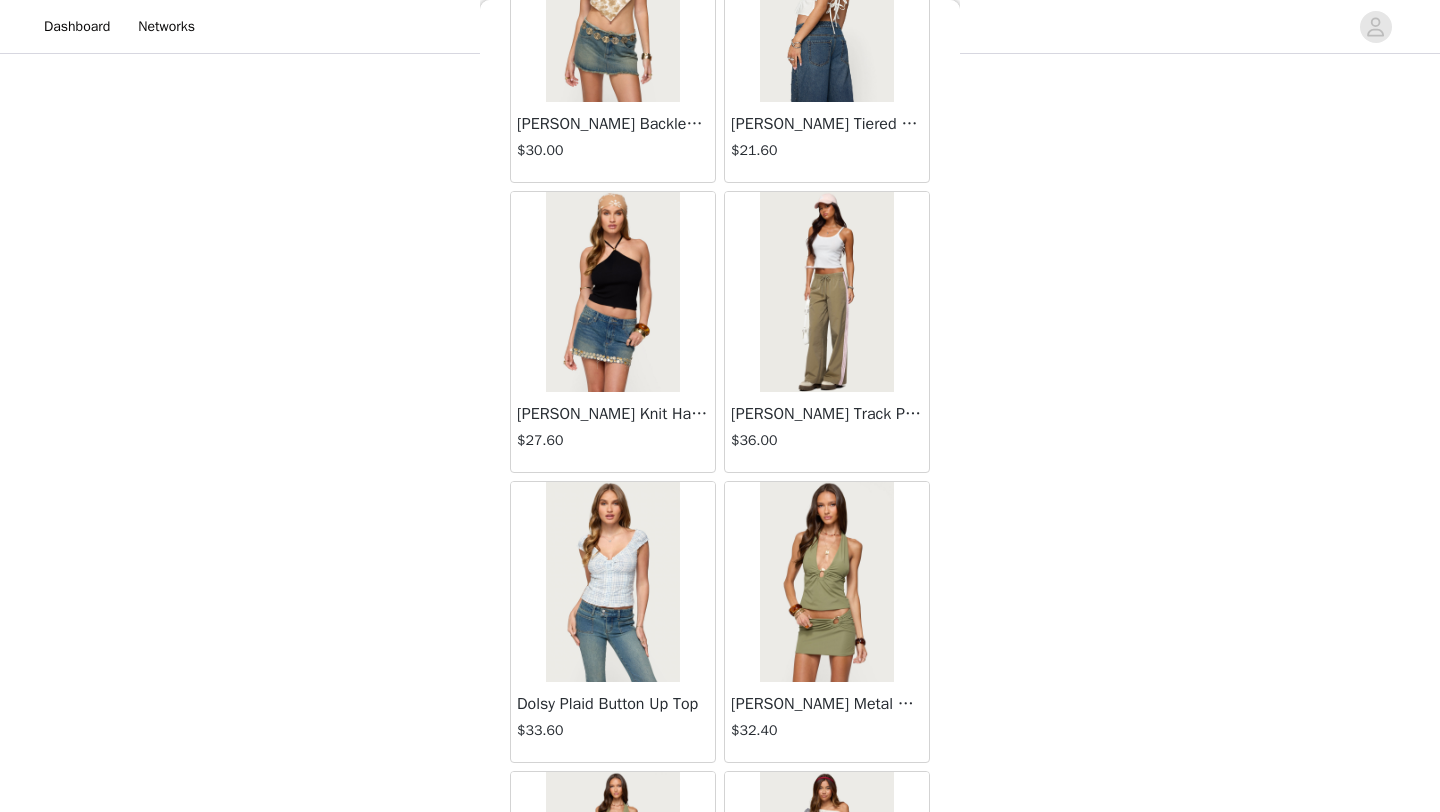 scroll, scrollTop: 60200, scrollLeft: 0, axis: vertical 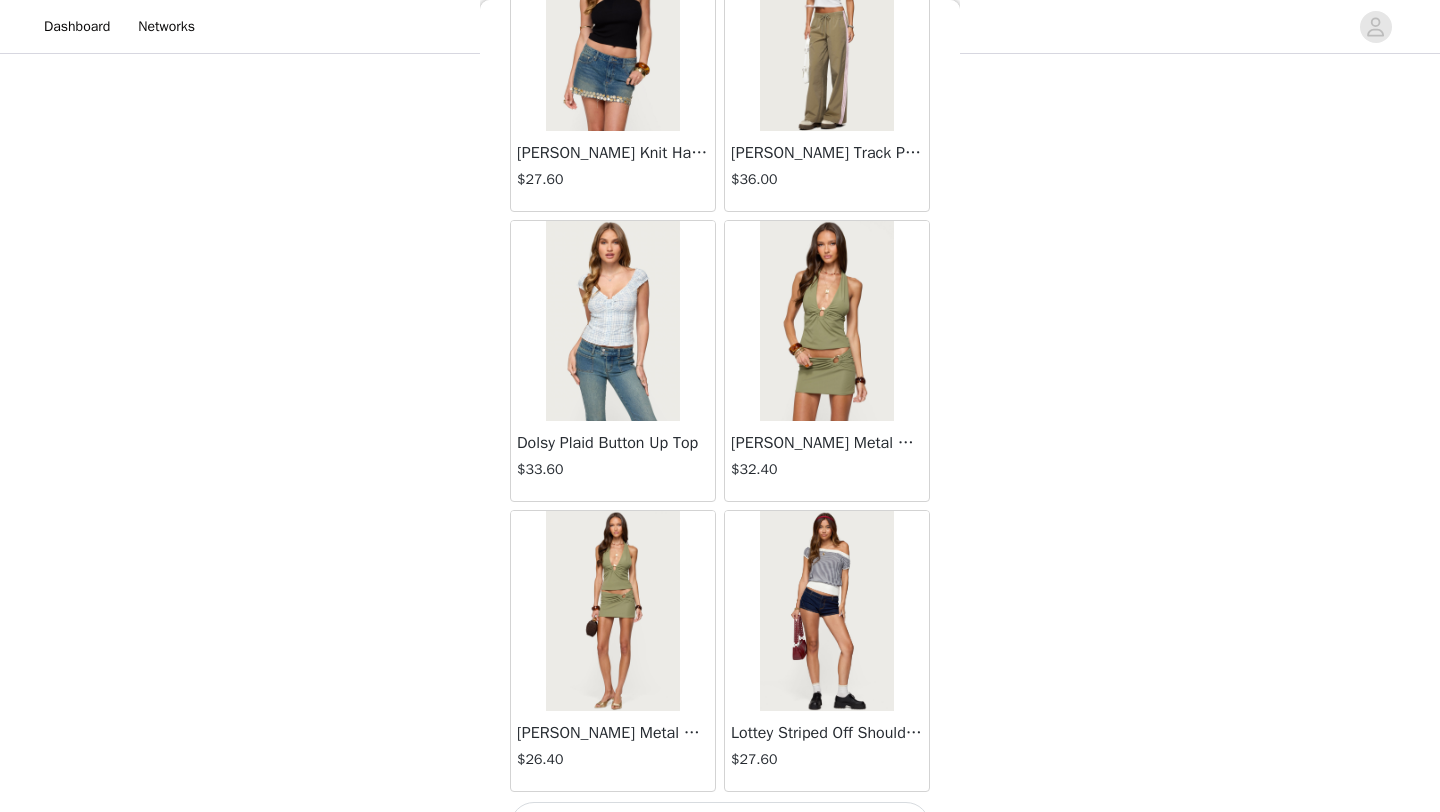 click at bounding box center (826, 321) 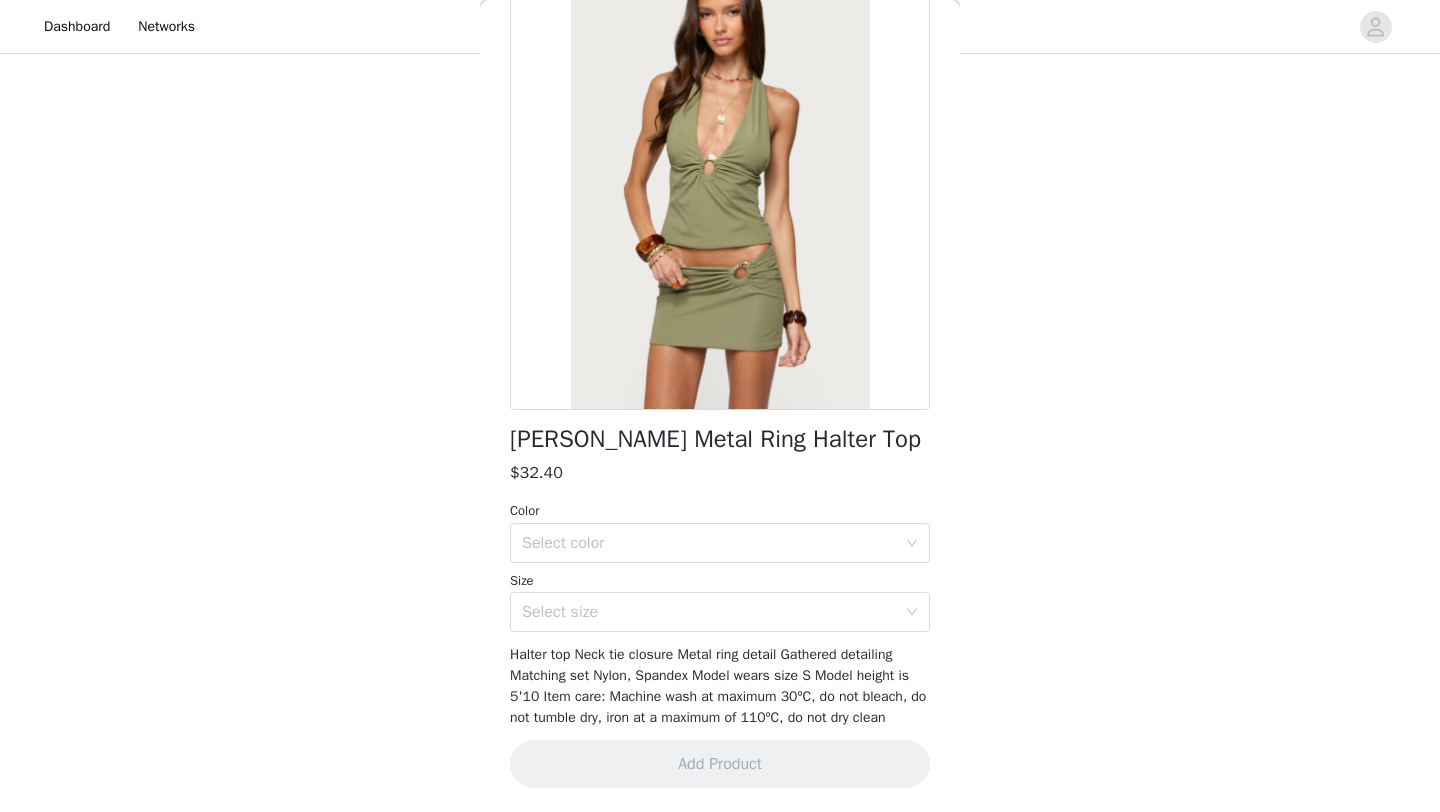 scroll, scrollTop: 140, scrollLeft: 0, axis: vertical 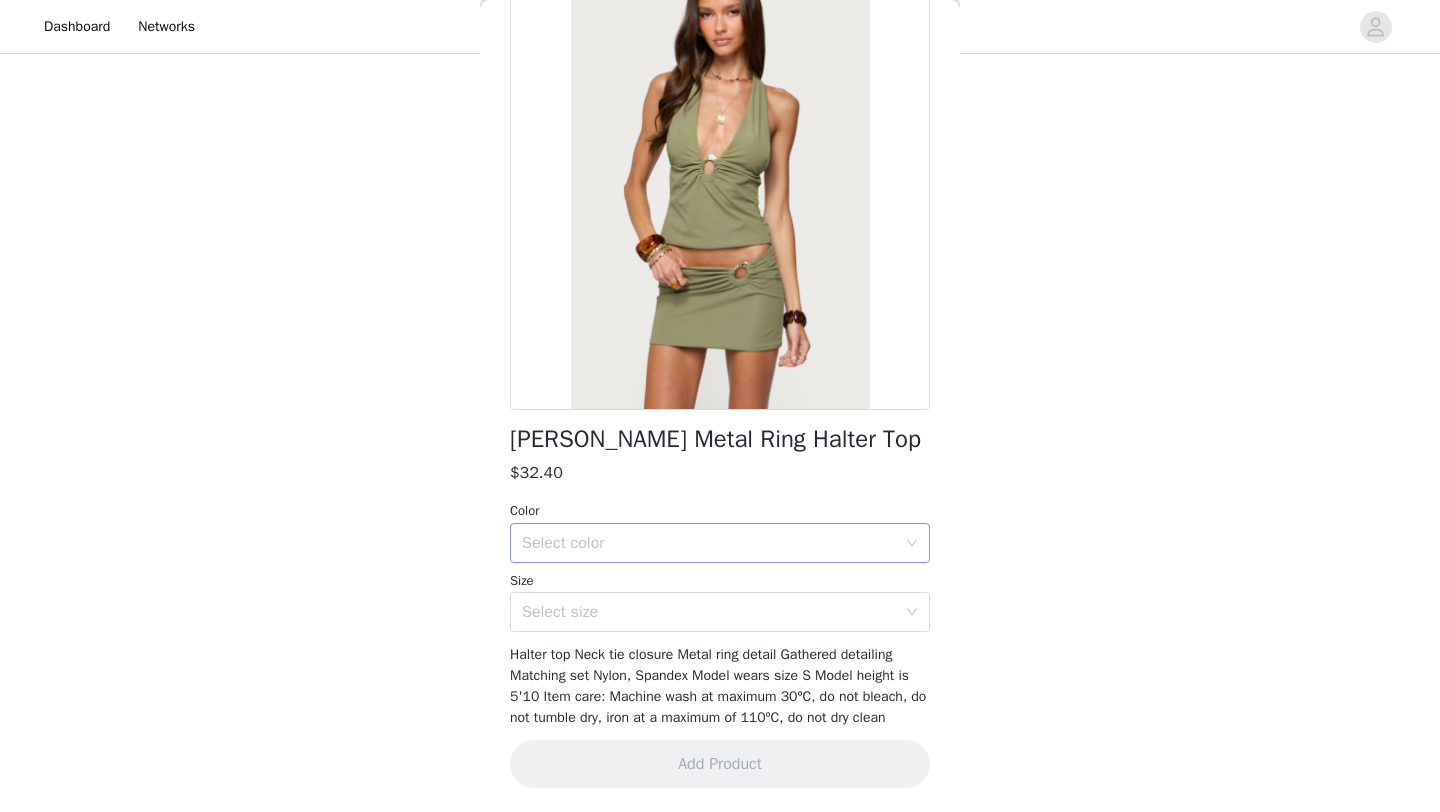 click on "Select color" at bounding box center (709, 543) 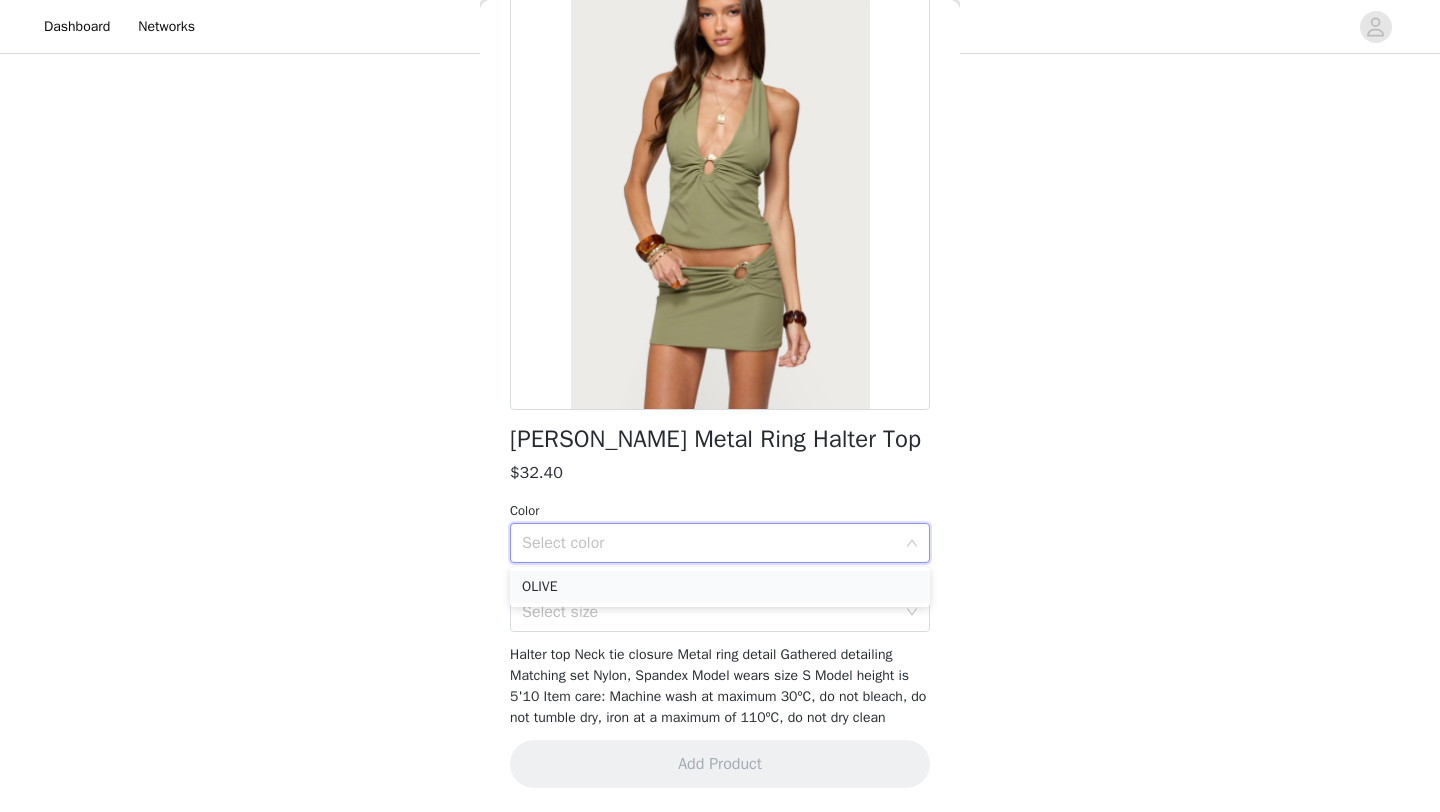 click on "OLIVE" at bounding box center [720, 587] 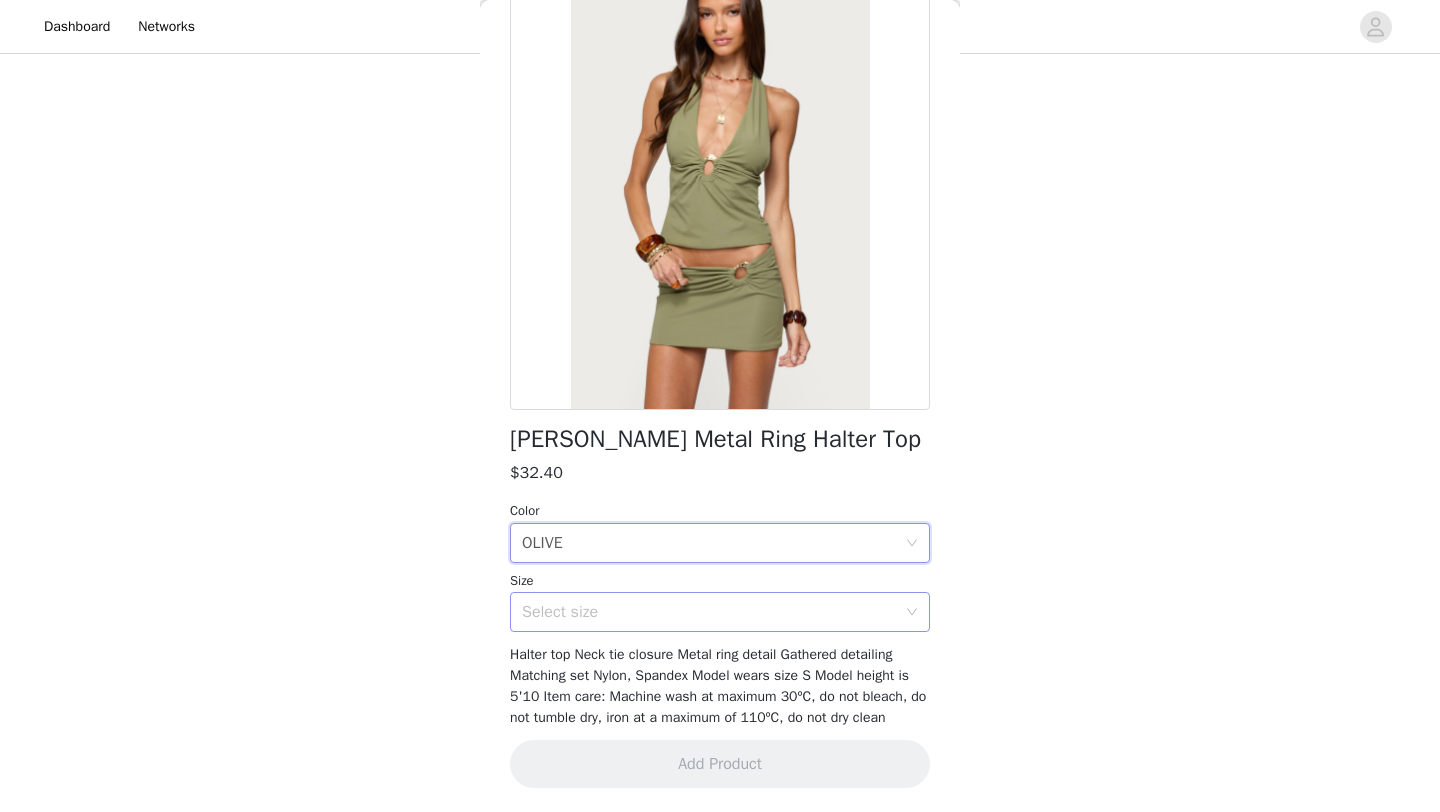 click on "Select size" at bounding box center [709, 612] 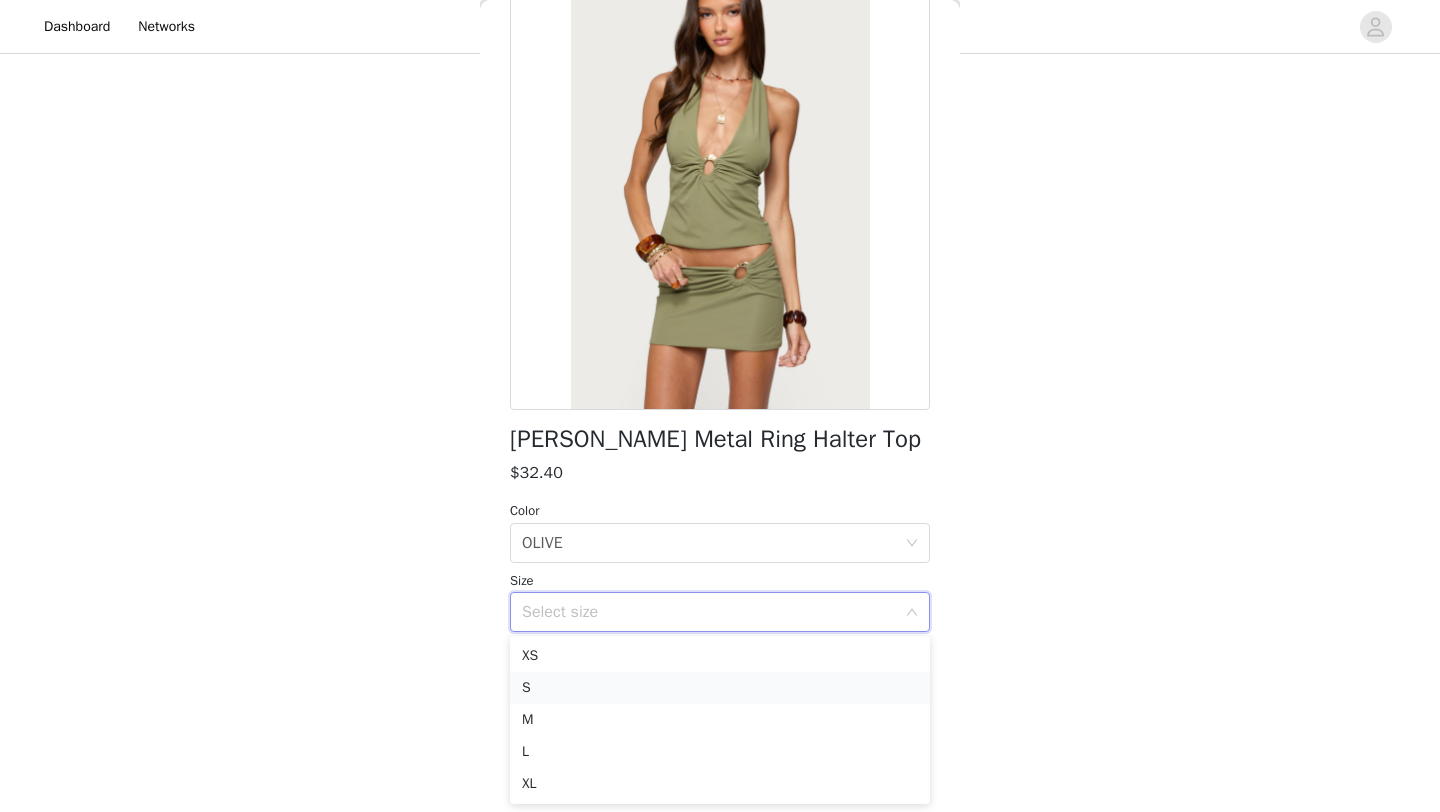 click on "S" at bounding box center (720, 688) 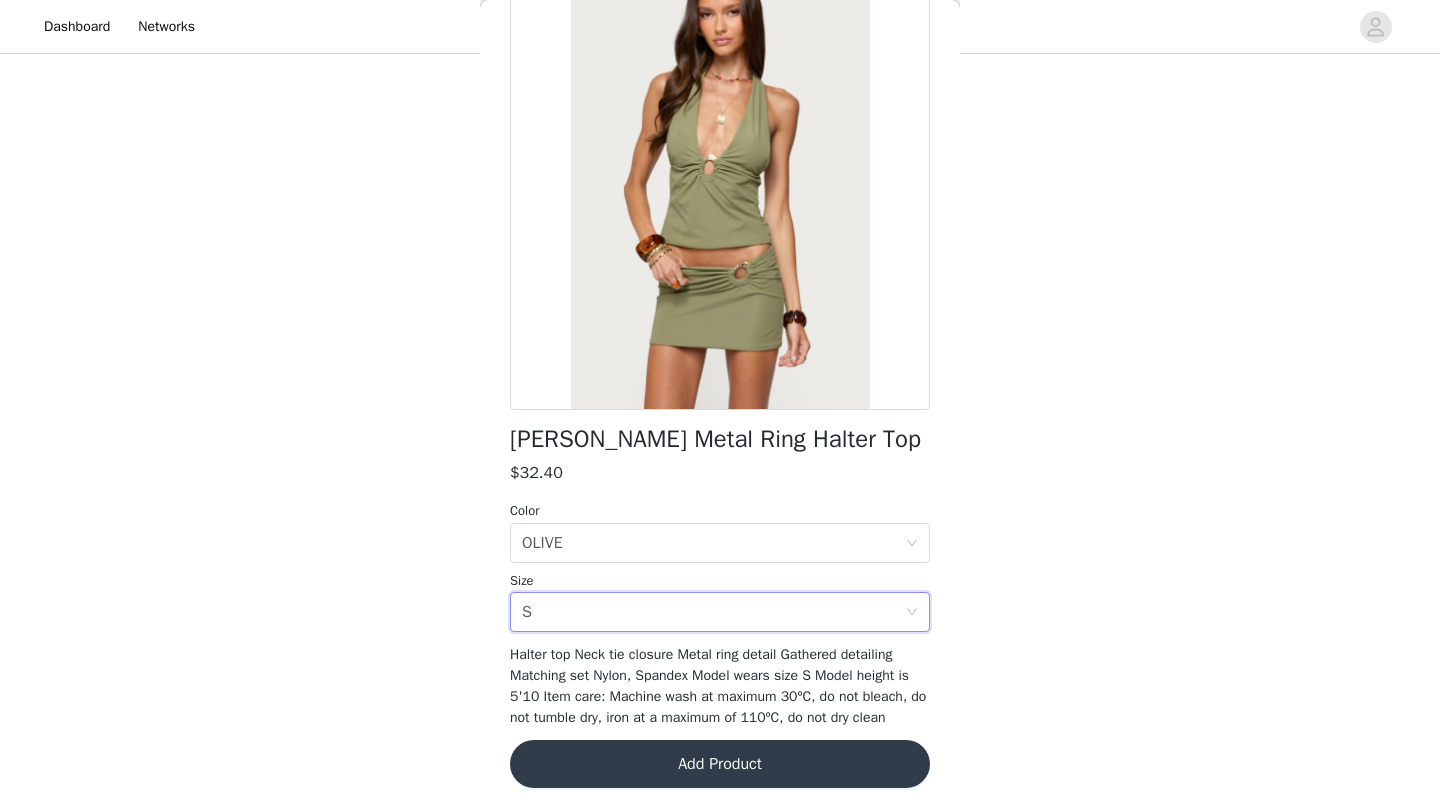 click on "Add Product" at bounding box center (720, 764) 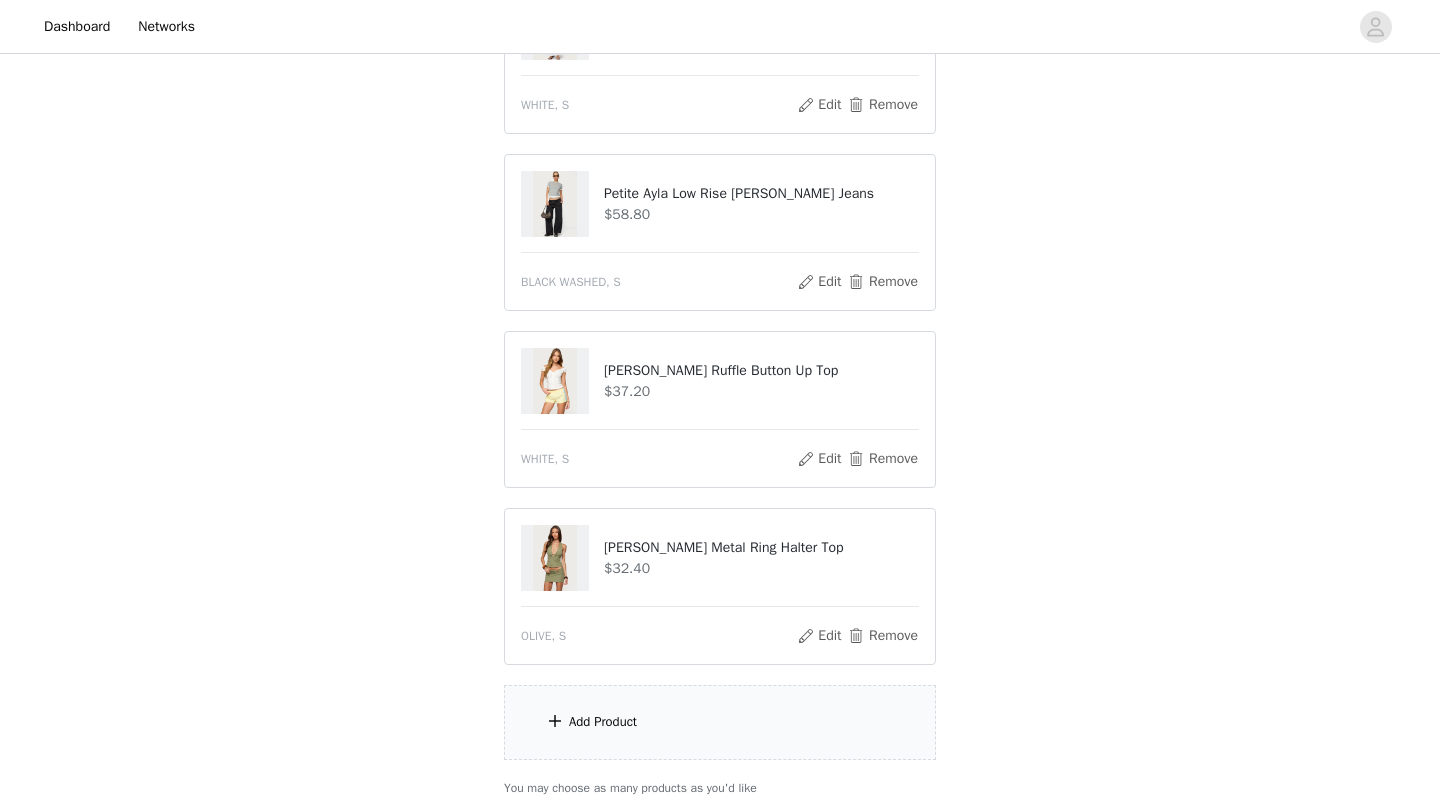 scroll, scrollTop: 1009, scrollLeft: 0, axis: vertical 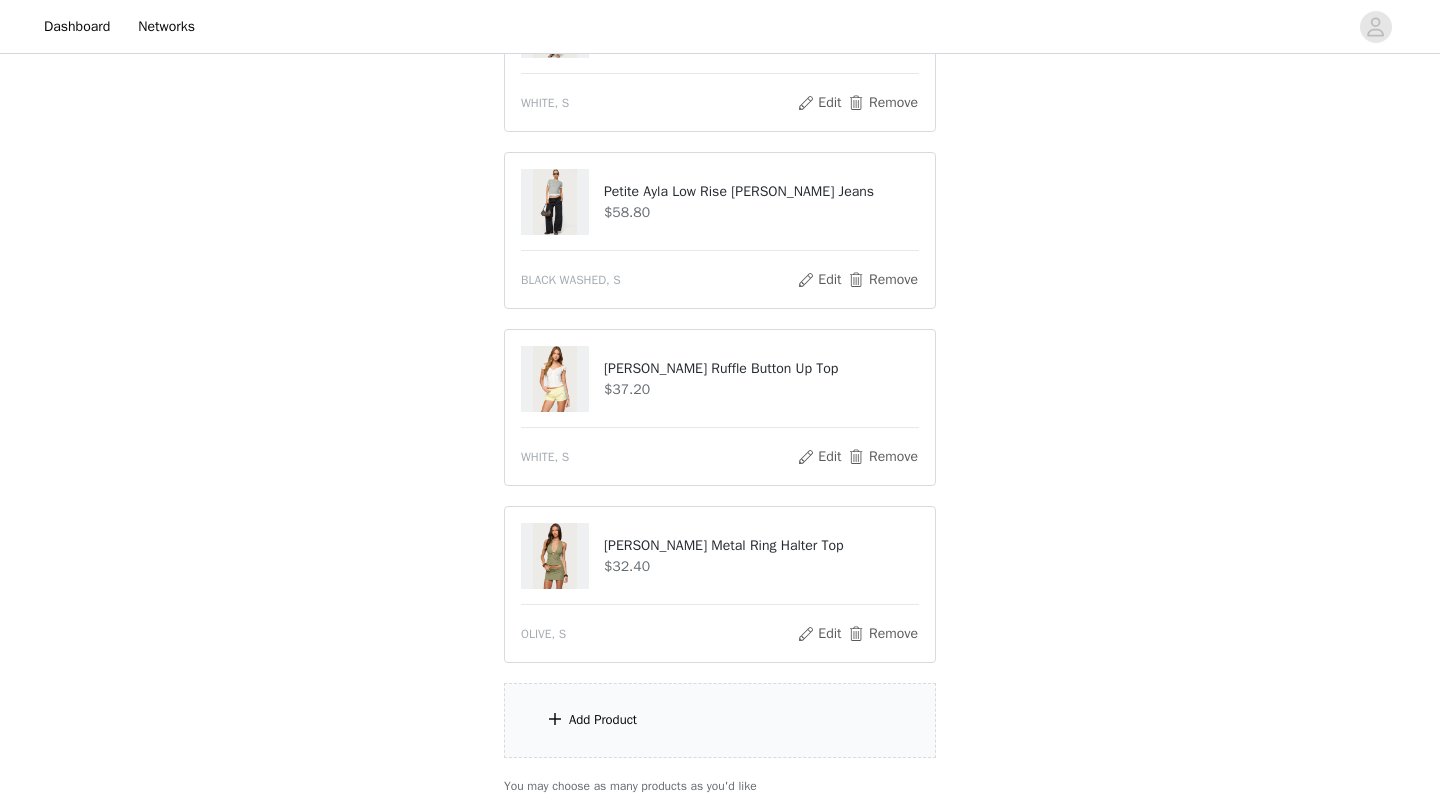 click on "Add Product" at bounding box center (720, 720) 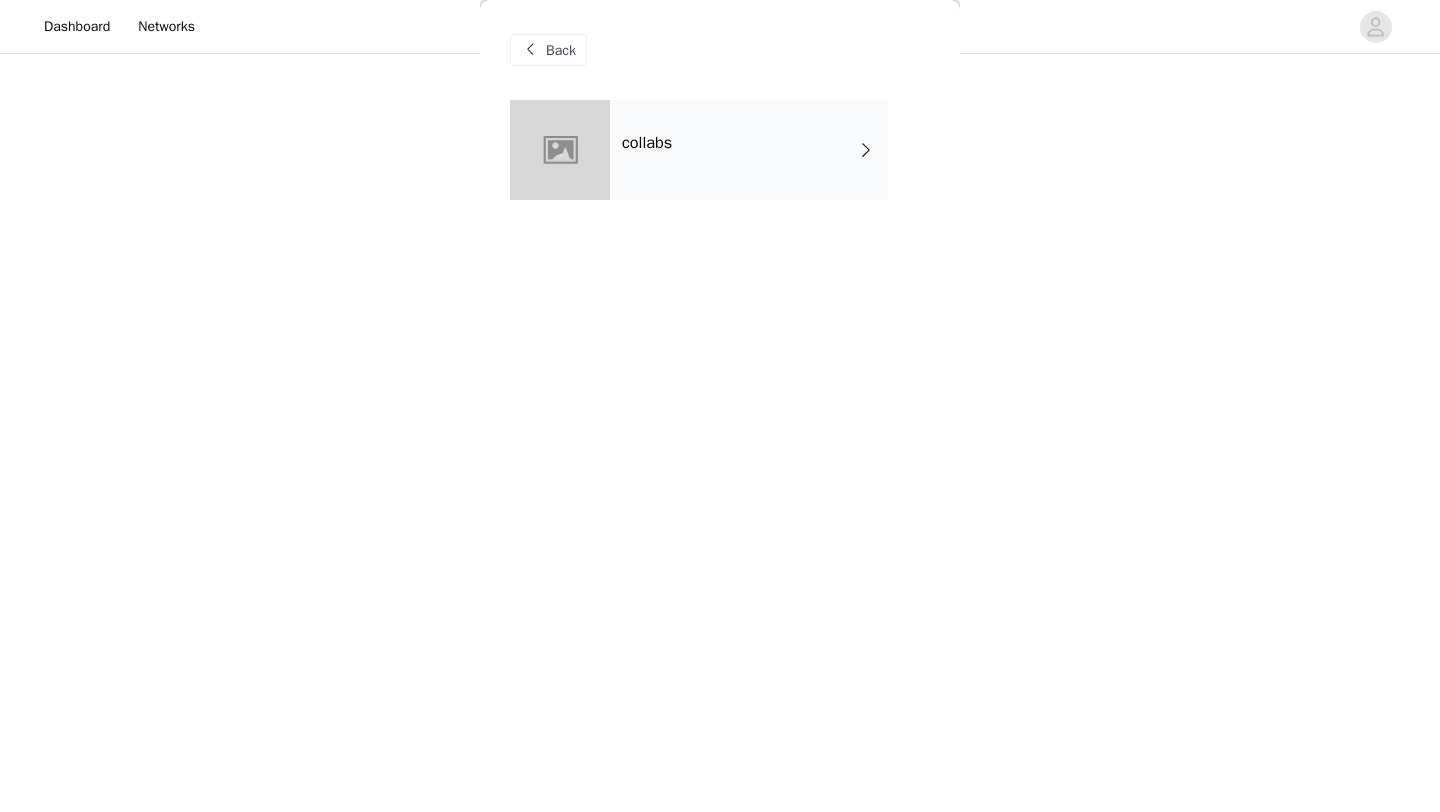click on "collabs" at bounding box center [749, 150] 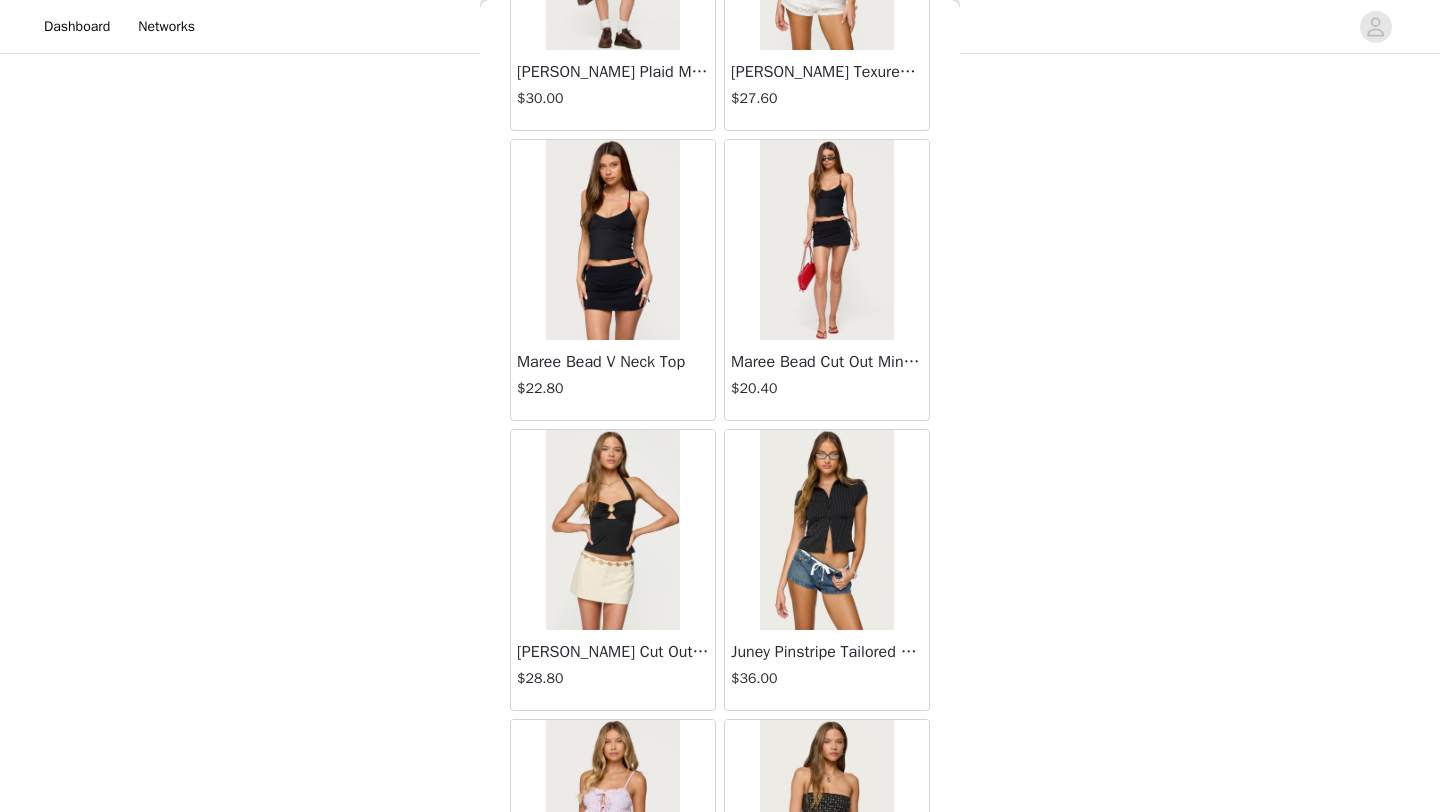 scroll, scrollTop: 921, scrollLeft: 0, axis: vertical 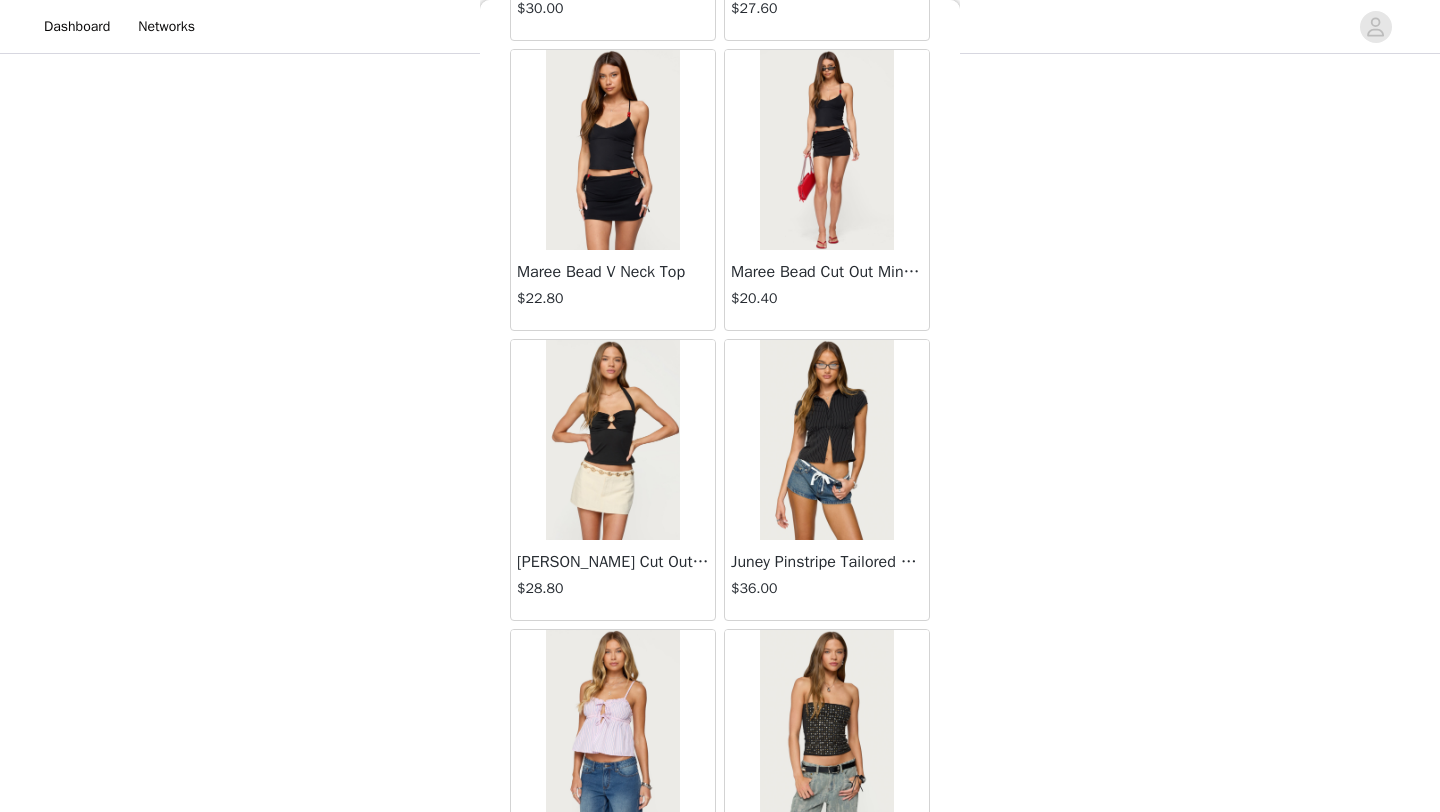 click at bounding box center (826, 440) 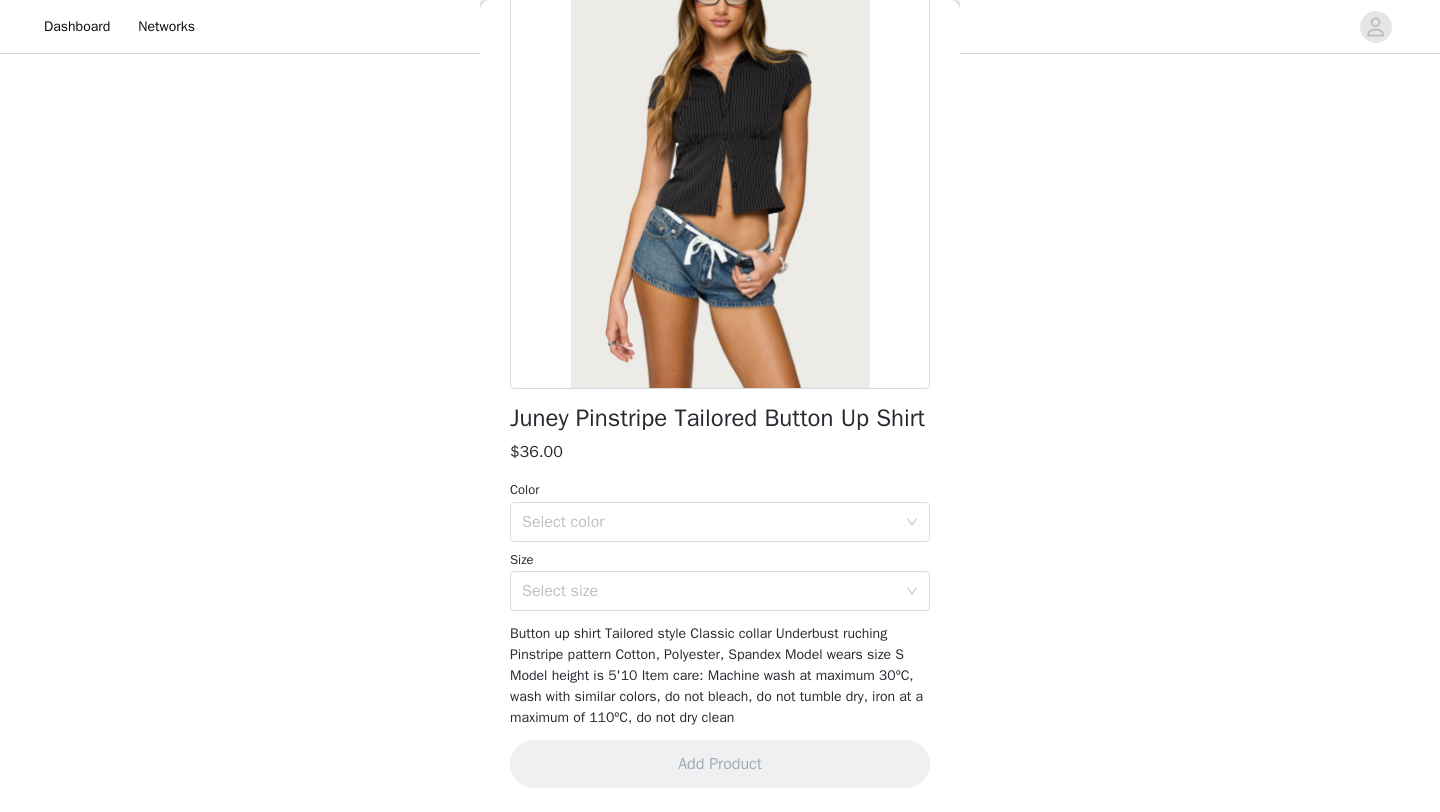 scroll, scrollTop: 188, scrollLeft: 0, axis: vertical 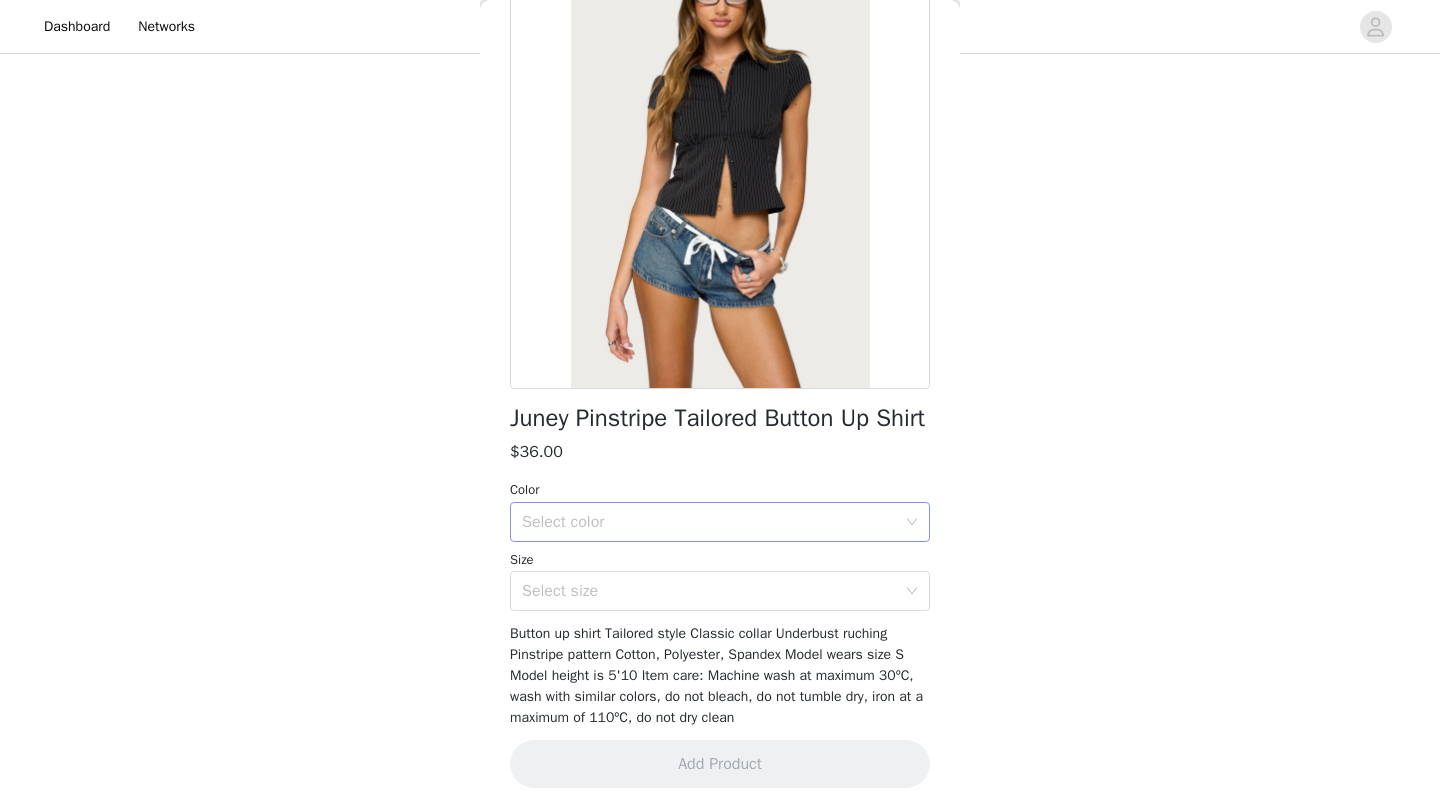 click on "Select color" at bounding box center [709, 522] 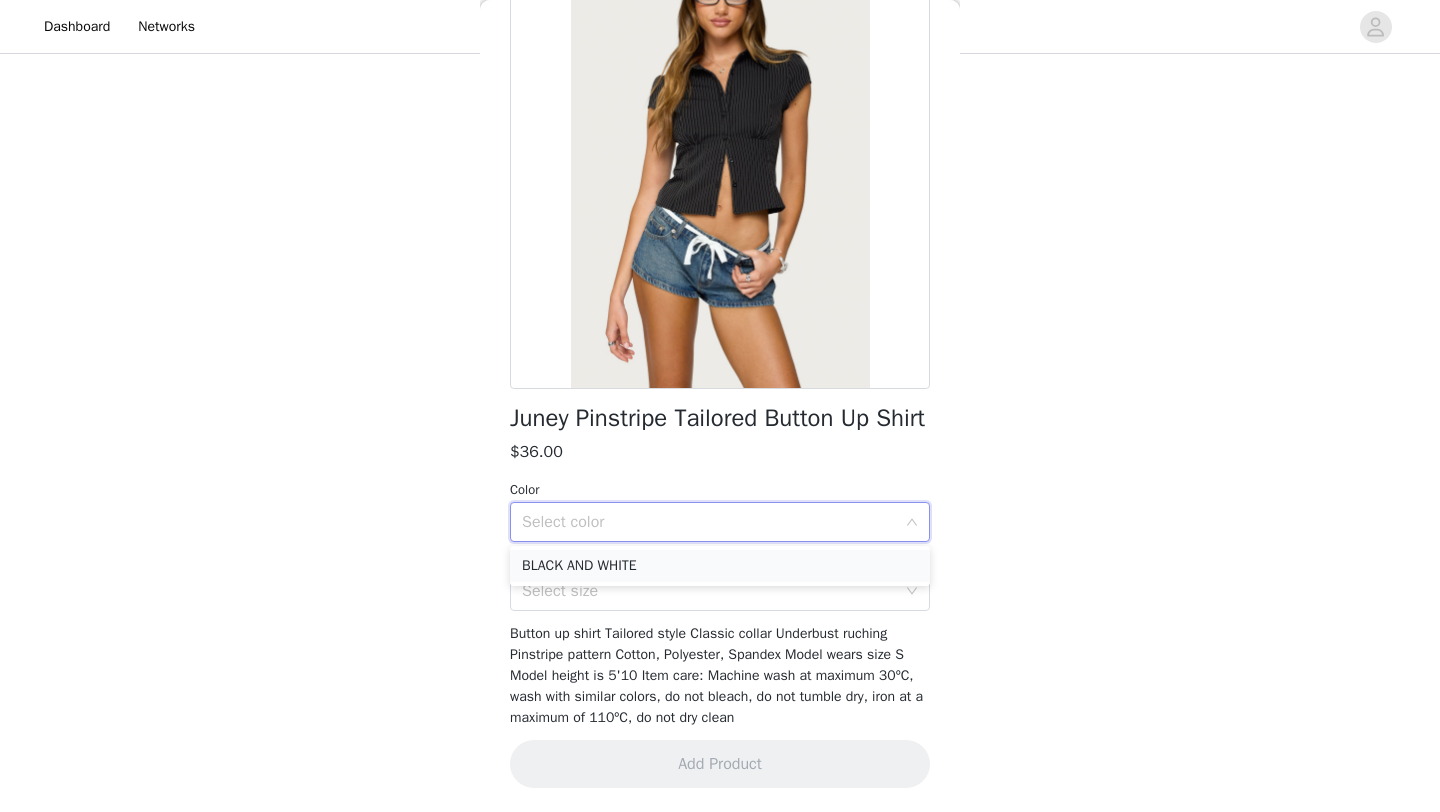 click on "BLACK AND WHITE" at bounding box center (720, 566) 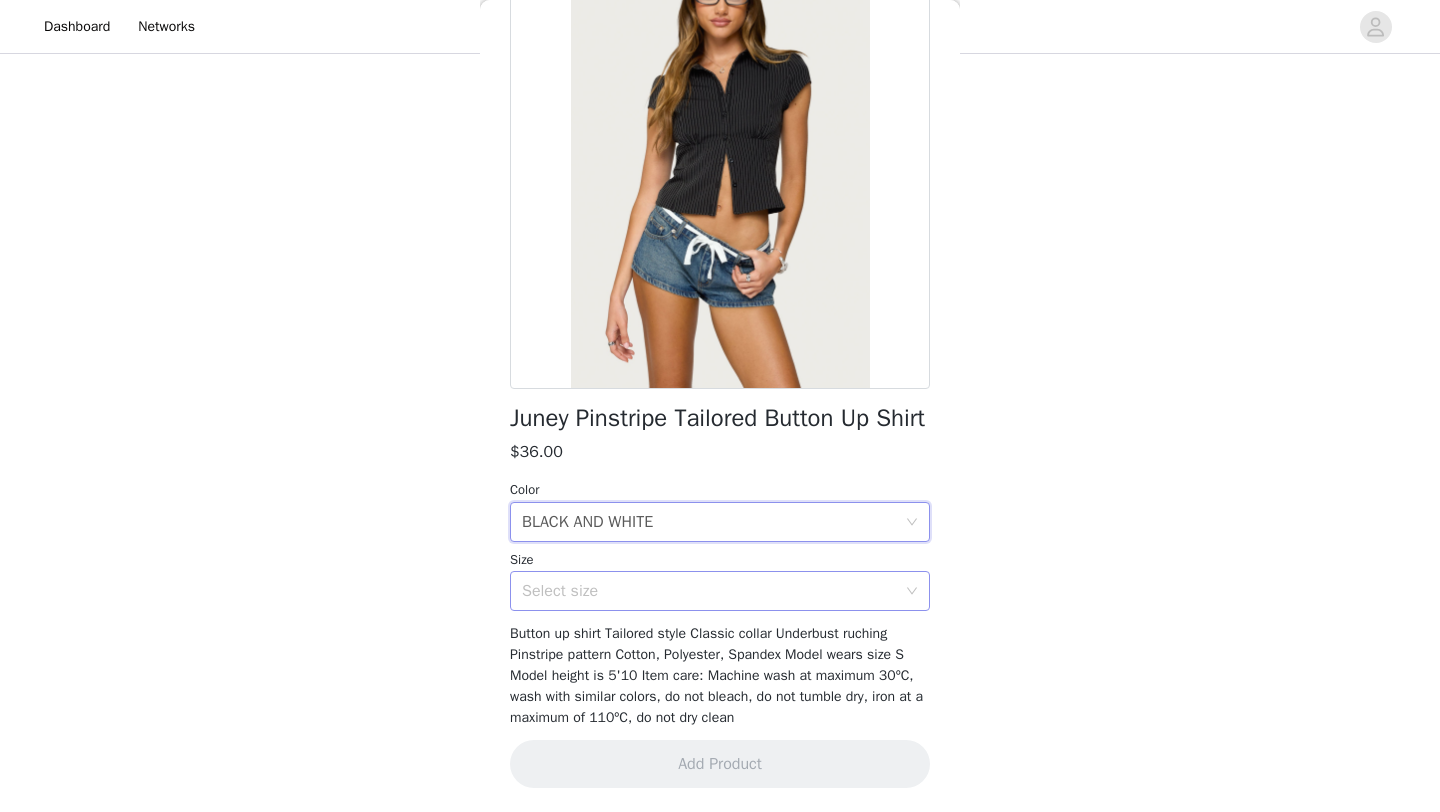 click on "Select size" at bounding box center (709, 591) 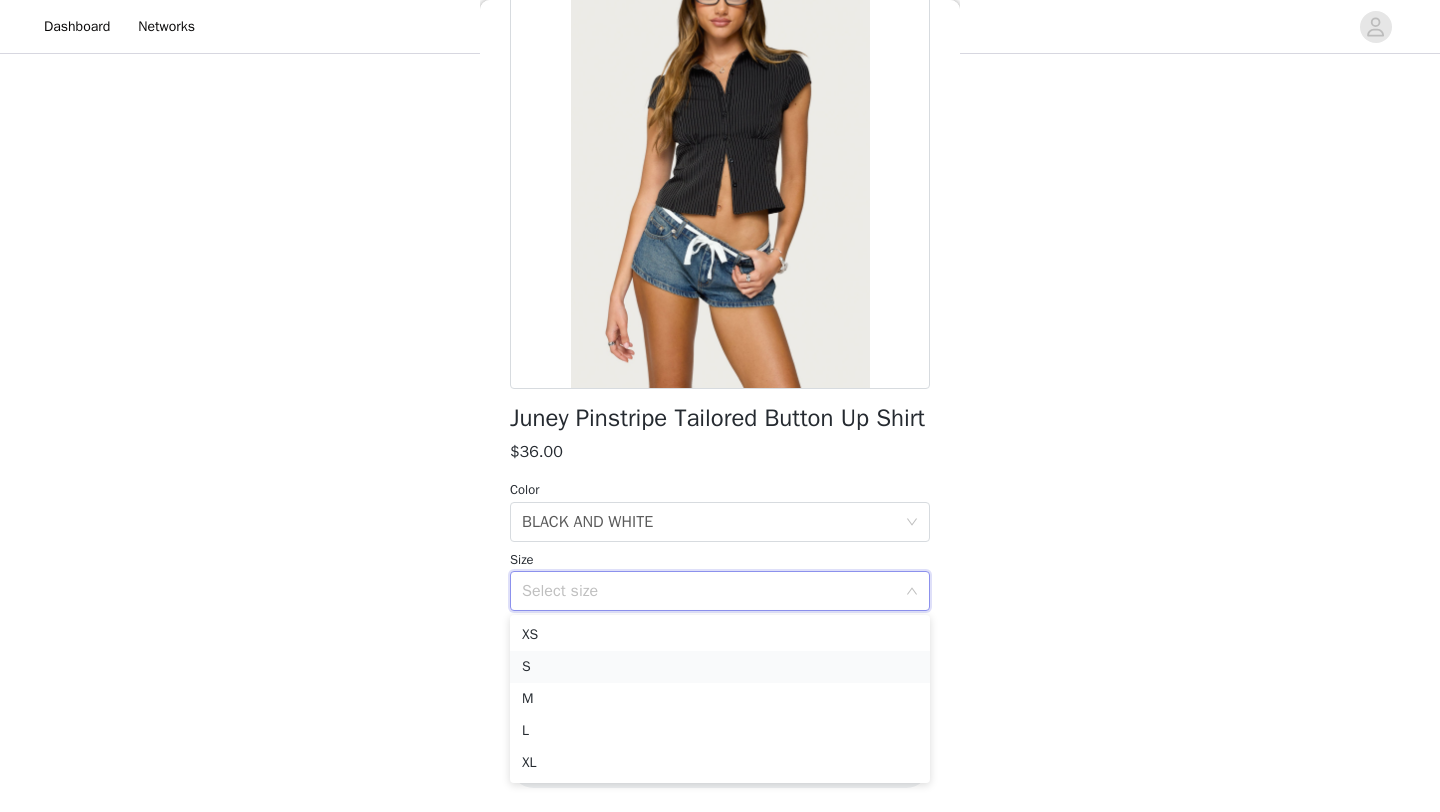 click on "S" at bounding box center [720, 667] 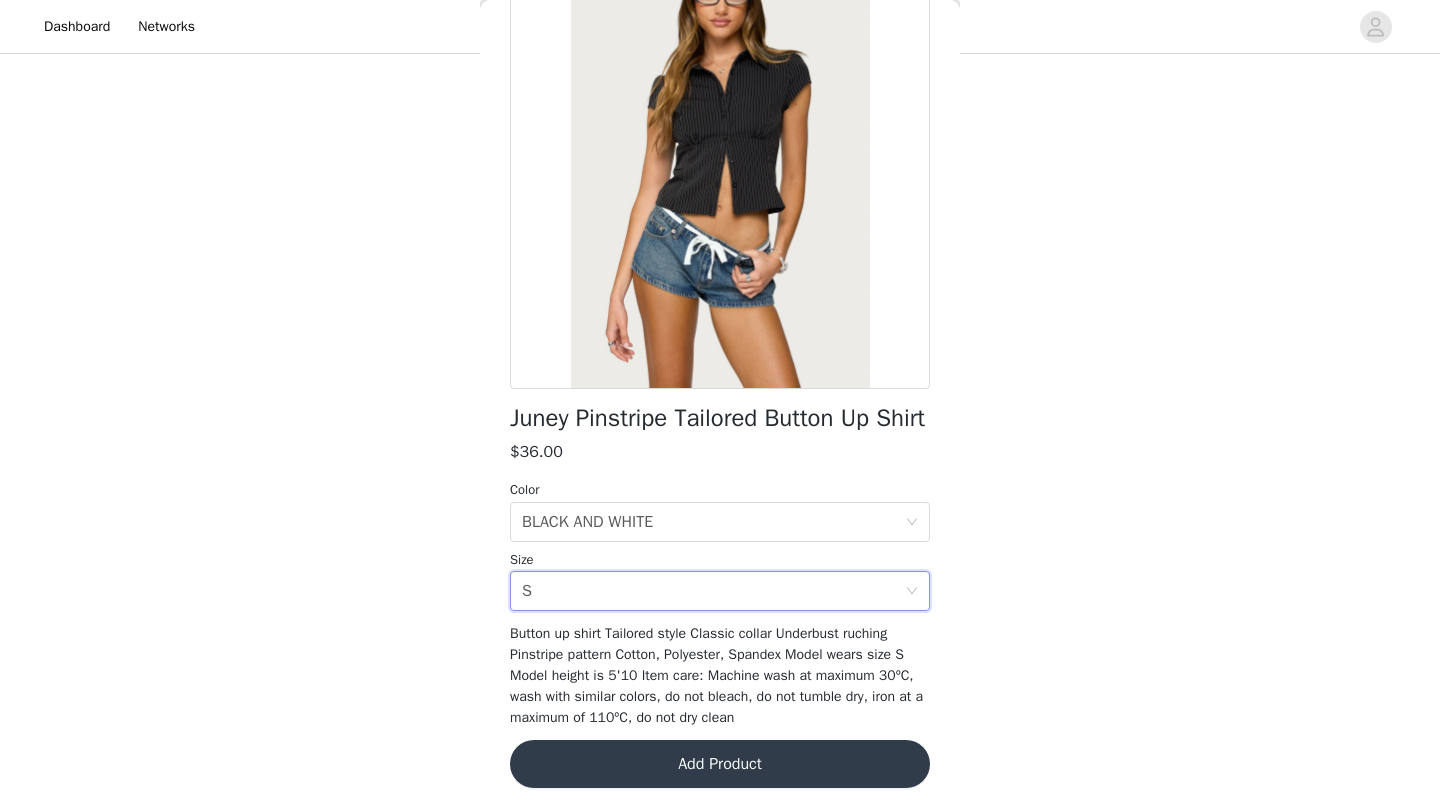 click on "Add Product" at bounding box center [720, 764] 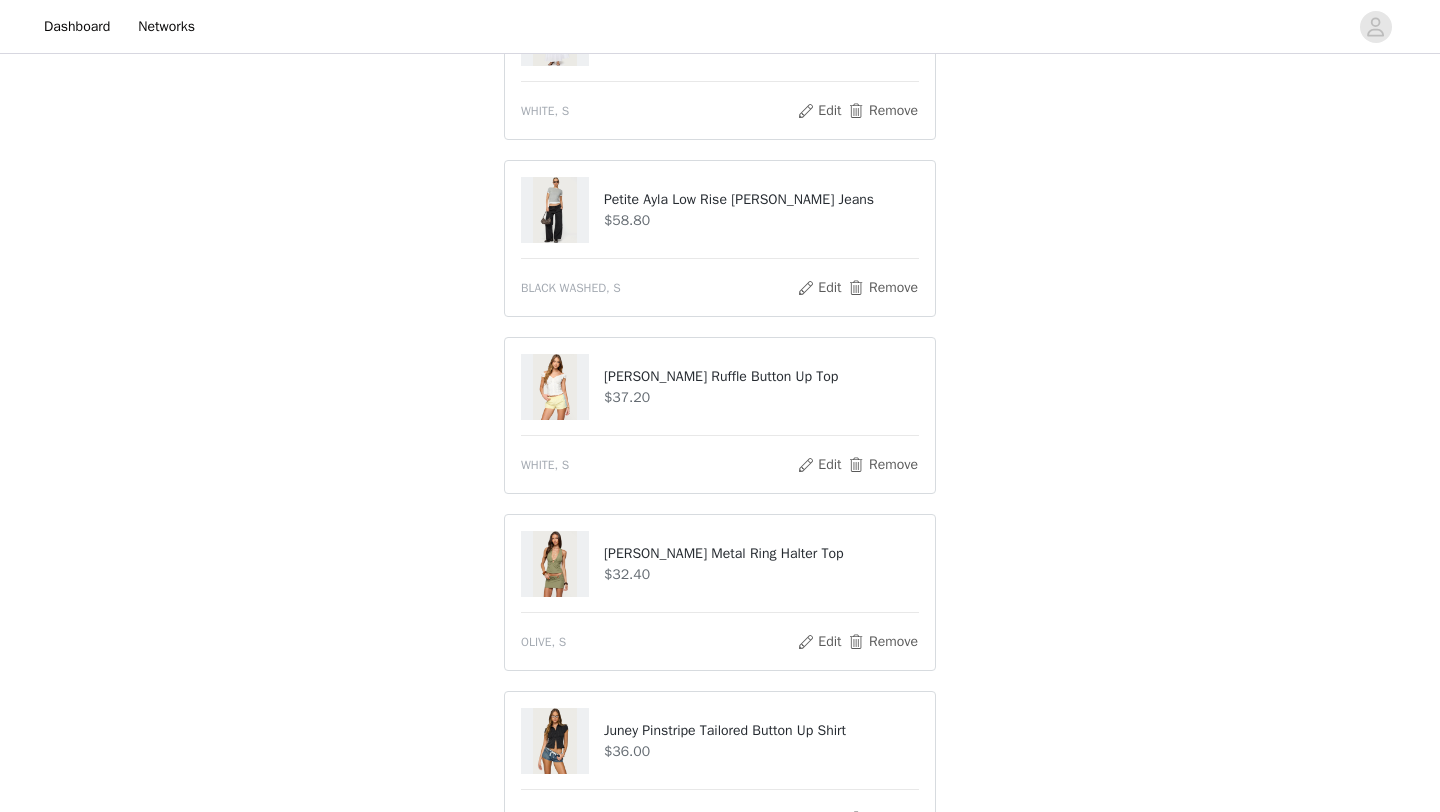 scroll, scrollTop: 1337, scrollLeft: 0, axis: vertical 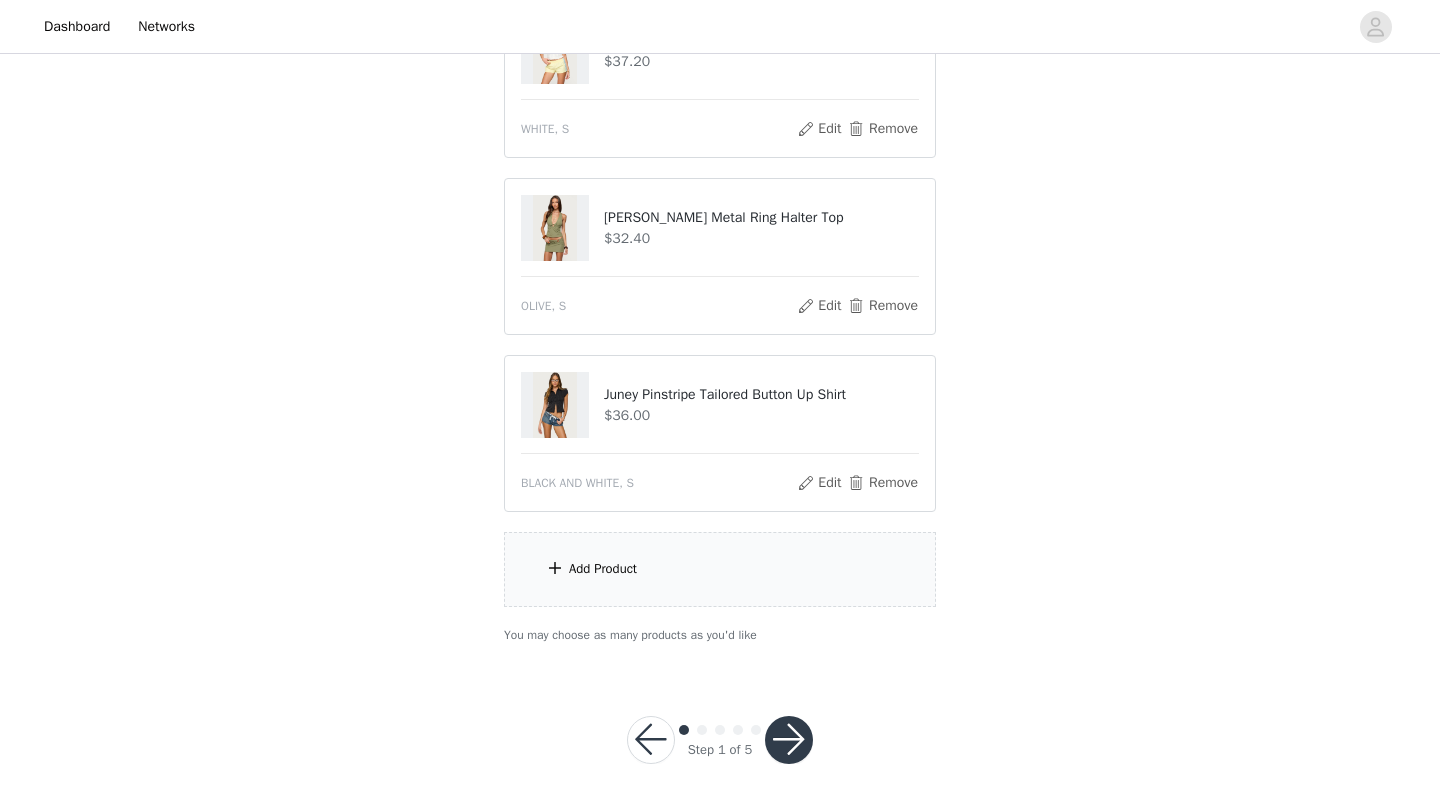 click on "Add Product" at bounding box center (720, 569) 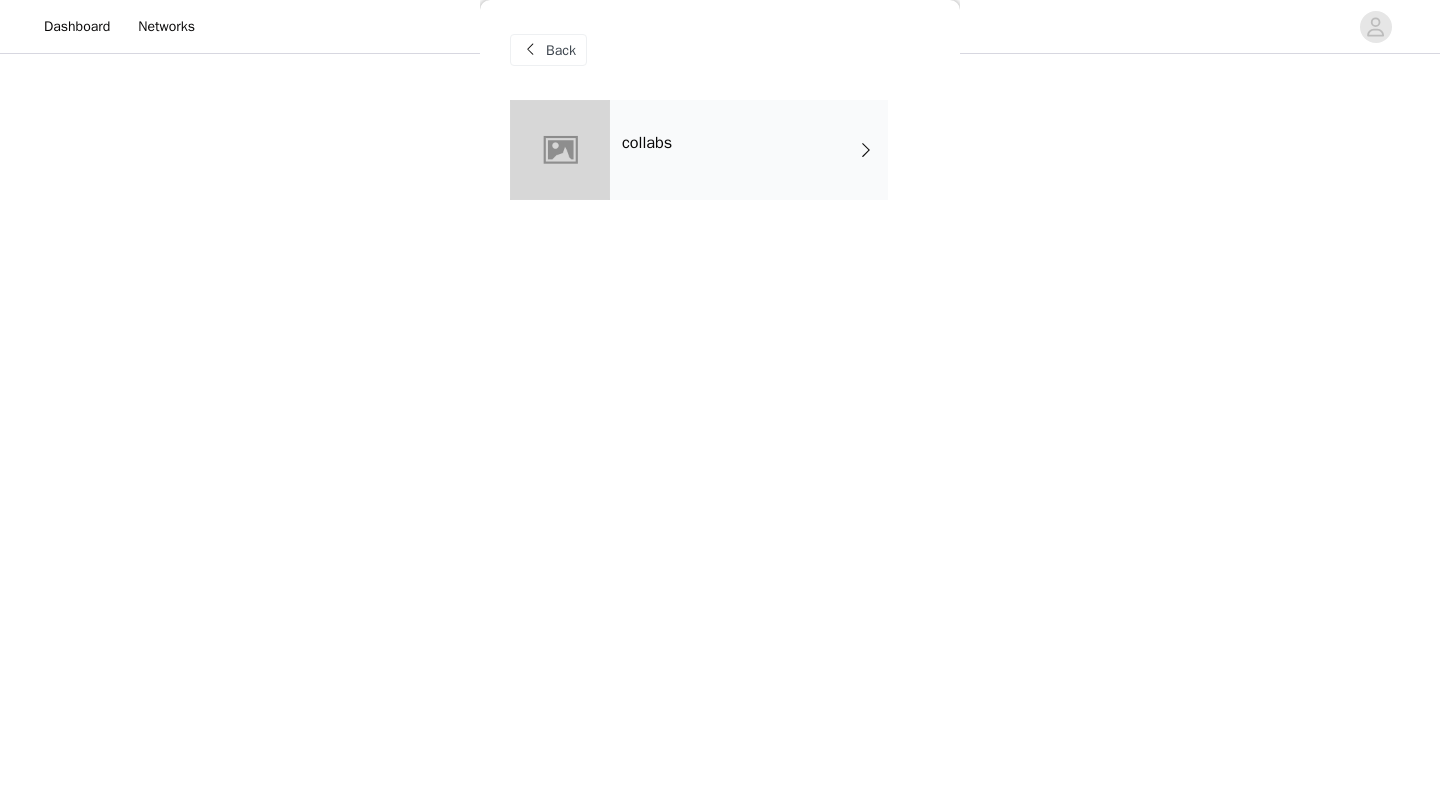 click on "collabs" at bounding box center [749, 150] 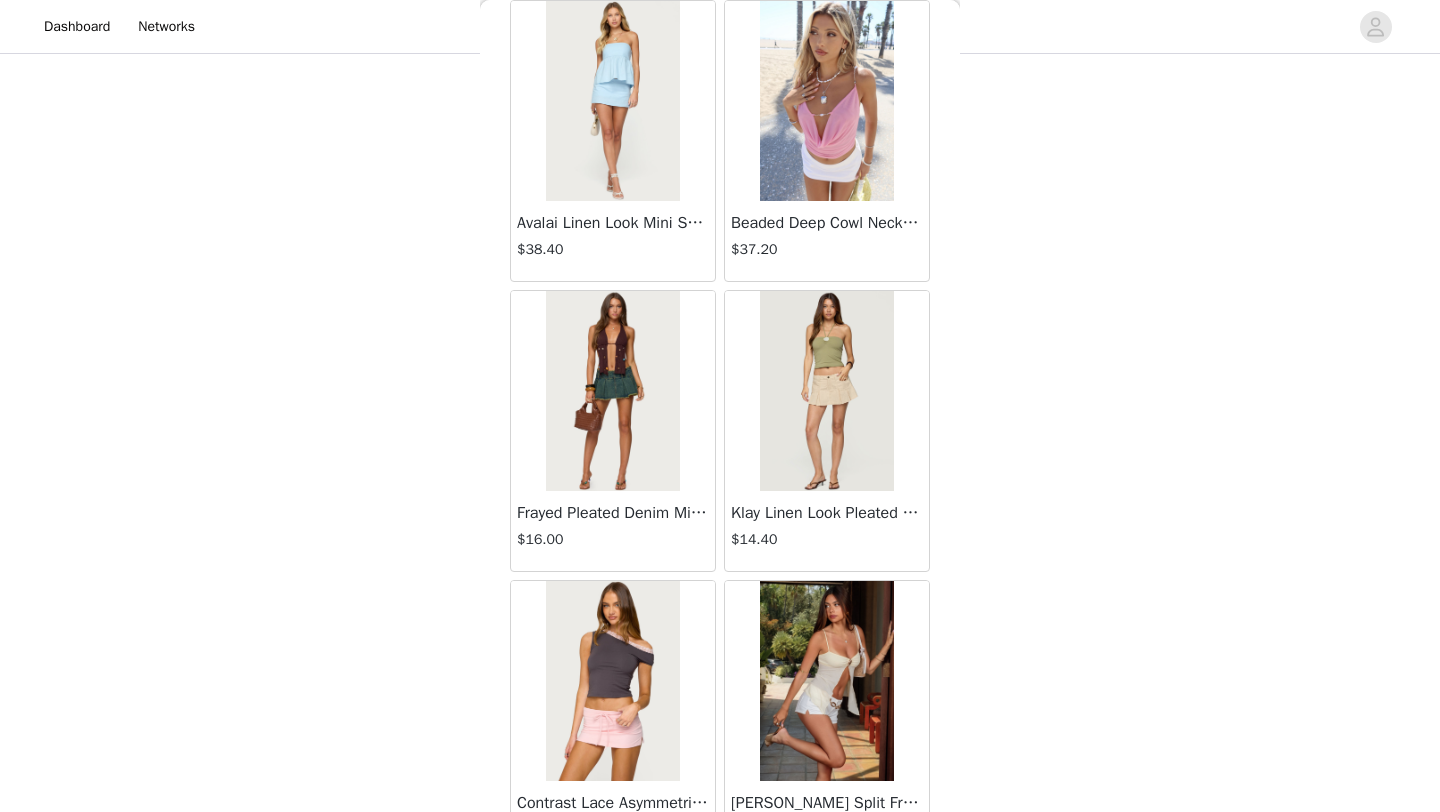 scroll, scrollTop: 2248, scrollLeft: 0, axis: vertical 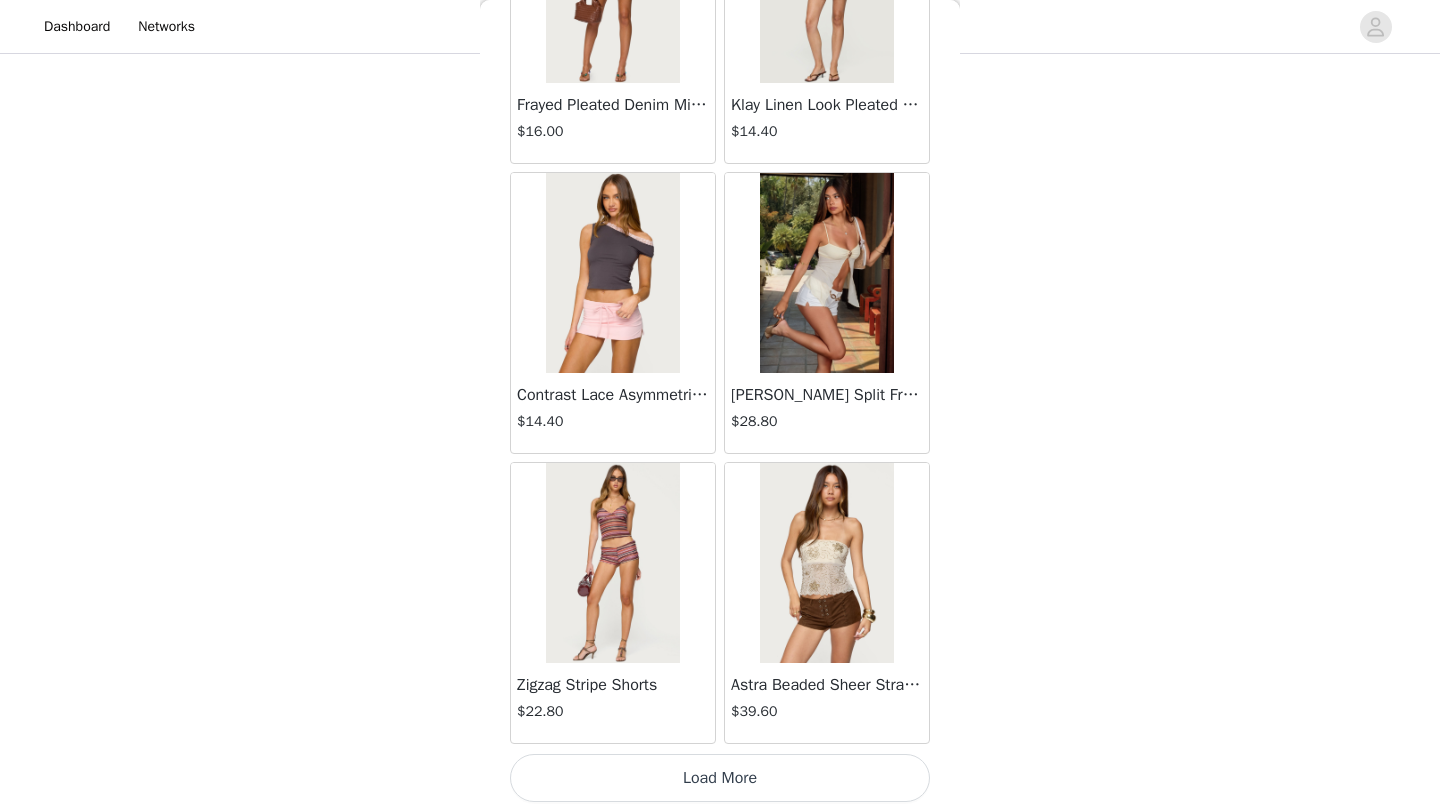 click on "Load More" at bounding box center (720, 778) 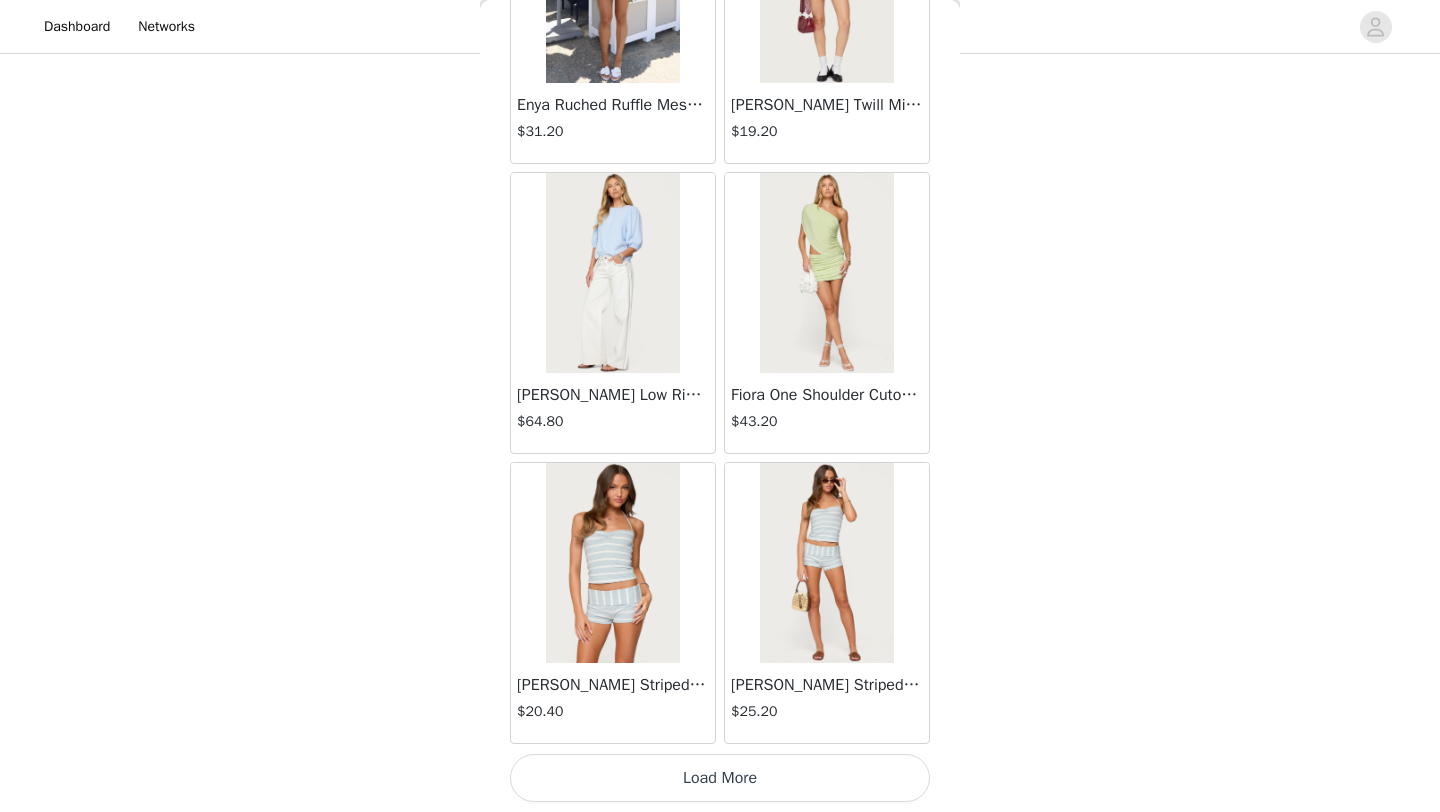 click on "Load More" at bounding box center (720, 778) 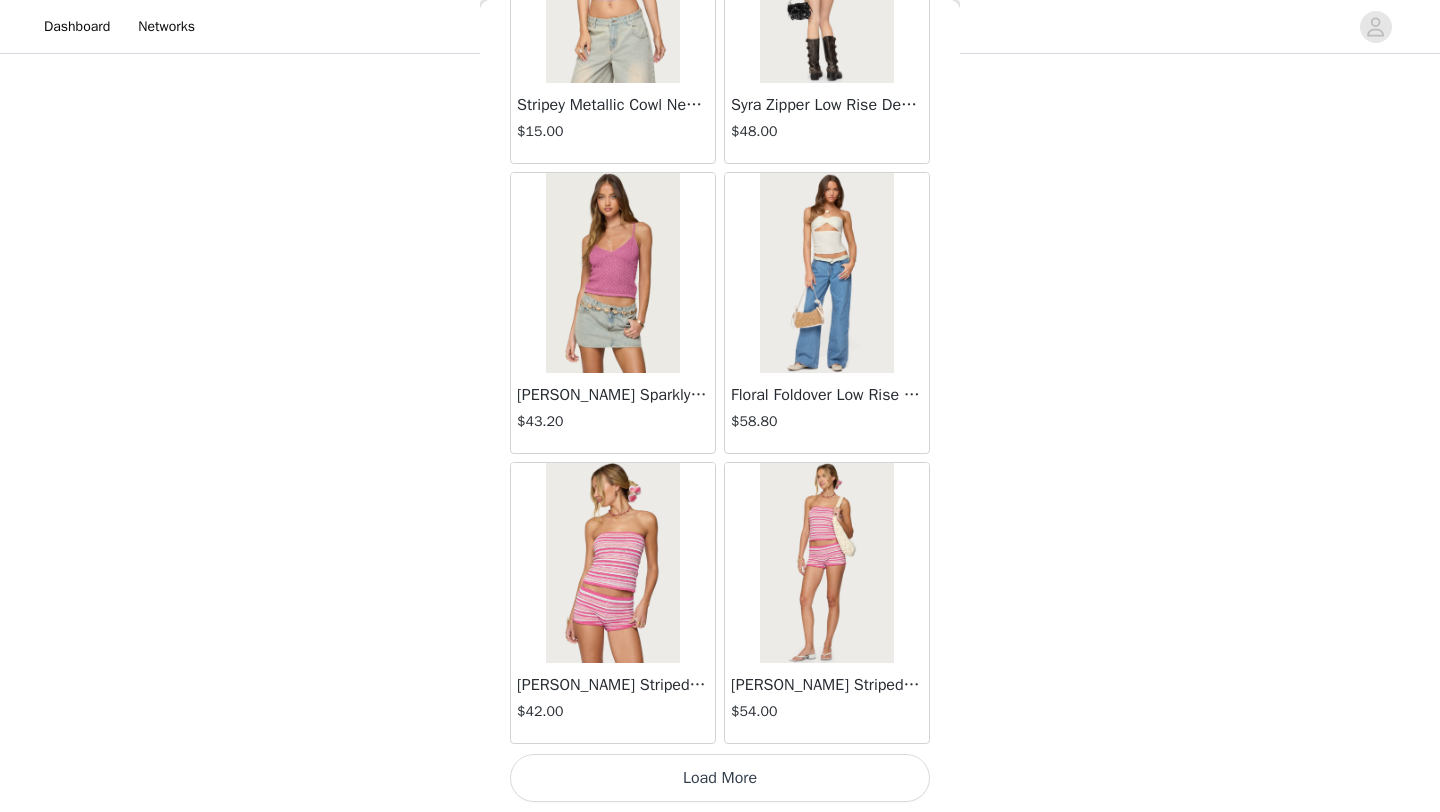 click on "Load More" at bounding box center [720, 778] 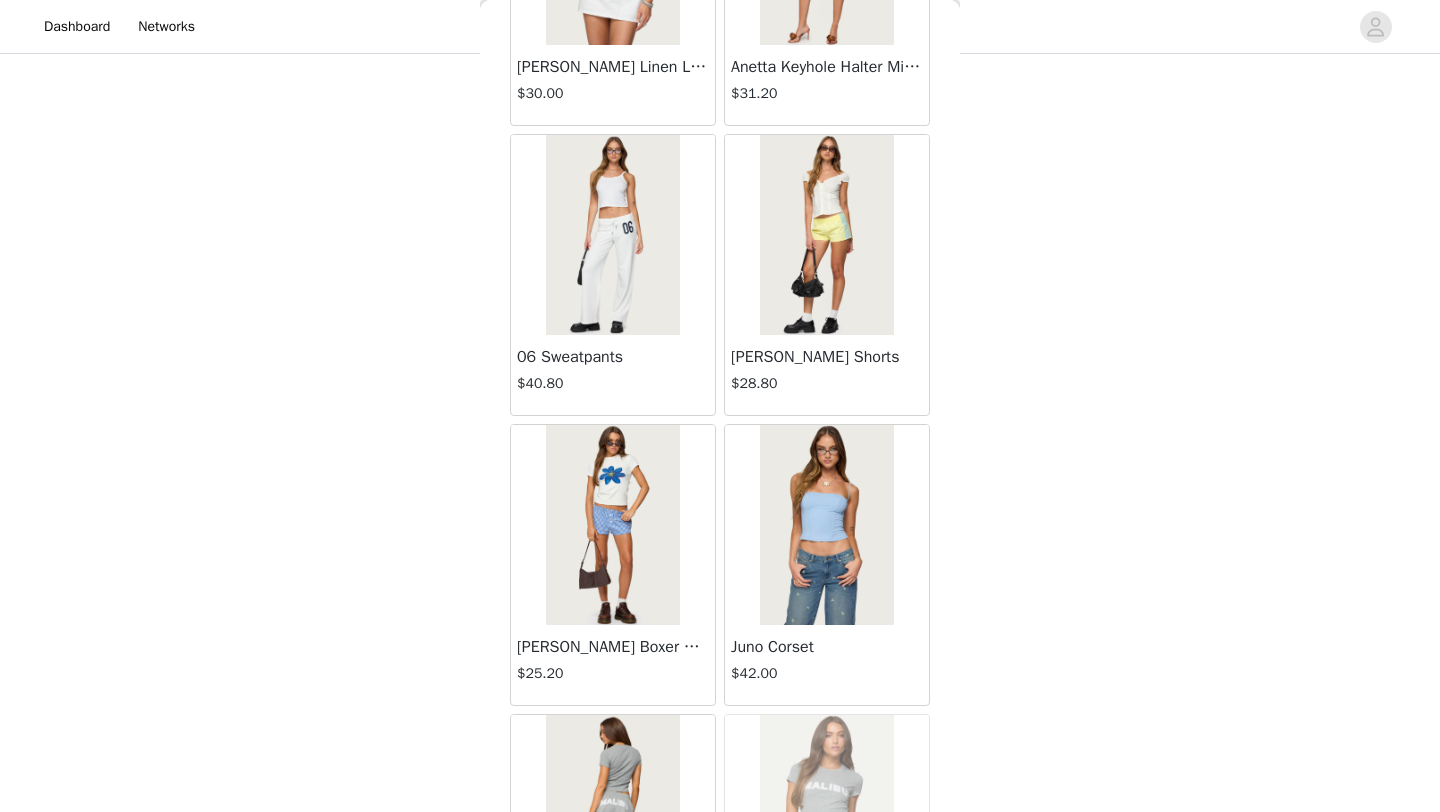 scroll, scrollTop: 10948, scrollLeft: 0, axis: vertical 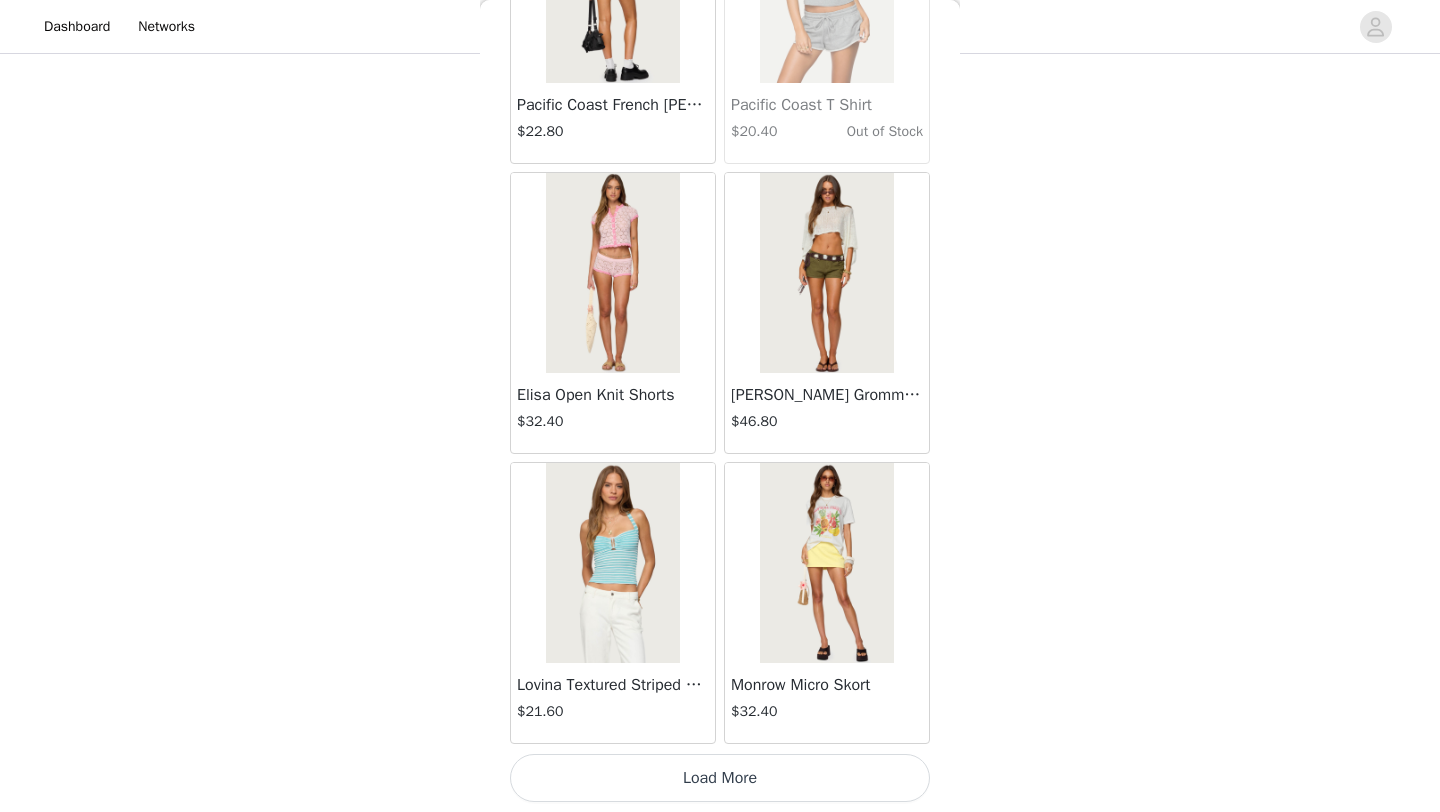 click on "Load More" at bounding box center (720, 778) 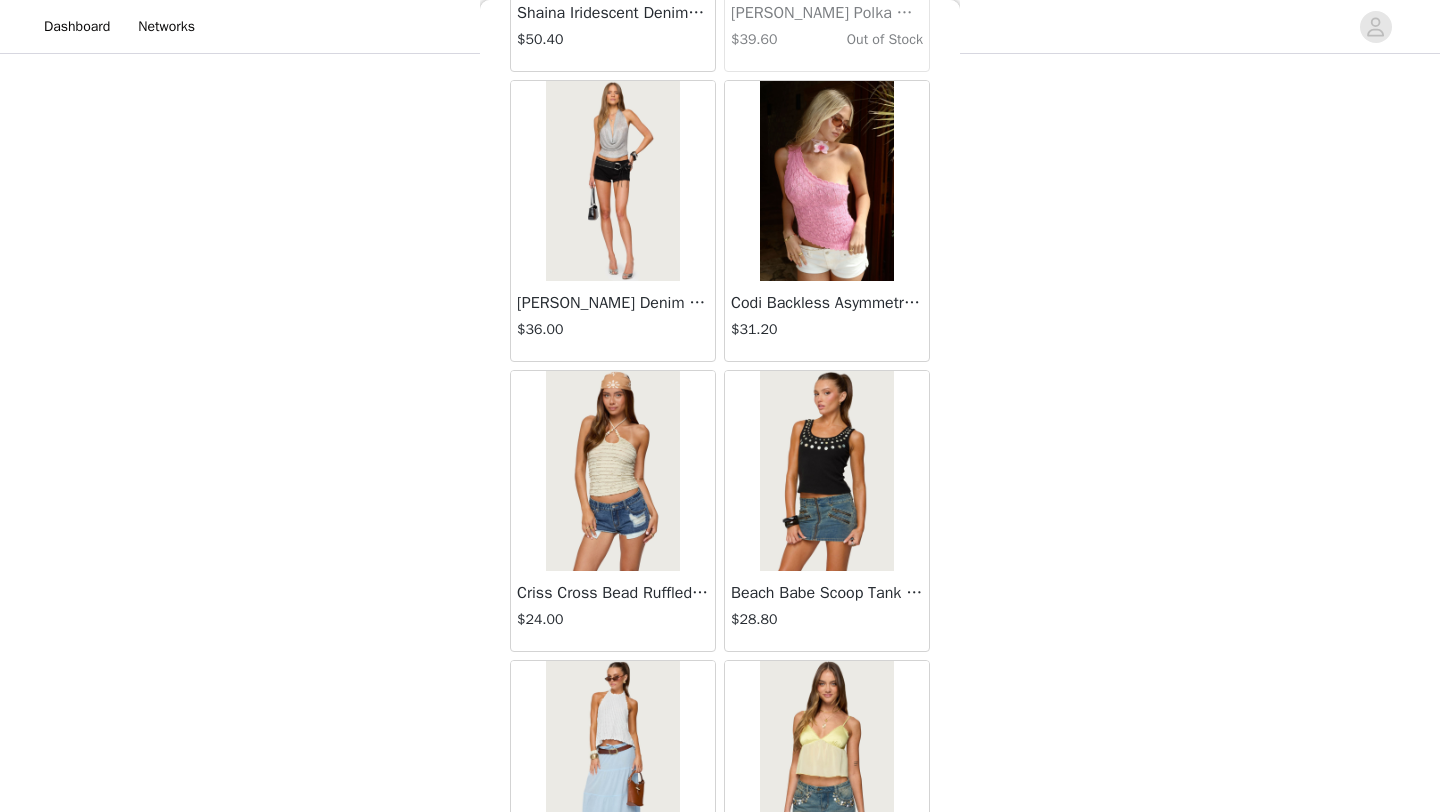 scroll, scrollTop: 13848, scrollLeft: 0, axis: vertical 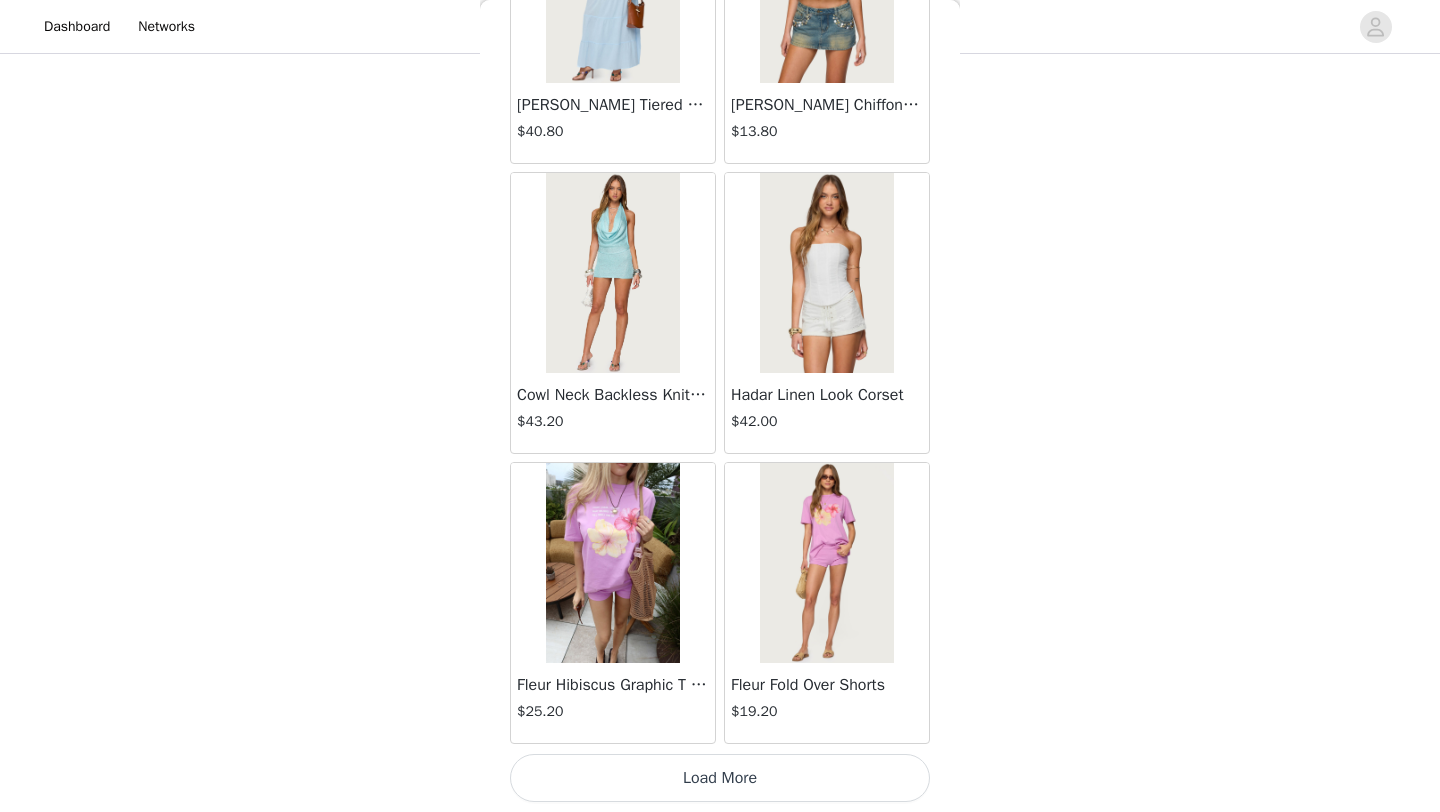 click on "Load More" at bounding box center [720, 778] 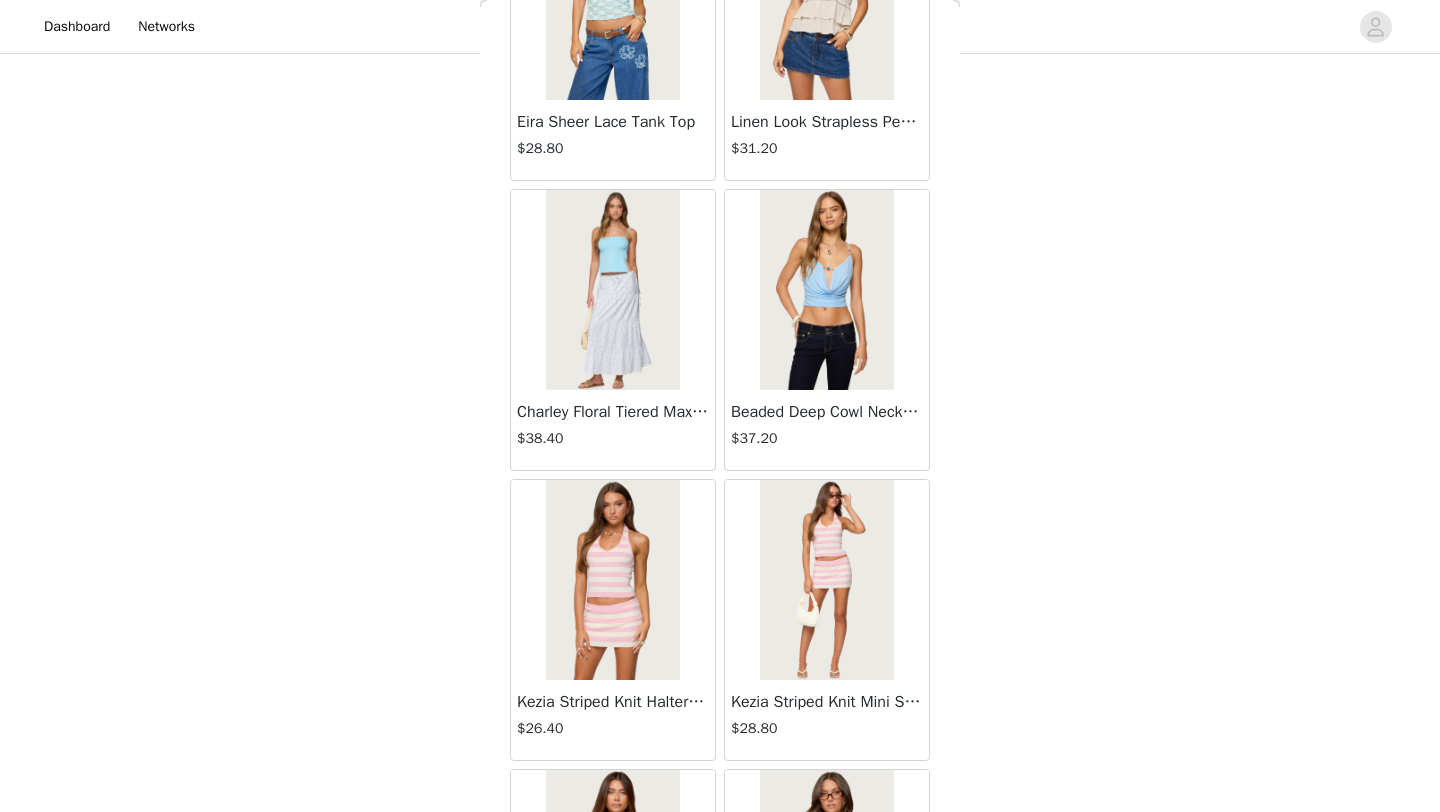 scroll, scrollTop: 16748, scrollLeft: 0, axis: vertical 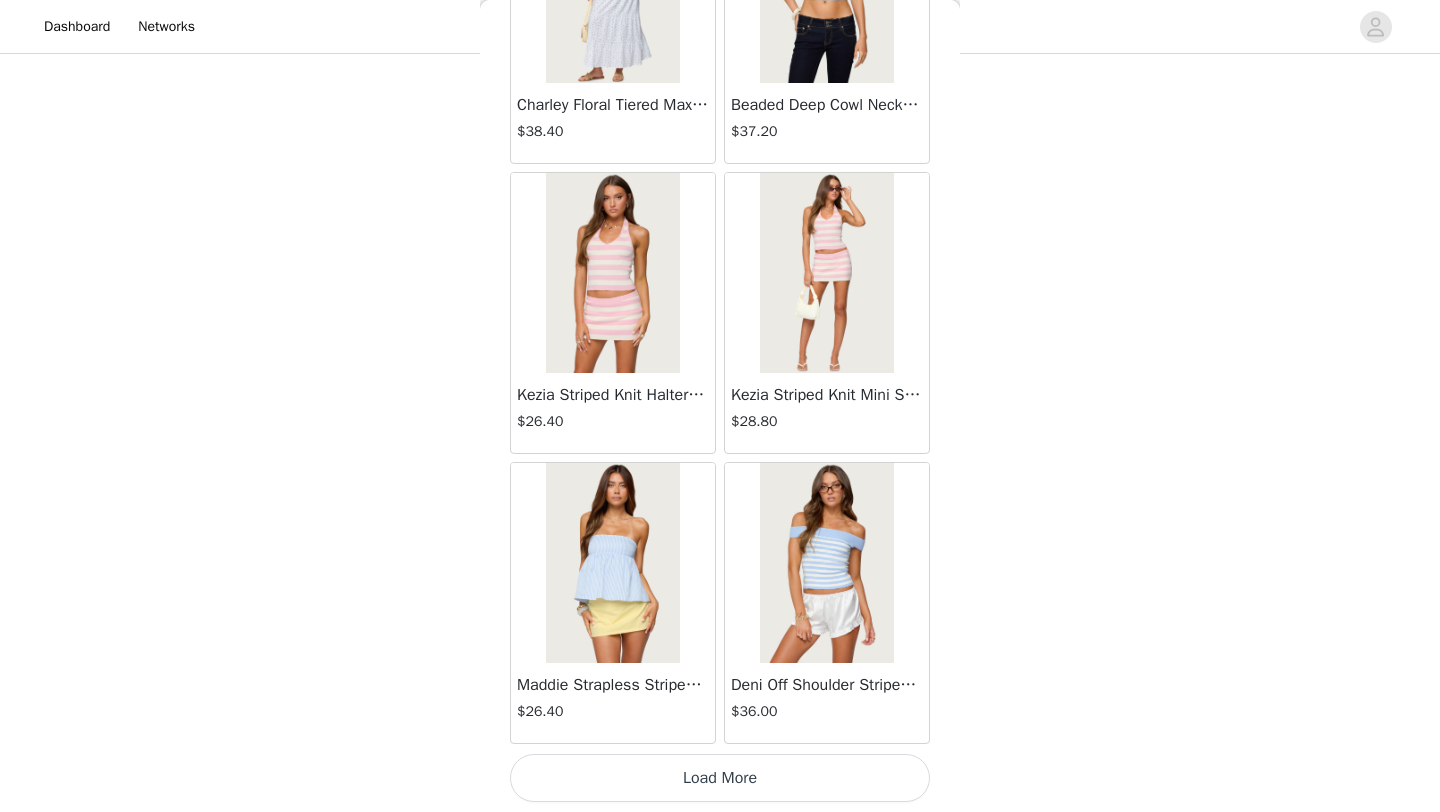 click on "Load More" at bounding box center (720, 778) 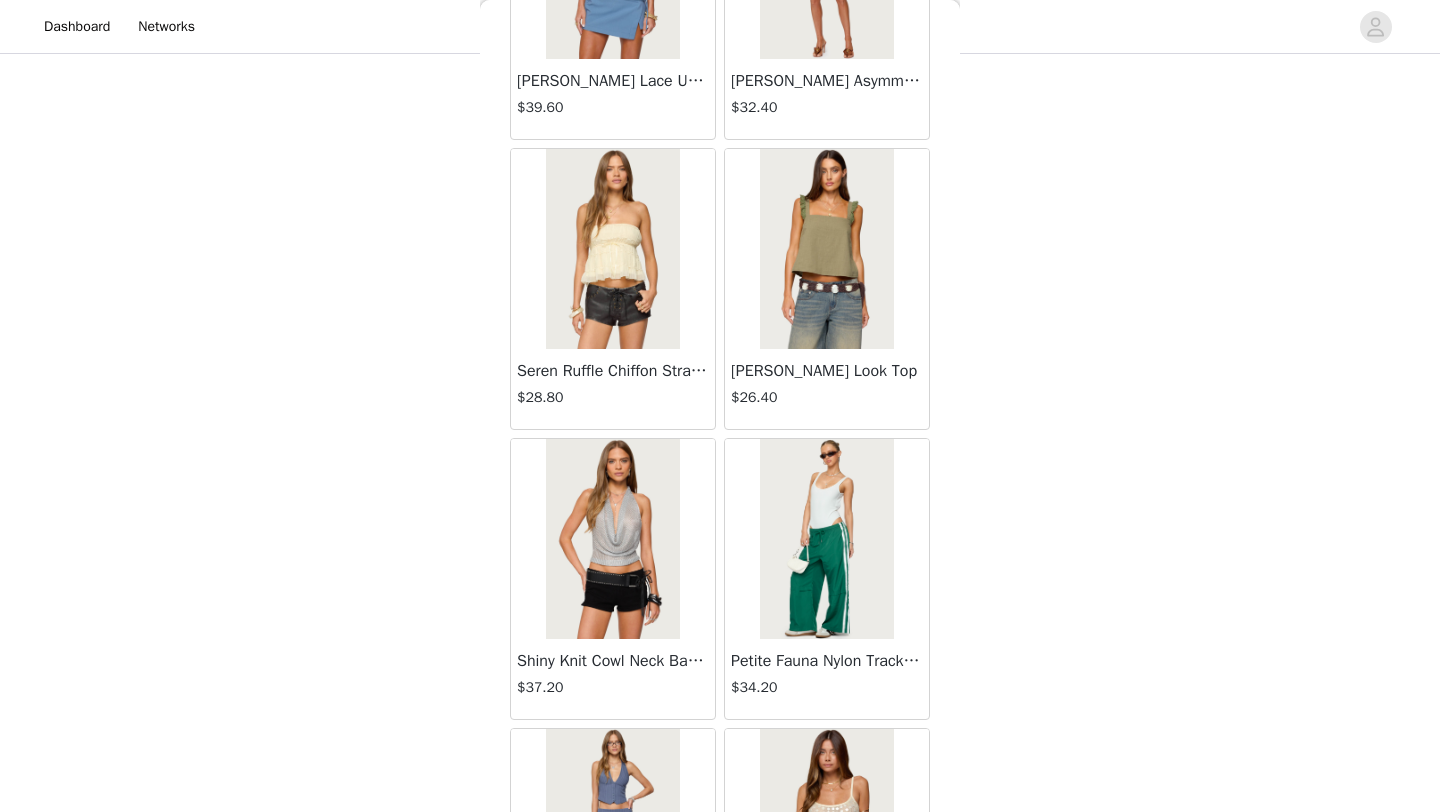 scroll, scrollTop: 19648, scrollLeft: 0, axis: vertical 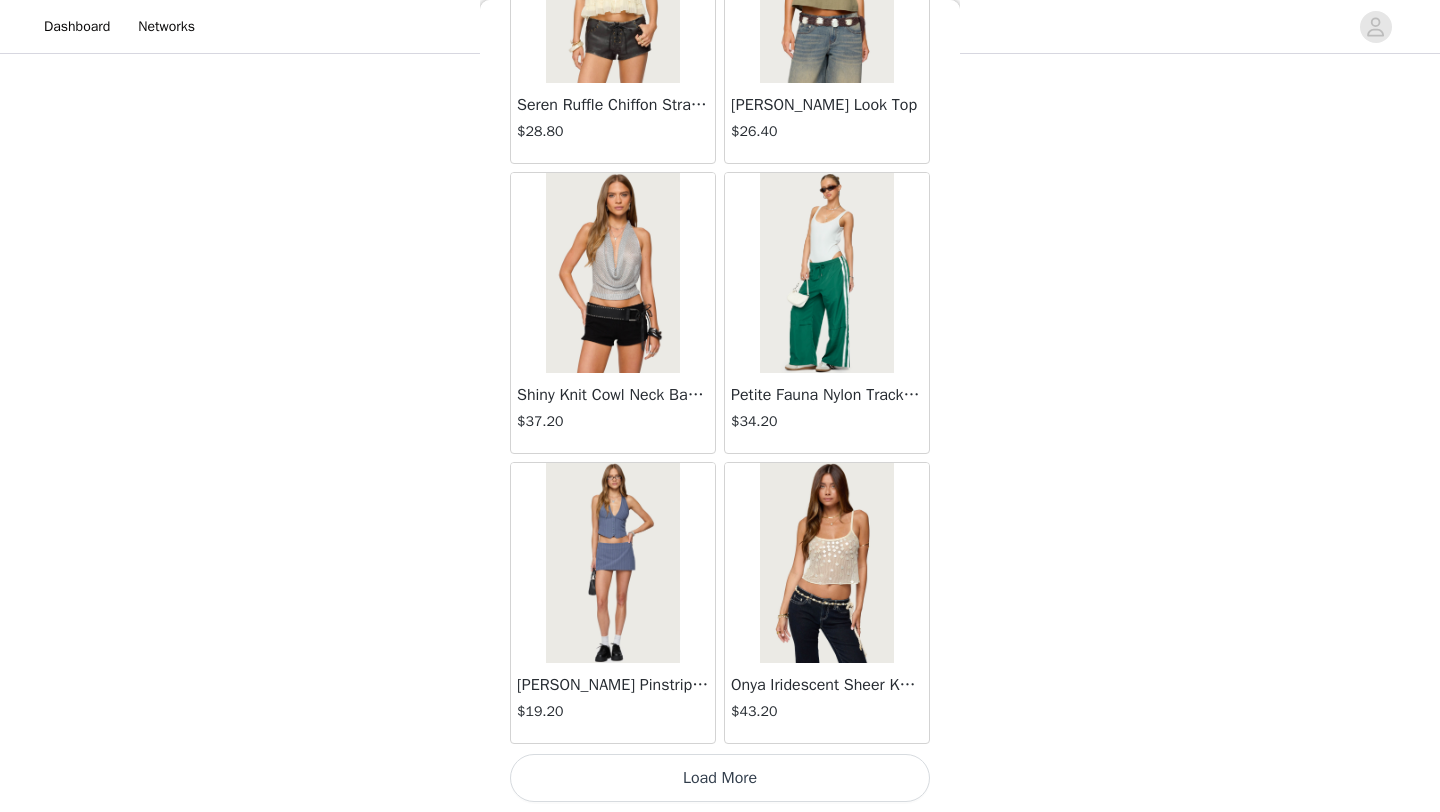 click on "Load More" at bounding box center (720, 778) 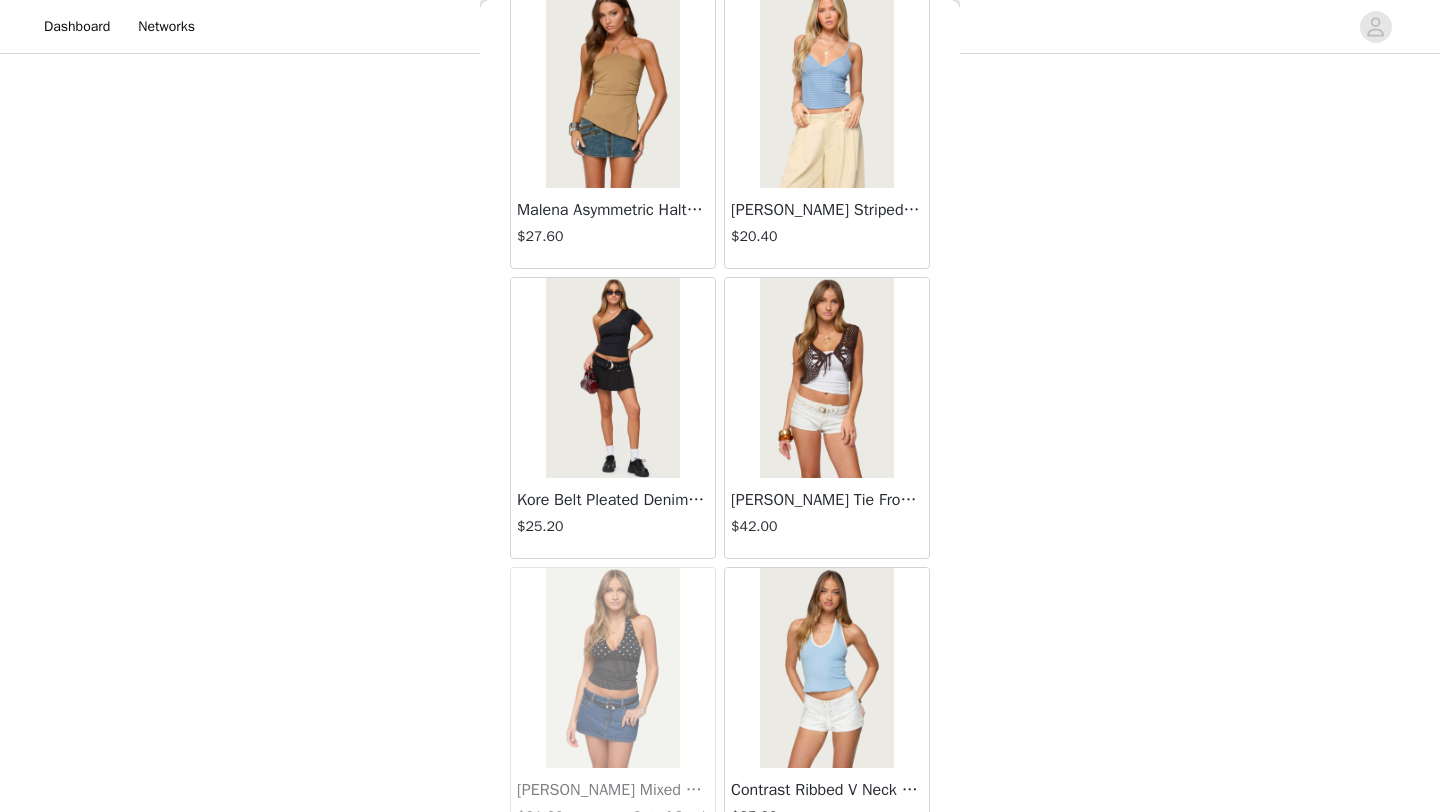 scroll, scrollTop: 22548, scrollLeft: 0, axis: vertical 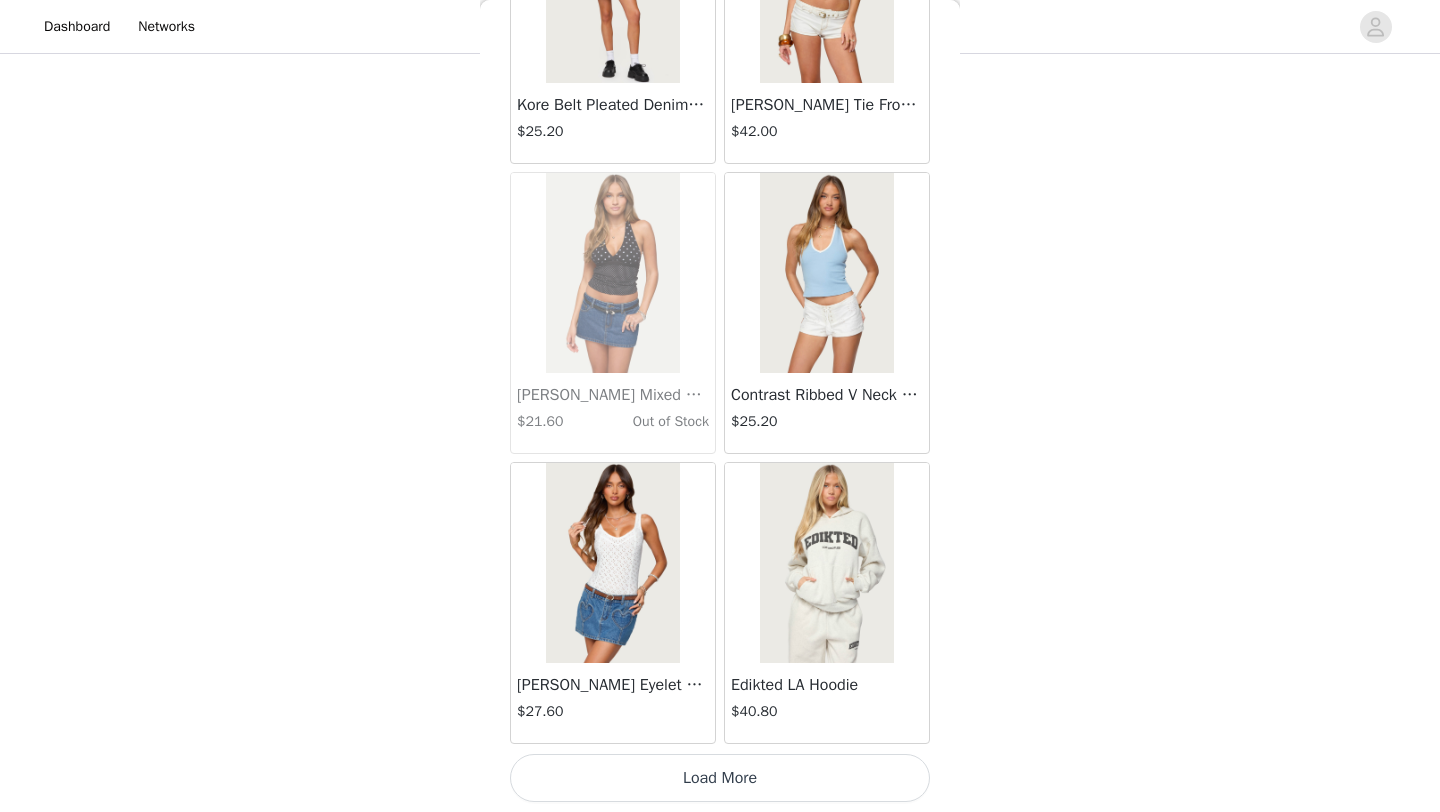 click on "Load More" at bounding box center (720, 778) 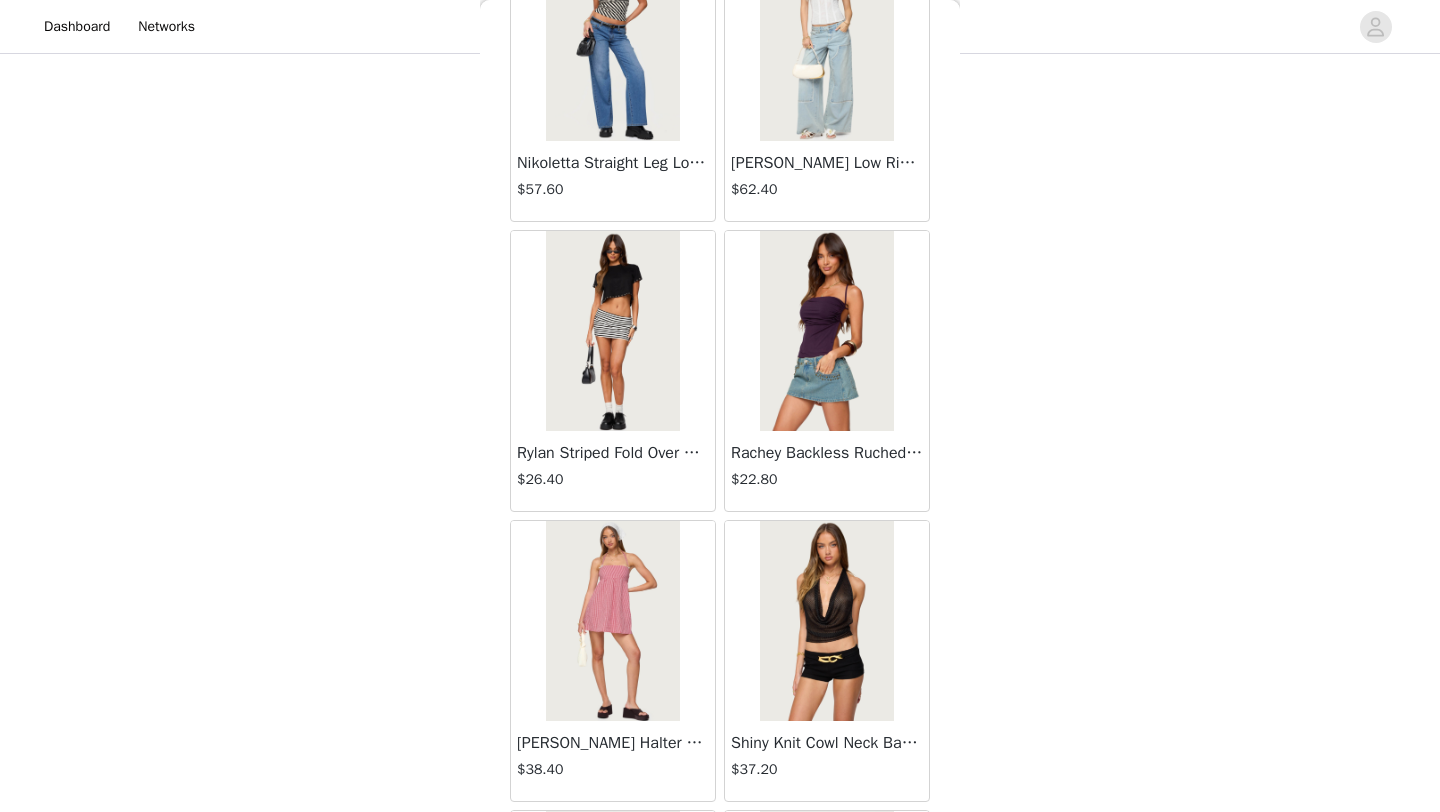 scroll, scrollTop: 25448, scrollLeft: 0, axis: vertical 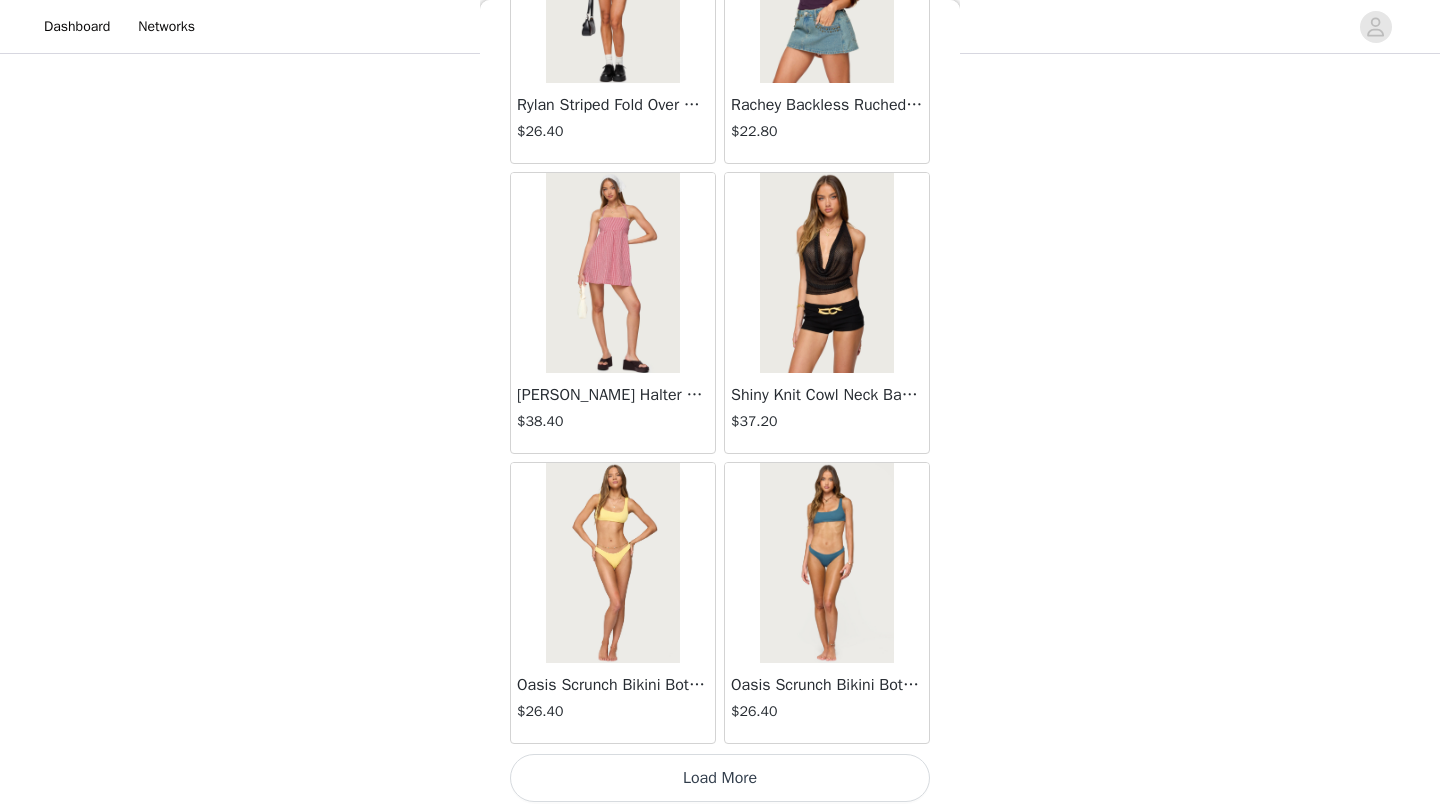 click on "Load More" at bounding box center (720, 778) 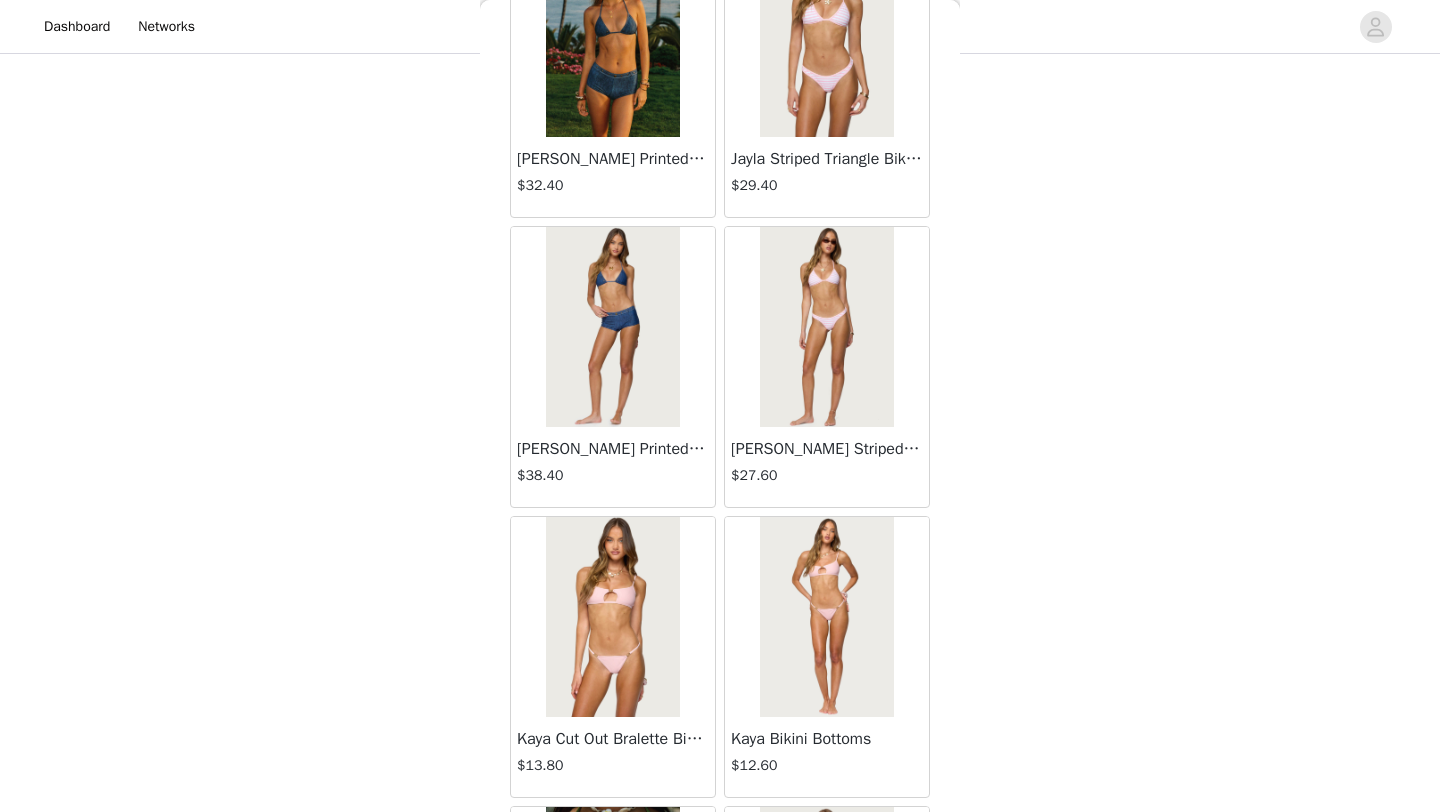 scroll, scrollTop: 28348, scrollLeft: 0, axis: vertical 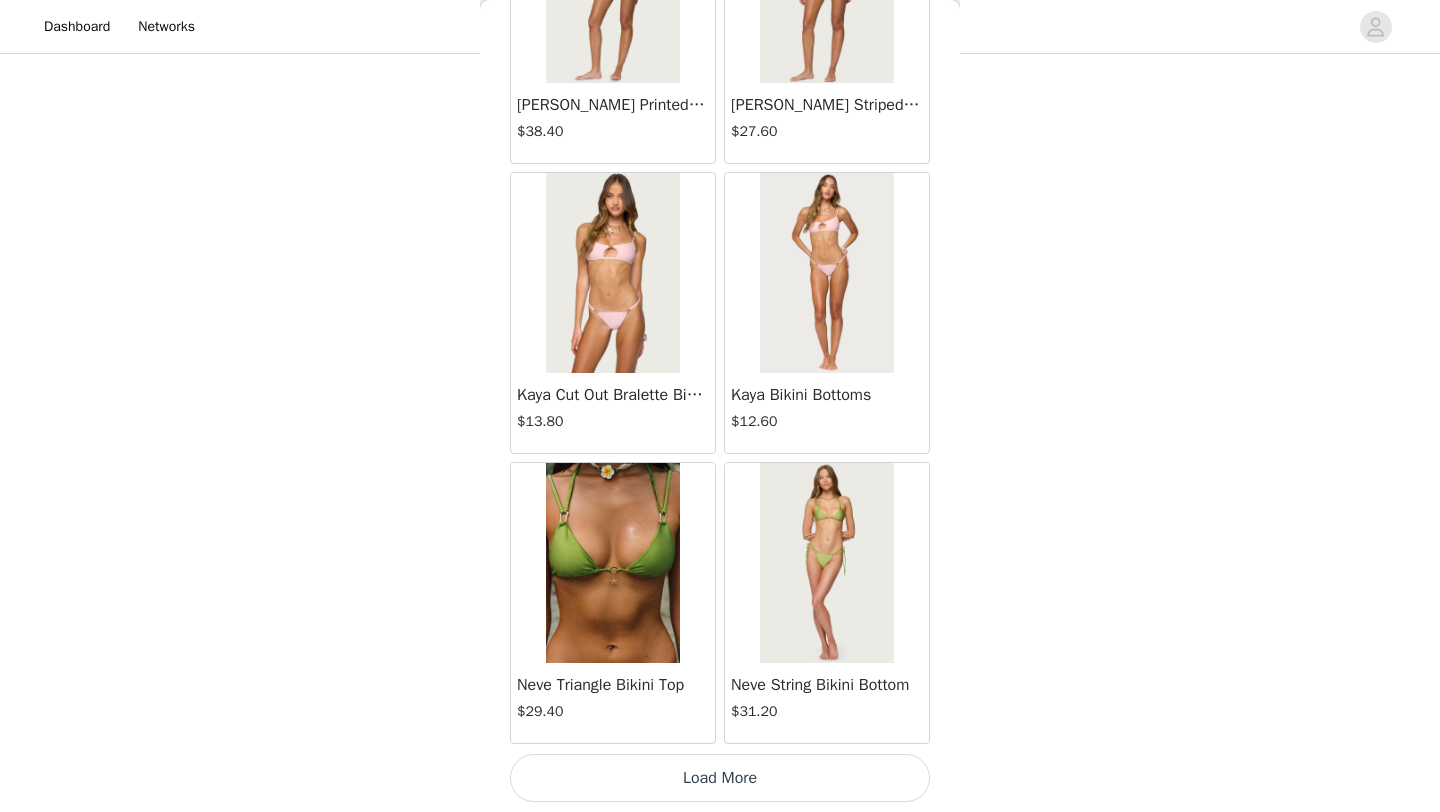 click on "Load More" at bounding box center (720, 778) 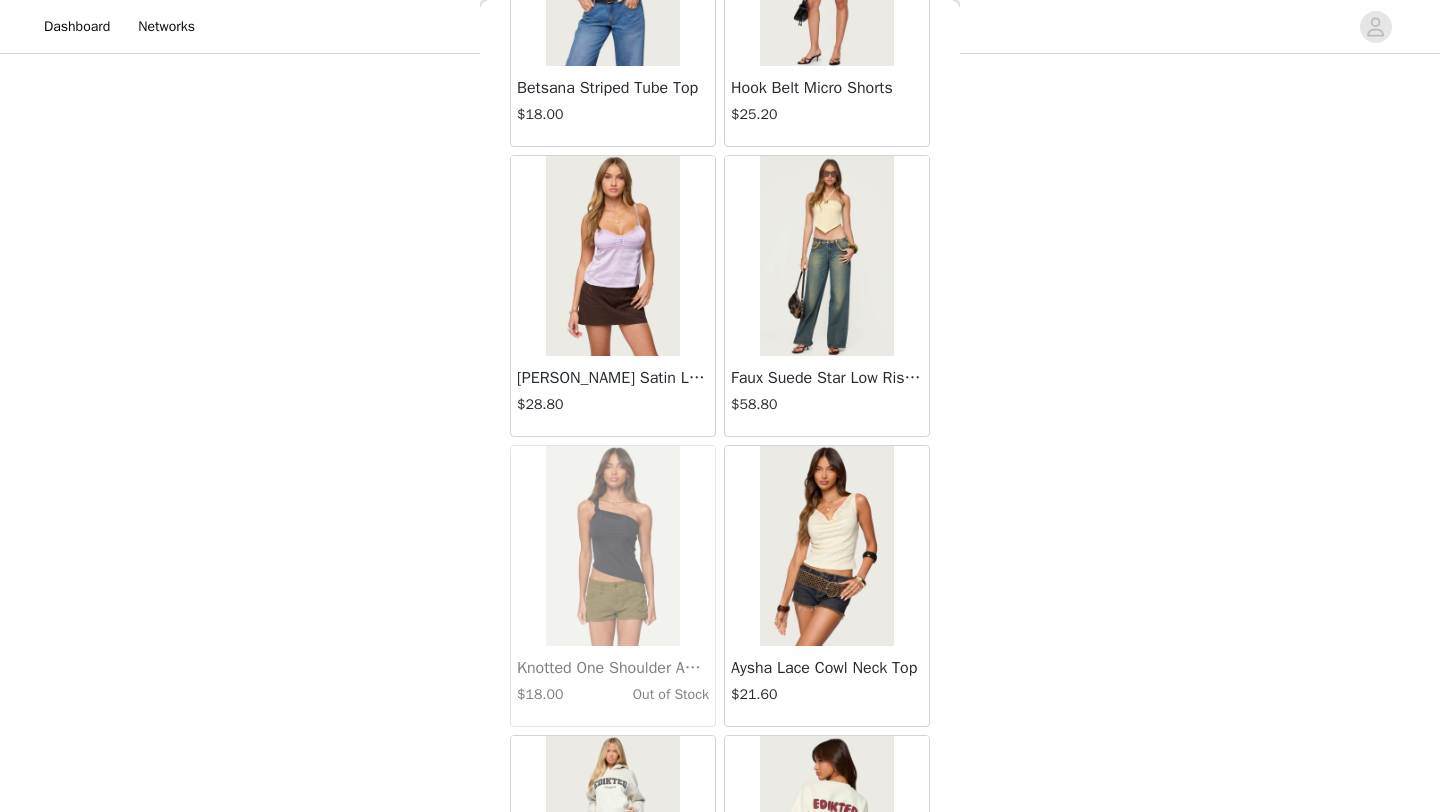 scroll, scrollTop: 31248, scrollLeft: 0, axis: vertical 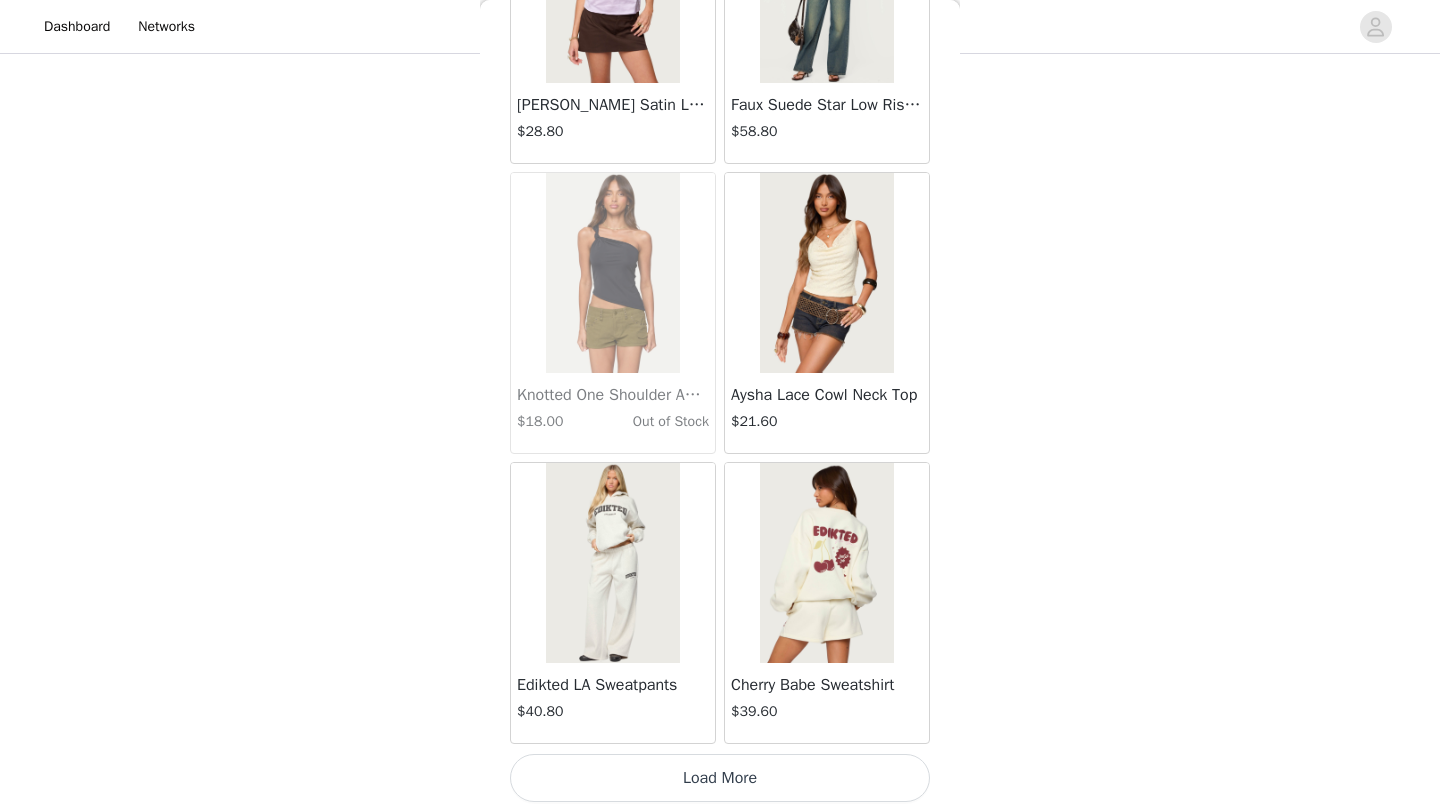 click on "Load More" at bounding box center [720, 778] 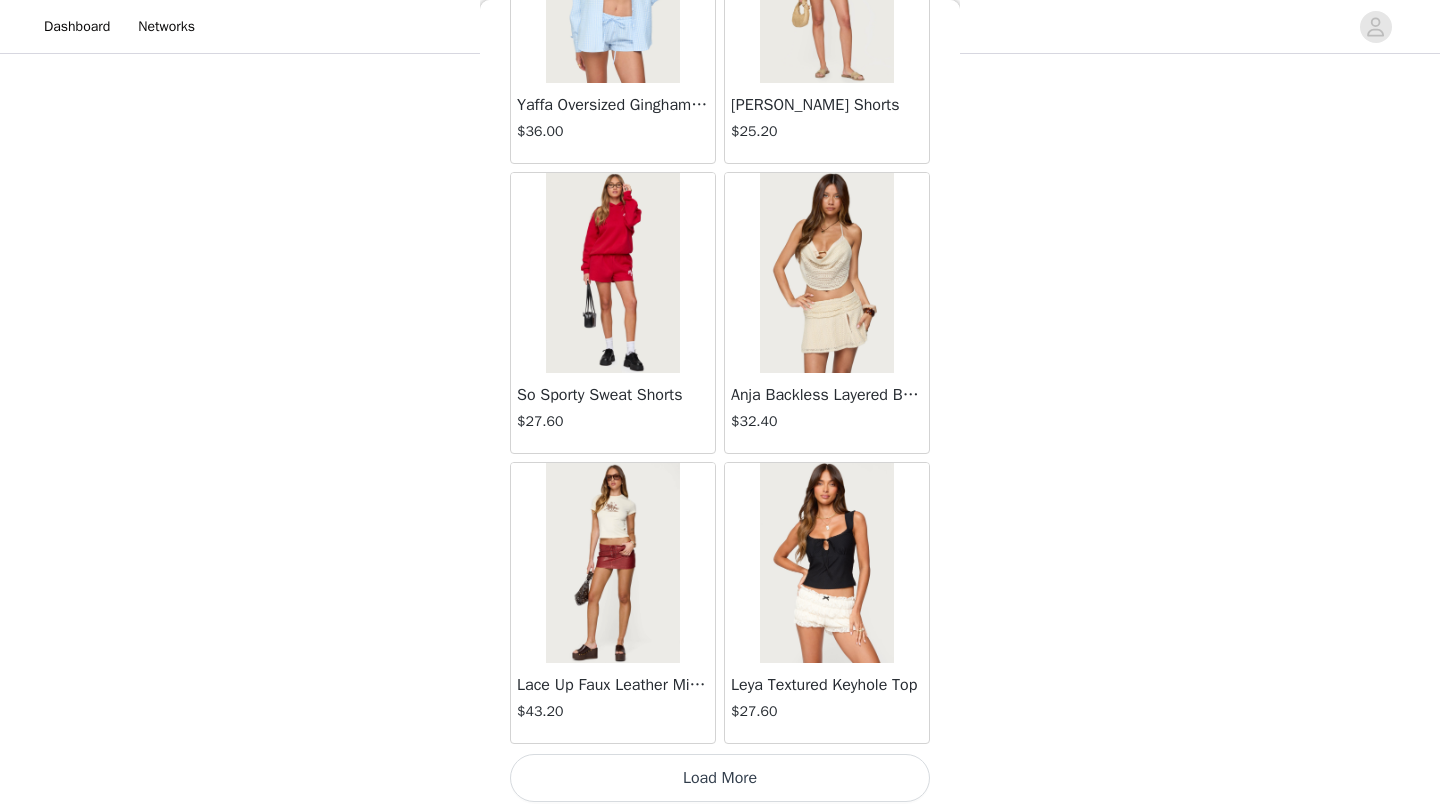 click on "Load More" at bounding box center [720, 778] 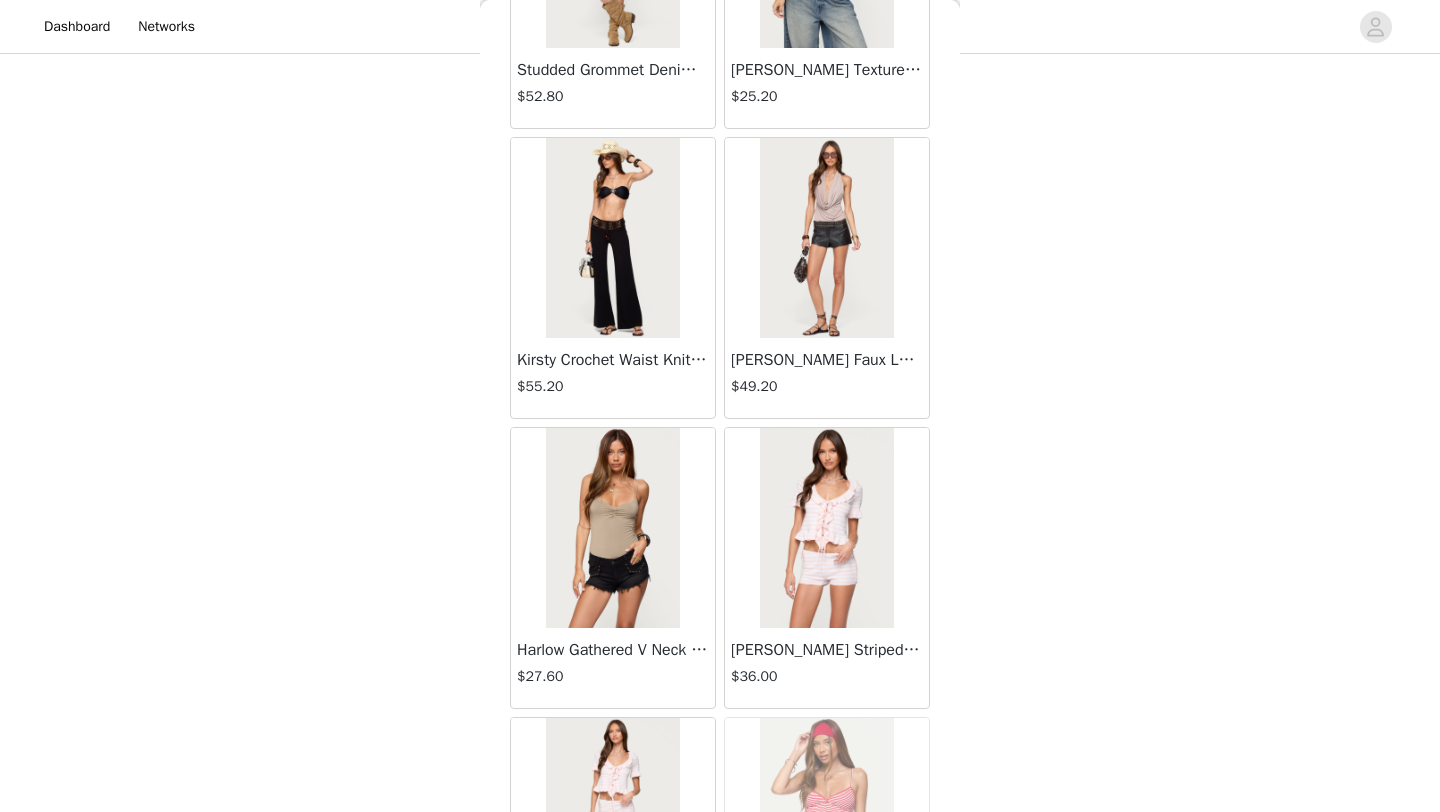 scroll, scrollTop: 37048, scrollLeft: 0, axis: vertical 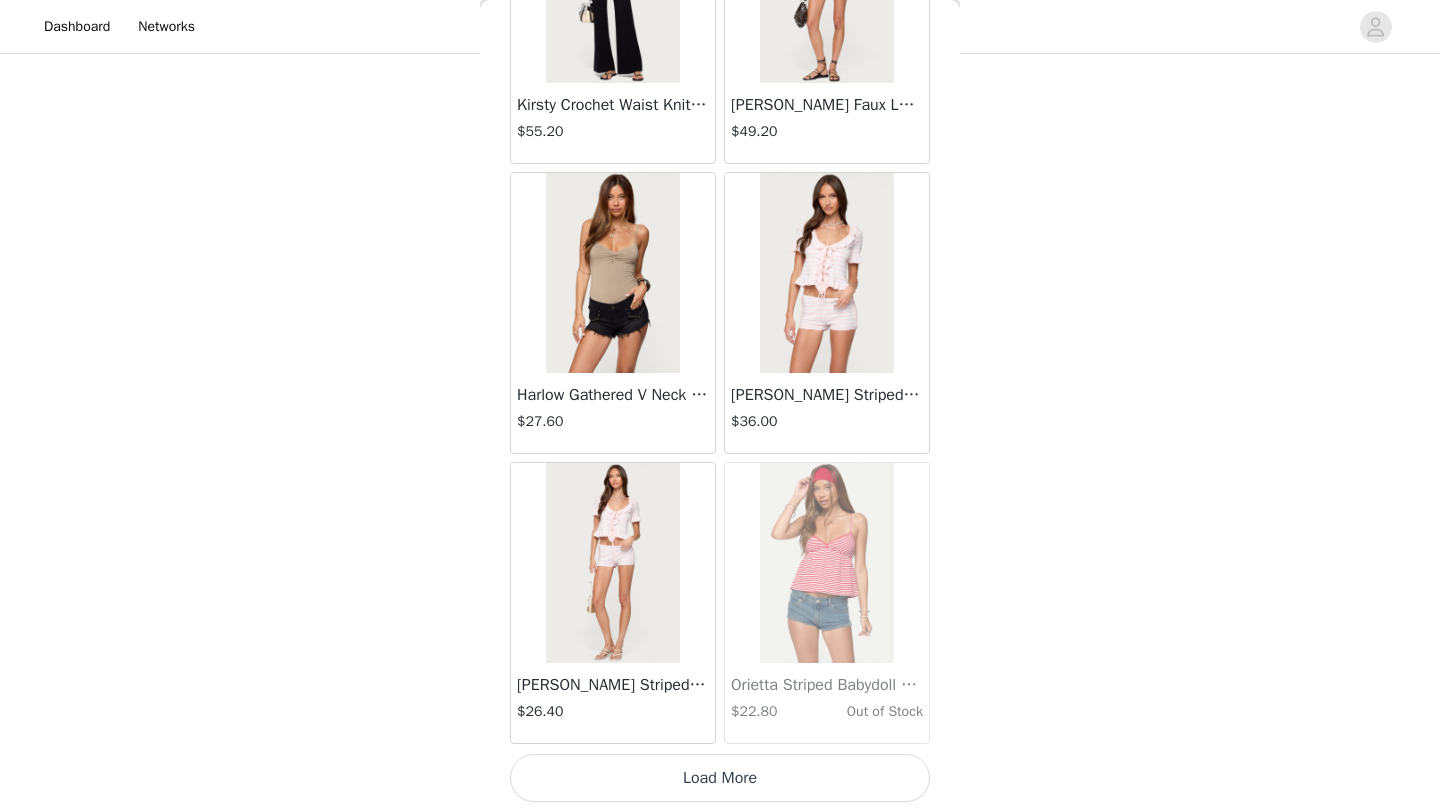 click on "Load More" at bounding box center [720, 778] 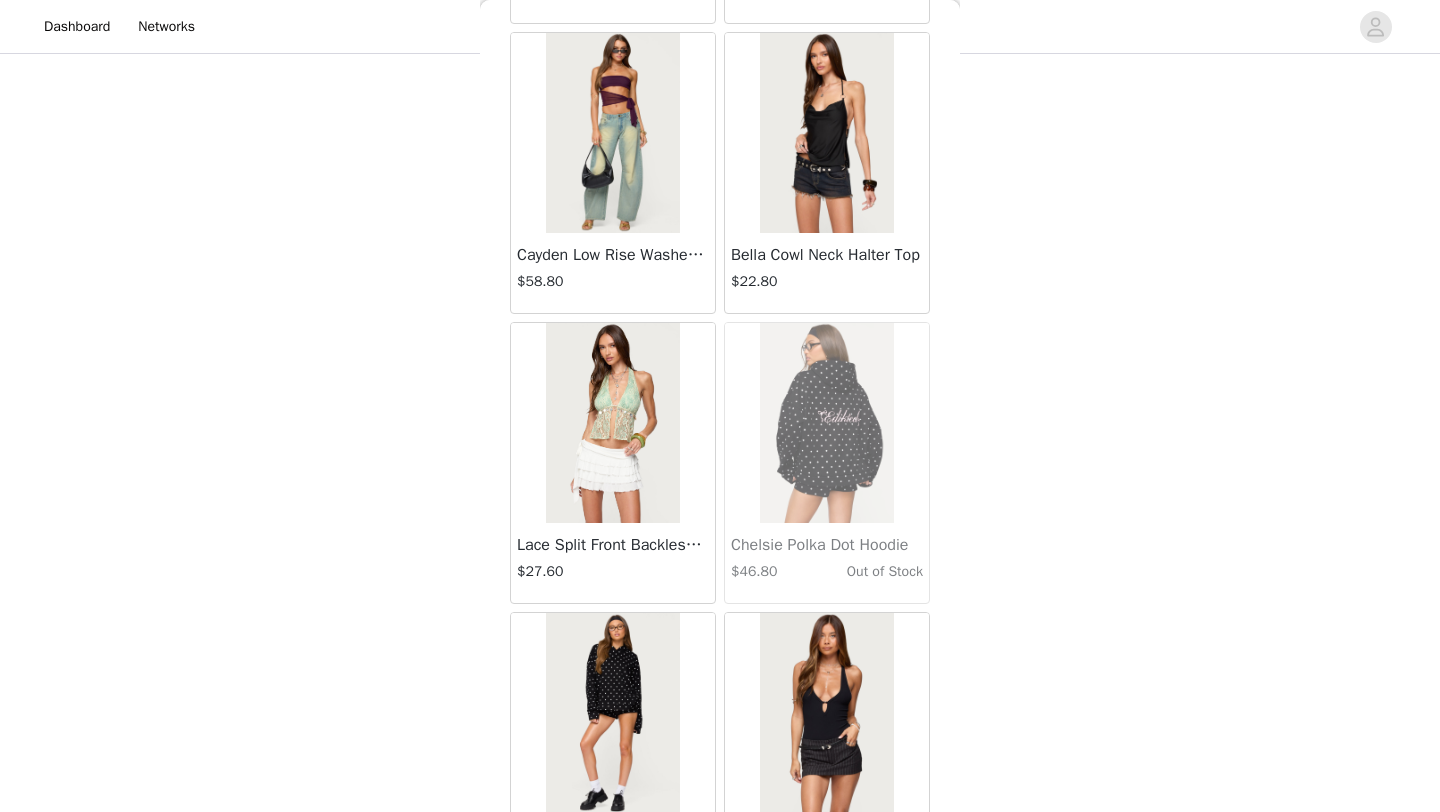 scroll, scrollTop: 39948, scrollLeft: 0, axis: vertical 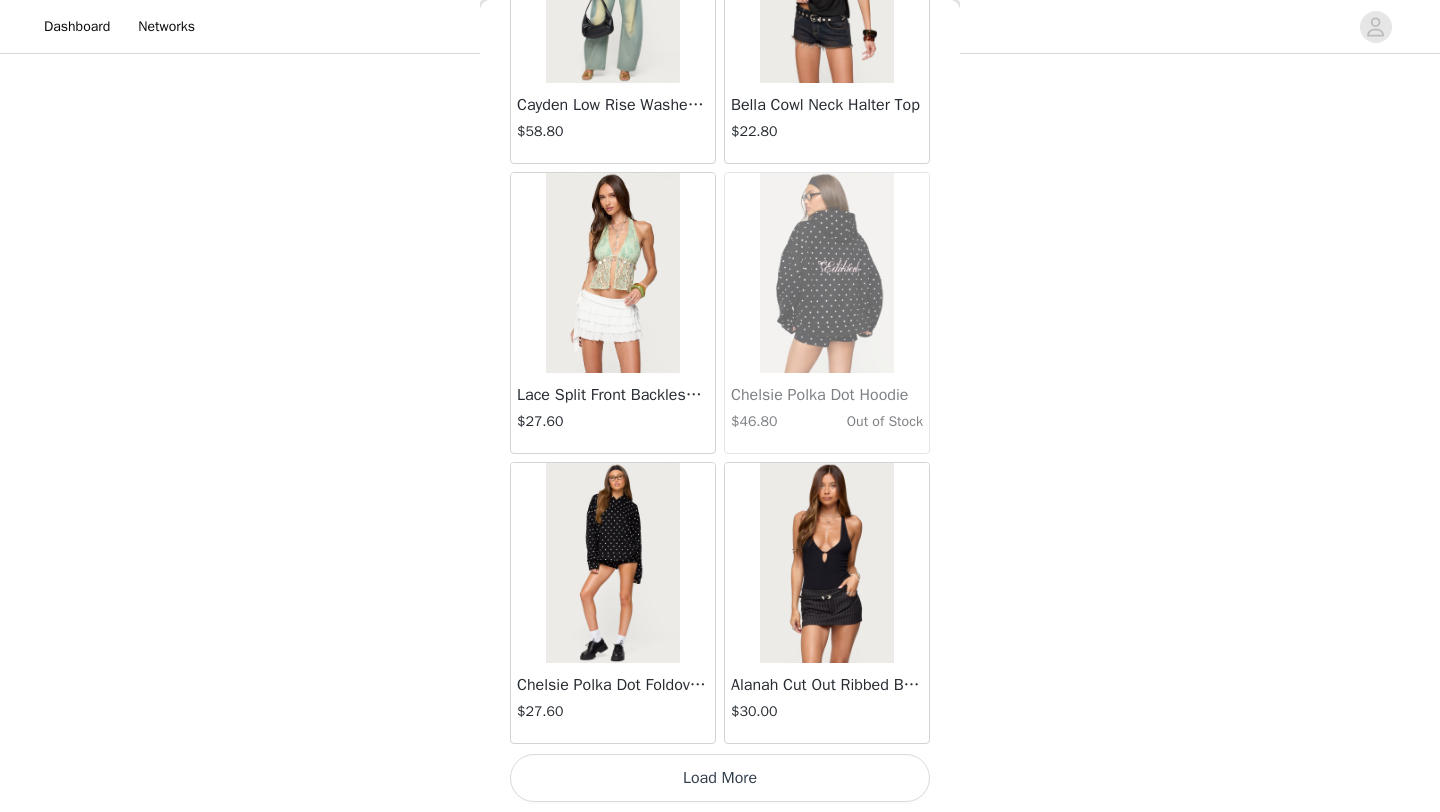click on "Load More" at bounding box center [720, 778] 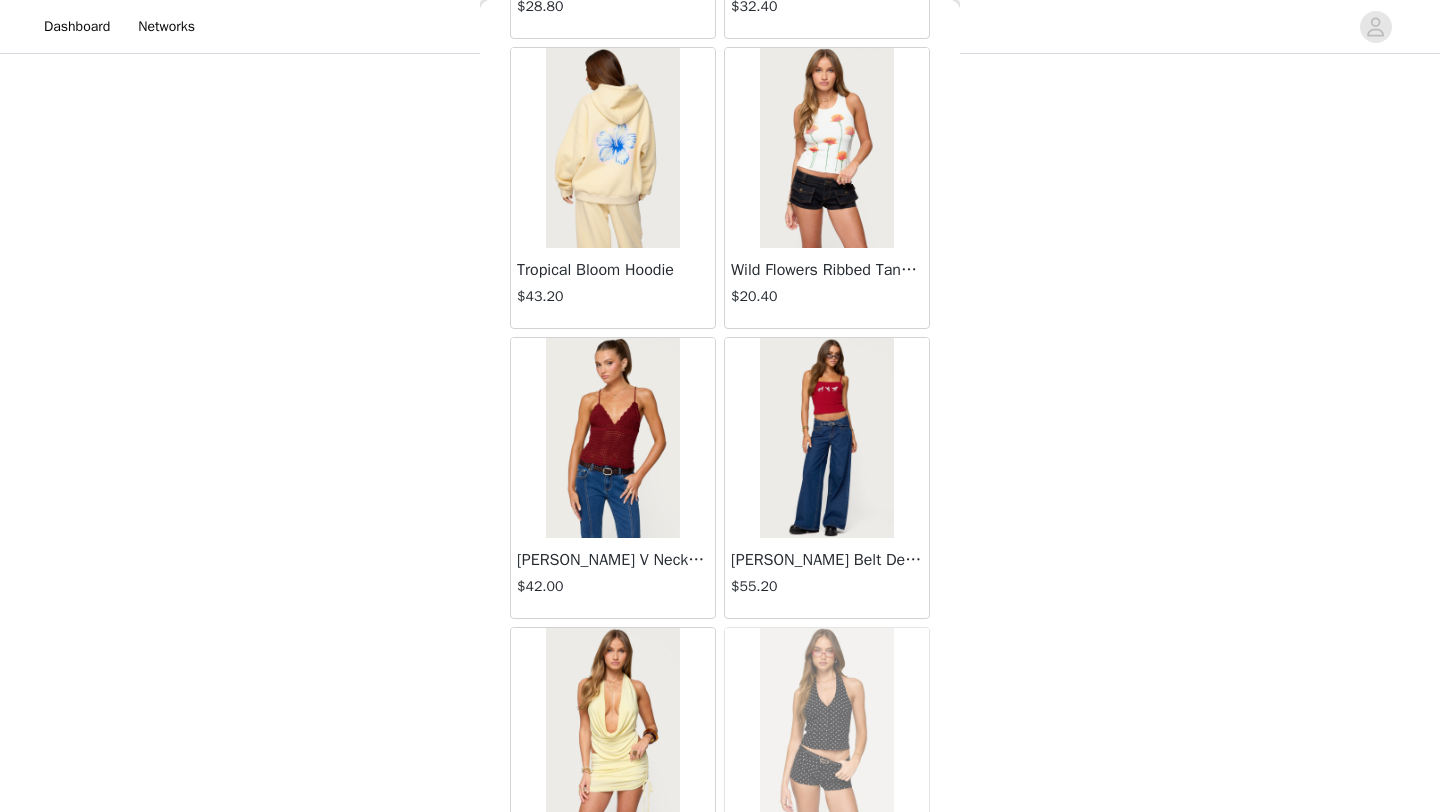 scroll, scrollTop: 42848, scrollLeft: 0, axis: vertical 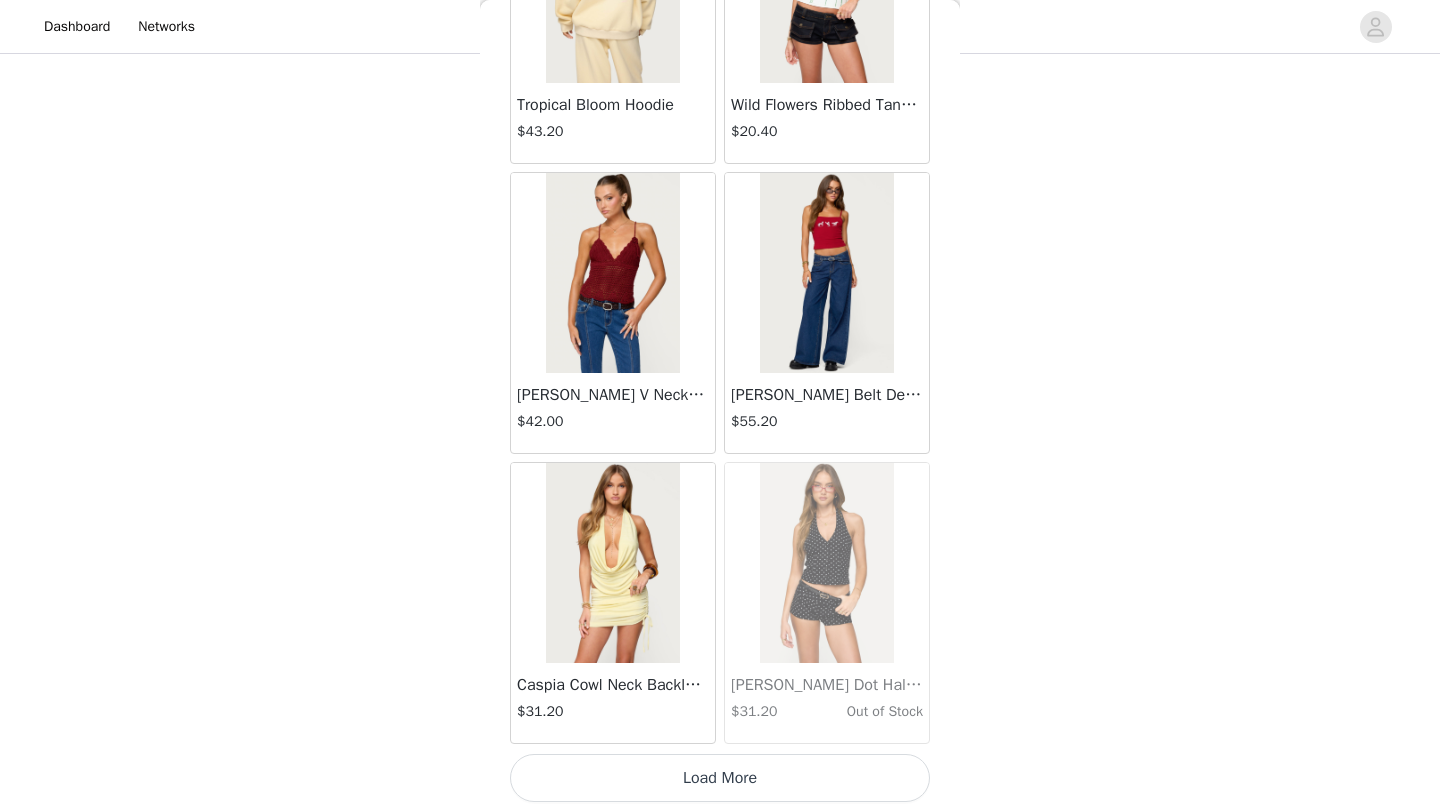 click on "Load More" at bounding box center (720, 778) 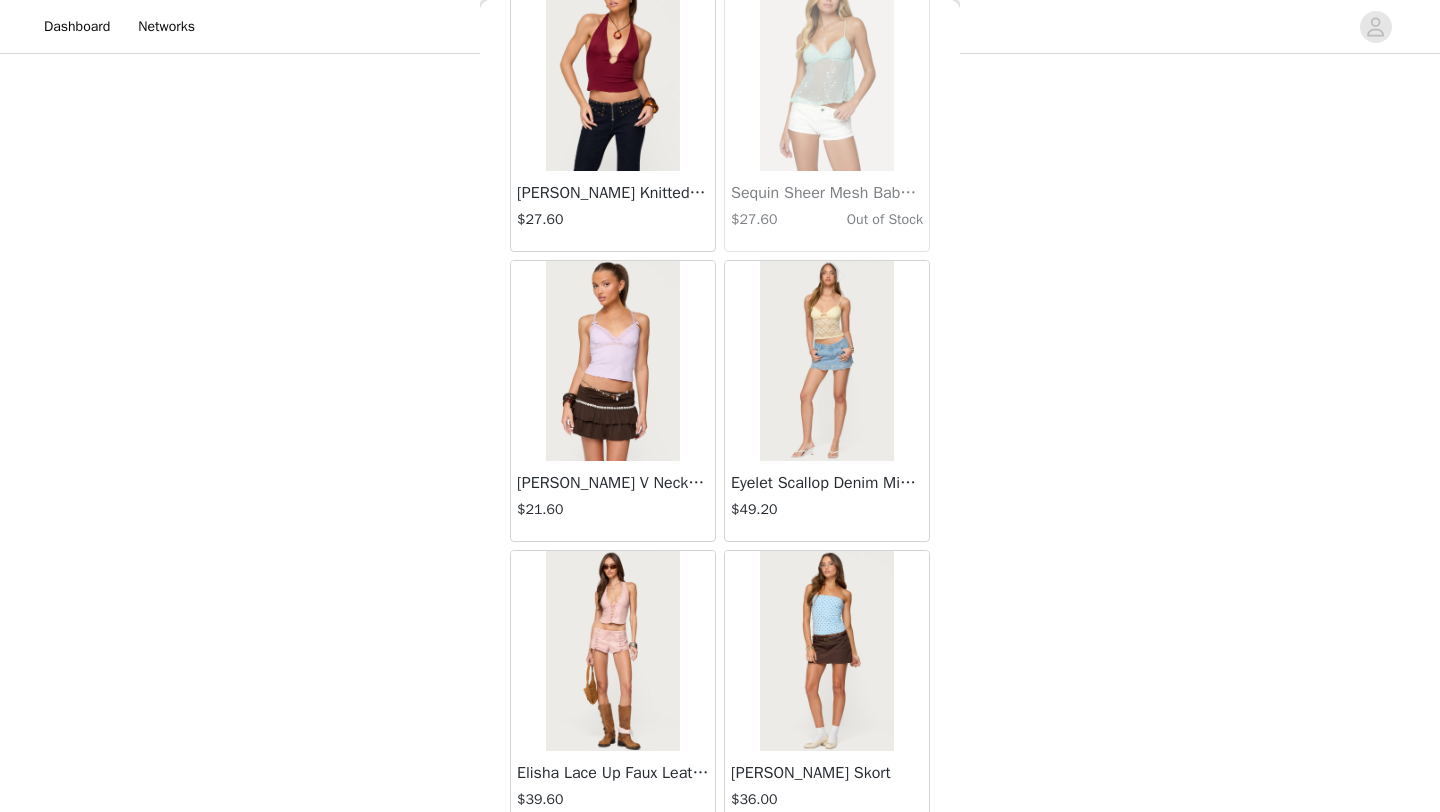 scroll, scrollTop: 45748, scrollLeft: 0, axis: vertical 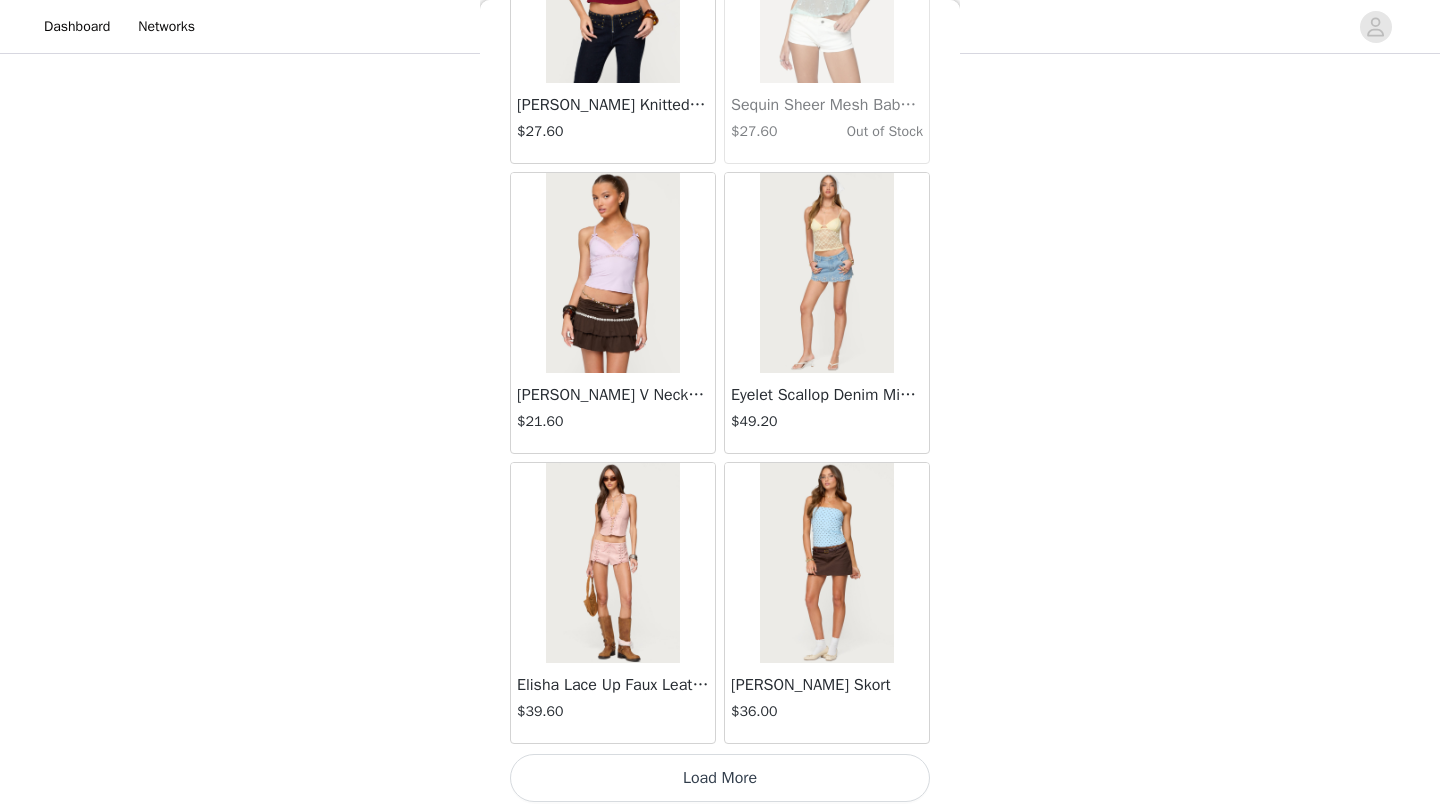 click on "Load More" at bounding box center [720, 778] 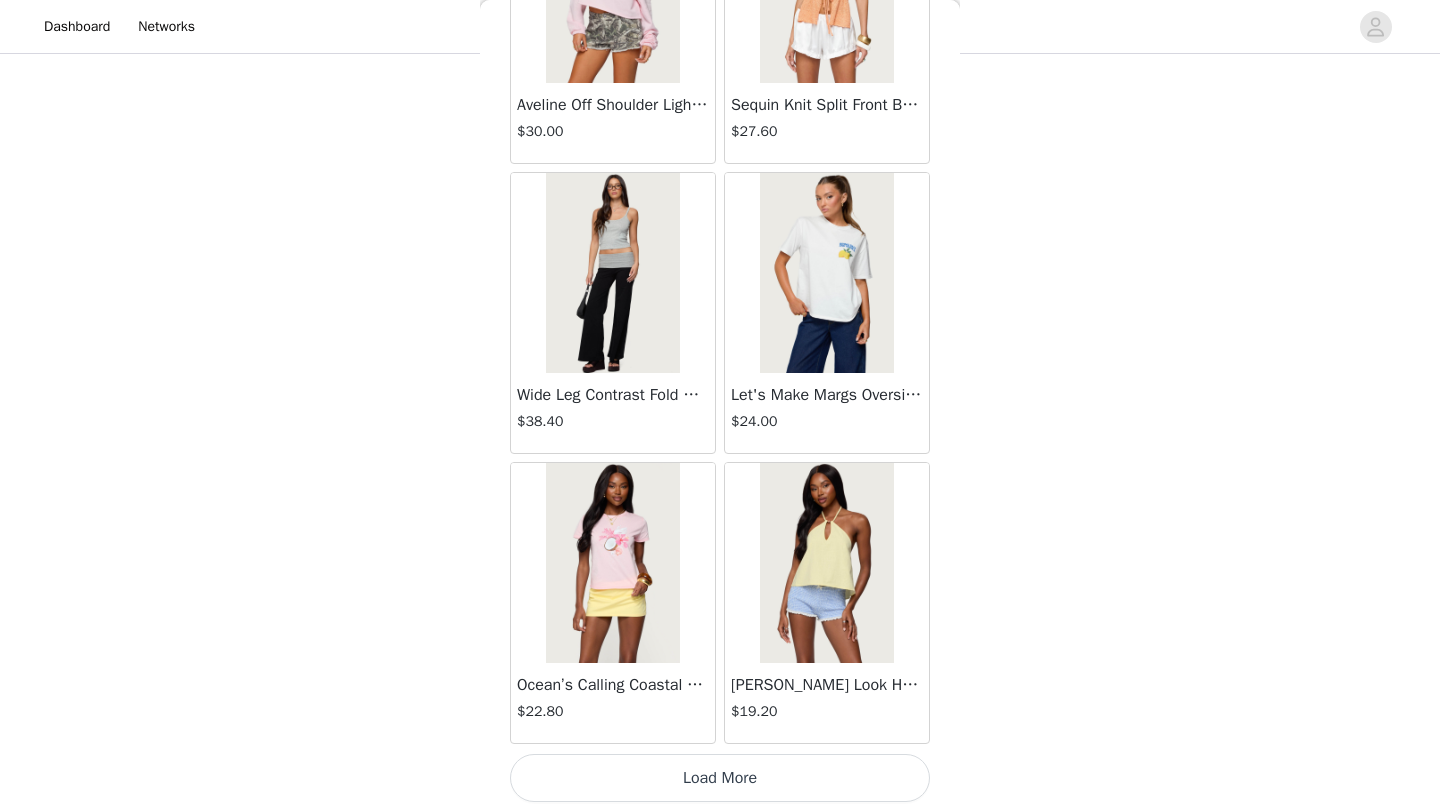 click on "Load More" at bounding box center [720, 778] 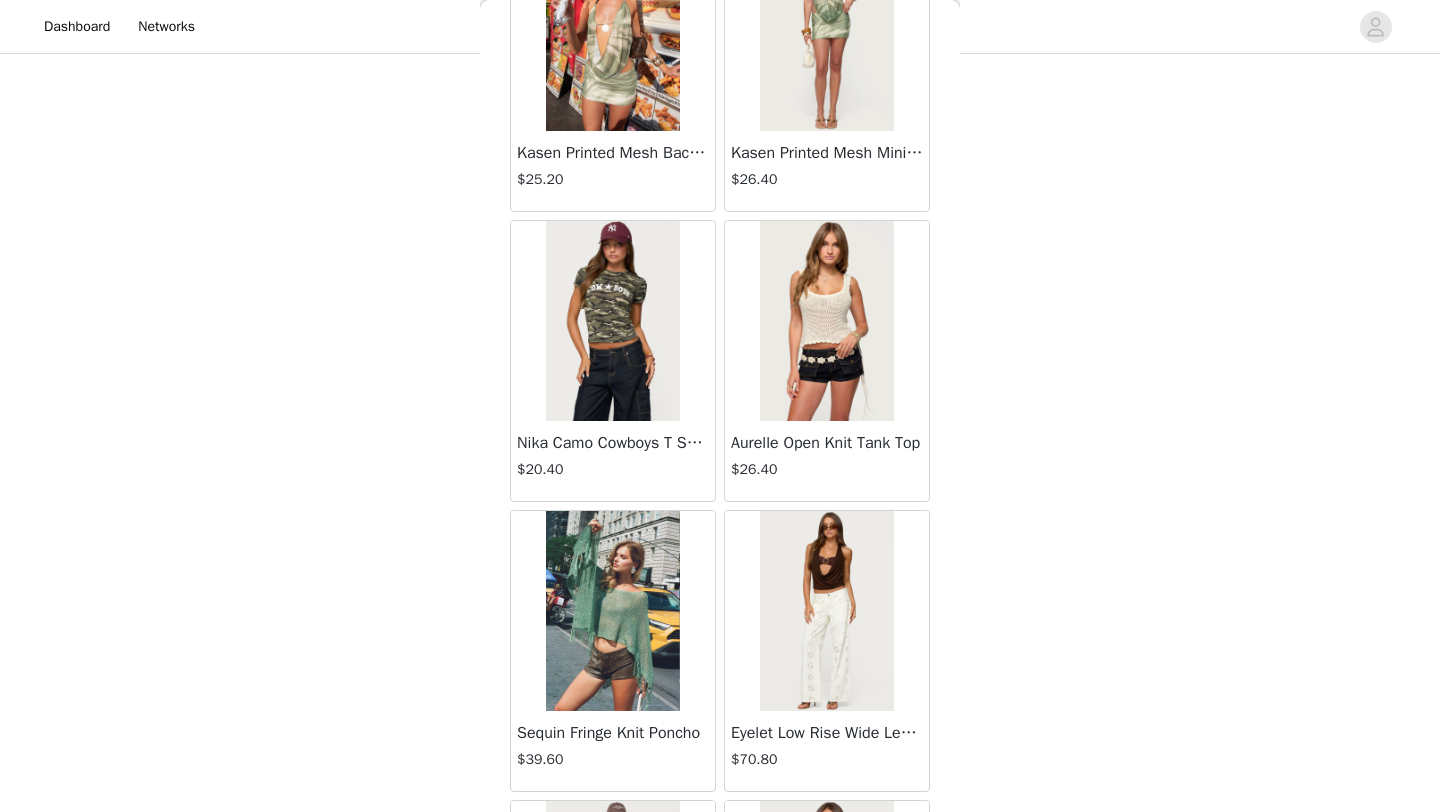 scroll, scrollTop: 51548, scrollLeft: 0, axis: vertical 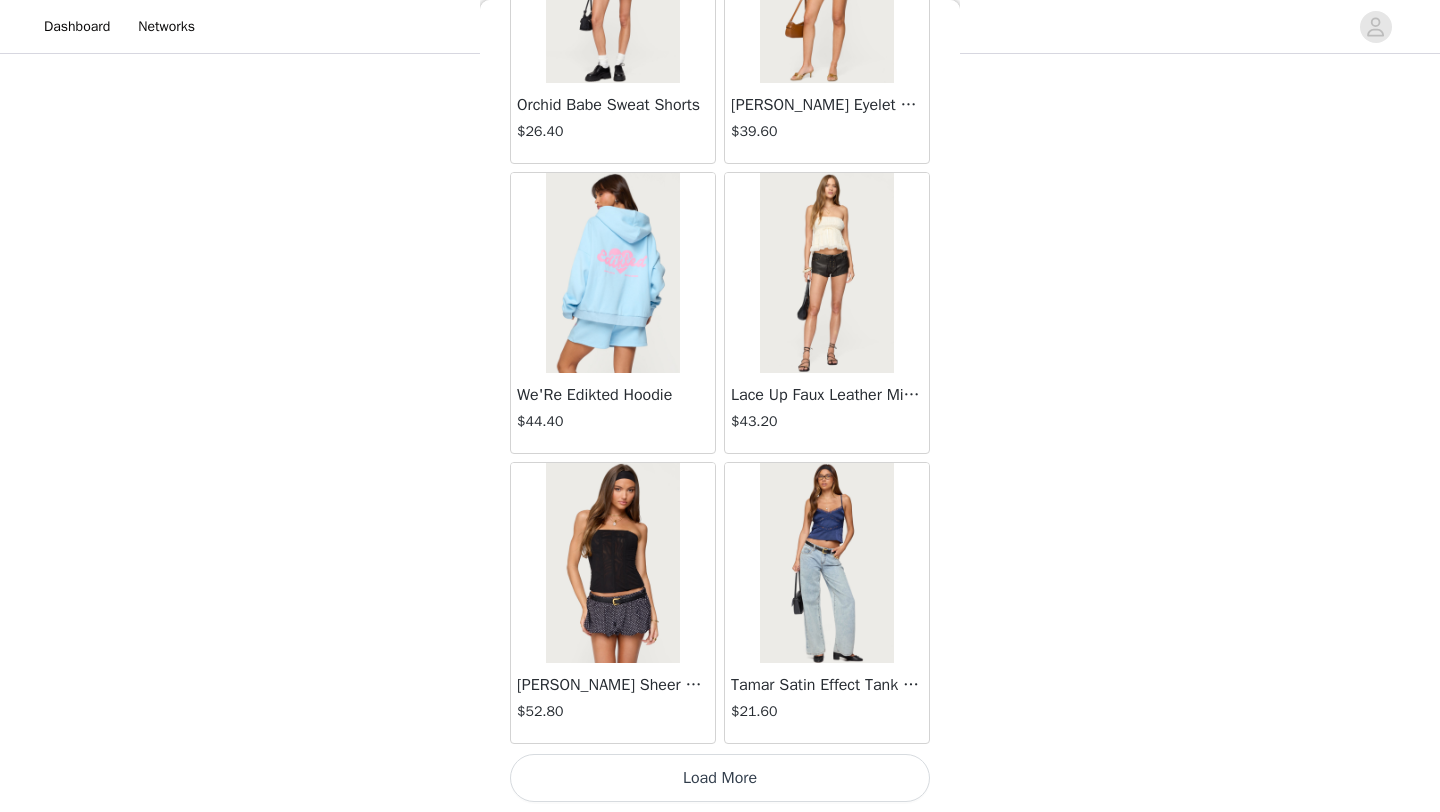 click on "Load More" at bounding box center (720, 778) 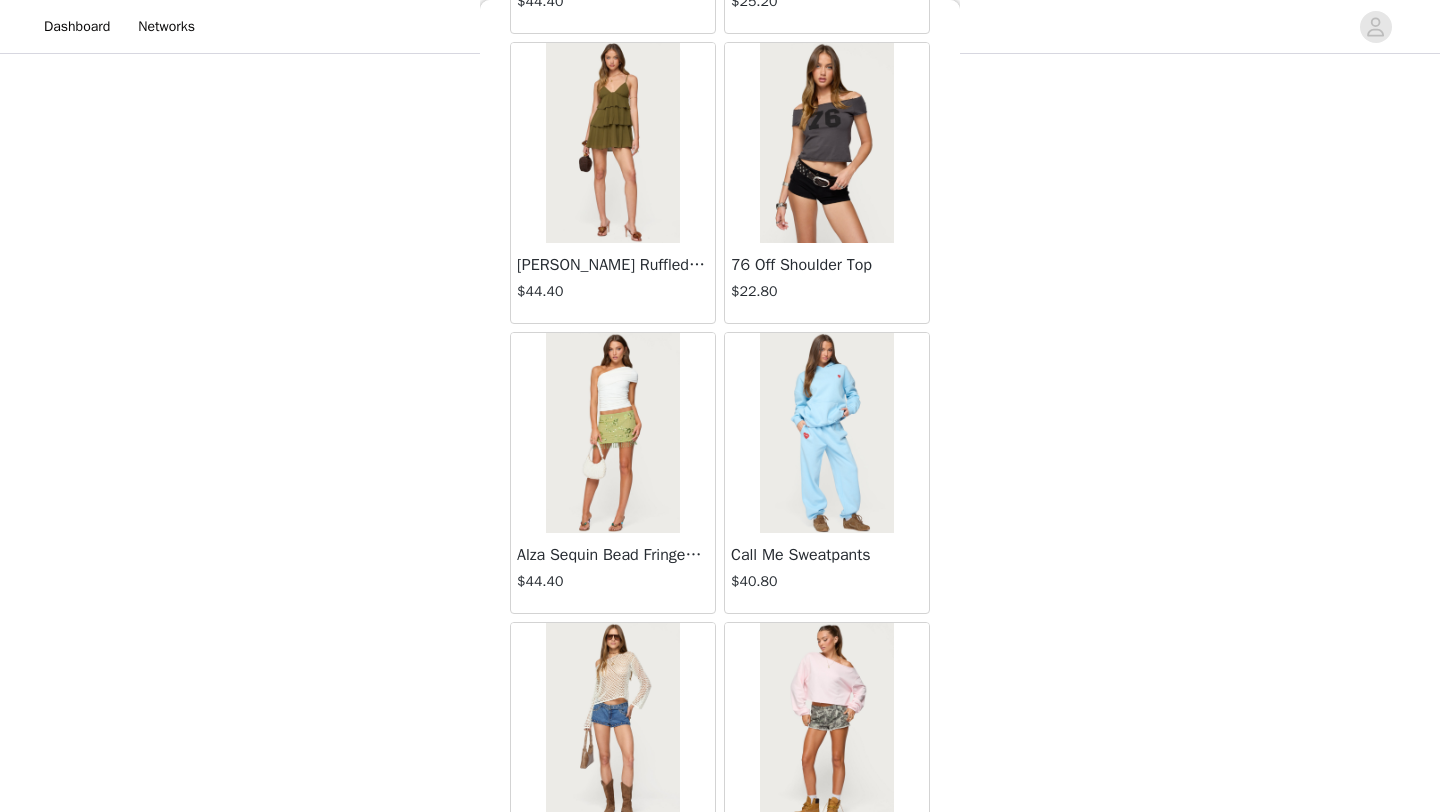 scroll, scrollTop: 54448, scrollLeft: 0, axis: vertical 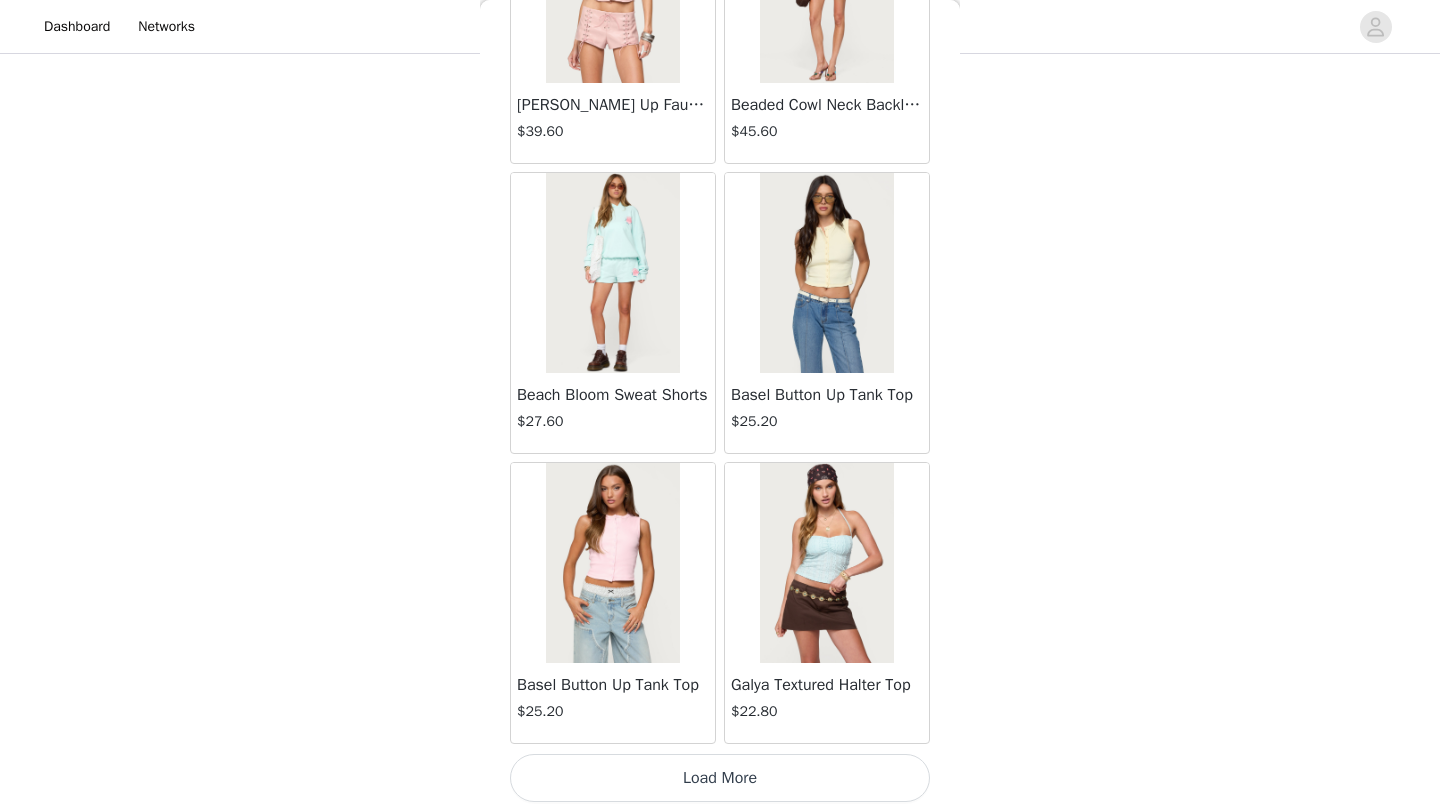 click on "Load More" at bounding box center [720, 778] 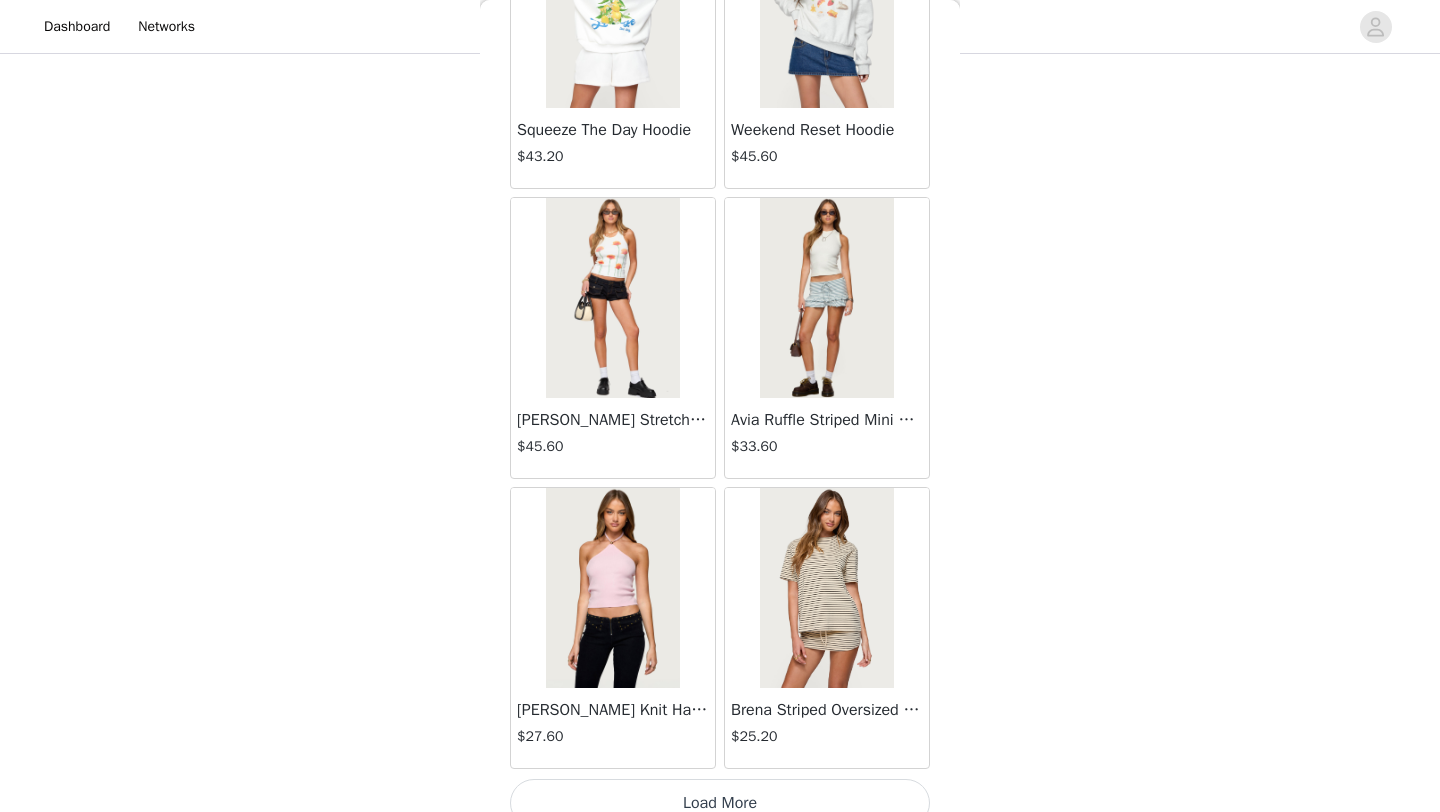 scroll, scrollTop: 57348, scrollLeft: 0, axis: vertical 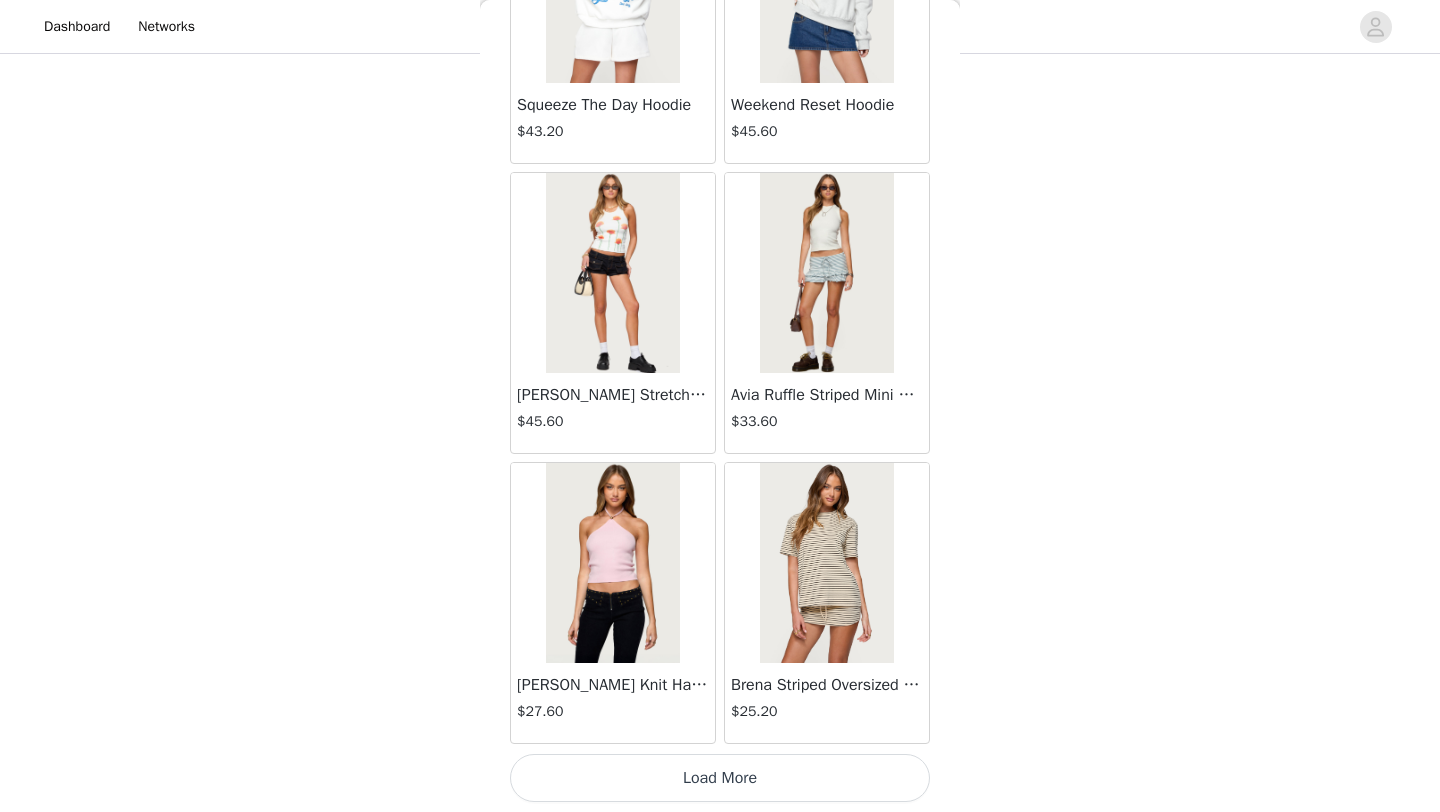 click on "Load More" at bounding box center (720, 778) 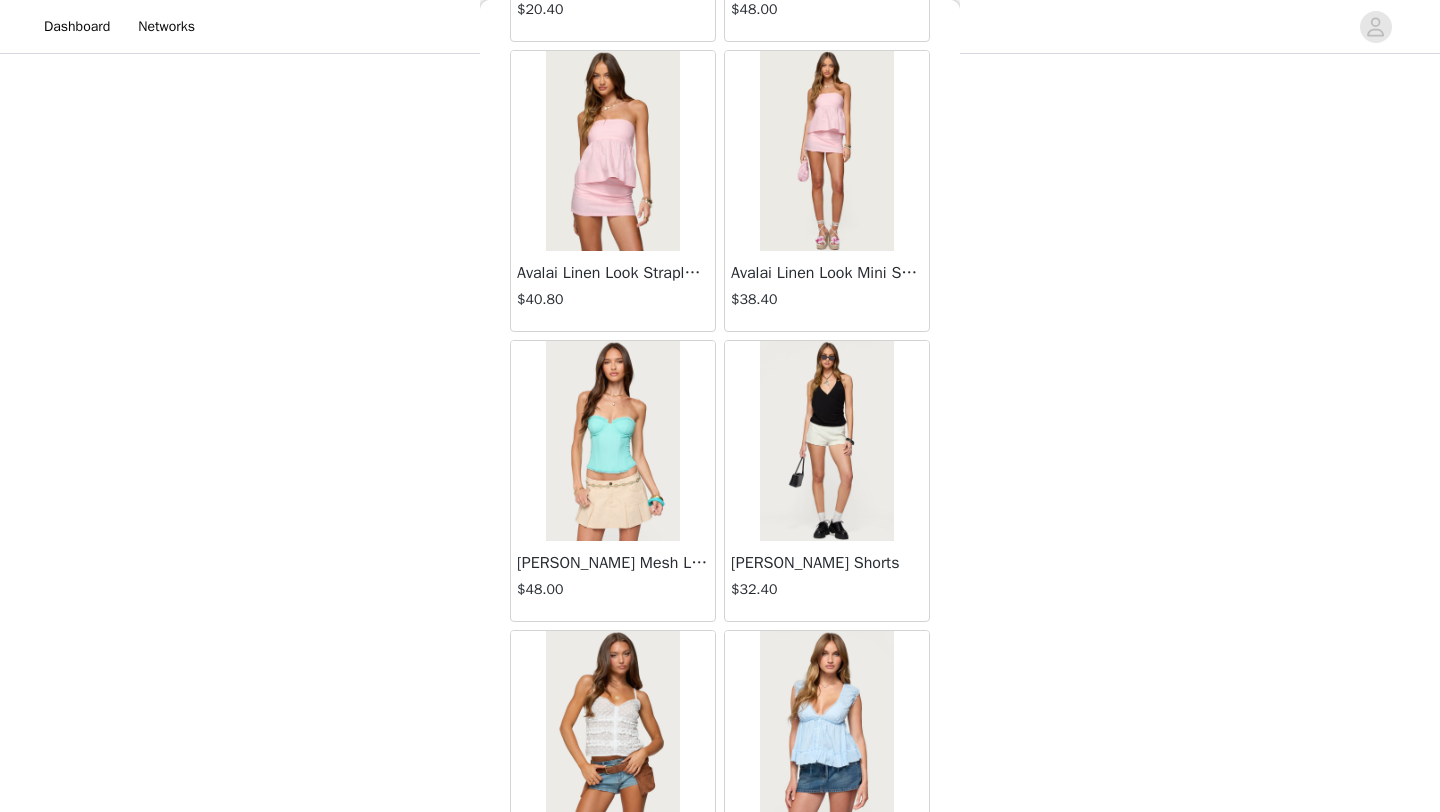 scroll, scrollTop: 60248, scrollLeft: 0, axis: vertical 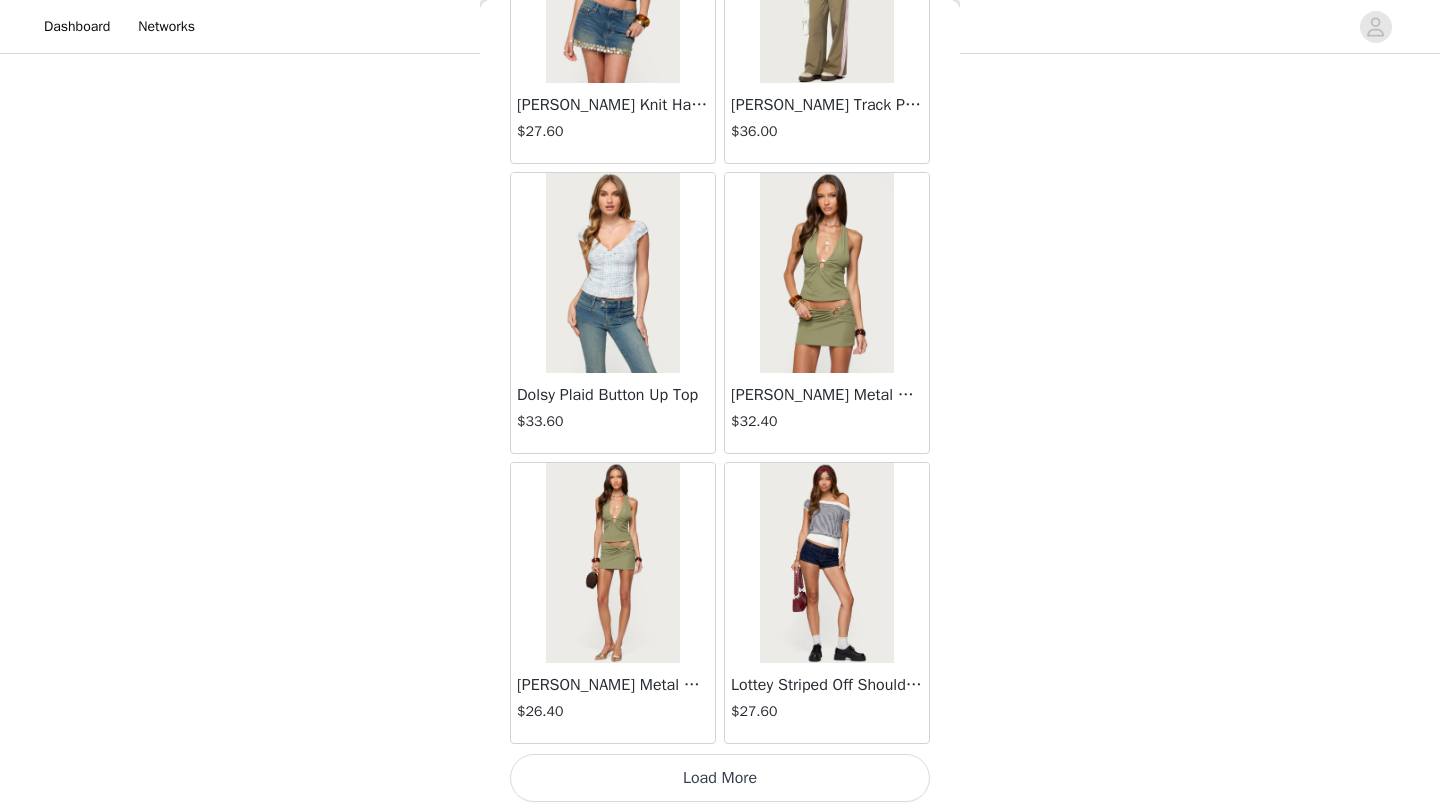 click on "Load More" at bounding box center (720, 778) 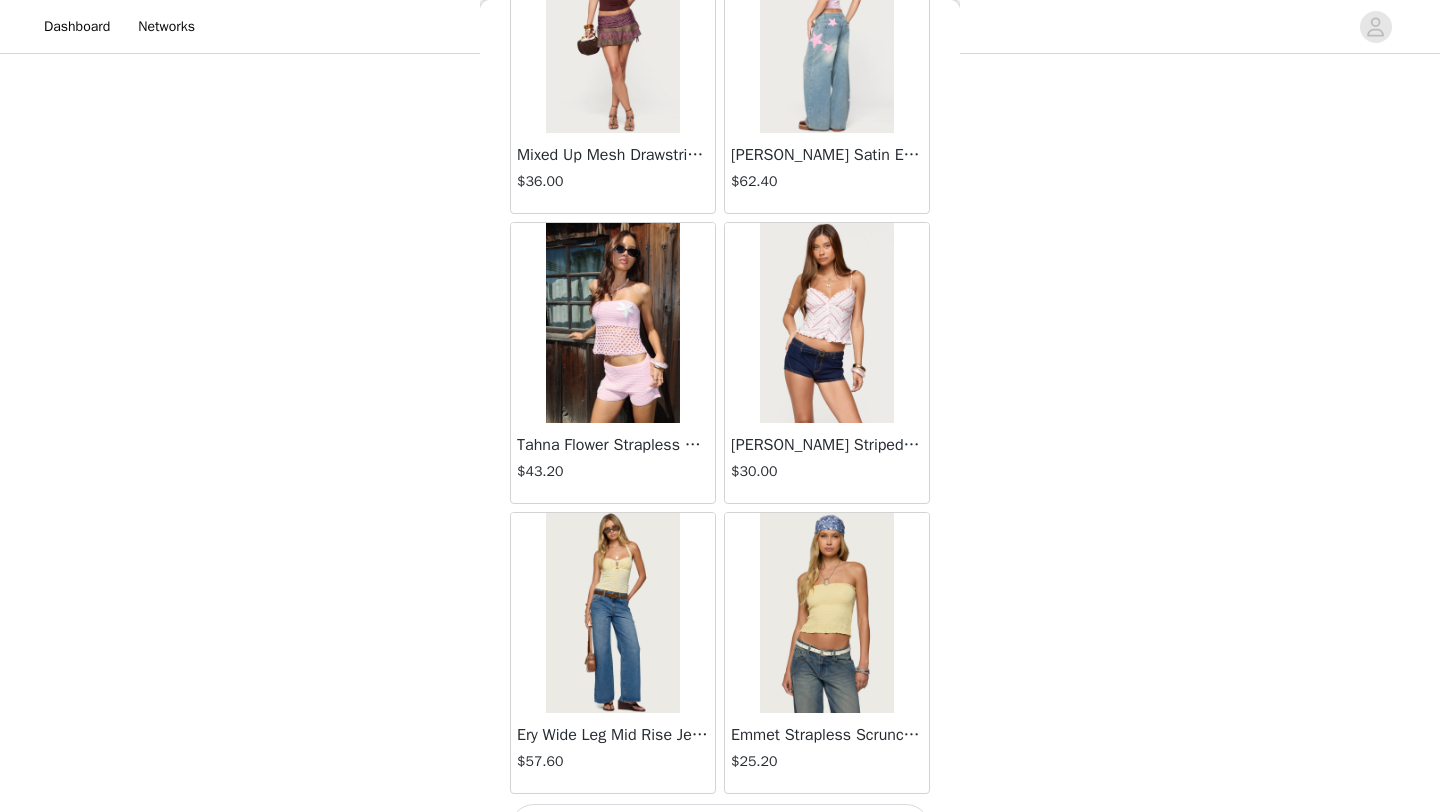 scroll, scrollTop: 63148, scrollLeft: 0, axis: vertical 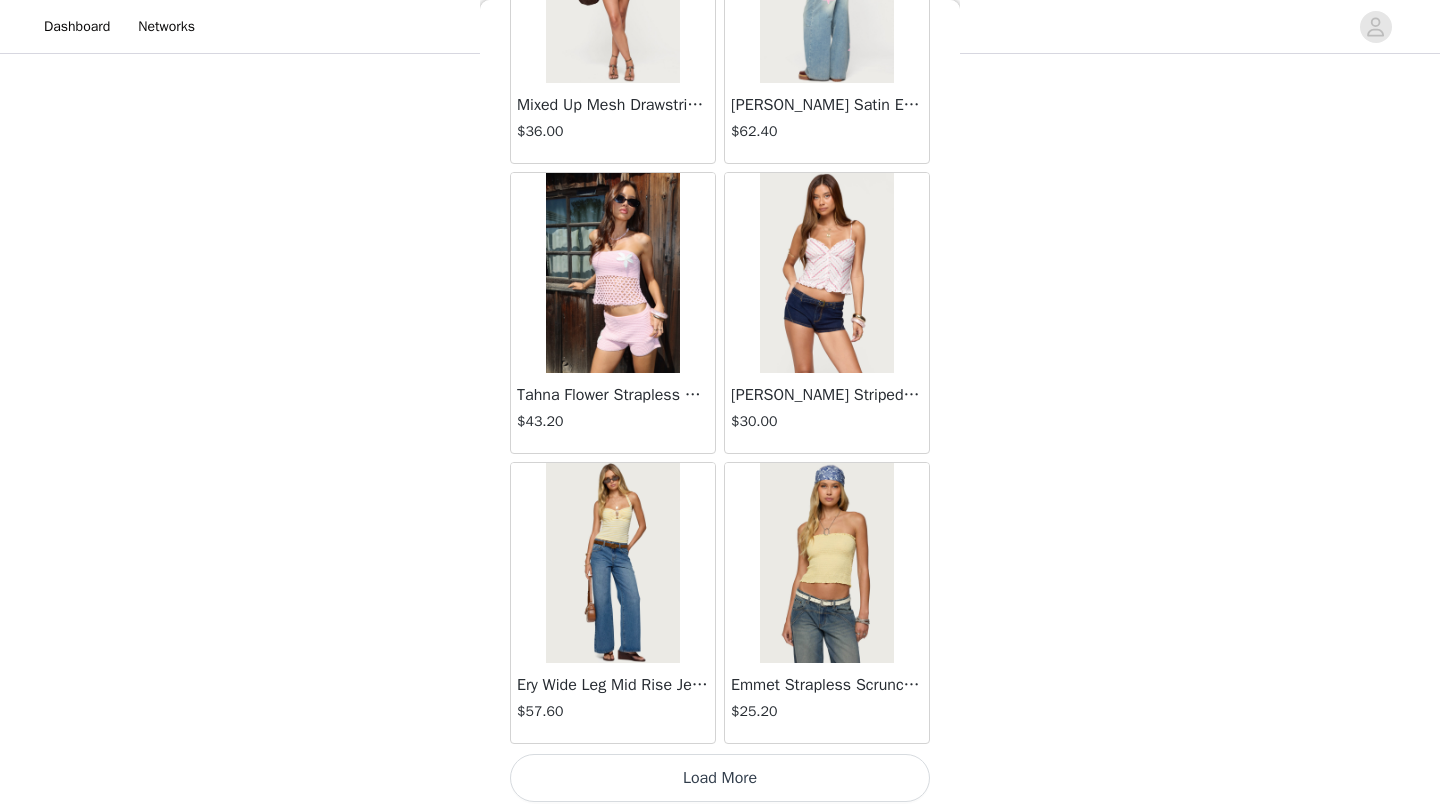 click on "Load More" at bounding box center [720, 778] 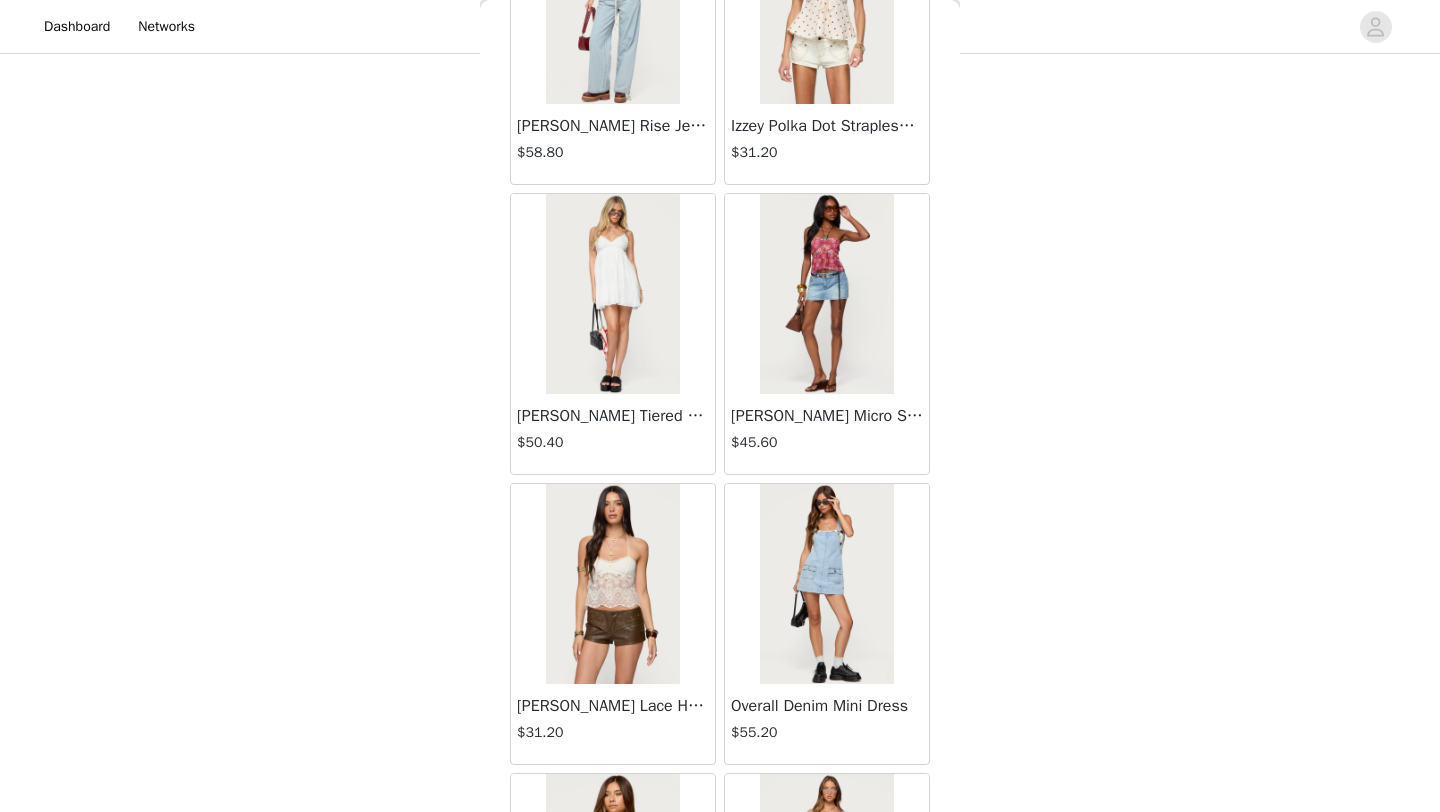 scroll, scrollTop: 64869, scrollLeft: 0, axis: vertical 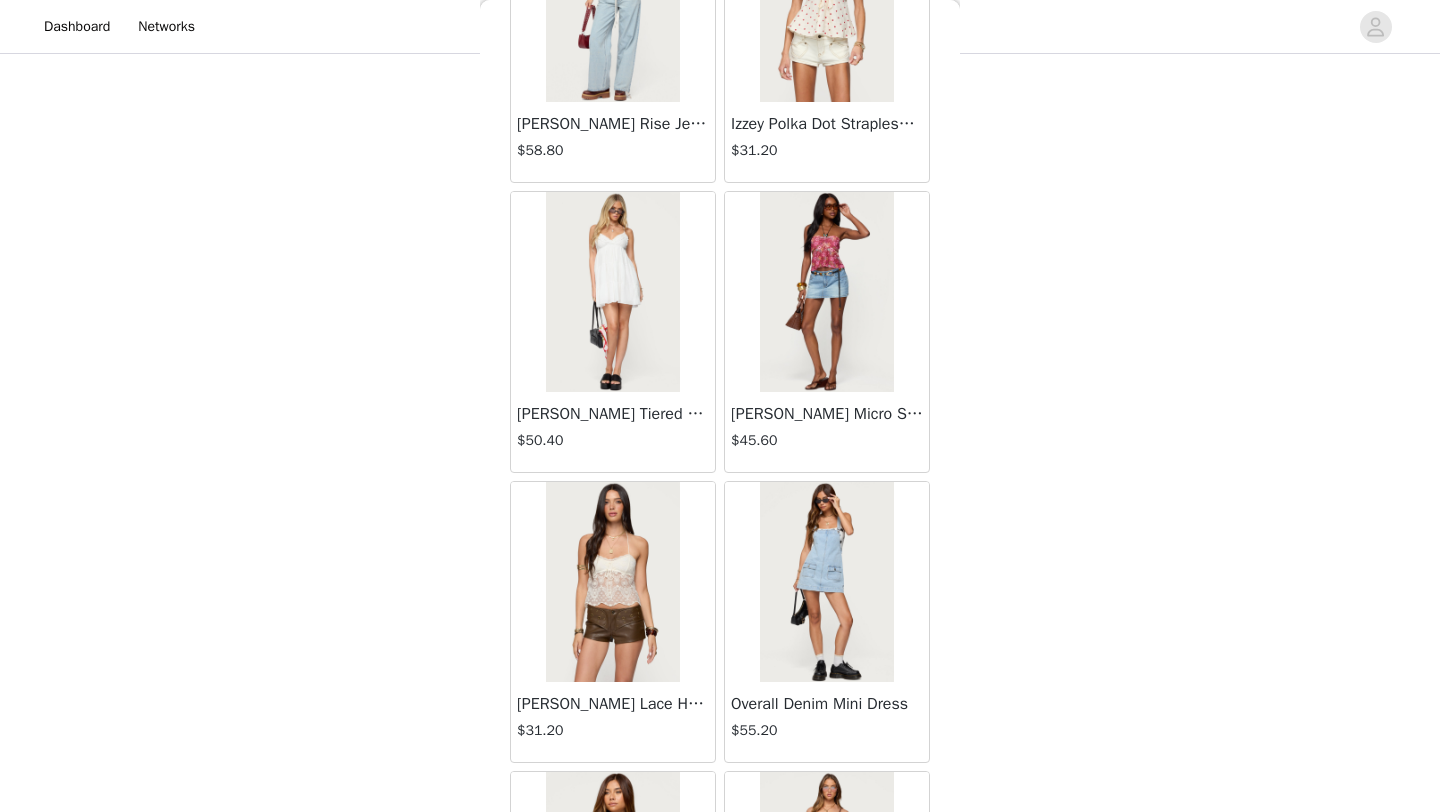 click at bounding box center (826, 292) 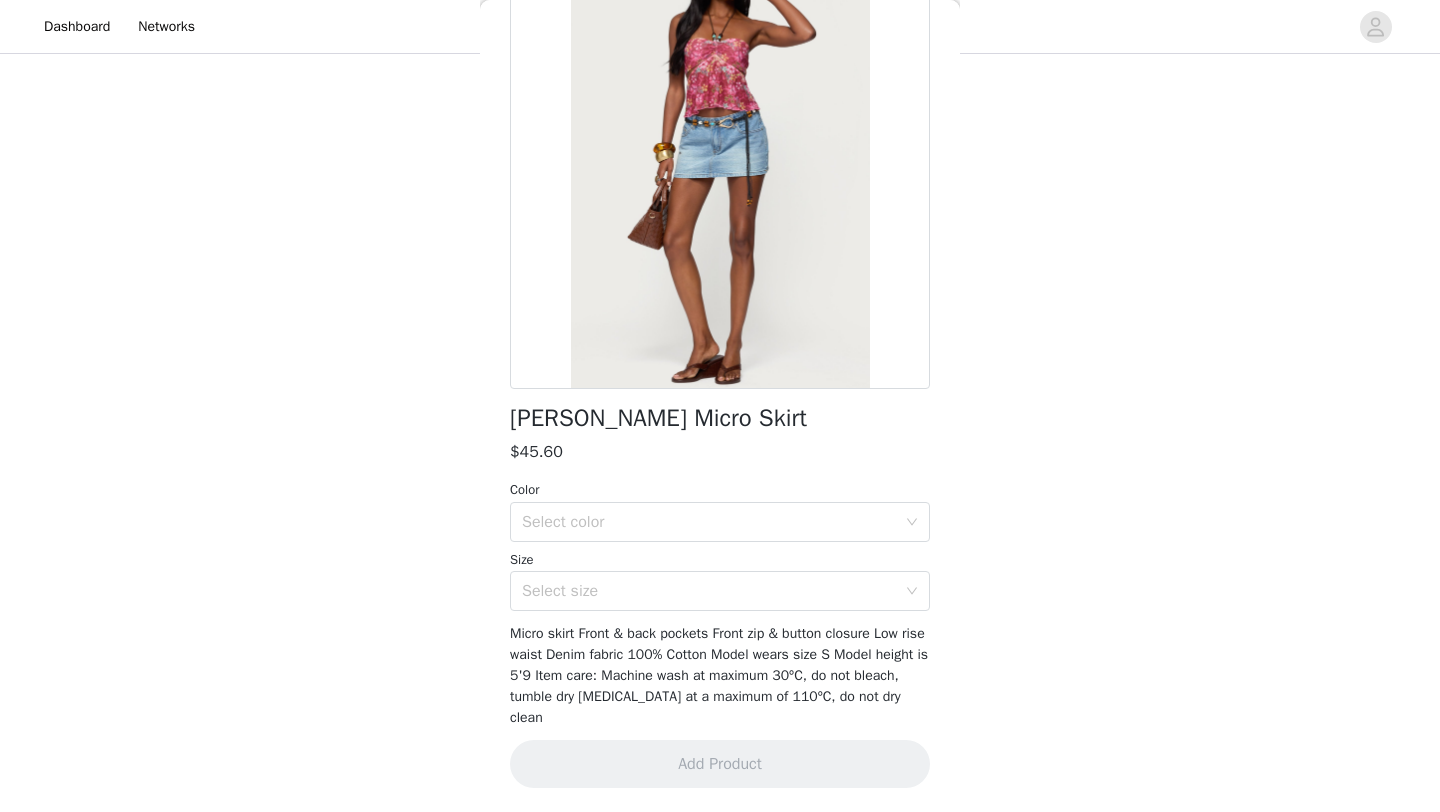 scroll, scrollTop: 161, scrollLeft: 0, axis: vertical 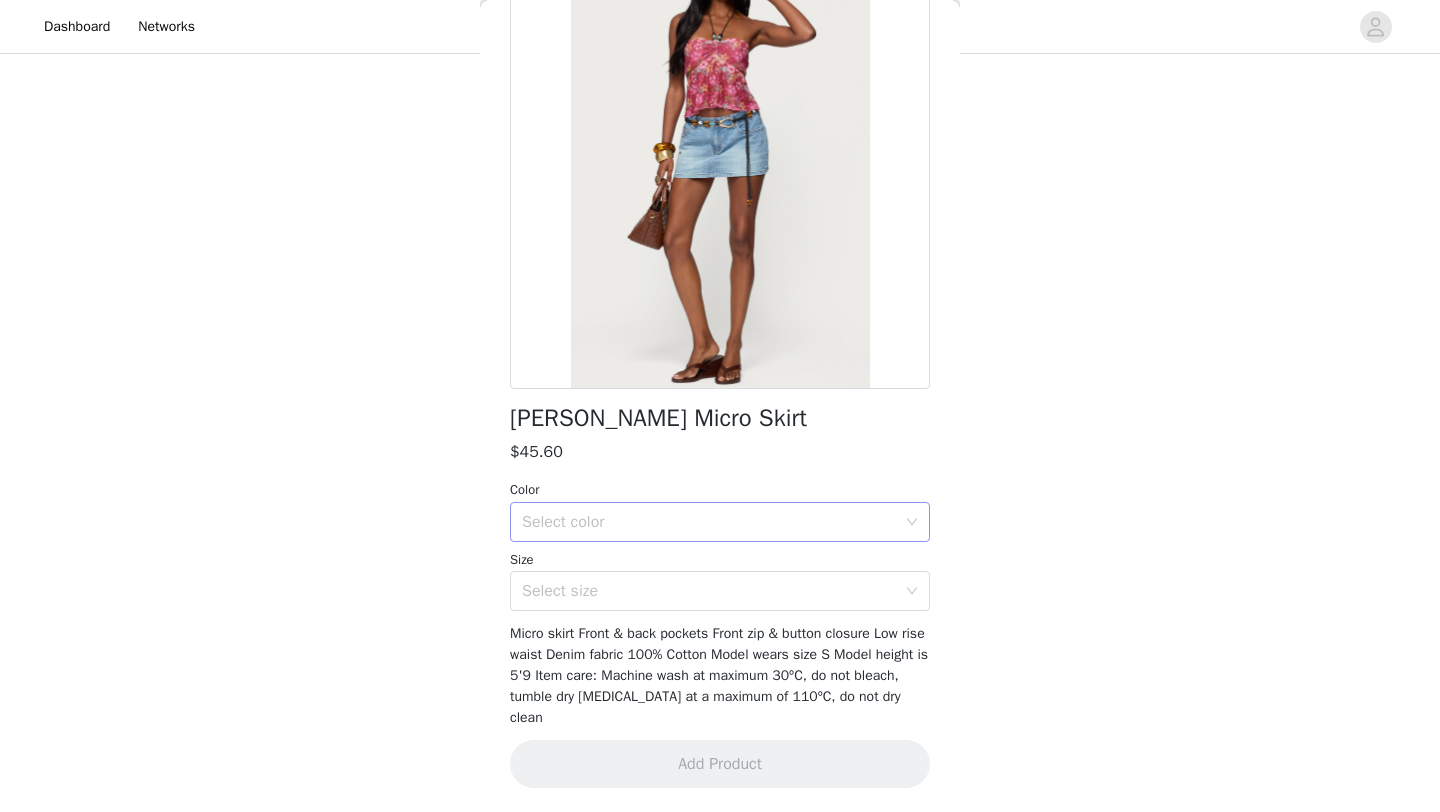 click on "Select color" at bounding box center [709, 522] 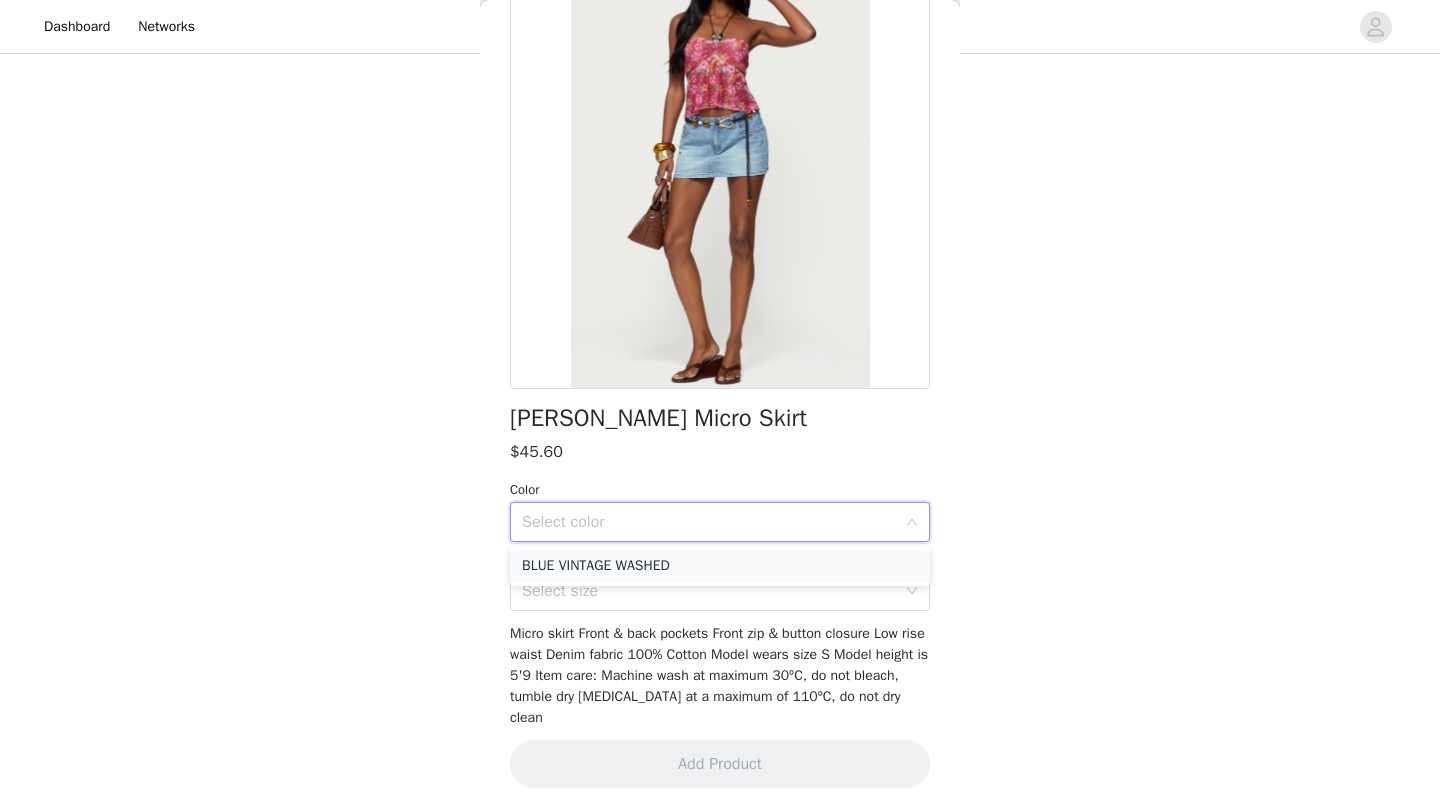 click on "BLUE VINTAGE WASHED" at bounding box center [720, 566] 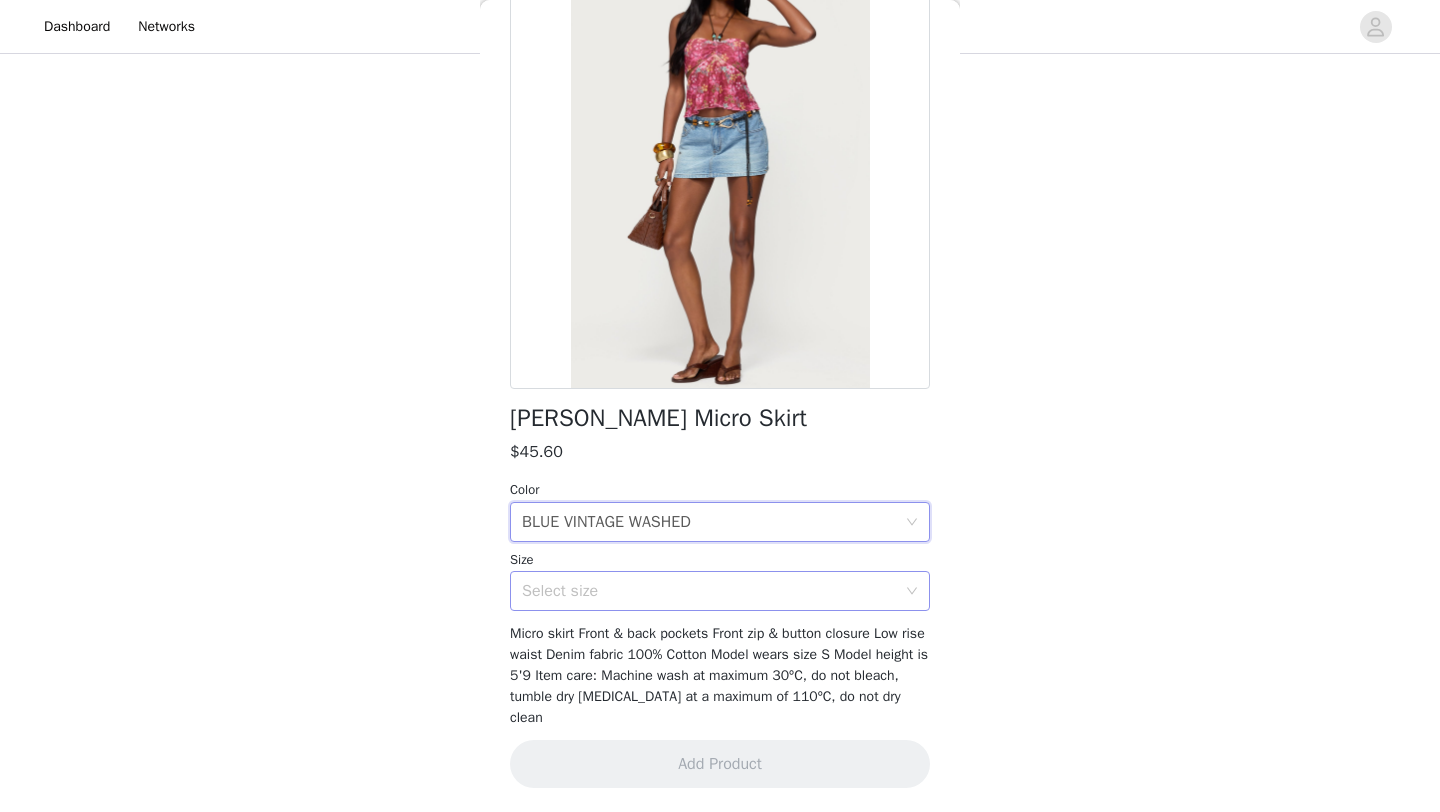 click on "Select size" at bounding box center (709, 591) 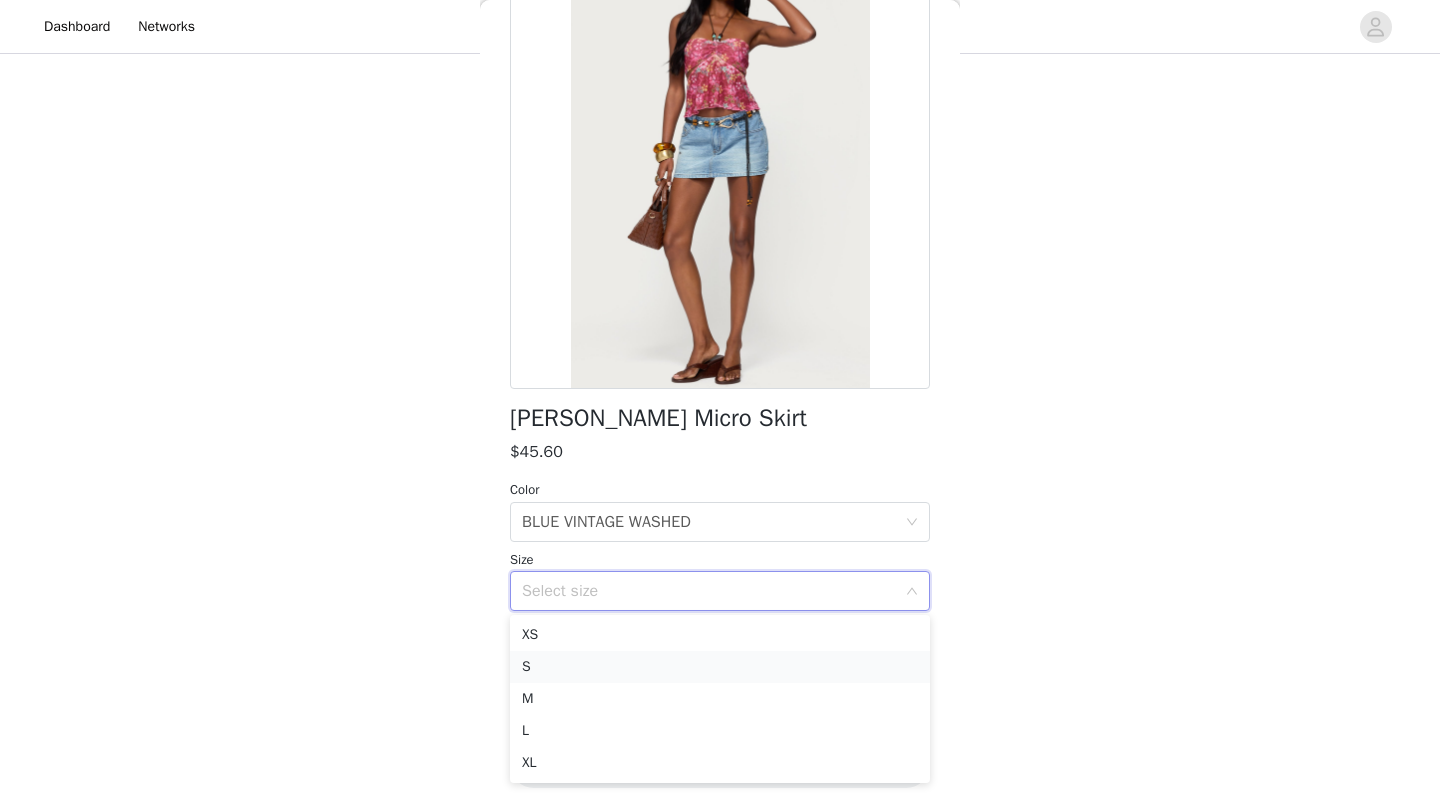 click on "S" at bounding box center [720, 667] 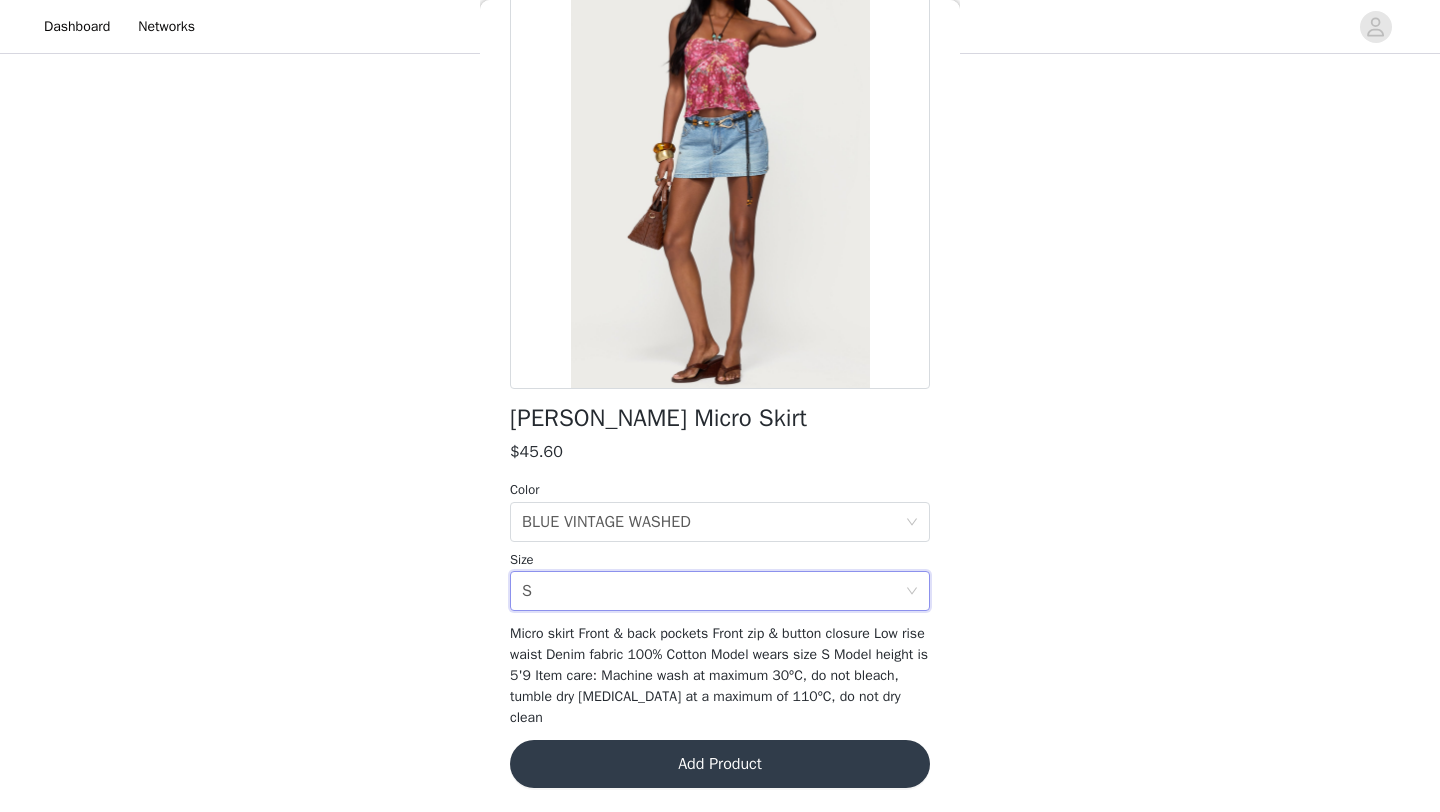 click on "Add Product" at bounding box center [720, 764] 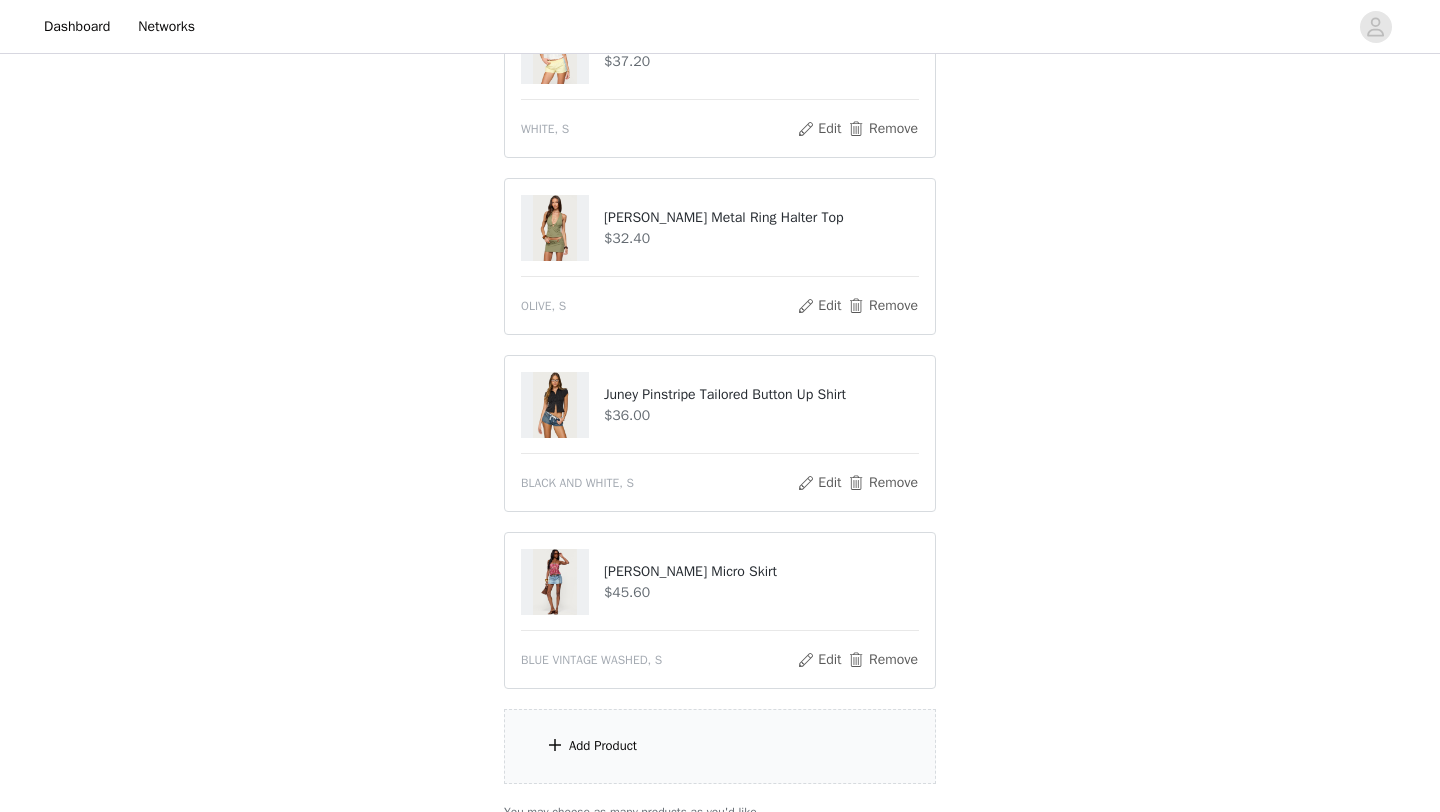 click on "Add Product" at bounding box center (720, 746) 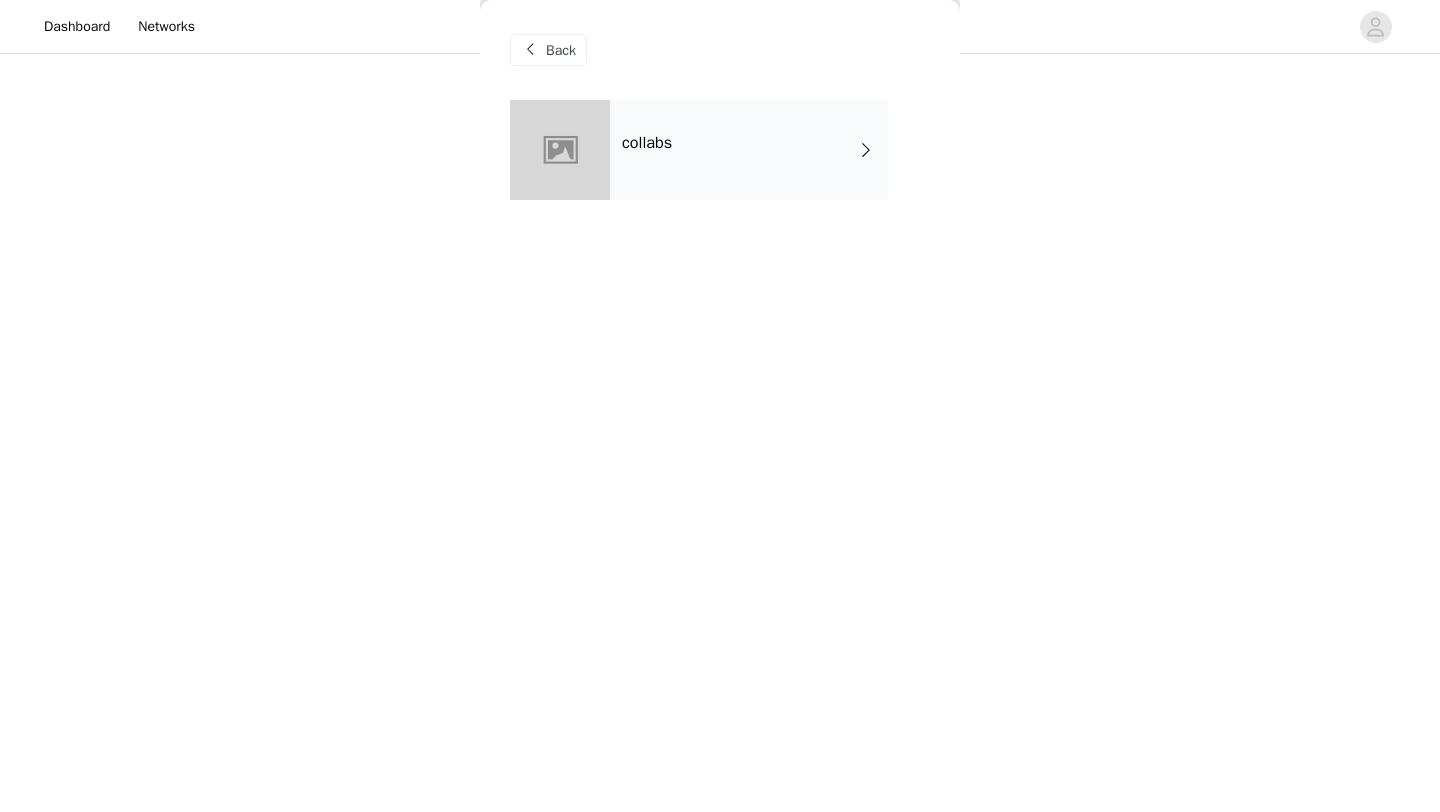 click on "collabs" at bounding box center (749, 150) 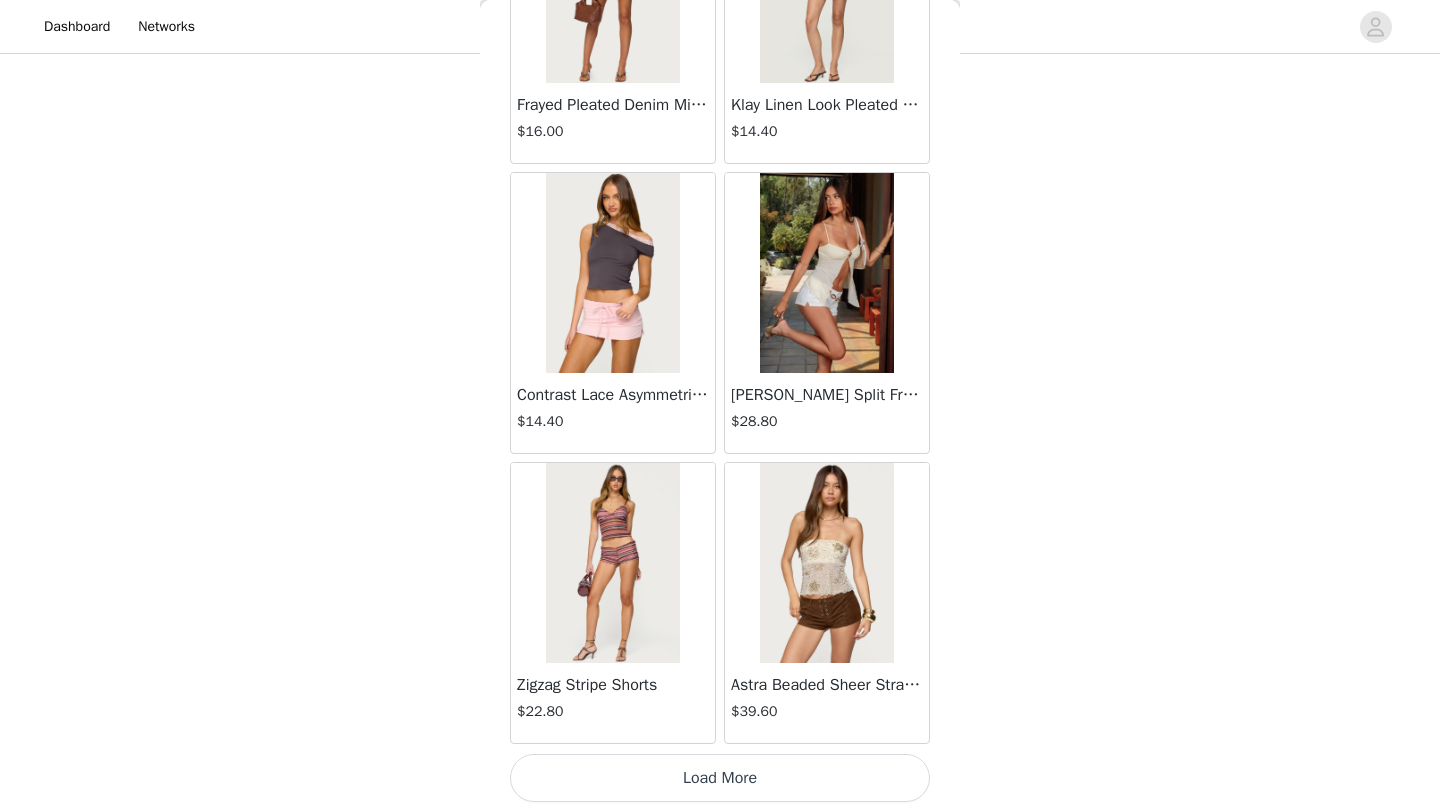 scroll, scrollTop: 2248, scrollLeft: 0, axis: vertical 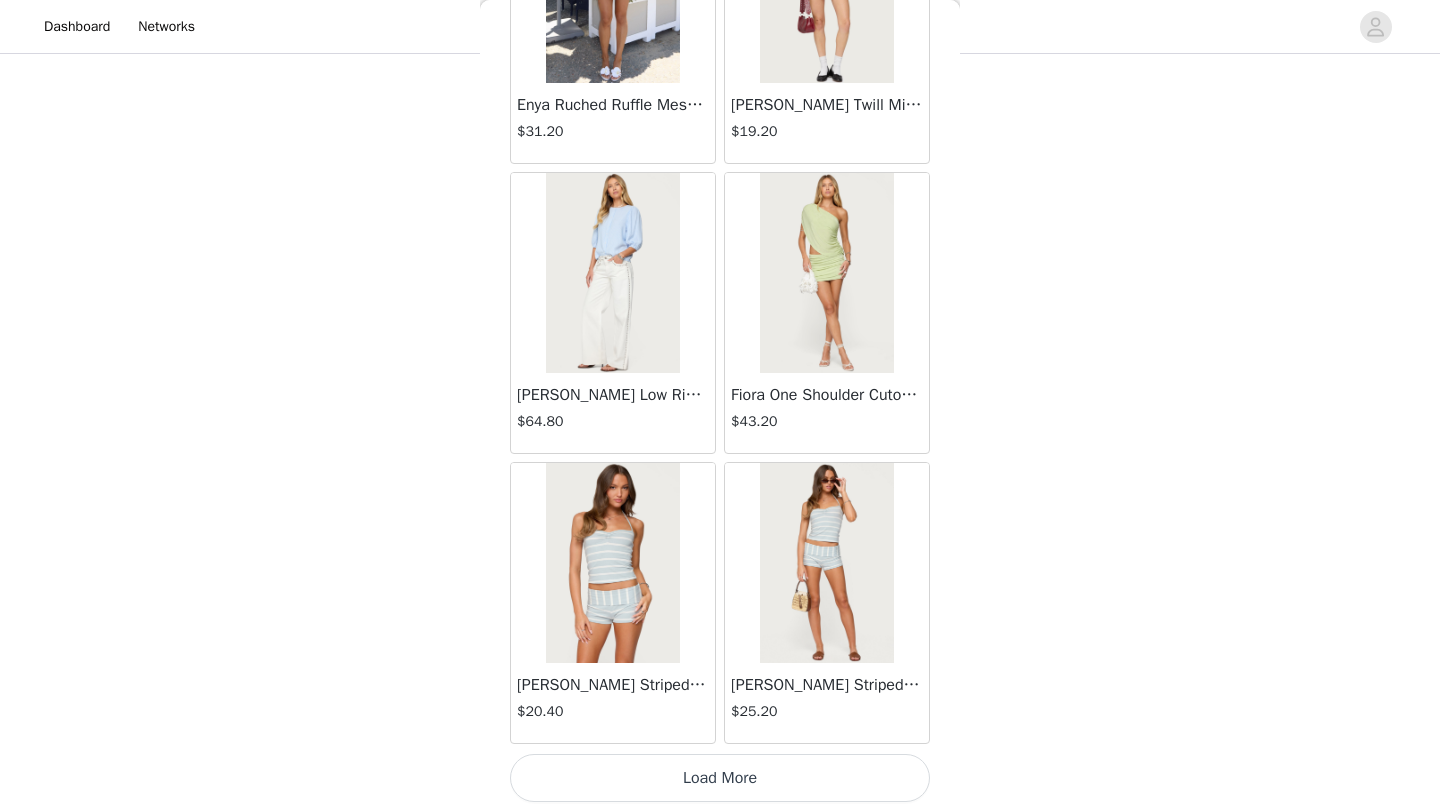 click on "Load More" at bounding box center (720, 778) 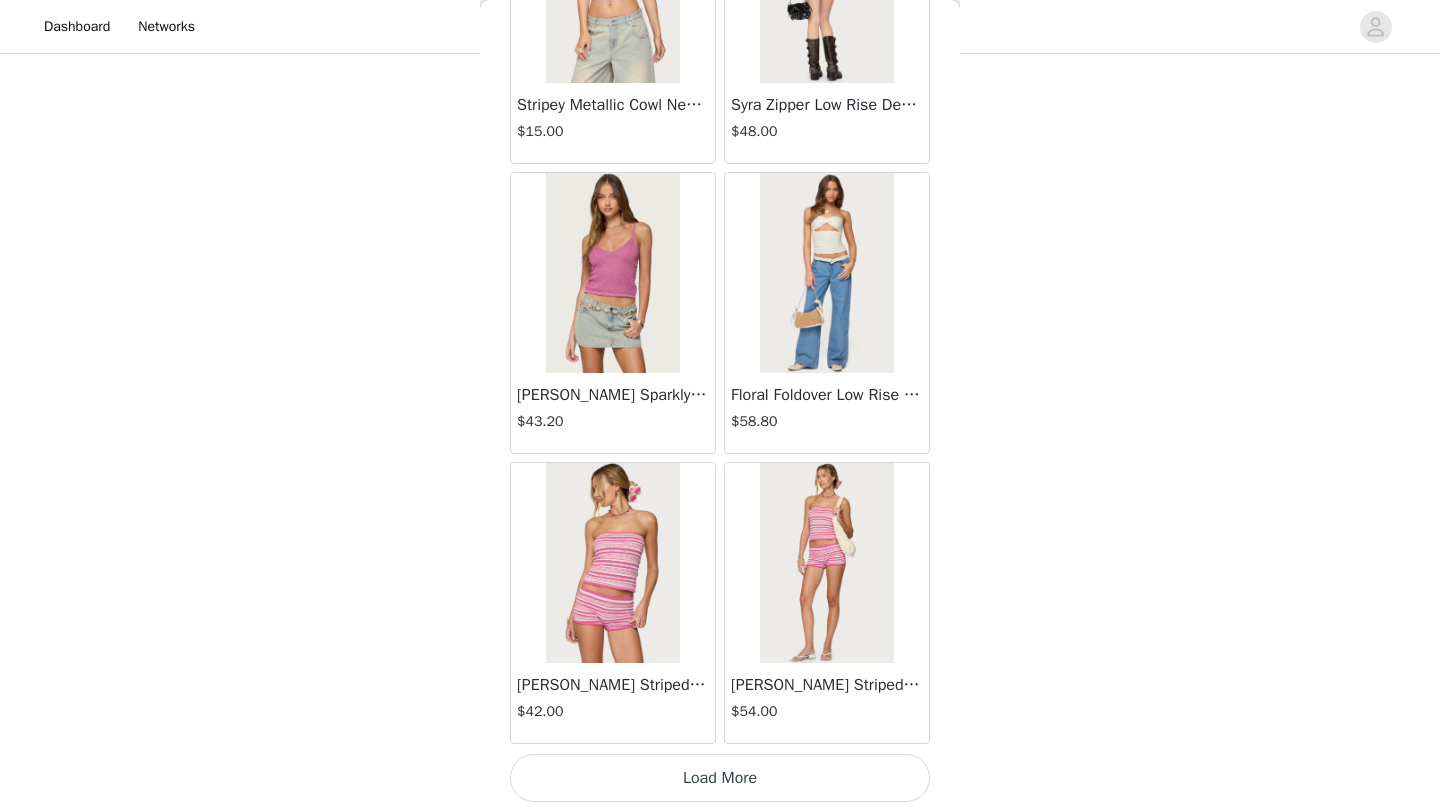 click on "Load More" at bounding box center (720, 778) 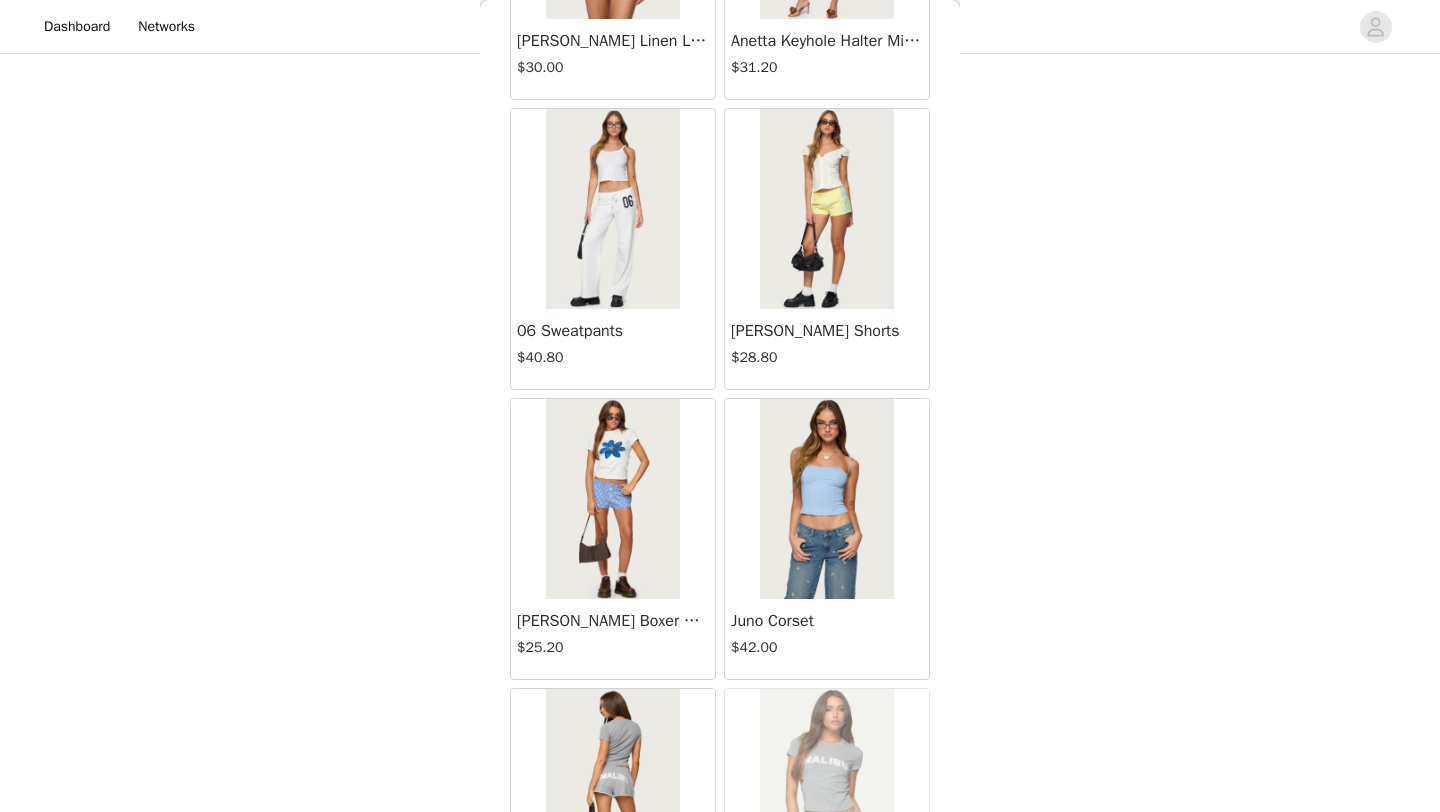 scroll, scrollTop: 10948, scrollLeft: 0, axis: vertical 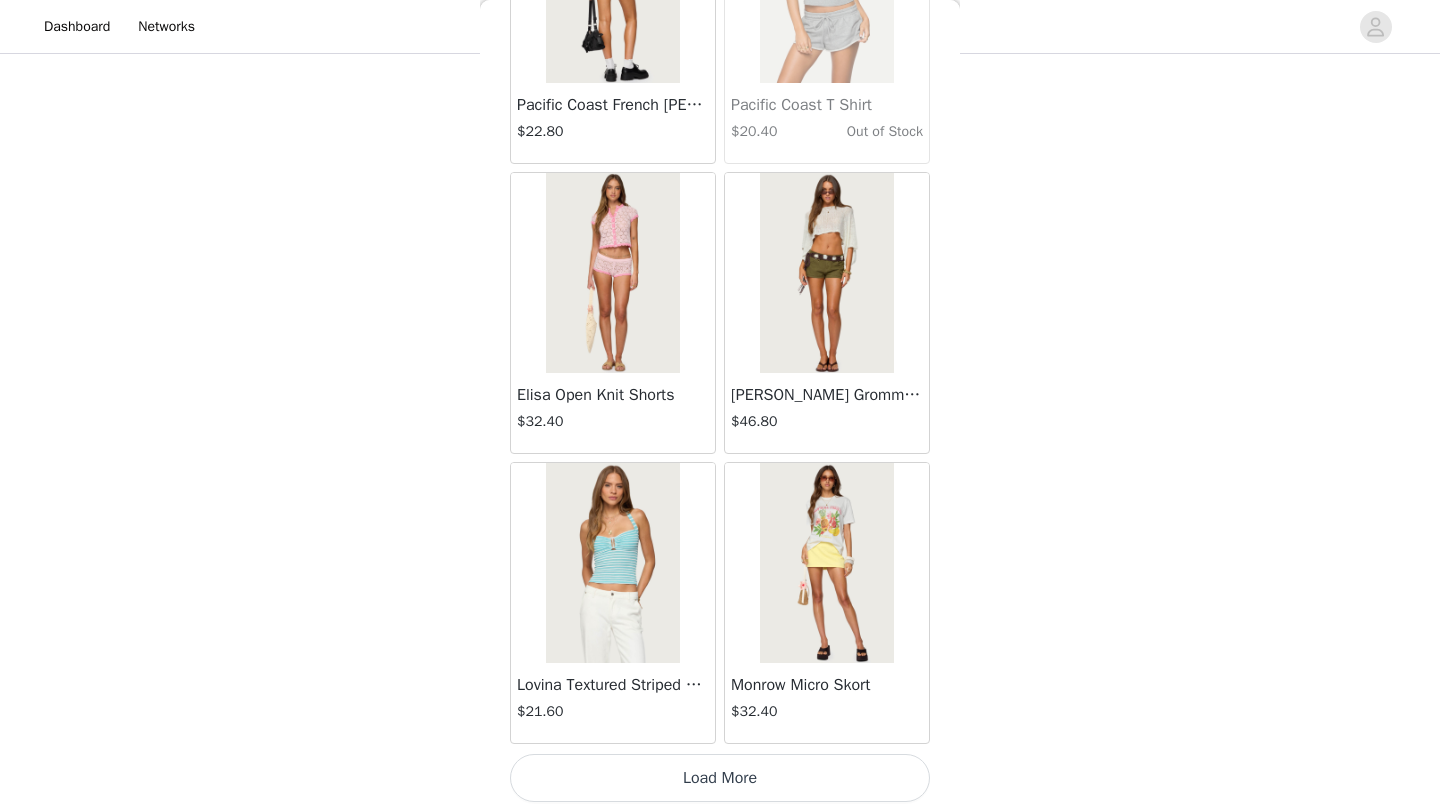 click on "Load More" at bounding box center [720, 778] 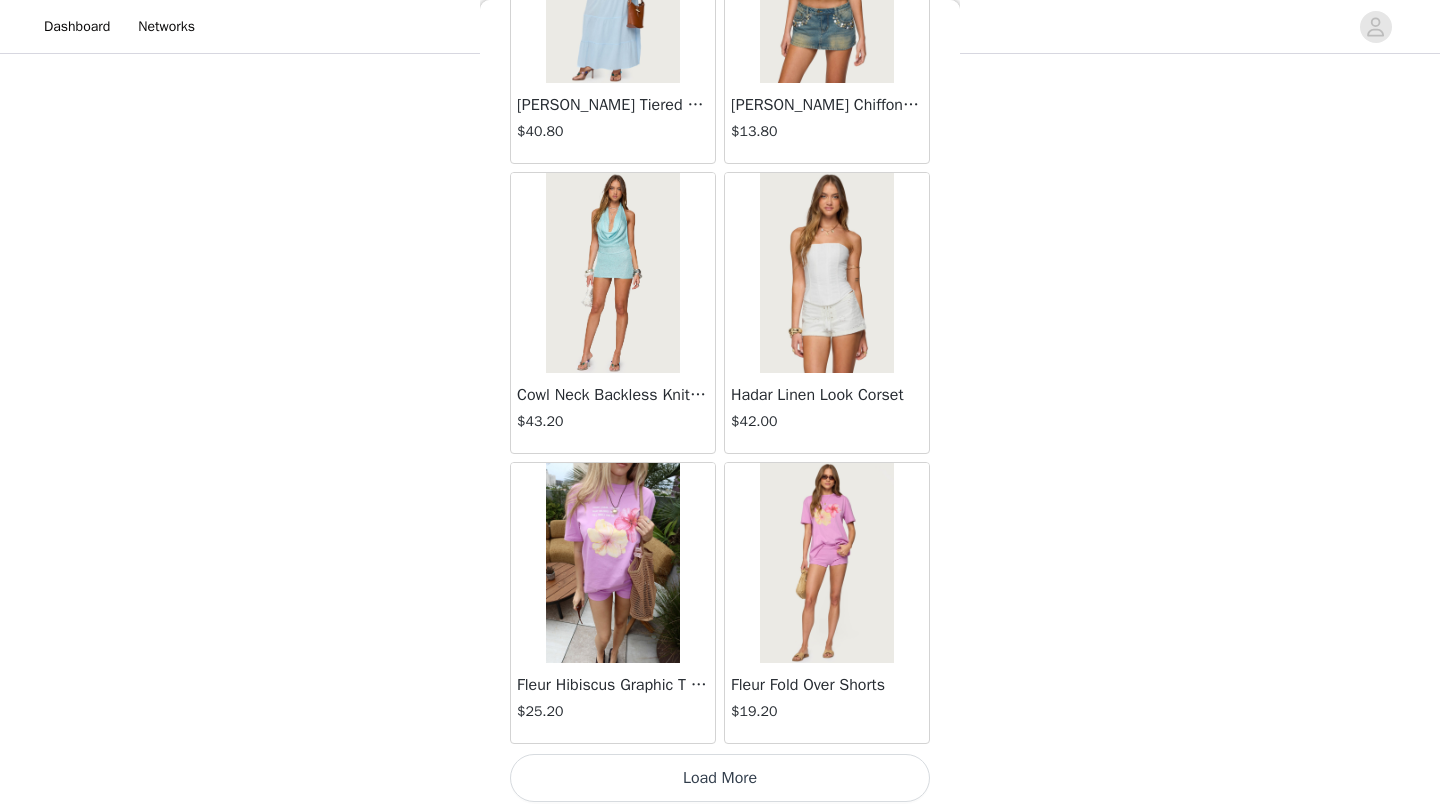 click on "Load More" at bounding box center (720, 778) 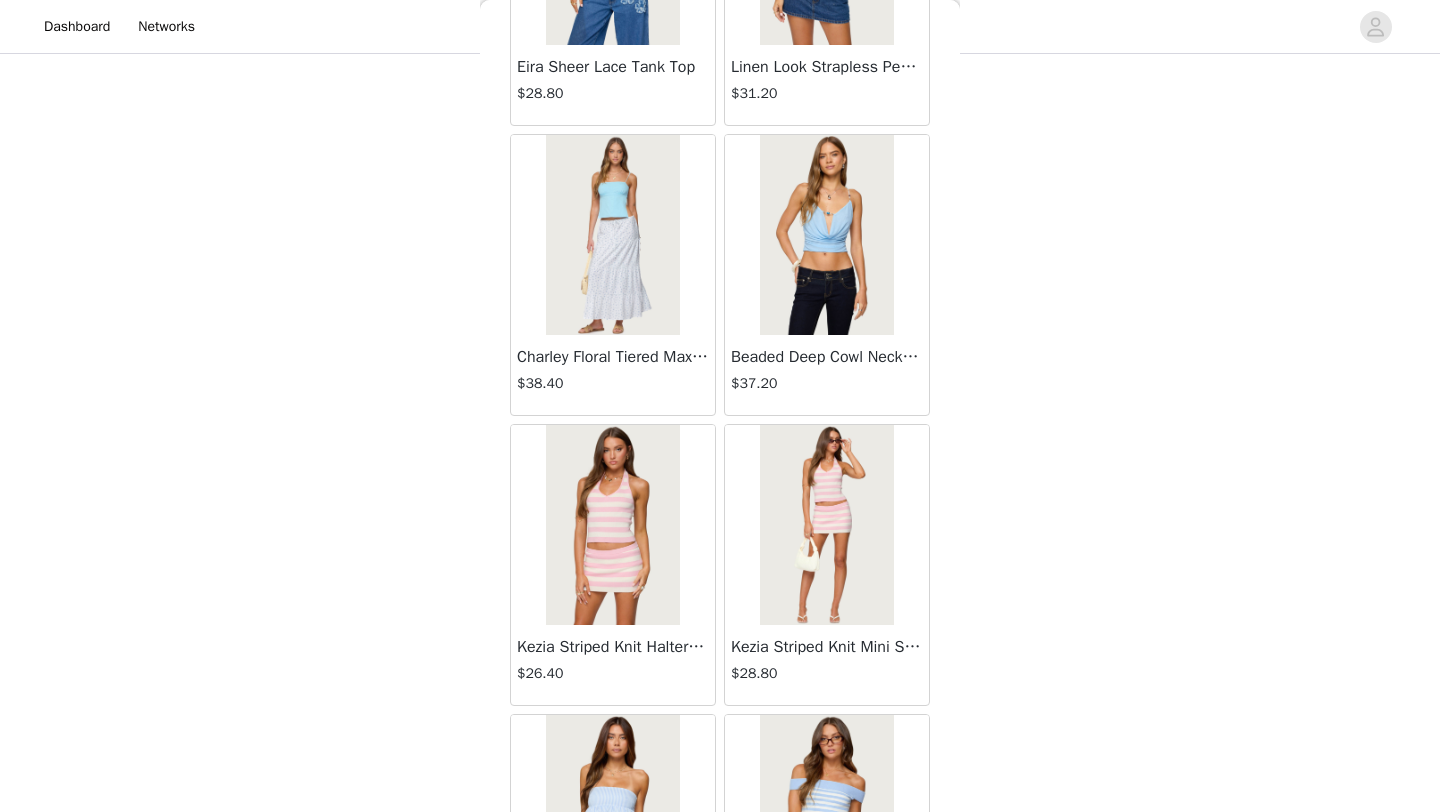 scroll, scrollTop: 16748, scrollLeft: 0, axis: vertical 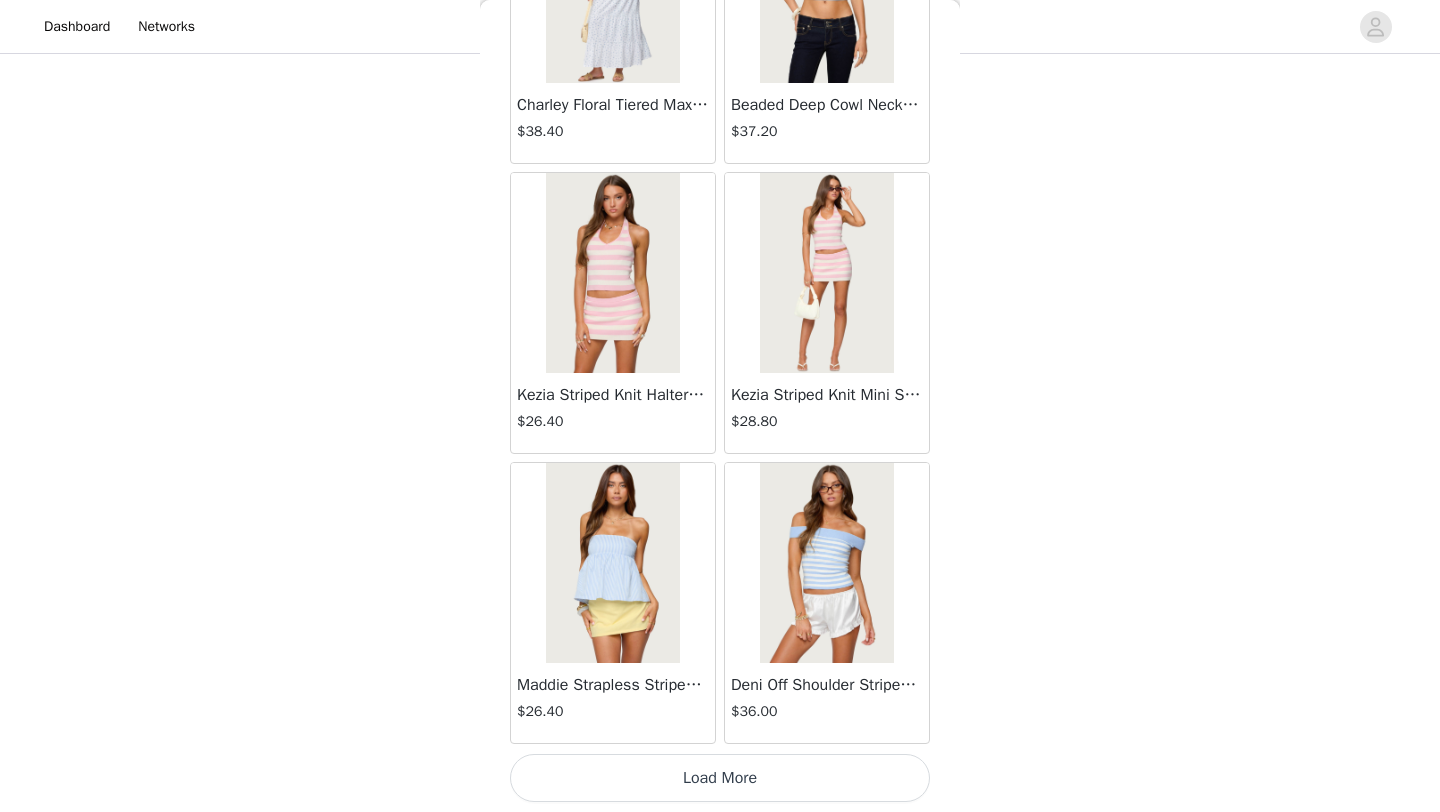 click on "Load More" at bounding box center (720, 778) 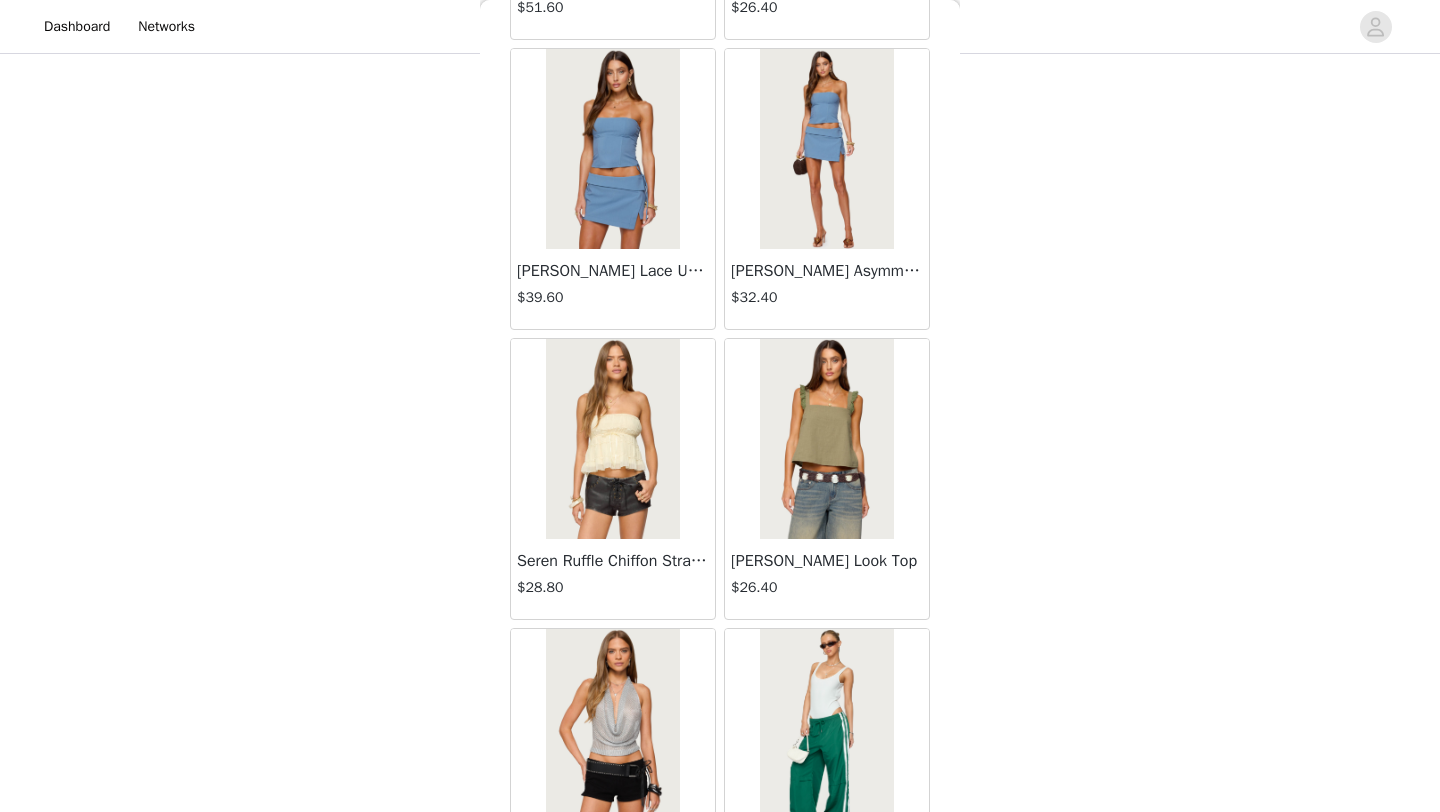 scroll, scrollTop: 19648, scrollLeft: 0, axis: vertical 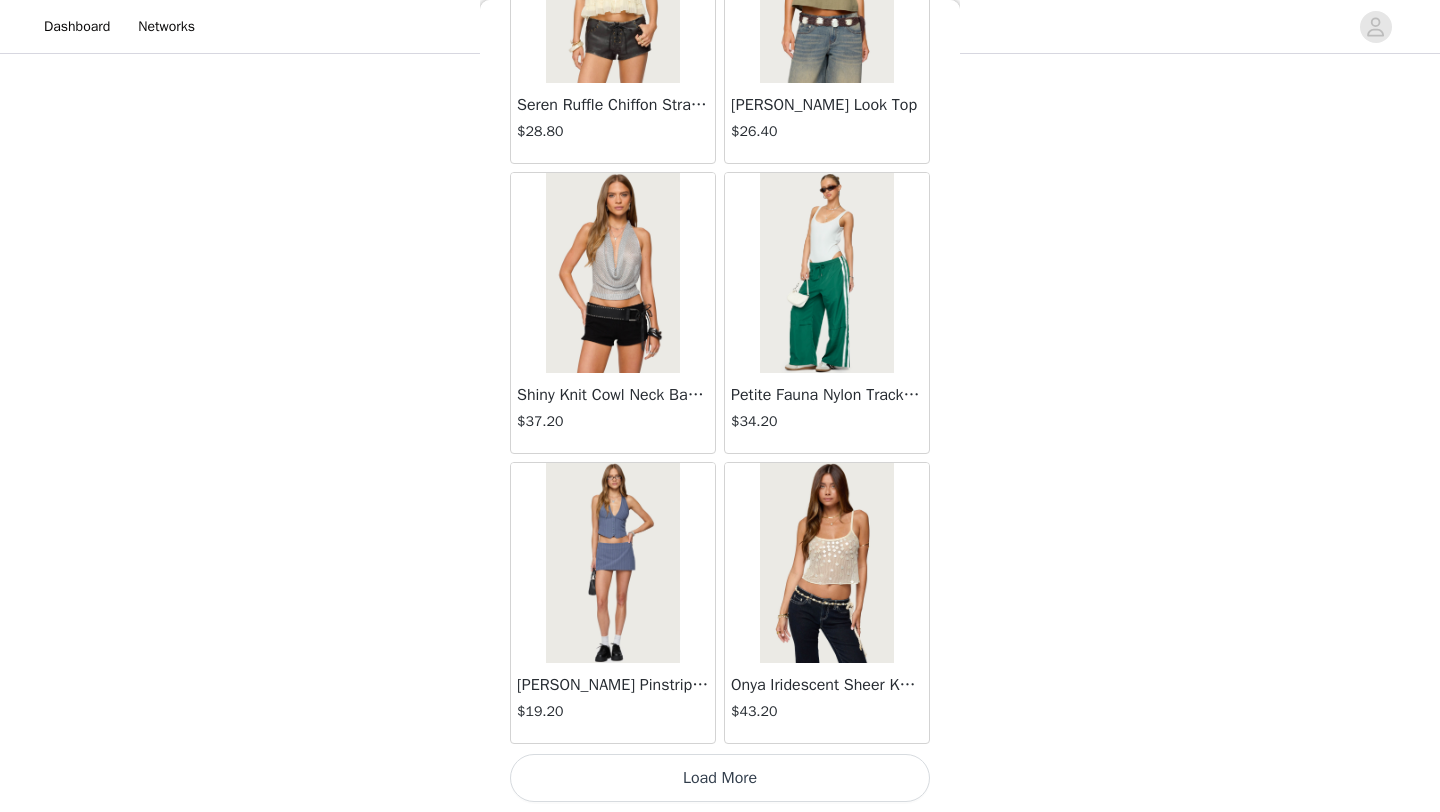 click on "Load More" at bounding box center (720, 778) 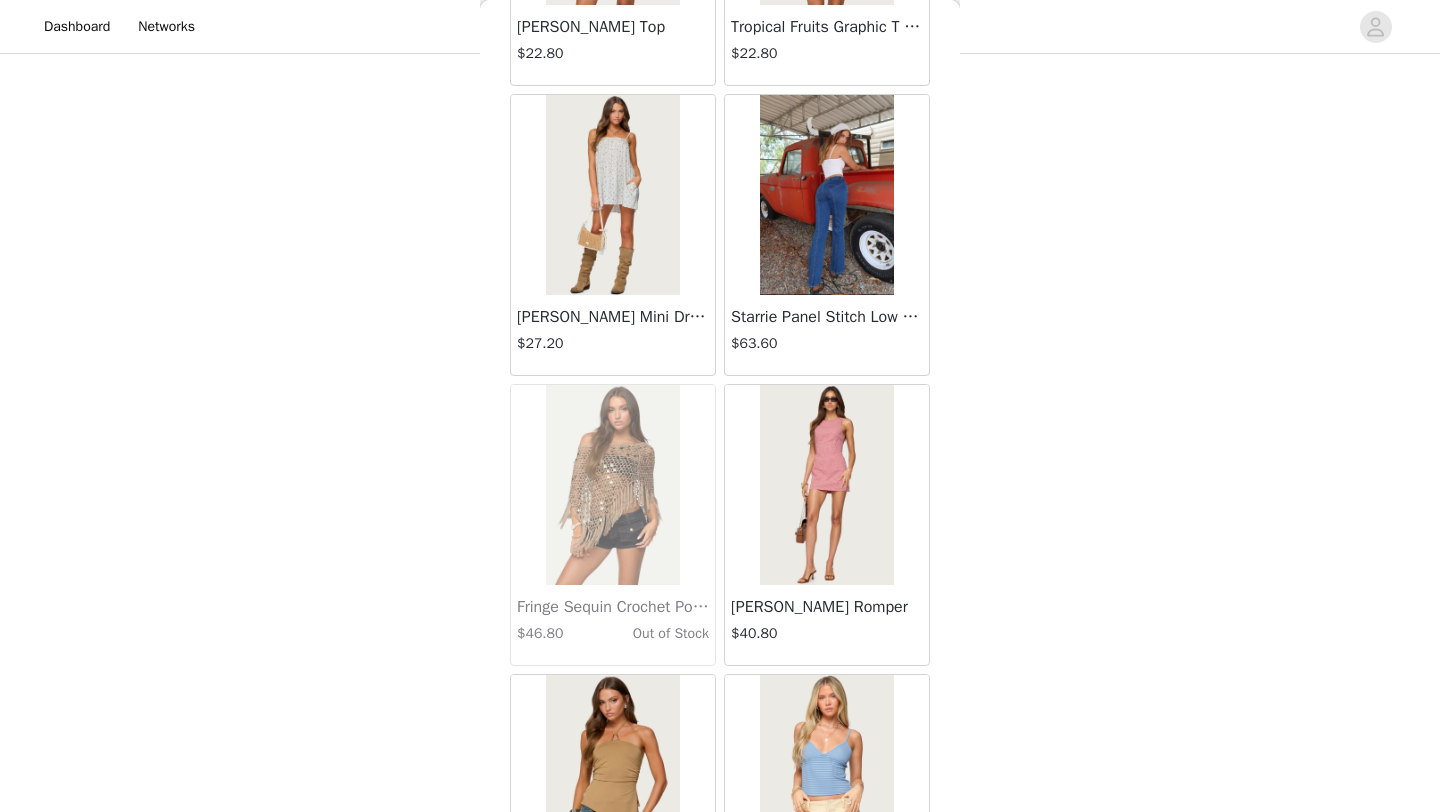 scroll, scrollTop: 22548, scrollLeft: 0, axis: vertical 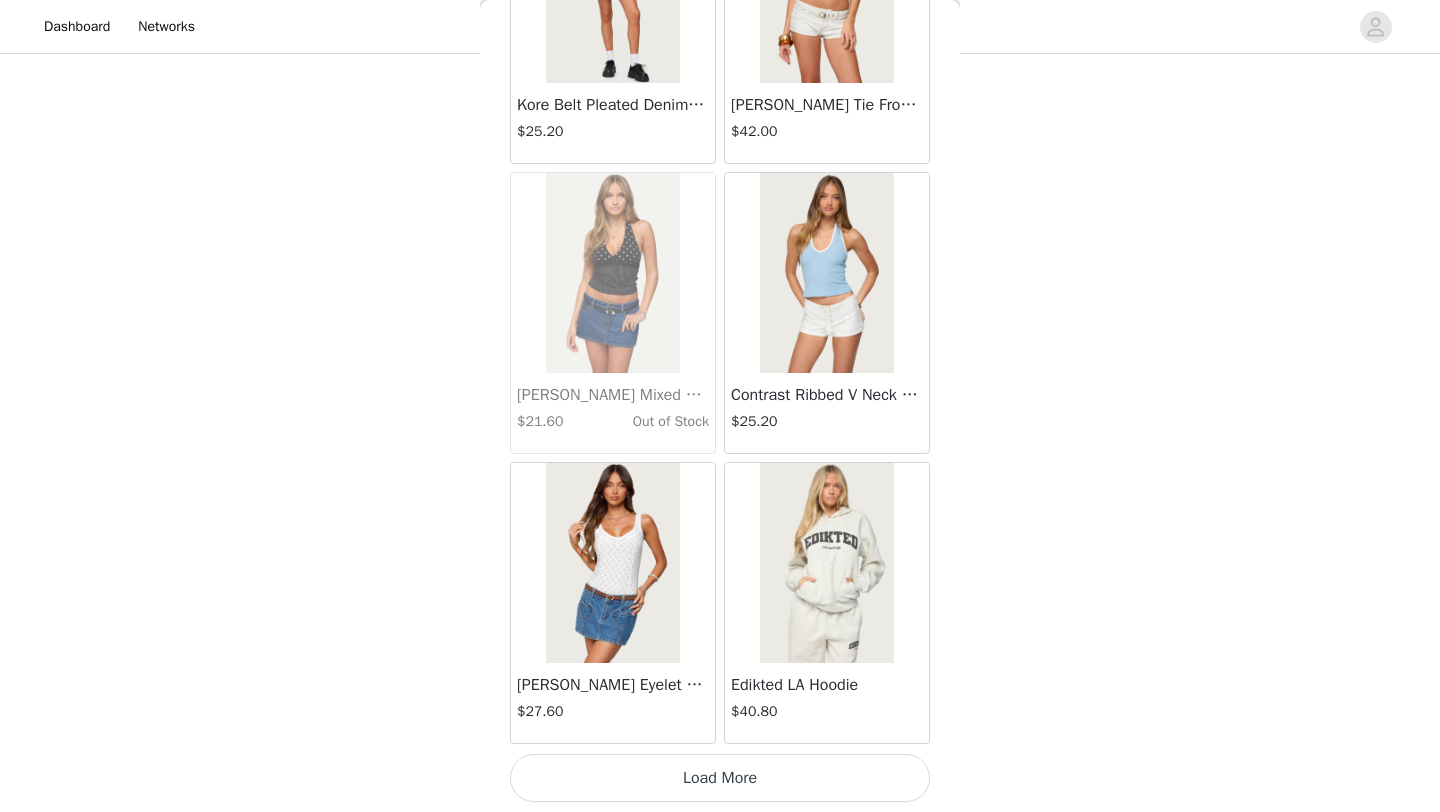 click on "Load More" at bounding box center (720, 778) 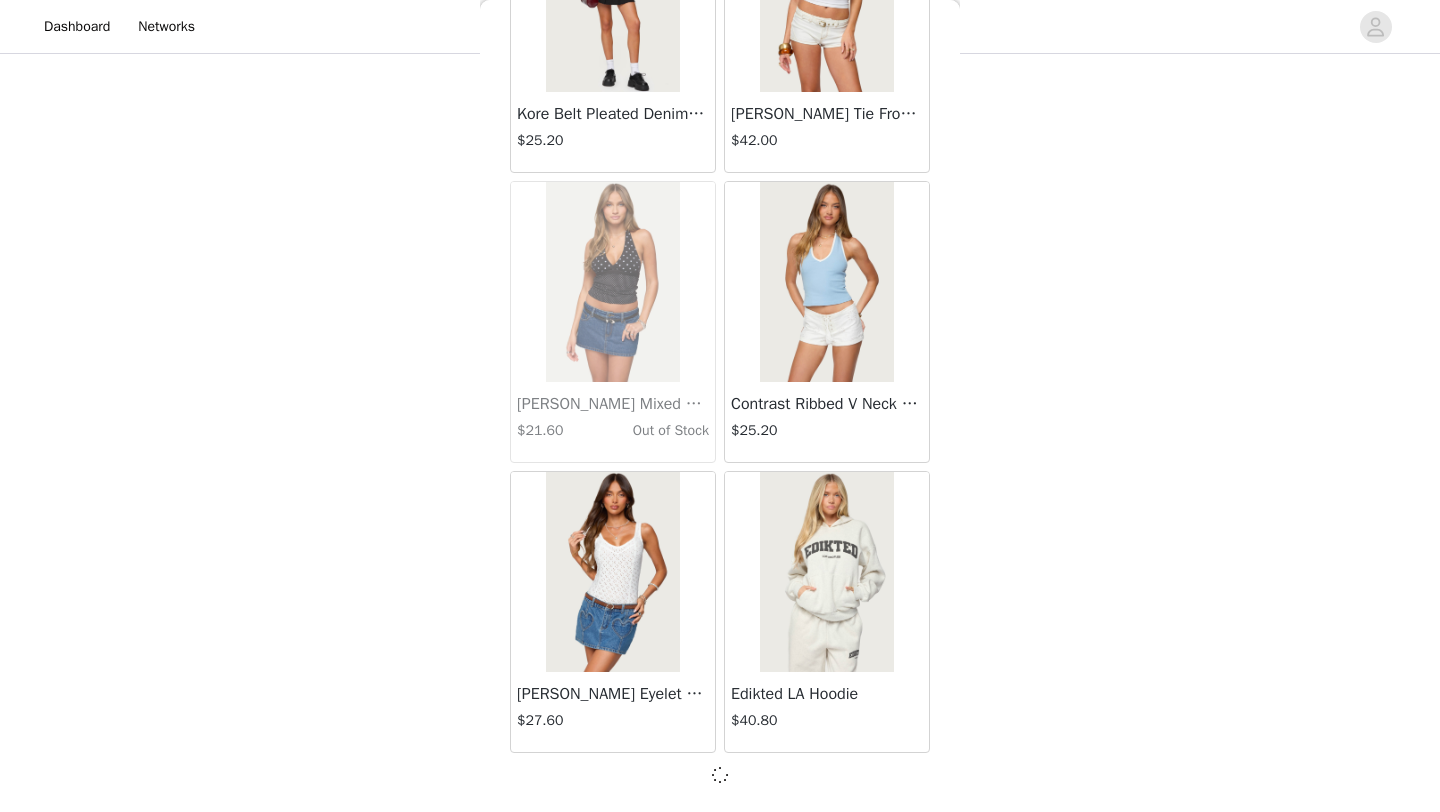 scroll, scrollTop: 22539, scrollLeft: 0, axis: vertical 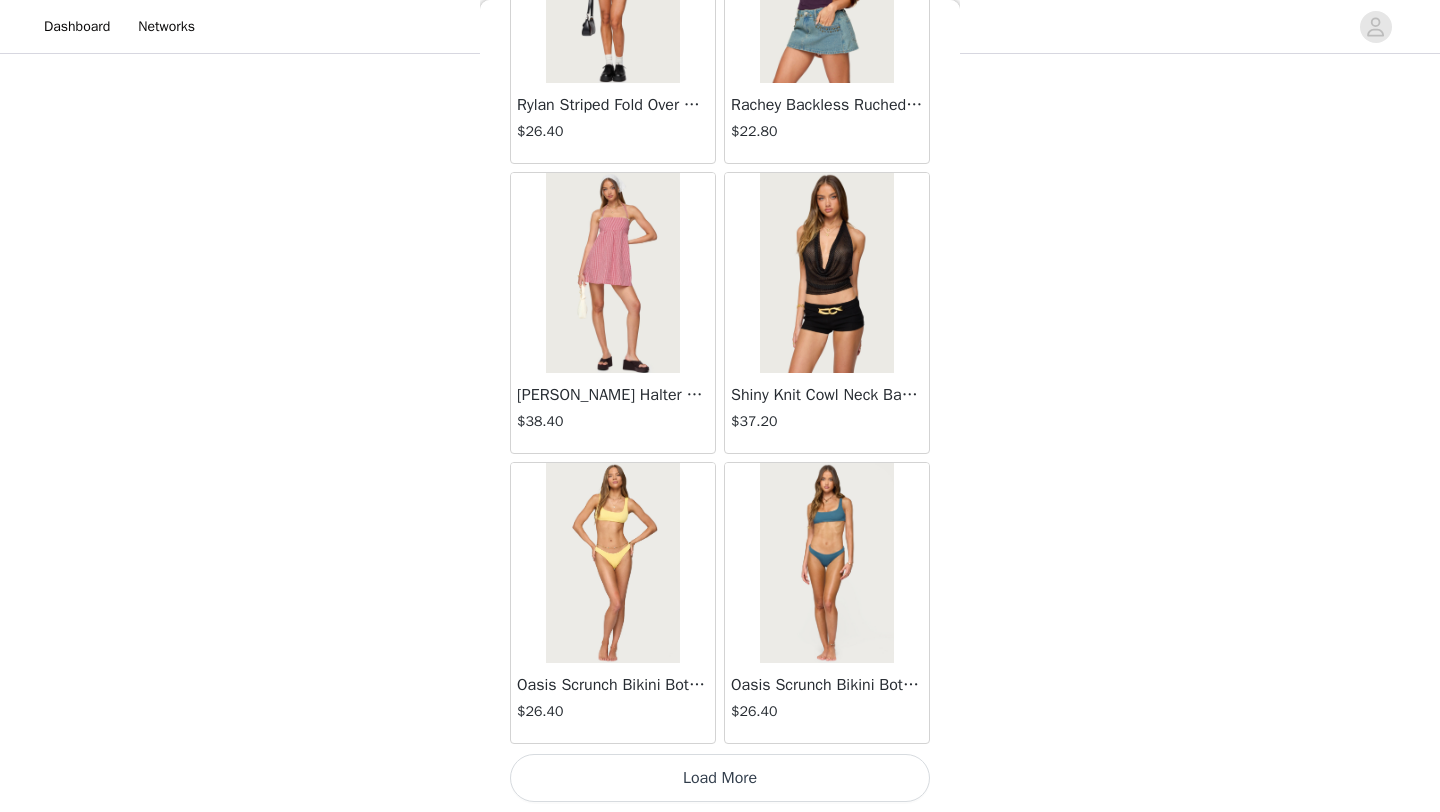 click on "Lovina Grommet Pleated Mini Skort   $16.80       Metallic & Sequin Textured Tank Top   $27.60       Nelley Backless Beaded Sequin Chiffon Top   $36.00       [PERSON_NAME] Asymmetric One Shoulder Crochet Top   $21.60       [PERSON_NAME] Plaid Micro Shorts   $30.00       [PERSON_NAME] Floral Texured Sheer Halter Top   $27.60       Maree Bead V Neck Top   $22.80       Maree Bead Cut Out Mini Skirt   $20.40       [PERSON_NAME] Cut Out Halter Top   $28.80       Juney Pinstripe Tailored Button Up Shirt   $36.00       Avenly Striped Tie Front Babydoll Top   $27.60       [PERSON_NAME] Studded Grommet Tube Top   $30.00       Avalai Linen Look Mini Skort   $38.40       Beaded Deep Cowl Neck Backless Top   $37.20       Frayed Pleated Denim Mini Skort   $16.00       Klay Linen Look Pleated Mini Skort   $14.40       Contrast Lace Asymmetric Off Shoulder Top   $14.40       [PERSON_NAME] Split Front Sheer Mesh Top   $28.80       Zigzag Stripe Shorts   $22.80       Astra Beaded Sheer Strapless Top   $39.60       Beaded Floral Embroidered Tank Top   $38.40" at bounding box center (720, -12270) 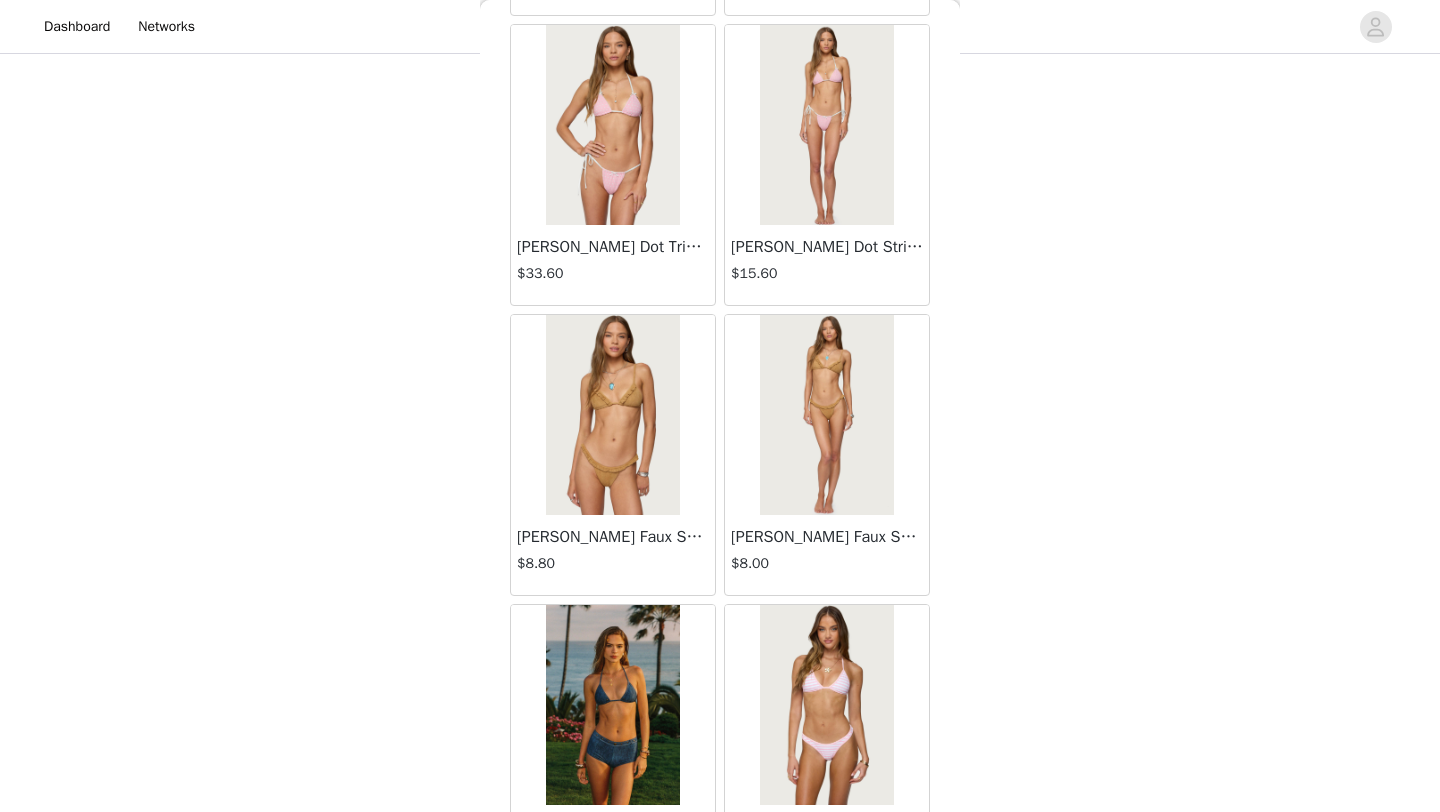 scroll, scrollTop: 28348, scrollLeft: 0, axis: vertical 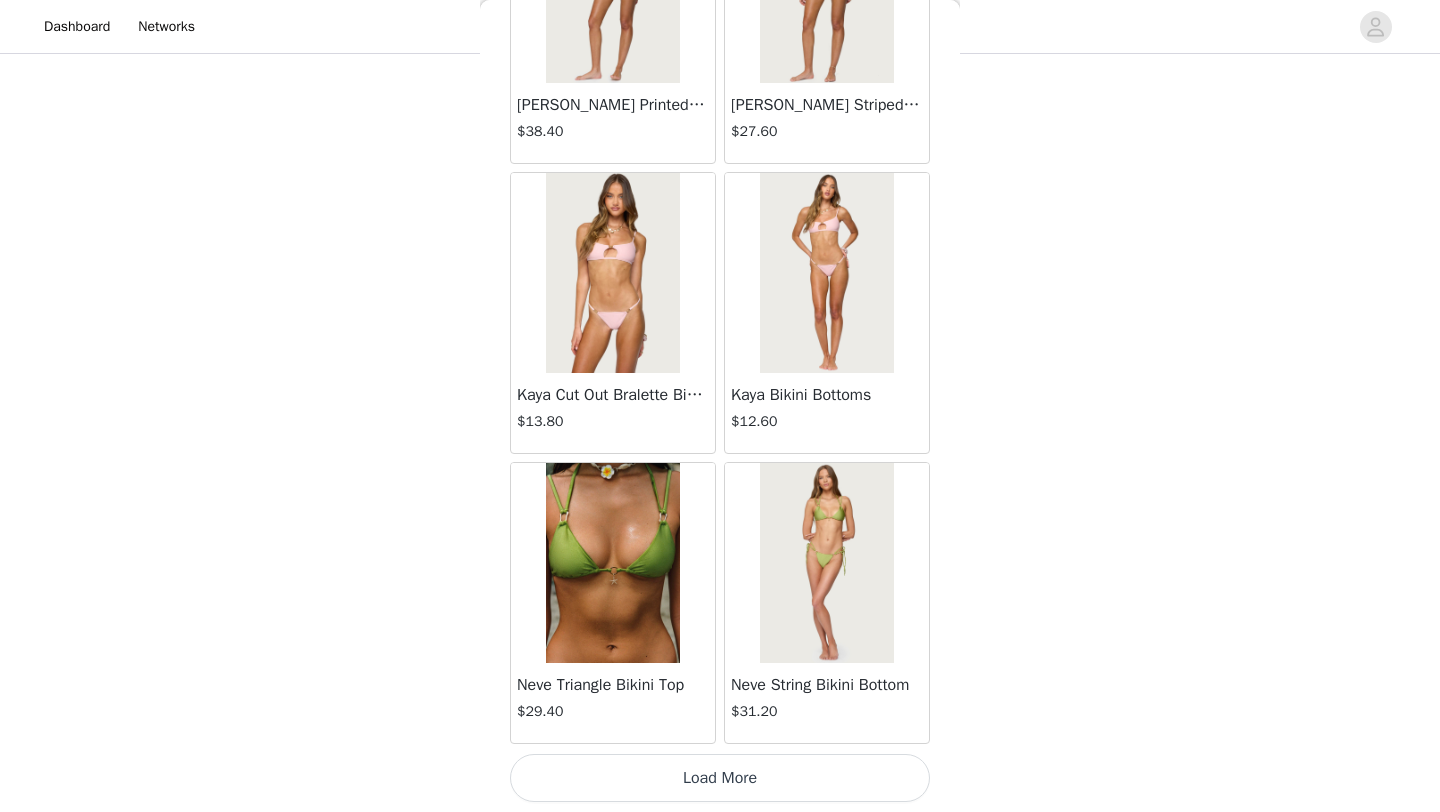 click on "Load More" at bounding box center (720, 778) 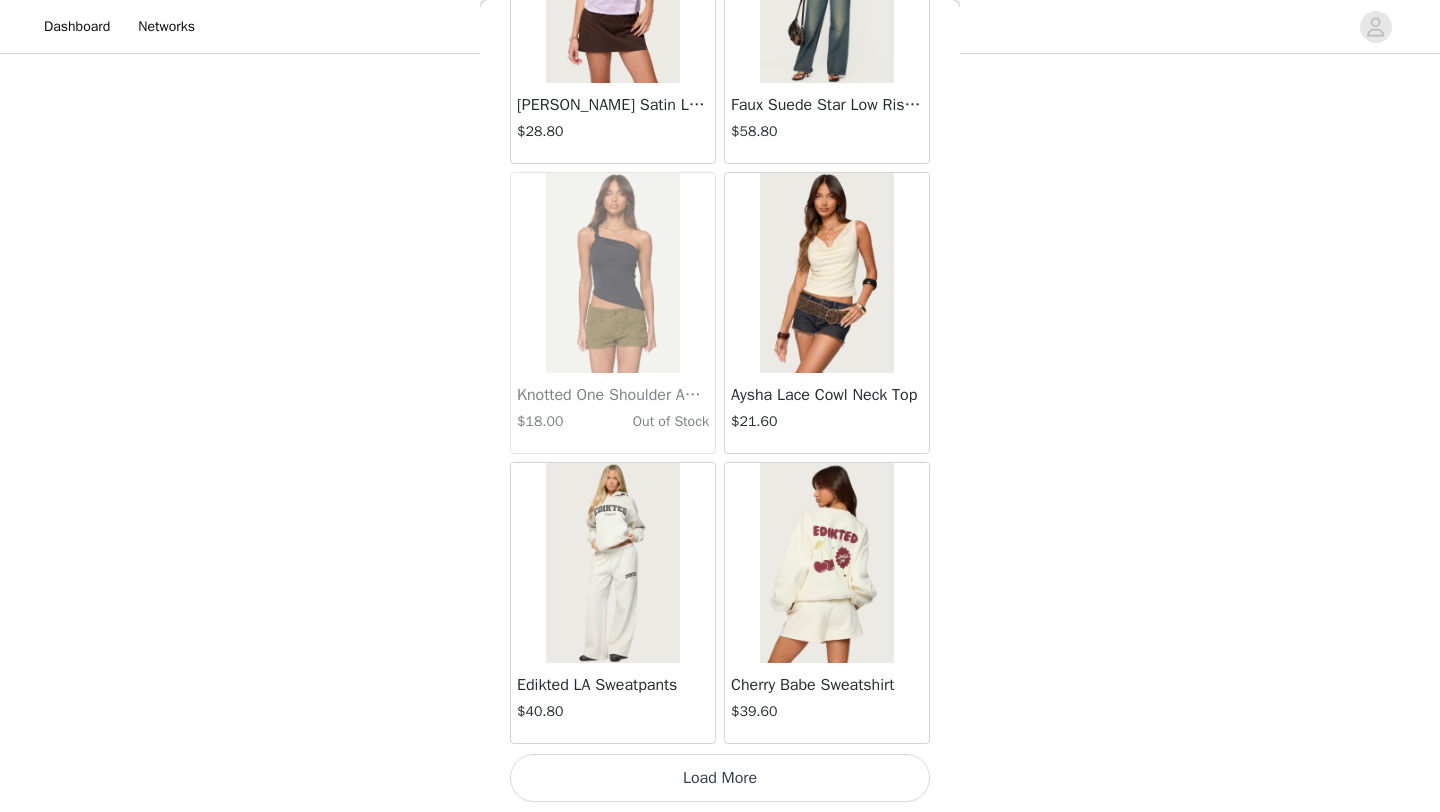 click on "Load More" at bounding box center [720, 778] 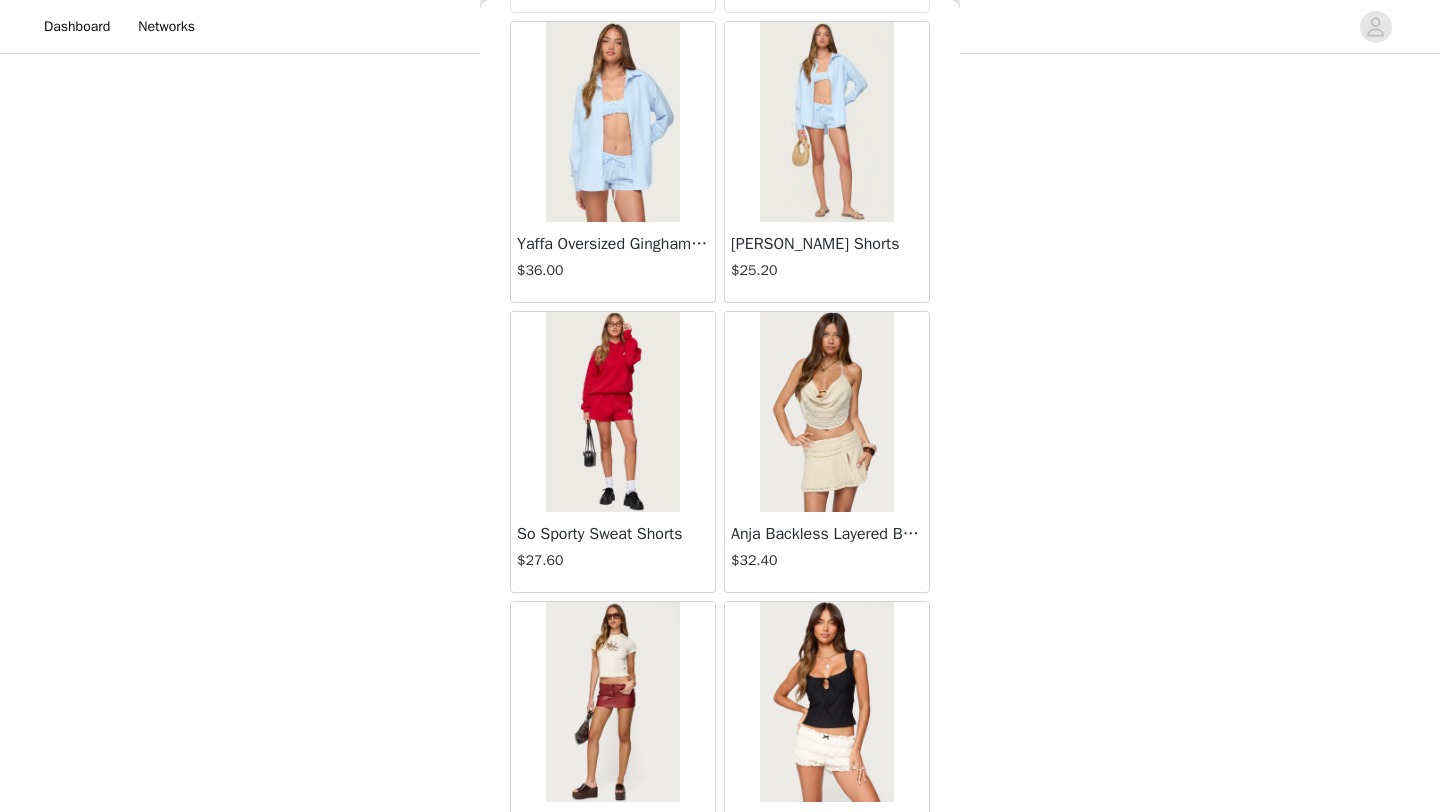 scroll, scrollTop: 34148, scrollLeft: 0, axis: vertical 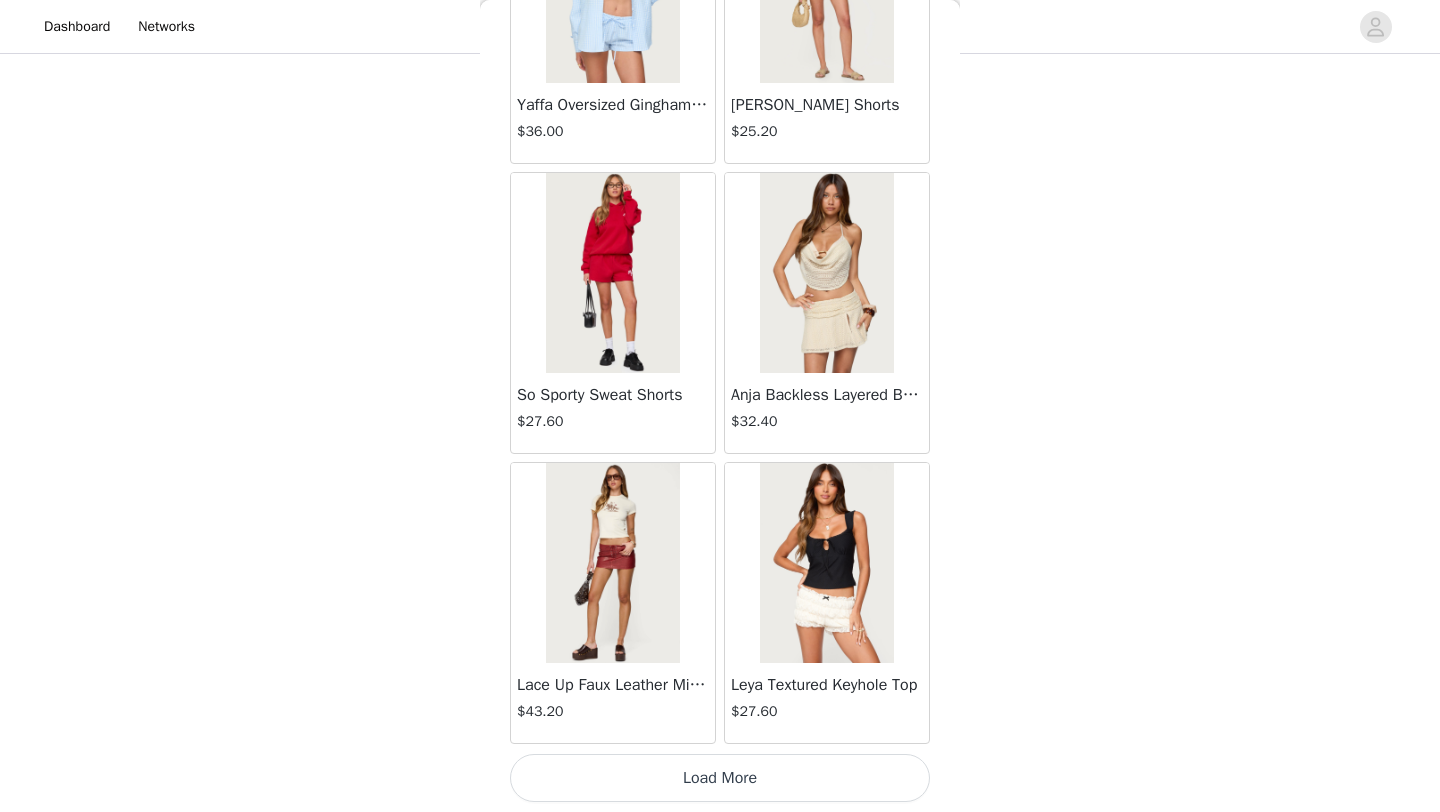 click on "Load More" at bounding box center [720, 778] 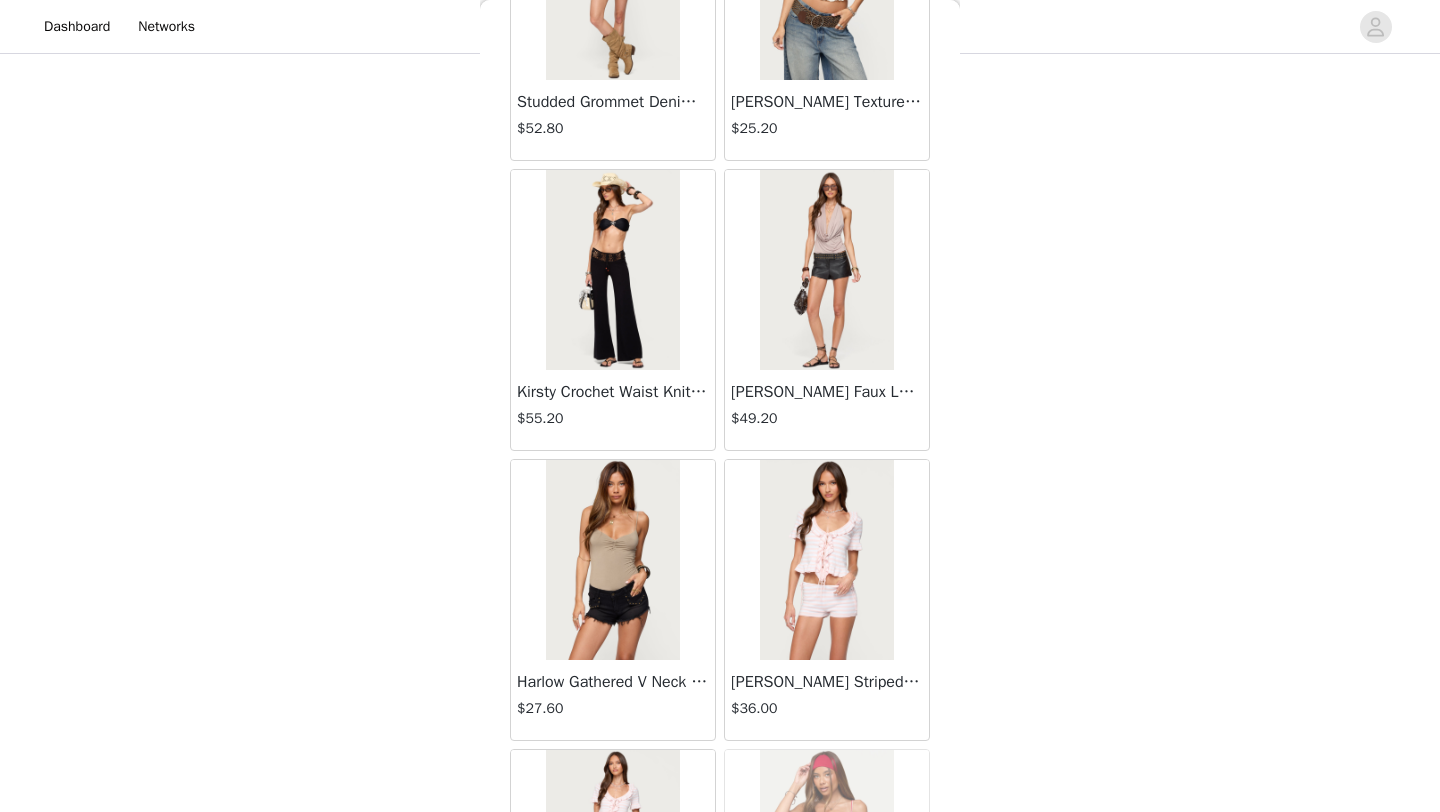 scroll, scrollTop: 37048, scrollLeft: 0, axis: vertical 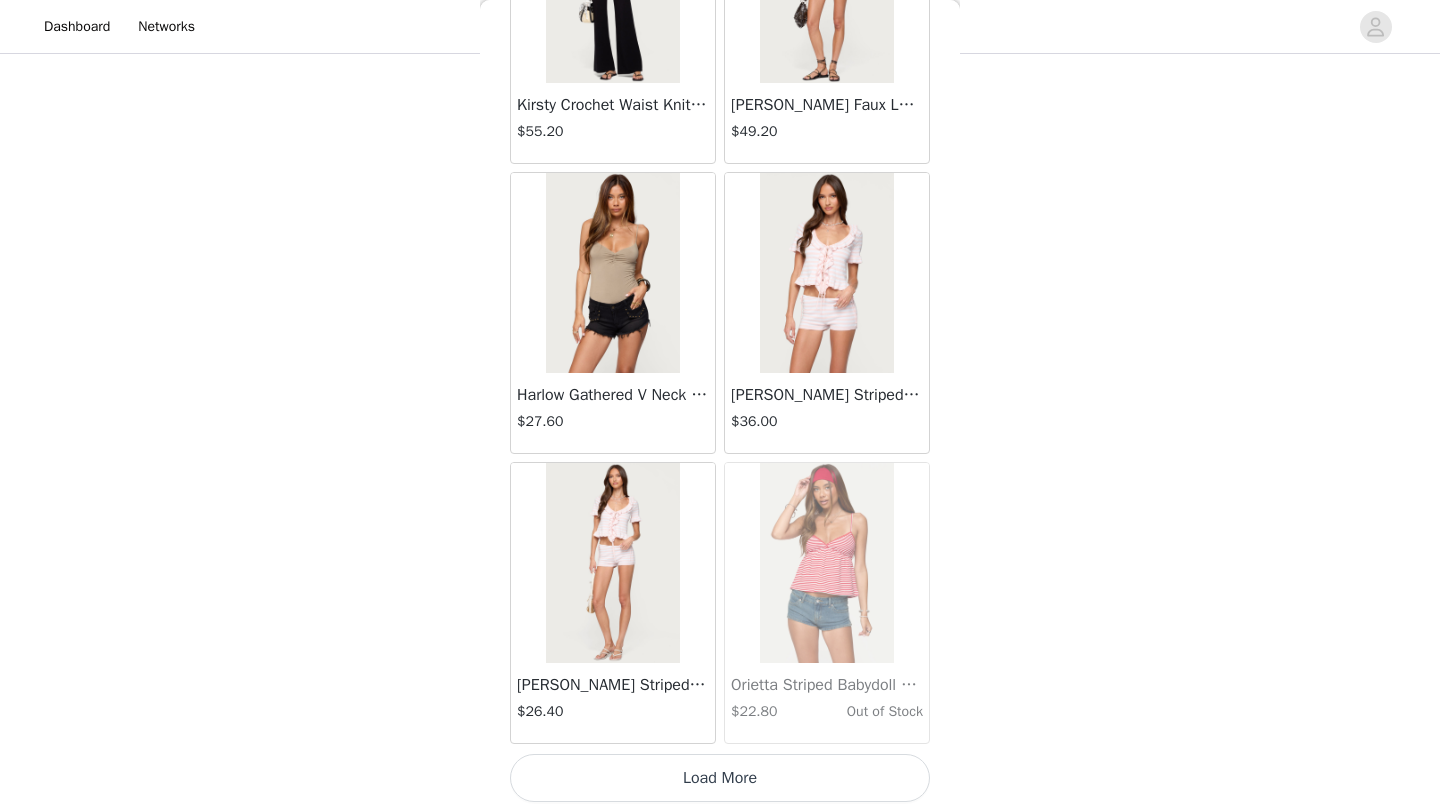 click on "Load More" at bounding box center (720, 778) 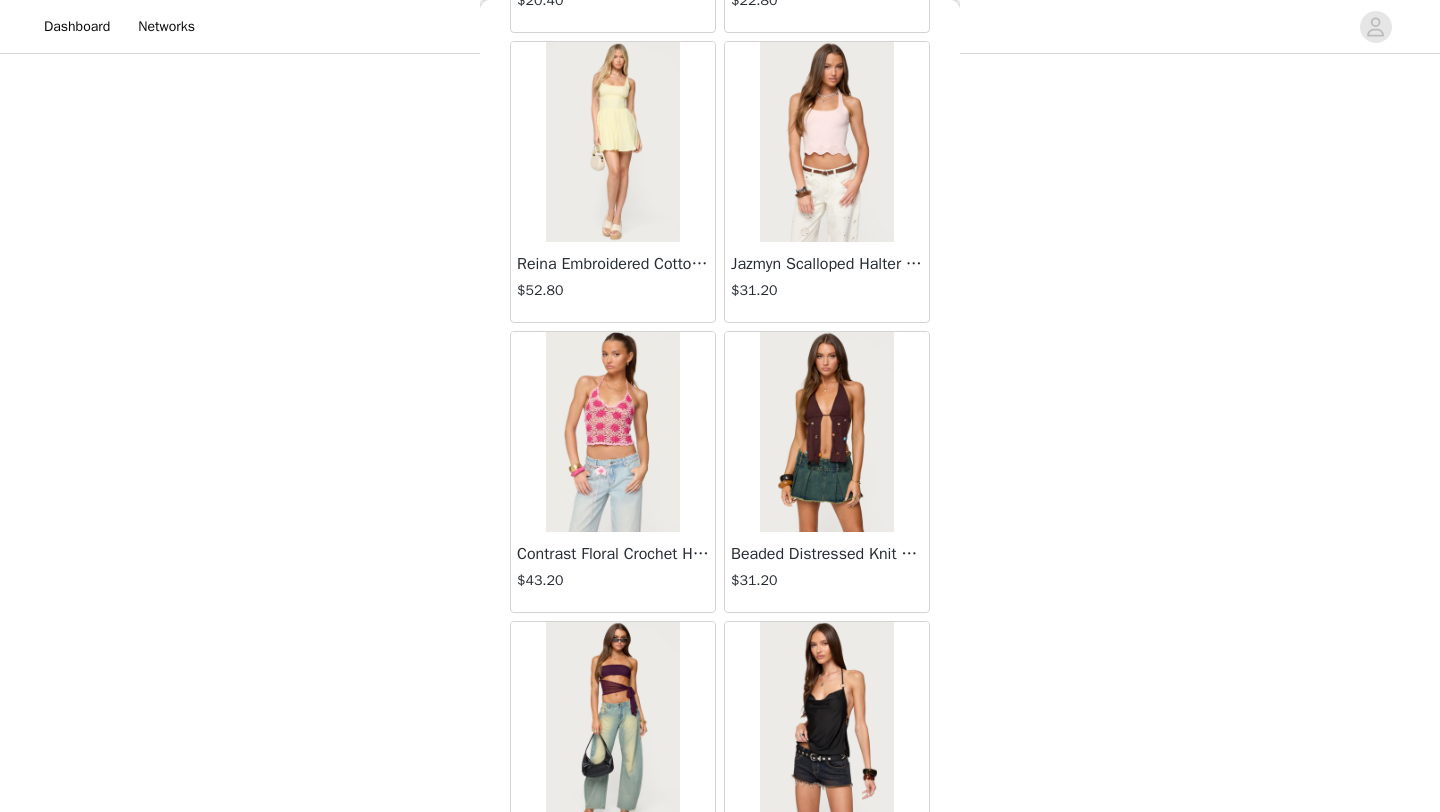 scroll, scrollTop: 39948, scrollLeft: 0, axis: vertical 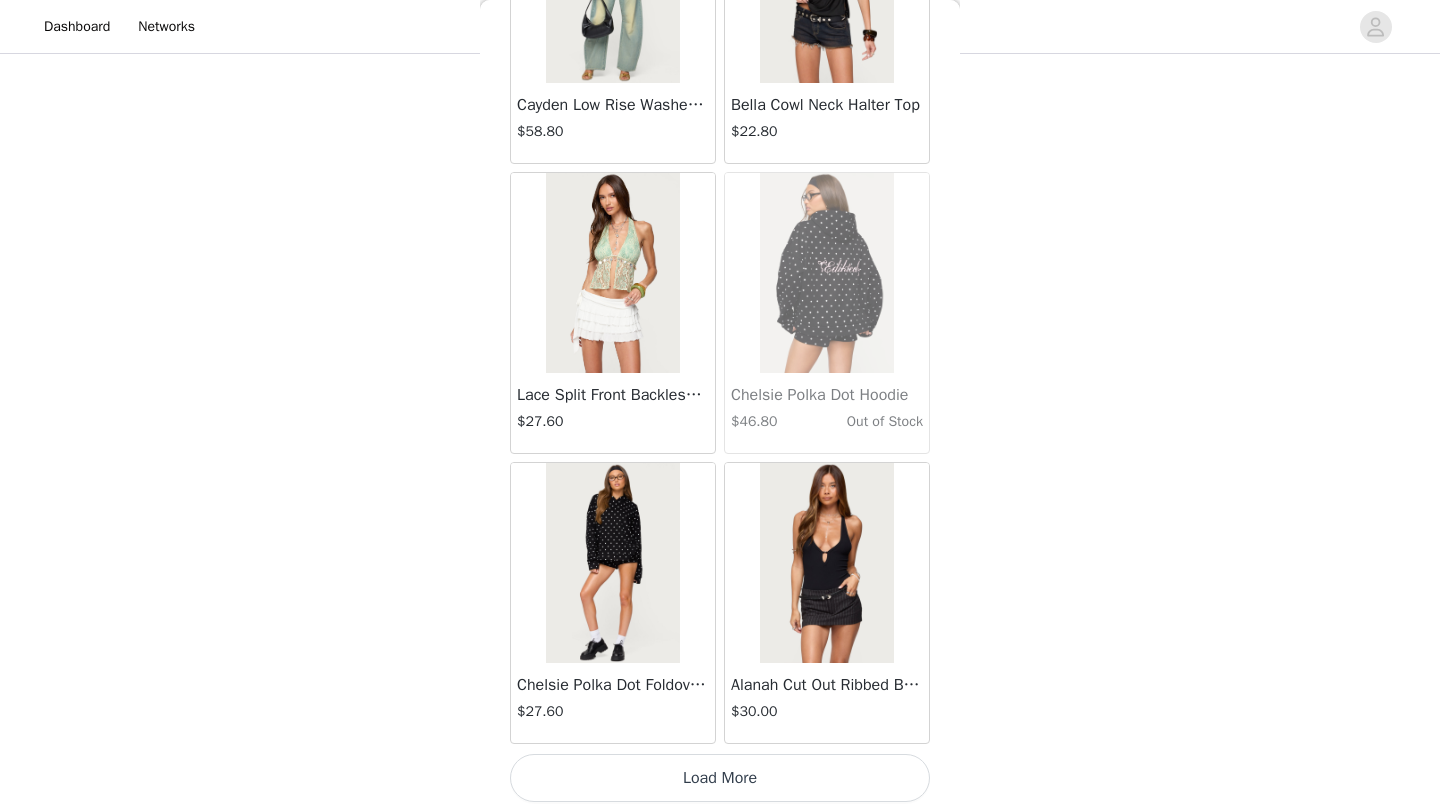 click on "Load More" at bounding box center [720, 778] 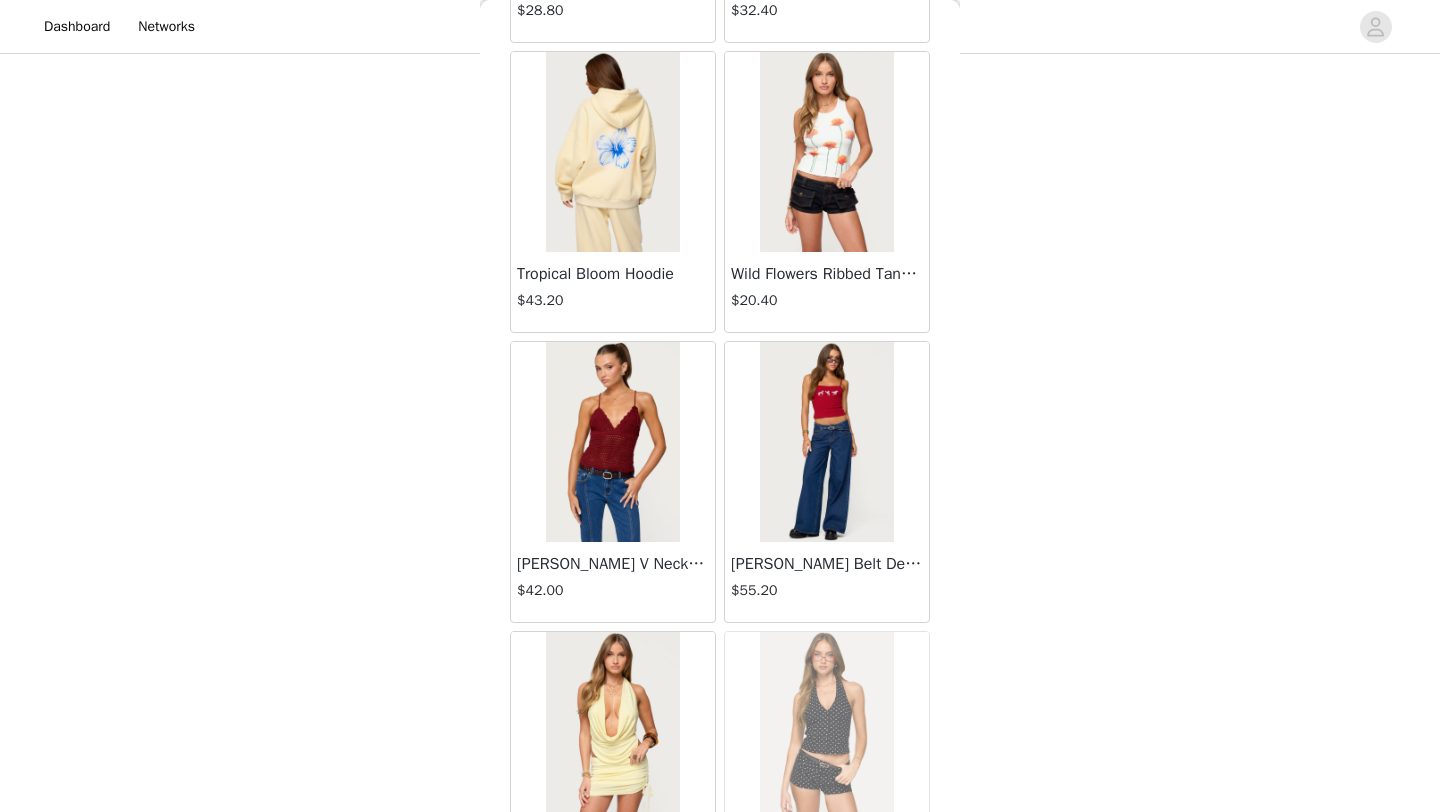 scroll, scrollTop: 42848, scrollLeft: 0, axis: vertical 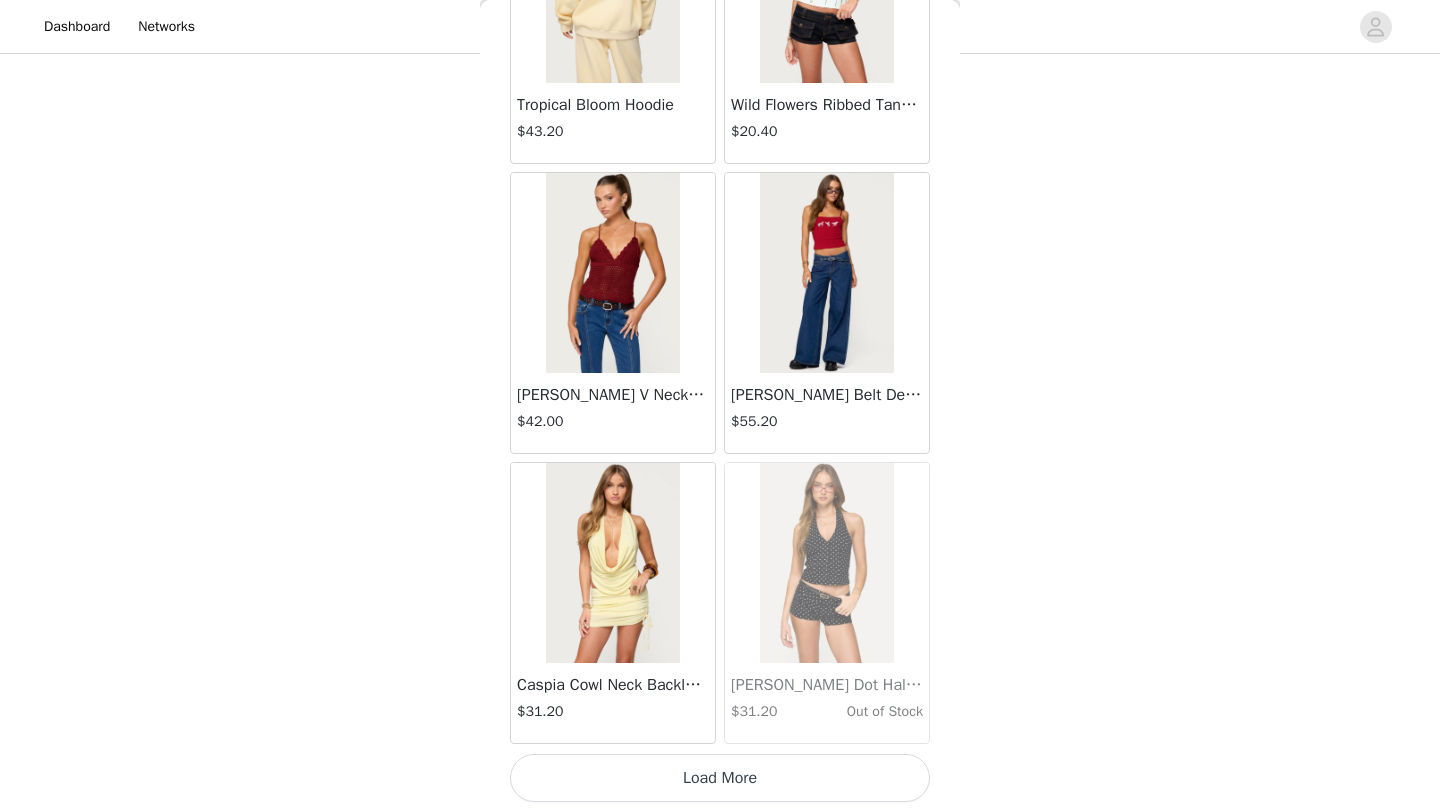 click on "Load More" at bounding box center [720, 778] 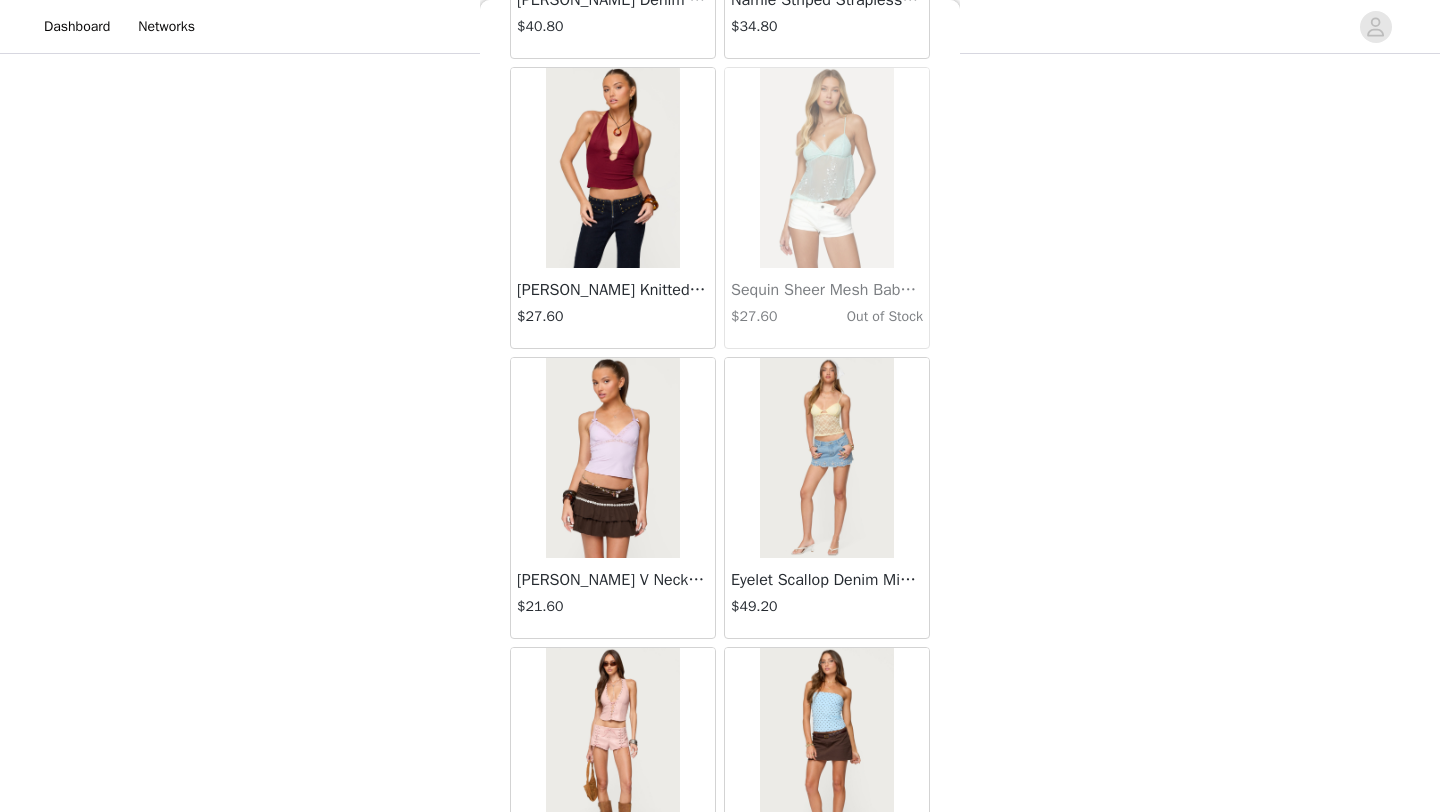 scroll, scrollTop: 45748, scrollLeft: 0, axis: vertical 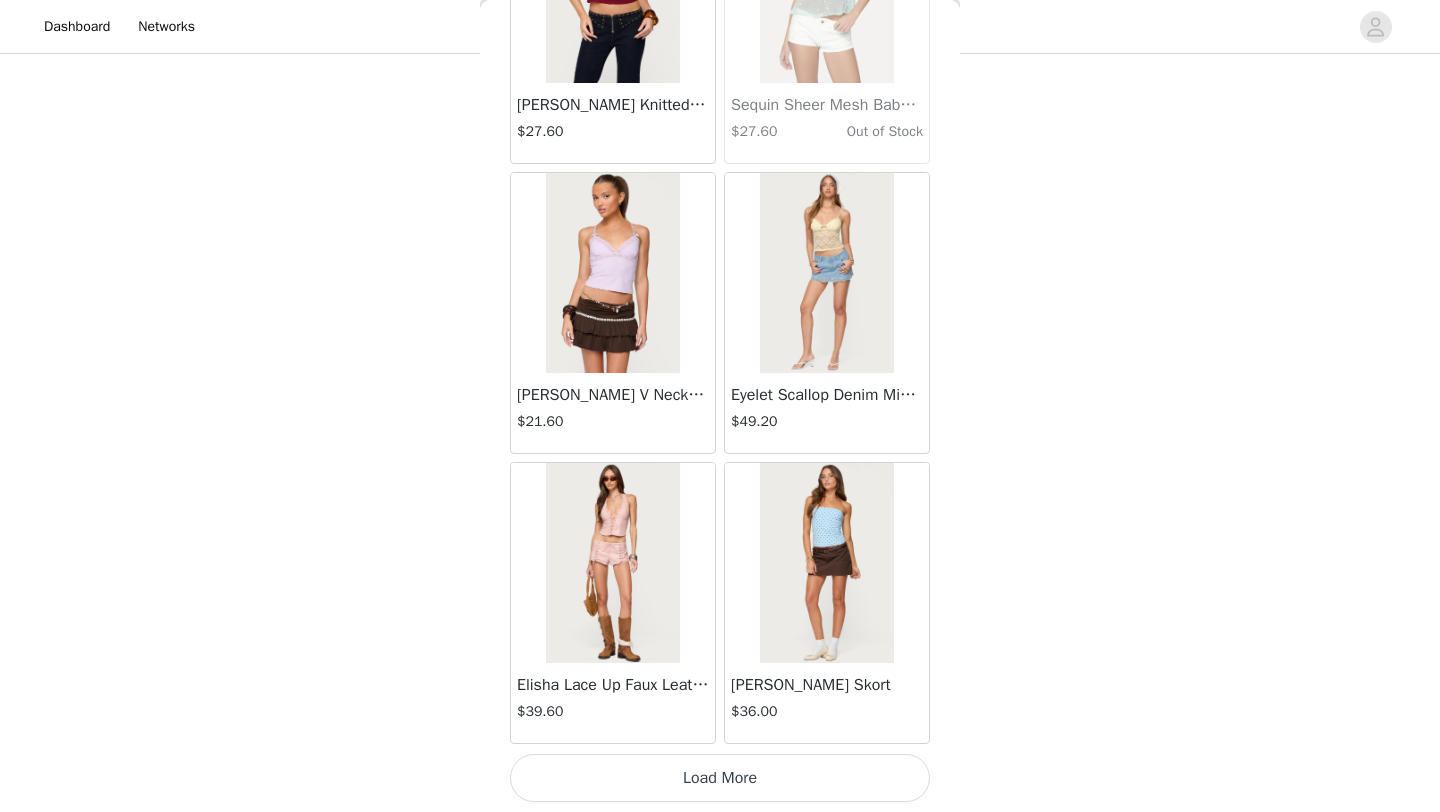 click on "Load More" at bounding box center (720, 778) 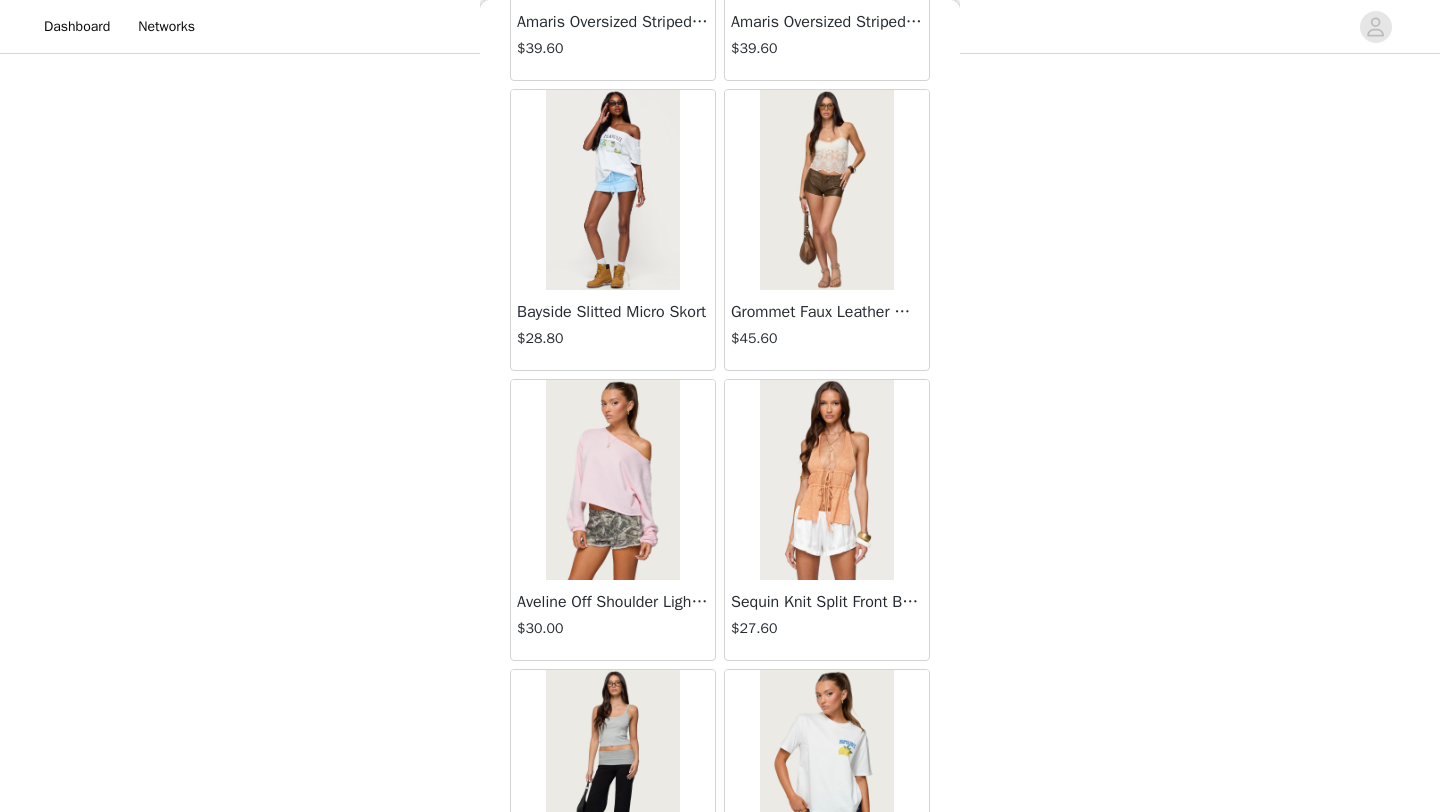 scroll, scrollTop: 48648, scrollLeft: 0, axis: vertical 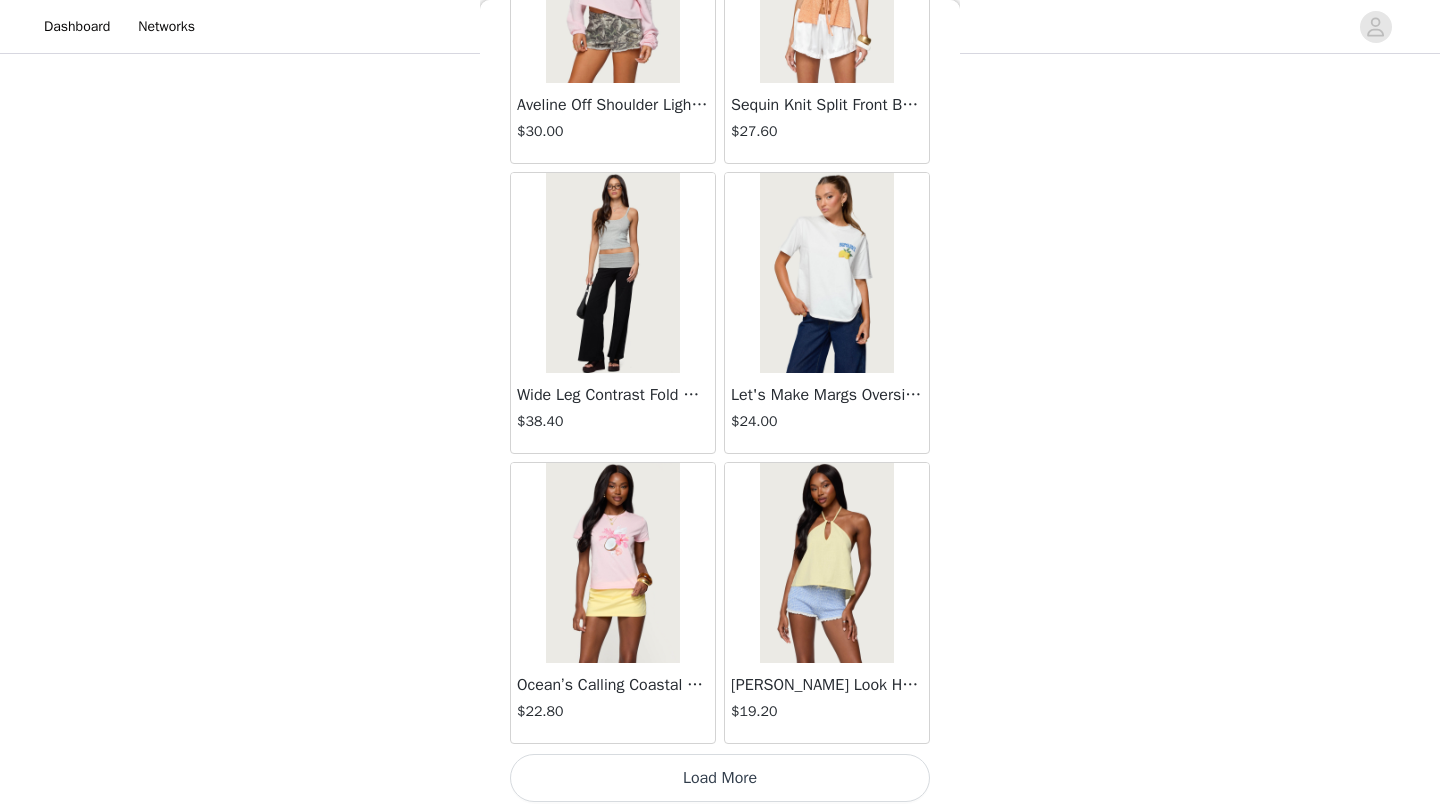 click on "Load More" at bounding box center [720, 778] 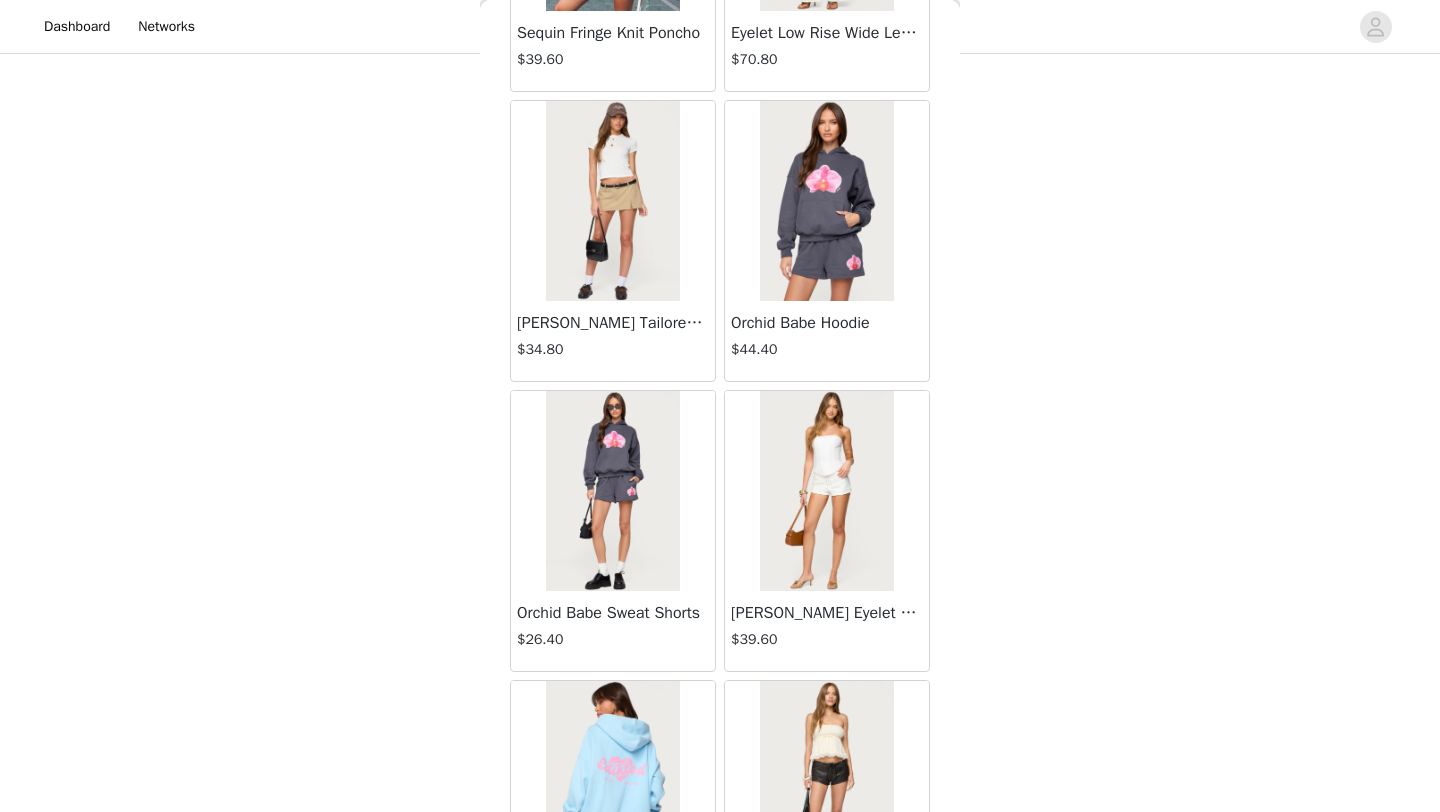 scroll, scrollTop: 51548, scrollLeft: 0, axis: vertical 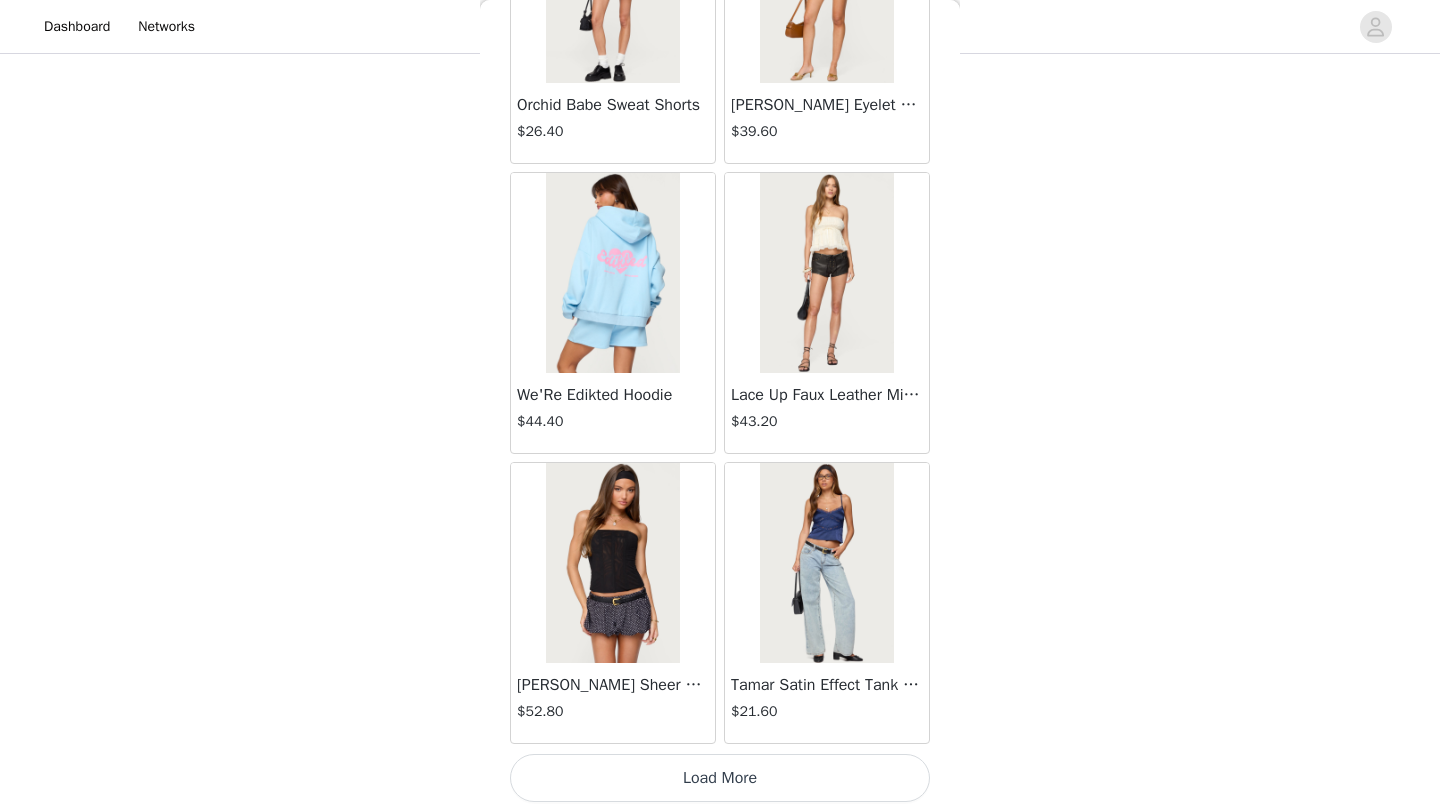 click on "Load More" at bounding box center (720, 778) 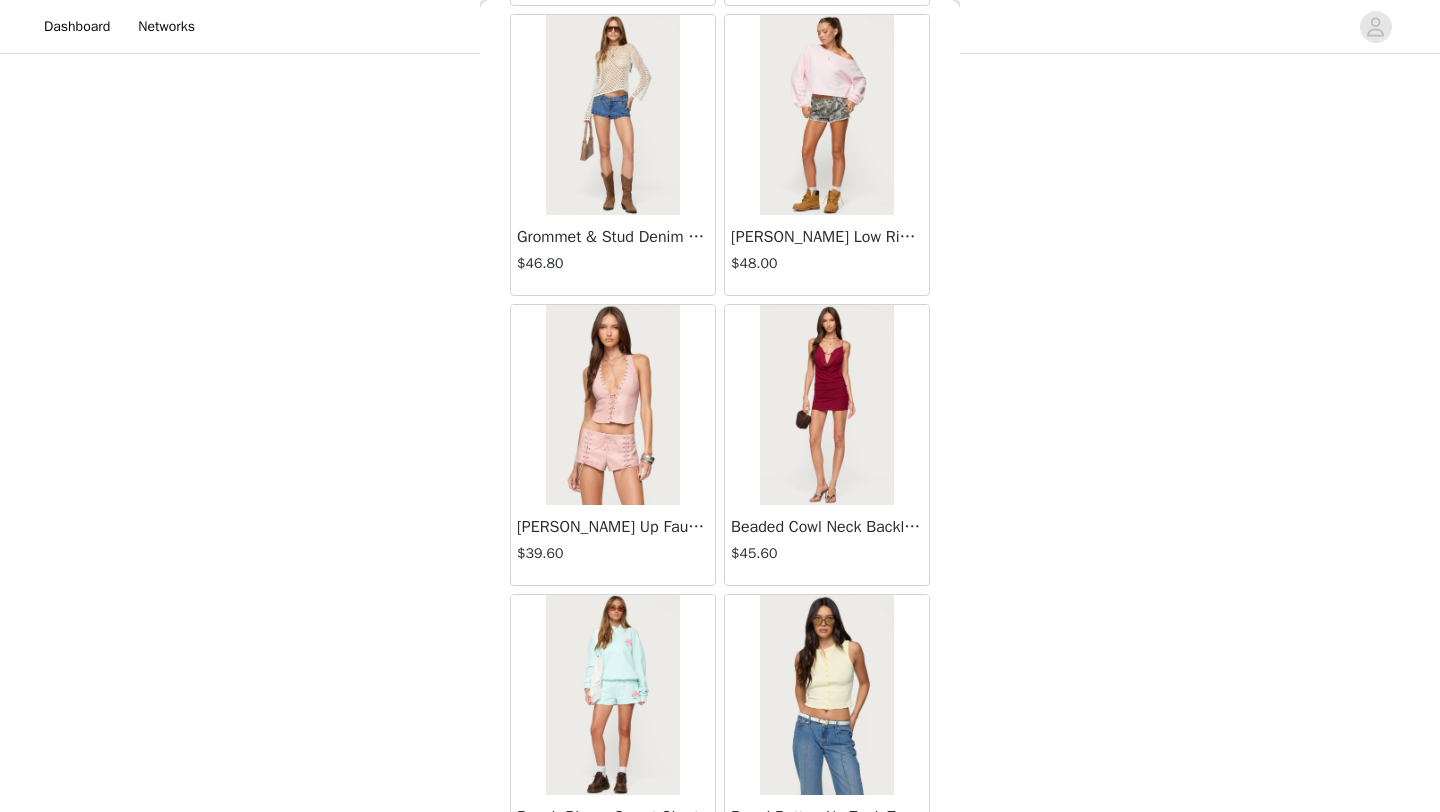 scroll, scrollTop: 54448, scrollLeft: 0, axis: vertical 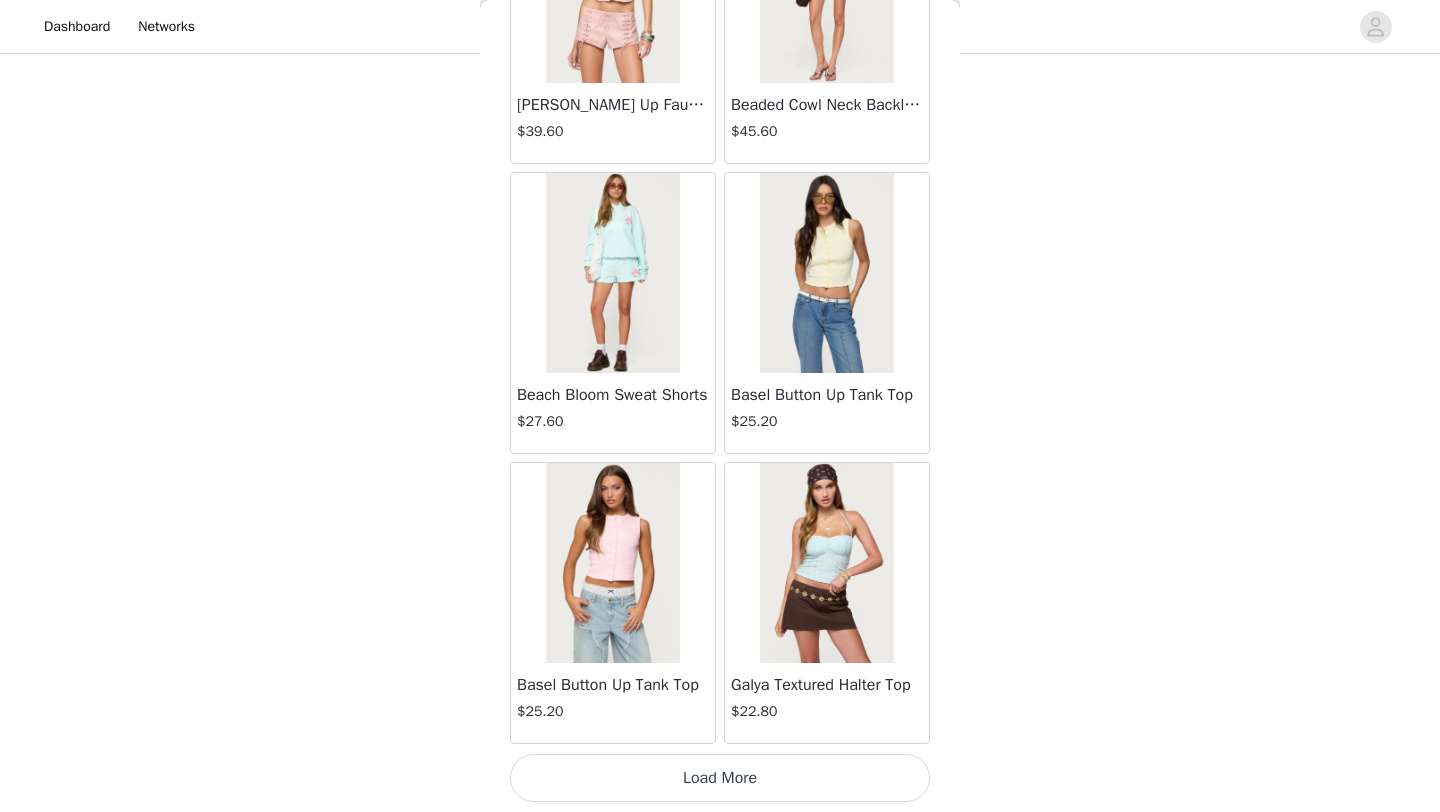click on "Load More" at bounding box center [720, 778] 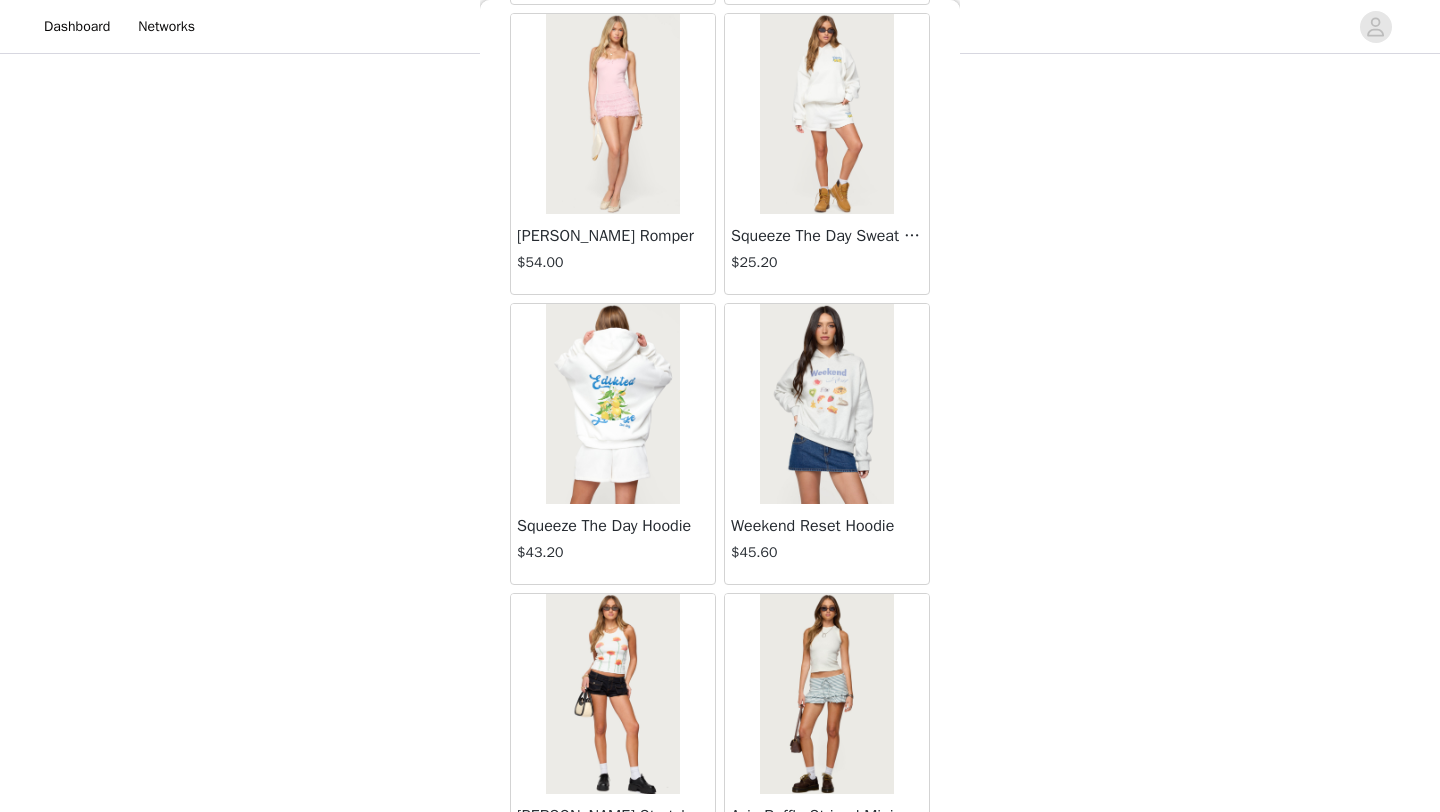 scroll, scrollTop: 57348, scrollLeft: 0, axis: vertical 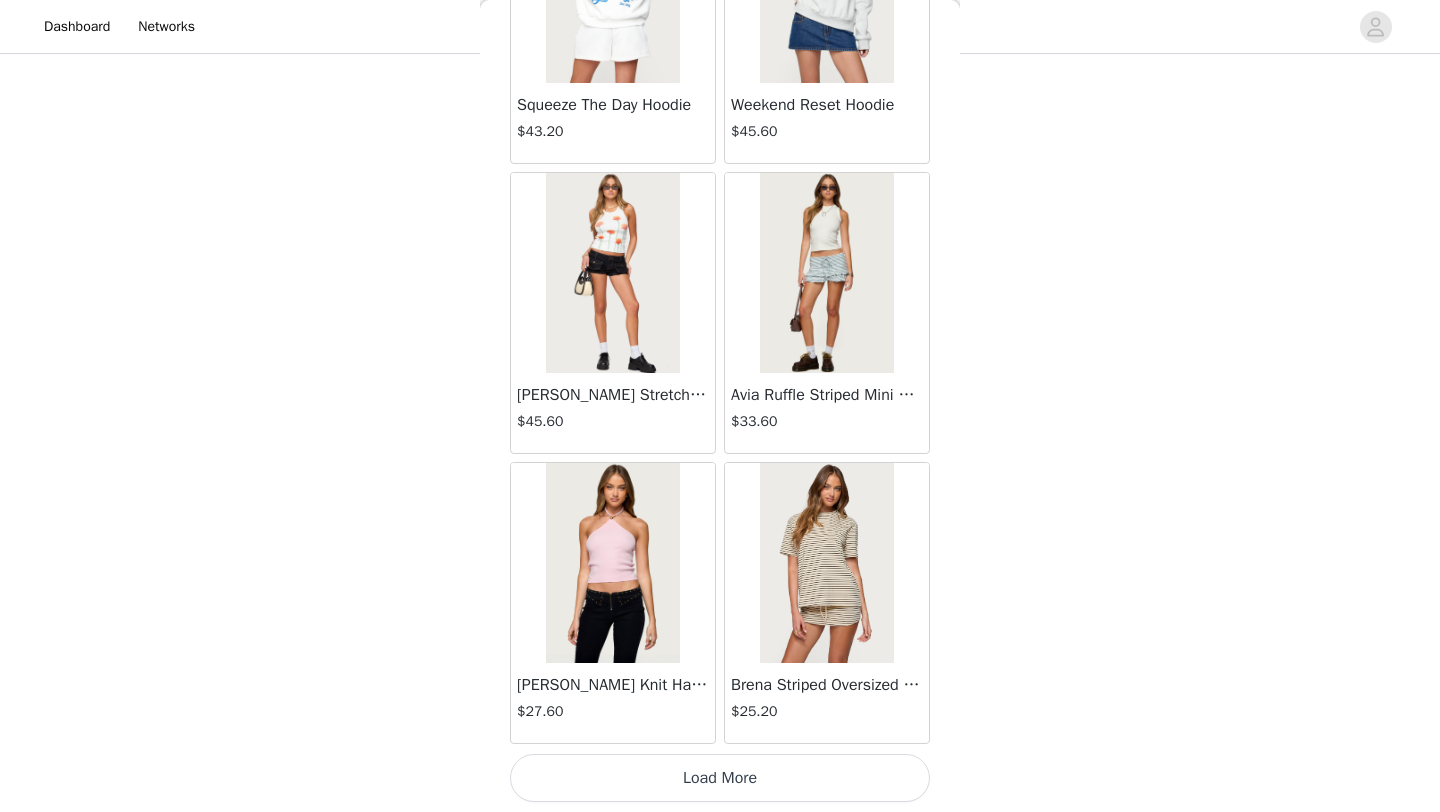 click on "Load More" at bounding box center (720, 778) 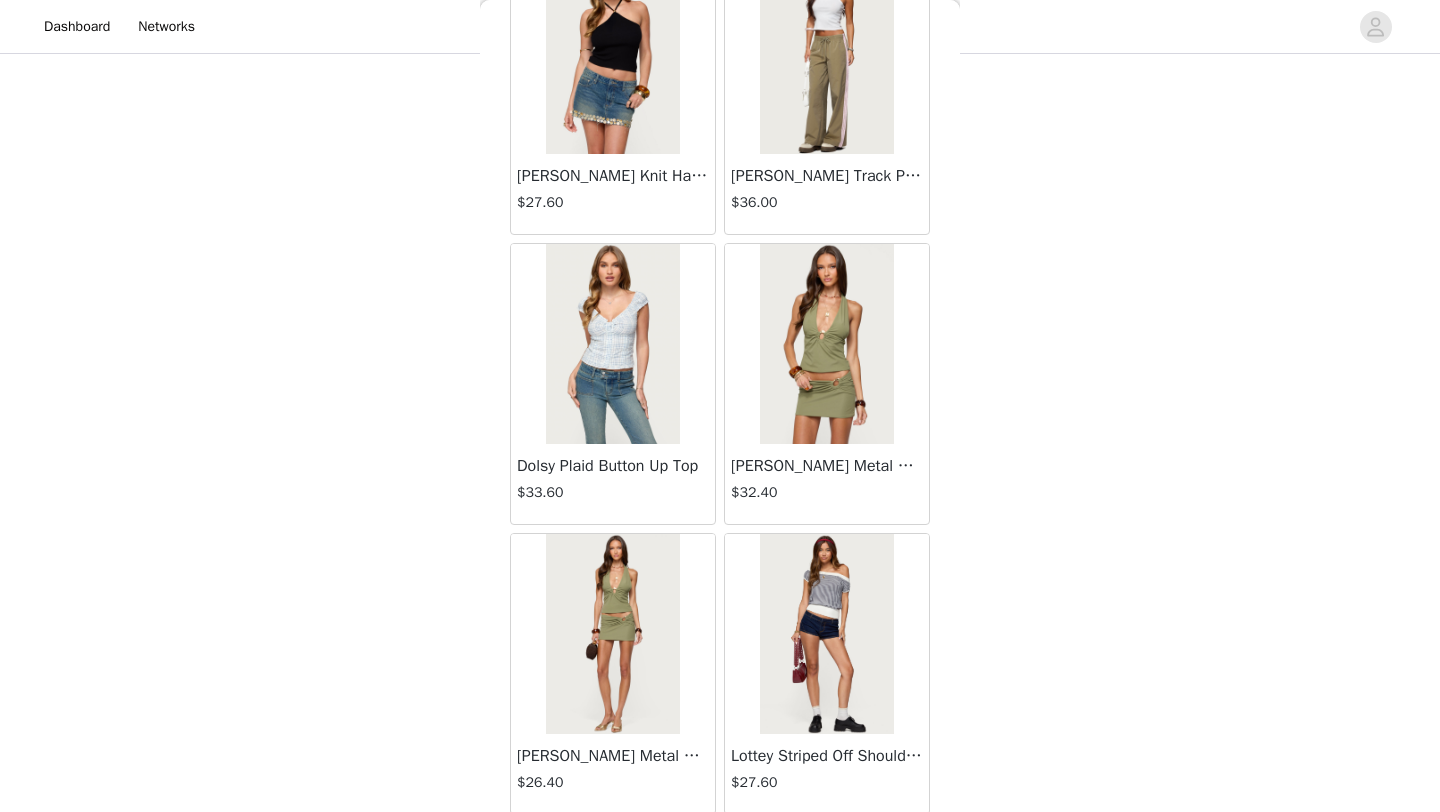 scroll, scrollTop: 60248, scrollLeft: 0, axis: vertical 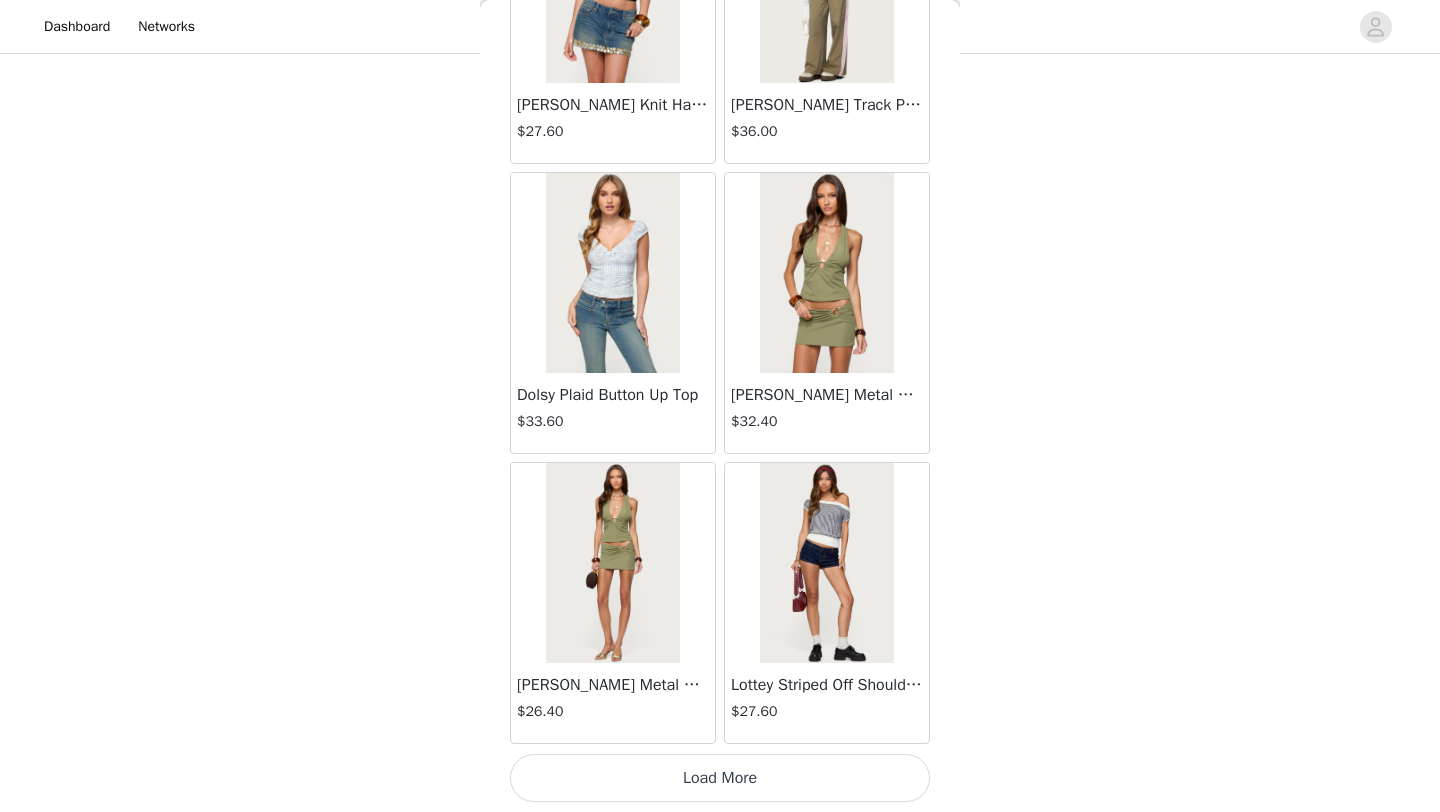 click on "Load More" at bounding box center (720, 778) 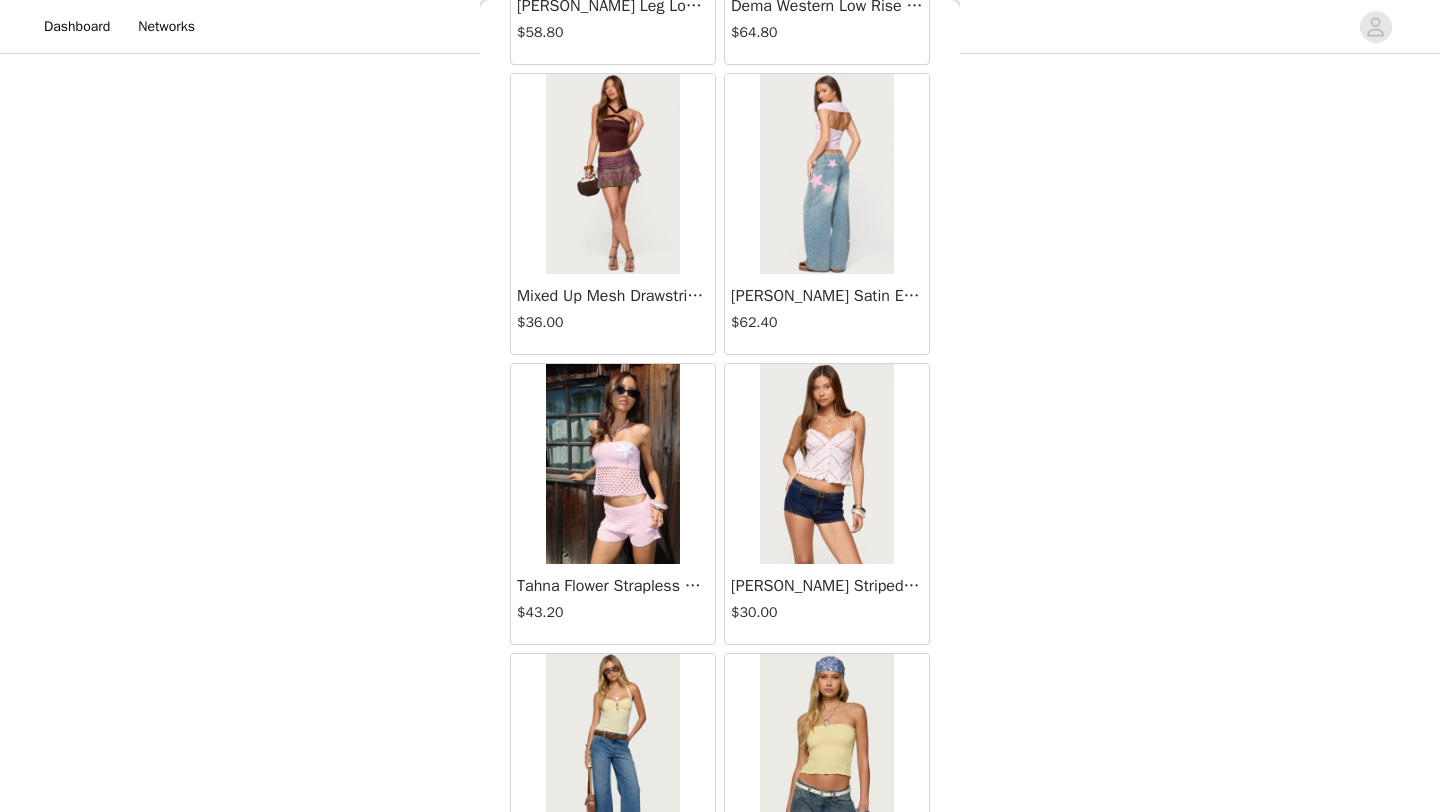 scroll, scrollTop: 63148, scrollLeft: 0, axis: vertical 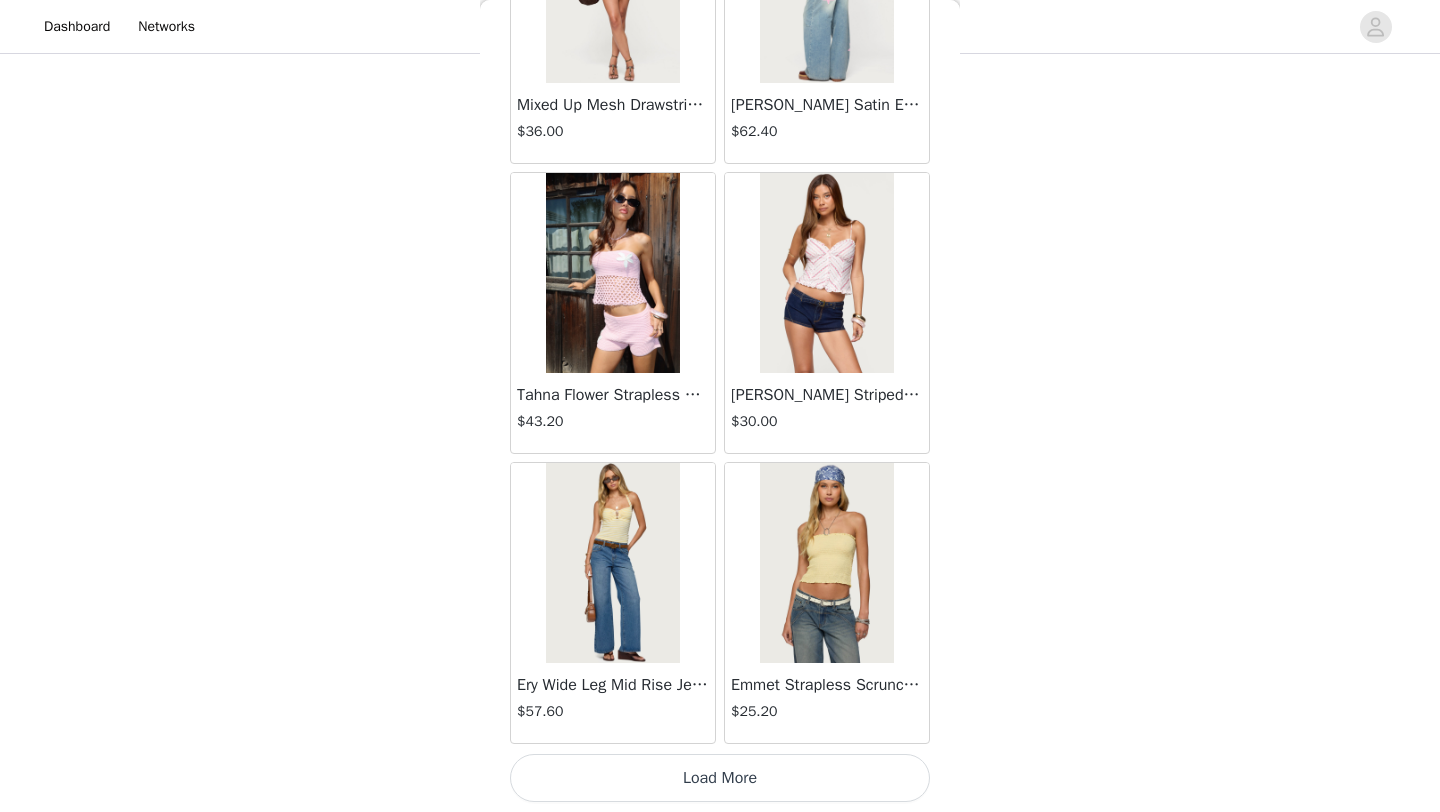 click on "Load More" at bounding box center [720, 778] 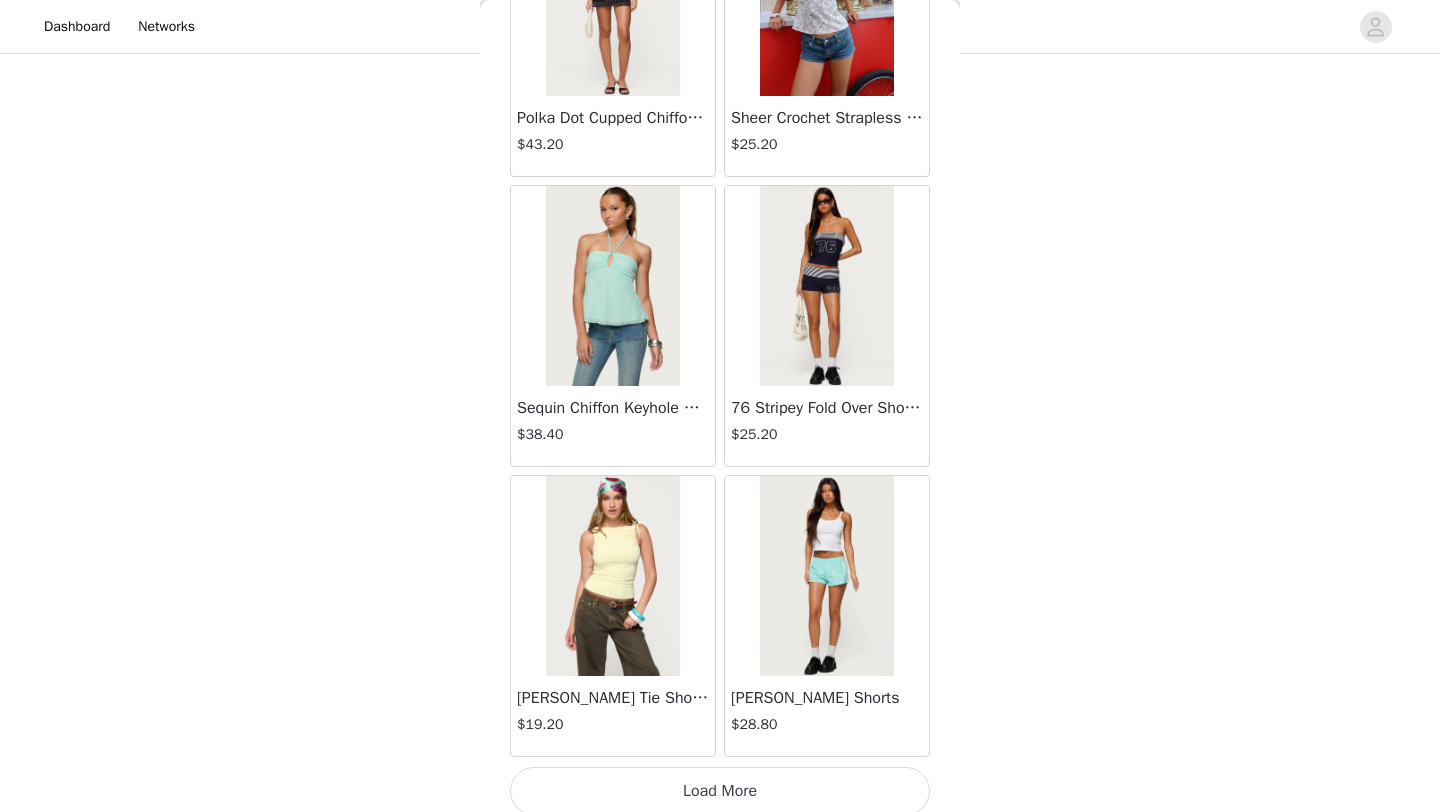 scroll, scrollTop: 66048, scrollLeft: 0, axis: vertical 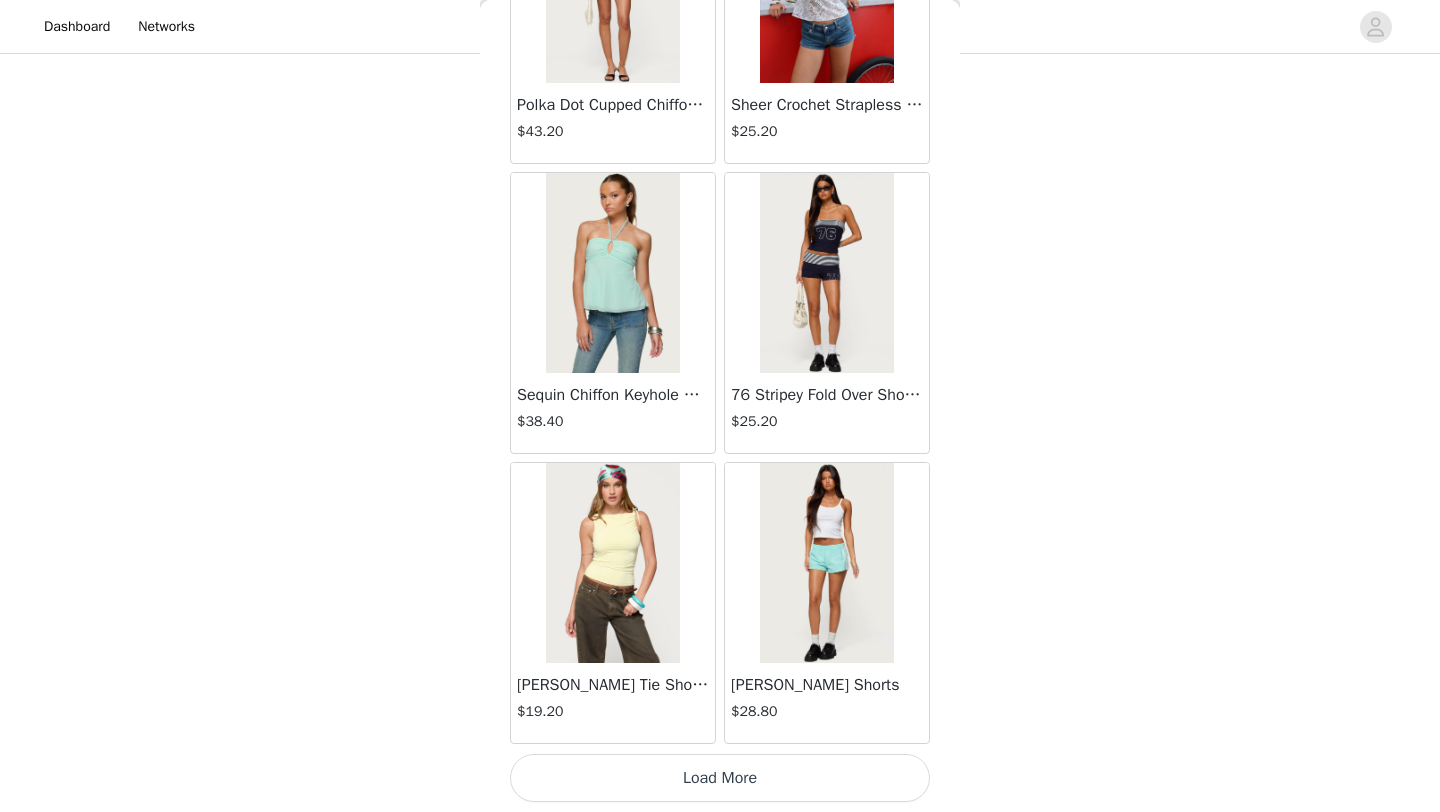 click on "Load More" at bounding box center [720, 778] 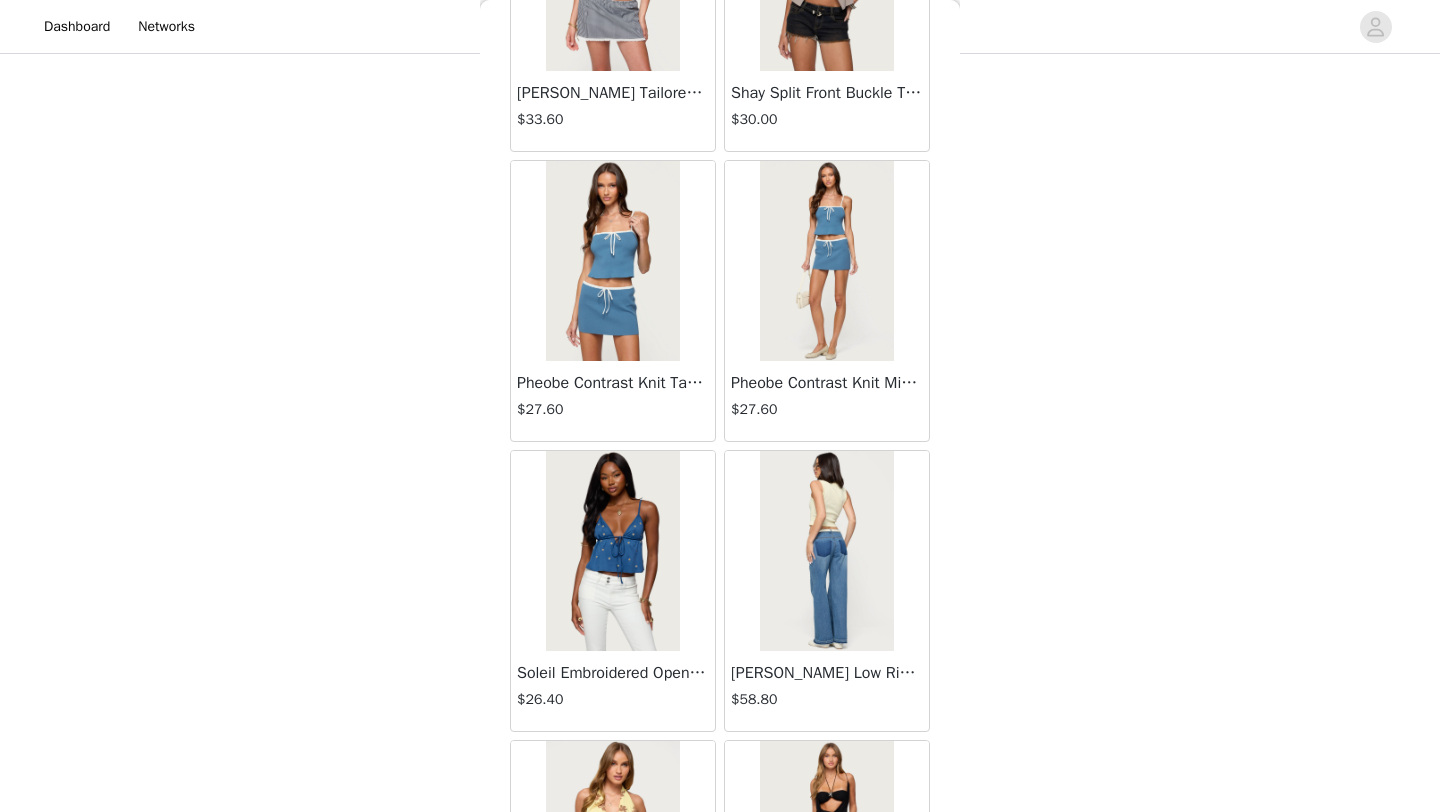 scroll, scrollTop: 68948, scrollLeft: 0, axis: vertical 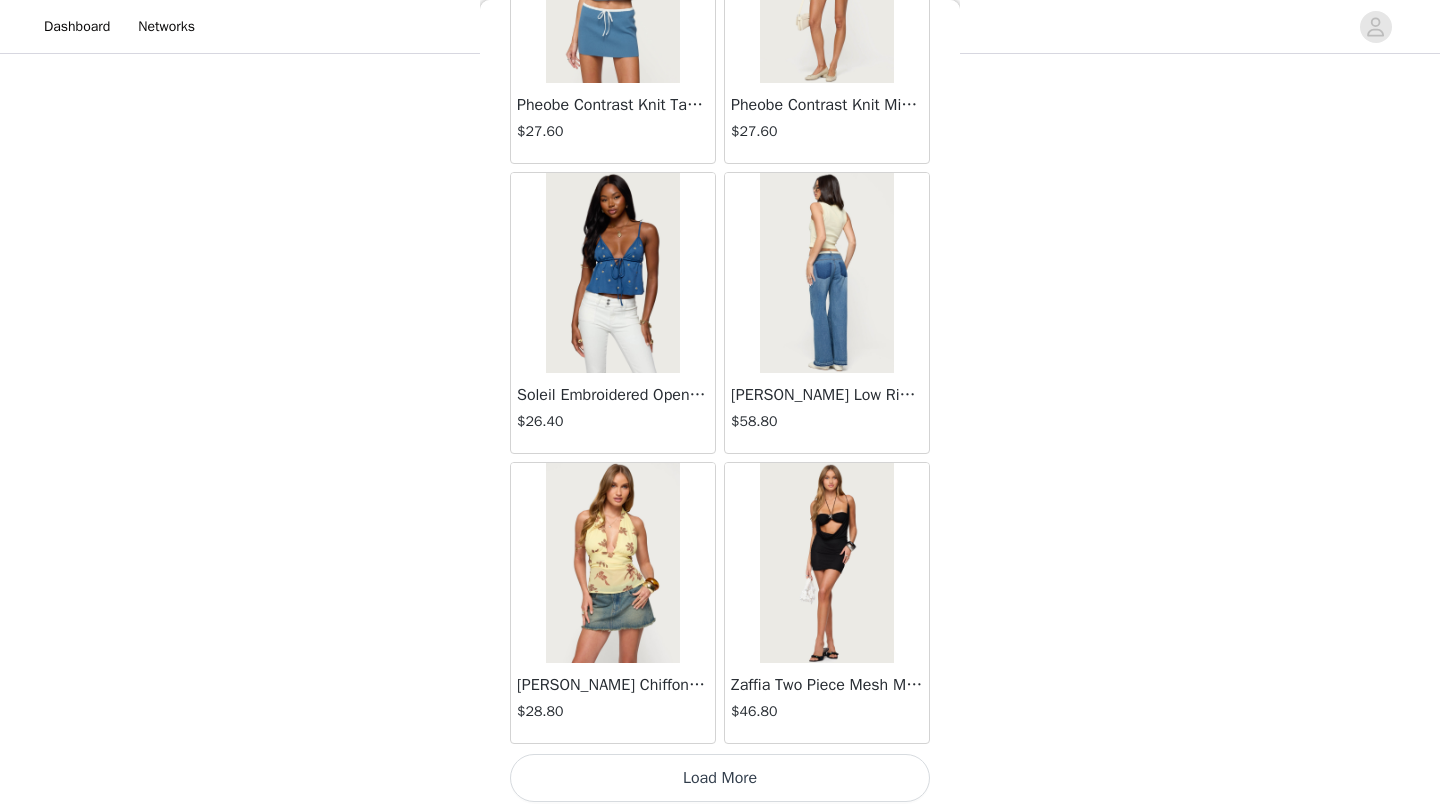 click on "Load More" at bounding box center [720, 778] 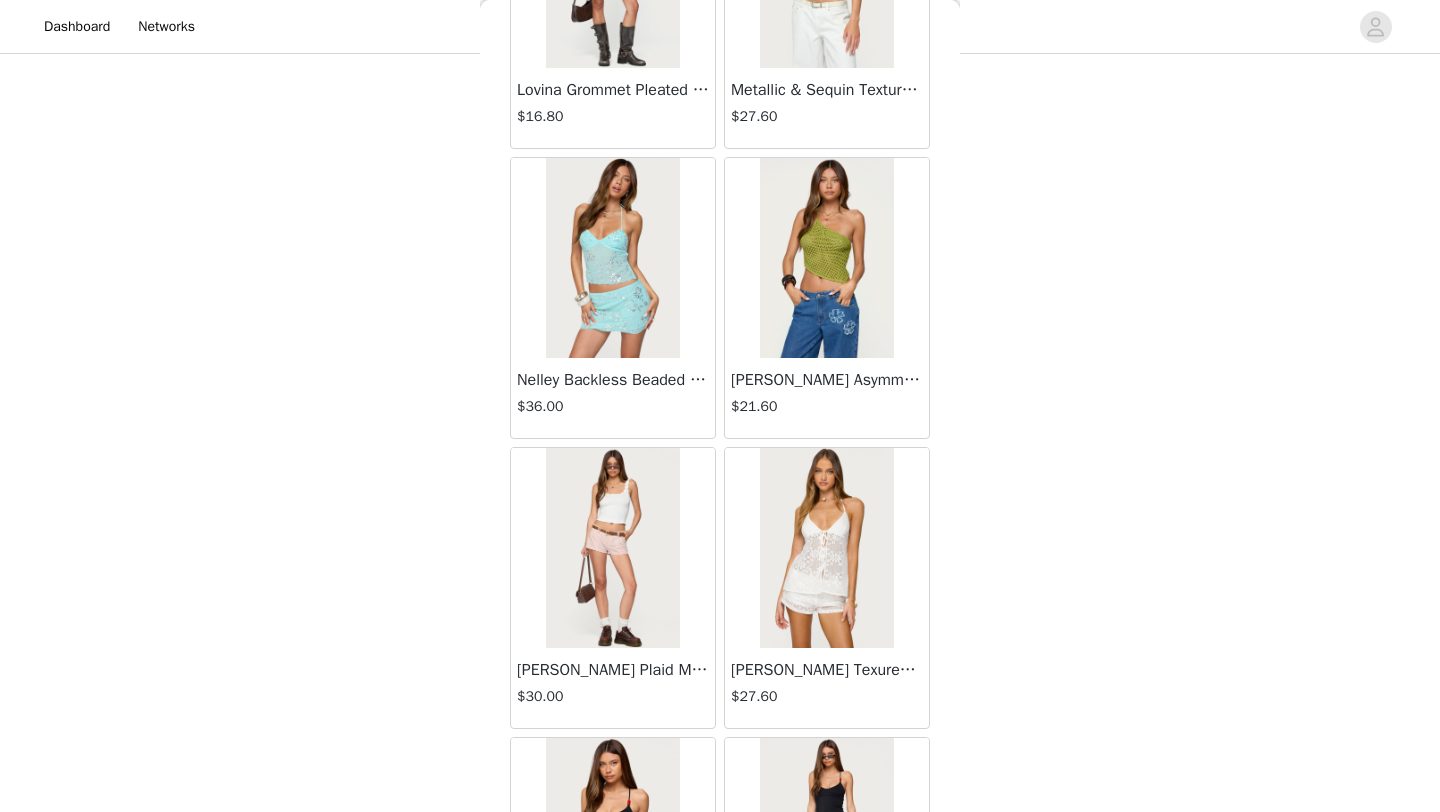 scroll, scrollTop: 0, scrollLeft: 0, axis: both 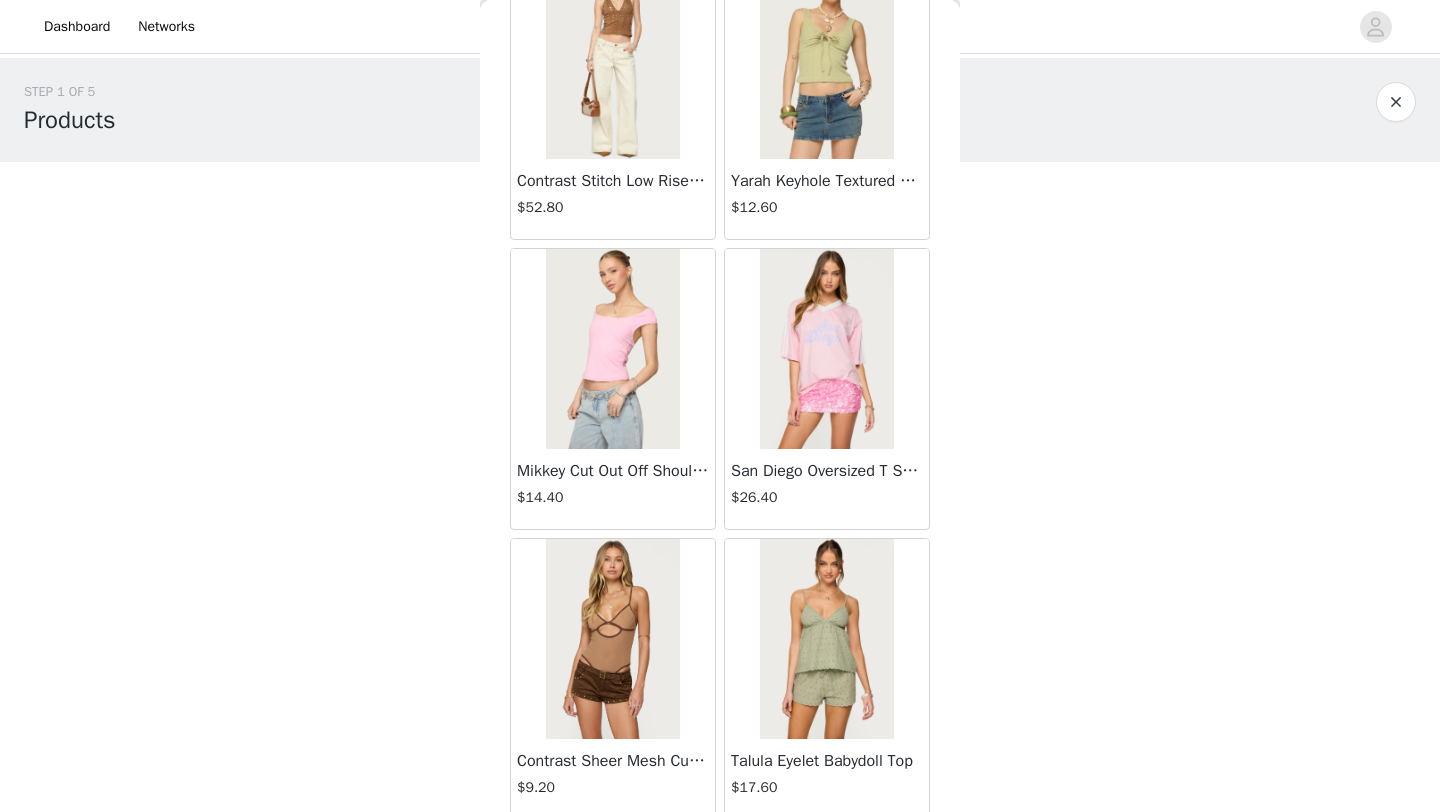 click at bounding box center (612, 349) 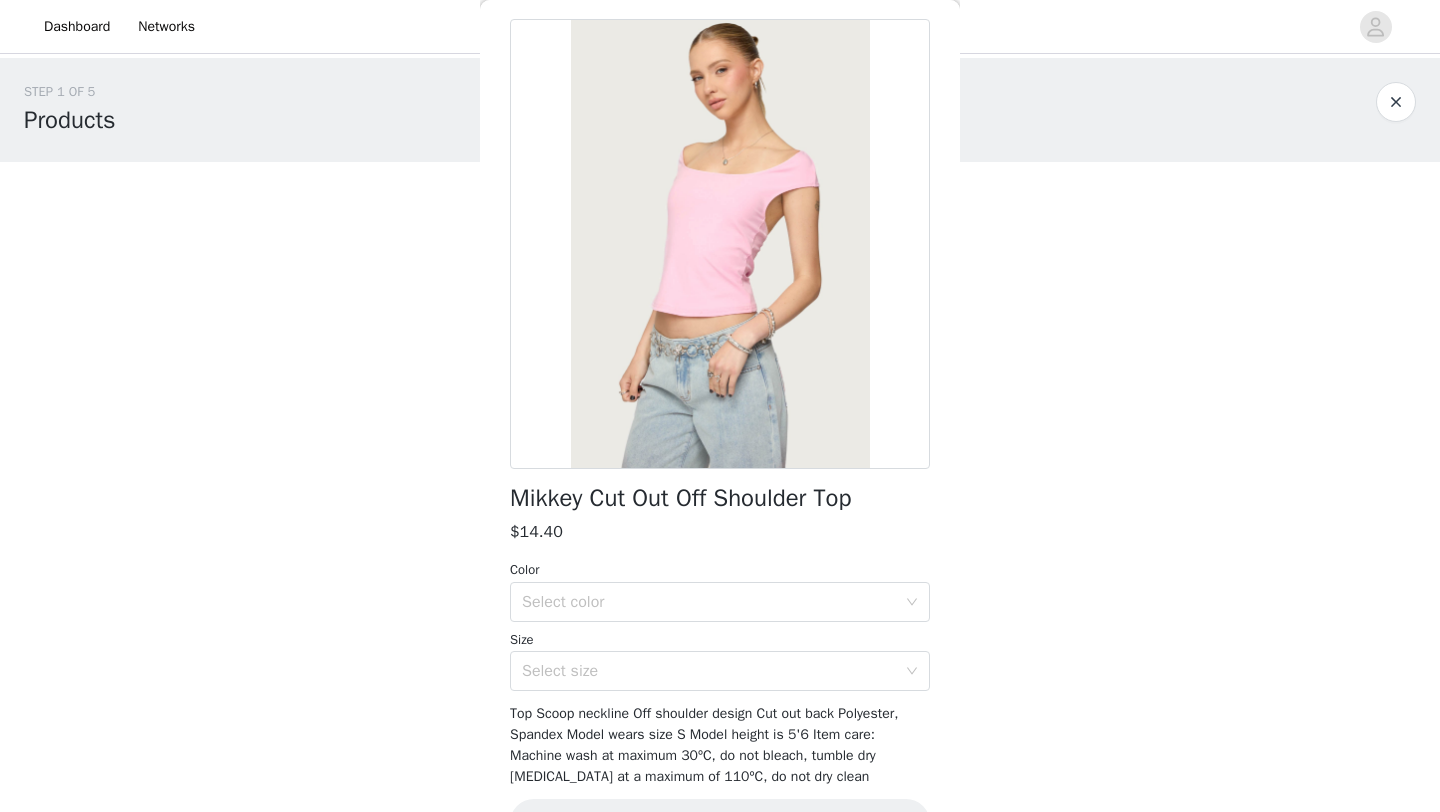 scroll, scrollTop: 70, scrollLeft: 0, axis: vertical 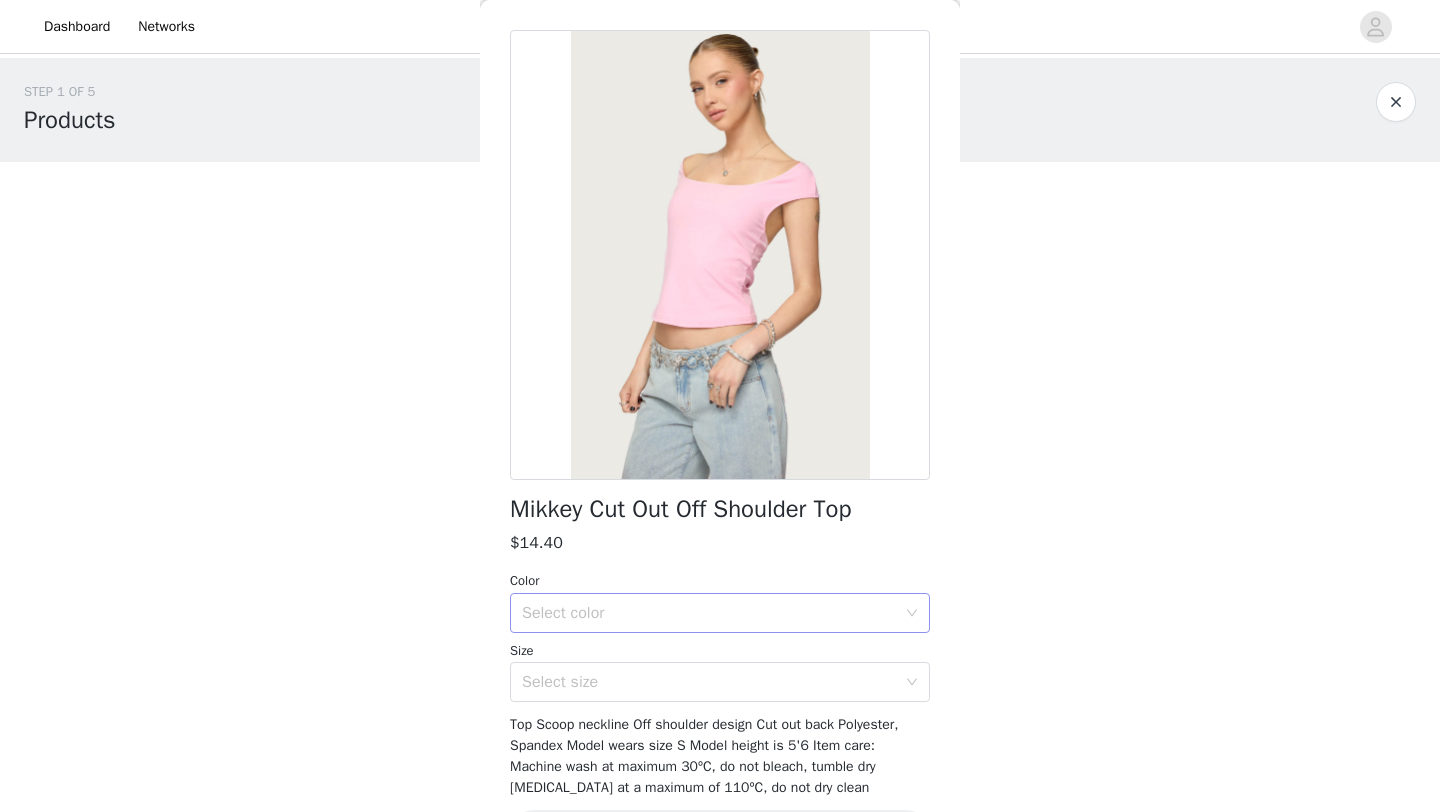 click on "Select color" at bounding box center (709, 613) 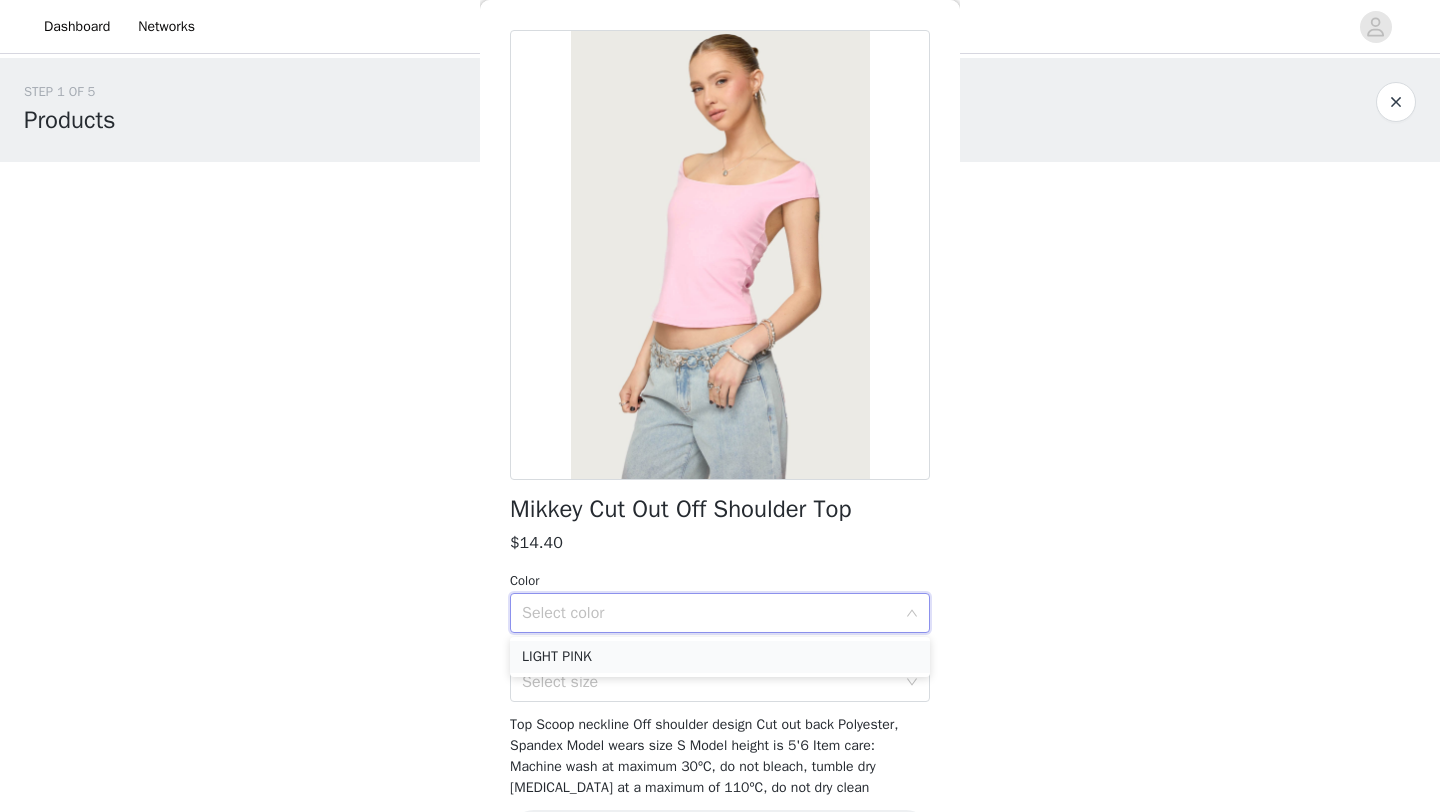 click on "LIGHT PINK" at bounding box center [720, 657] 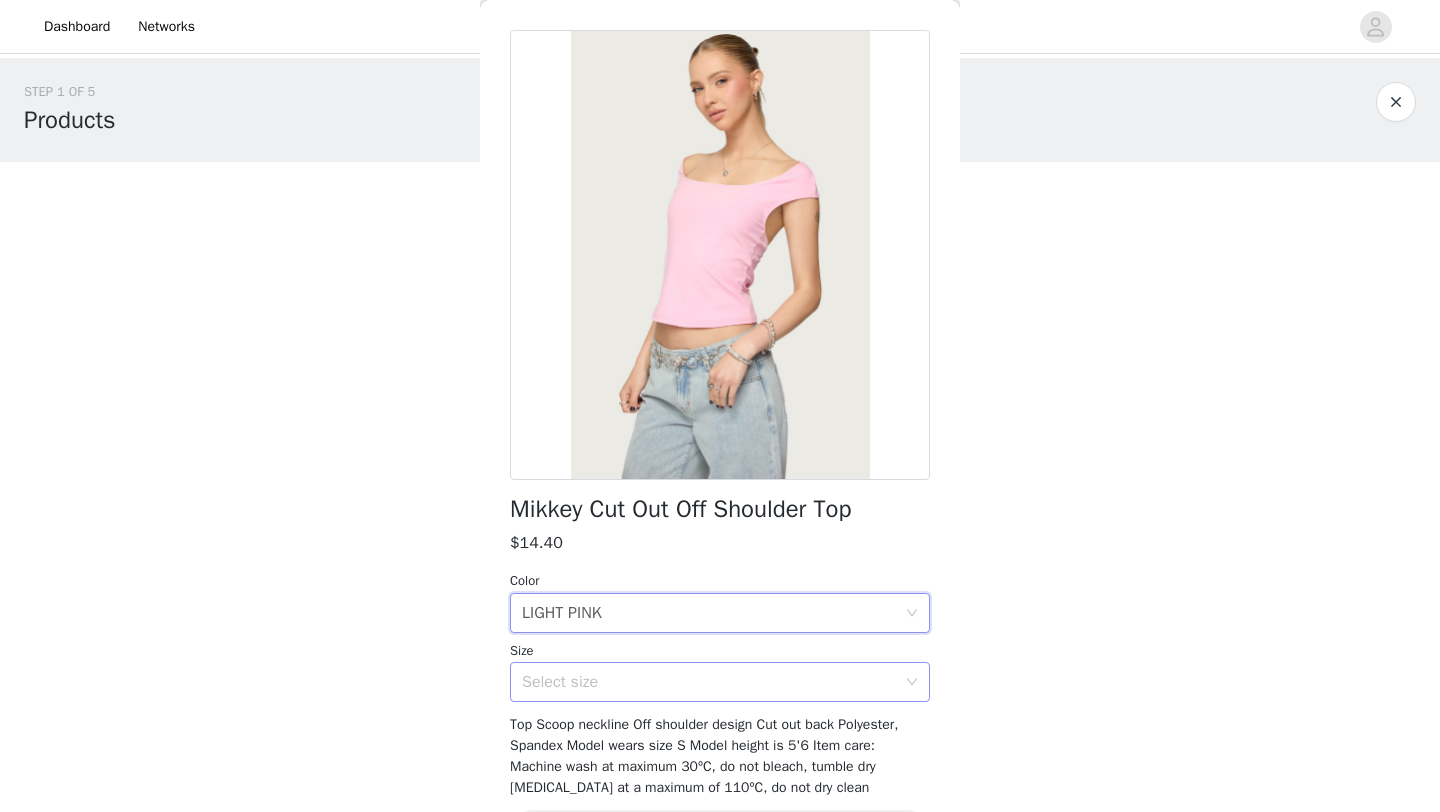 click on "Select size" at bounding box center [709, 682] 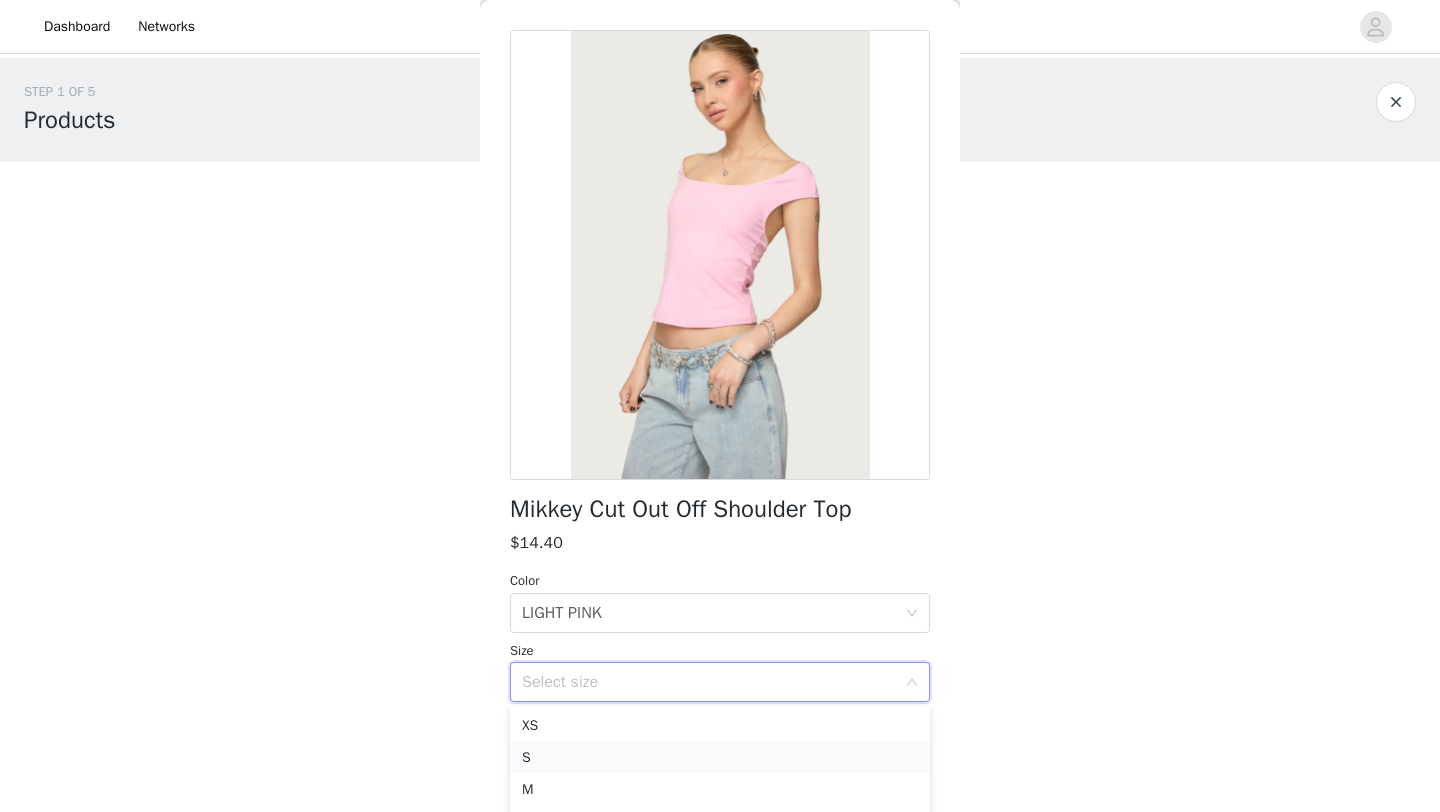 click on "S" at bounding box center (720, 758) 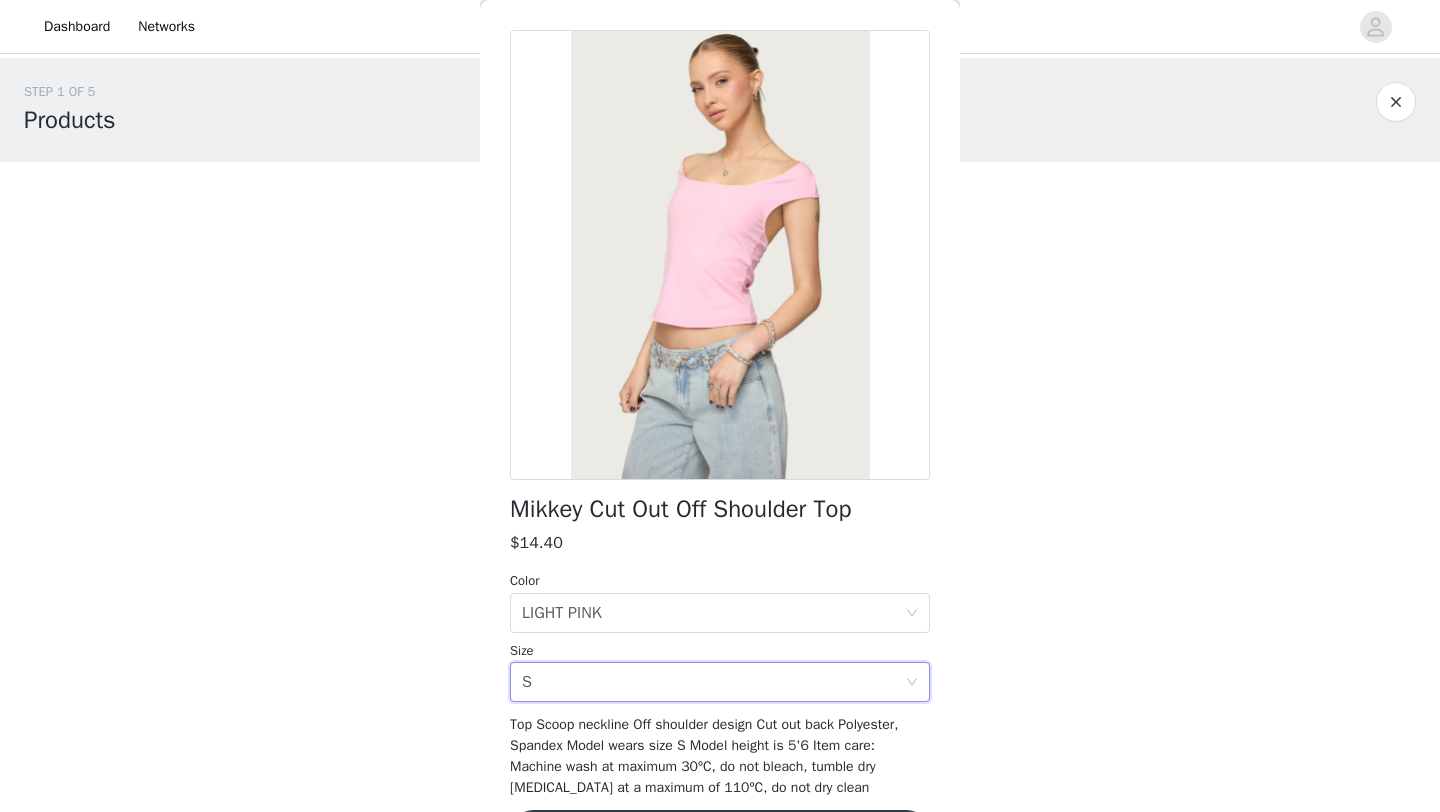scroll, scrollTop: 140, scrollLeft: 0, axis: vertical 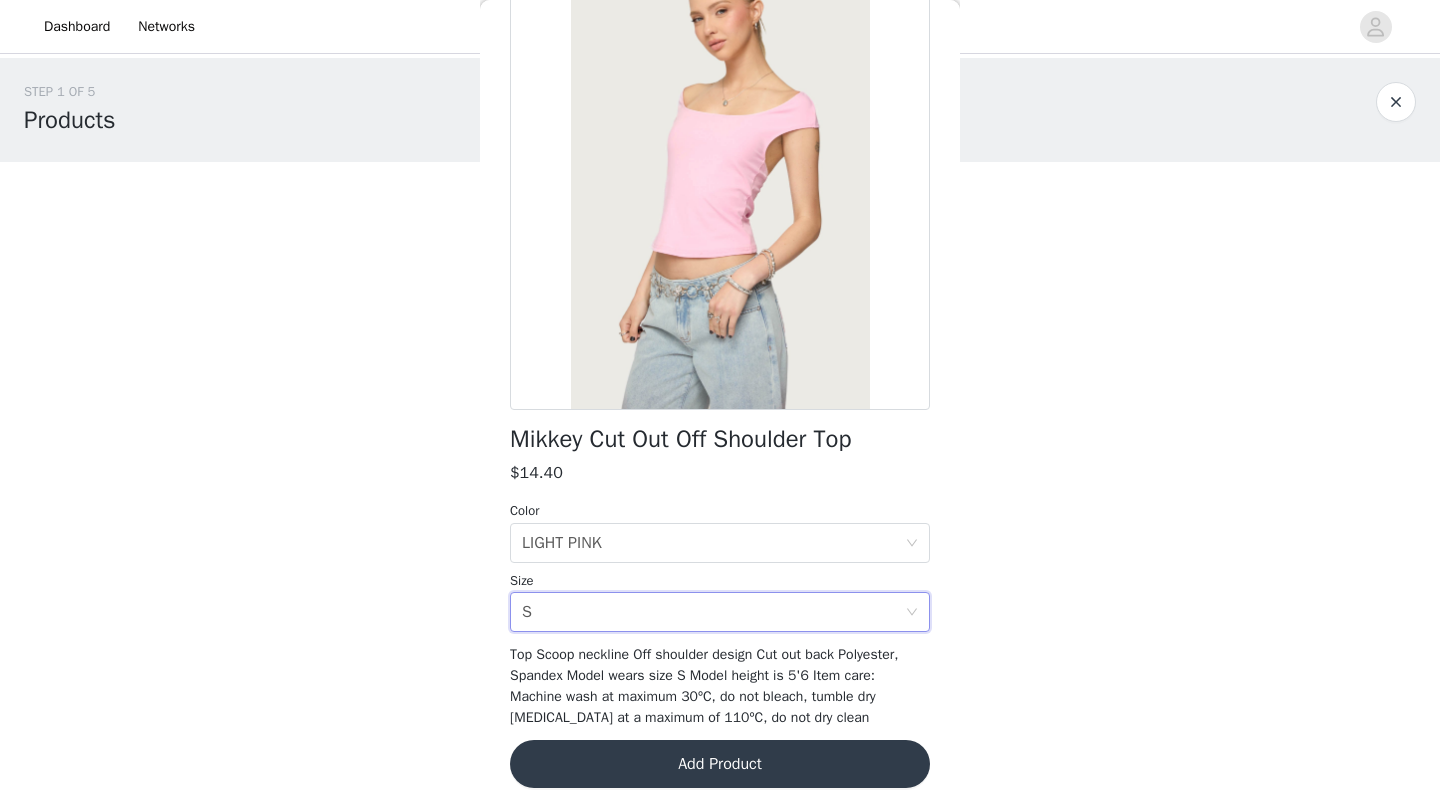 click on "Add Product" at bounding box center (720, 764) 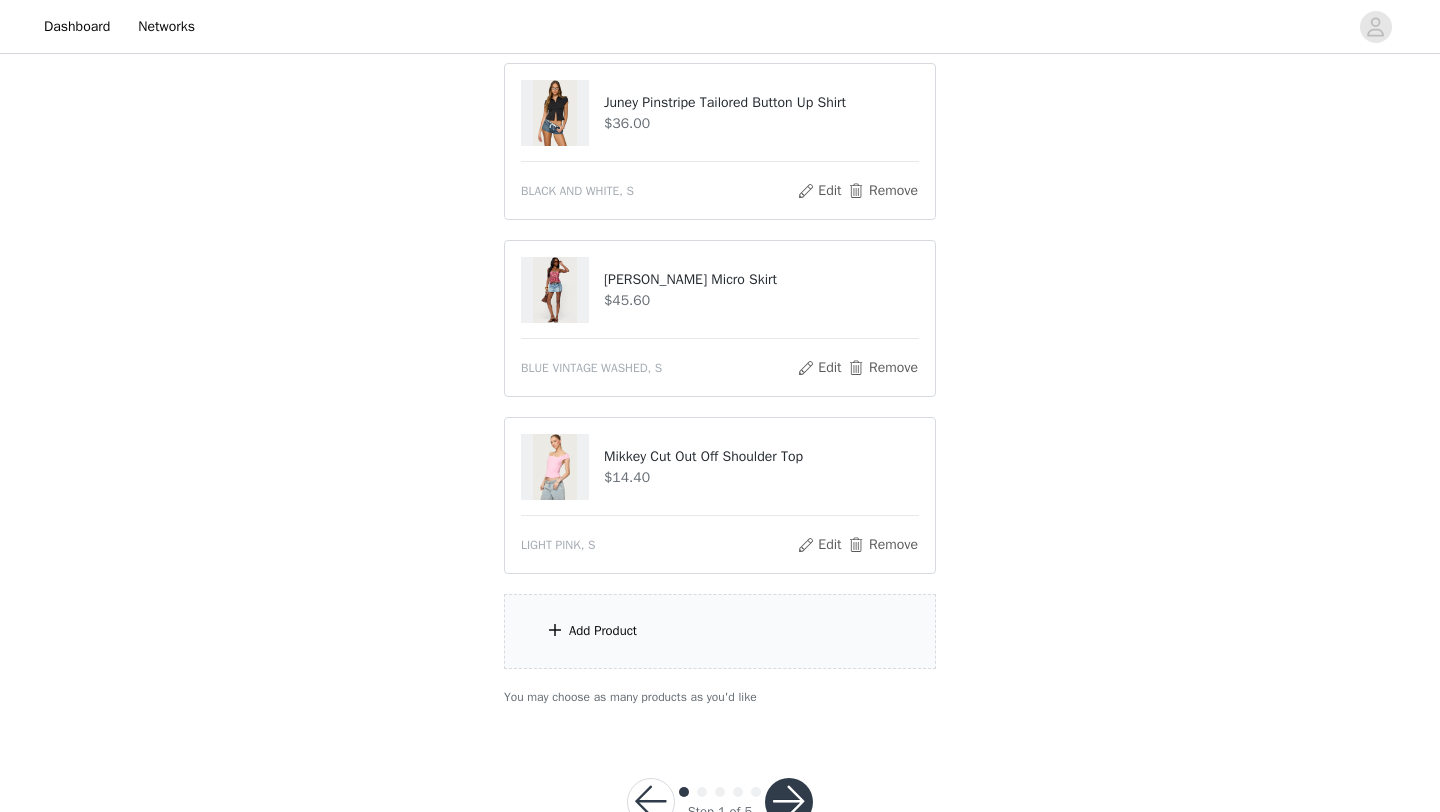 scroll, scrollTop: 1691, scrollLeft: 0, axis: vertical 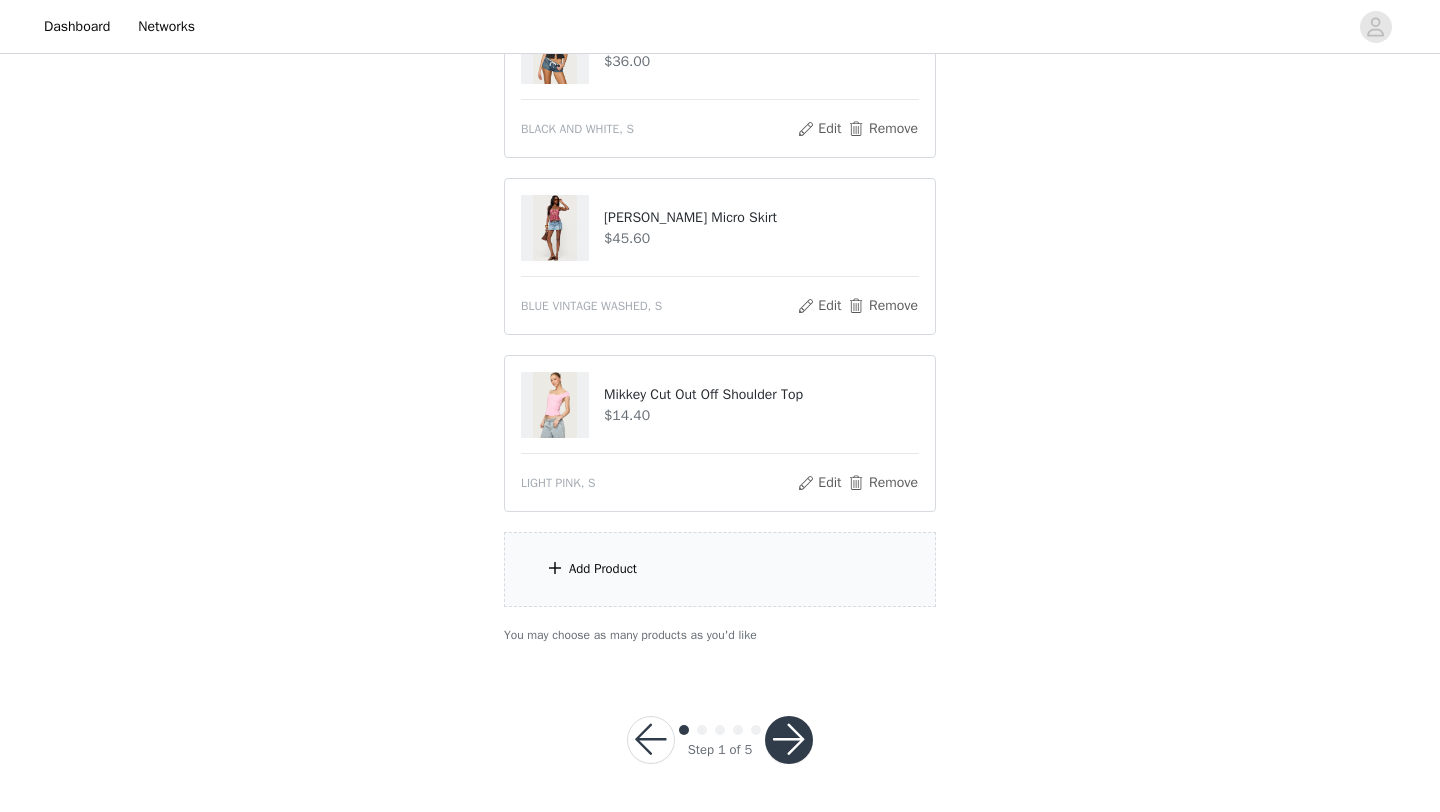 click on "Add Product" at bounding box center [720, 569] 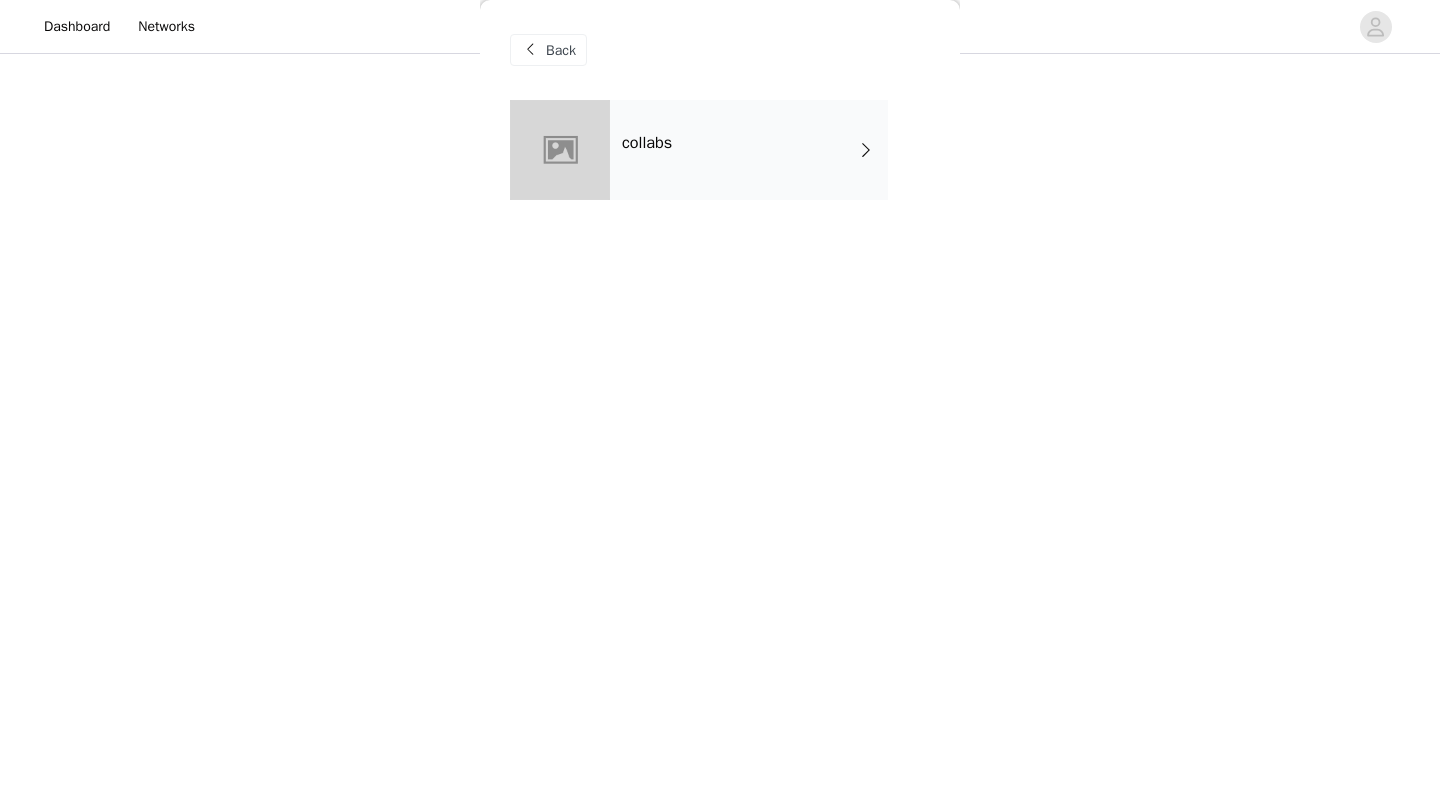click on "collabs" at bounding box center (749, 150) 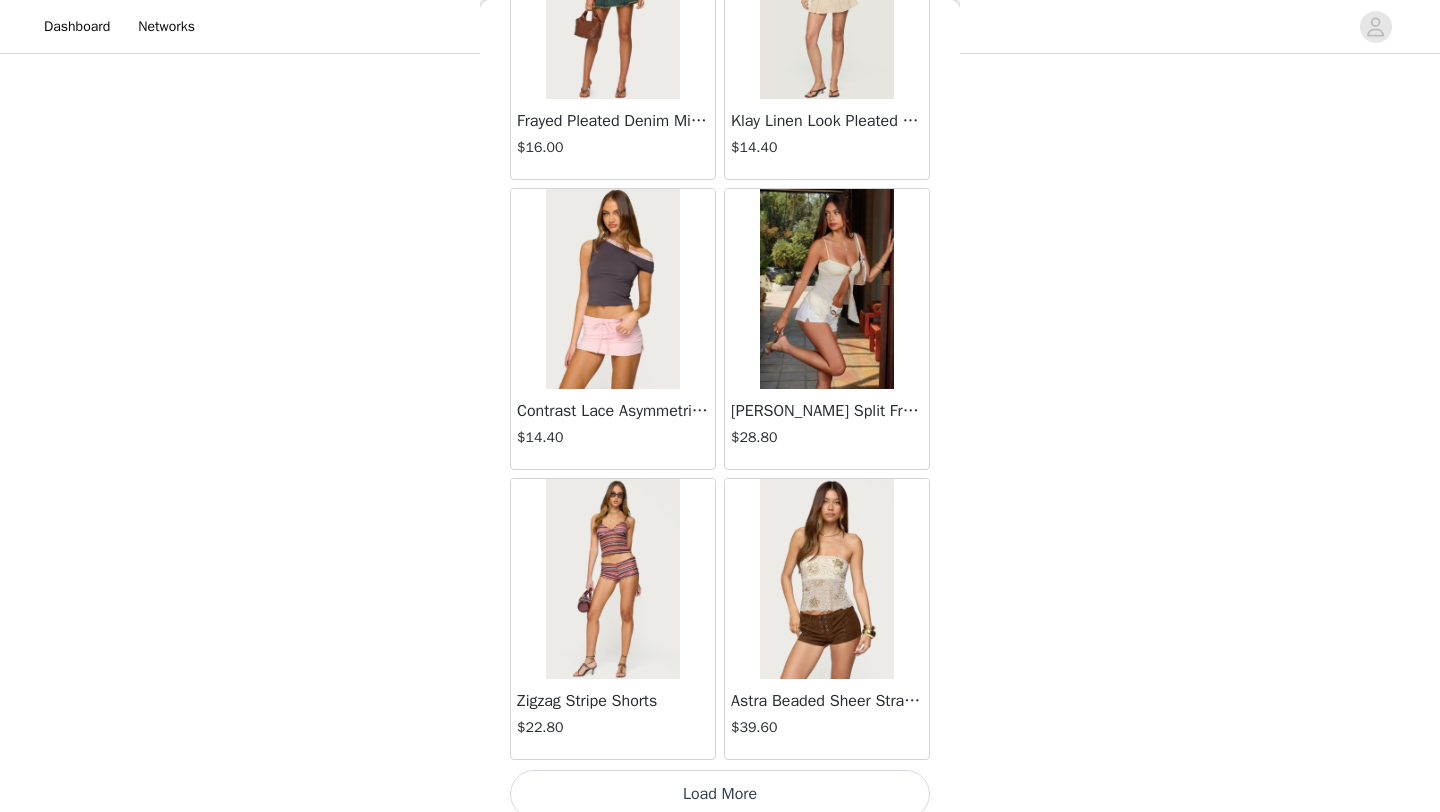 scroll, scrollTop: 2248, scrollLeft: 0, axis: vertical 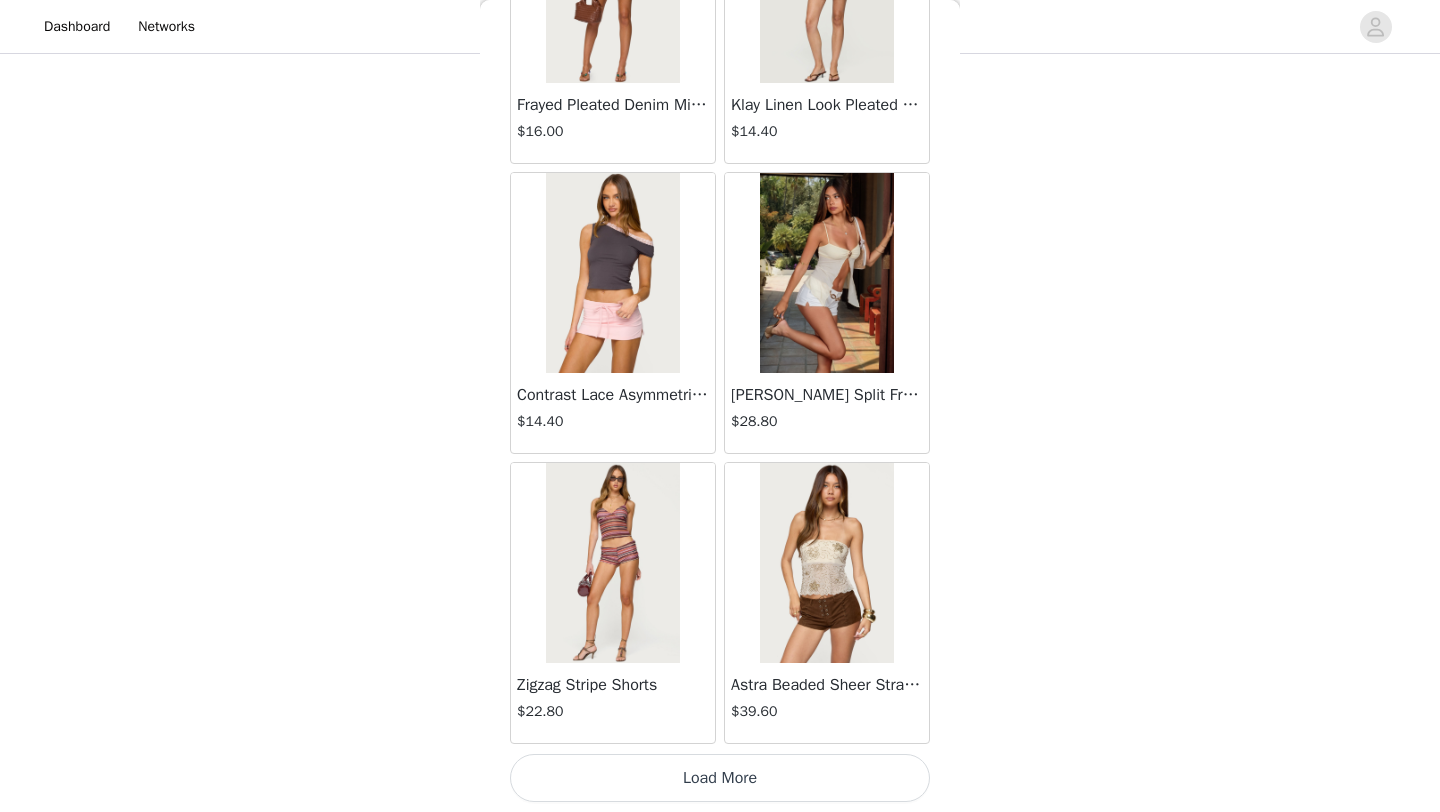 click on "Load More" at bounding box center [720, 778] 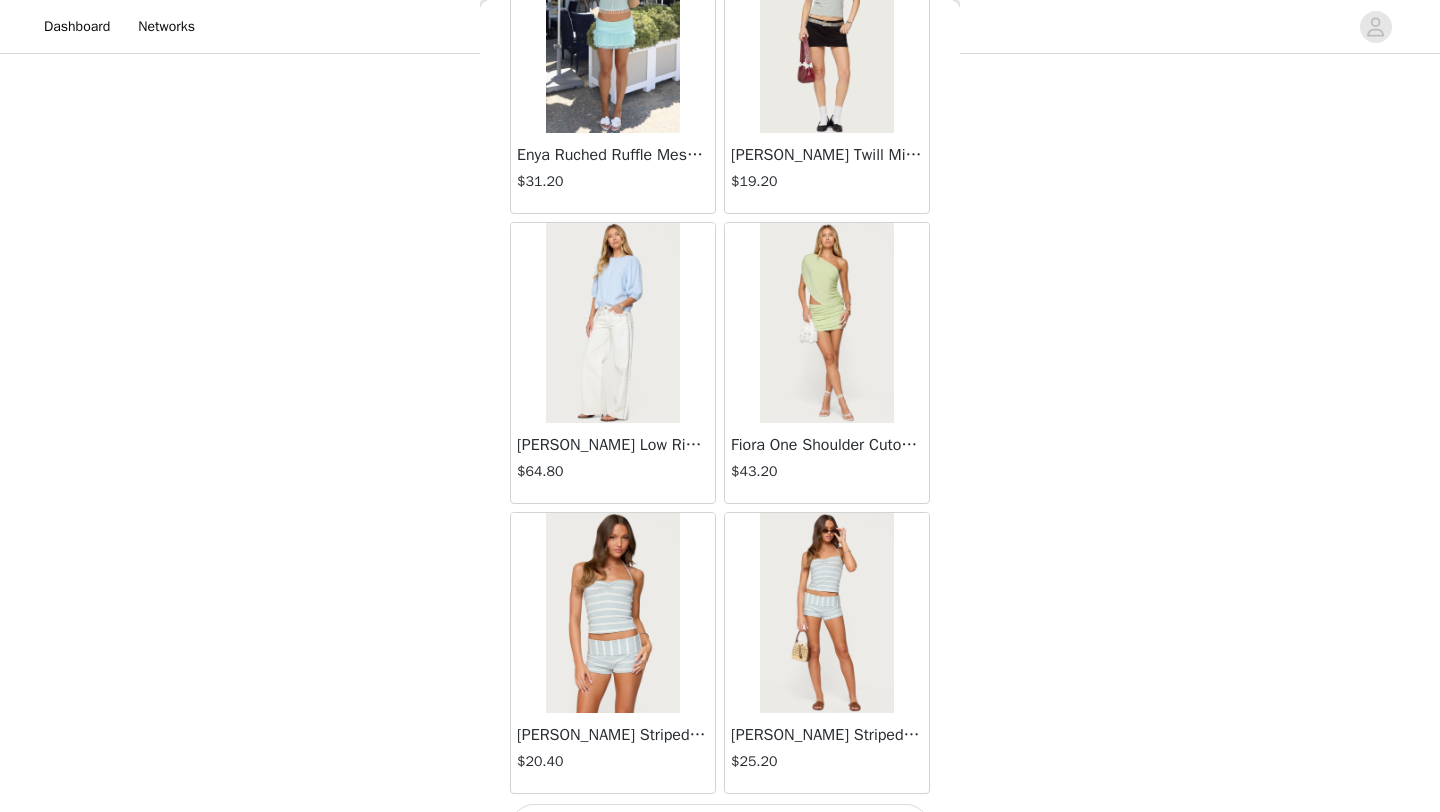 scroll, scrollTop: 5148, scrollLeft: 0, axis: vertical 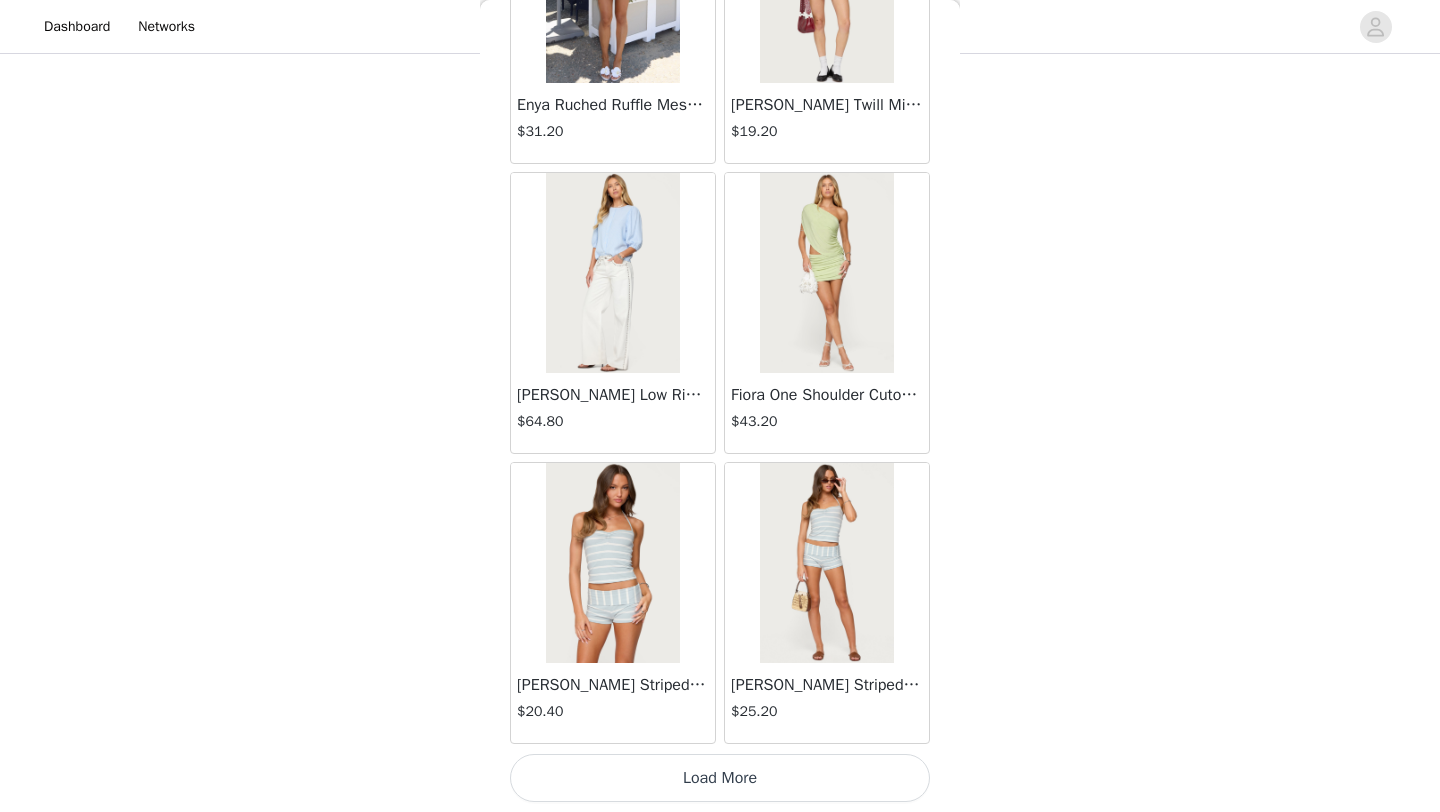 click on "Load More" at bounding box center (720, 778) 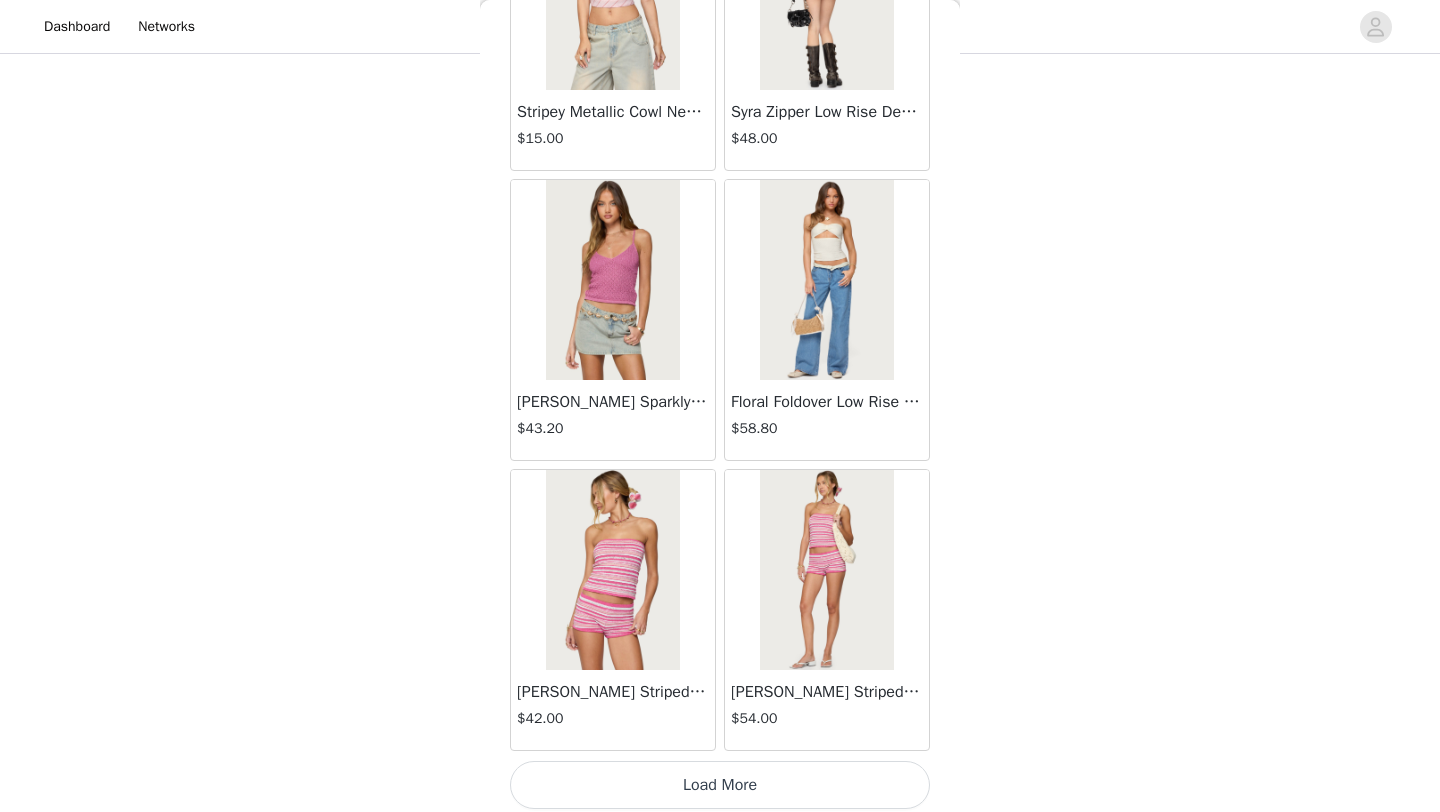 scroll, scrollTop: 8048, scrollLeft: 0, axis: vertical 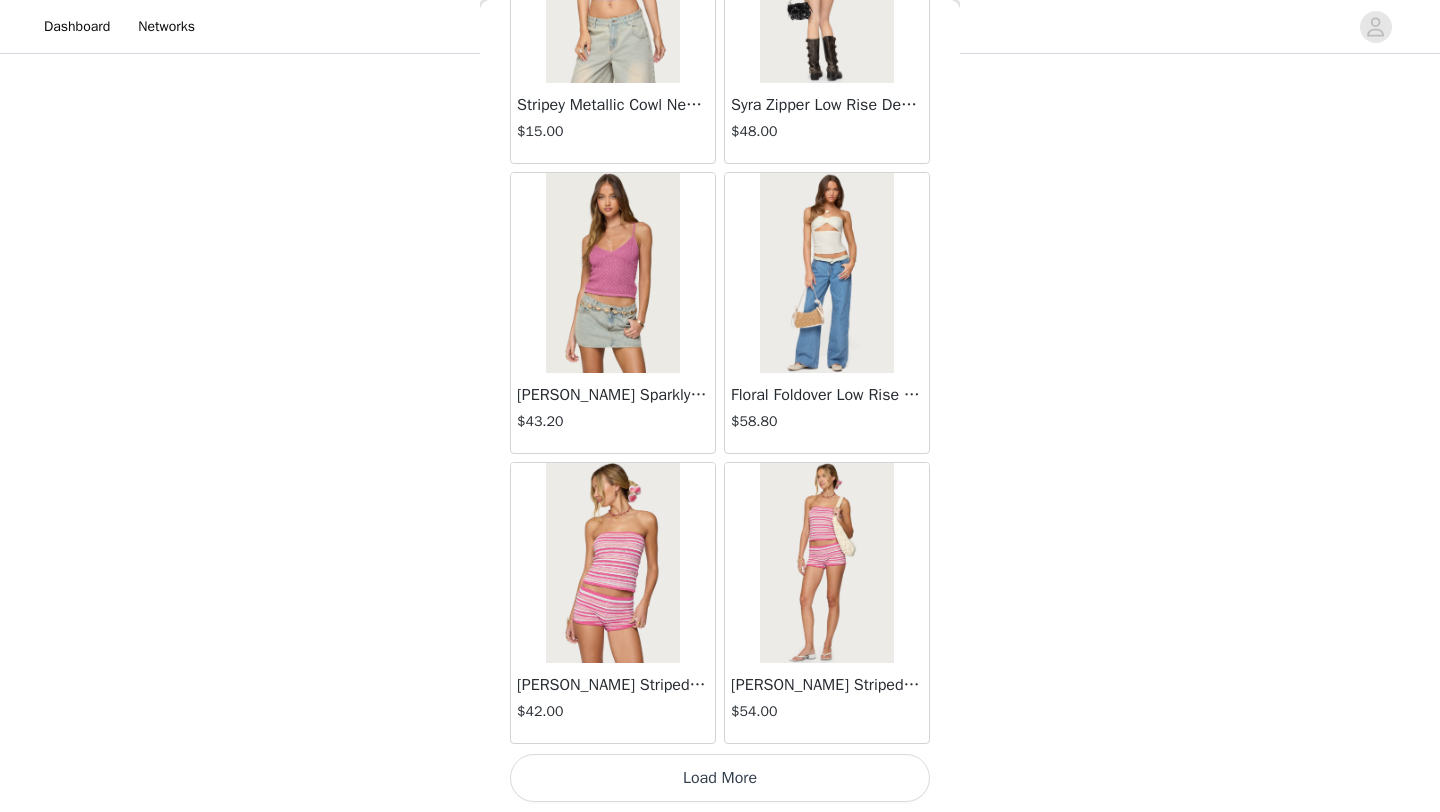 click on "Load More" at bounding box center (720, 778) 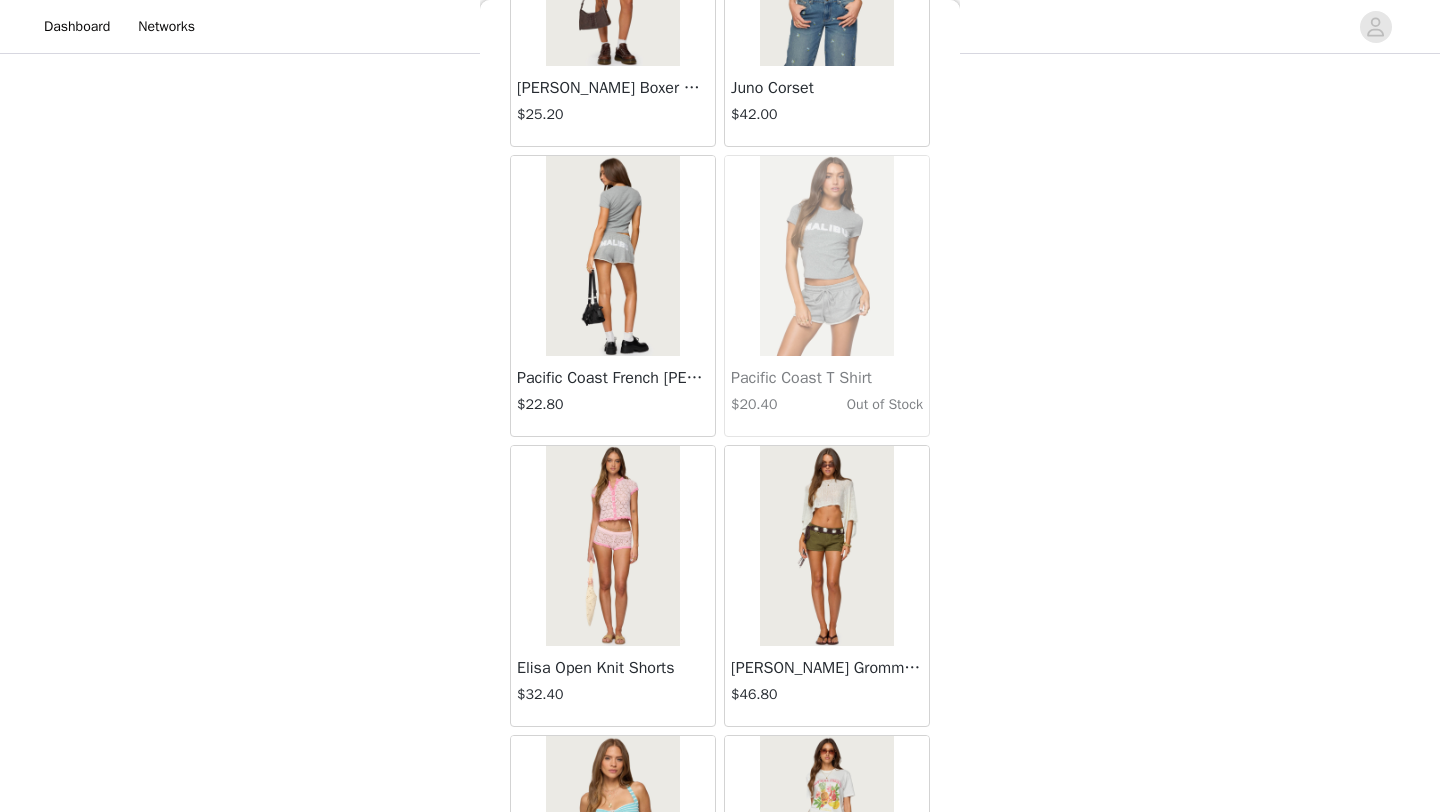 scroll, scrollTop: 10948, scrollLeft: 0, axis: vertical 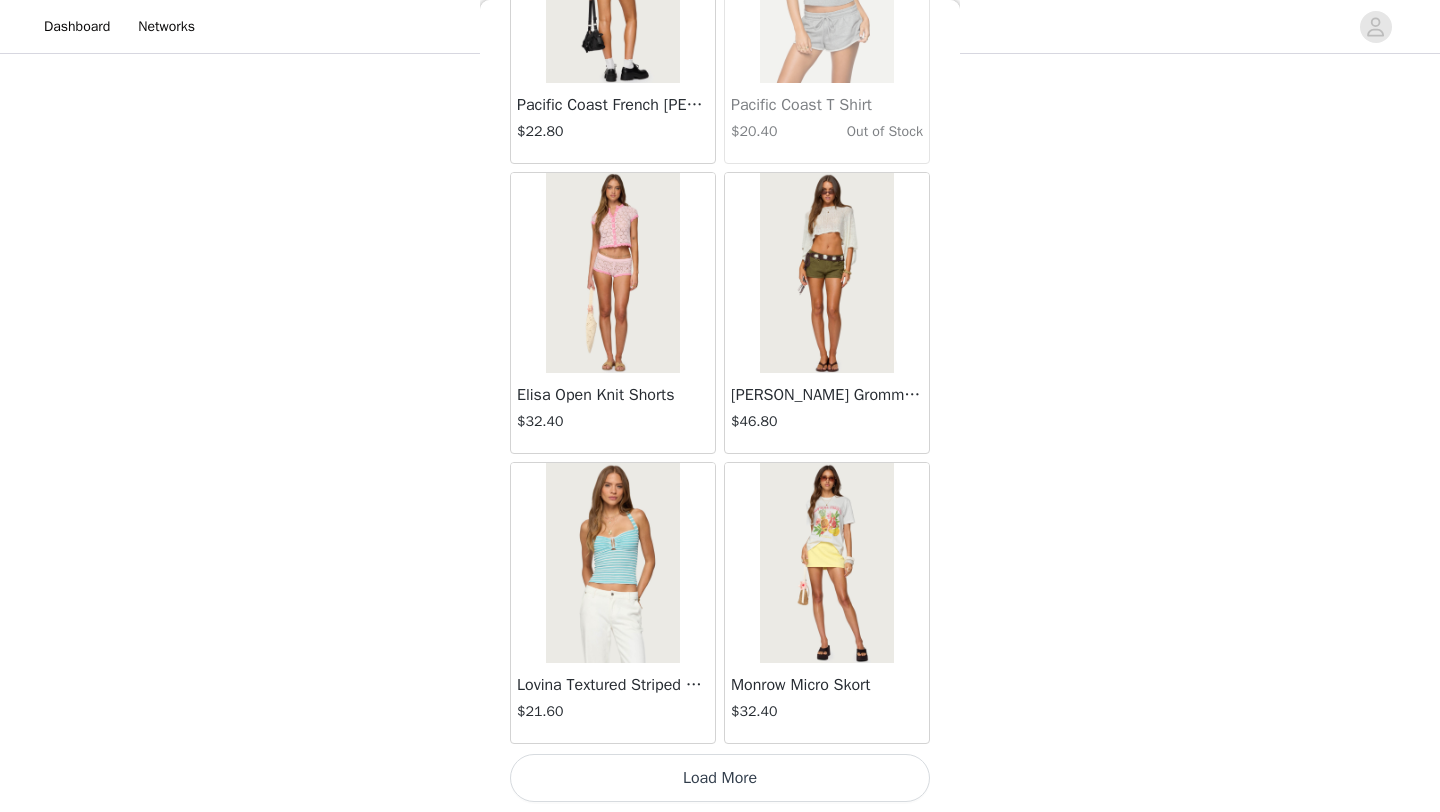 click on "Load More" at bounding box center [720, 778] 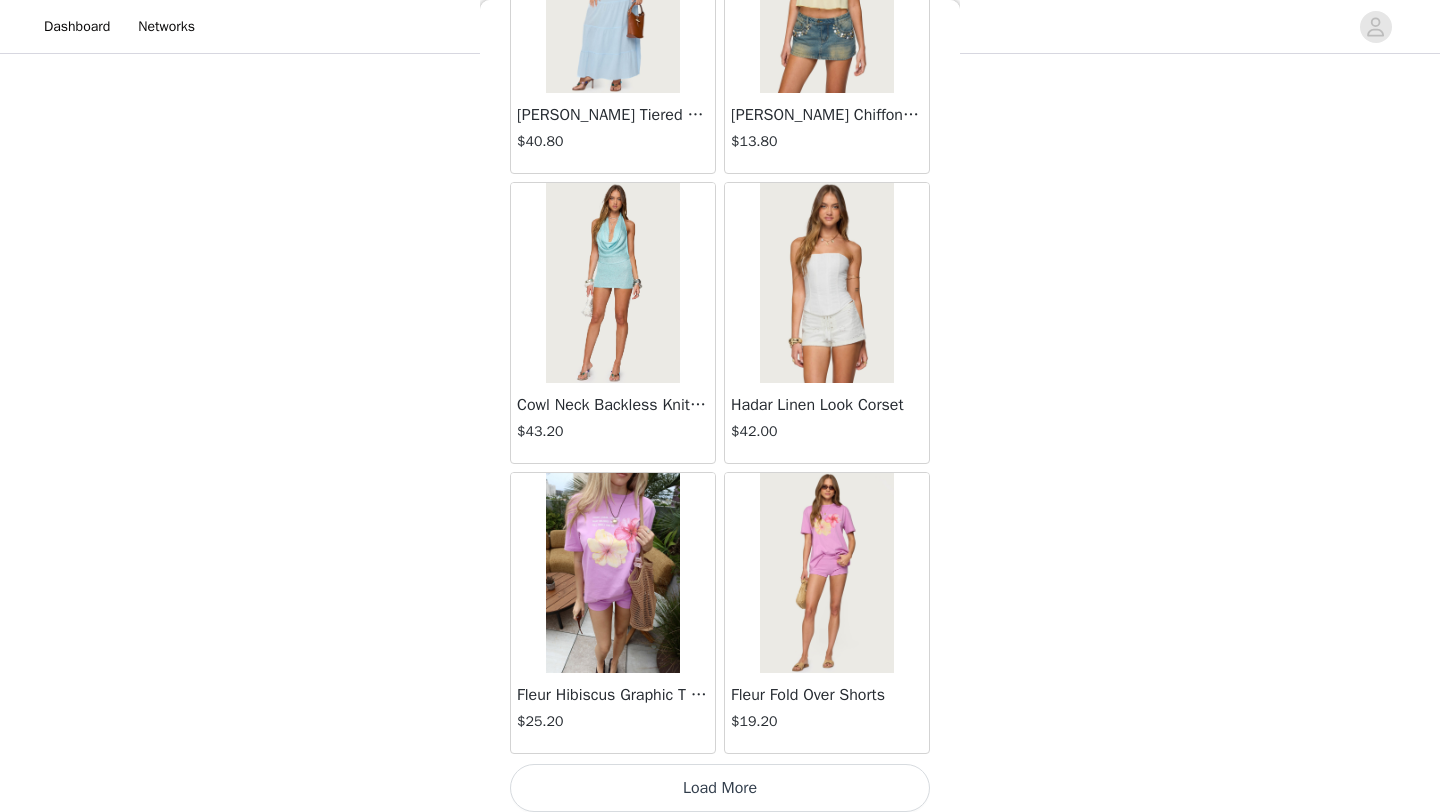 scroll, scrollTop: 13848, scrollLeft: 0, axis: vertical 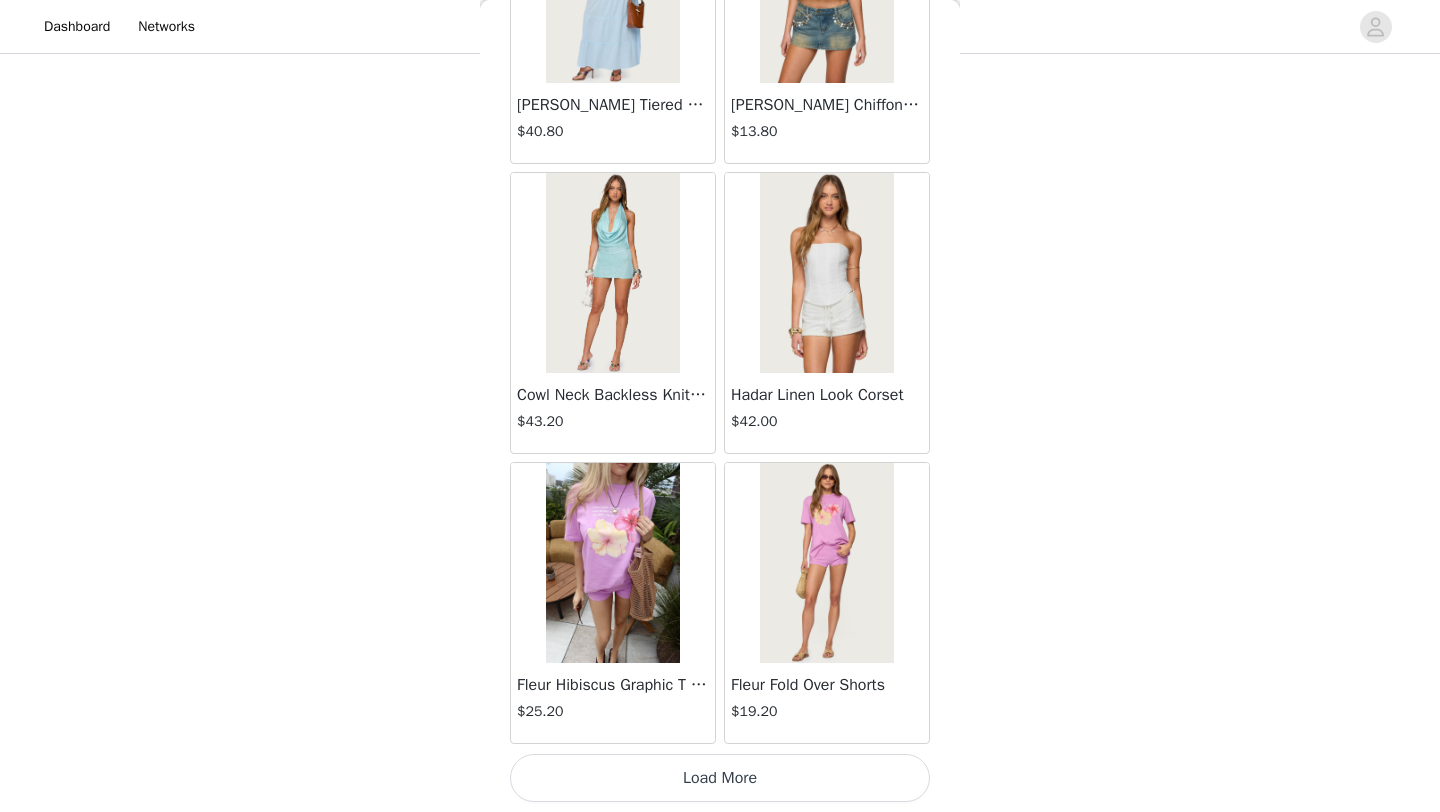 click on "Load More" at bounding box center (720, 778) 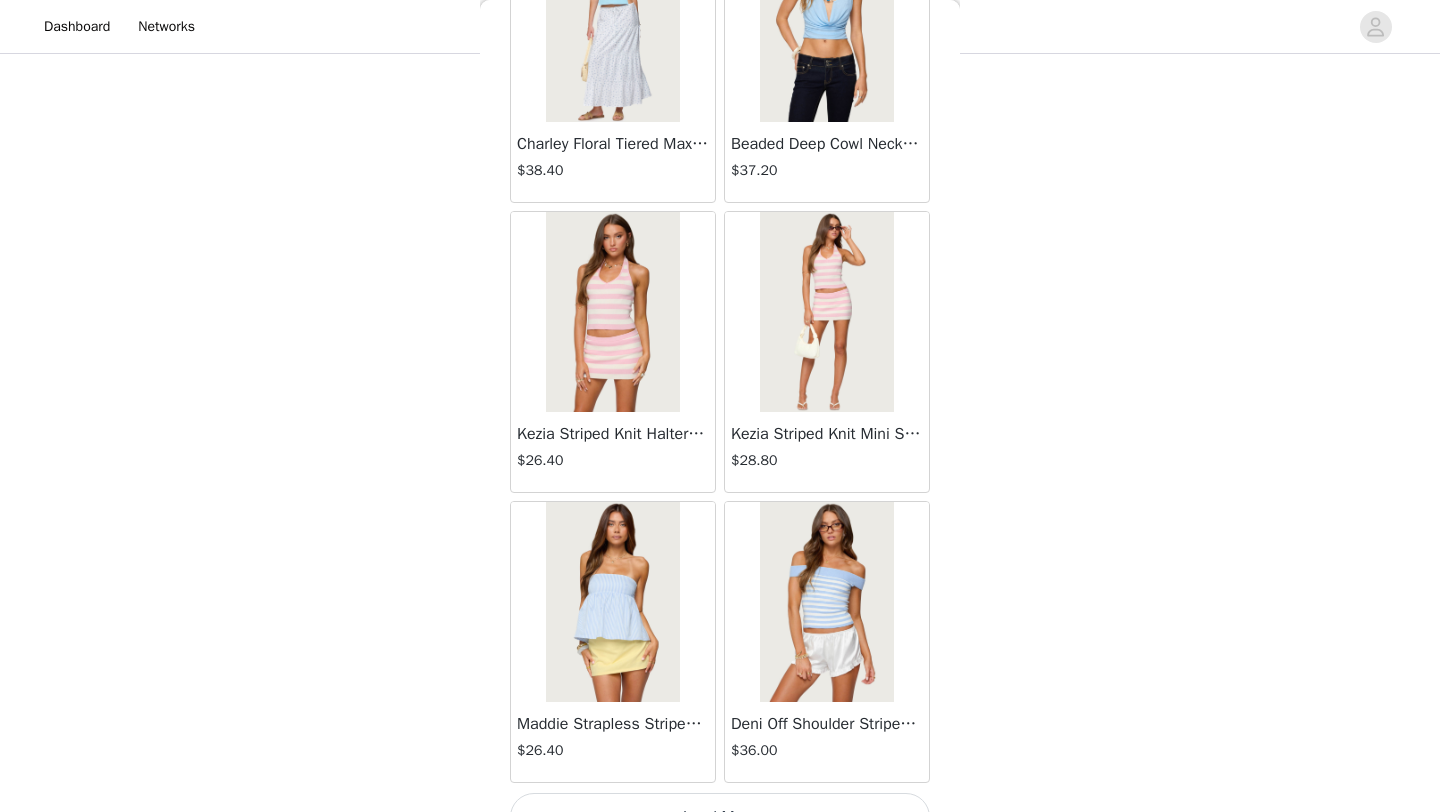 scroll, scrollTop: 16748, scrollLeft: 0, axis: vertical 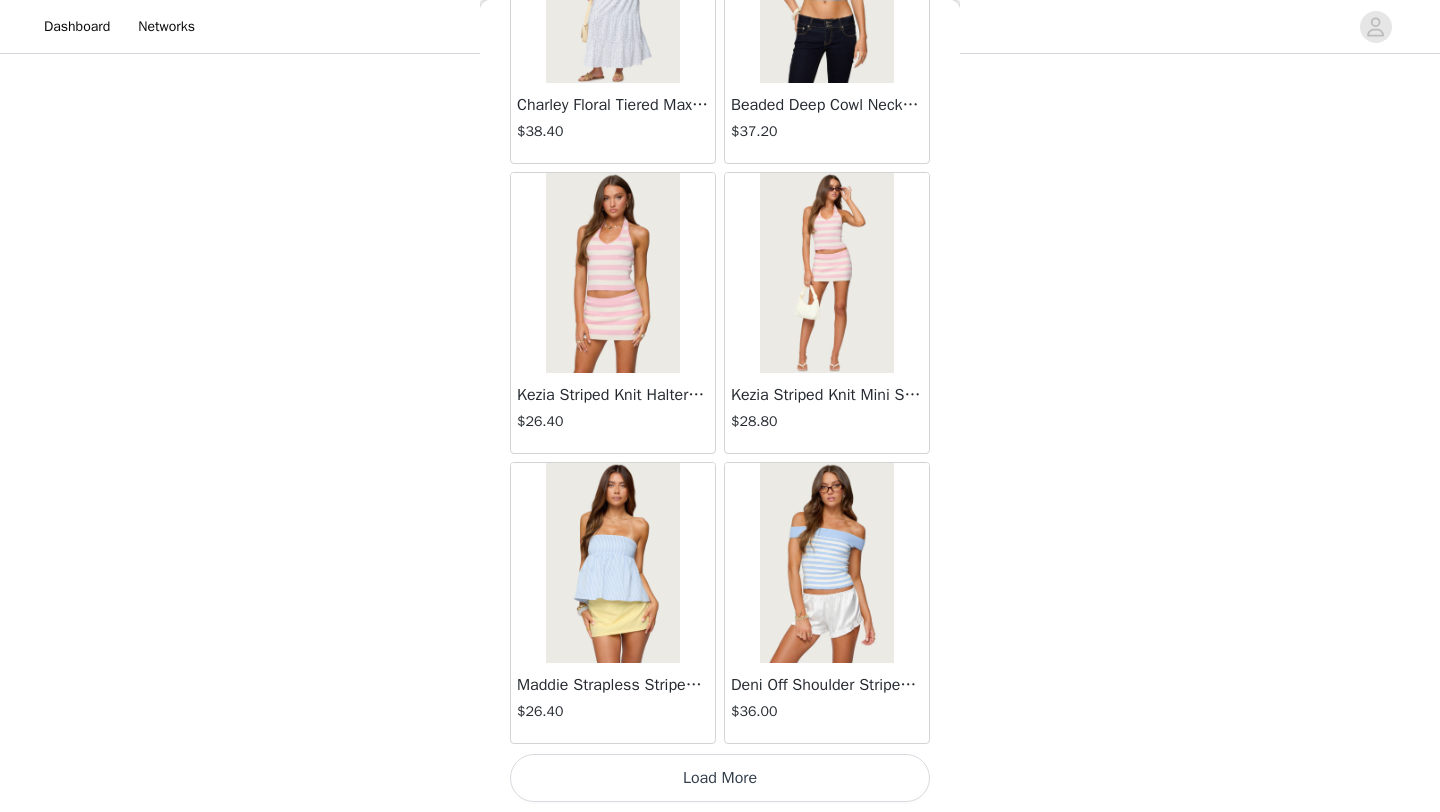 click on "Load More" at bounding box center [720, 778] 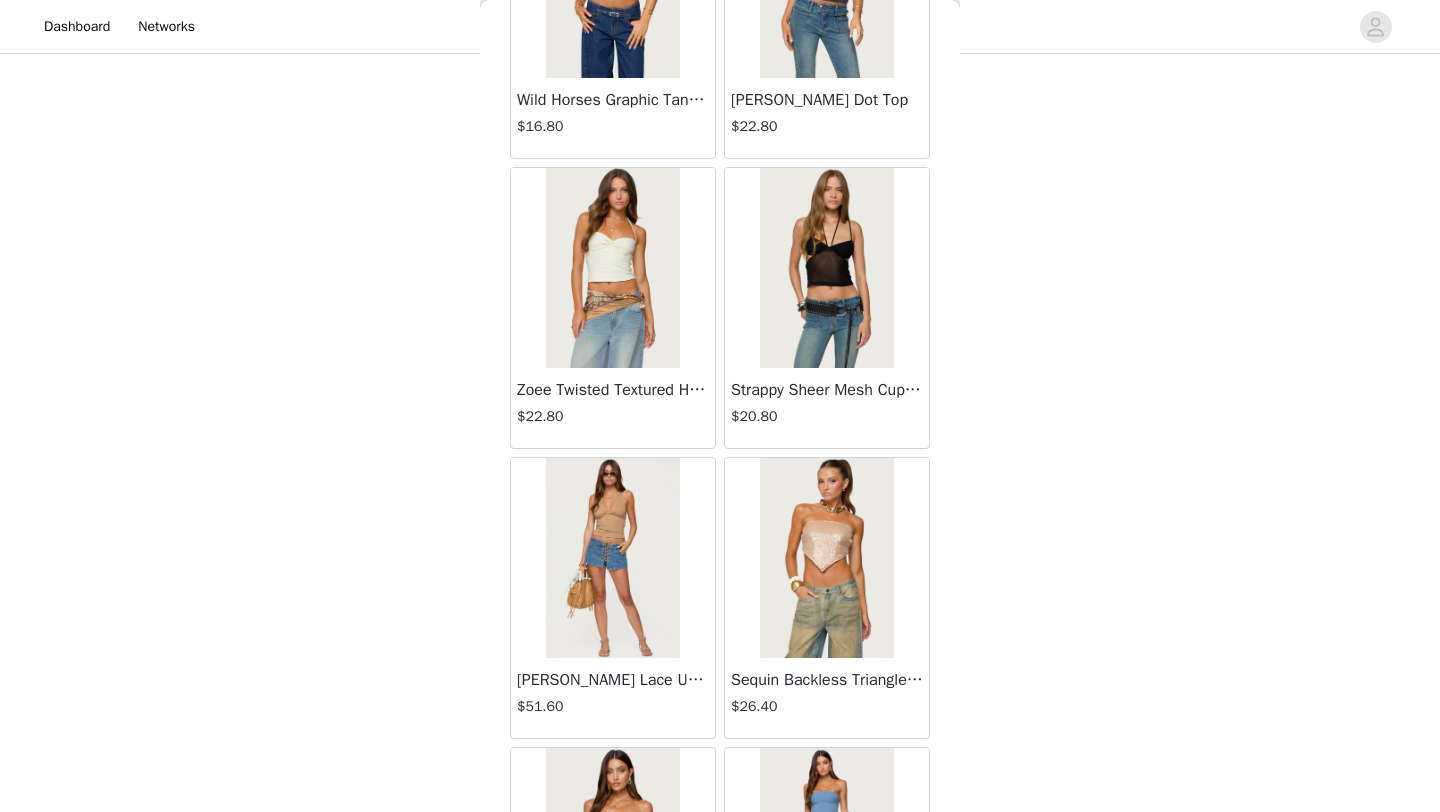 scroll, scrollTop: 18516, scrollLeft: 0, axis: vertical 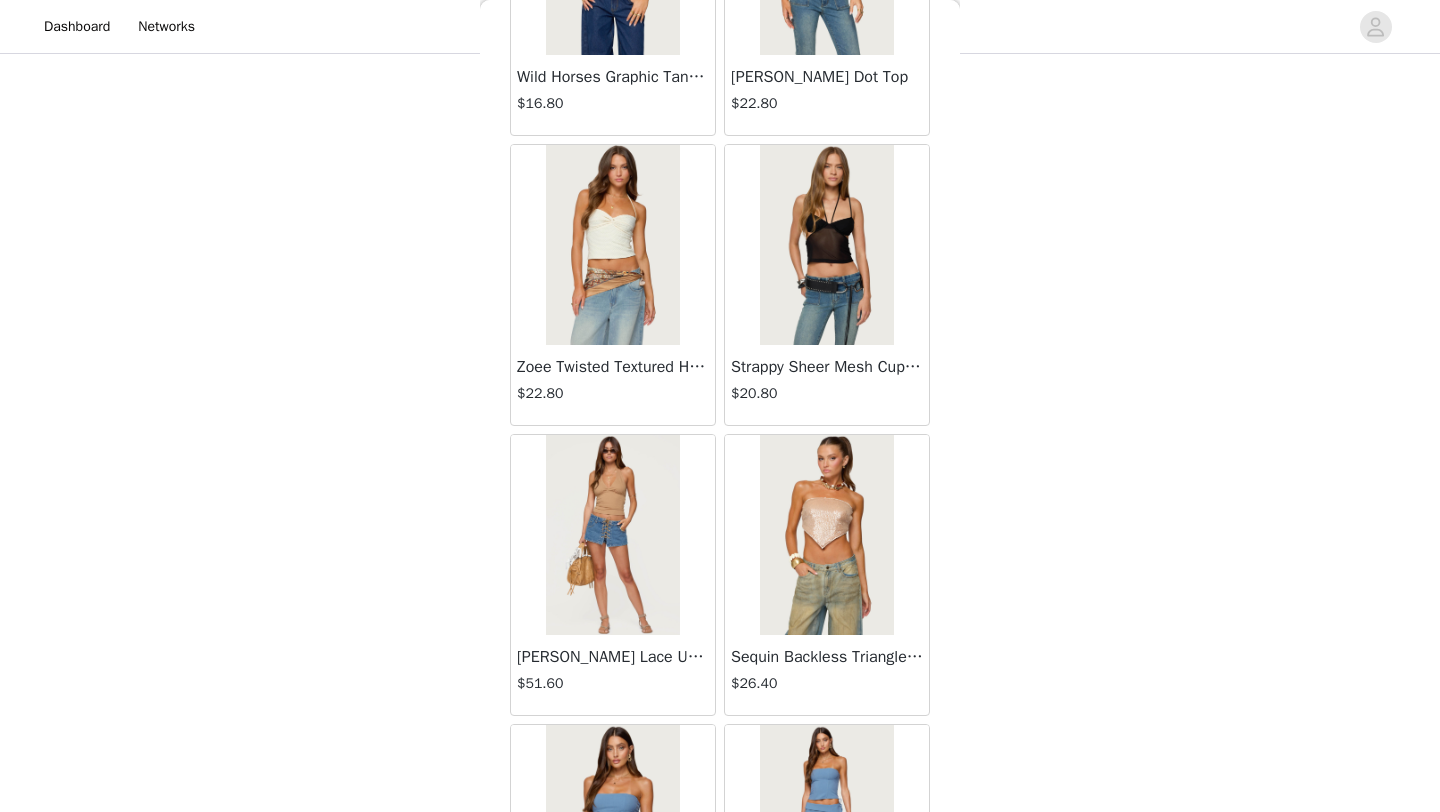click at bounding box center (826, 245) 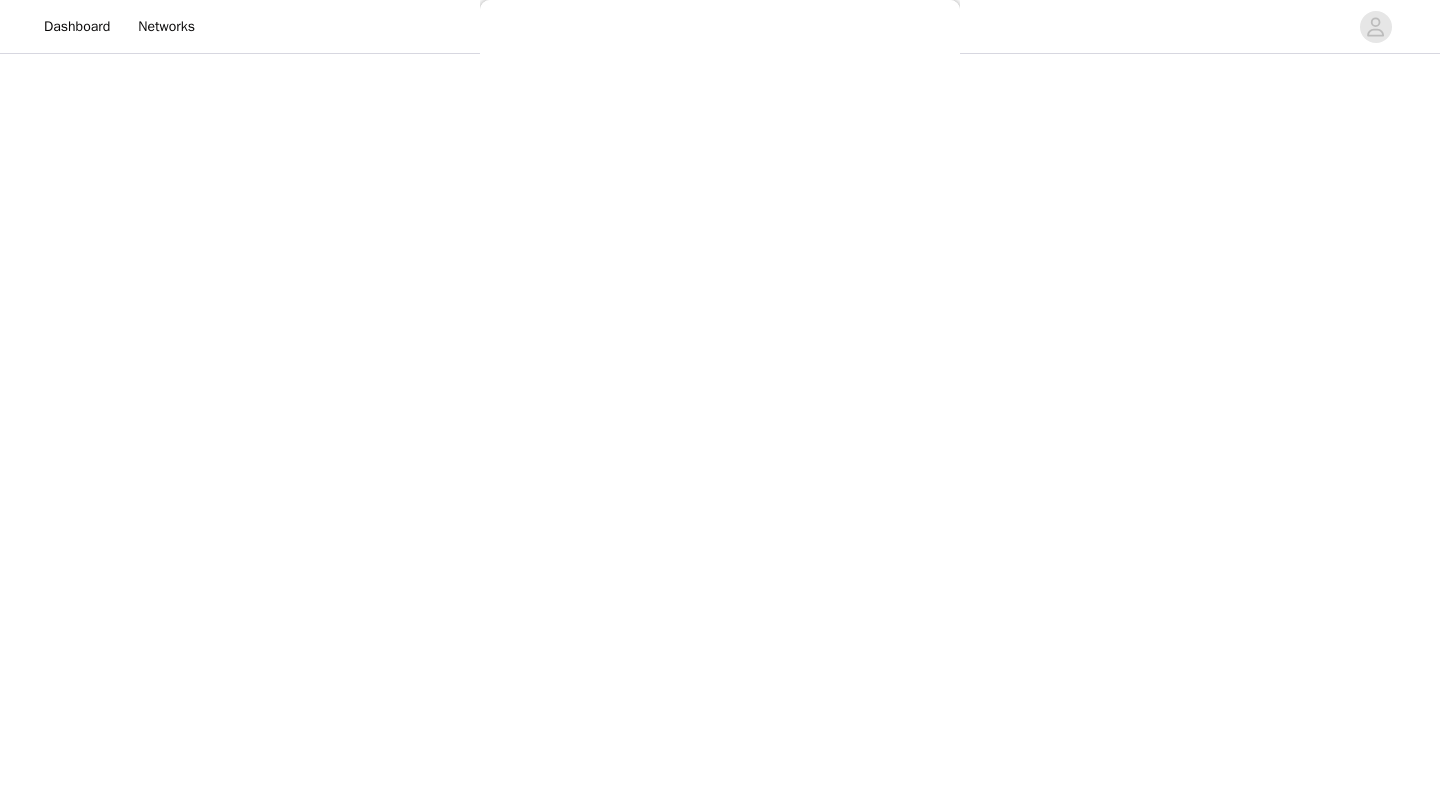 scroll, scrollTop: 161, scrollLeft: 0, axis: vertical 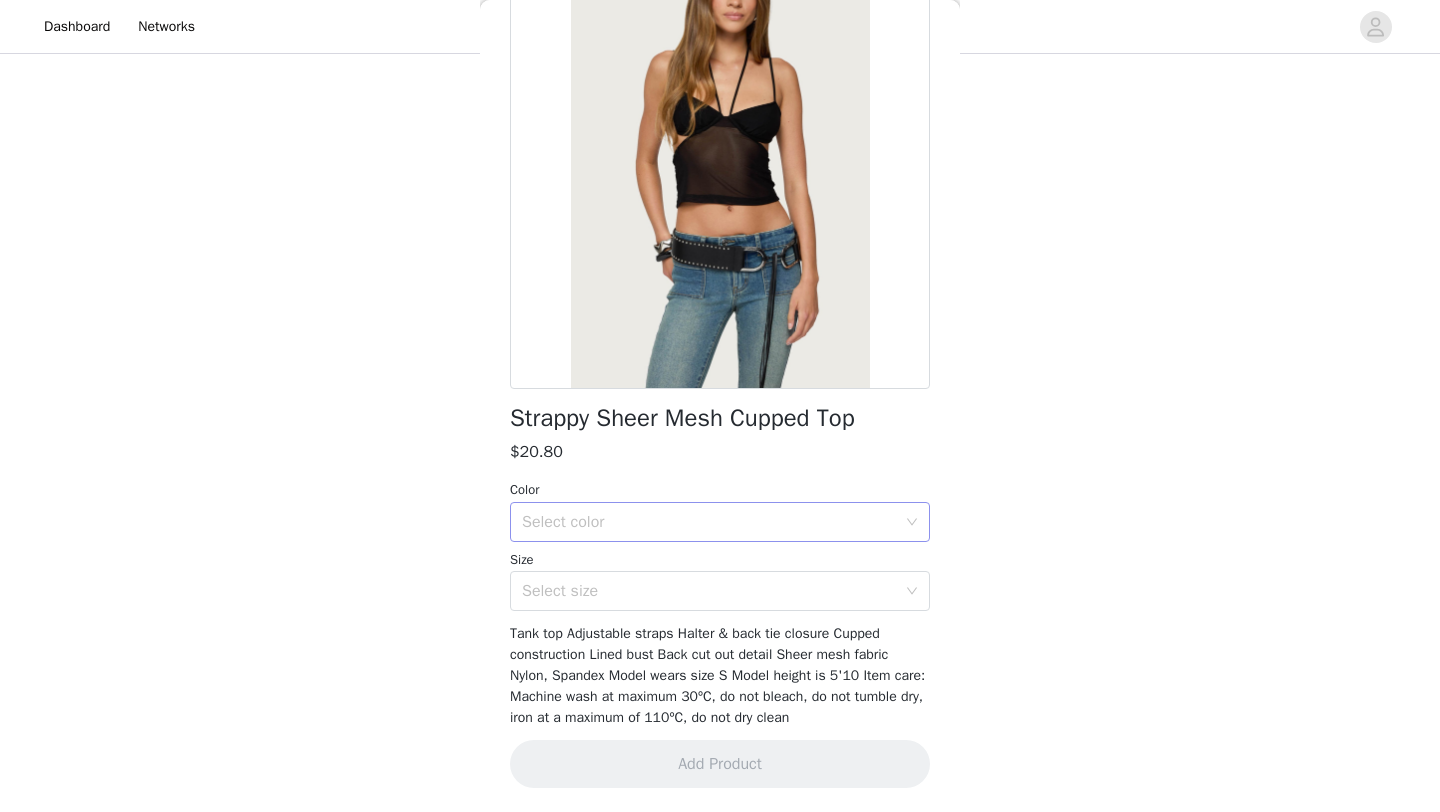click on "Select color" at bounding box center (709, 522) 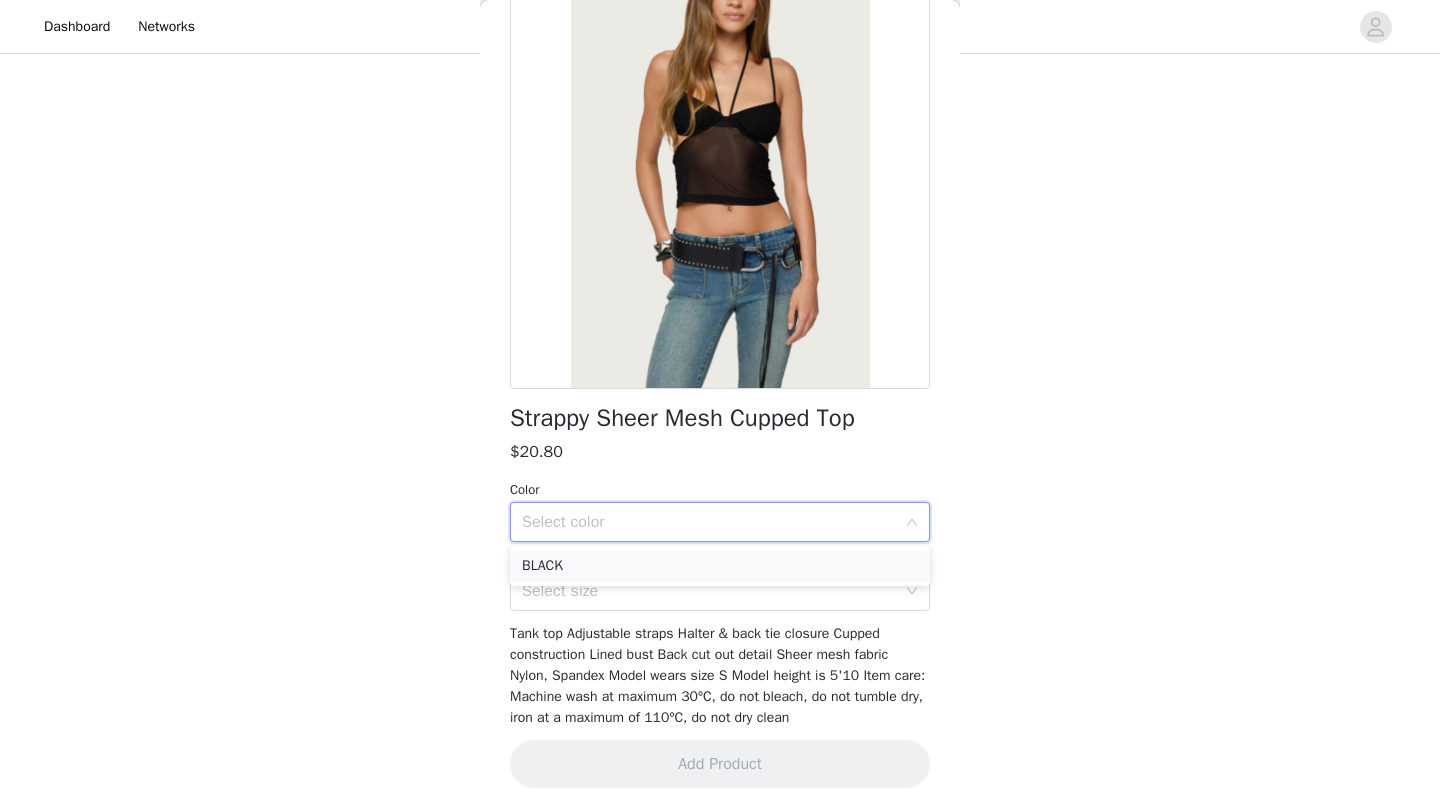 click on "BLACK" at bounding box center [720, 566] 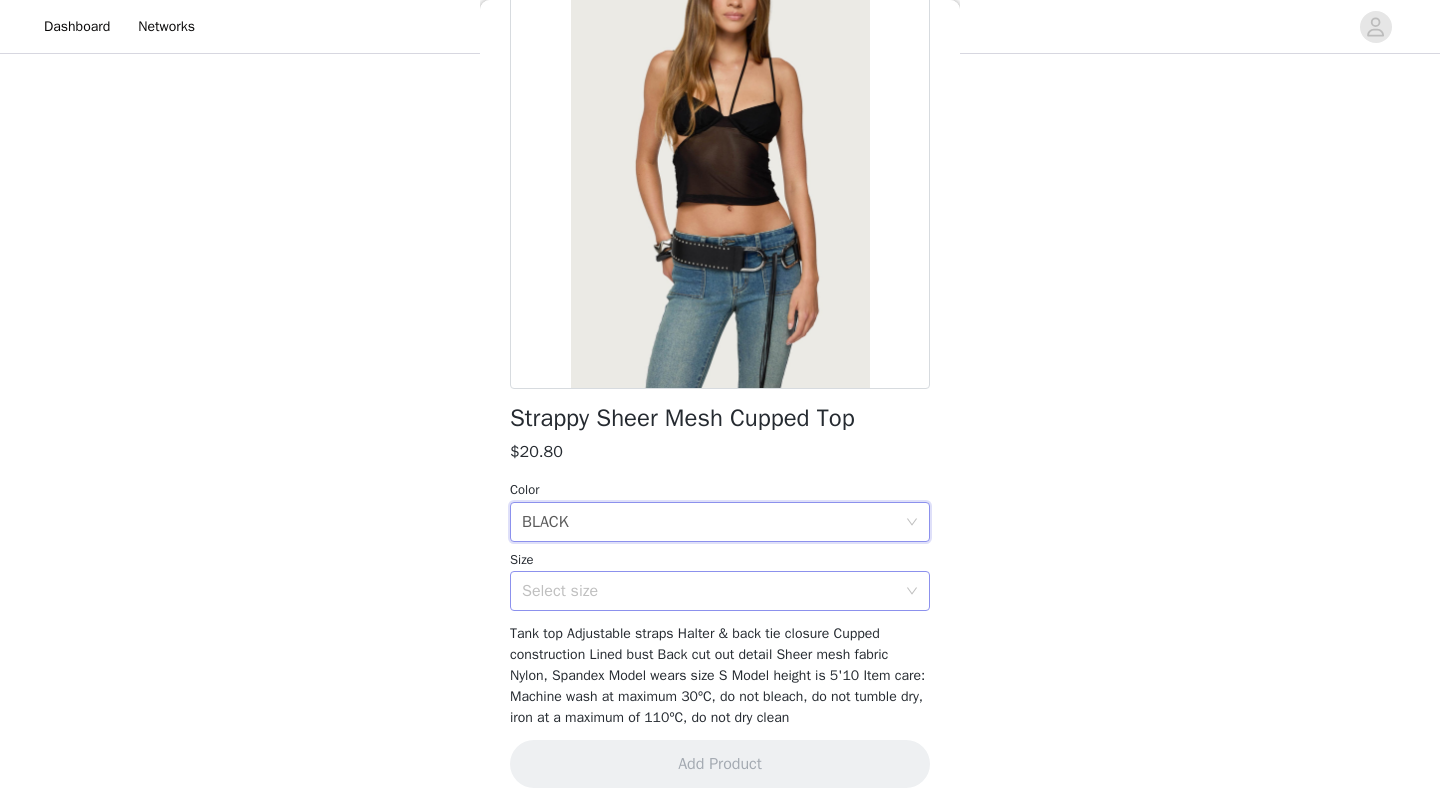 click on "Select size" at bounding box center (709, 591) 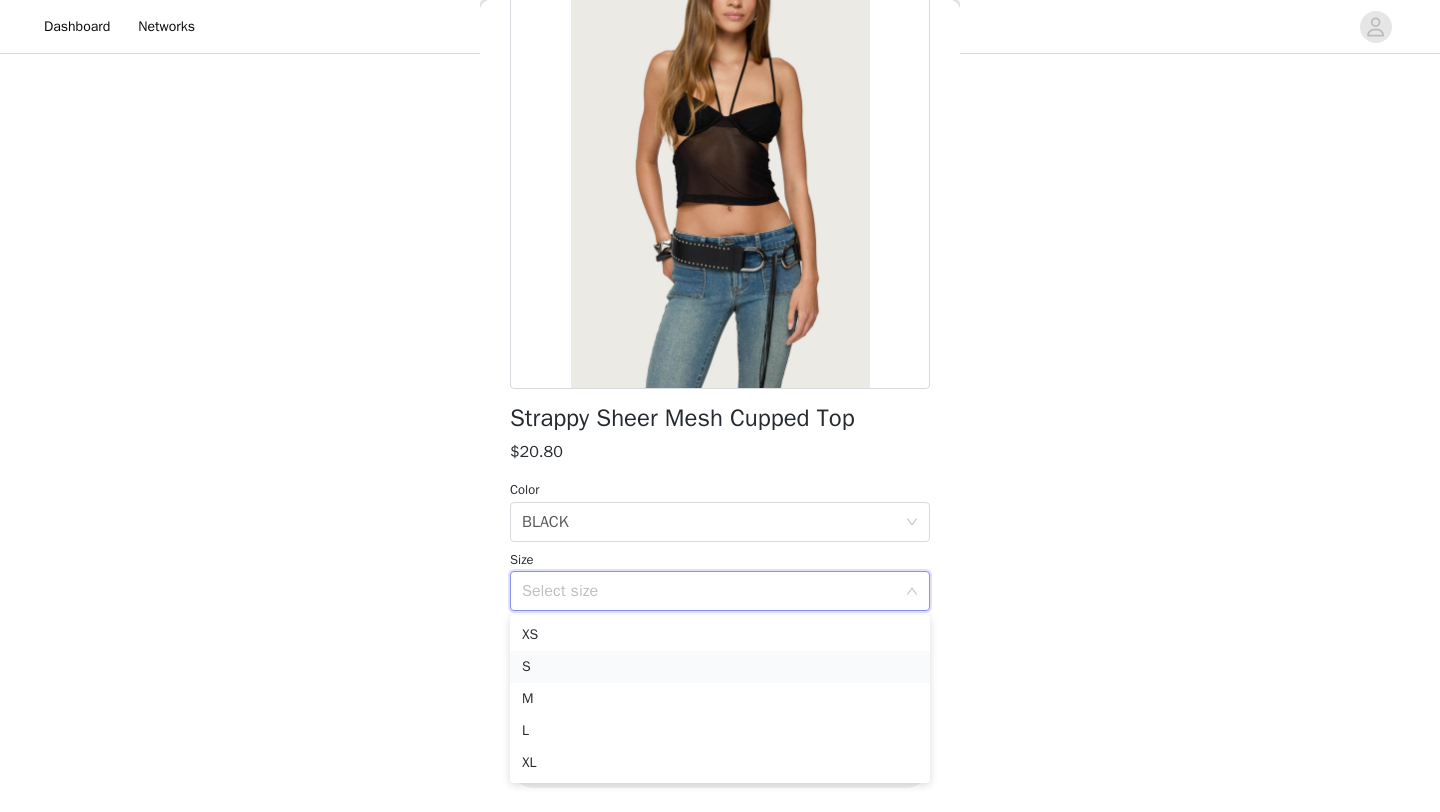 click on "S" at bounding box center [720, 667] 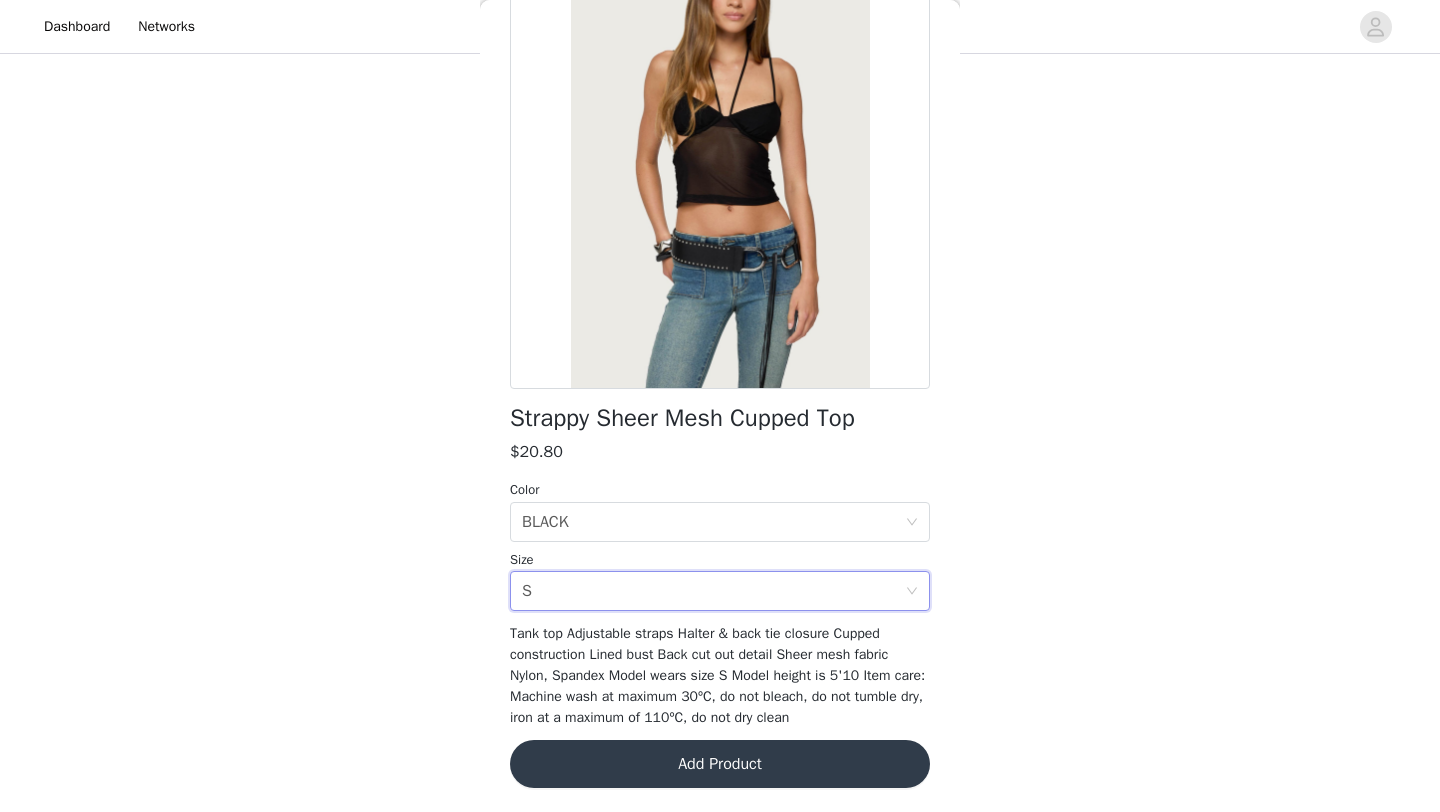 click on "Add Product" at bounding box center [720, 764] 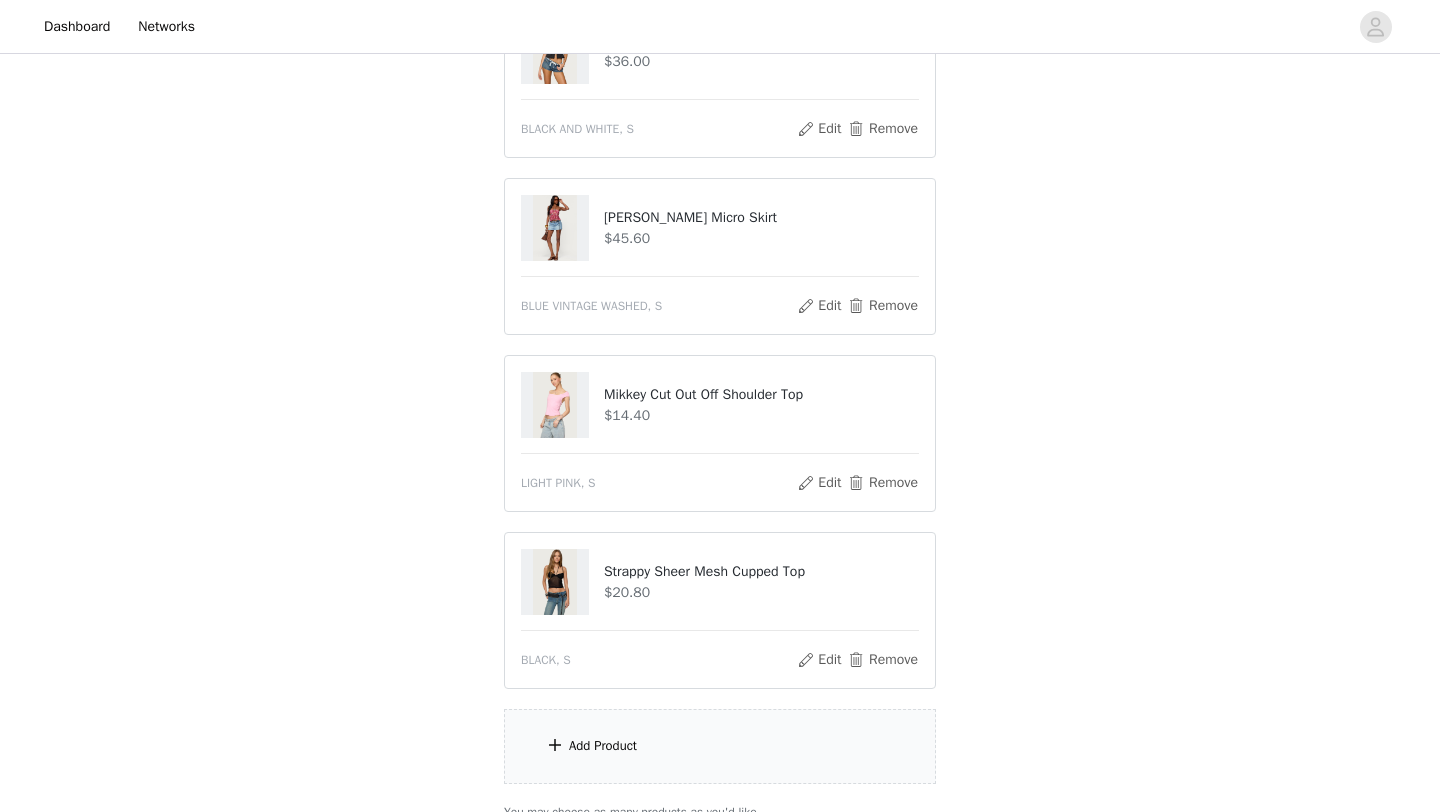click on "Add Product" at bounding box center (720, 746) 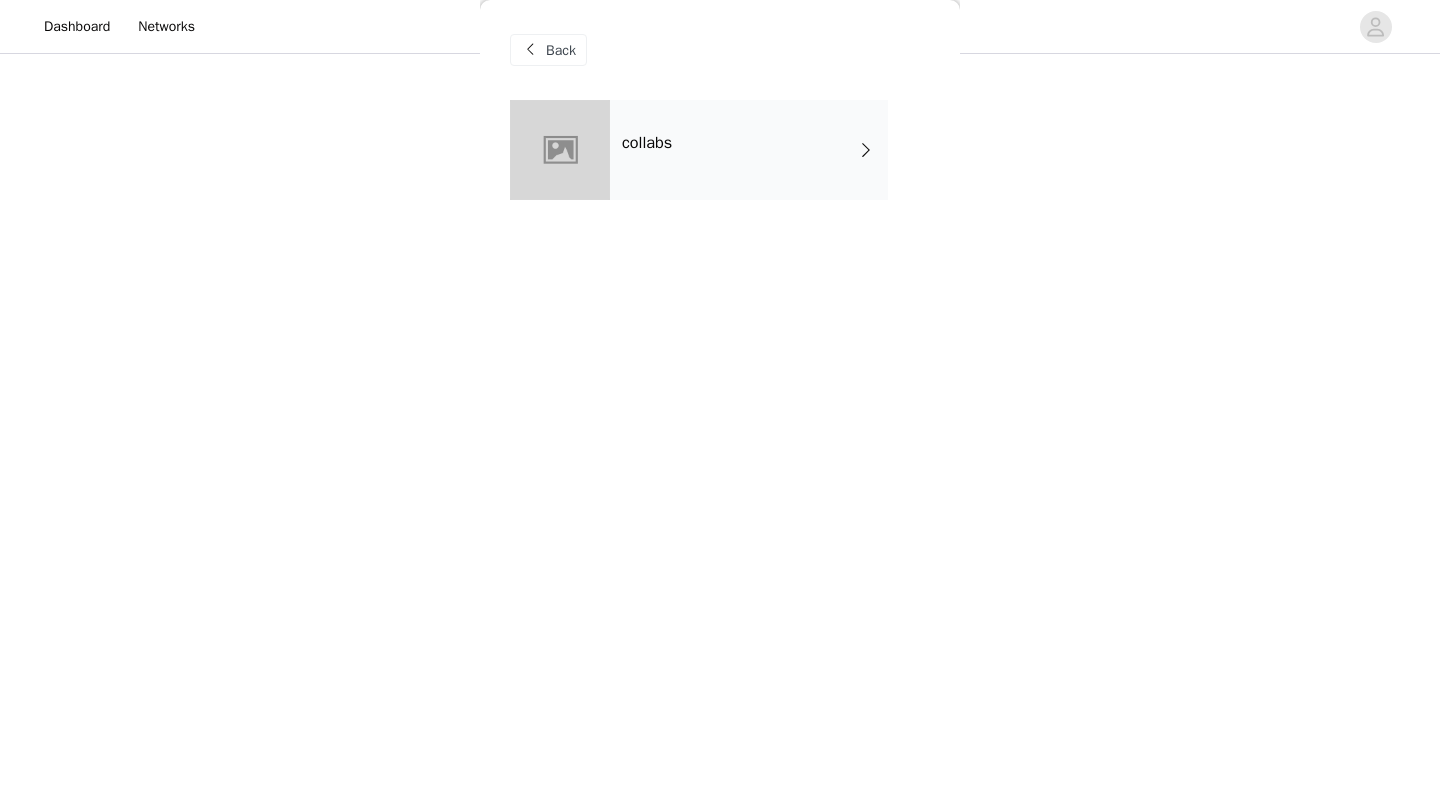 click on "collabs" at bounding box center (647, 143) 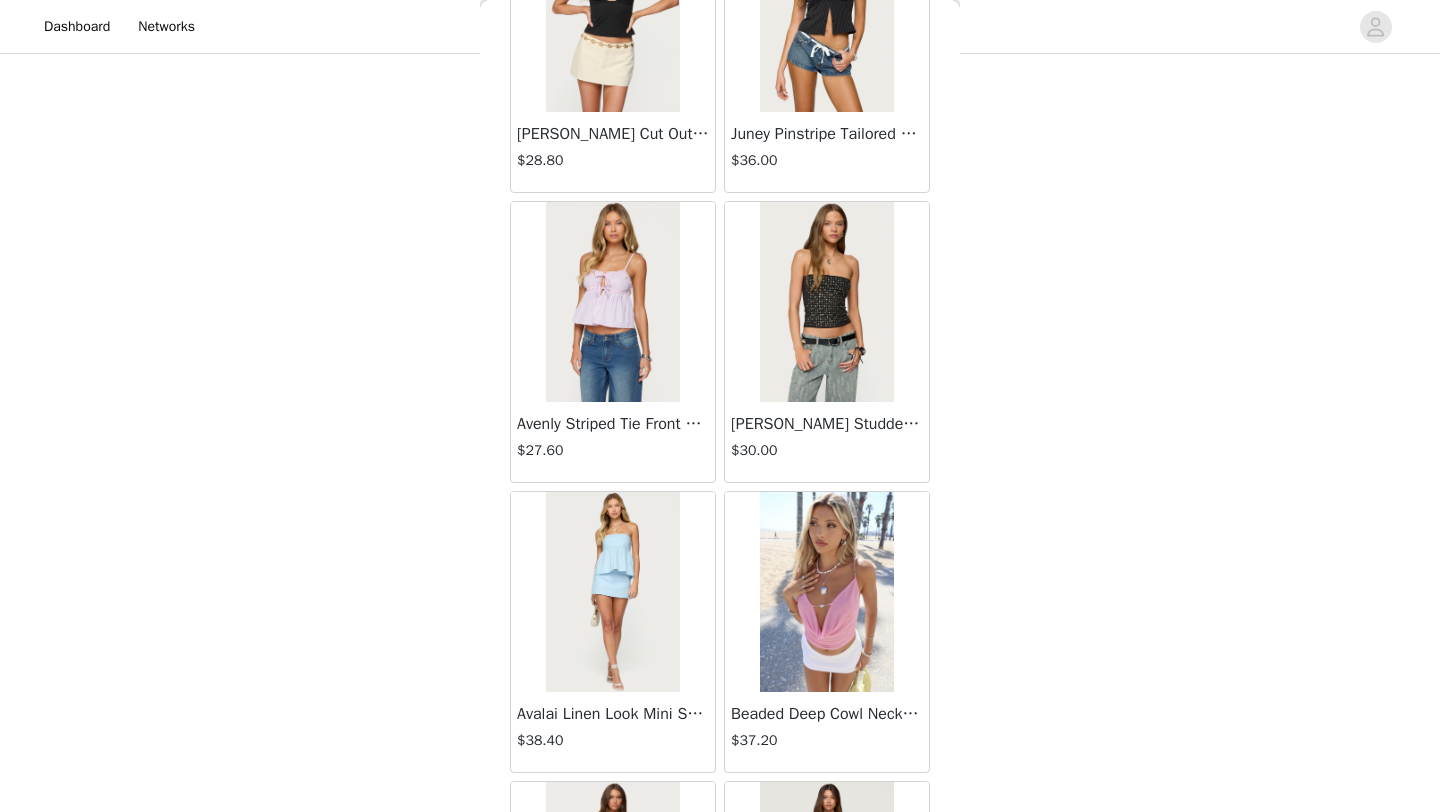 scroll, scrollTop: 2248, scrollLeft: 0, axis: vertical 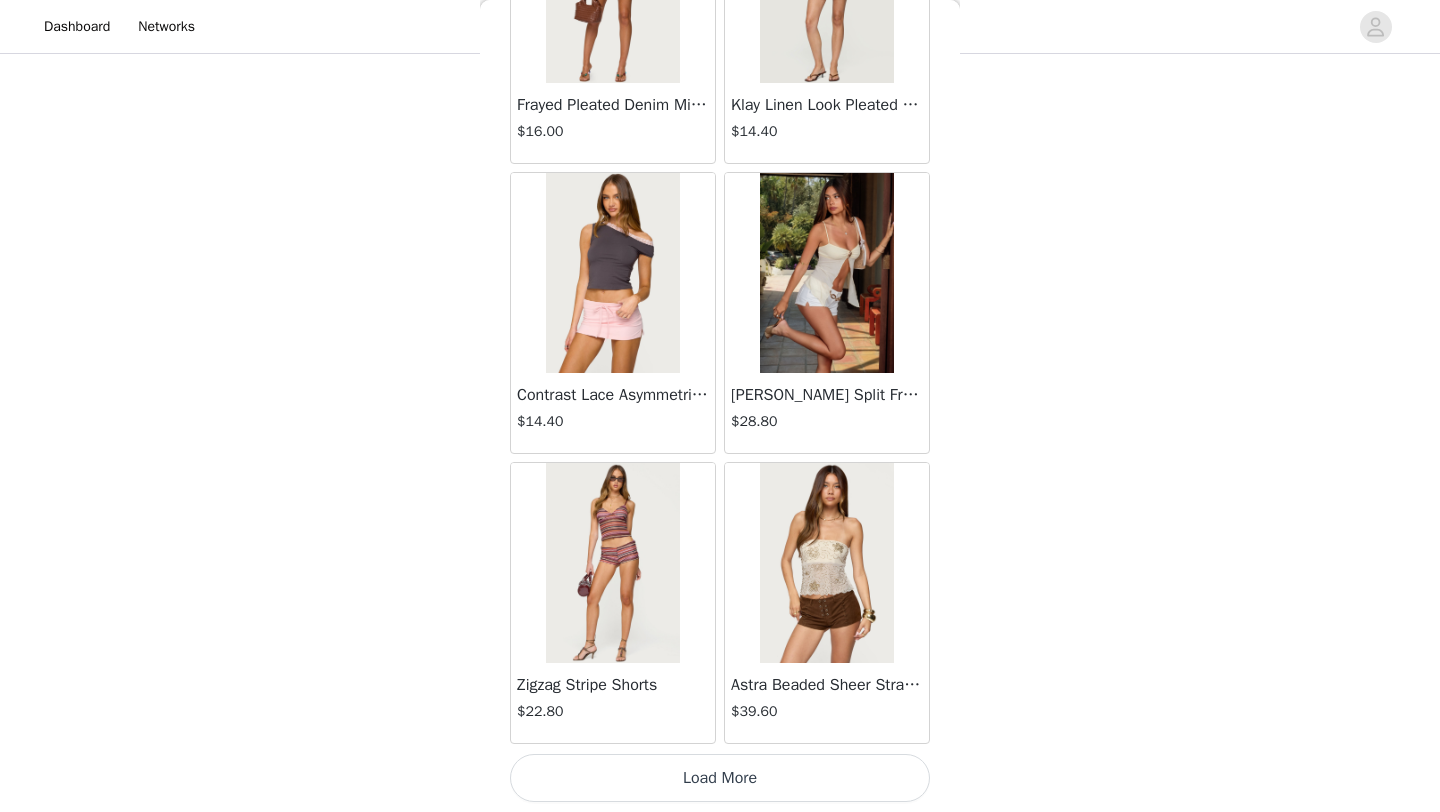 click on "Load More" at bounding box center [720, 778] 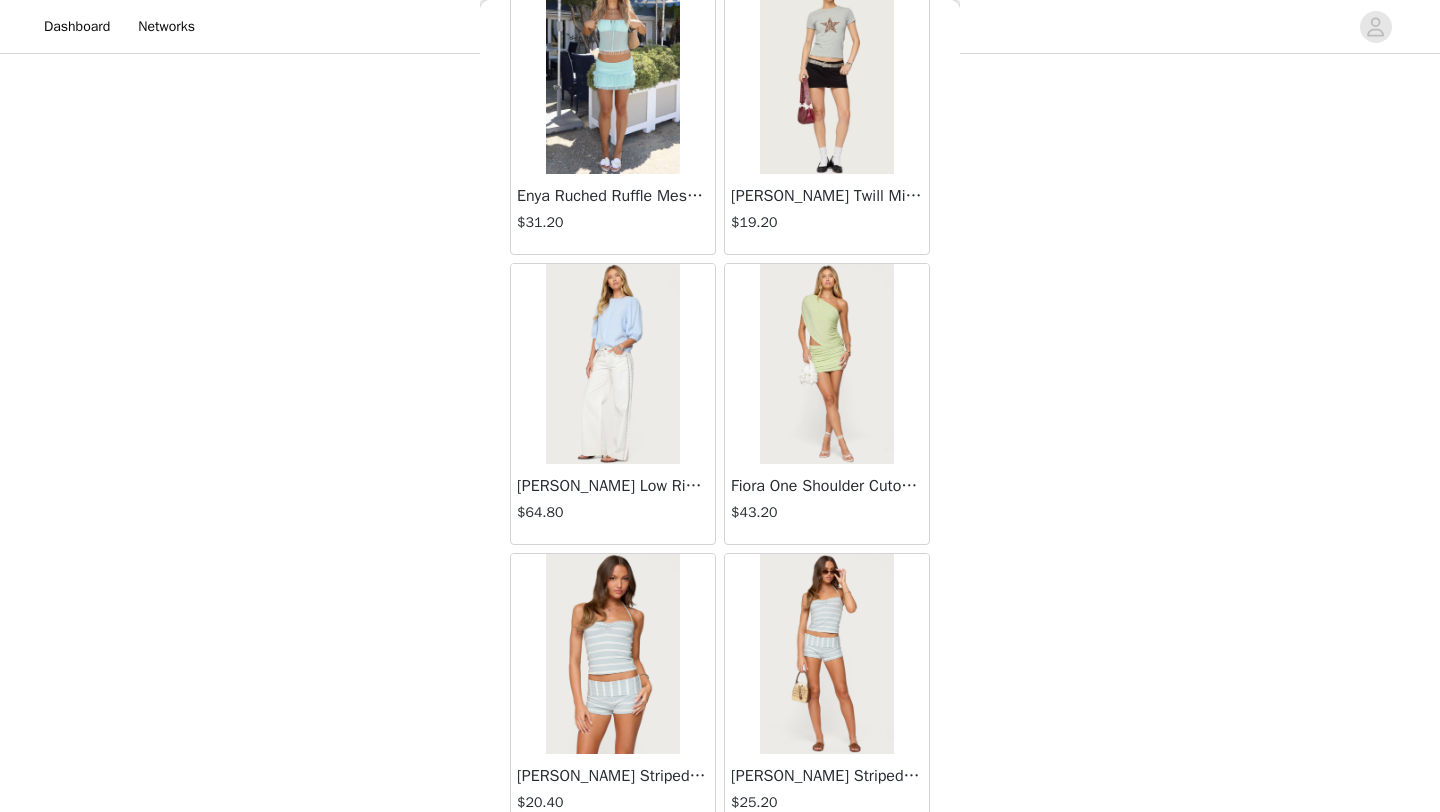 scroll, scrollTop: 5148, scrollLeft: 0, axis: vertical 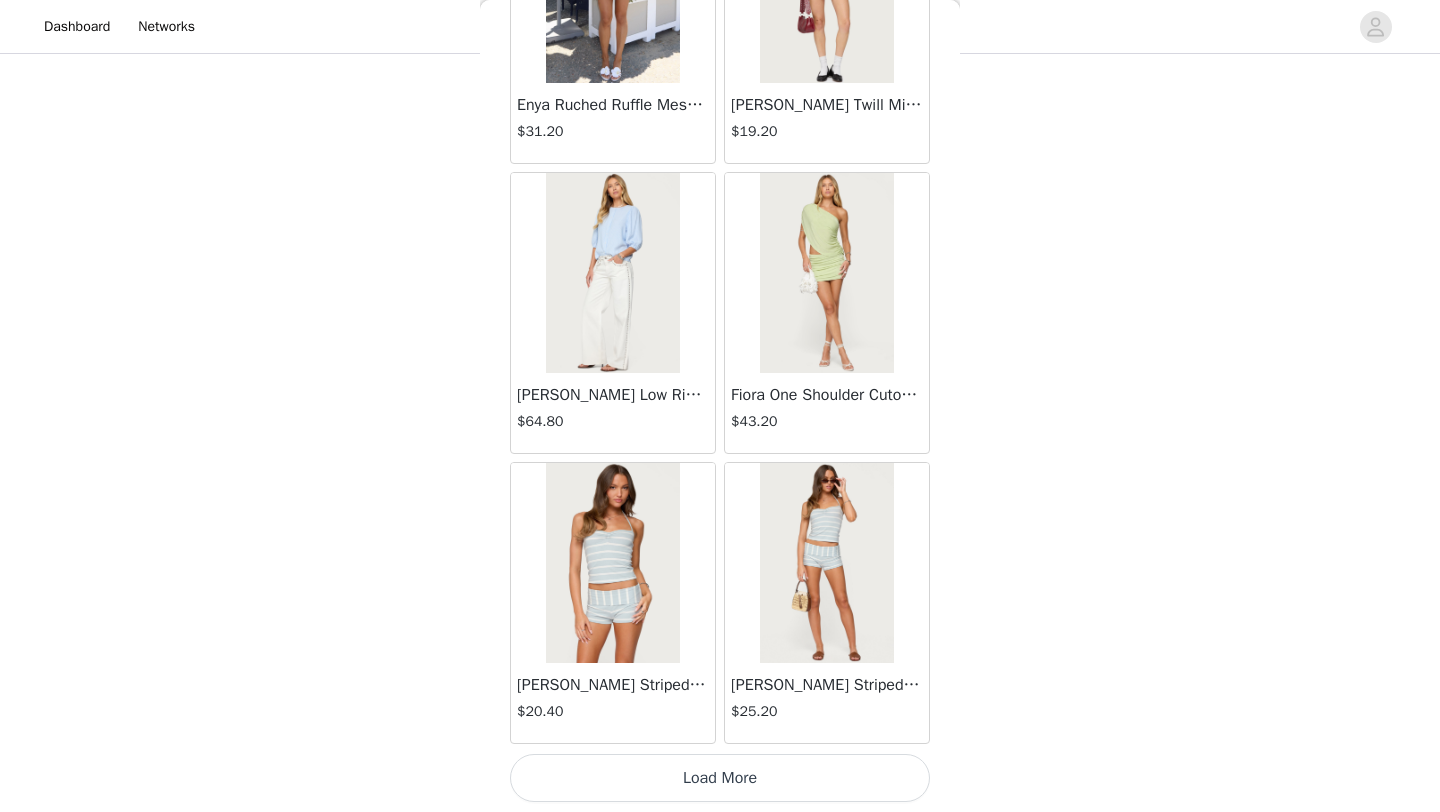 click on "Load More" at bounding box center (720, 778) 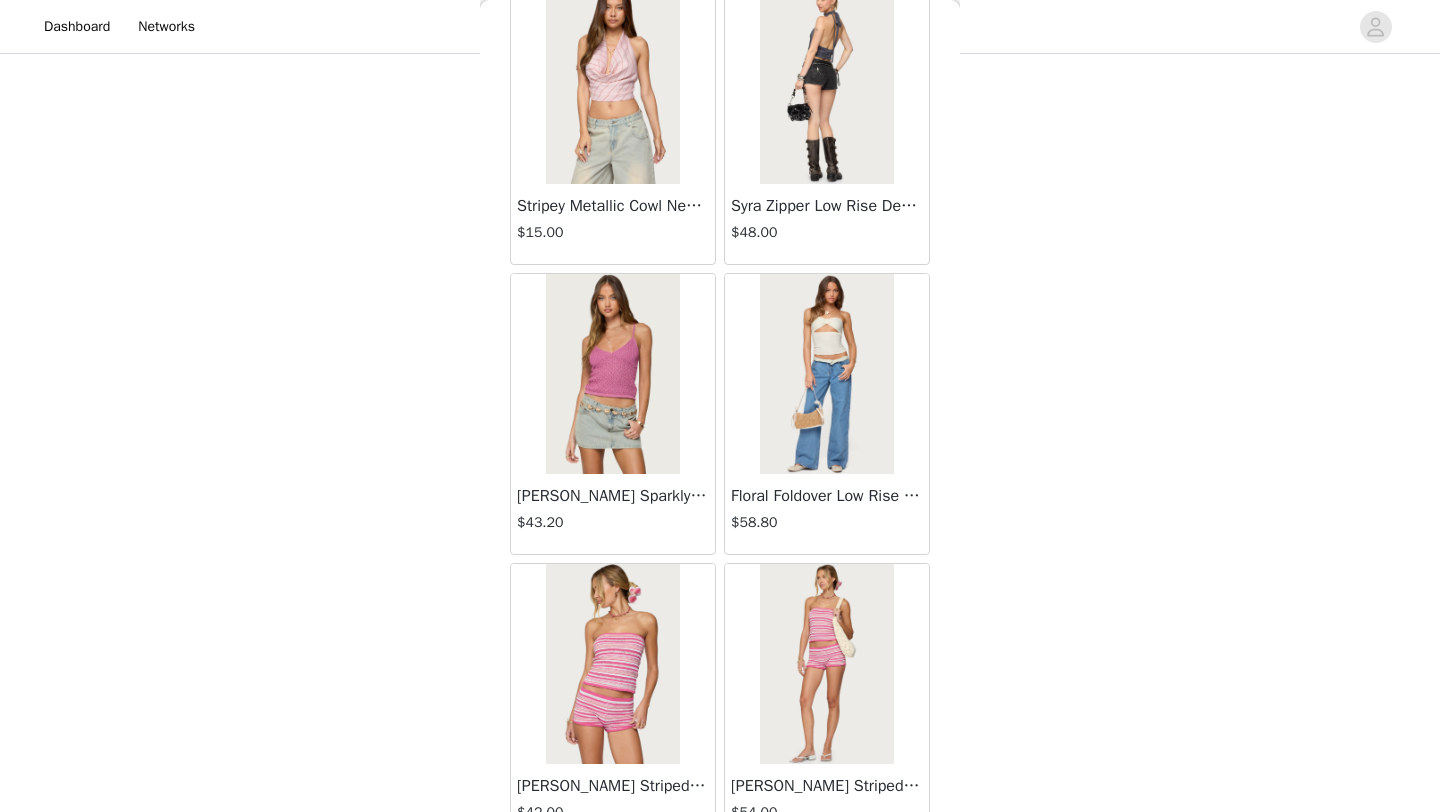 scroll, scrollTop: 8048, scrollLeft: 0, axis: vertical 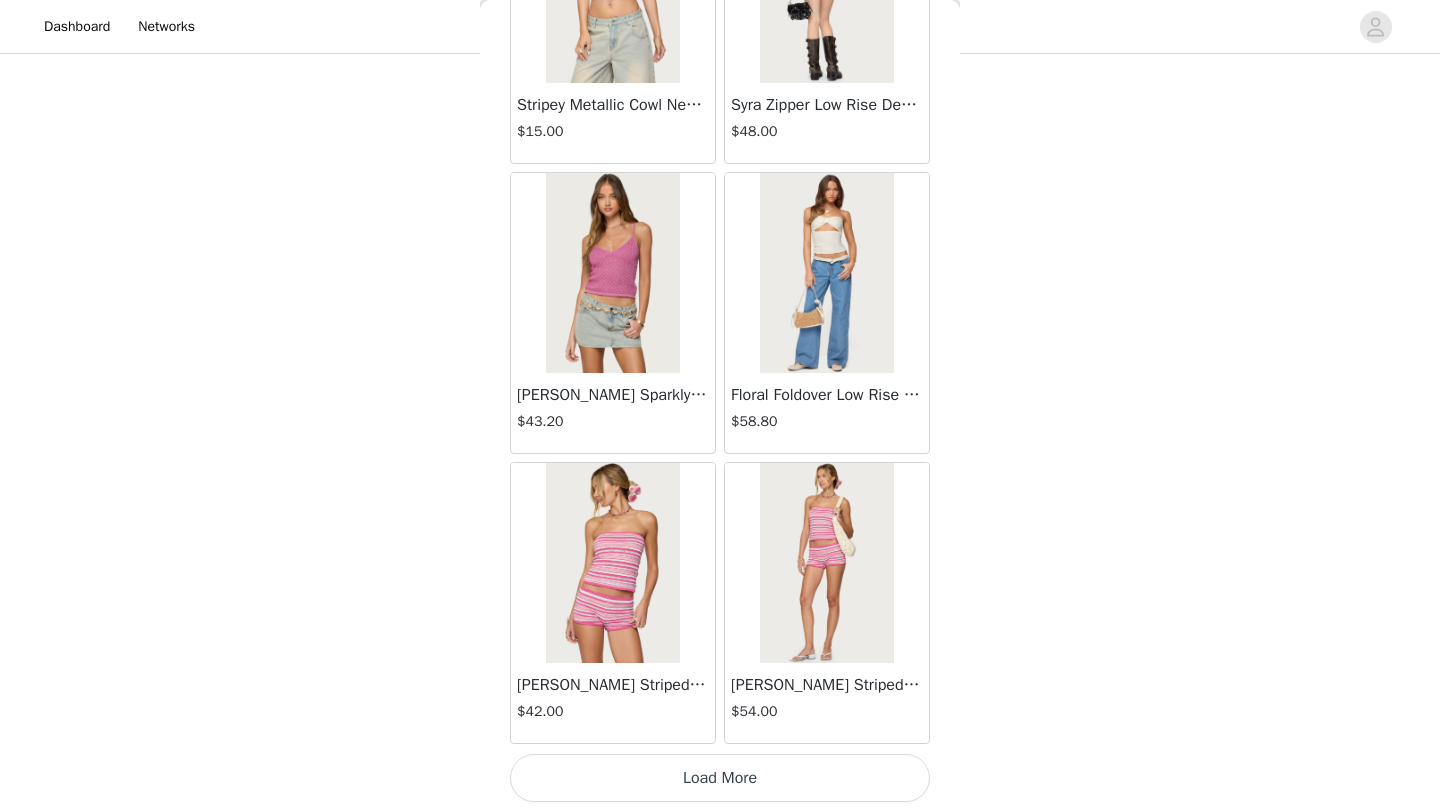 click on "Load More" at bounding box center (720, 778) 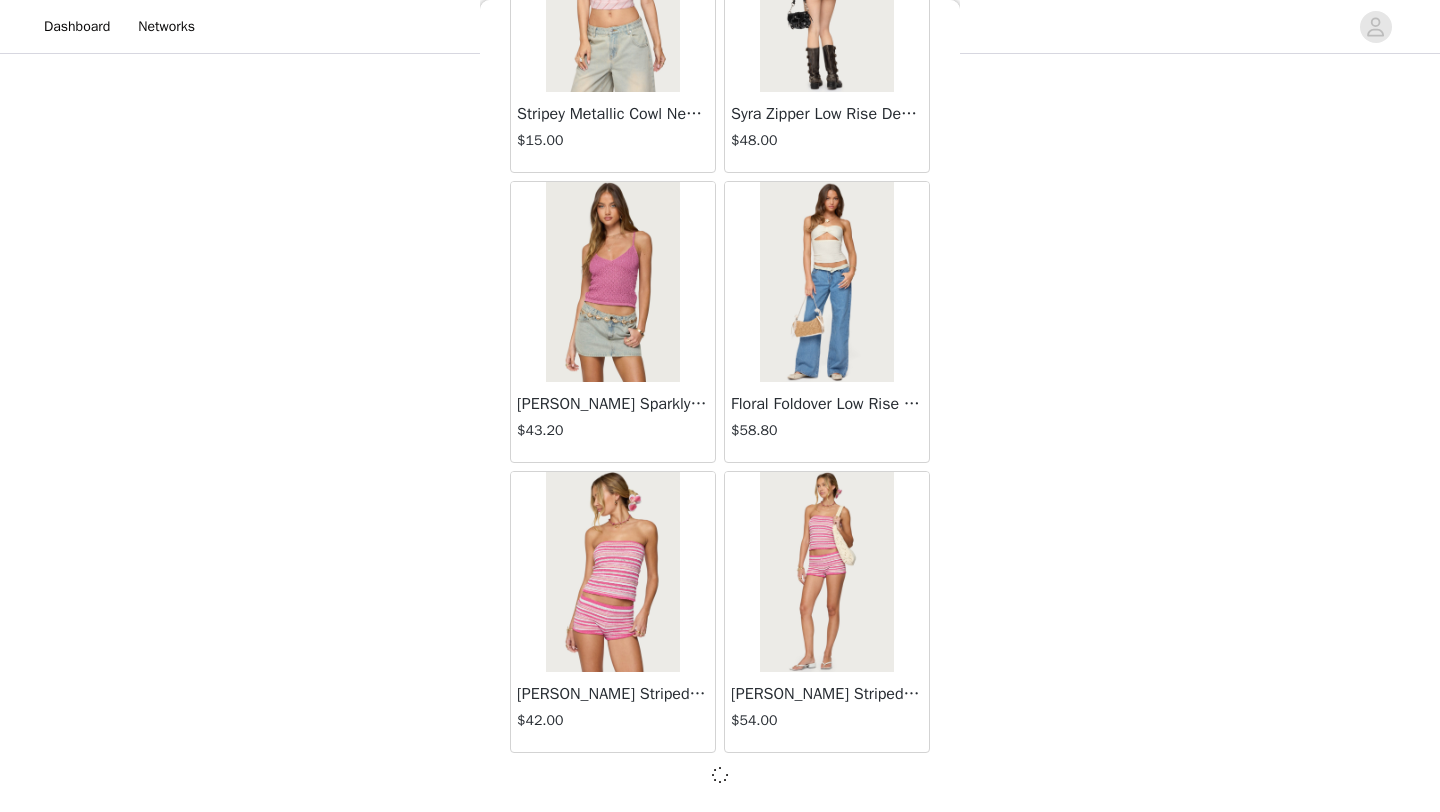 scroll, scrollTop: 1868, scrollLeft: 0, axis: vertical 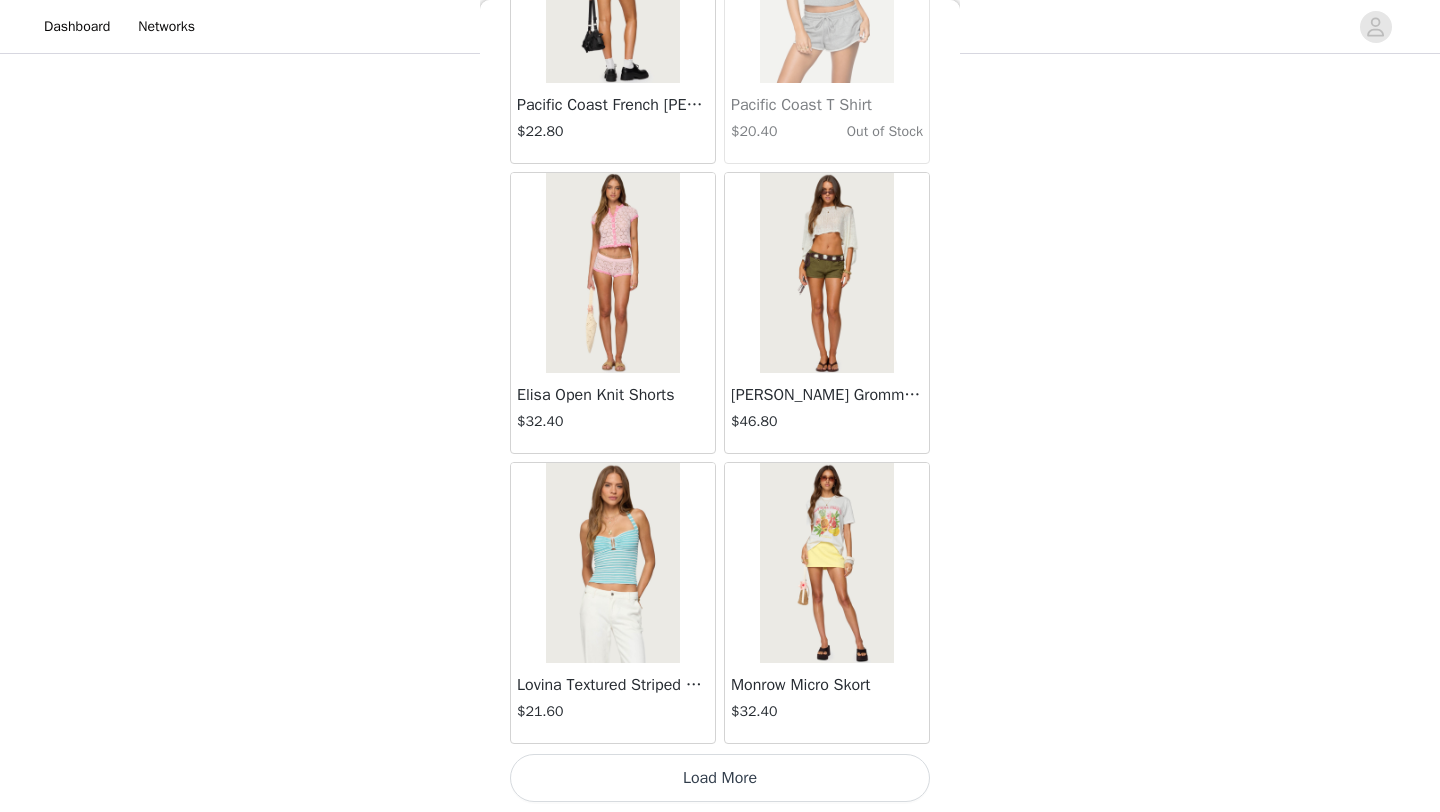 click on "Load More" at bounding box center (720, 778) 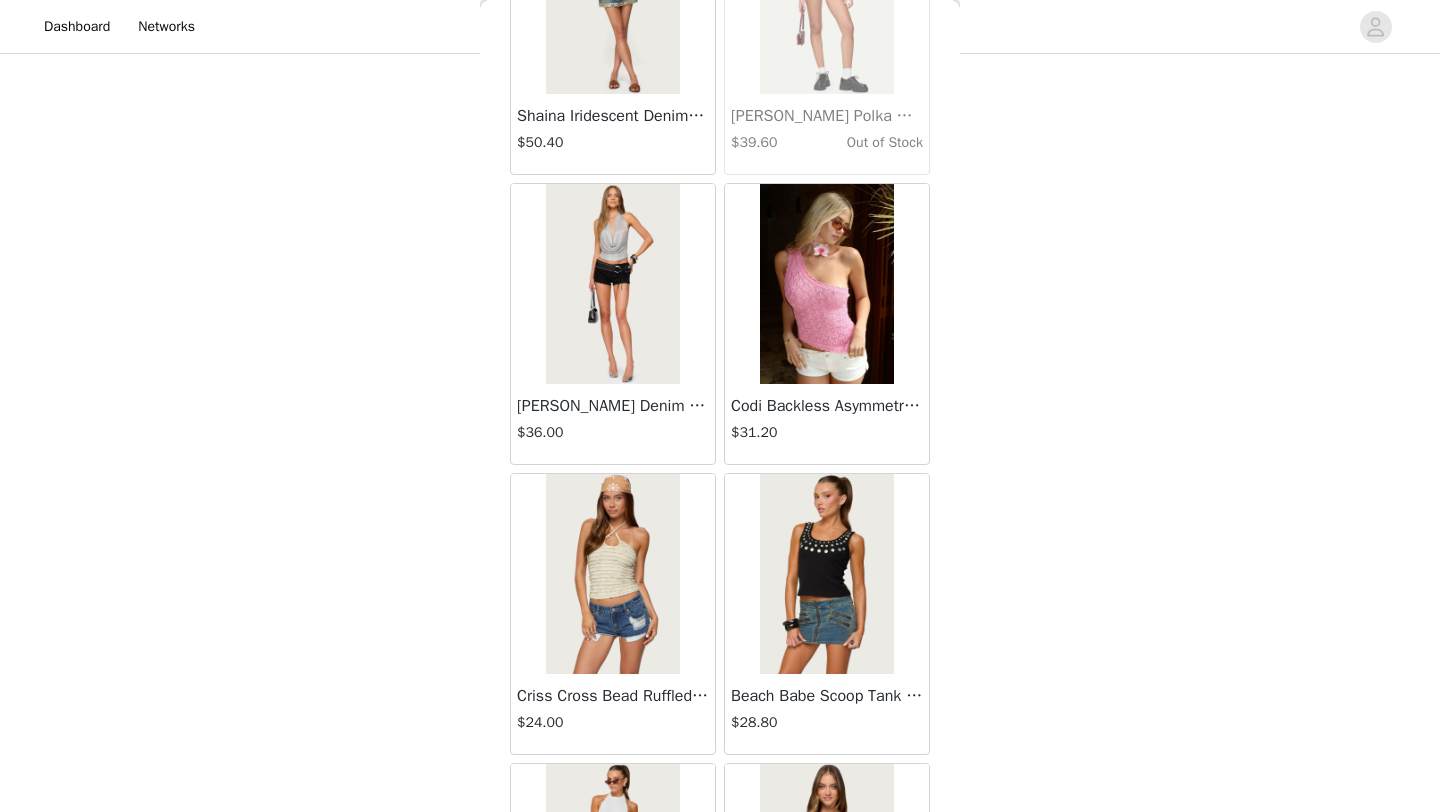scroll, scrollTop: 497, scrollLeft: 0, axis: vertical 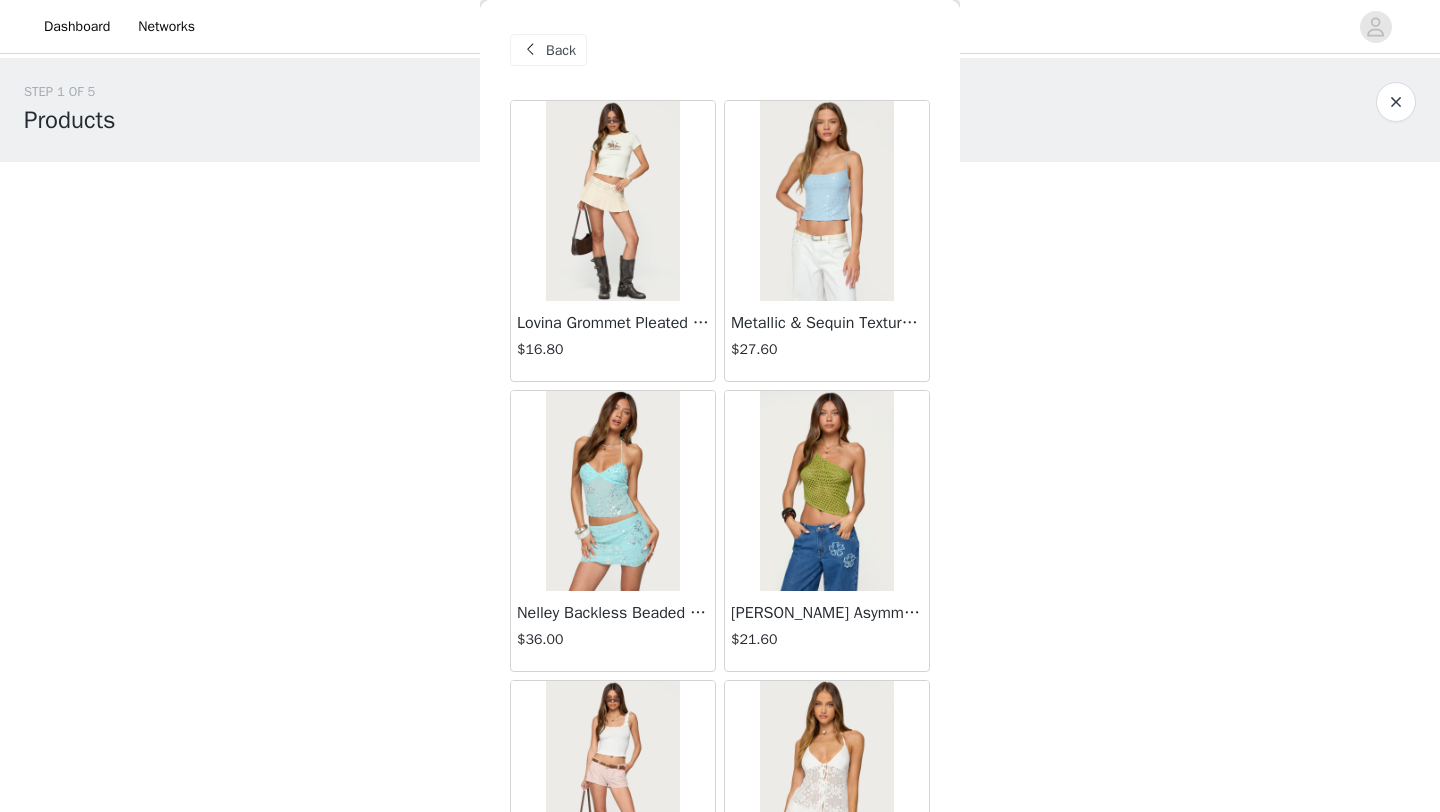 click on "Back" at bounding box center (548, 50) 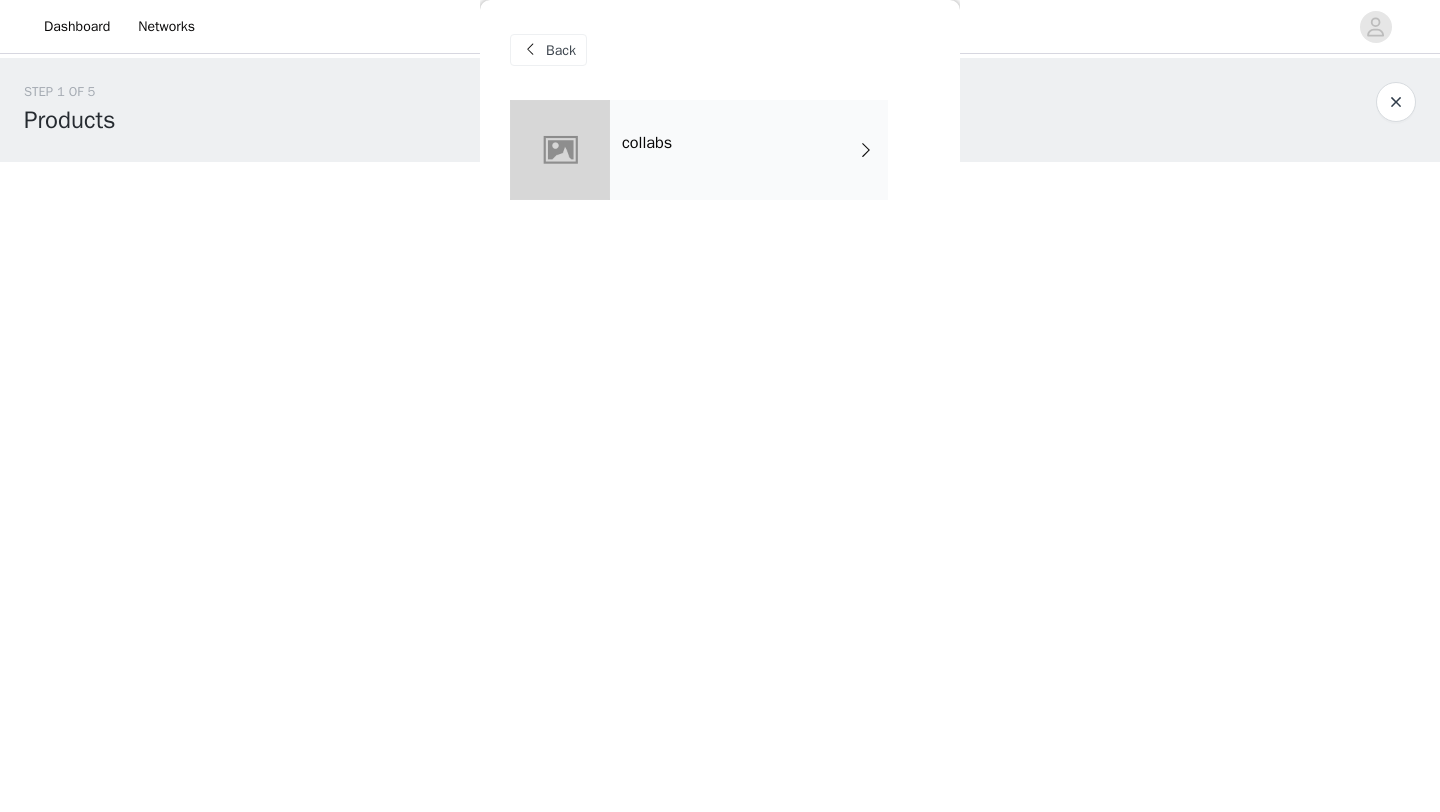 click on "collabs" at bounding box center [749, 150] 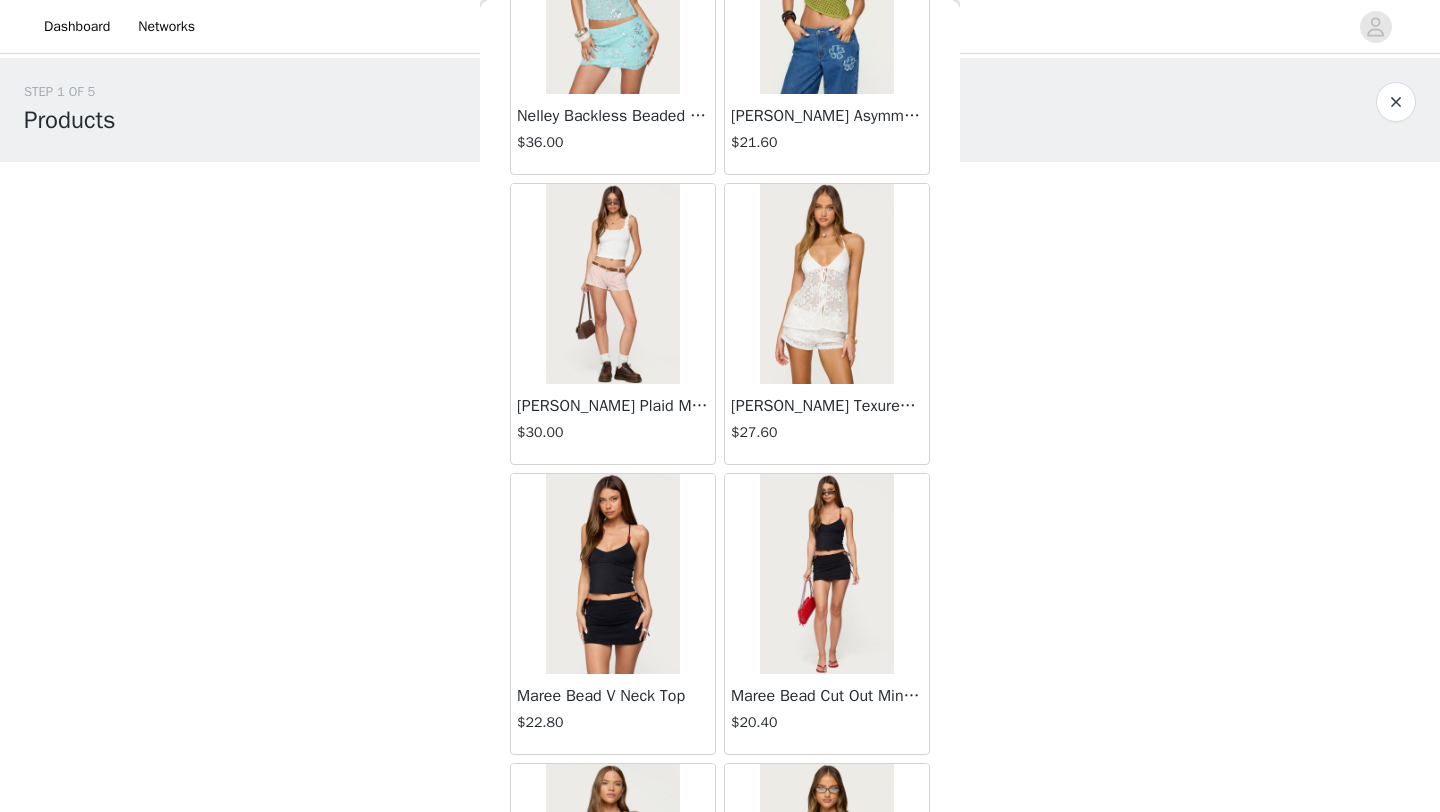 scroll, scrollTop: 1077, scrollLeft: 0, axis: vertical 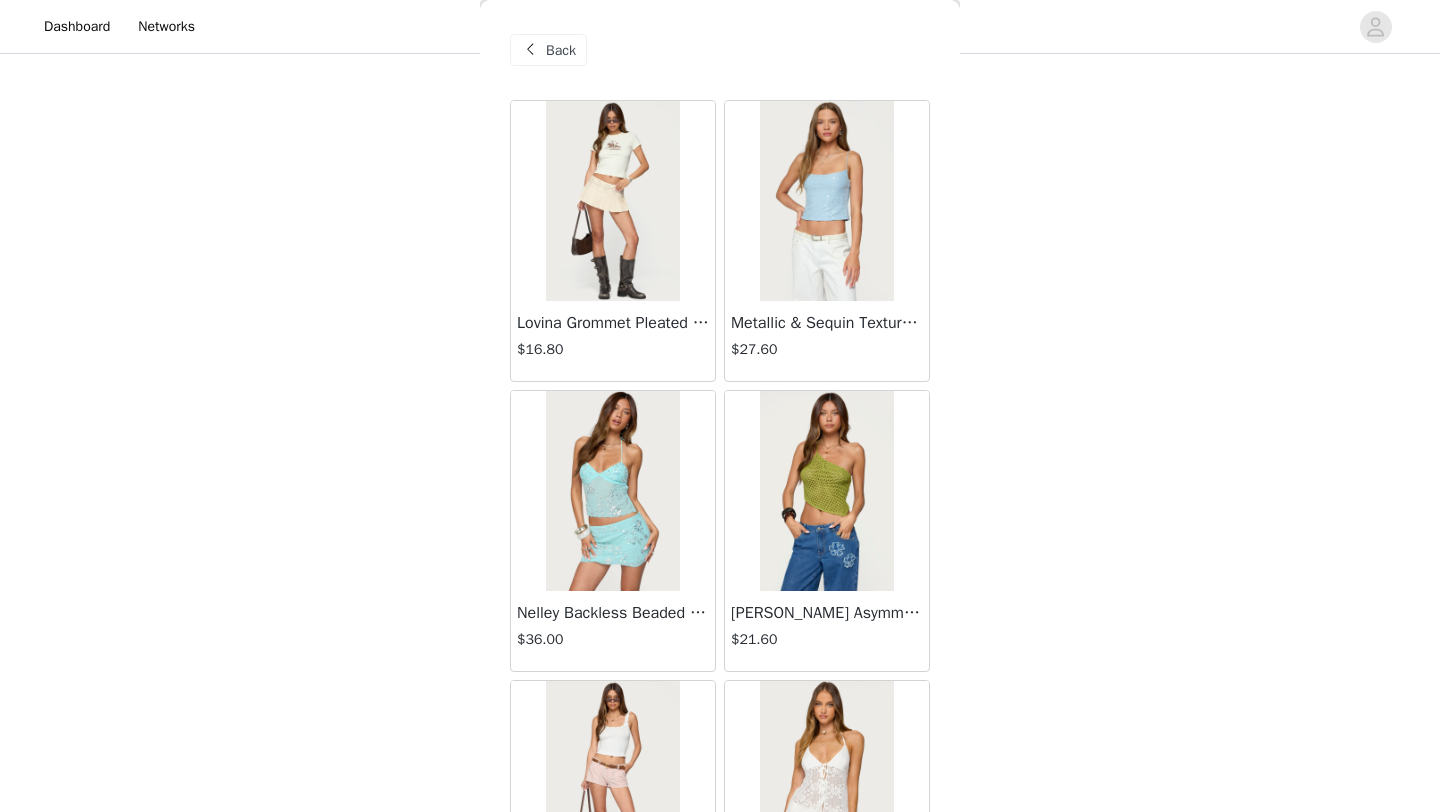 click at bounding box center (530, 50) 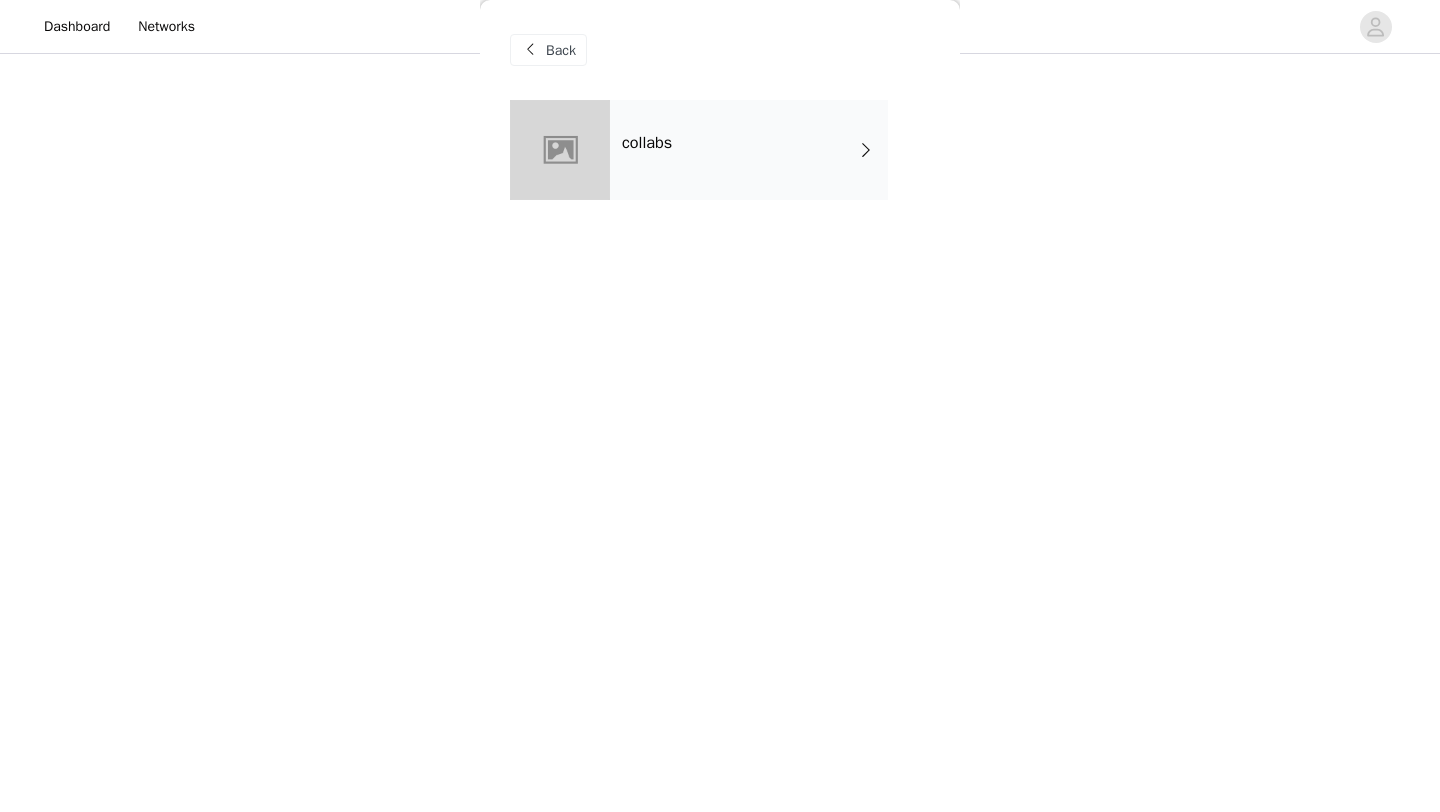 click at bounding box center [530, 50] 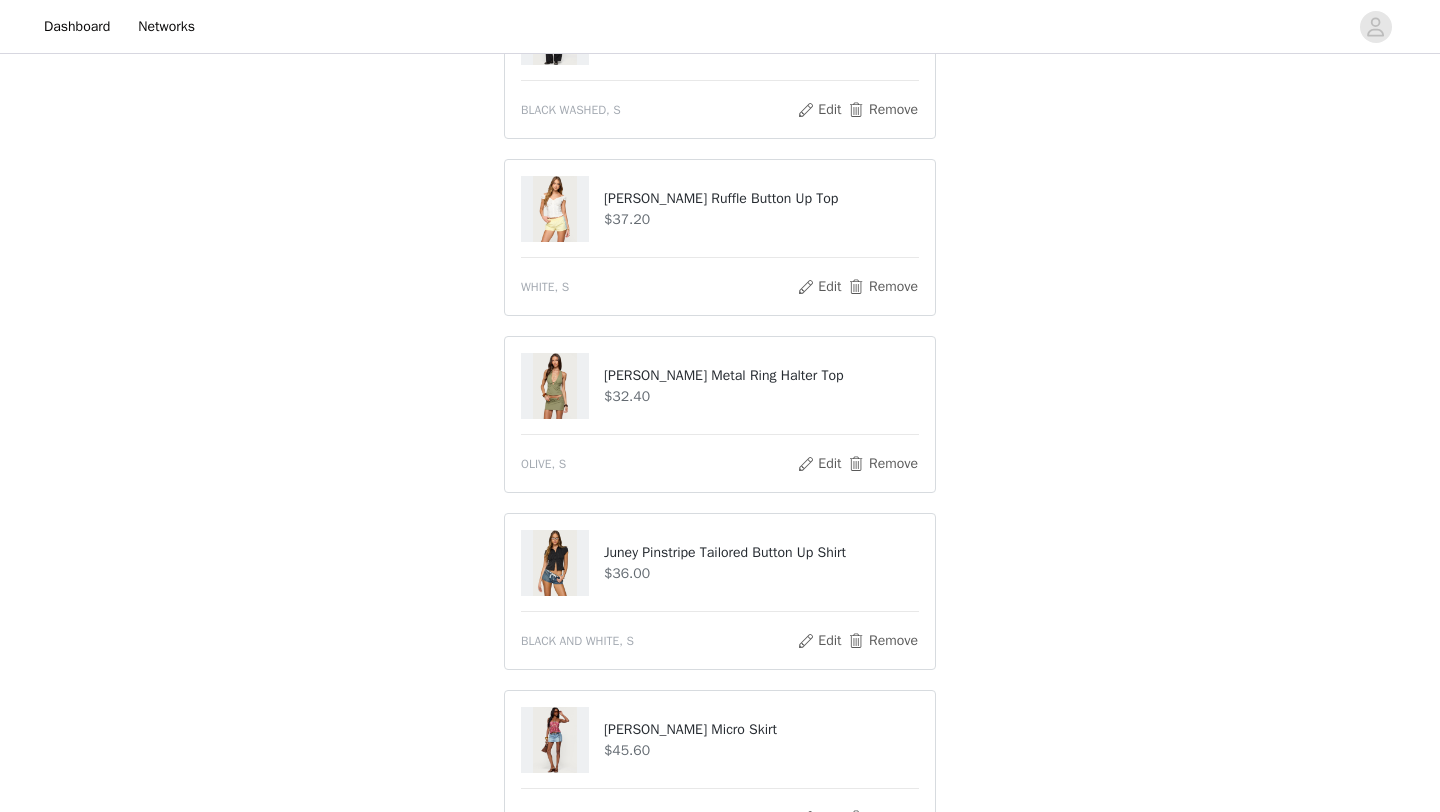 scroll, scrollTop: 1183, scrollLeft: 0, axis: vertical 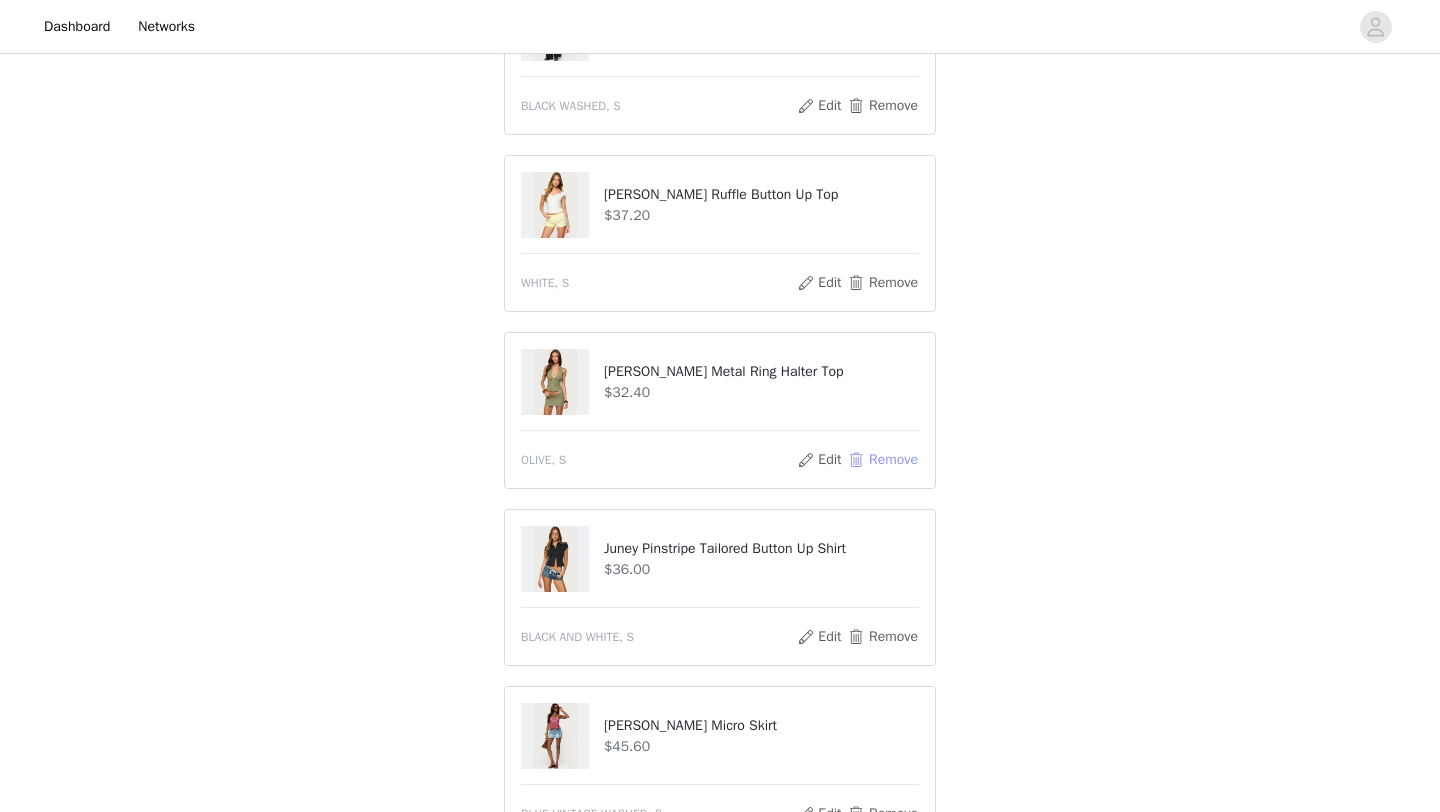click on "Remove" at bounding box center [883, 460] 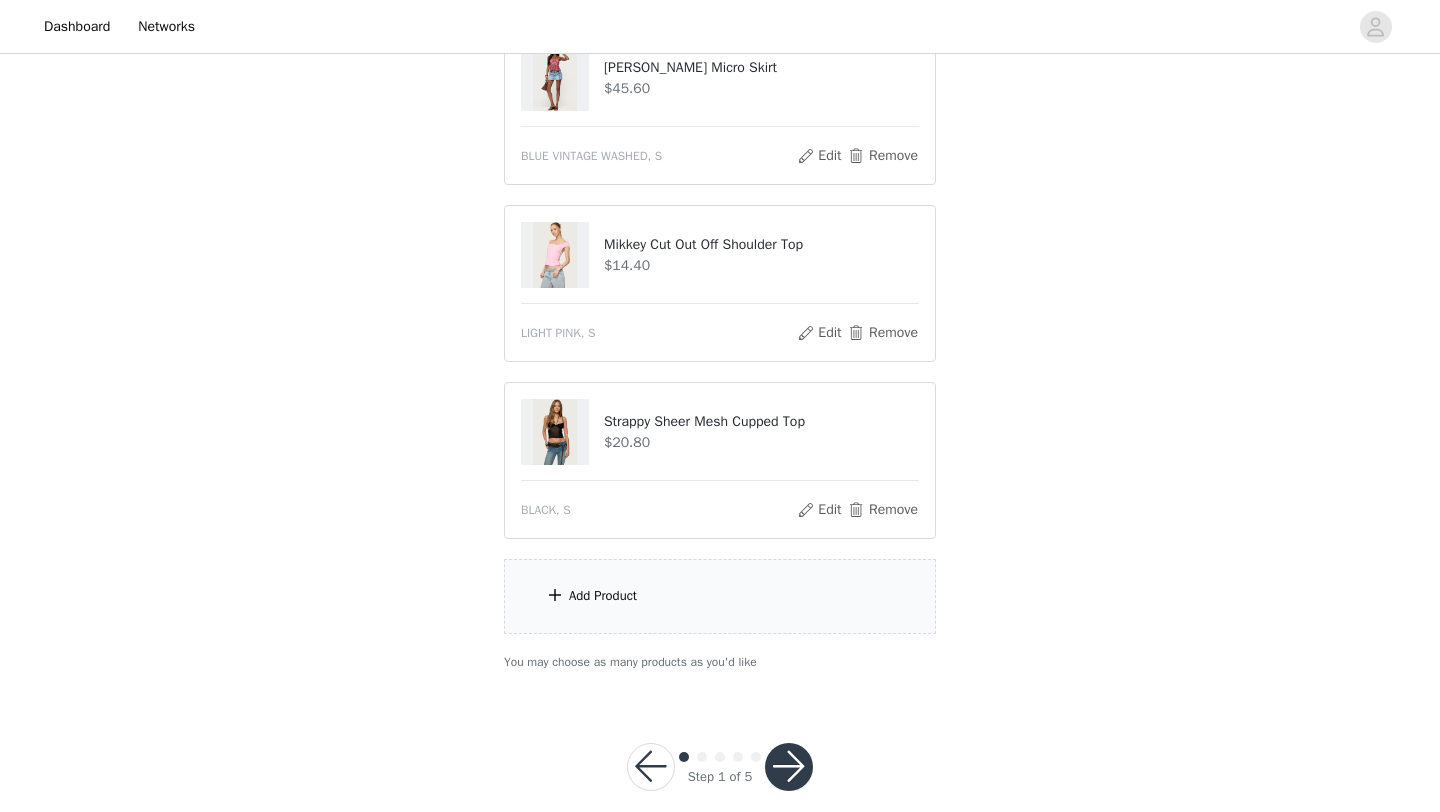 scroll, scrollTop: 1656, scrollLeft: 0, axis: vertical 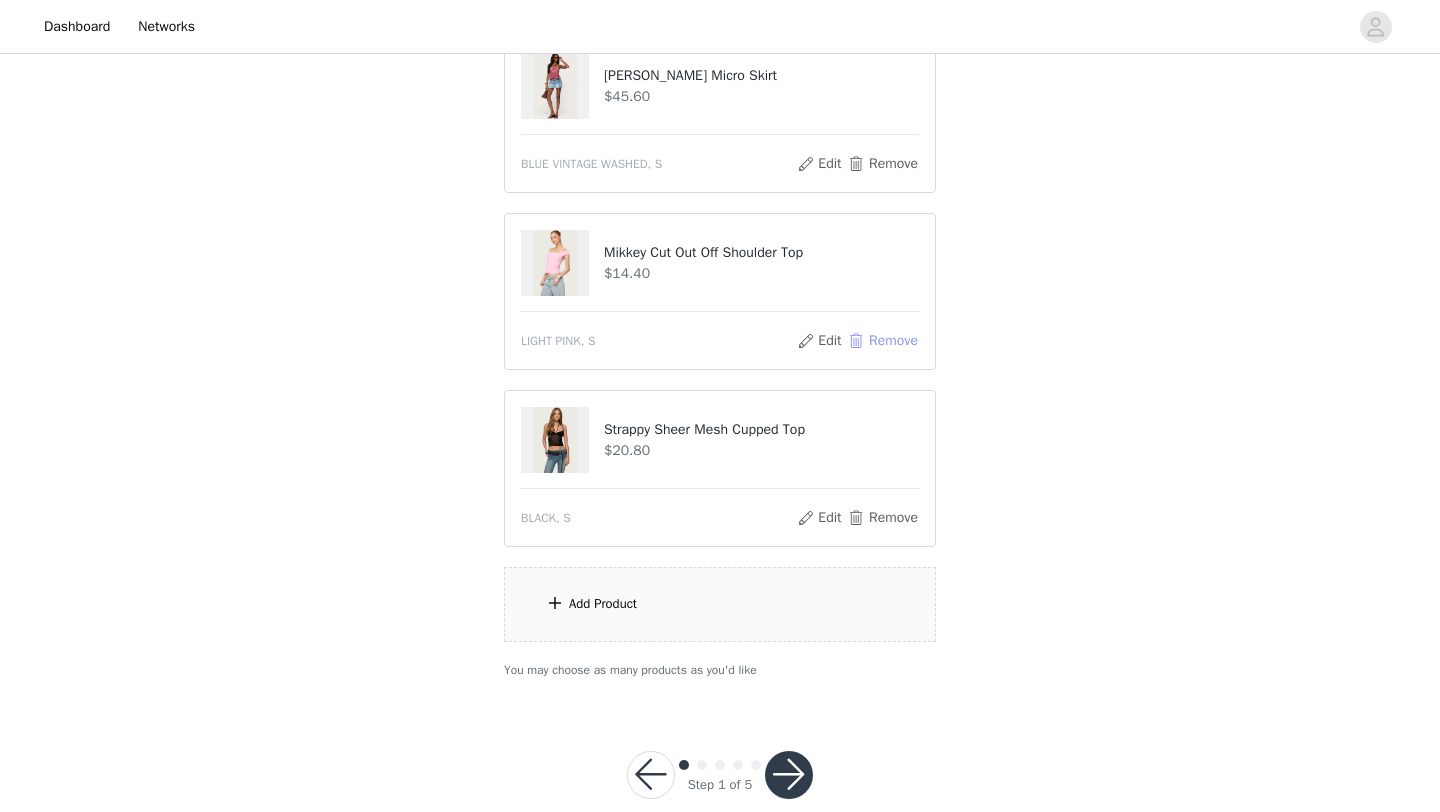 click on "Remove" at bounding box center (883, 341) 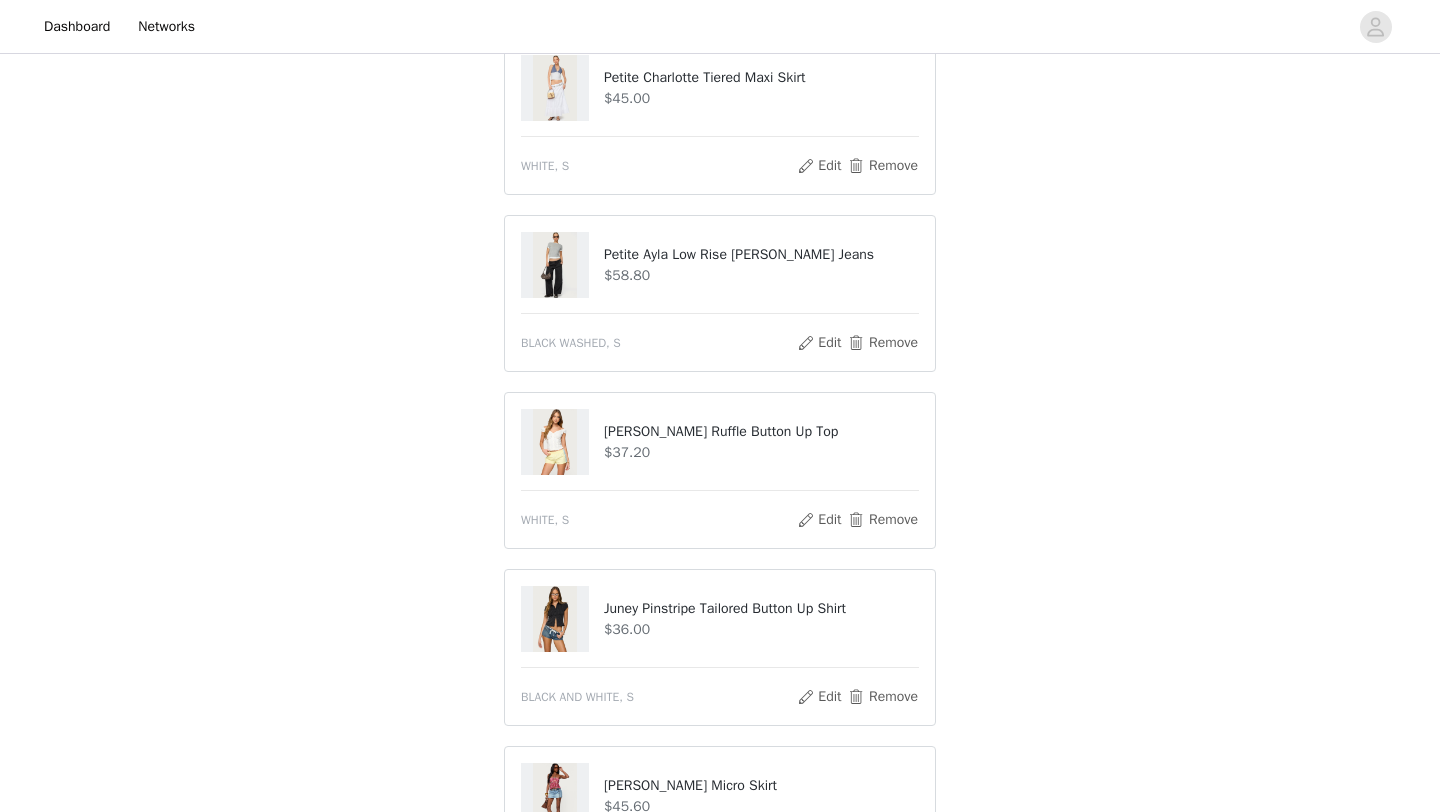scroll, scrollTop: 1514, scrollLeft: 0, axis: vertical 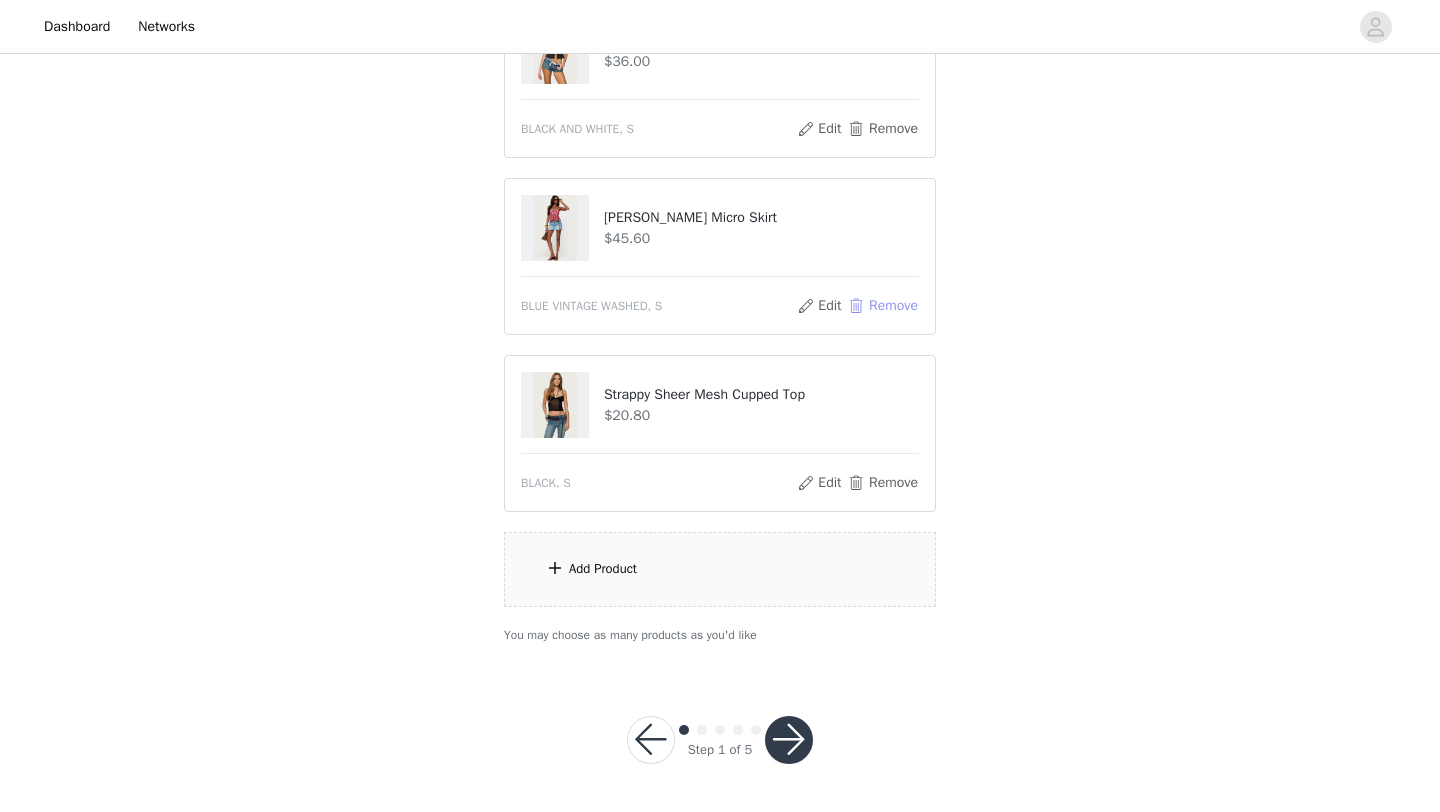 click on "Remove" at bounding box center [883, 306] 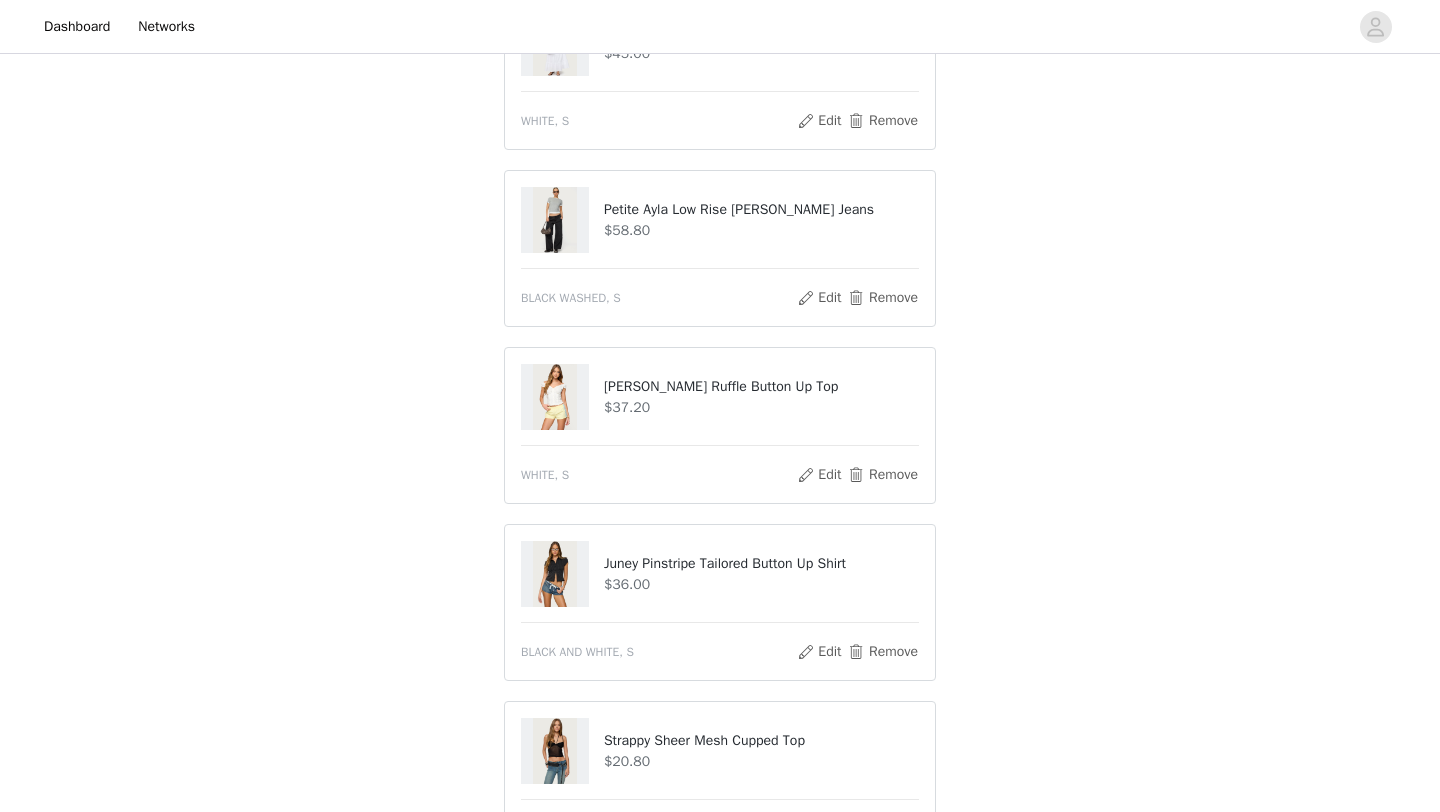 scroll, scrollTop: 1337, scrollLeft: 0, axis: vertical 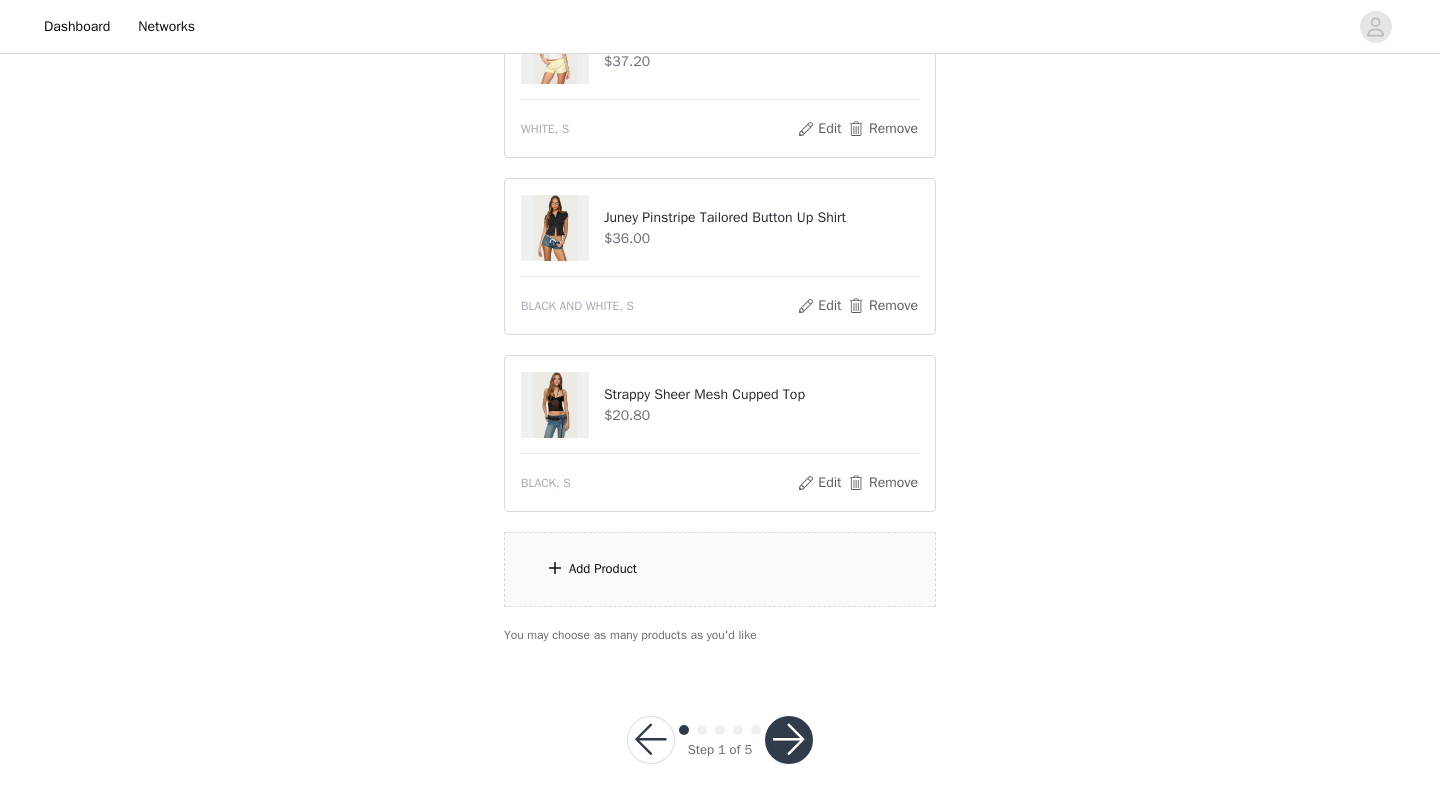 click at bounding box center (789, 740) 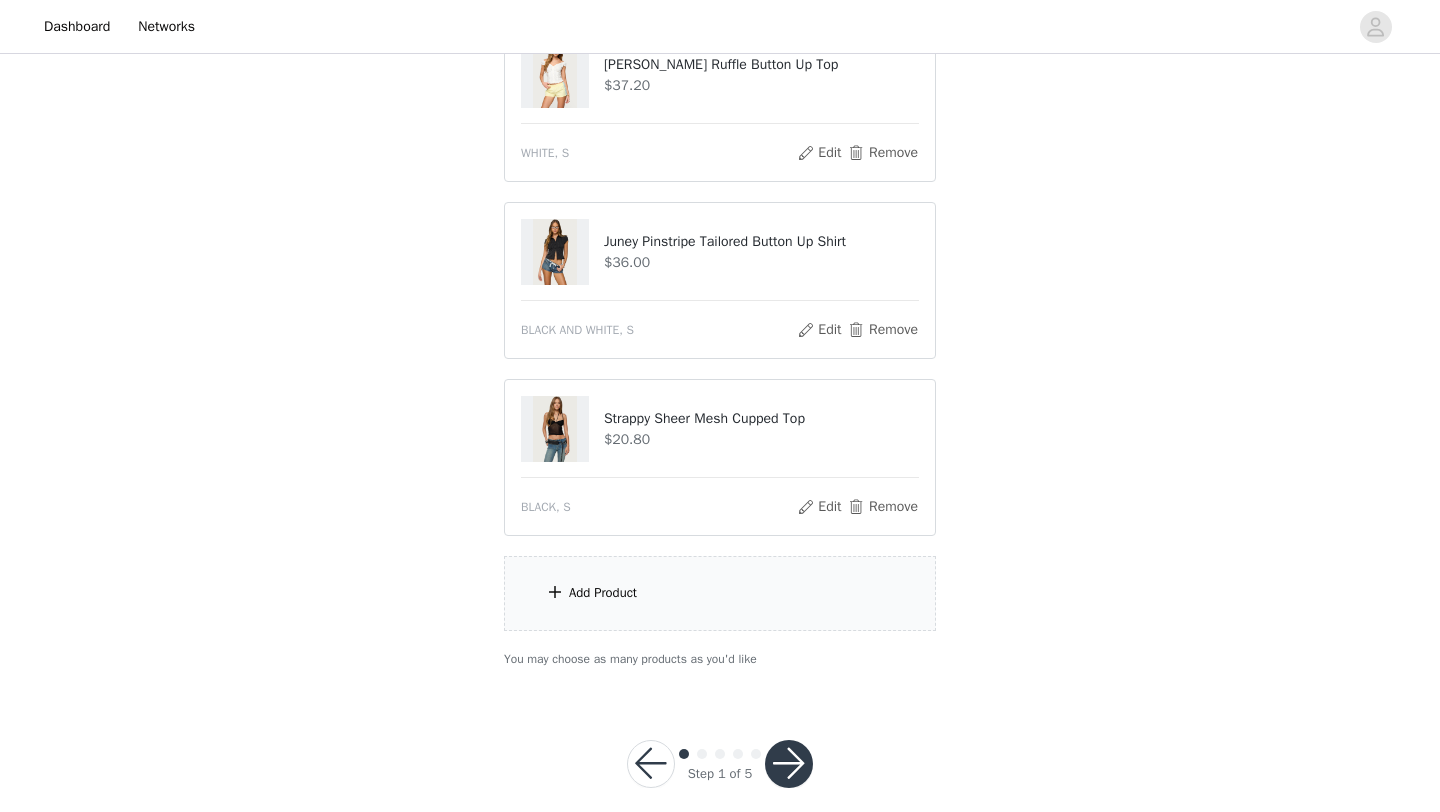 scroll, scrollTop: 1411, scrollLeft: 0, axis: vertical 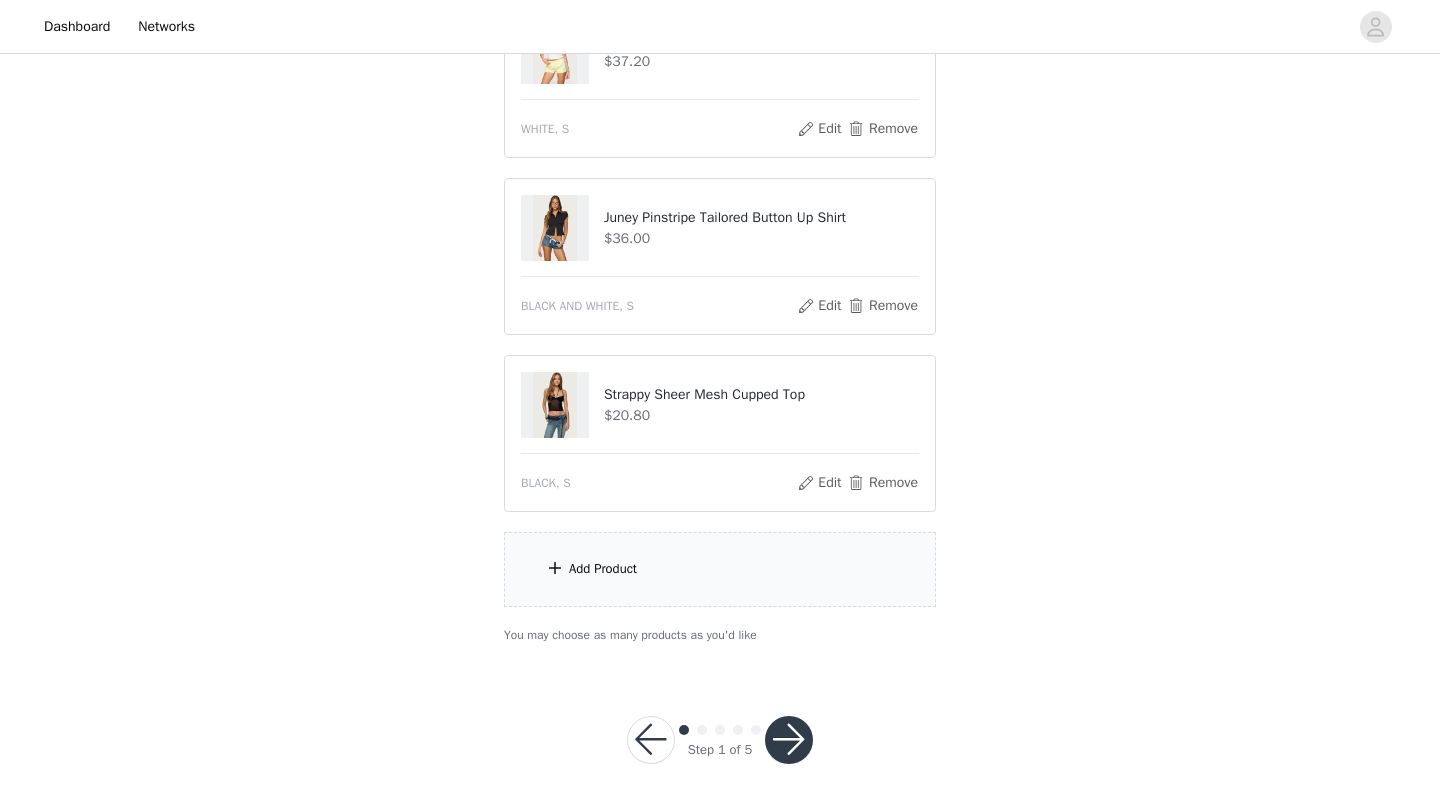 click on "Strappy Sheer Mesh Cupped Top" at bounding box center [761, 394] 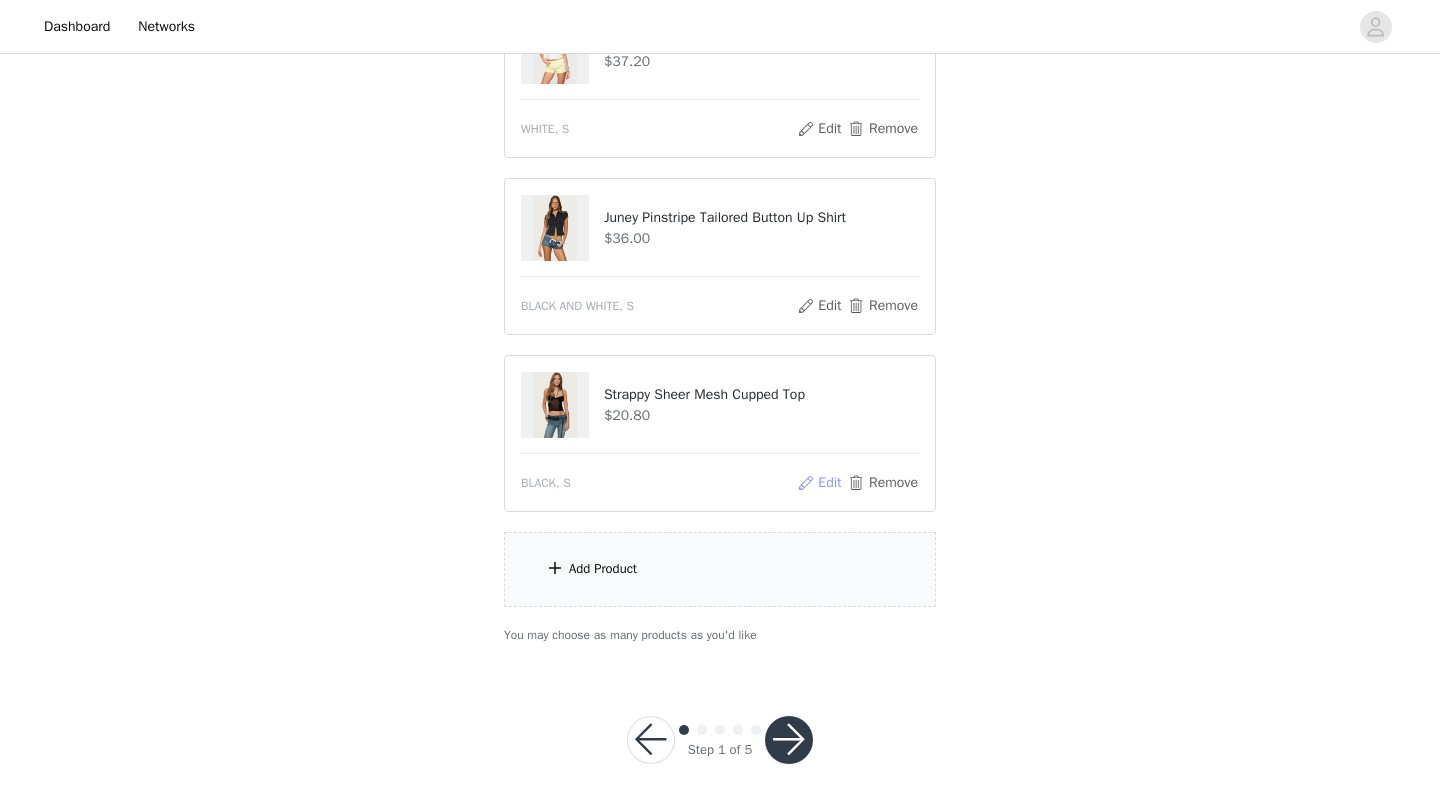 click on "Edit" at bounding box center [819, 483] 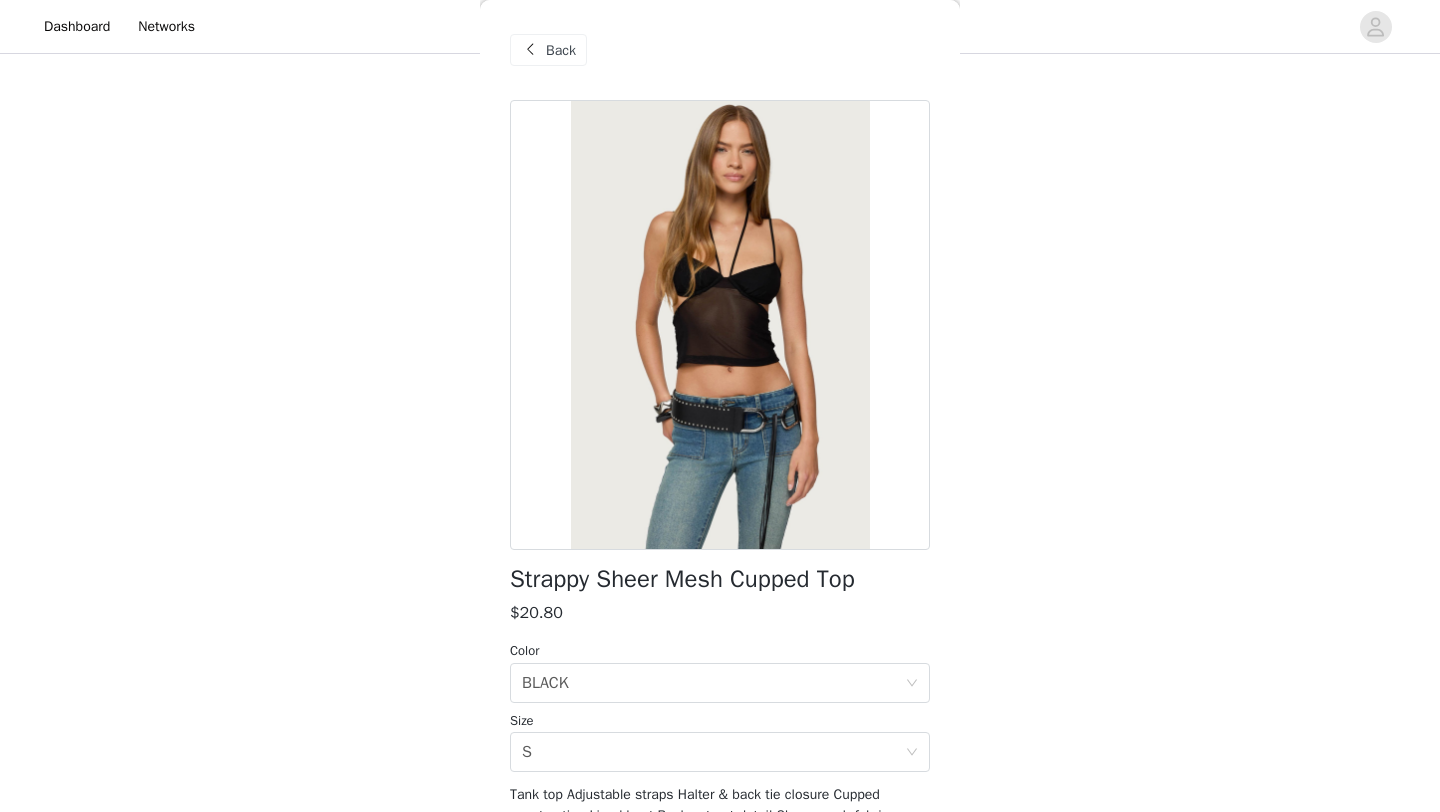 click at bounding box center (530, 50) 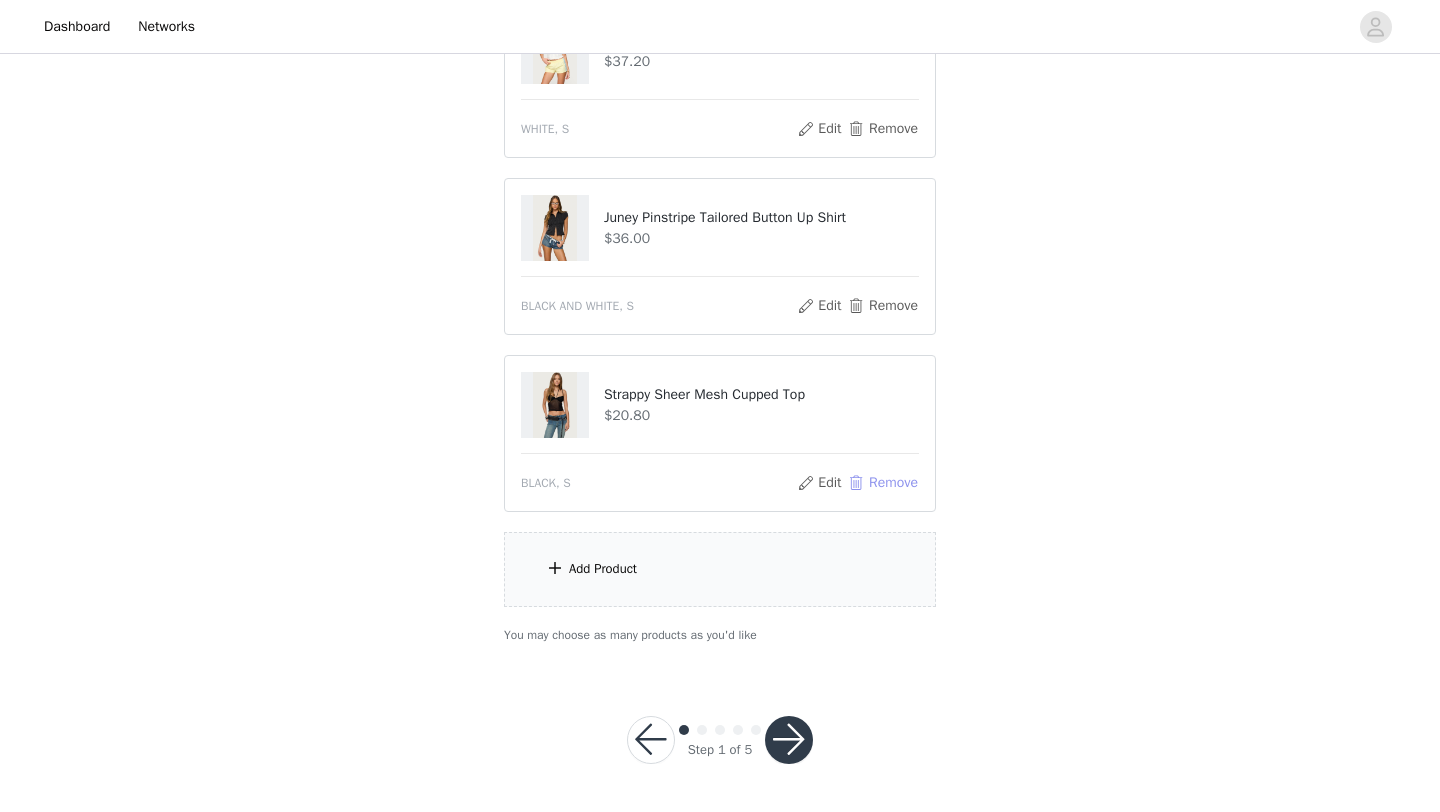 click on "Remove" at bounding box center (883, 483) 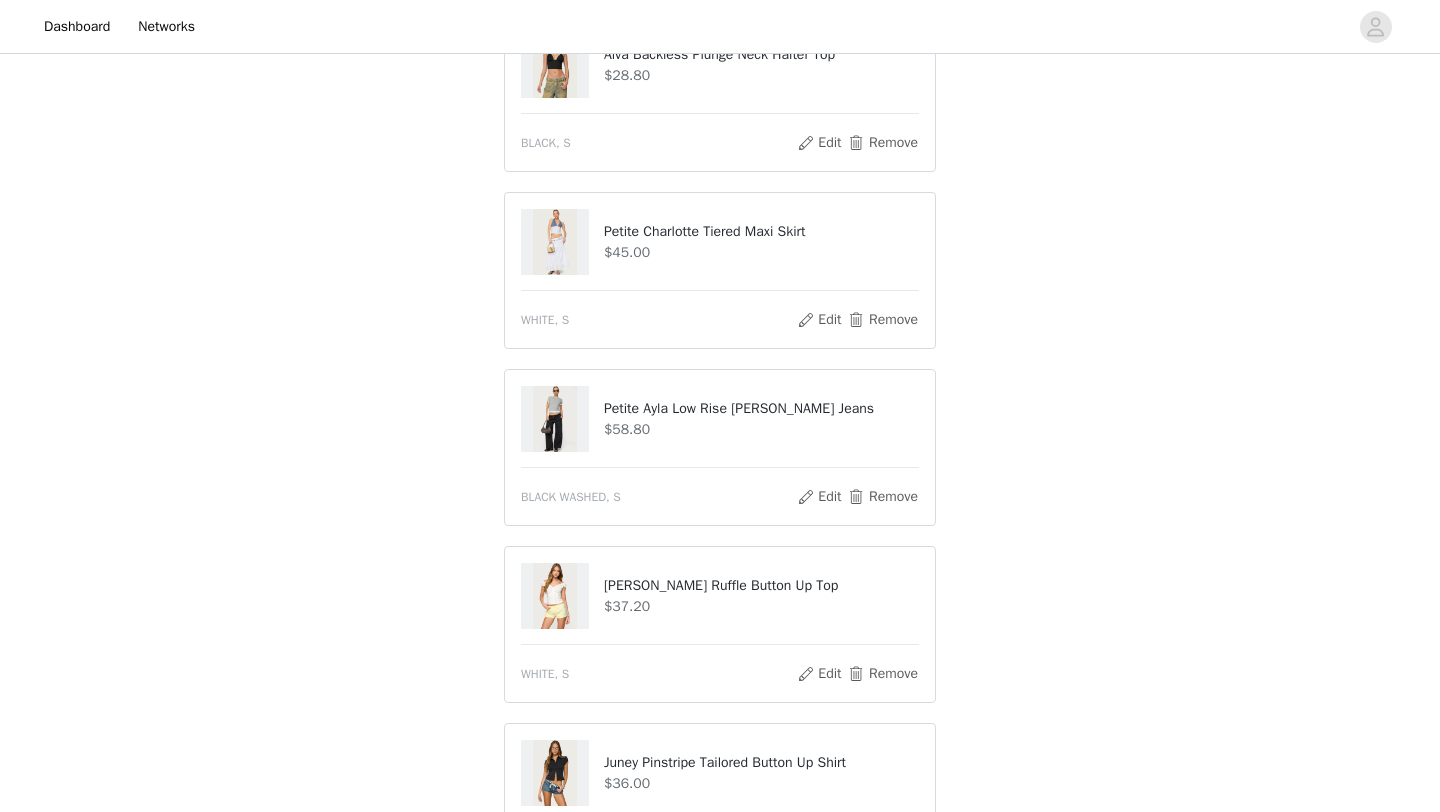 scroll, scrollTop: 1234, scrollLeft: 0, axis: vertical 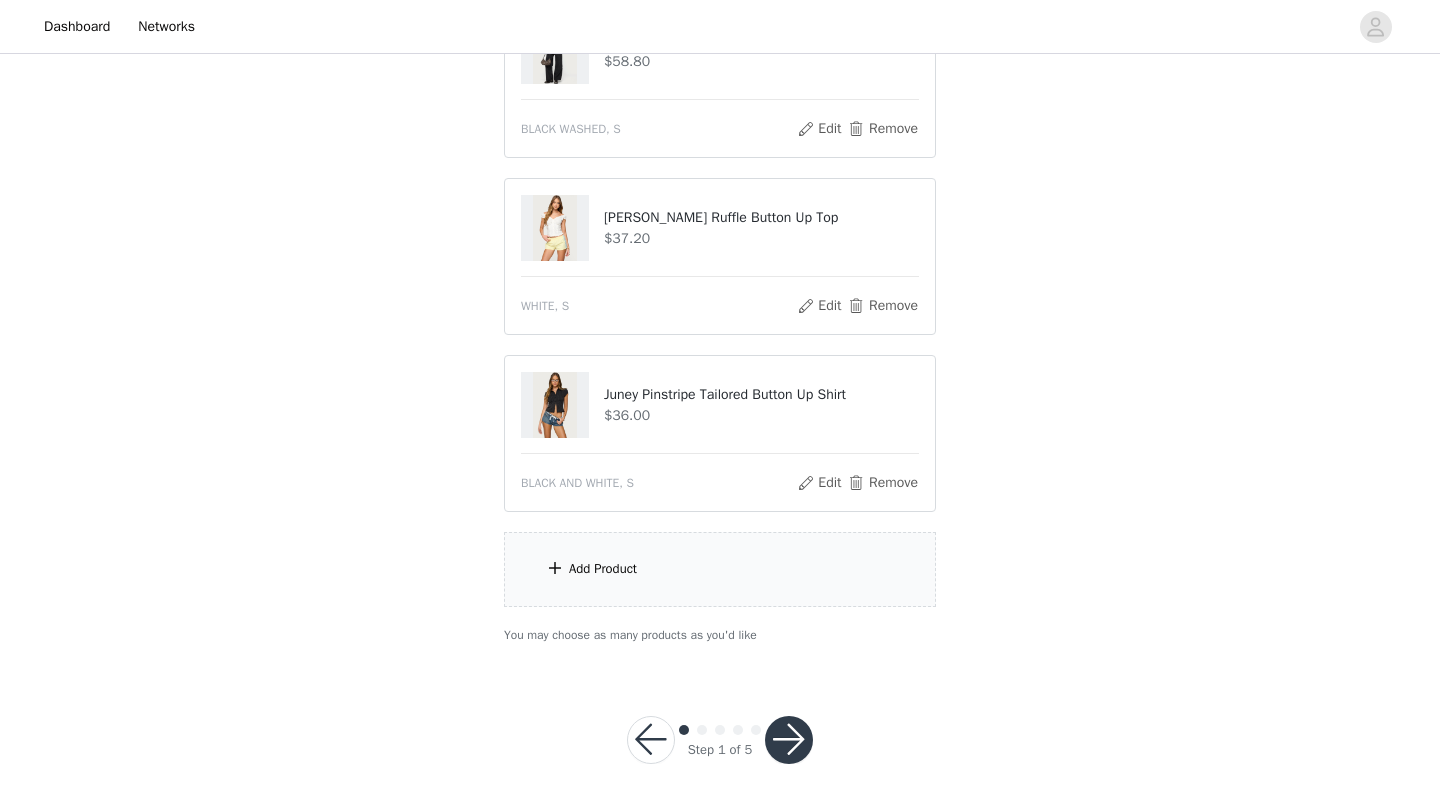 click on "Add Product" at bounding box center (720, 569) 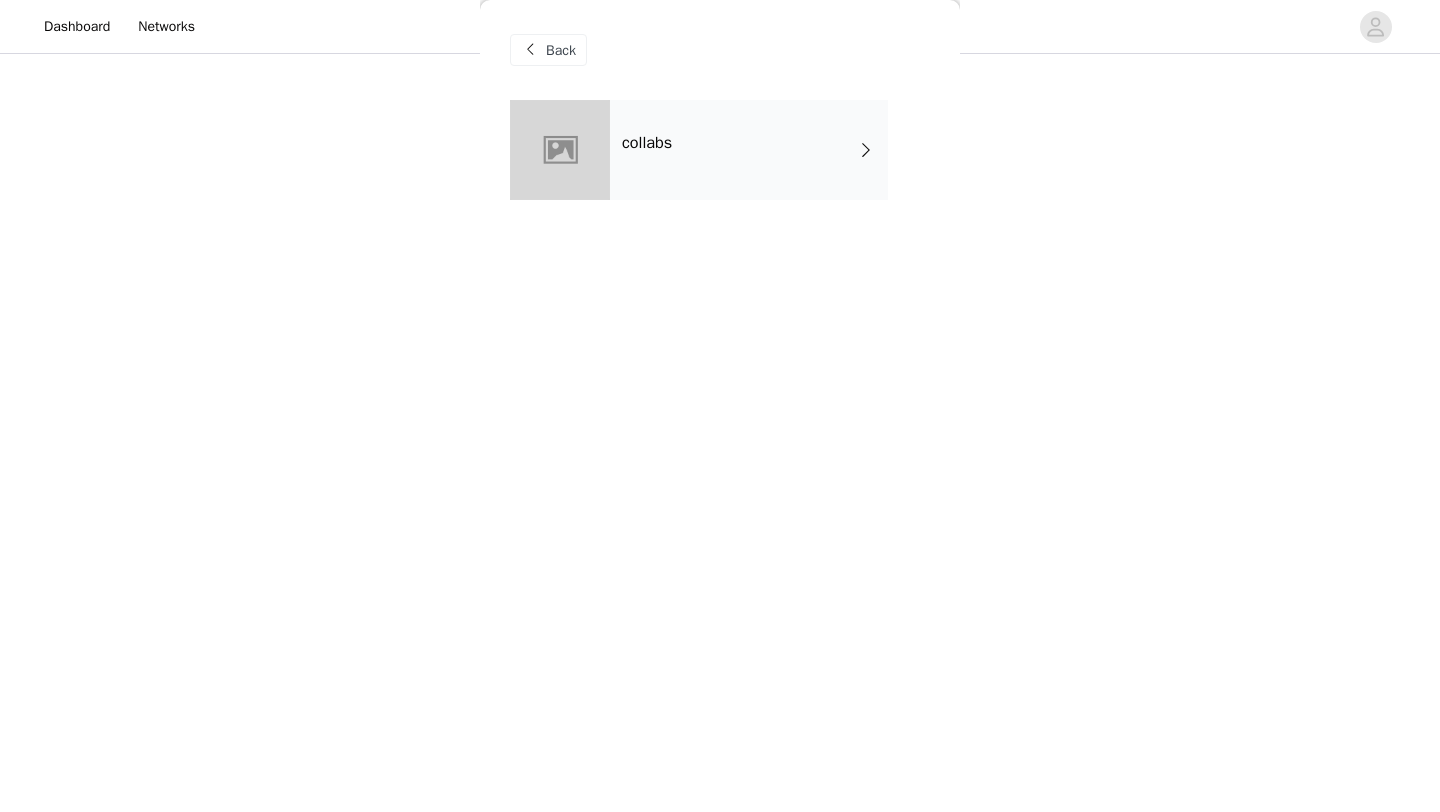click on "collabs" at bounding box center (749, 150) 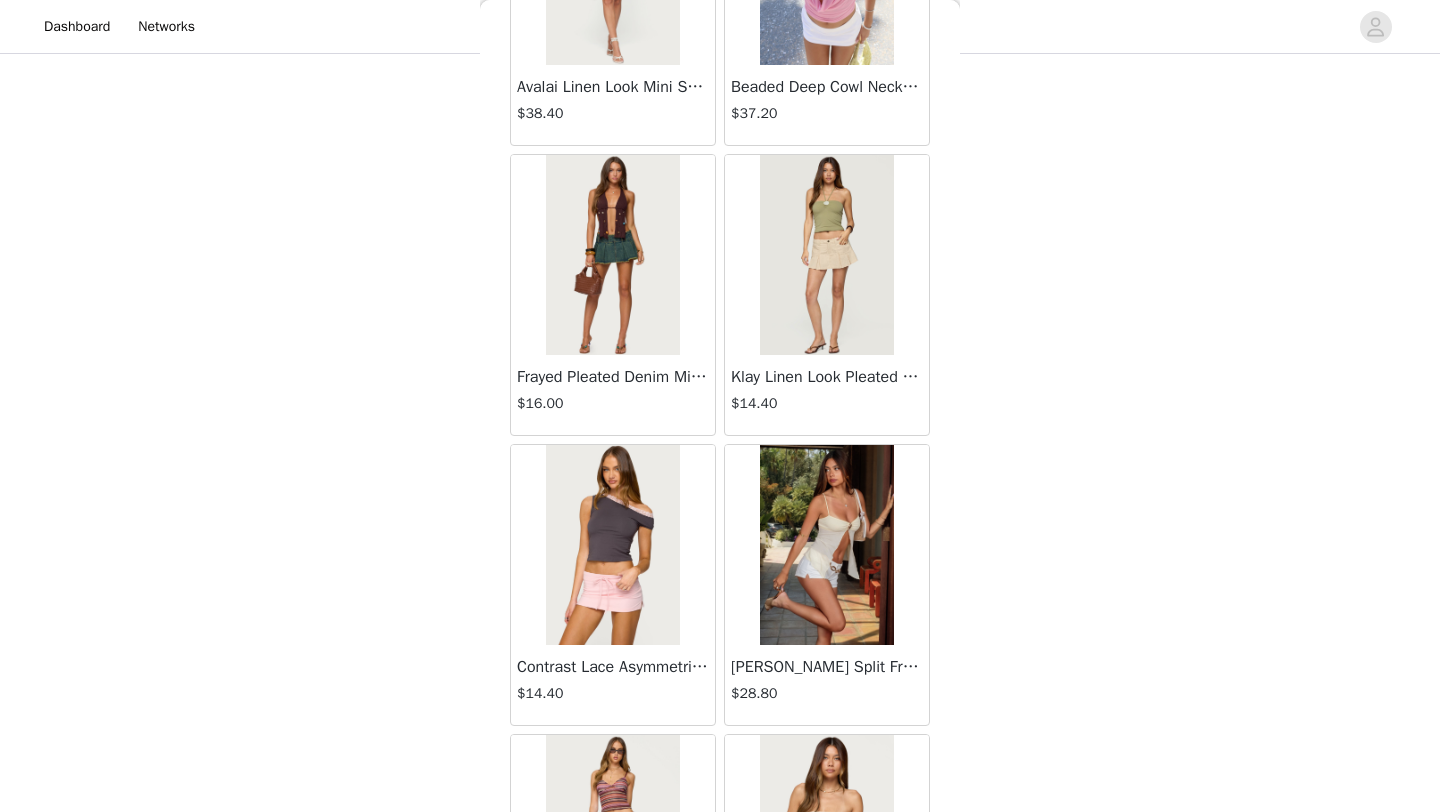 scroll, scrollTop: 2248, scrollLeft: 0, axis: vertical 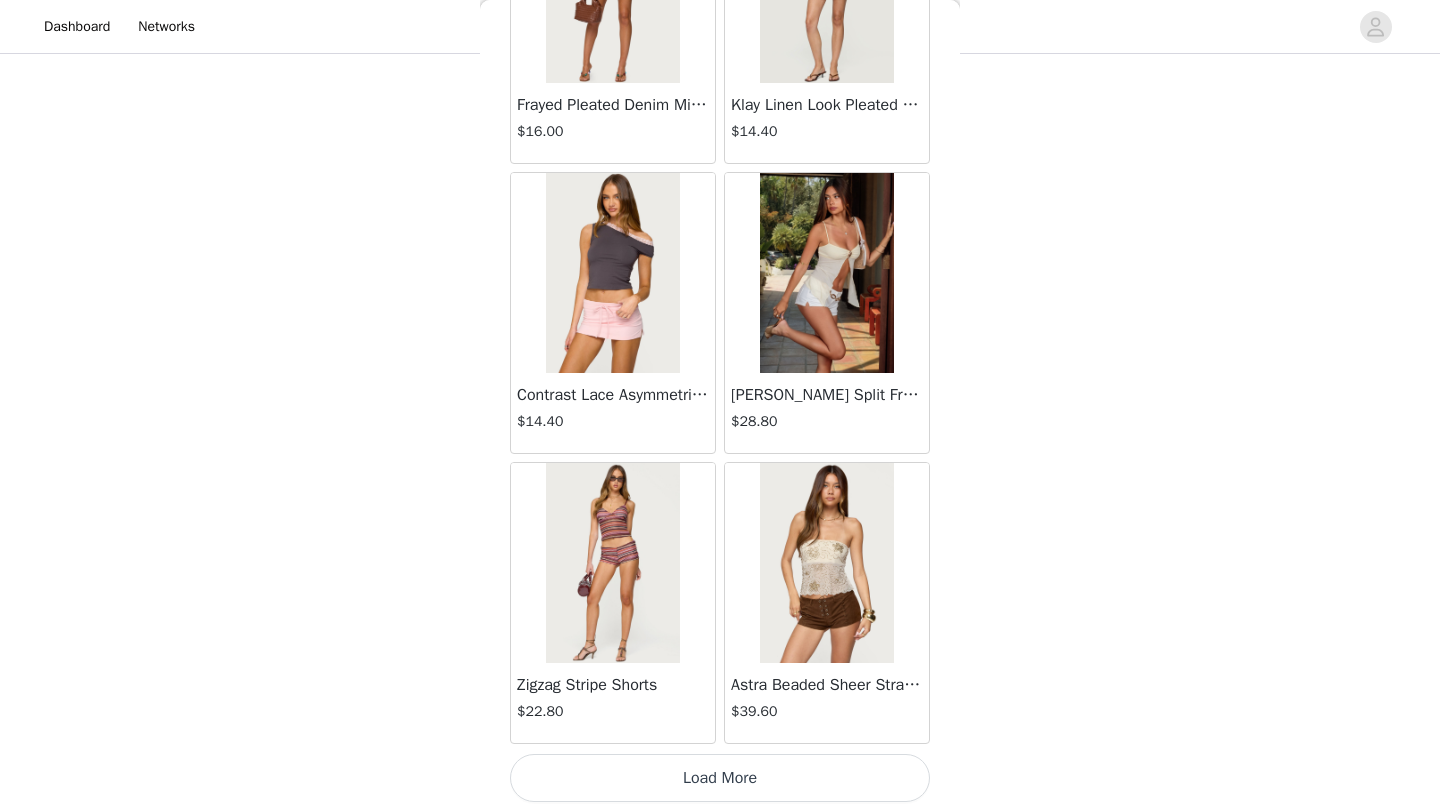 click on "Load More" at bounding box center [720, 778] 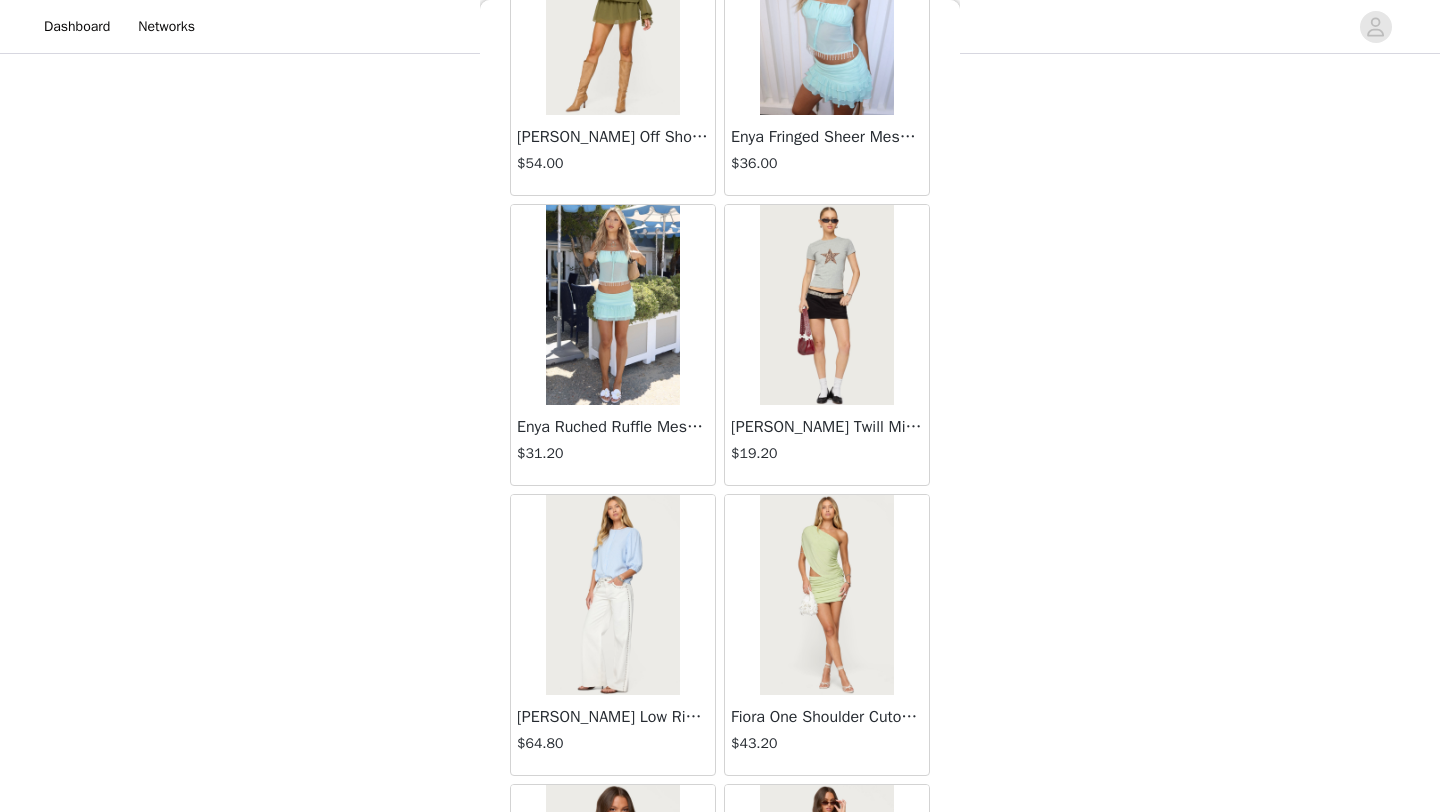 scroll, scrollTop: 5148, scrollLeft: 0, axis: vertical 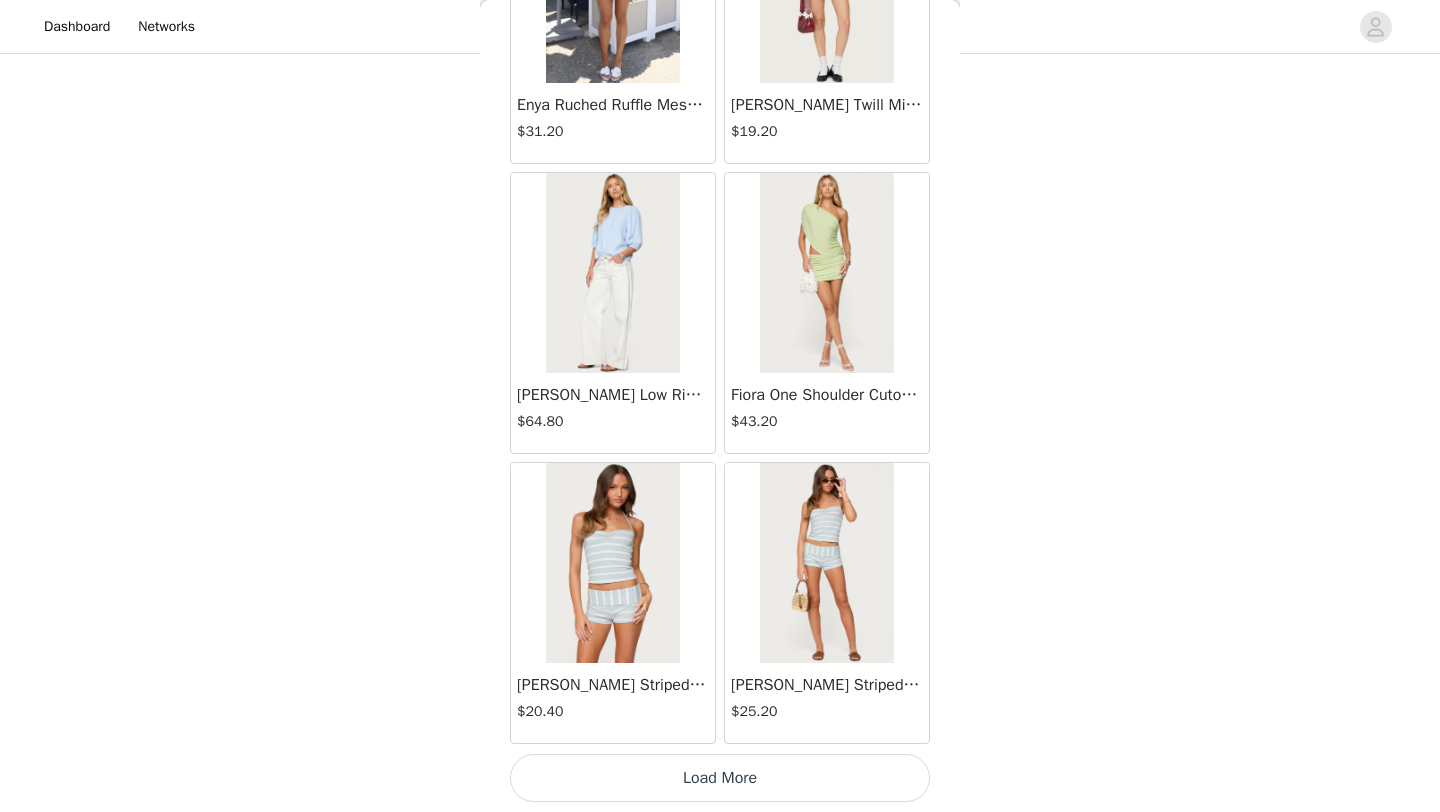 click on "Load More" at bounding box center [720, 778] 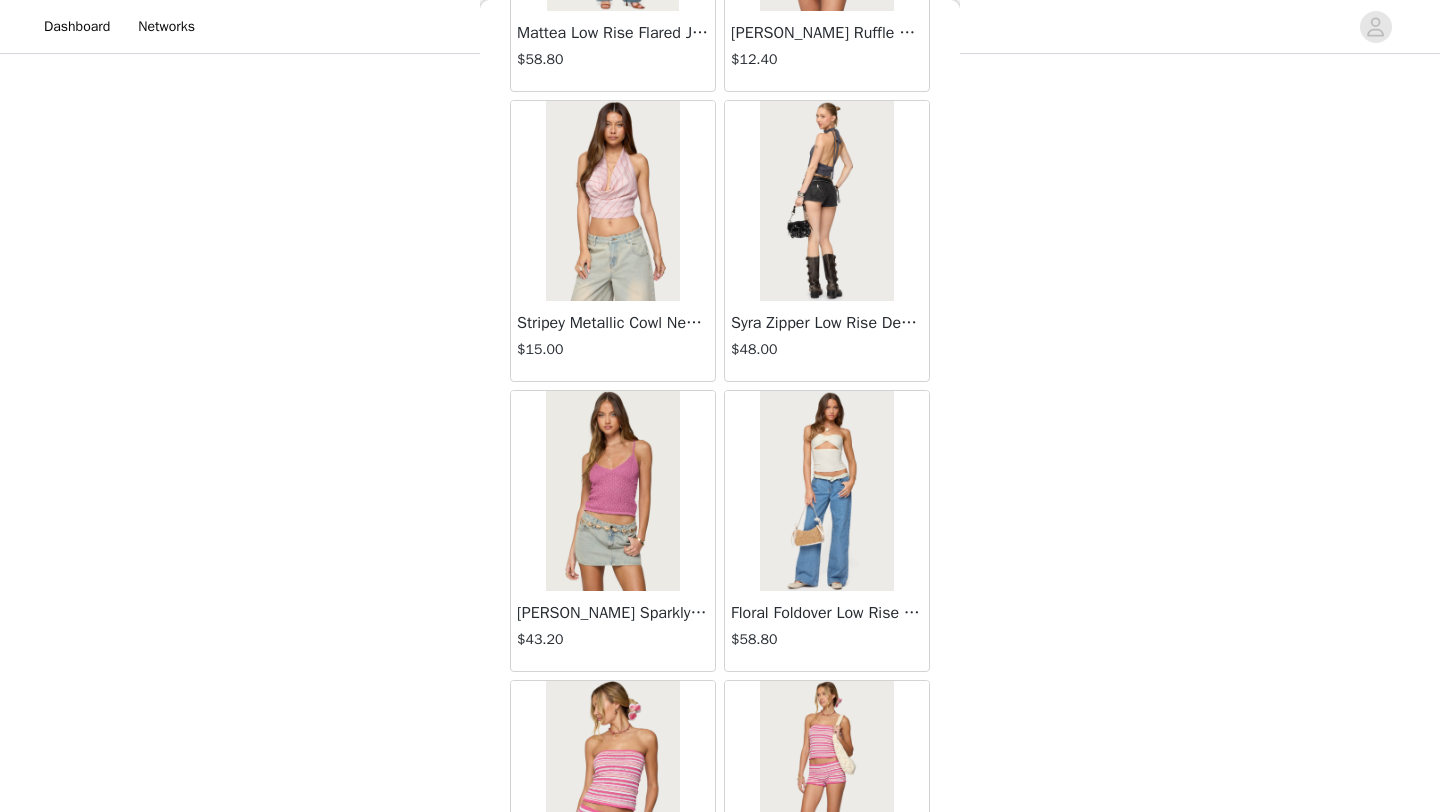 scroll, scrollTop: 8048, scrollLeft: 0, axis: vertical 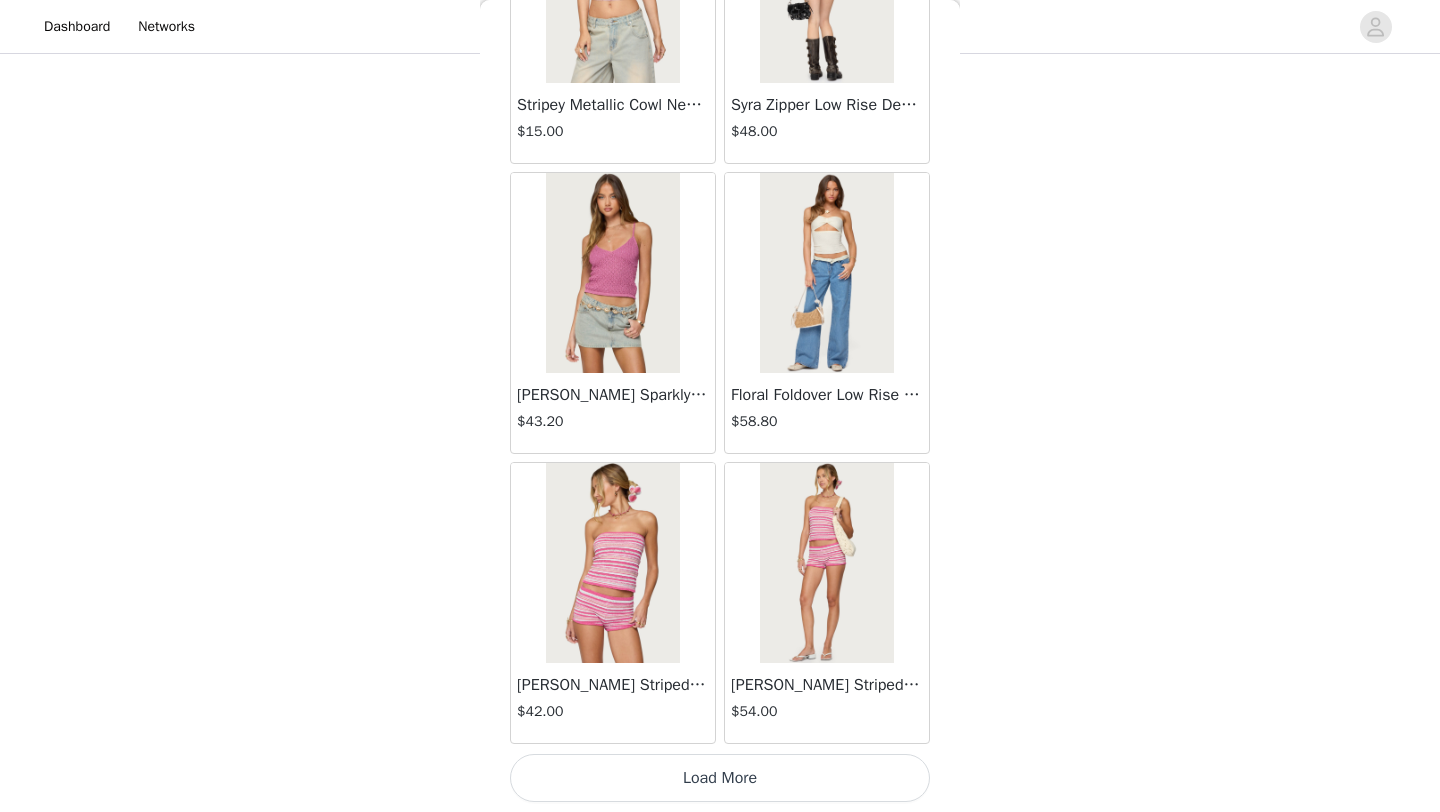click on "Load More" at bounding box center (720, 778) 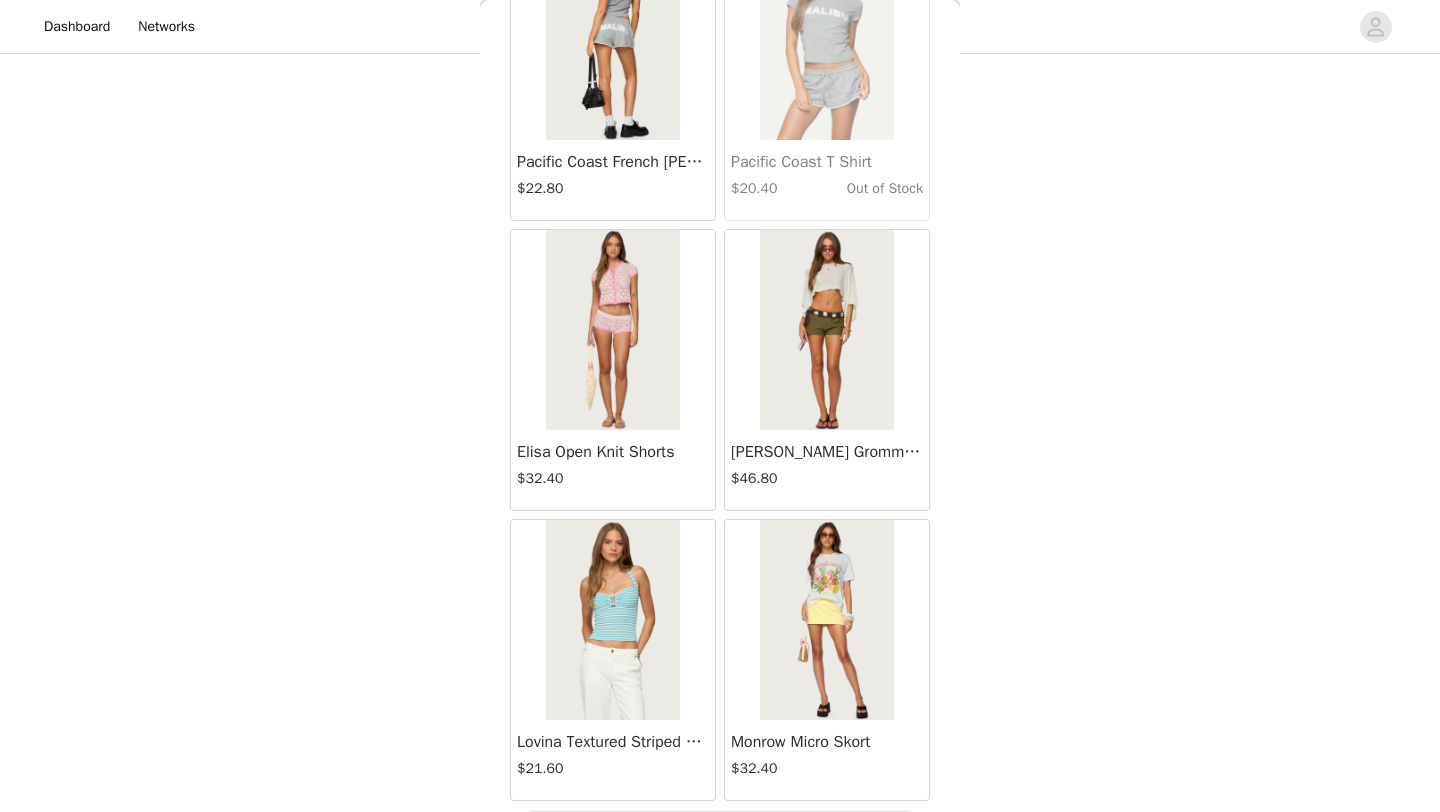scroll, scrollTop: 10948, scrollLeft: 0, axis: vertical 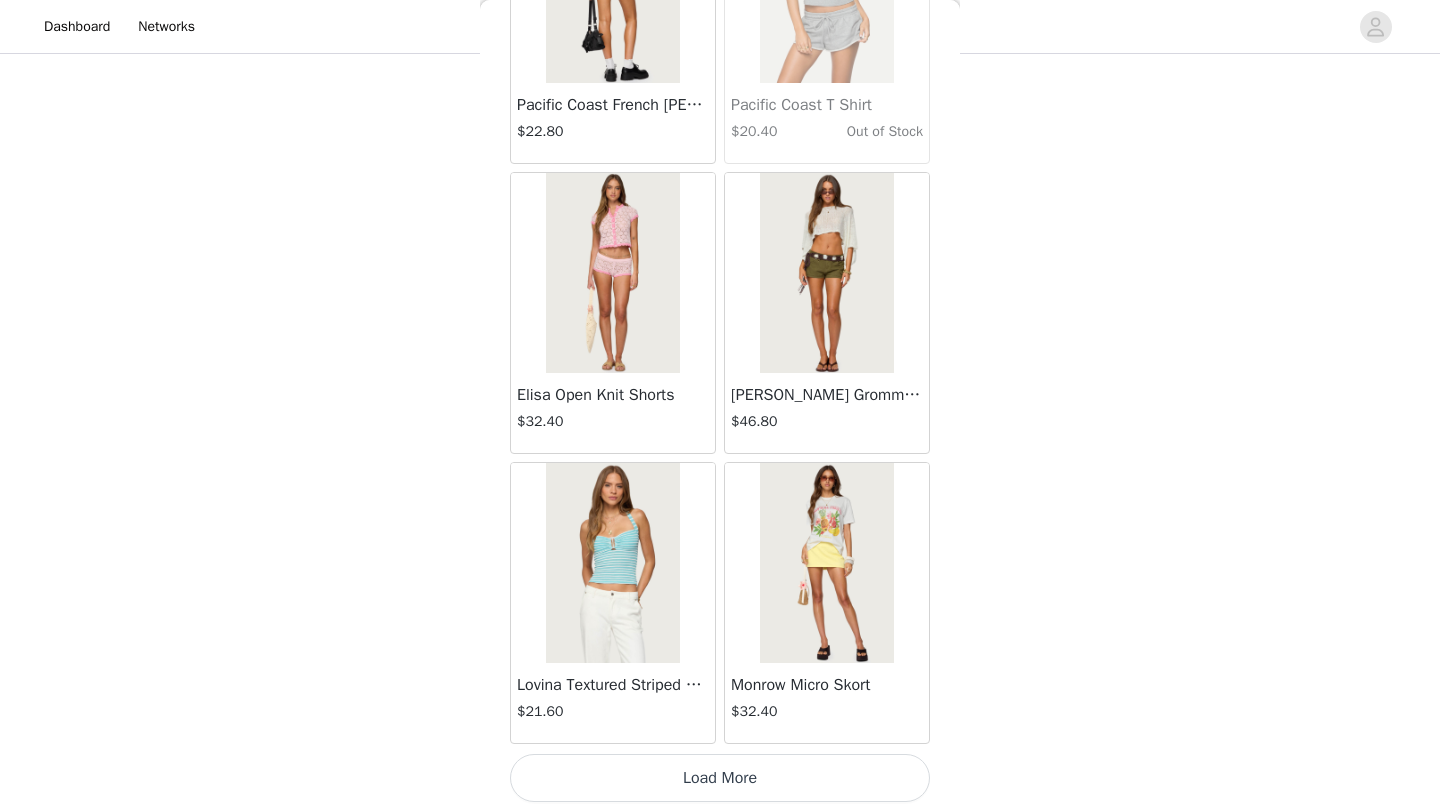 click on "Load More" at bounding box center [720, 778] 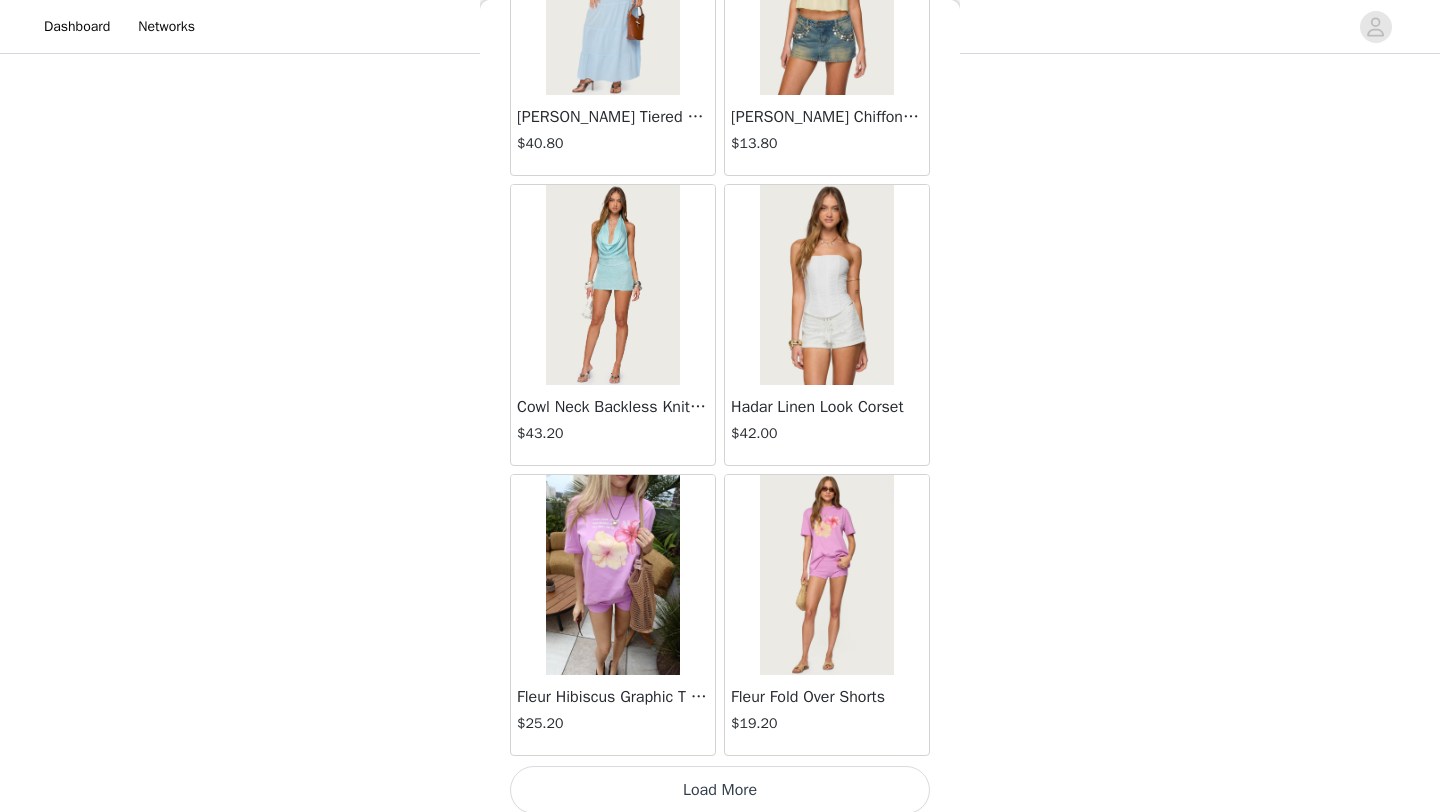scroll, scrollTop: 13848, scrollLeft: 0, axis: vertical 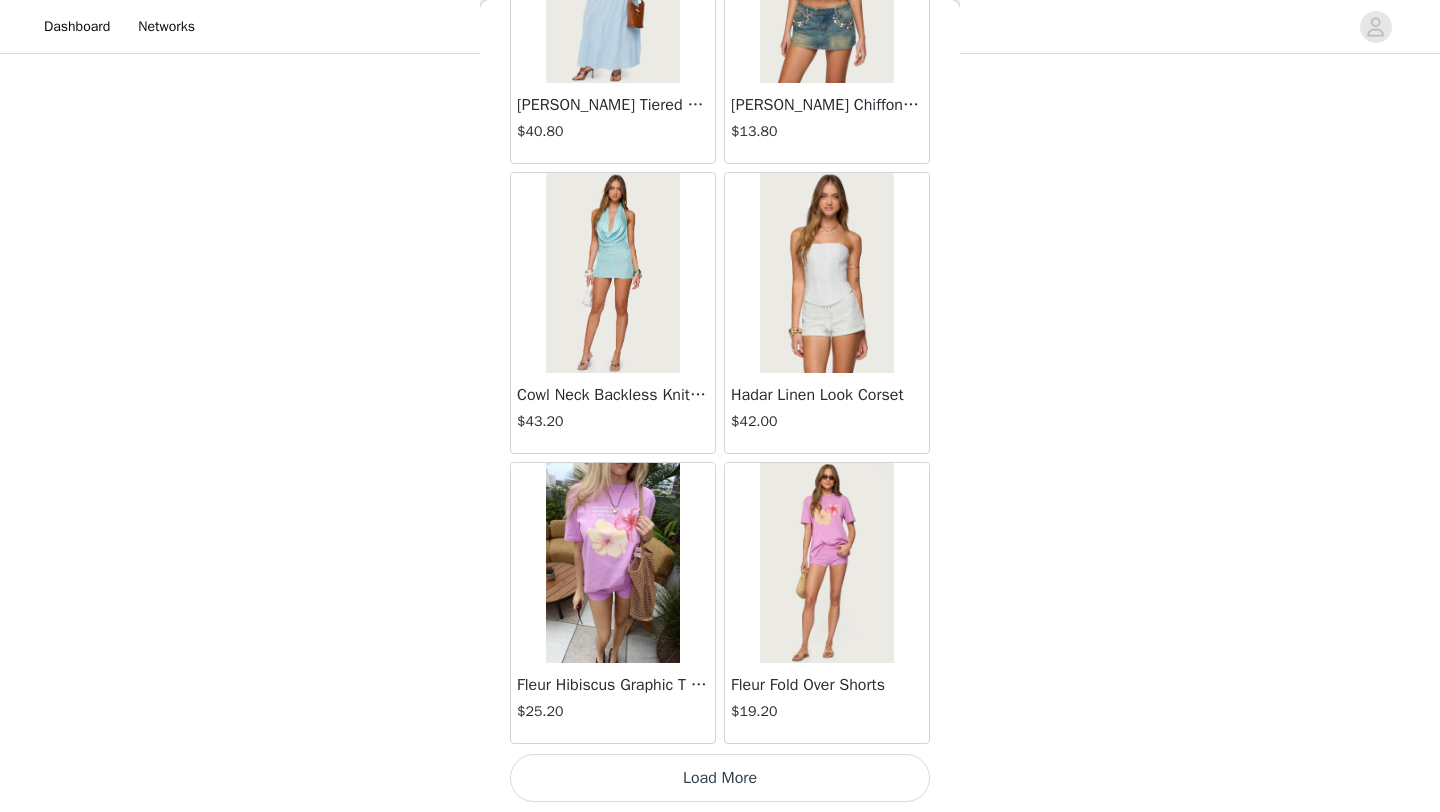 click on "Load More" at bounding box center (720, 778) 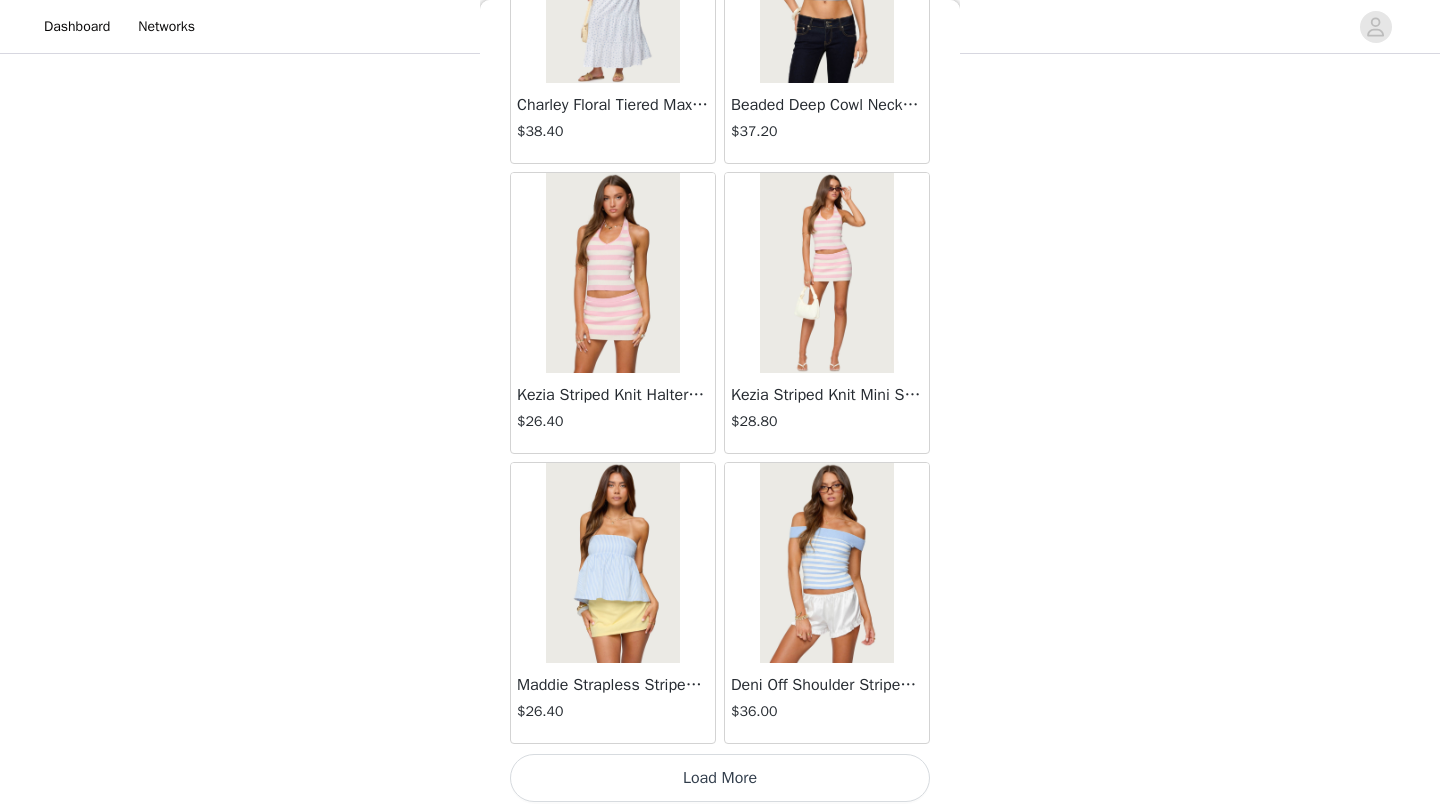 click on "Load More" at bounding box center [720, 778] 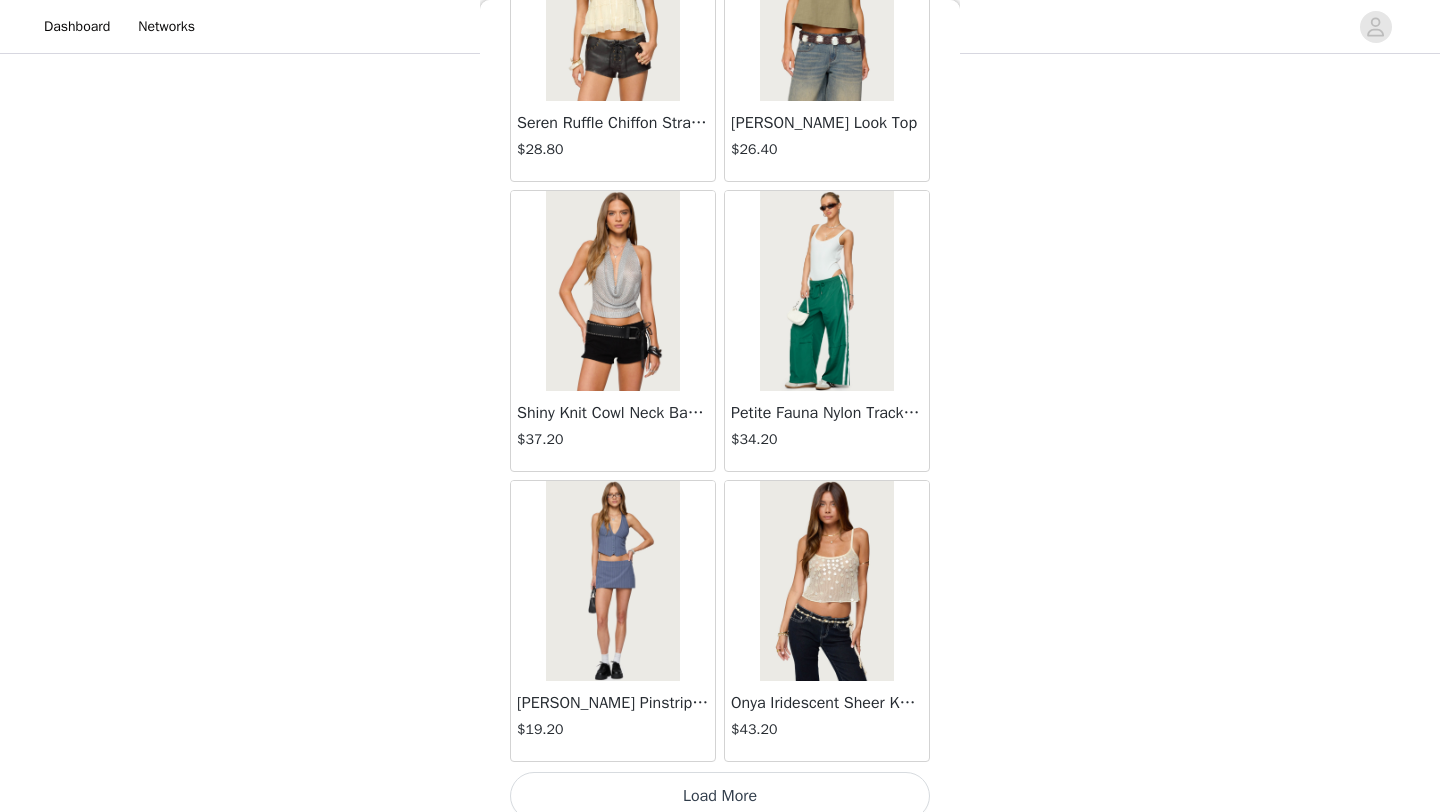scroll, scrollTop: 19648, scrollLeft: 0, axis: vertical 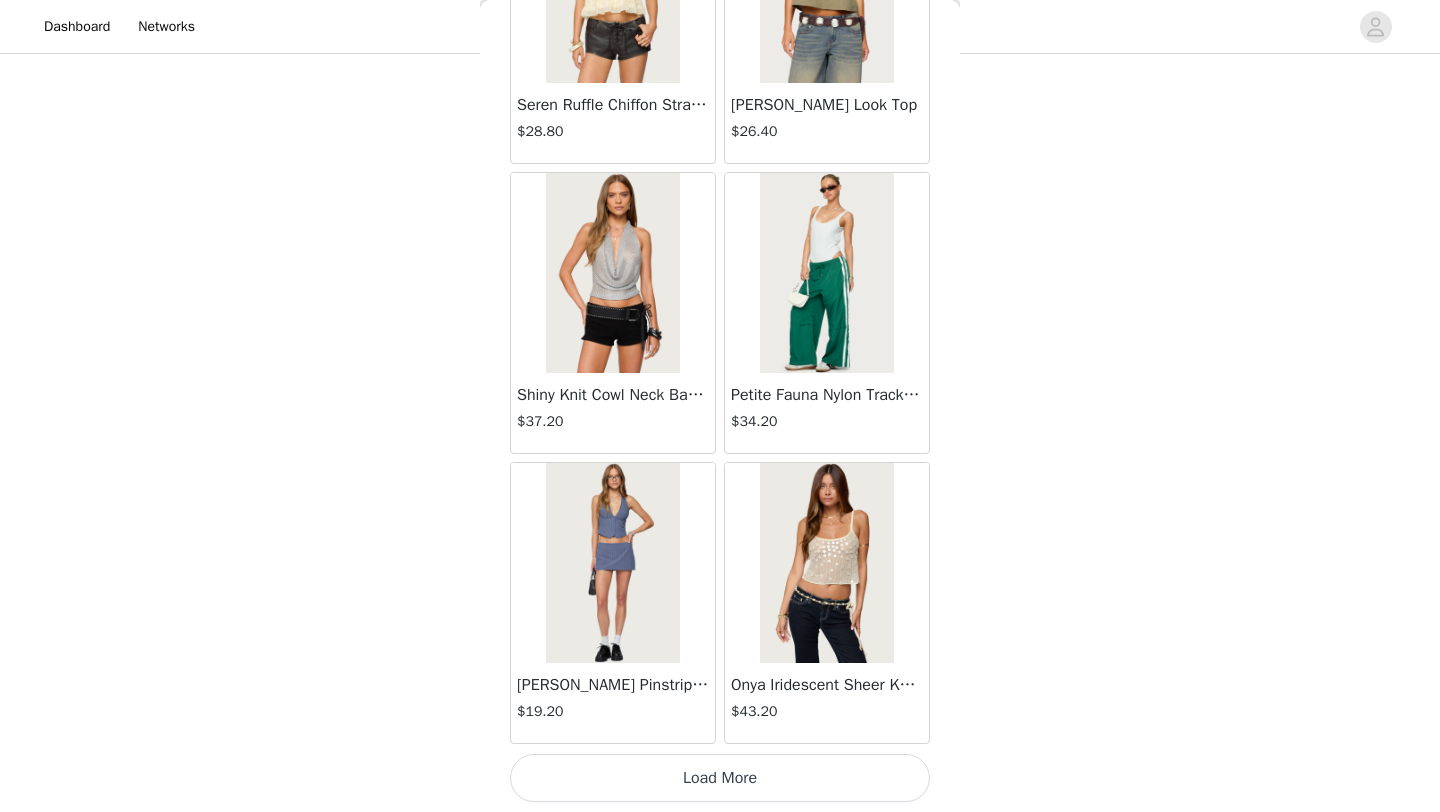click on "Load More" at bounding box center (720, 778) 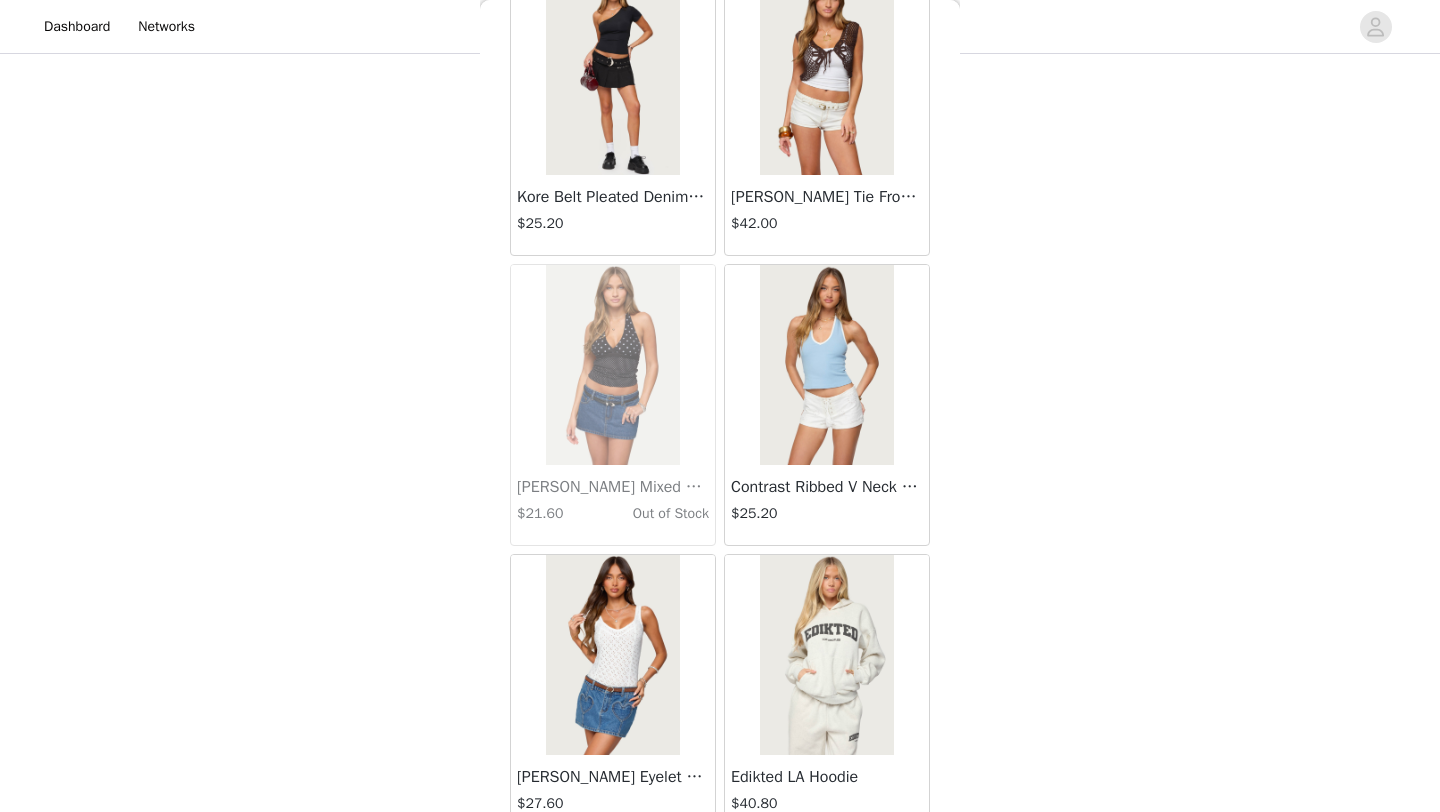 scroll, scrollTop: 22548, scrollLeft: 0, axis: vertical 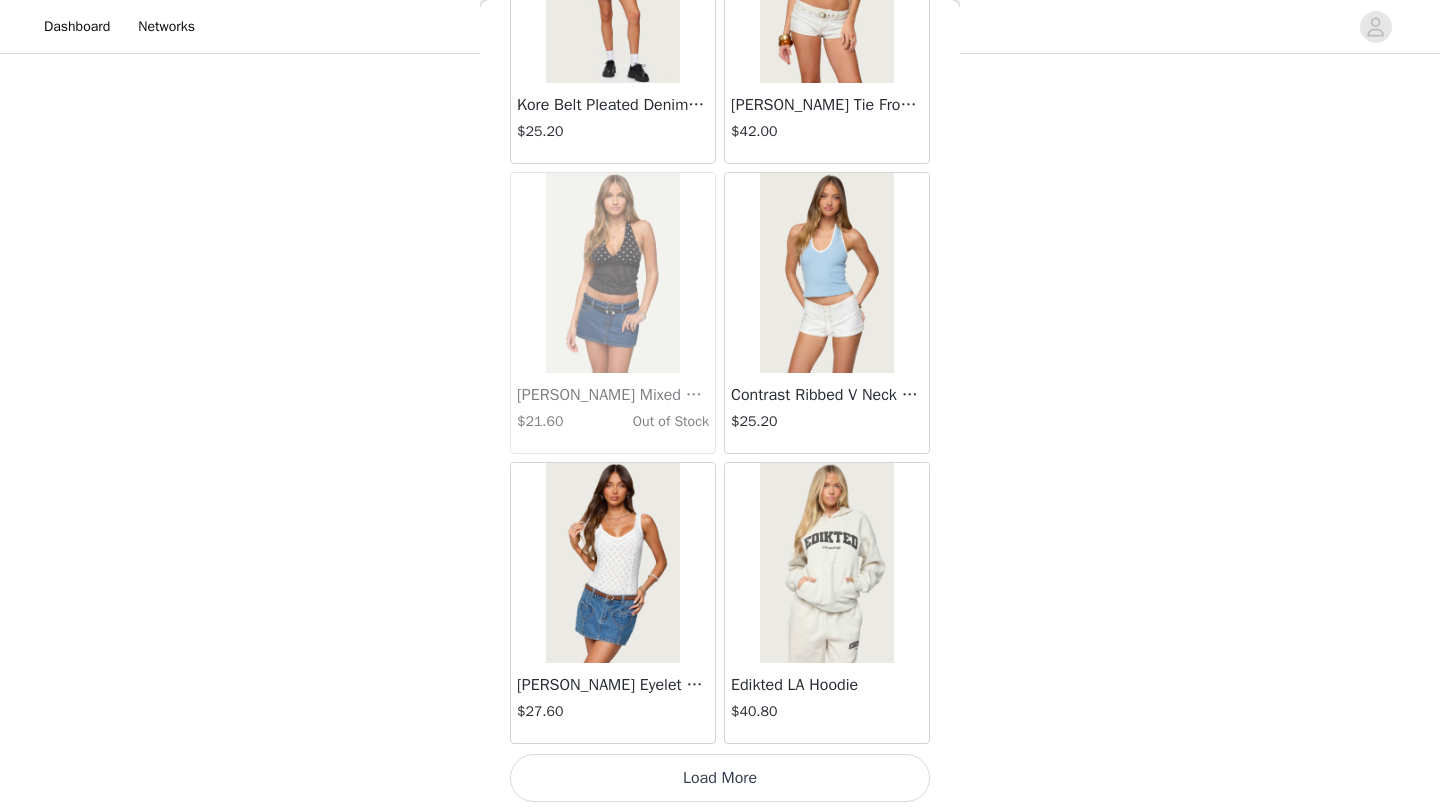 click on "Load More" at bounding box center [720, 778] 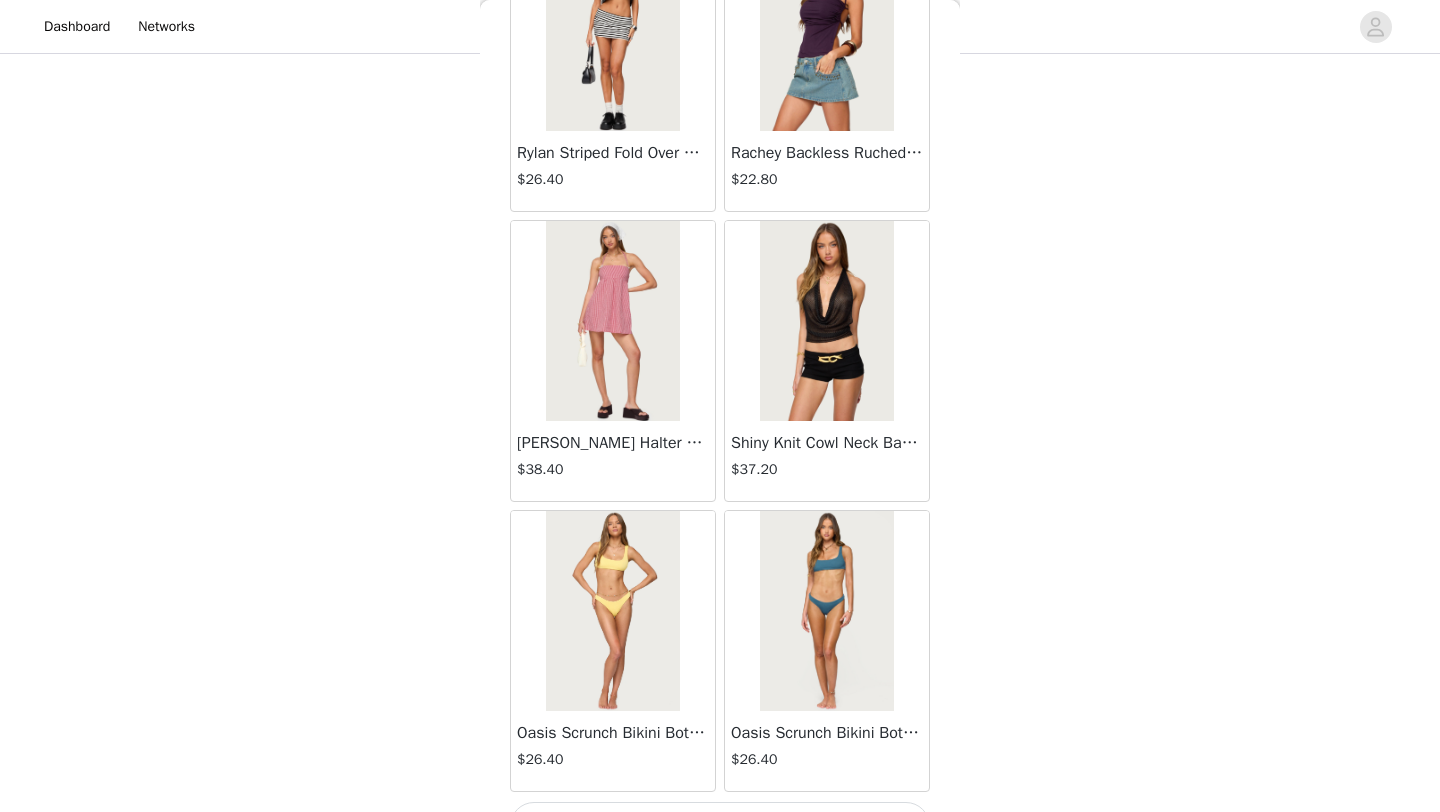 scroll, scrollTop: 25448, scrollLeft: 0, axis: vertical 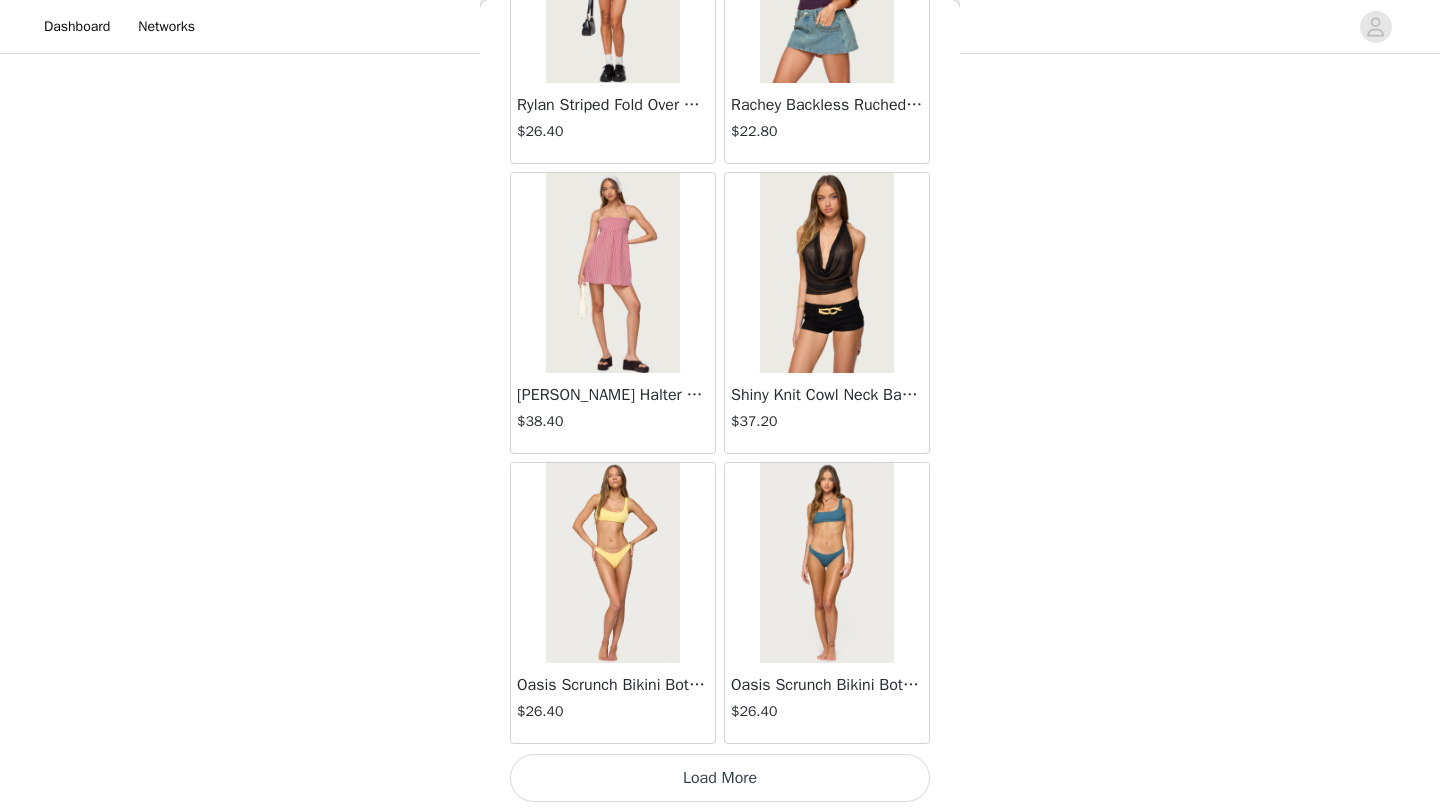 click on "Load More" at bounding box center [720, 778] 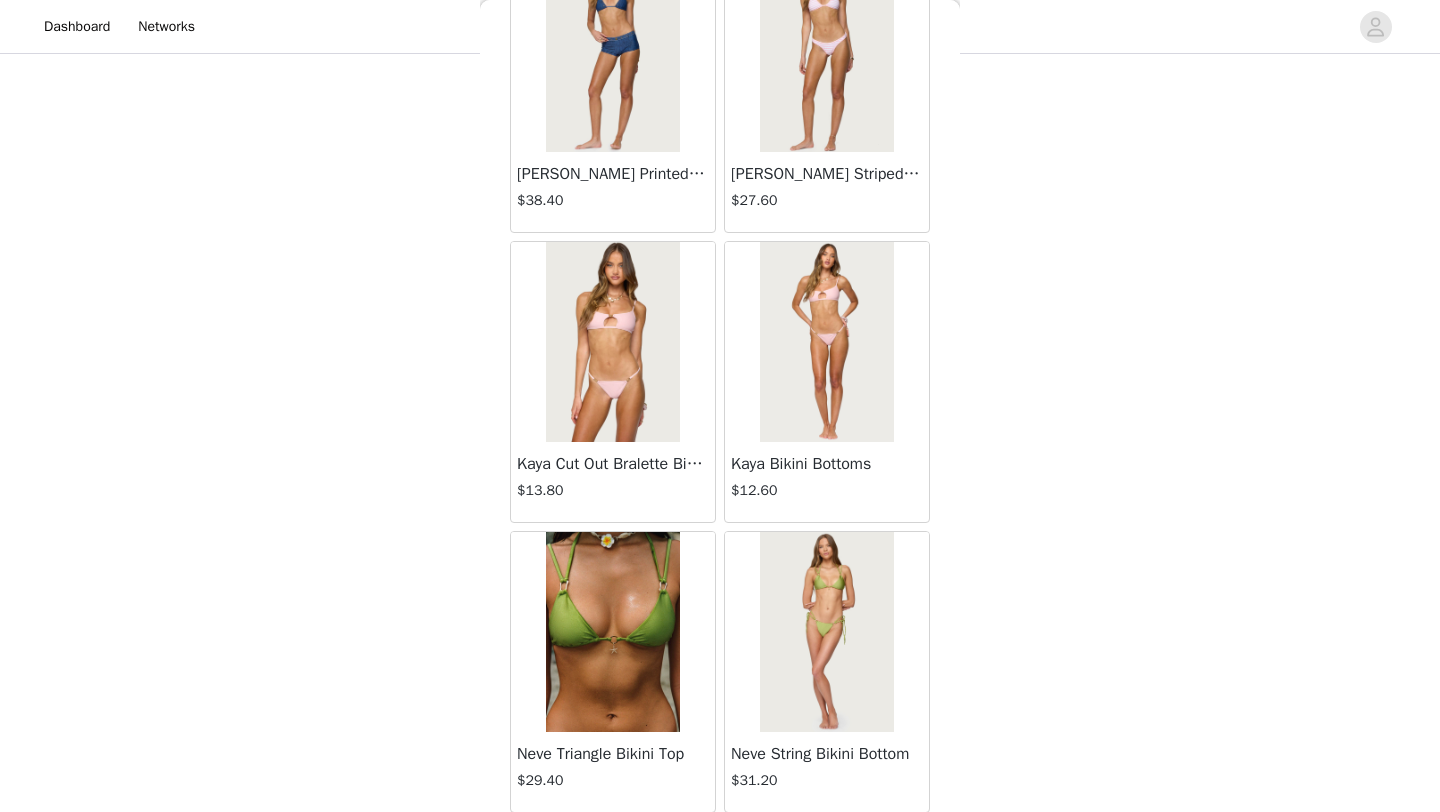 scroll, scrollTop: 28348, scrollLeft: 0, axis: vertical 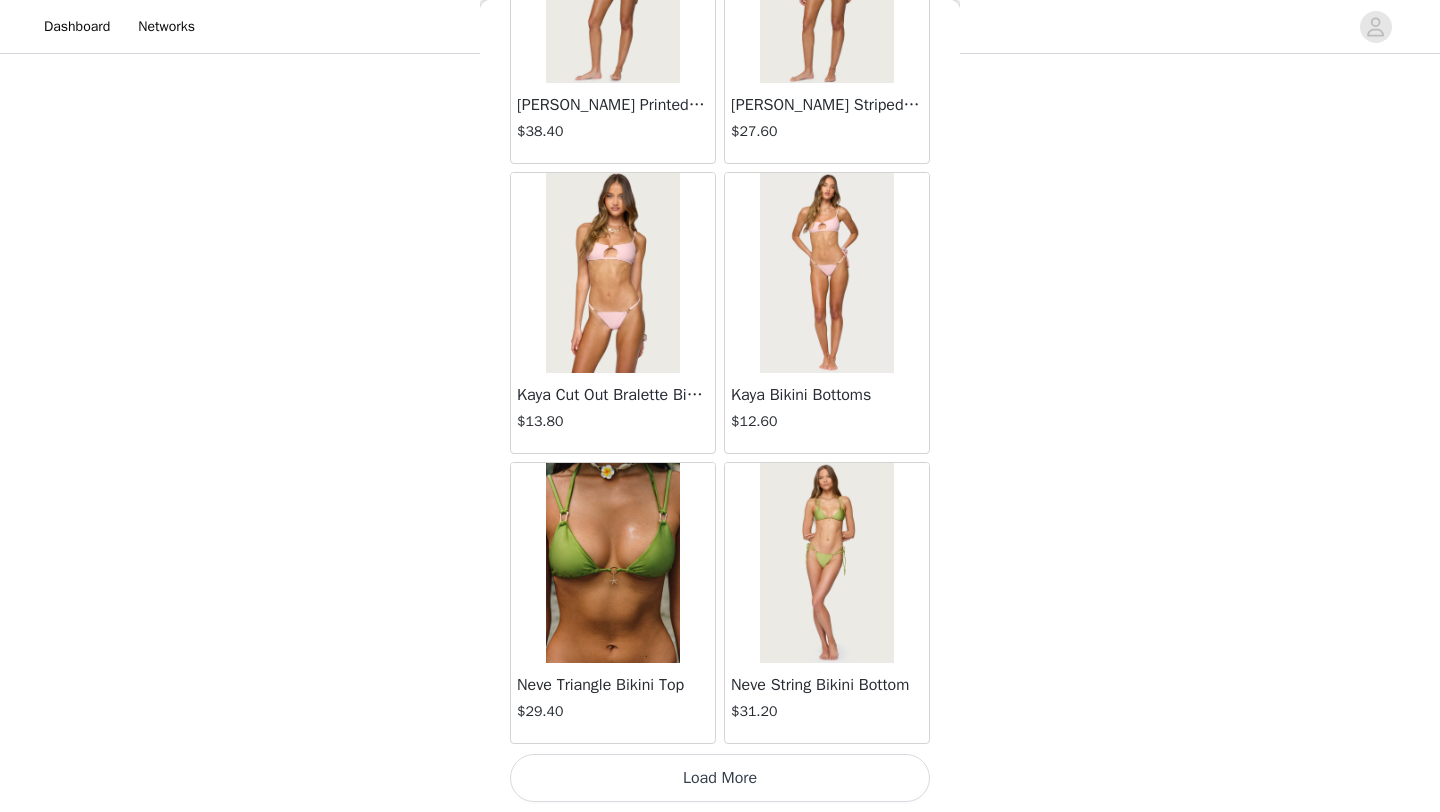 click on "Load More" at bounding box center [720, 778] 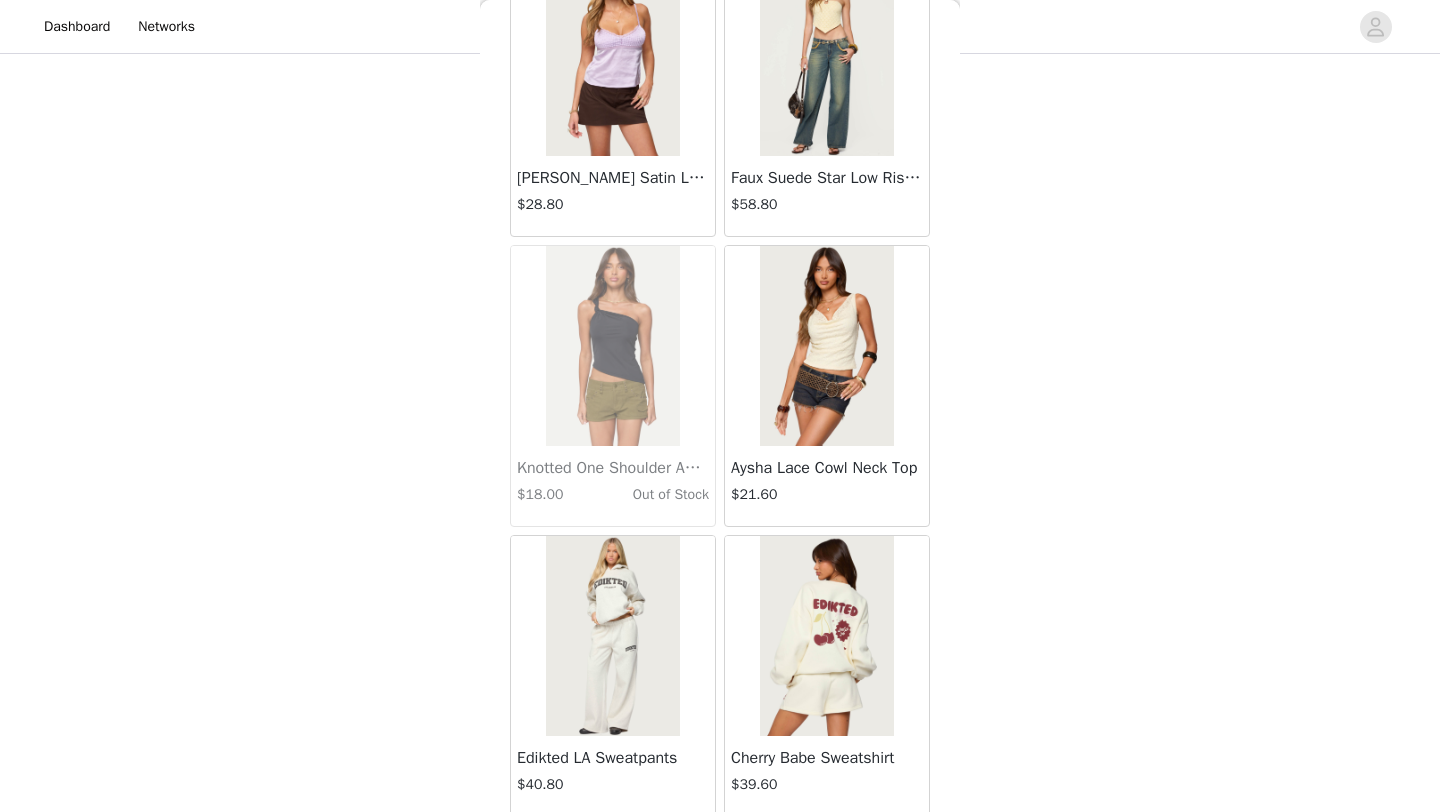 scroll, scrollTop: 31248, scrollLeft: 0, axis: vertical 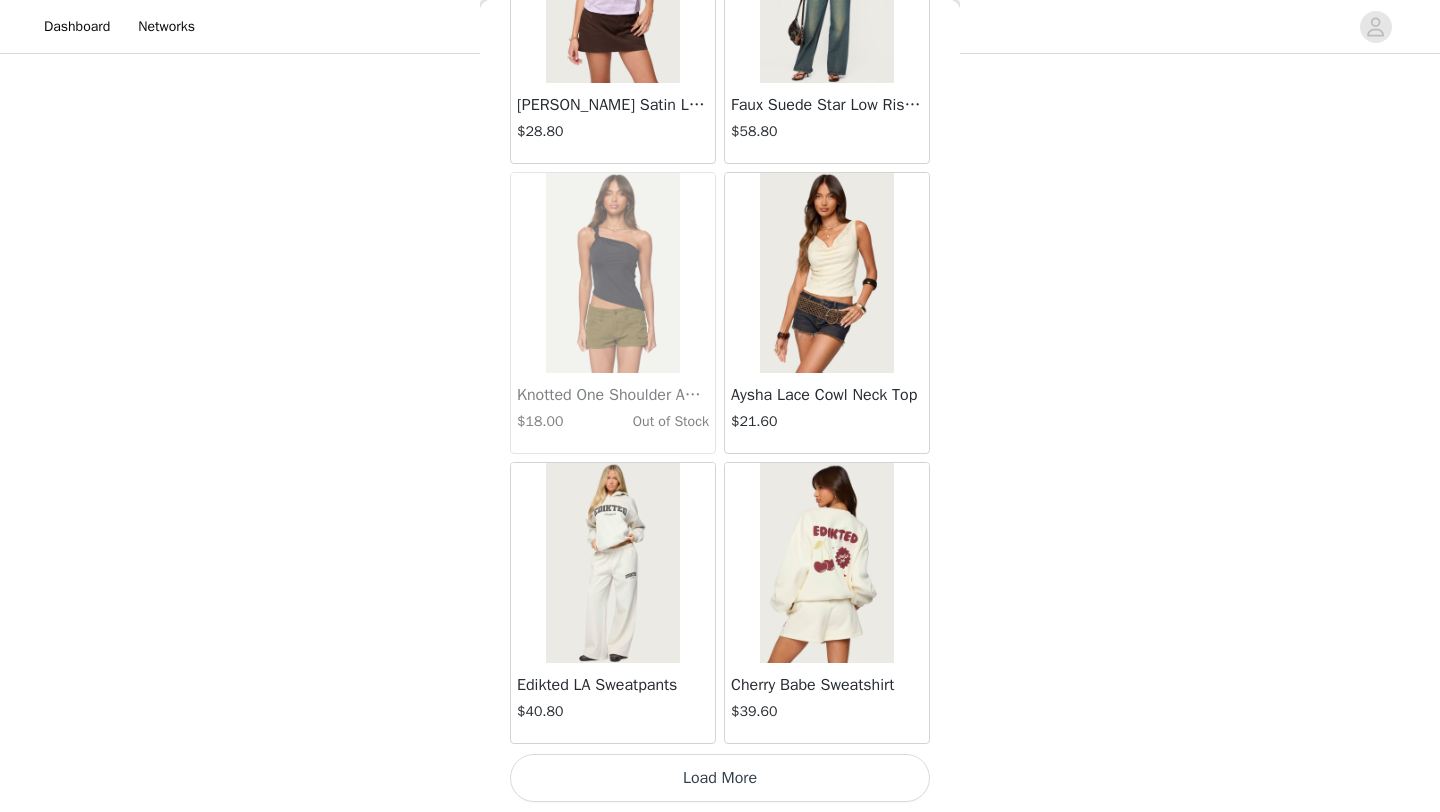 click on "Load More" at bounding box center (720, 778) 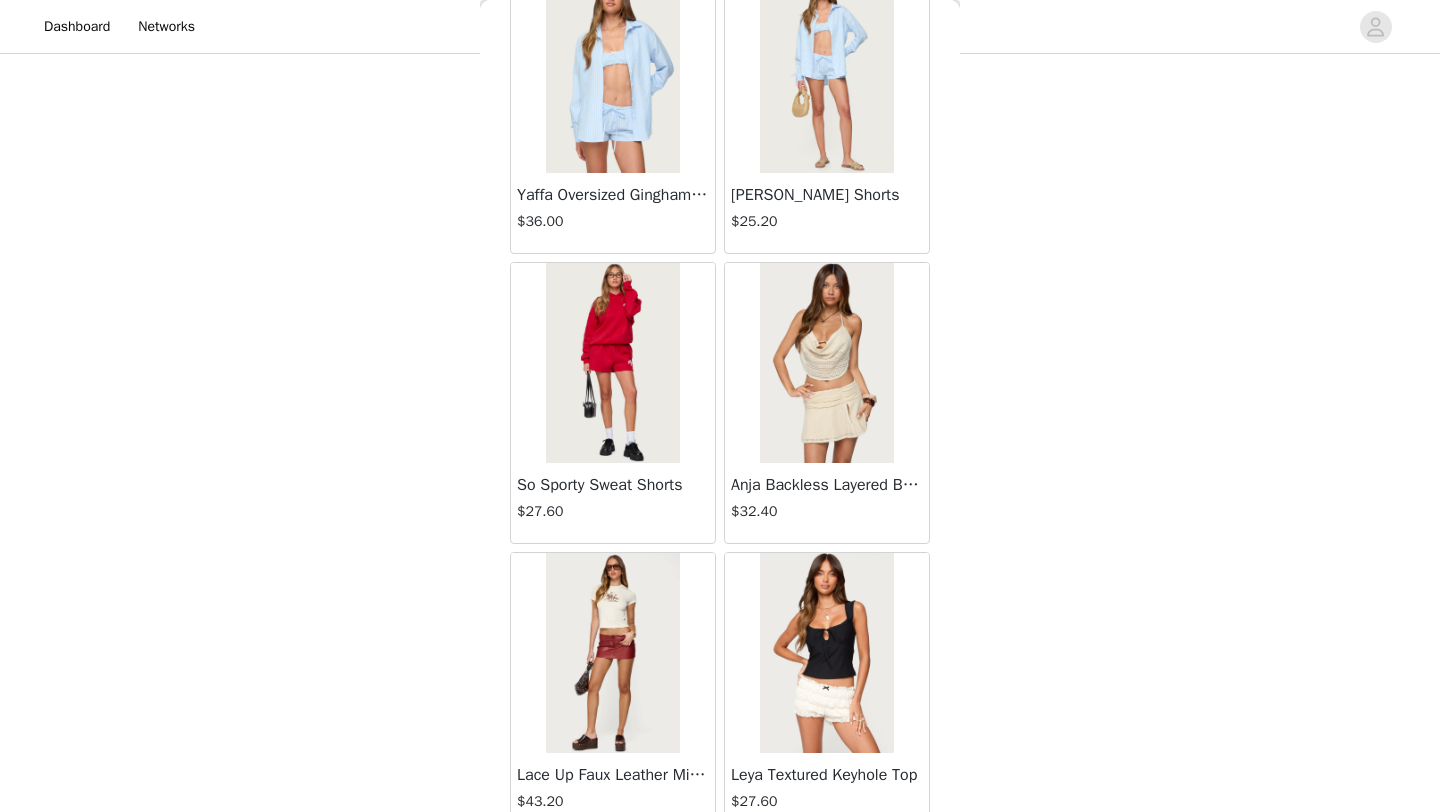 scroll, scrollTop: 34148, scrollLeft: 0, axis: vertical 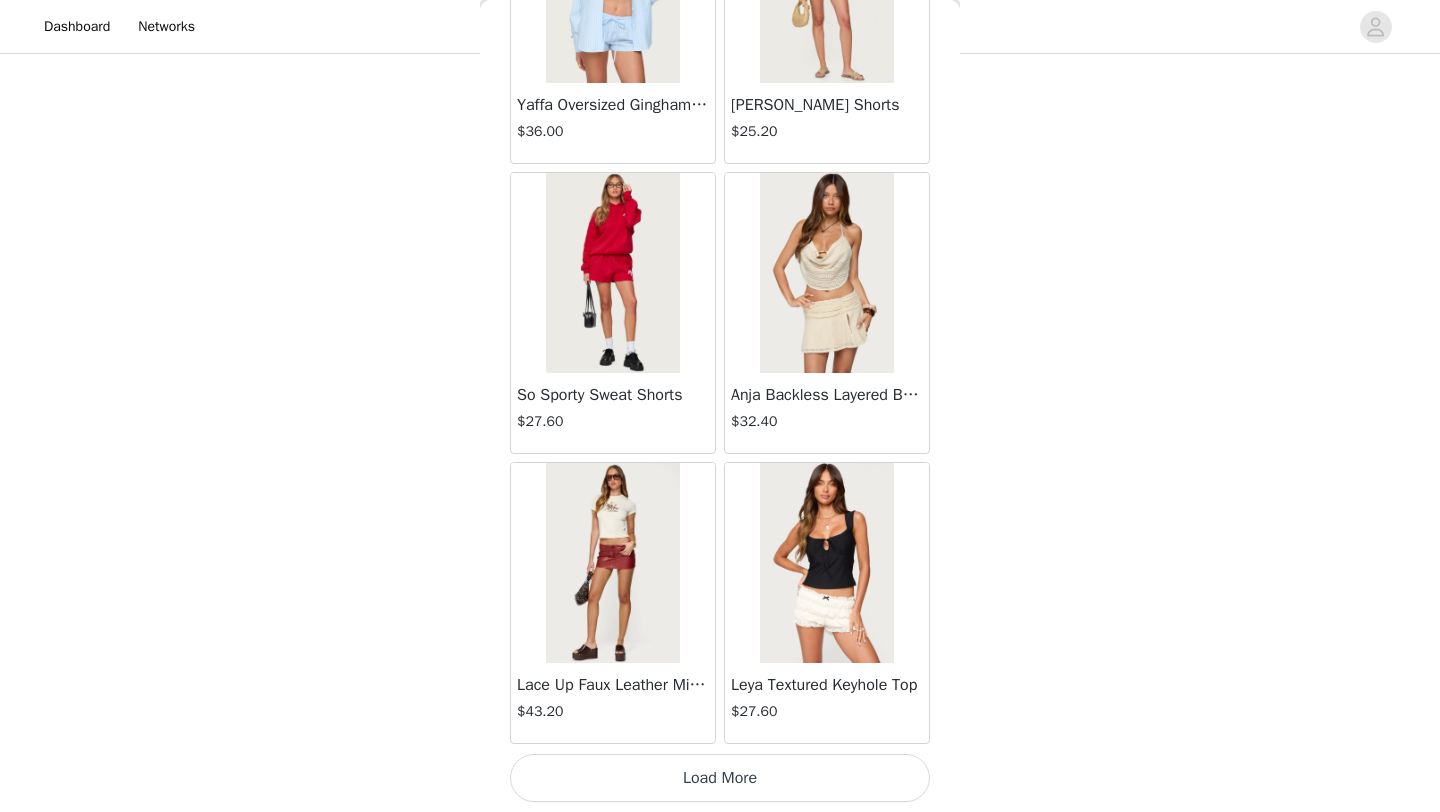 click on "Load More" at bounding box center (720, 778) 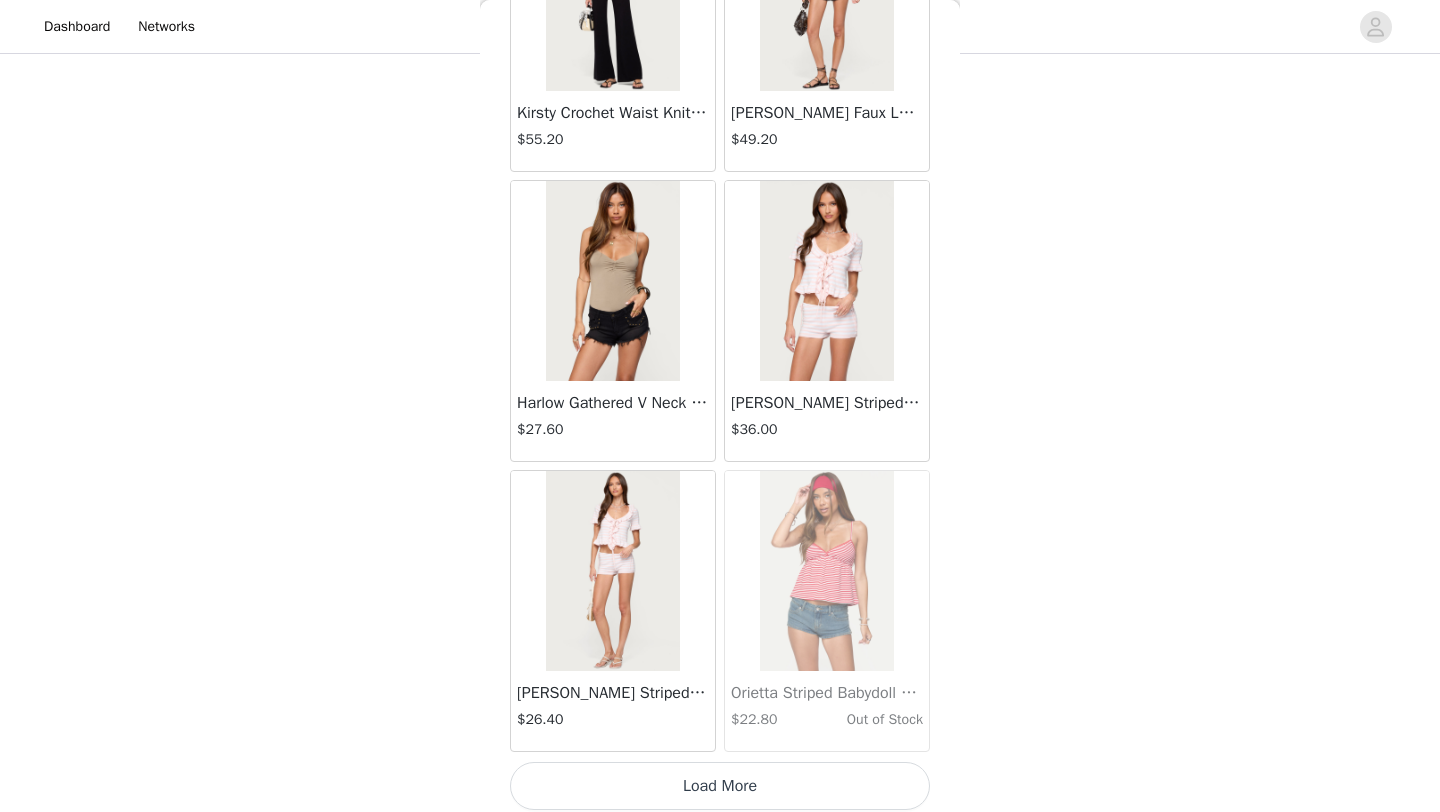 scroll, scrollTop: 37048, scrollLeft: 0, axis: vertical 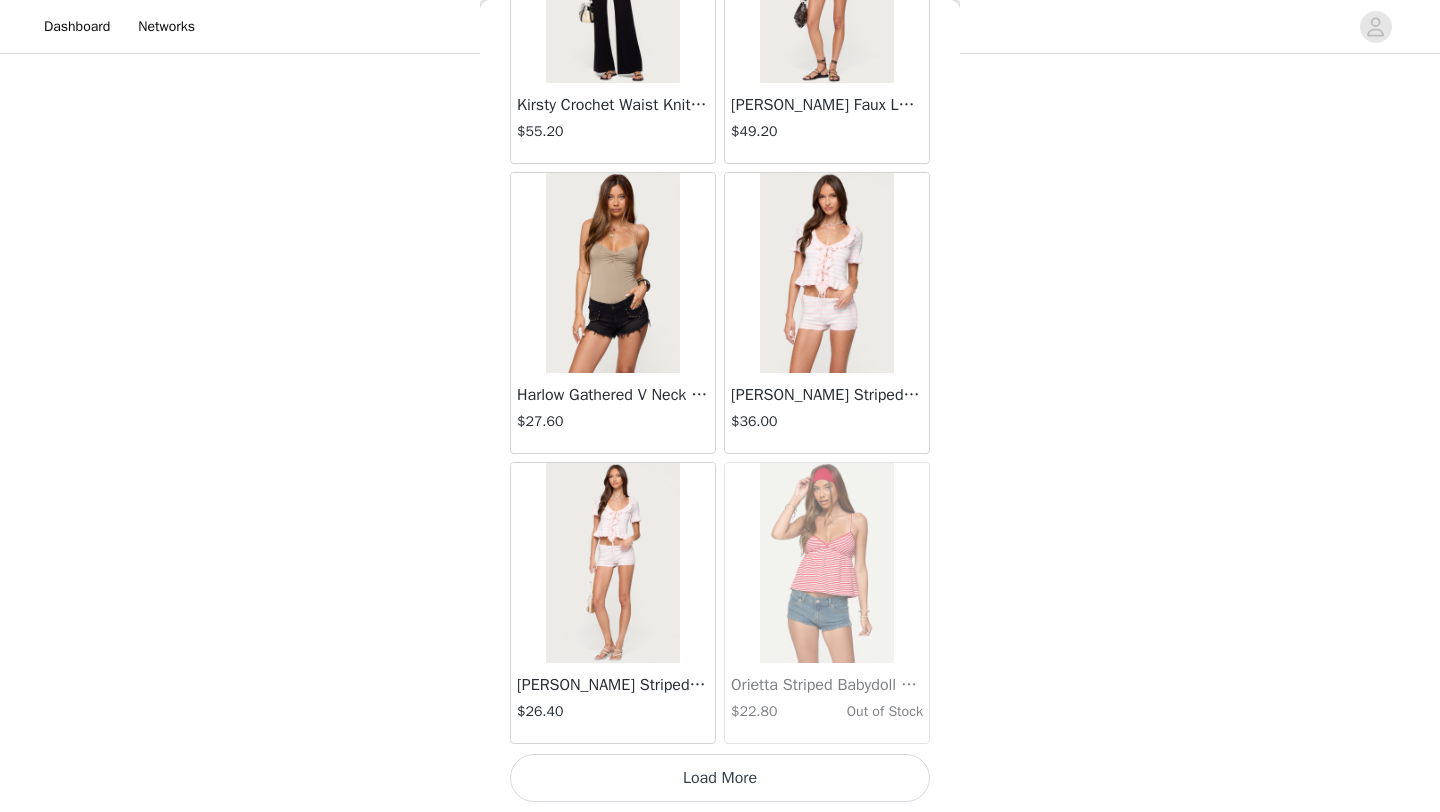 click on "Load More" at bounding box center (720, 778) 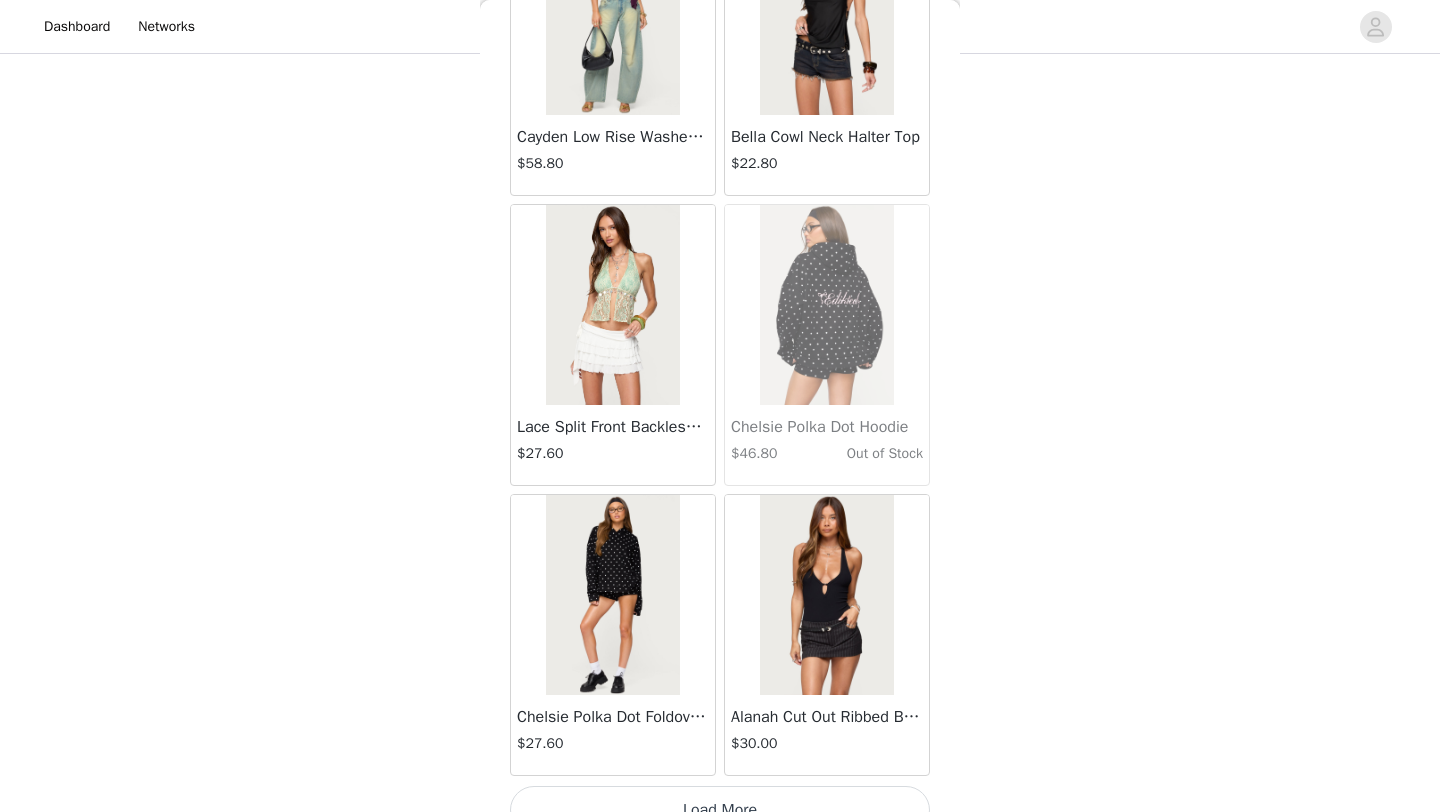 scroll, scrollTop: 39948, scrollLeft: 0, axis: vertical 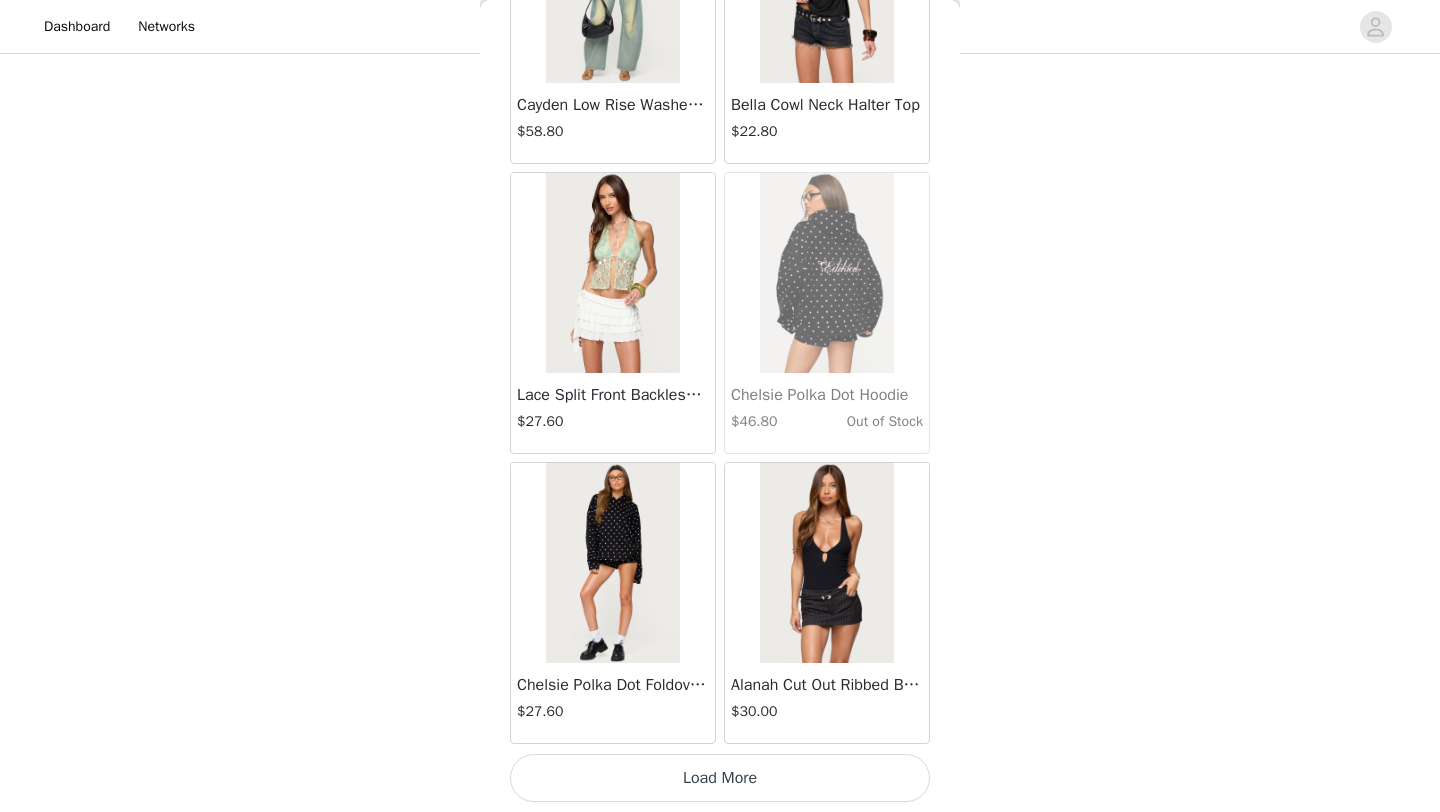 click on "Load More" at bounding box center [720, 778] 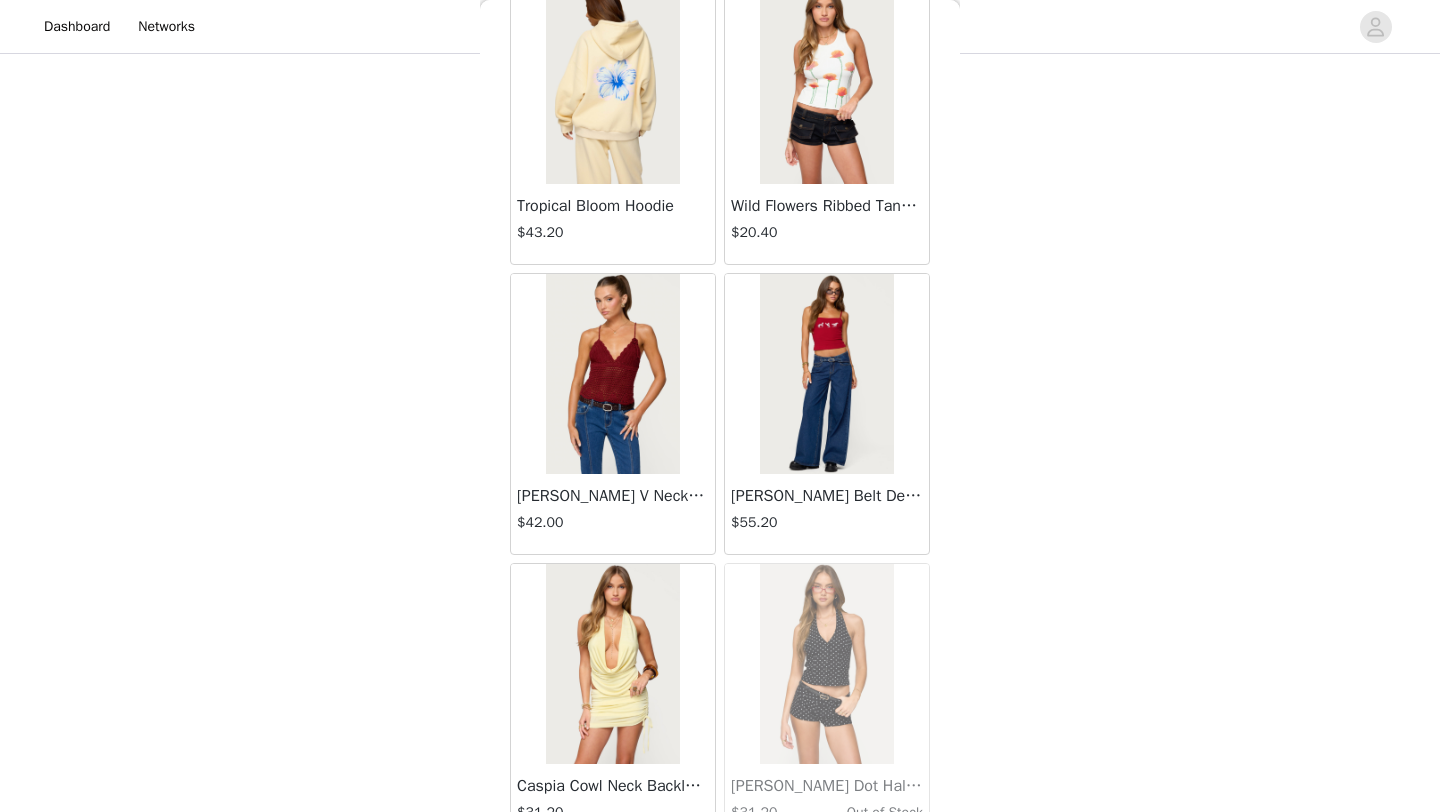 scroll, scrollTop: 42848, scrollLeft: 0, axis: vertical 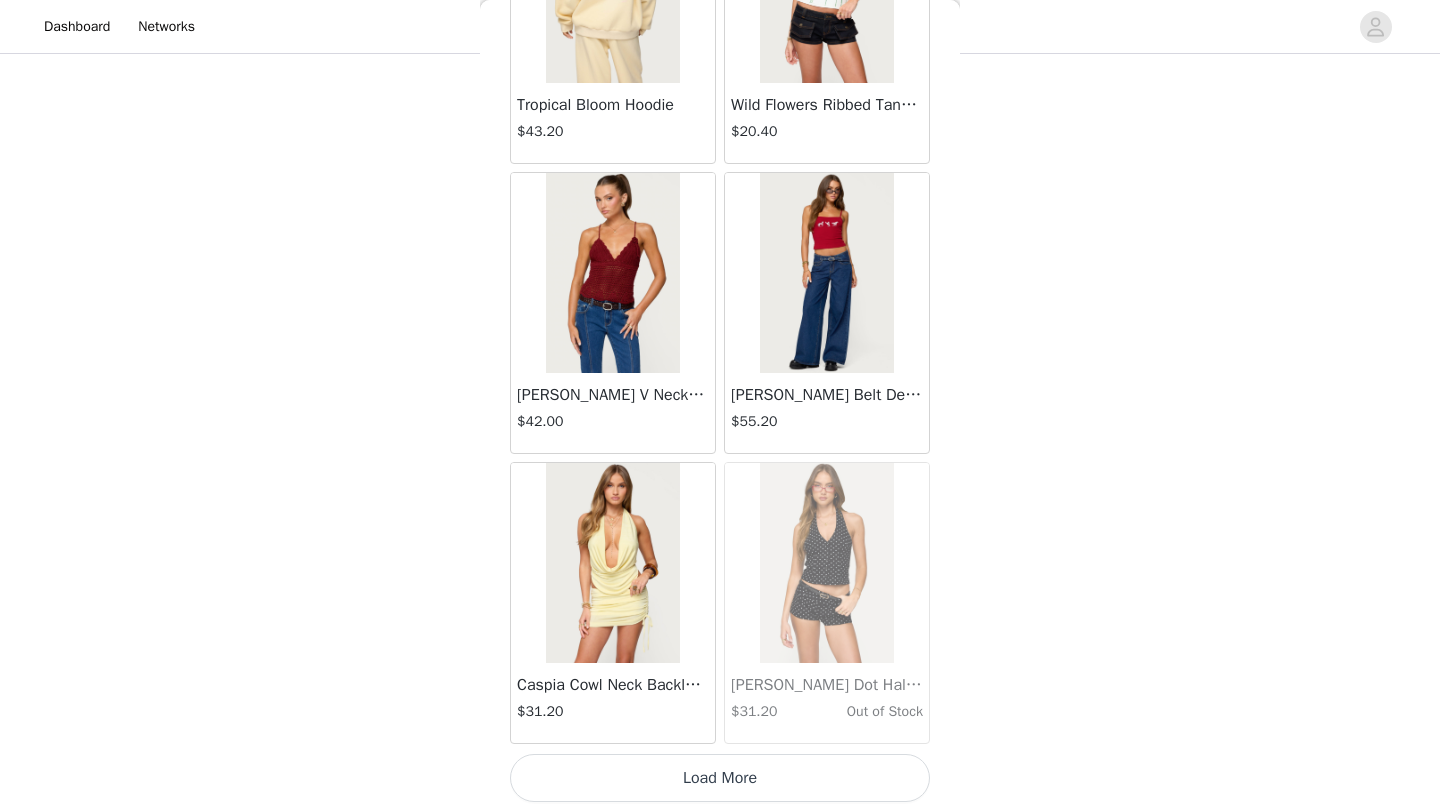 click on "Load More" at bounding box center [720, 778] 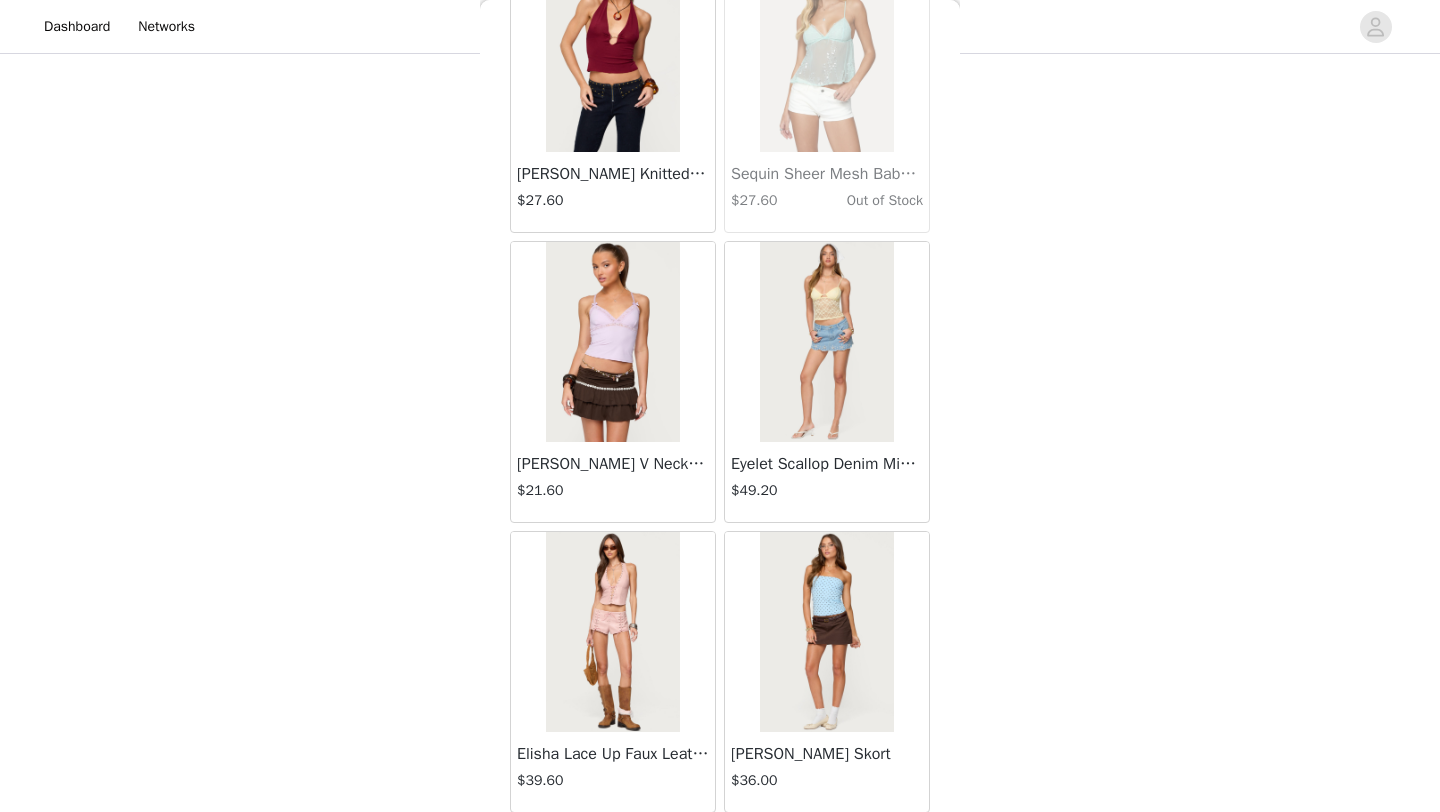 scroll, scrollTop: 45748, scrollLeft: 0, axis: vertical 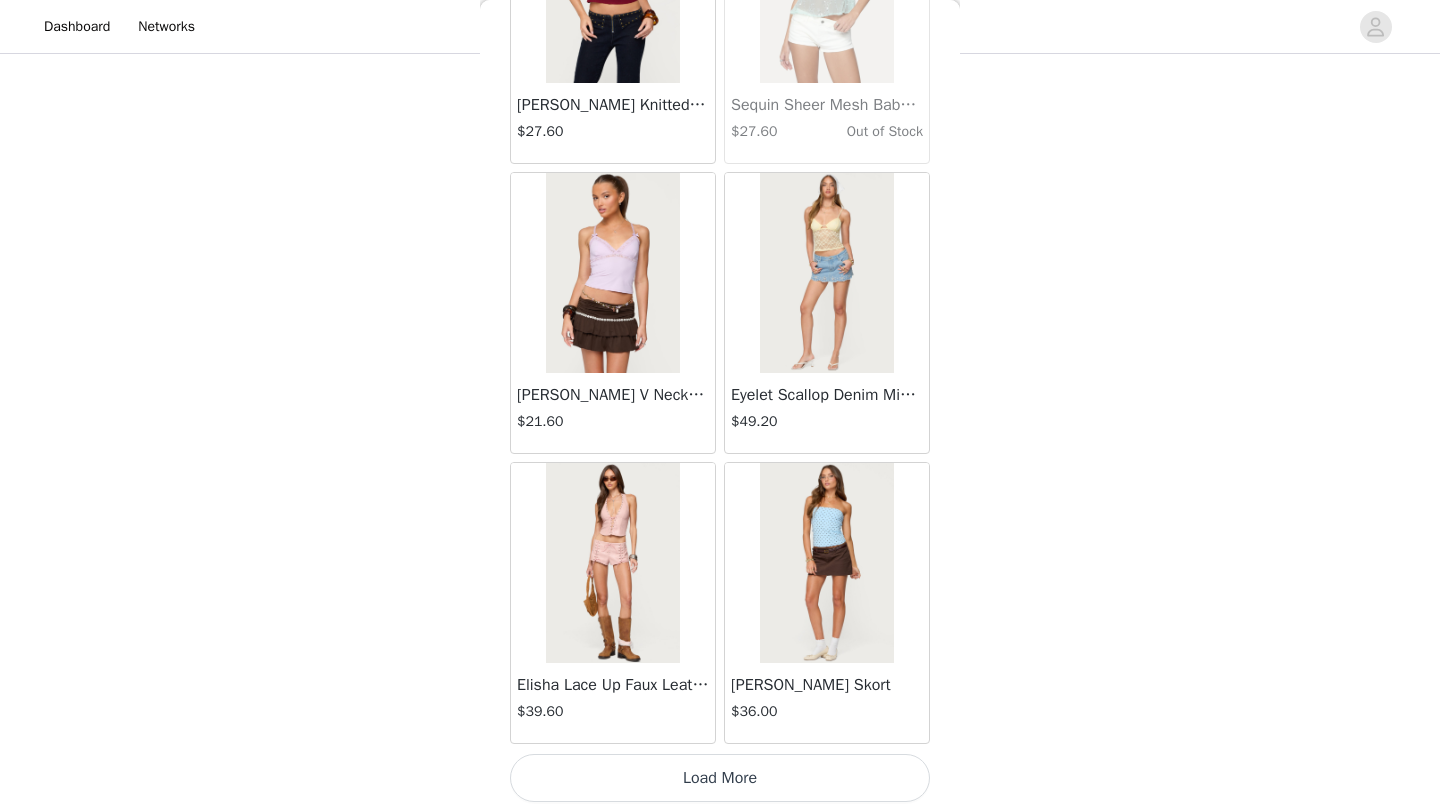 click on "Load More" at bounding box center [720, 778] 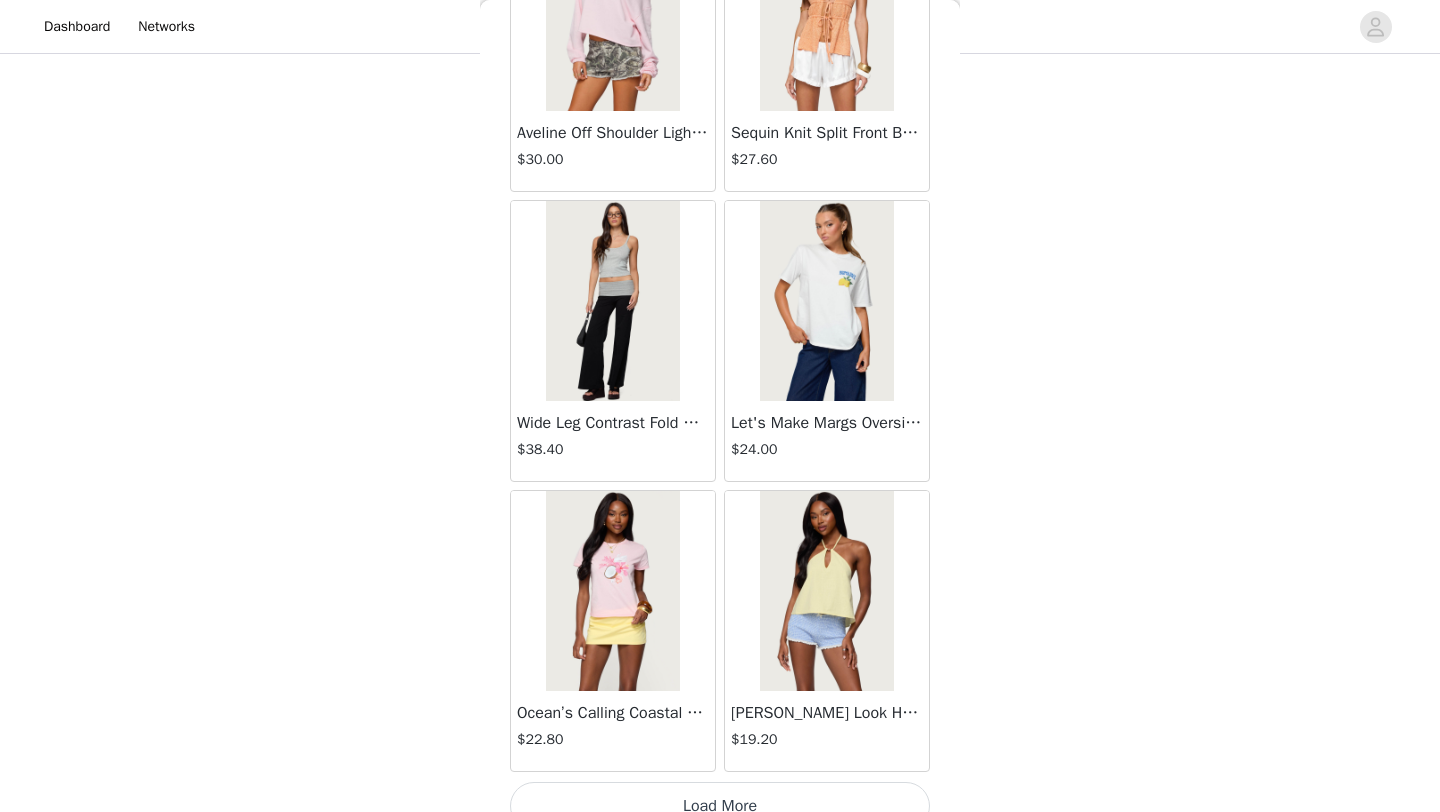scroll, scrollTop: 48648, scrollLeft: 0, axis: vertical 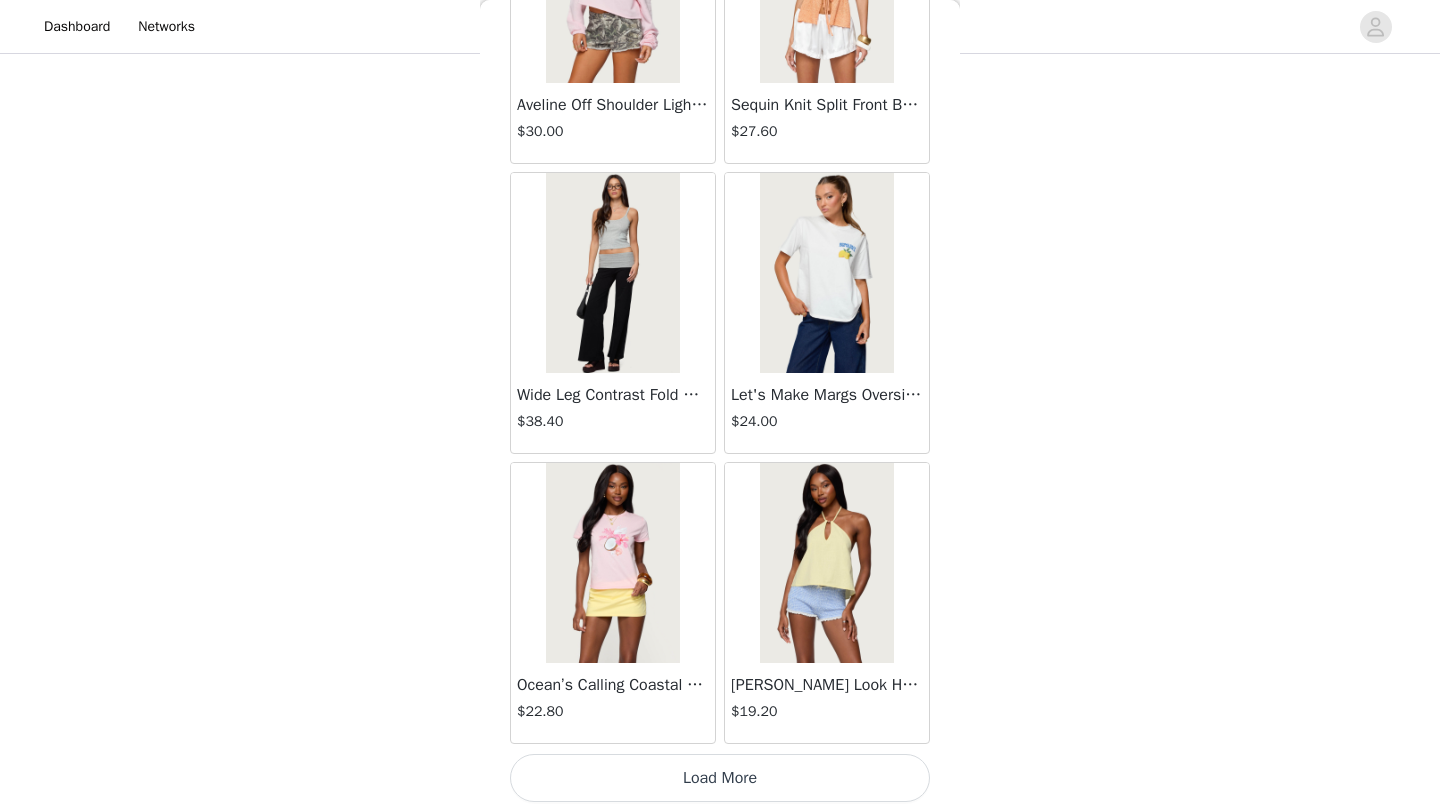 click on "Load More" at bounding box center (720, 778) 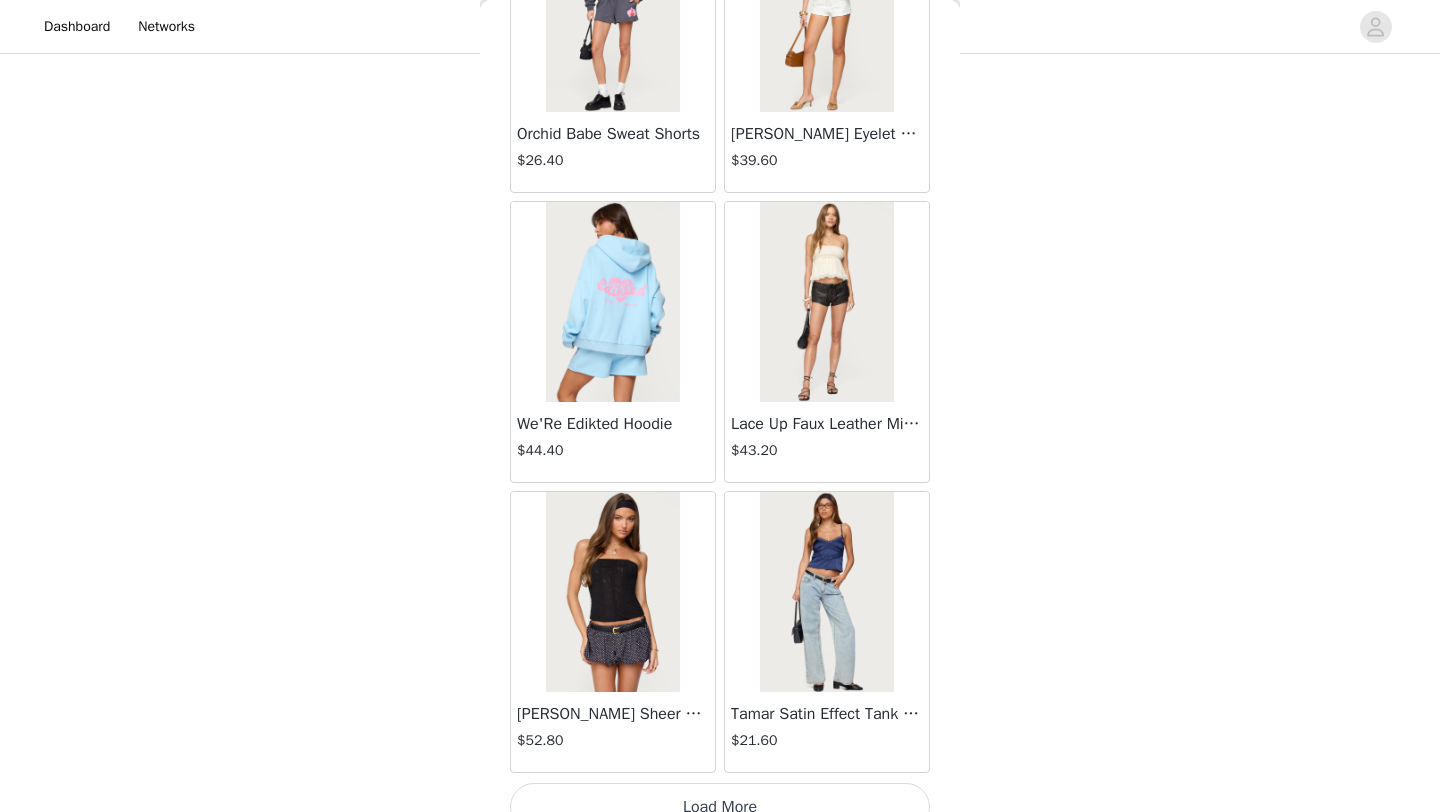 scroll, scrollTop: 51548, scrollLeft: 0, axis: vertical 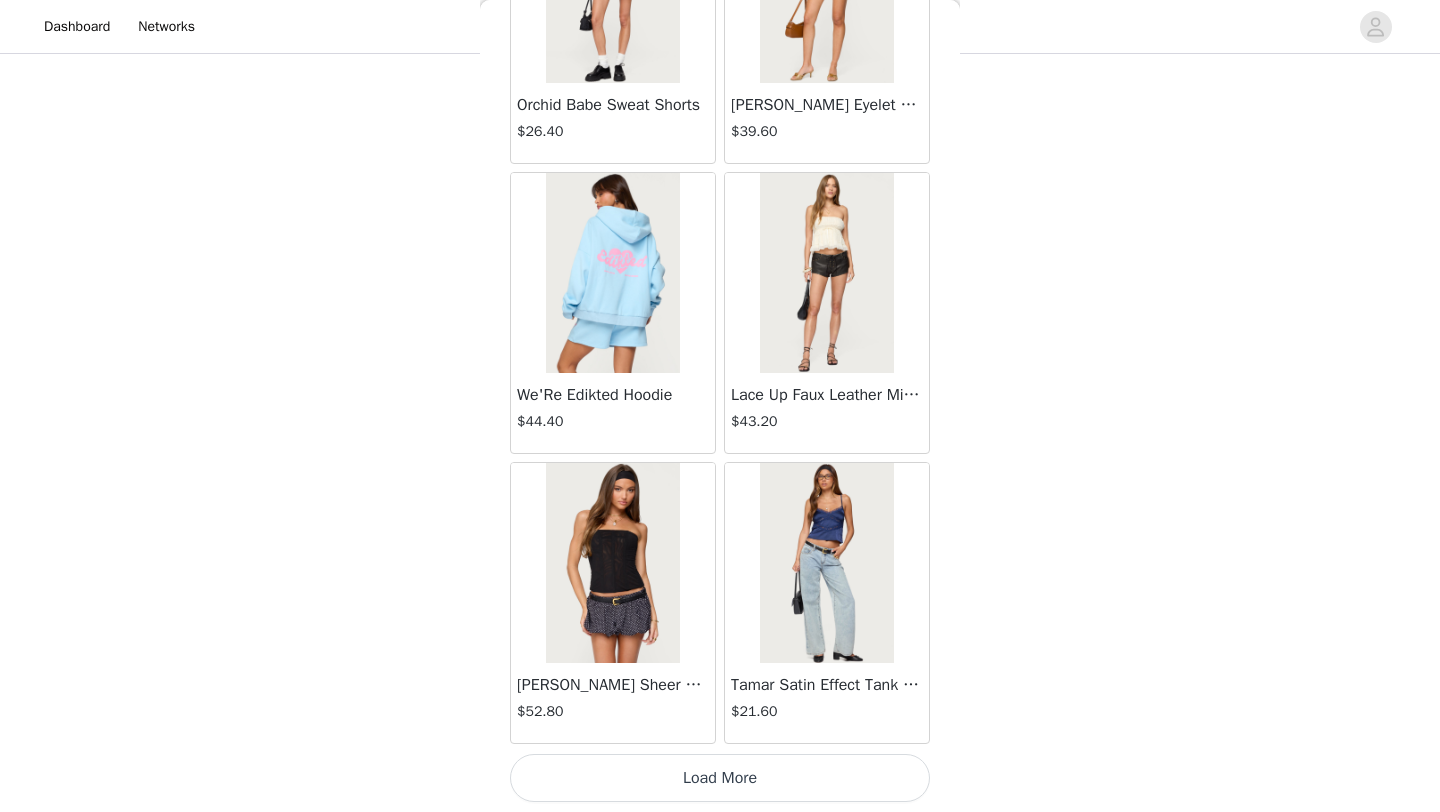 click on "Load More" at bounding box center (720, 778) 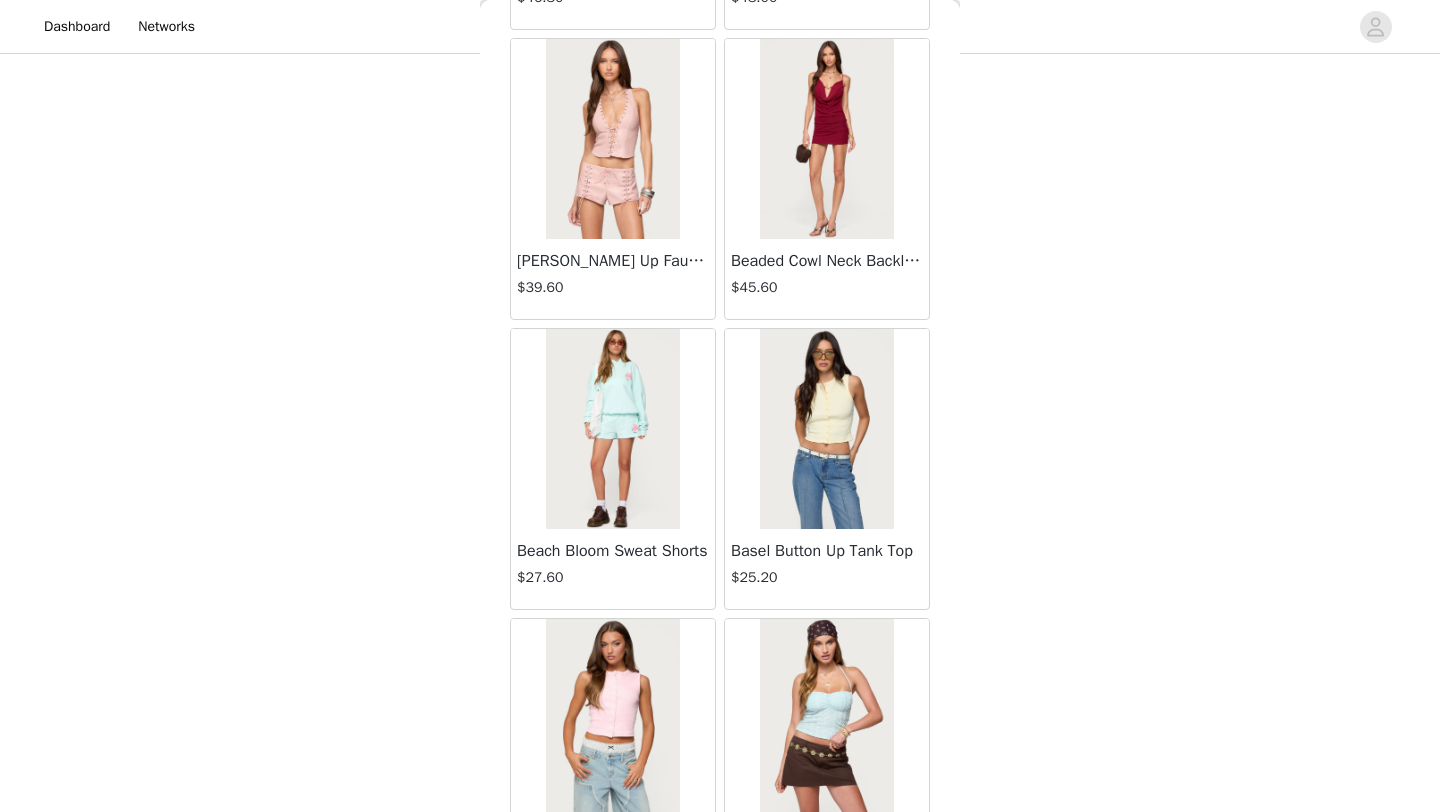 scroll, scrollTop: 54448, scrollLeft: 0, axis: vertical 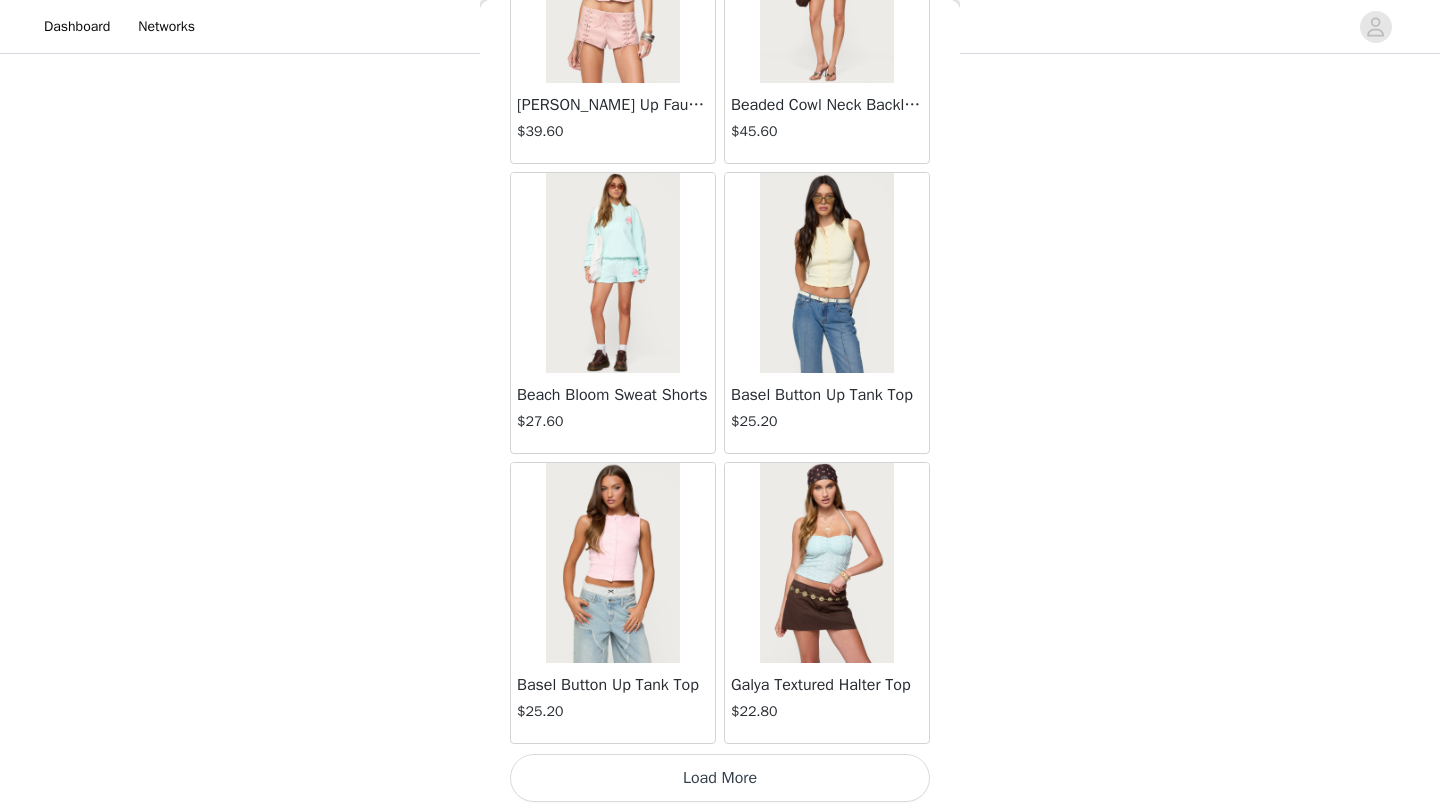 click on "Load More" at bounding box center [720, 778] 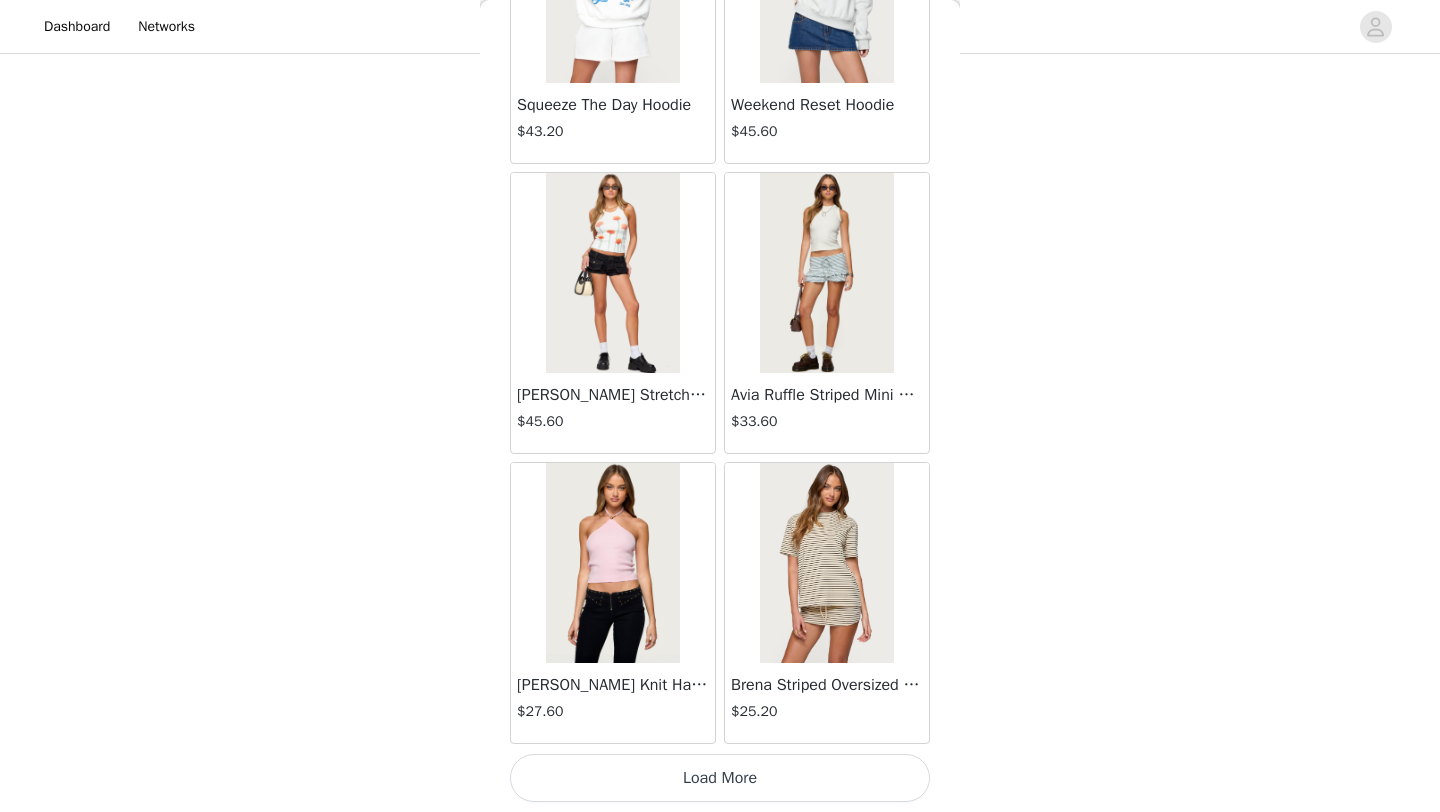 click on "Load More" at bounding box center (720, 778) 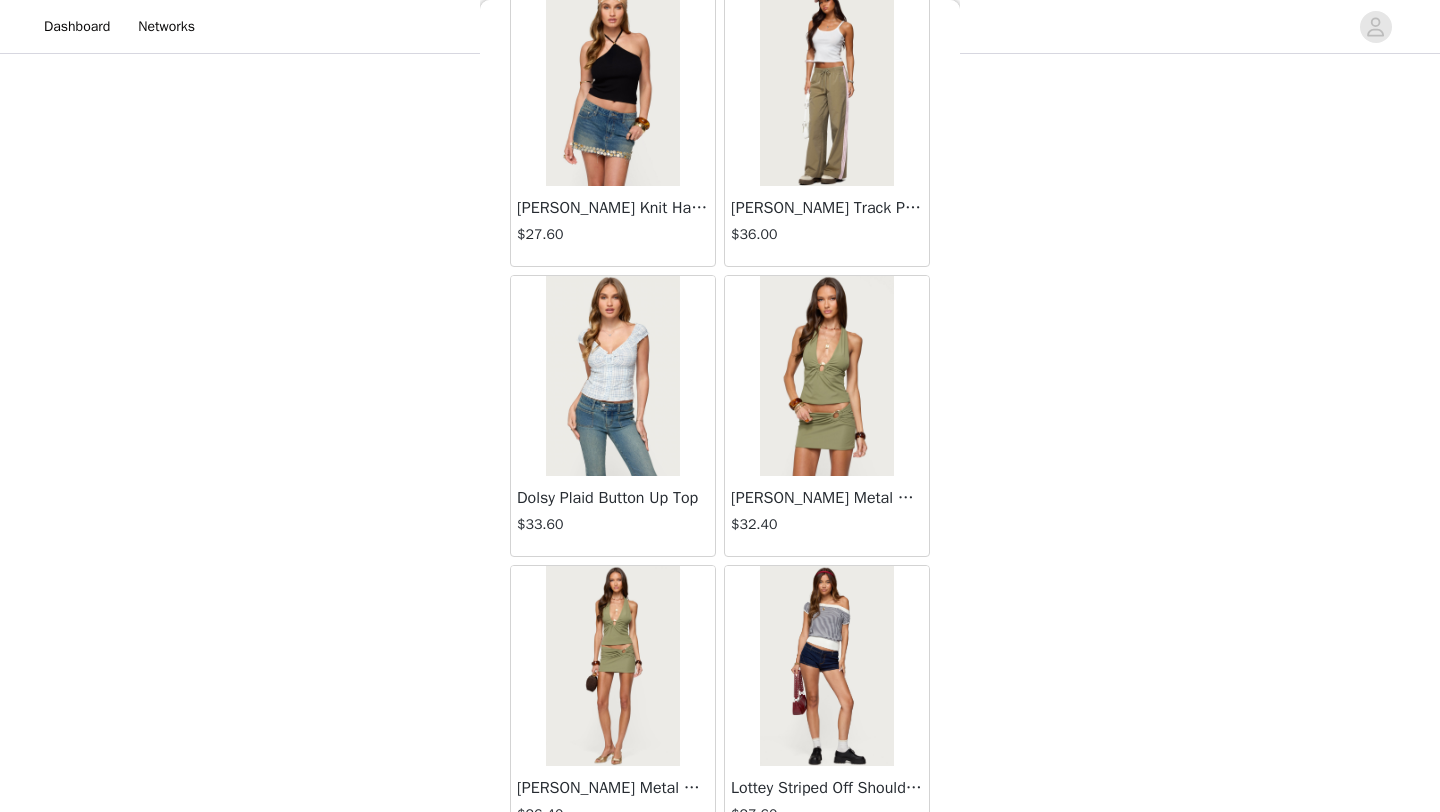scroll, scrollTop: 60248, scrollLeft: 0, axis: vertical 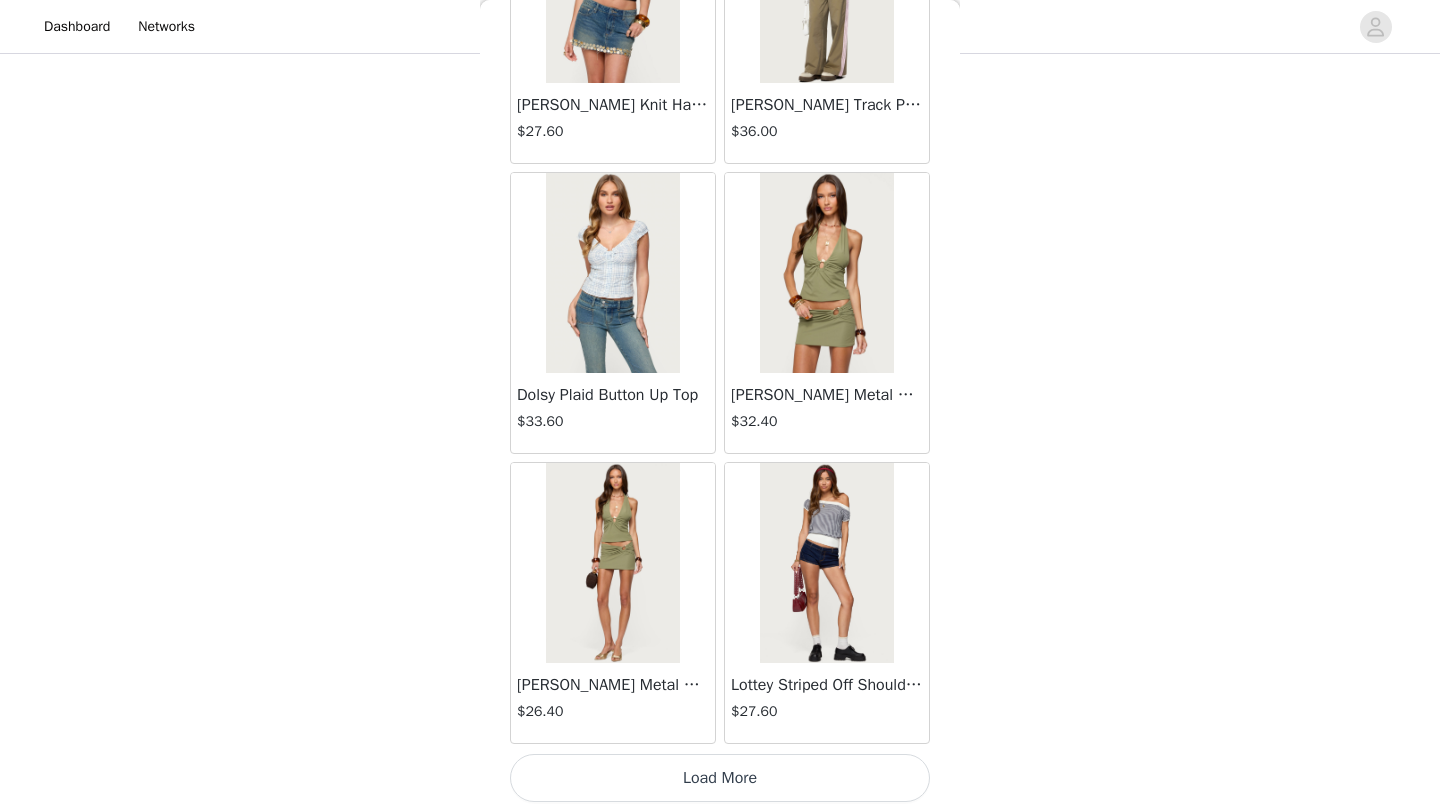 click on "Load More" at bounding box center (720, 778) 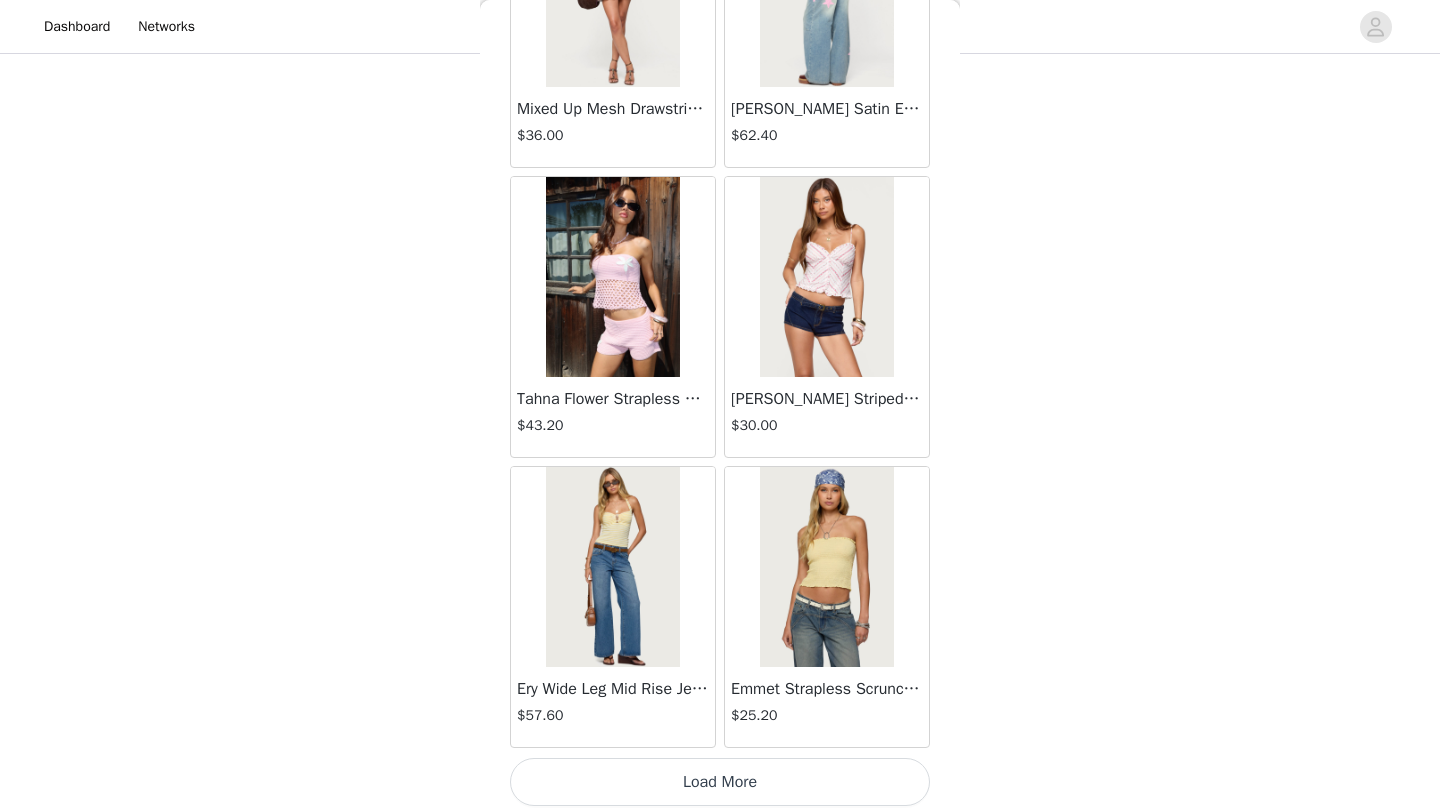 scroll, scrollTop: 63148, scrollLeft: 0, axis: vertical 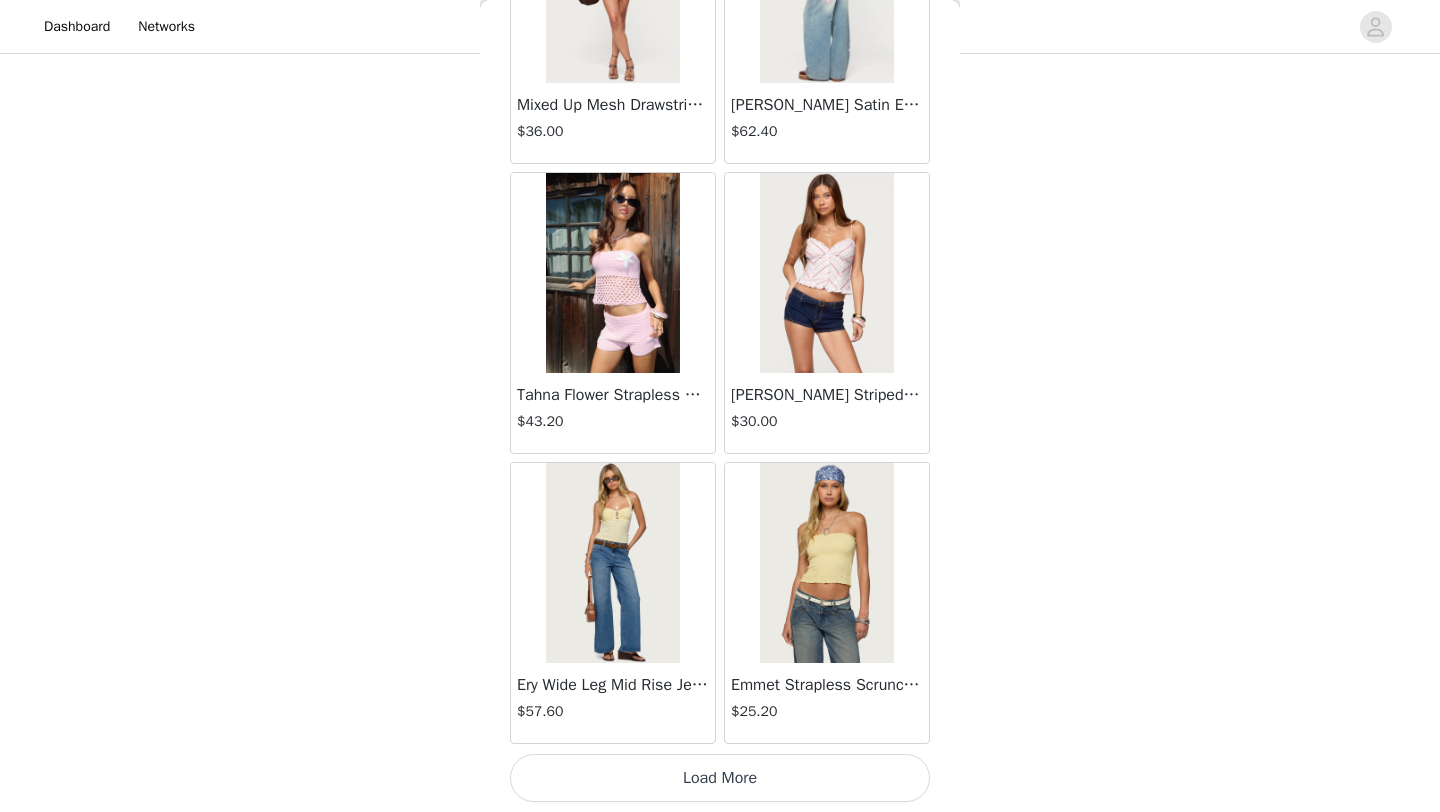 click on "Load More" at bounding box center [720, 778] 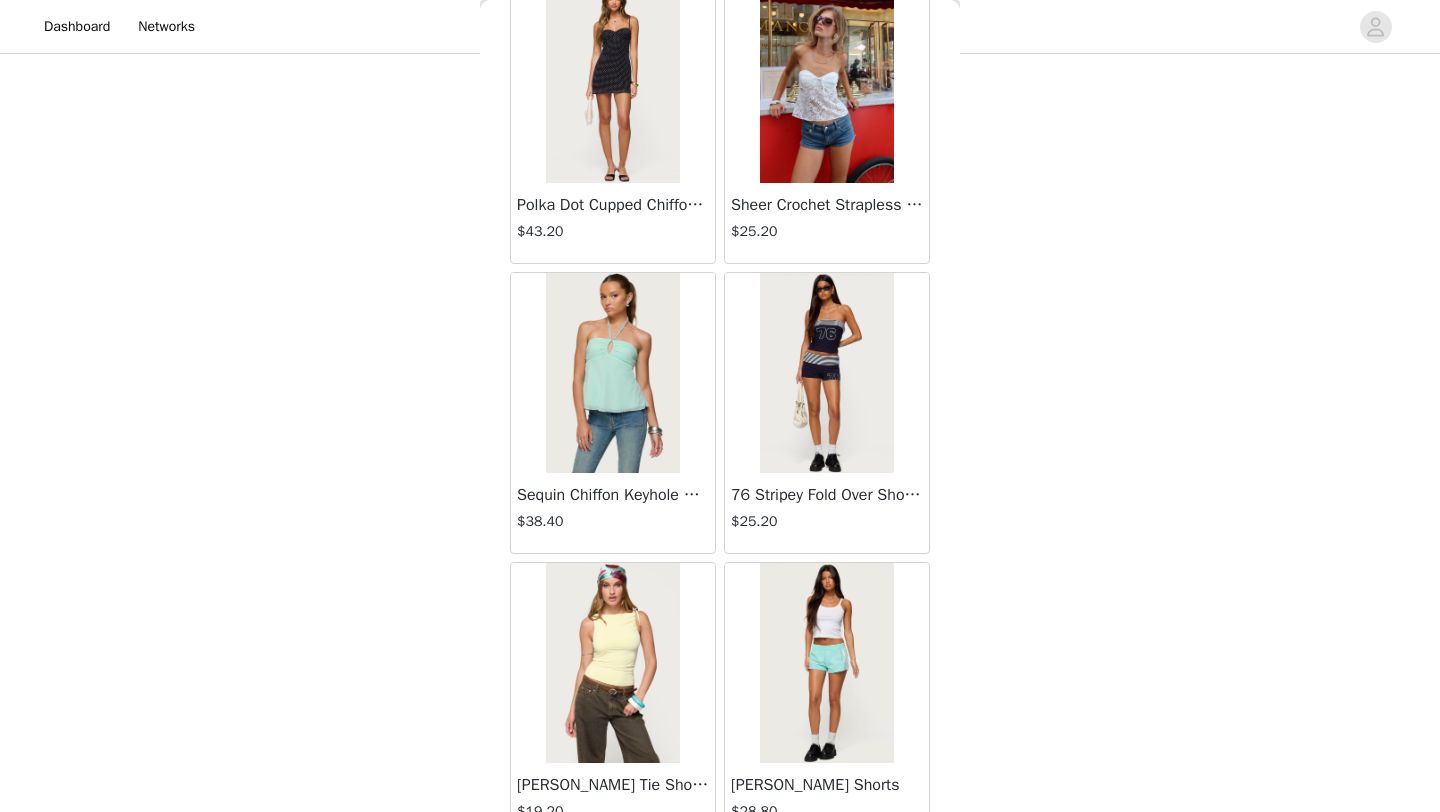 scroll, scrollTop: 66048, scrollLeft: 0, axis: vertical 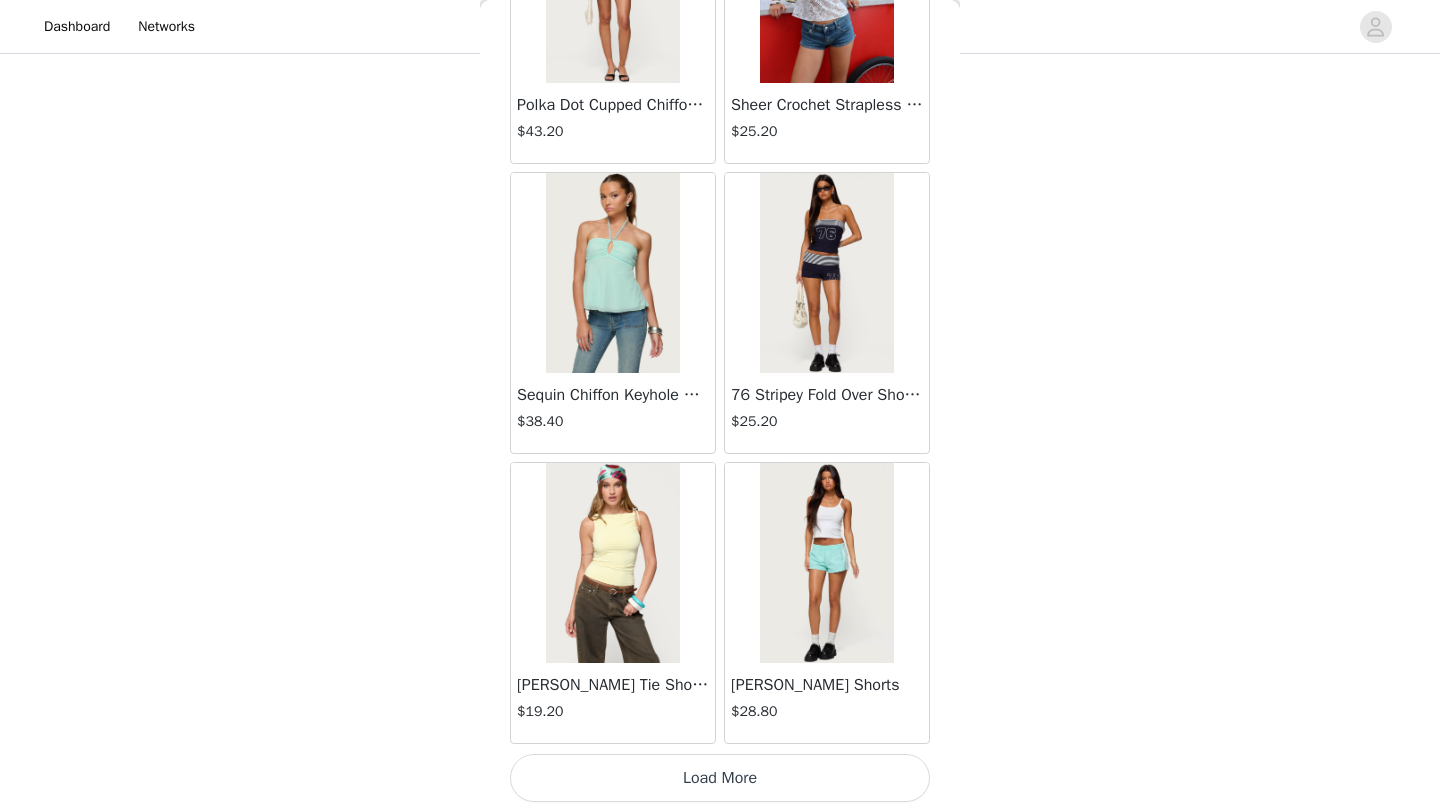 click on "Load More" at bounding box center (720, 778) 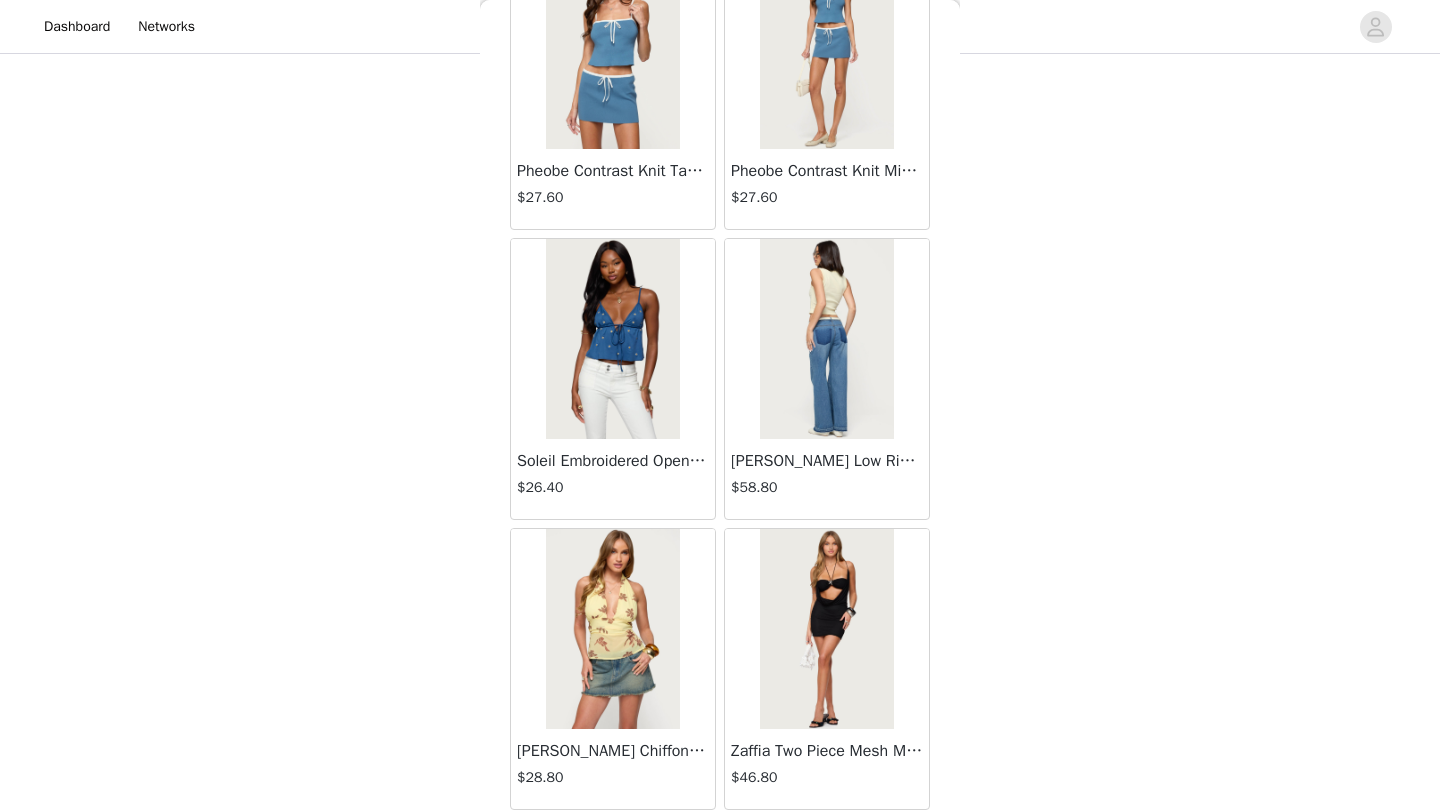scroll, scrollTop: 68948, scrollLeft: 0, axis: vertical 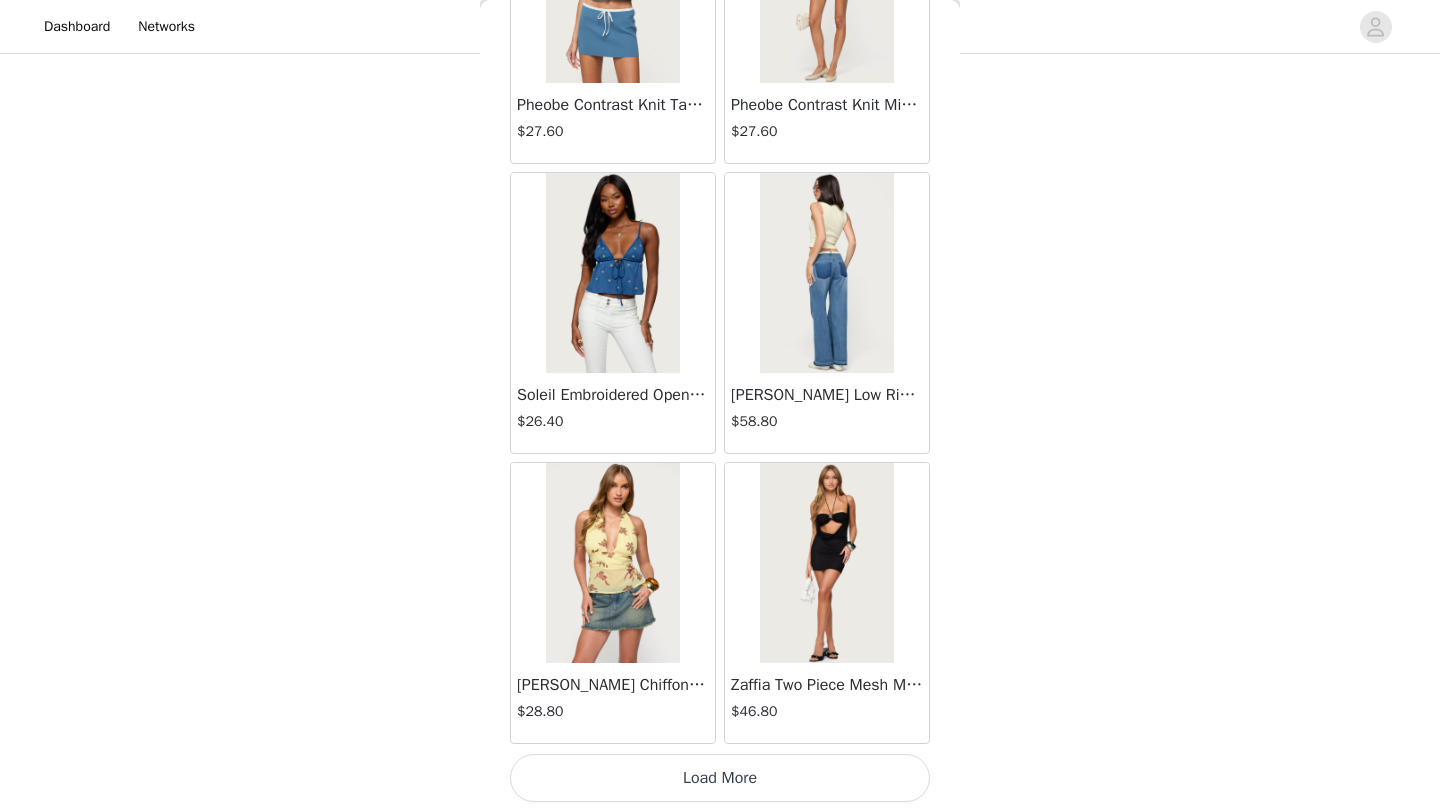 click on "Load More" at bounding box center [720, 778] 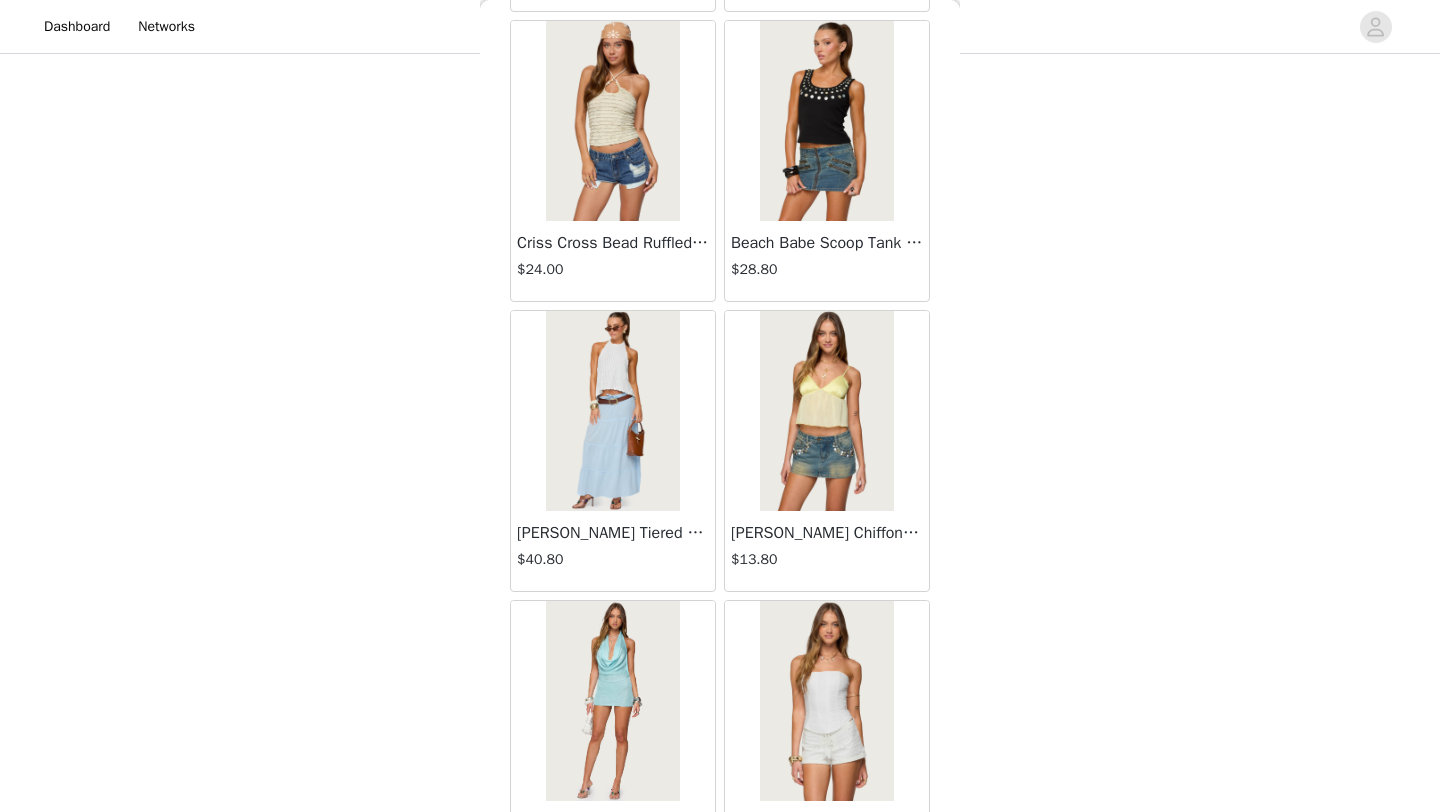 scroll, scrollTop: 13418, scrollLeft: 0, axis: vertical 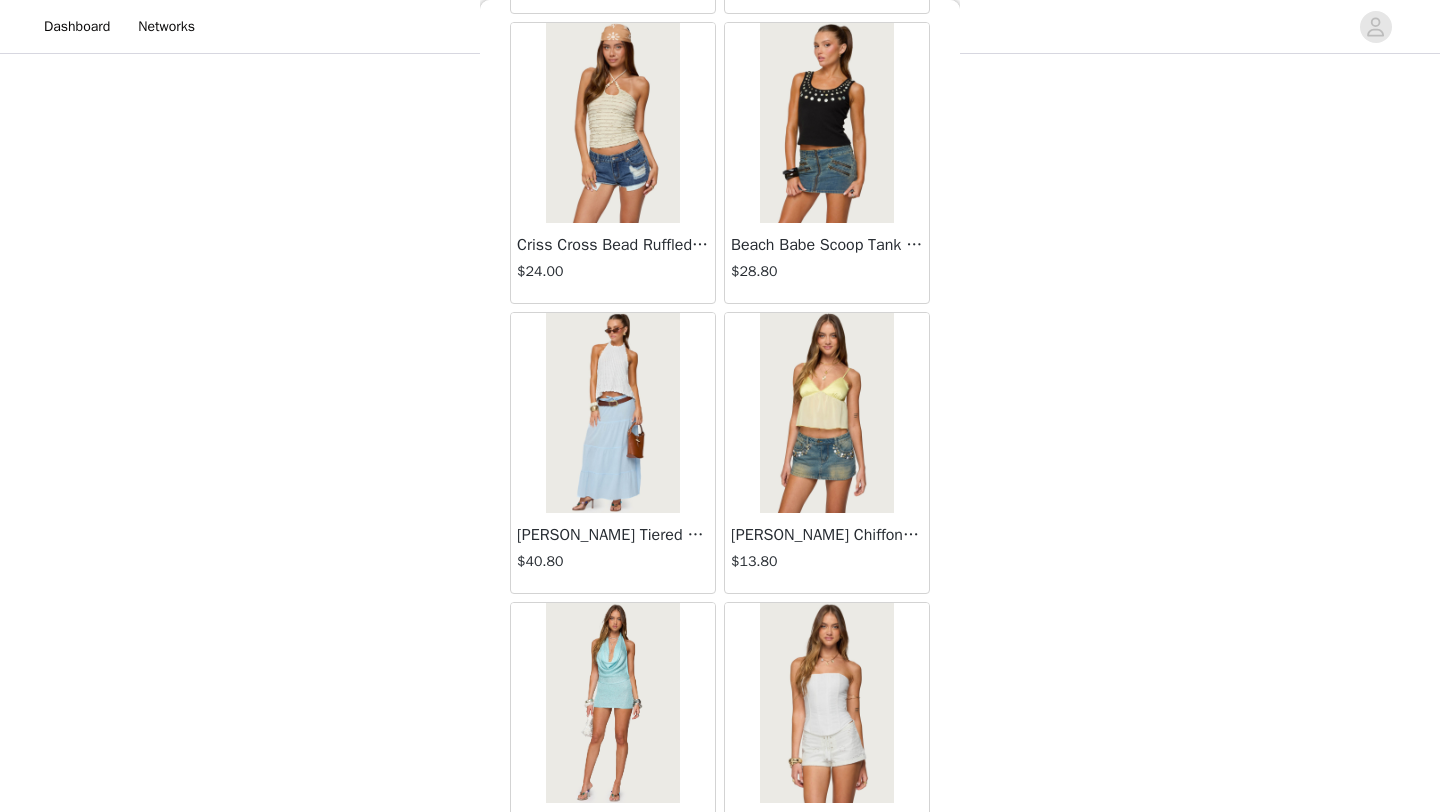 click at bounding box center [826, 413] 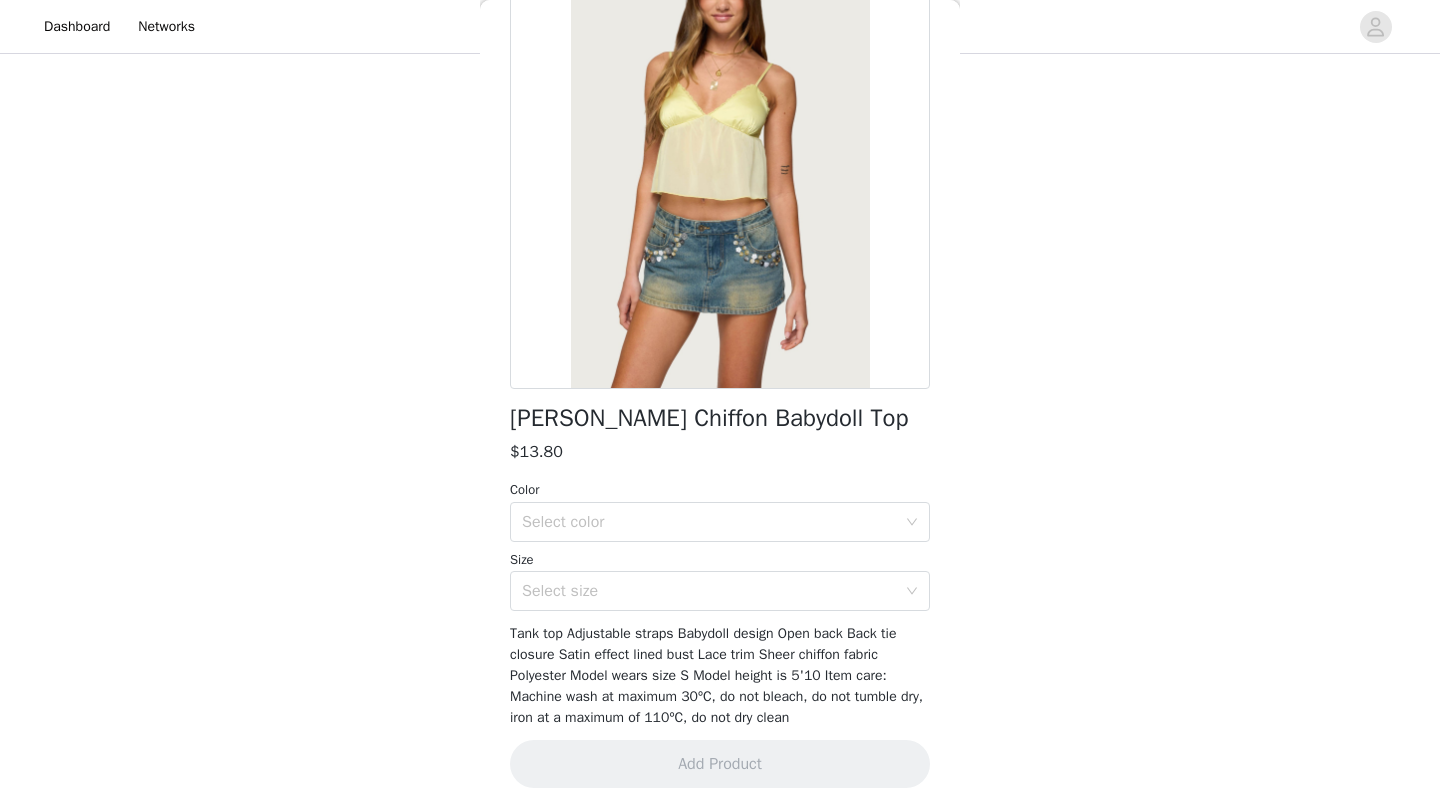 scroll, scrollTop: 161, scrollLeft: 0, axis: vertical 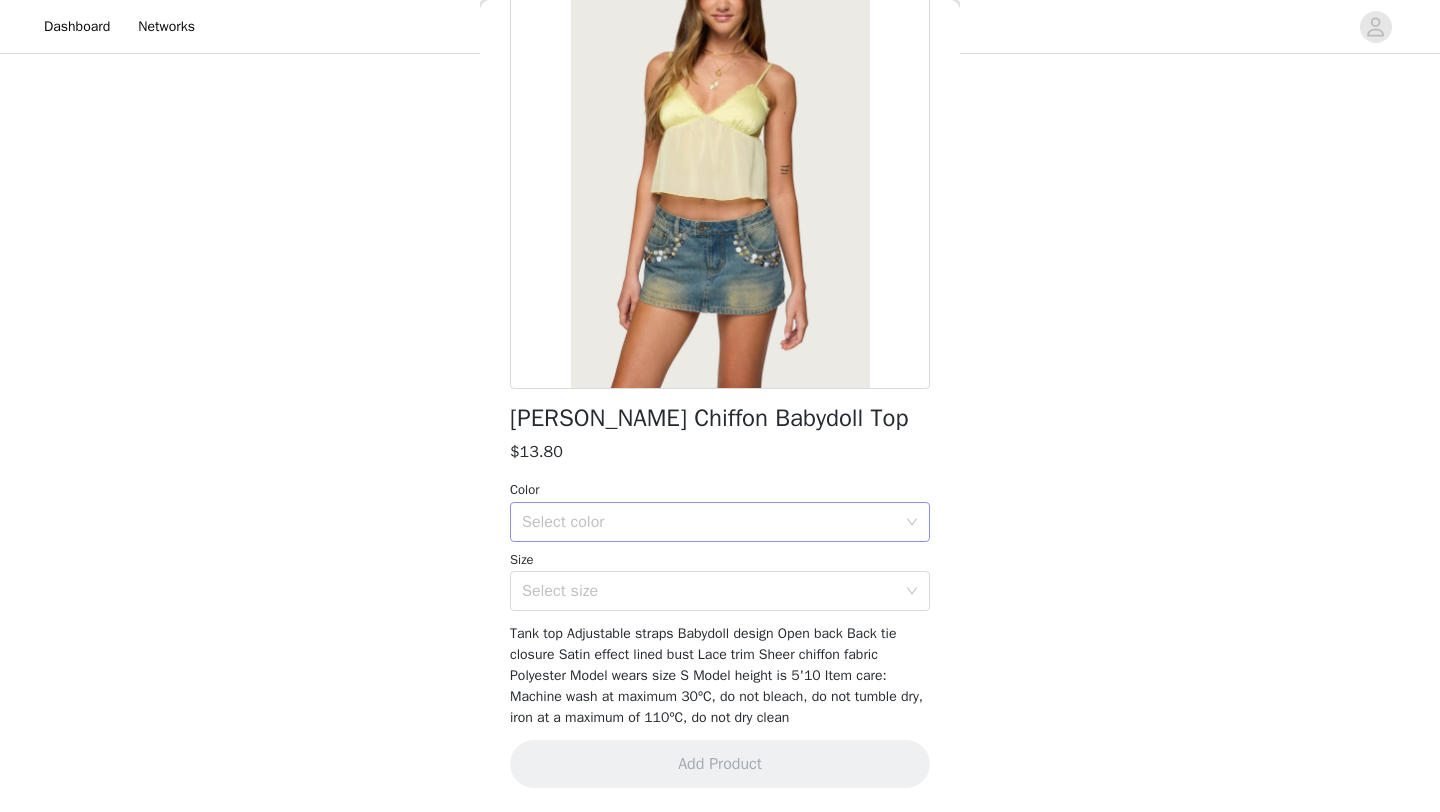 click on "Select color" at bounding box center [709, 522] 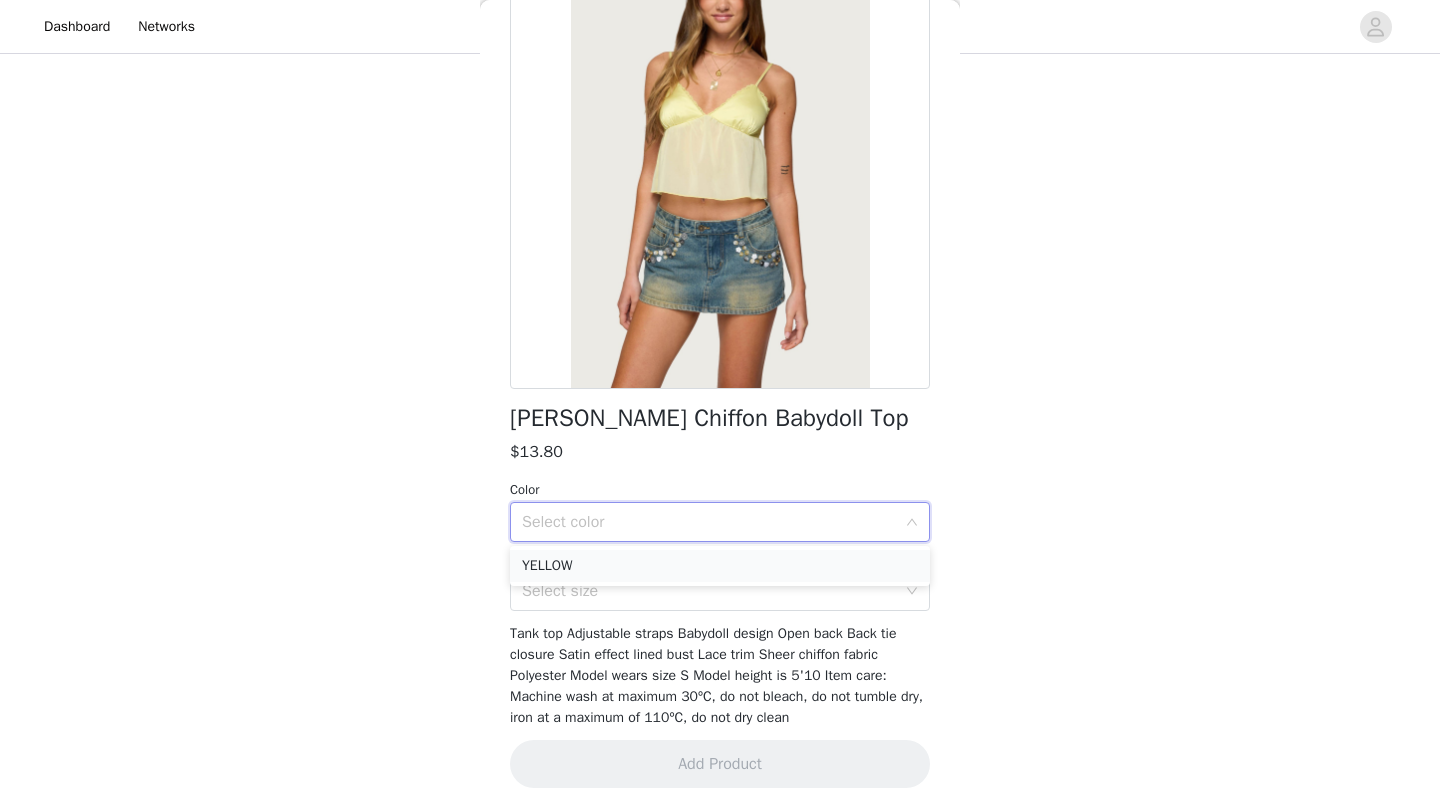 click on "YELLOW" at bounding box center (720, 566) 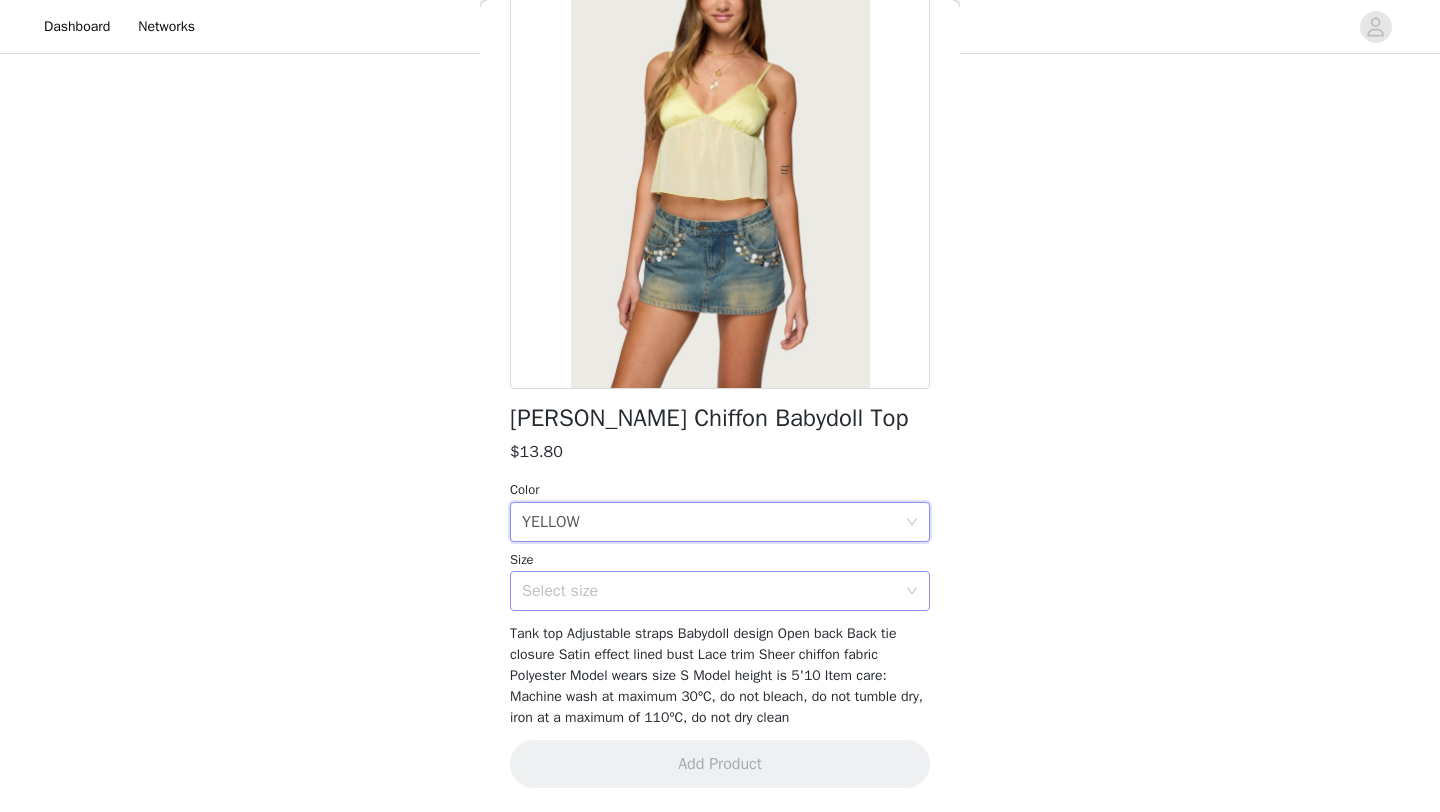 click on "Select size" at bounding box center [709, 591] 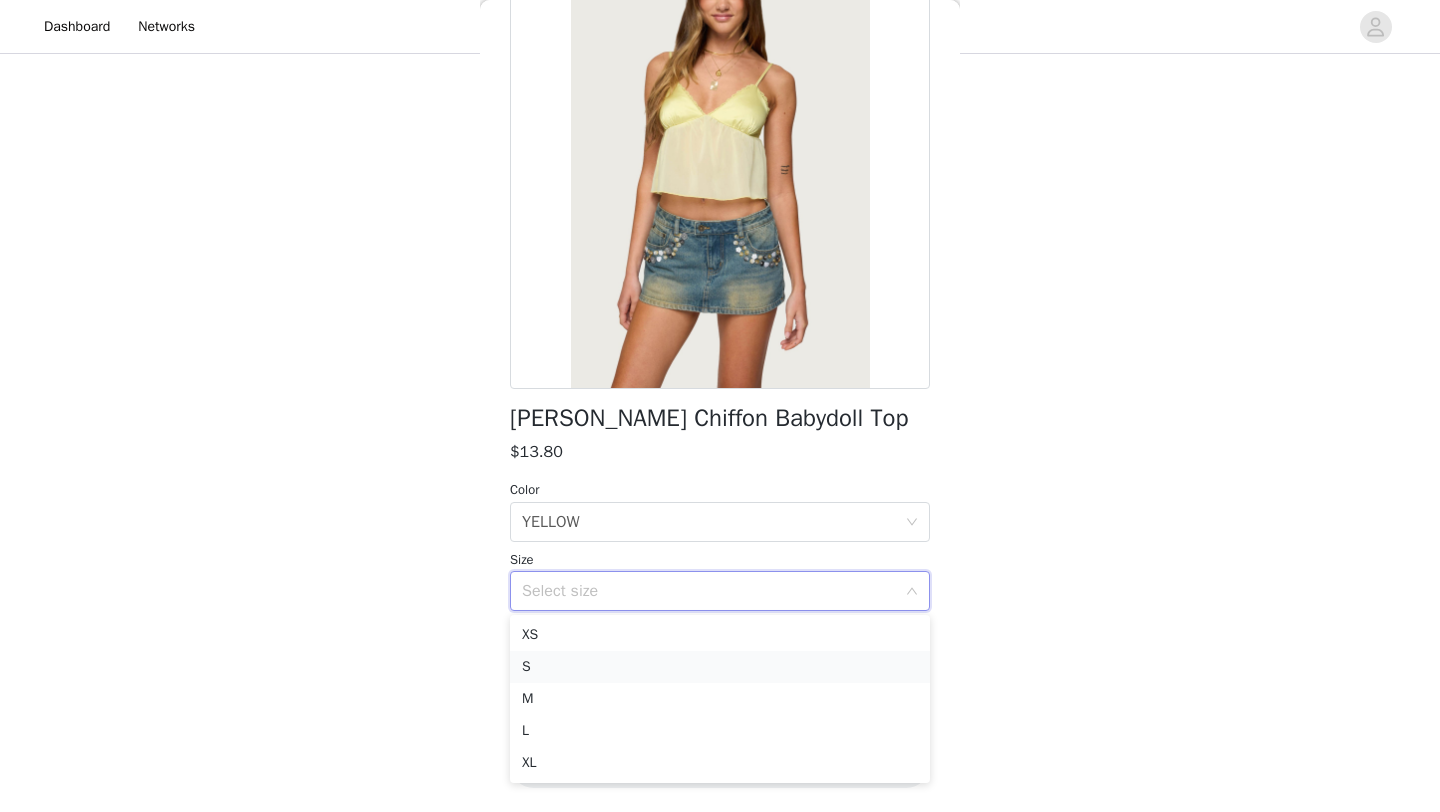 click on "S" at bounding box center [720, 667] 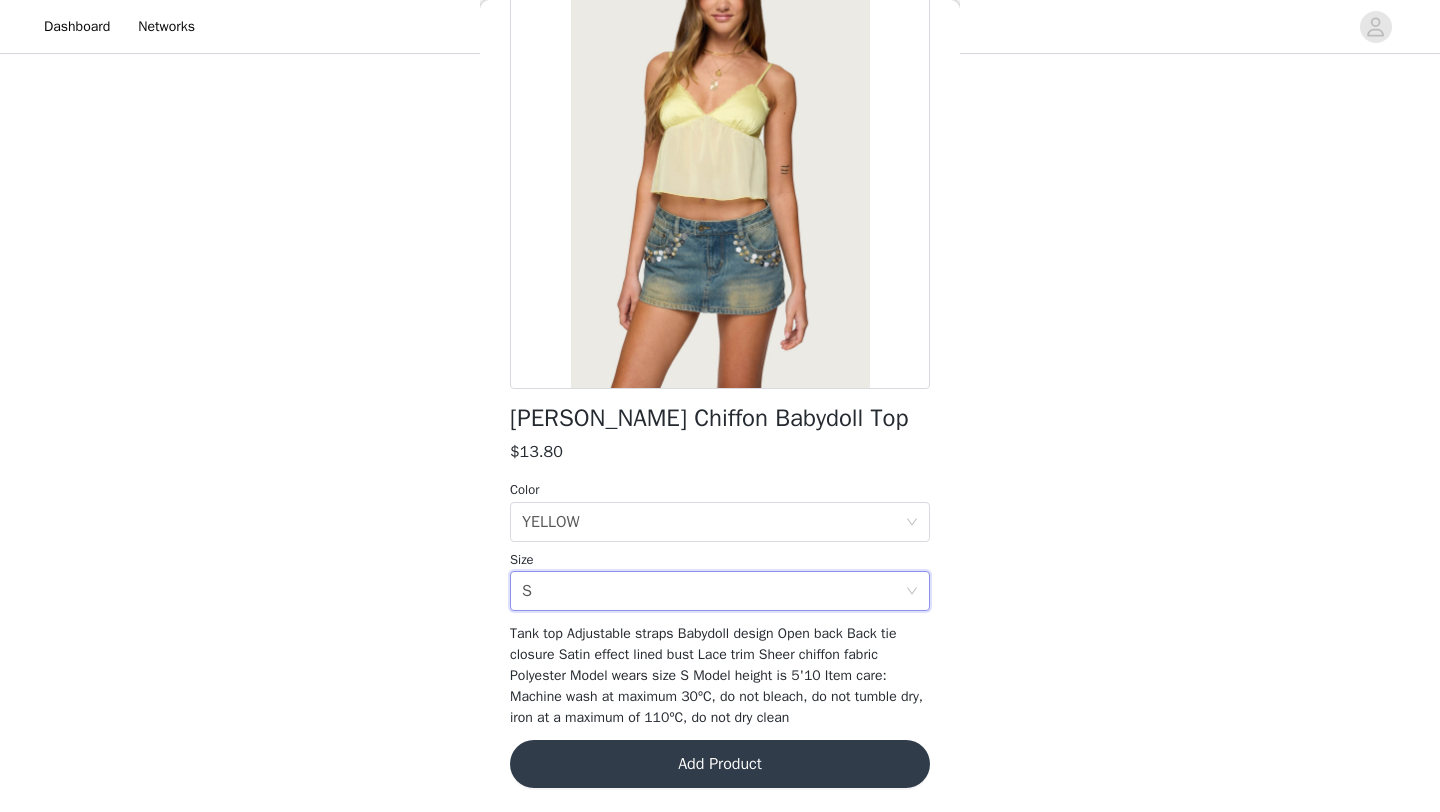 click on "Add Product" at bounding box center (720, 764) 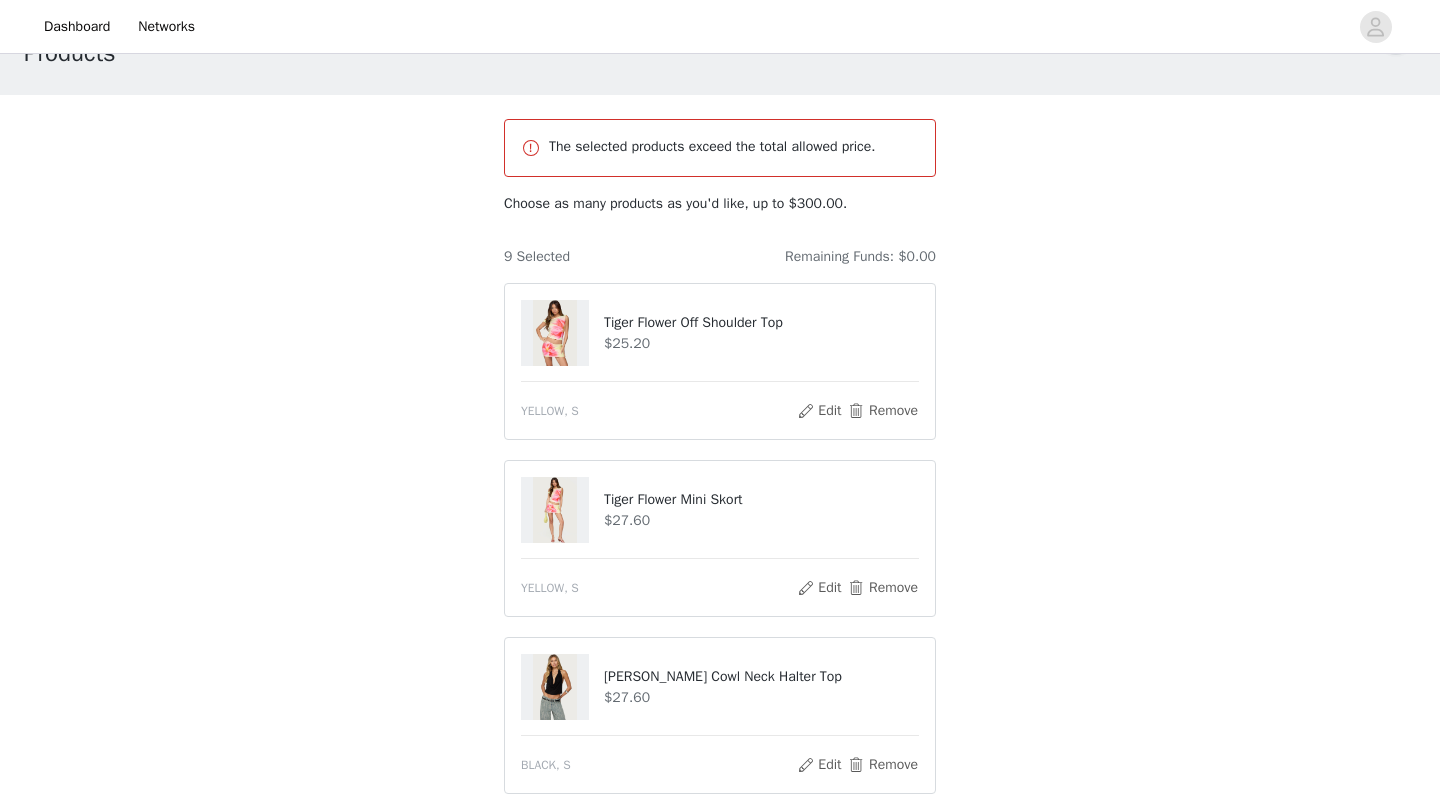 scroll, scrollTop: 1411, scrollLeft: 0, axis: vertical 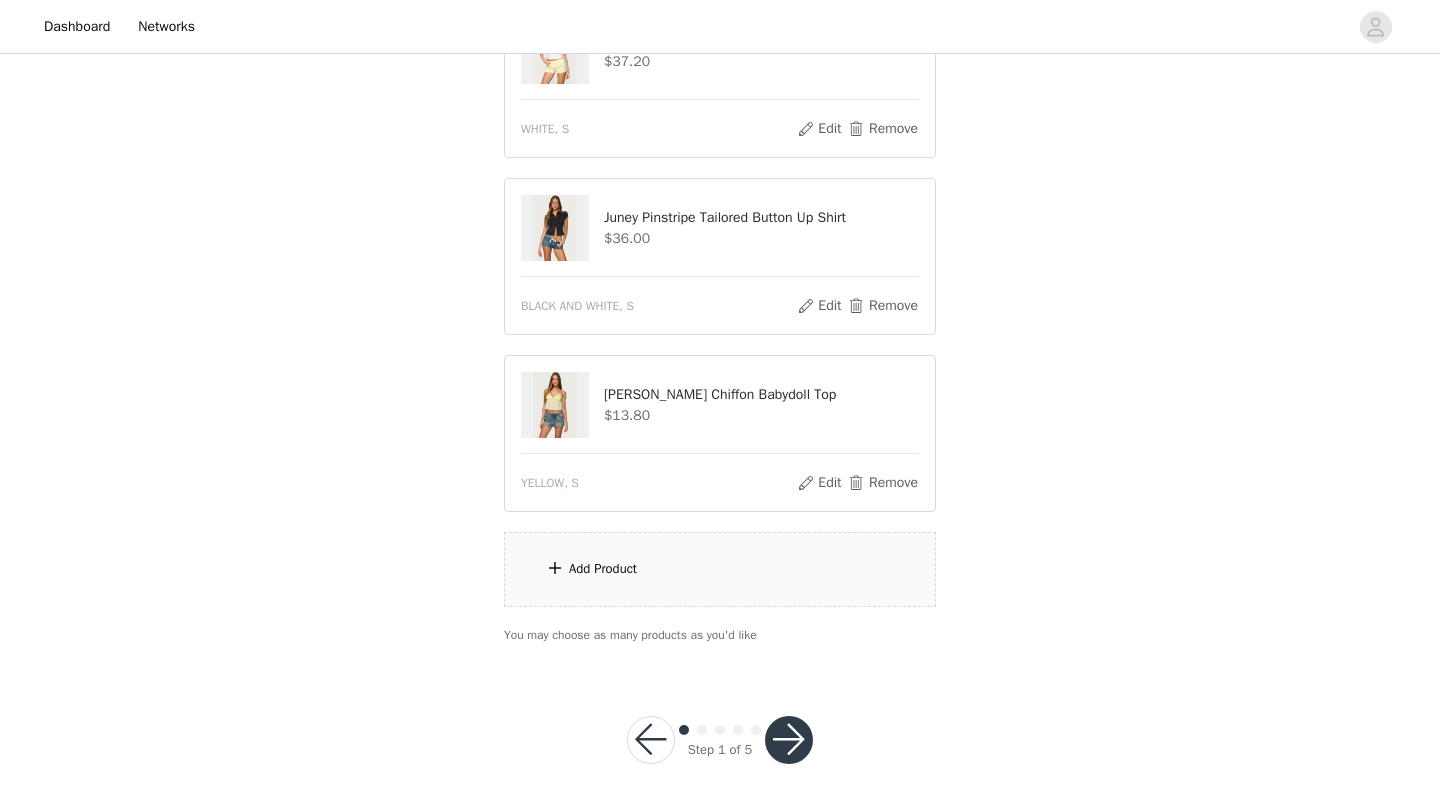 click at bounding box center (789, 740) 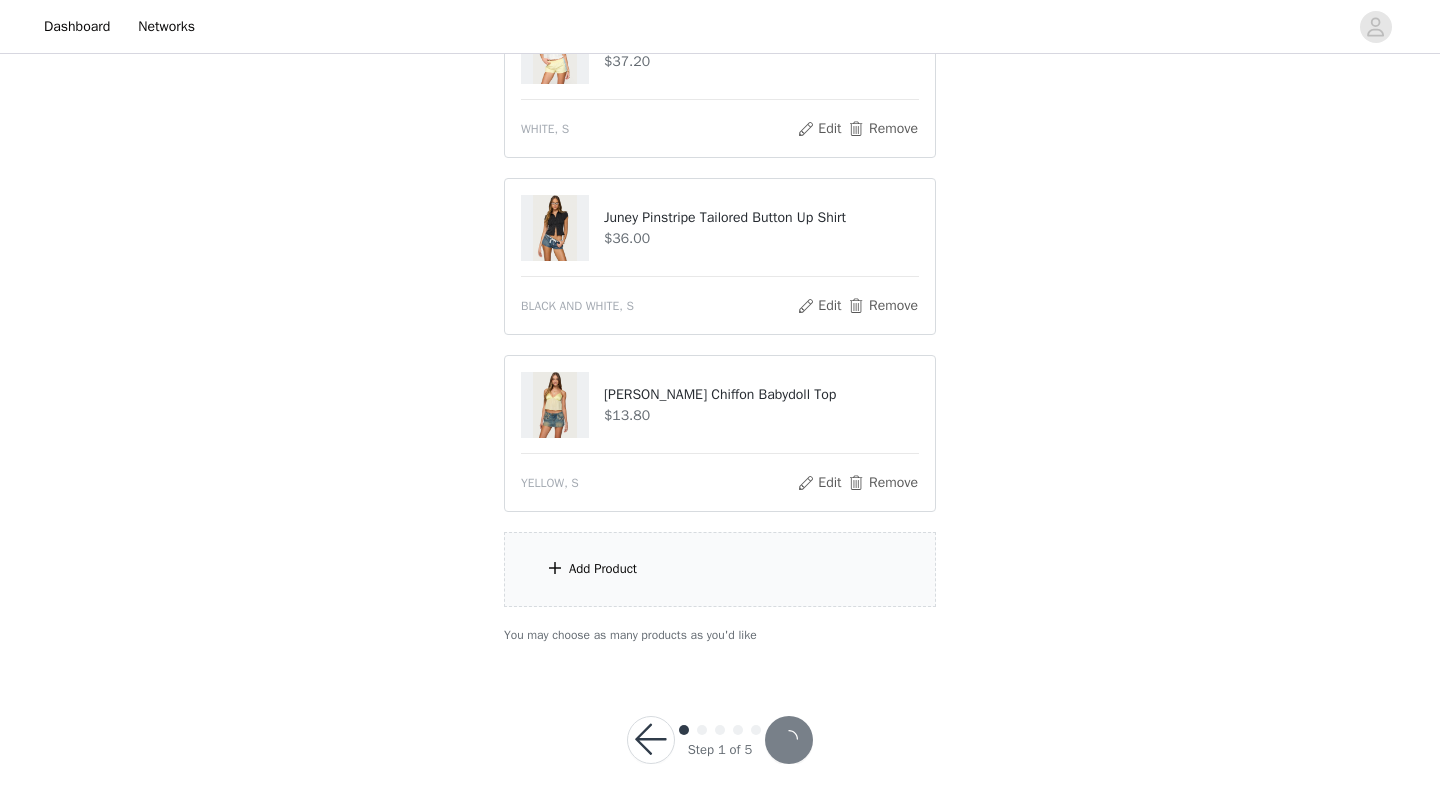 scroll, scrollTop: 1337, scrollLeft: 0, axis: vertical 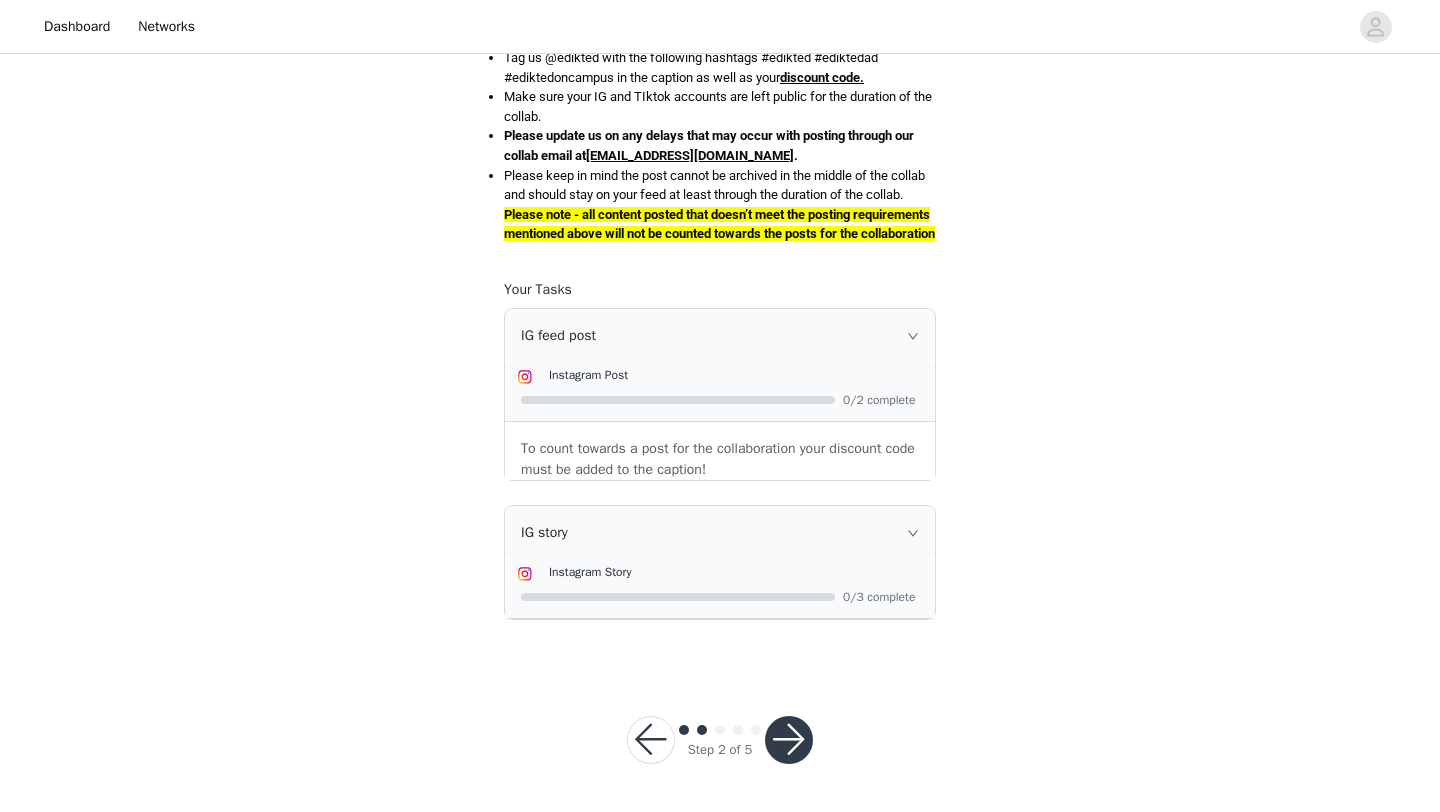 click at bounding box center (789, 740) 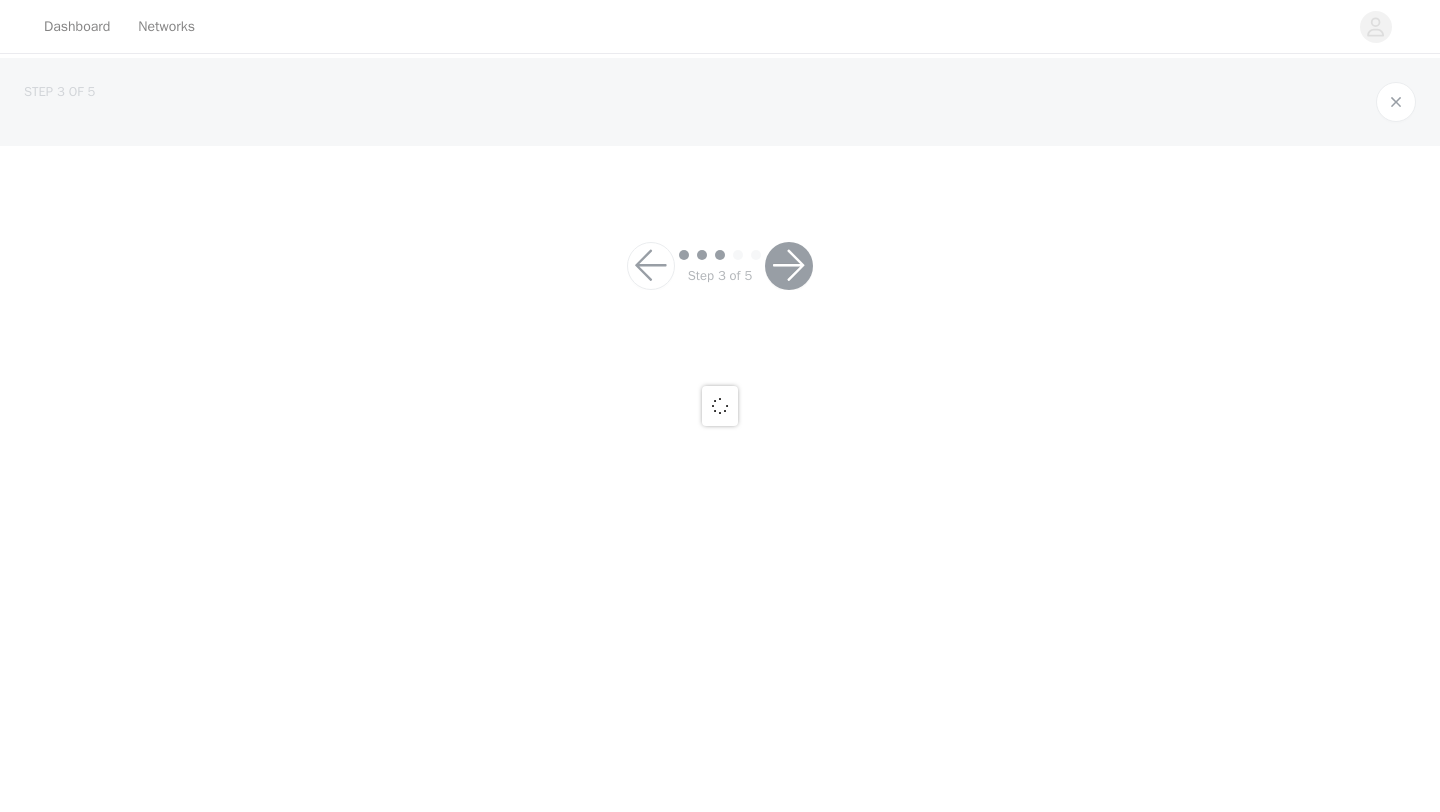 scroll, scrollTop: 0, scrollLeft: 0, axis: both 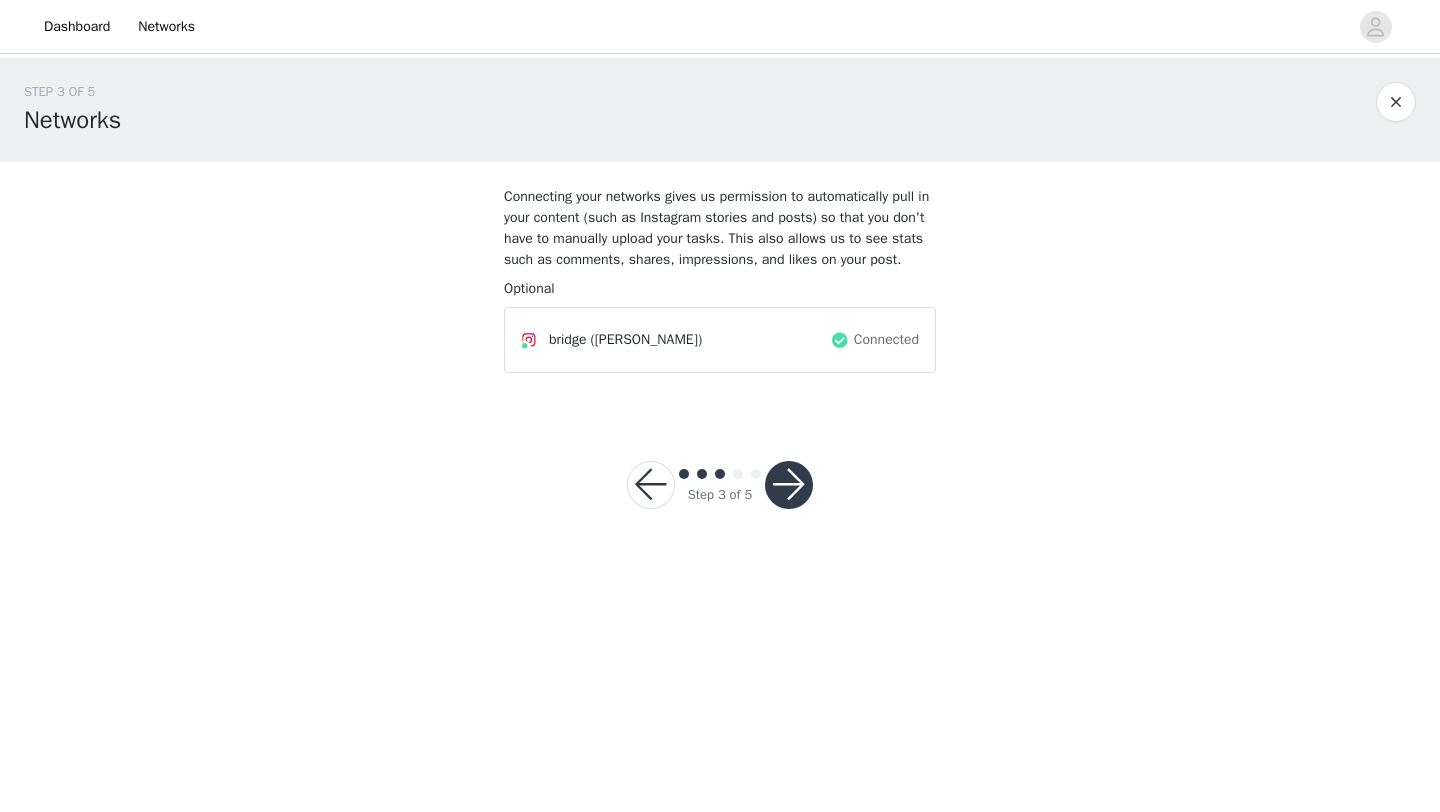 click at bounding box center [789, 485] 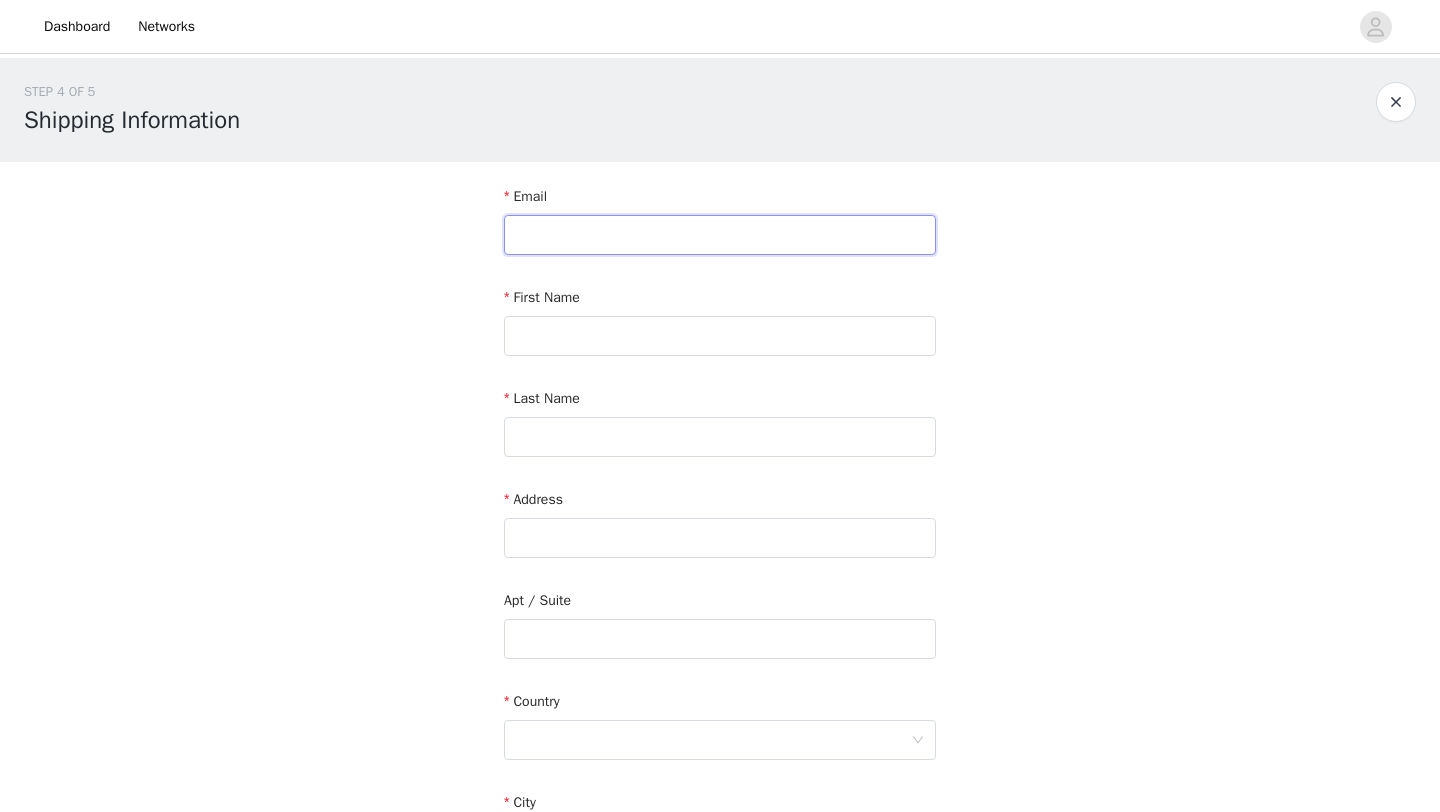 click at bounding box center (720, 235) 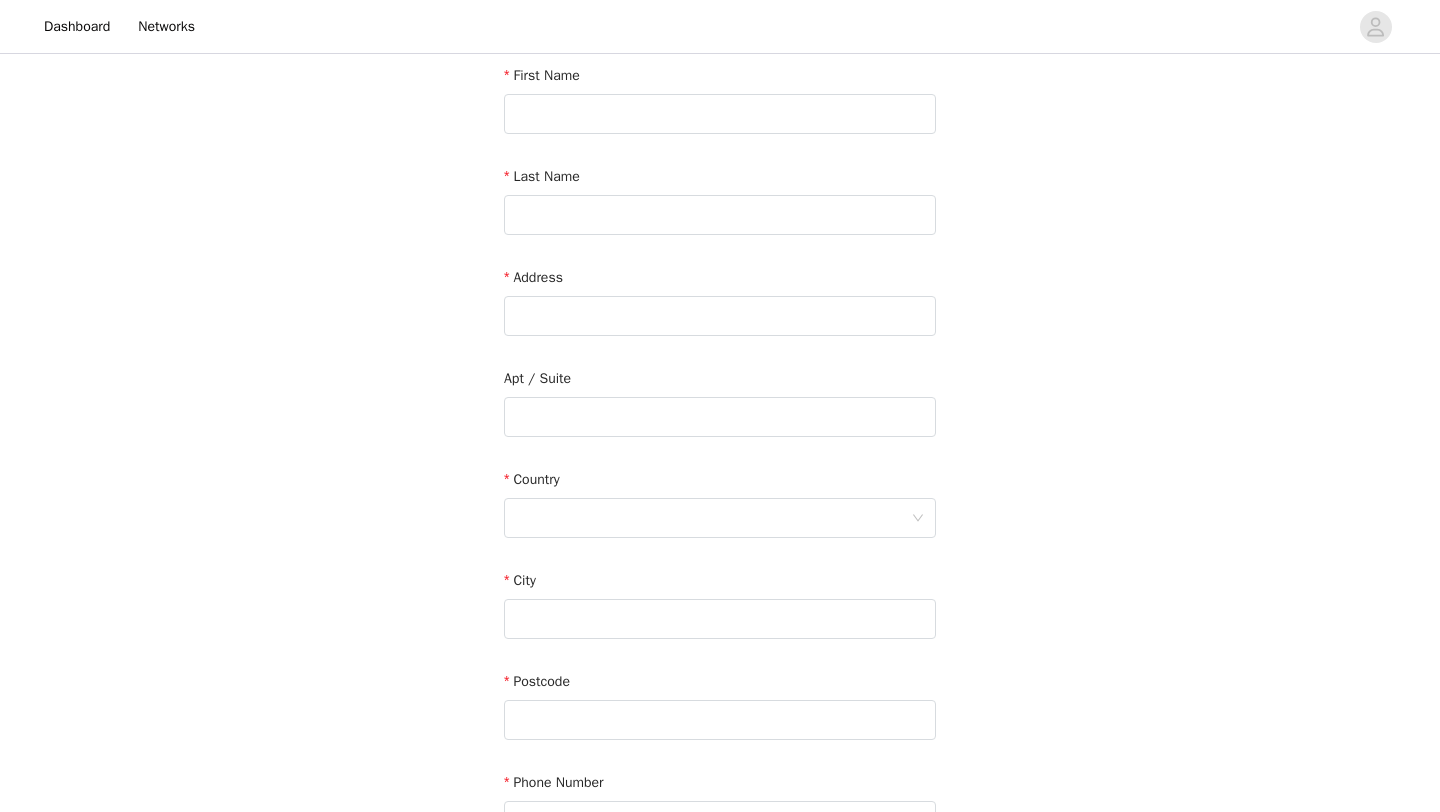 scroll, scrollTop: 450, scrollLeft: 0, axis: vertical 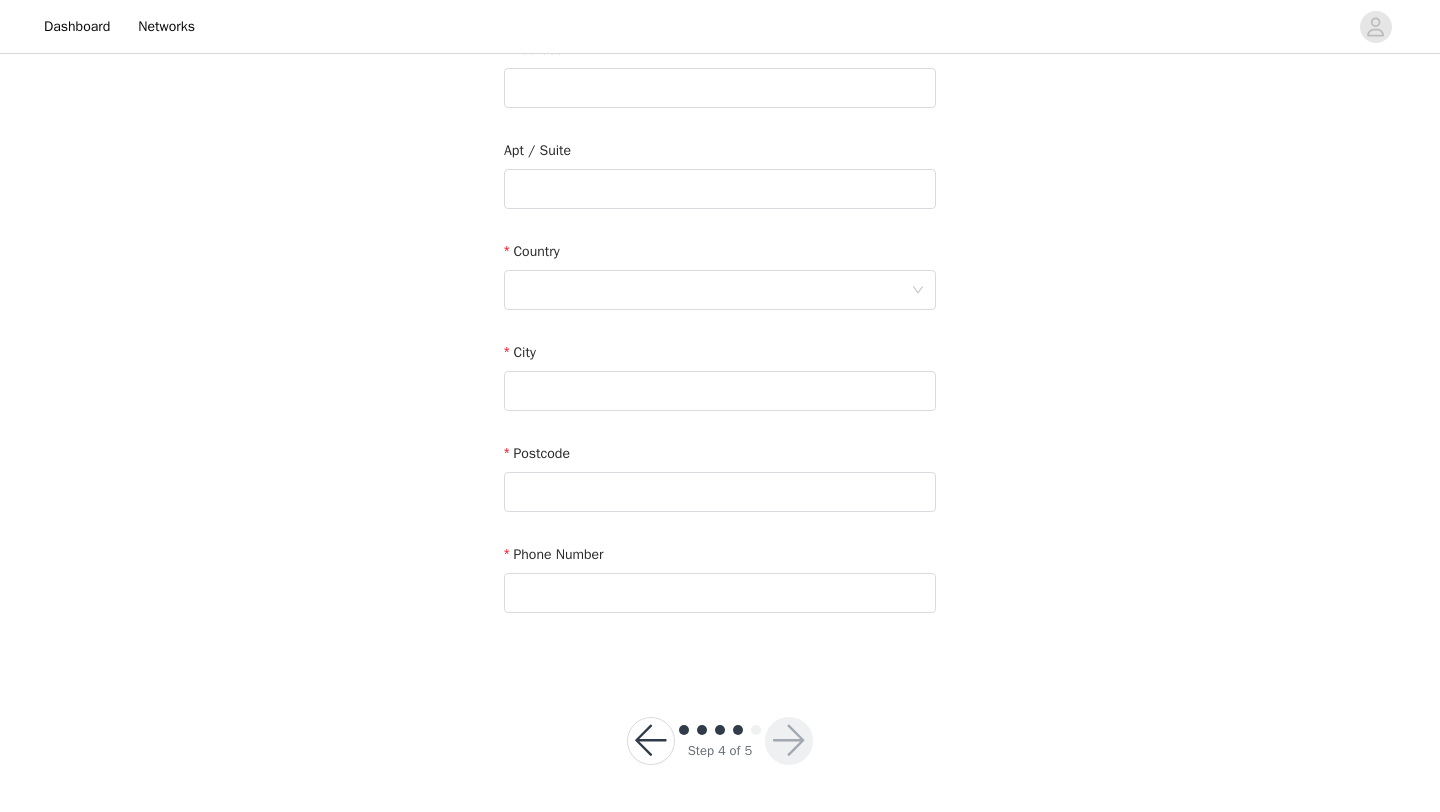 type on "[EMAIL_ADDRESS][DOMAIN_NAME]" 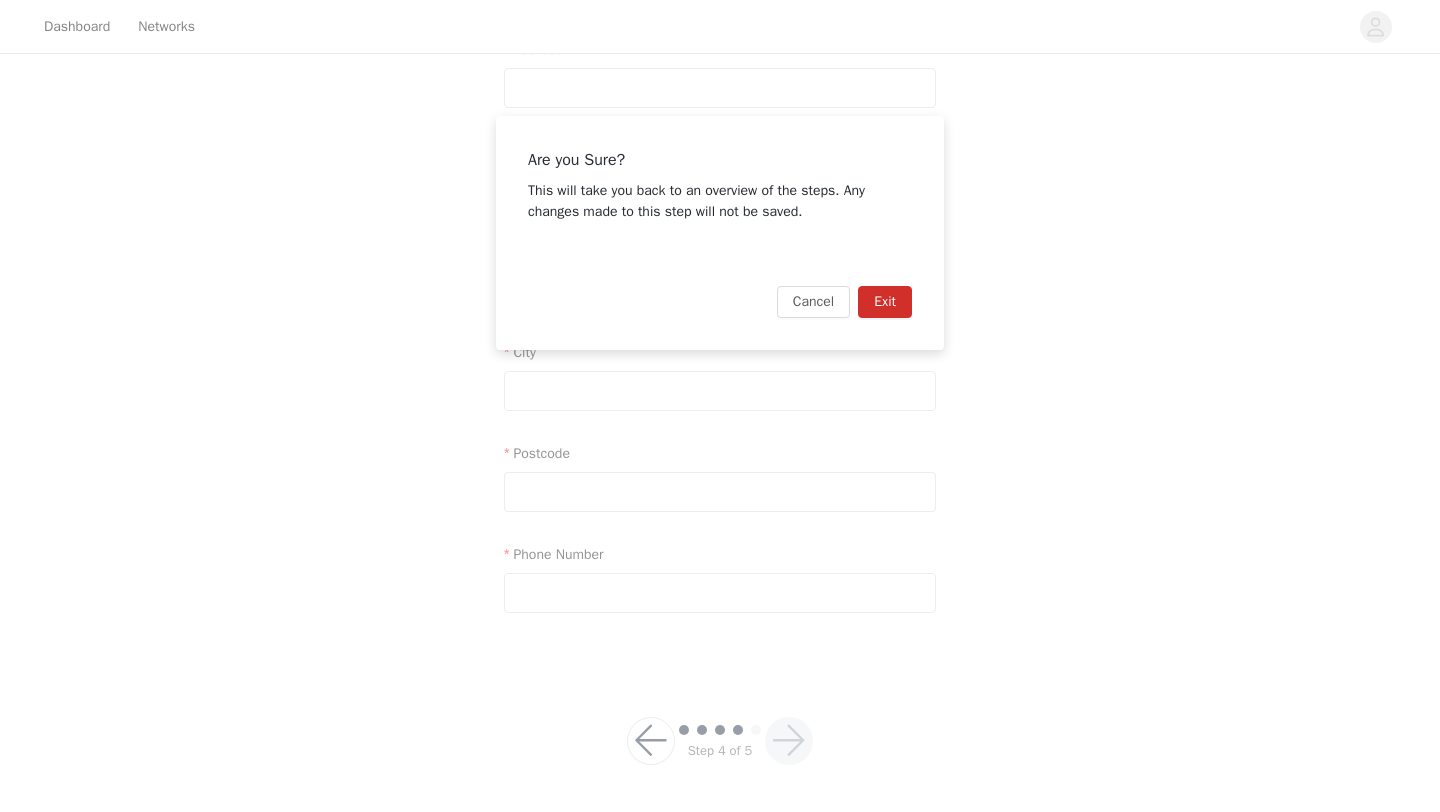click on "Exit" at bounding box center [885, 302] 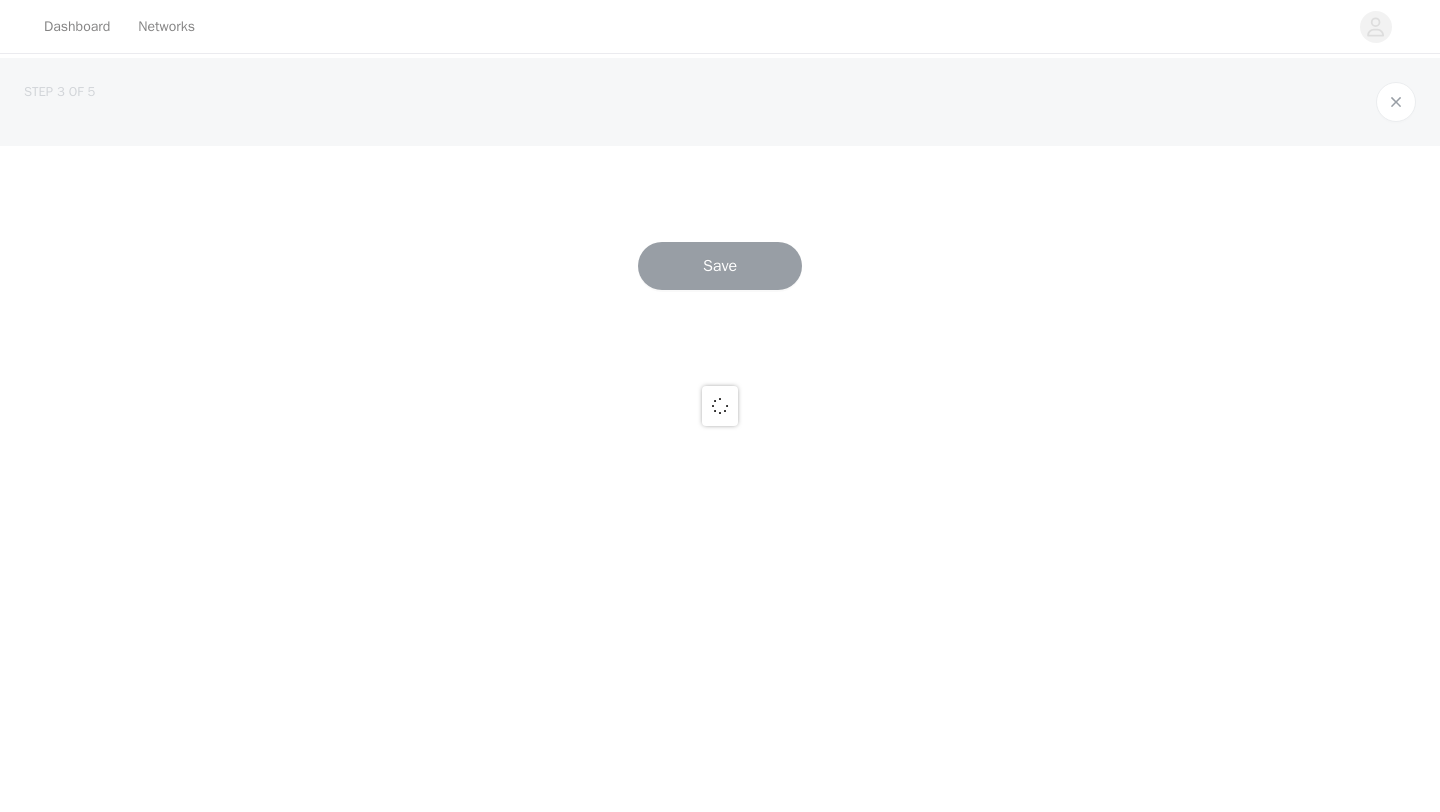 scroll, scrollTop: 0, scrollLeft: 0, axis: both 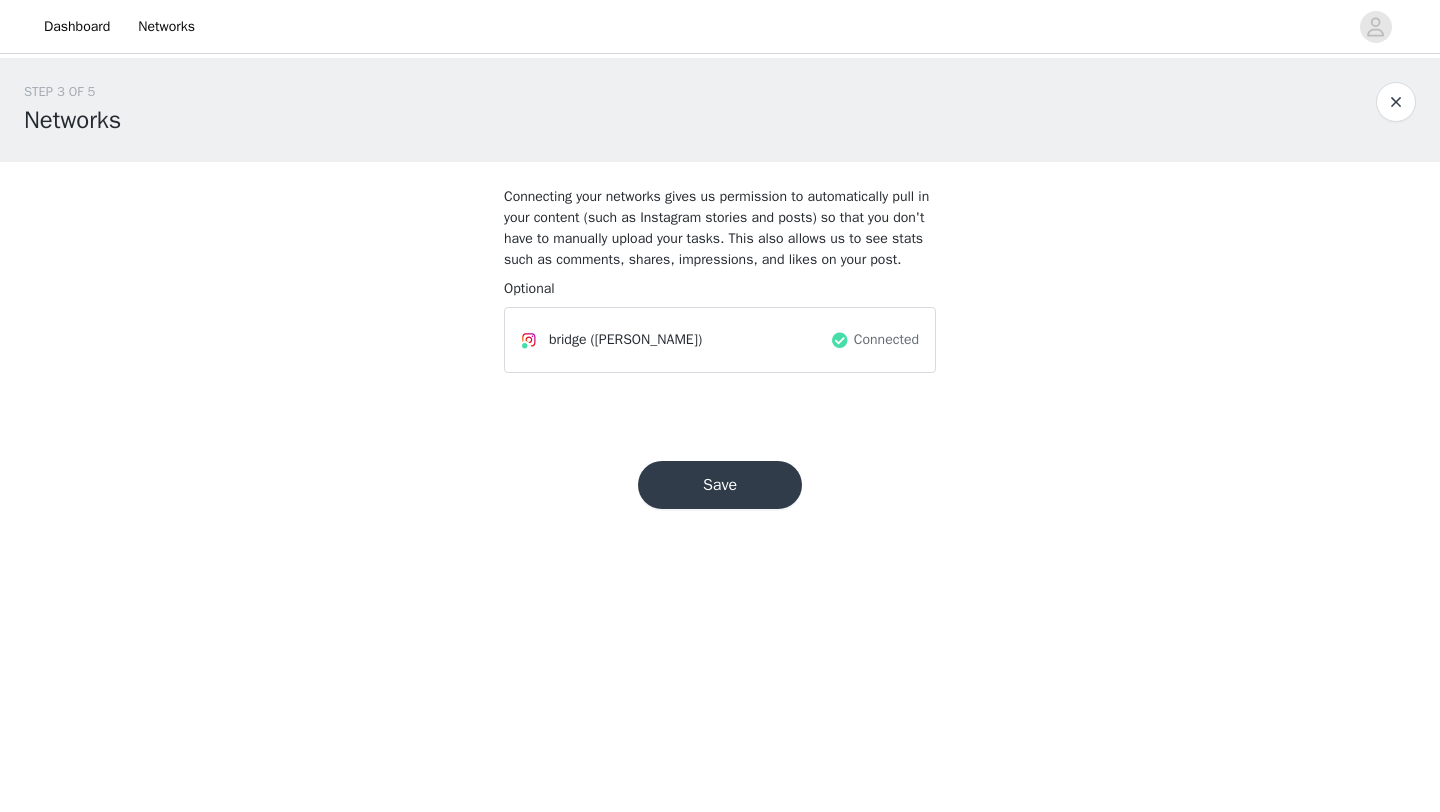 click on "Save" at bounding box center (720, 485) 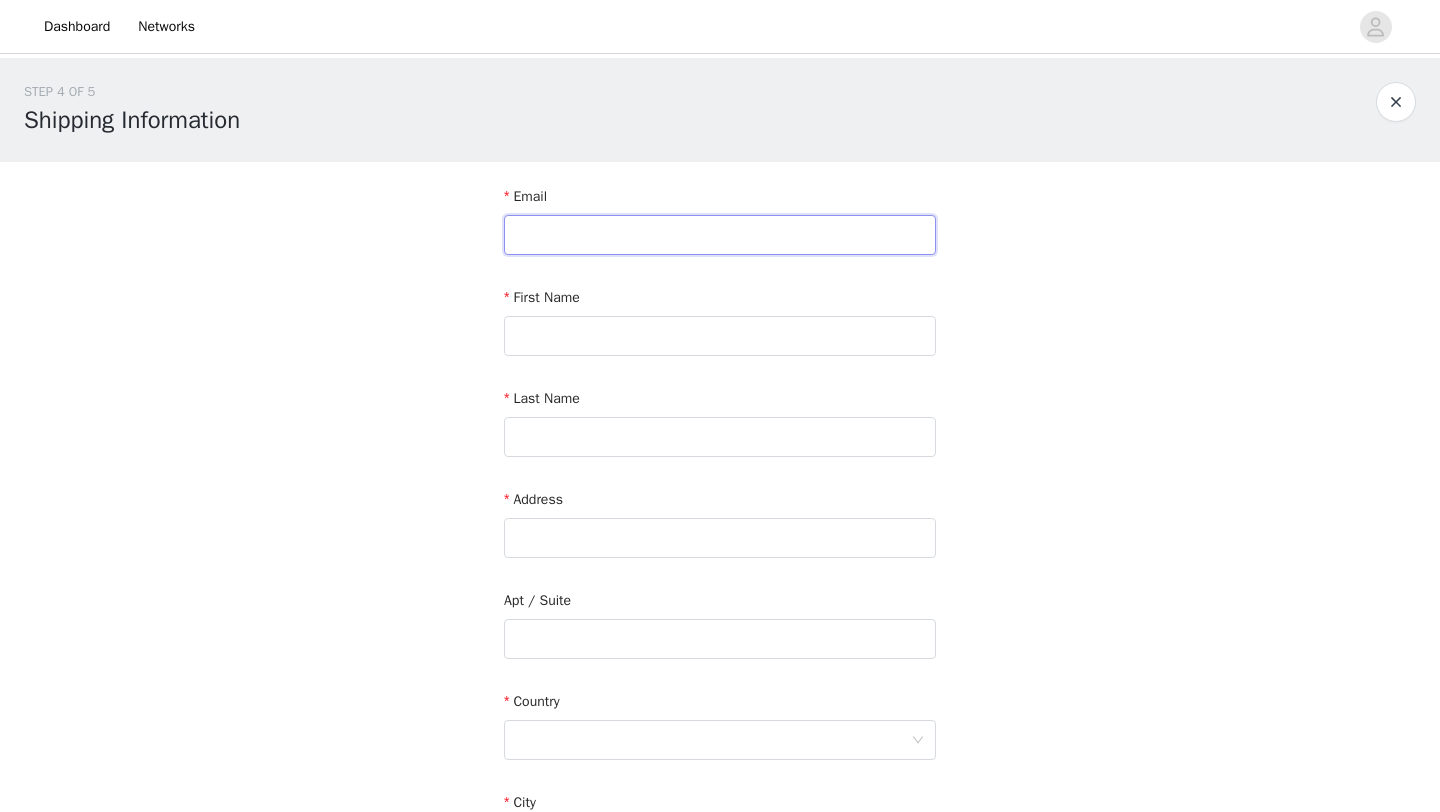 click at bounding box center (720, 235) 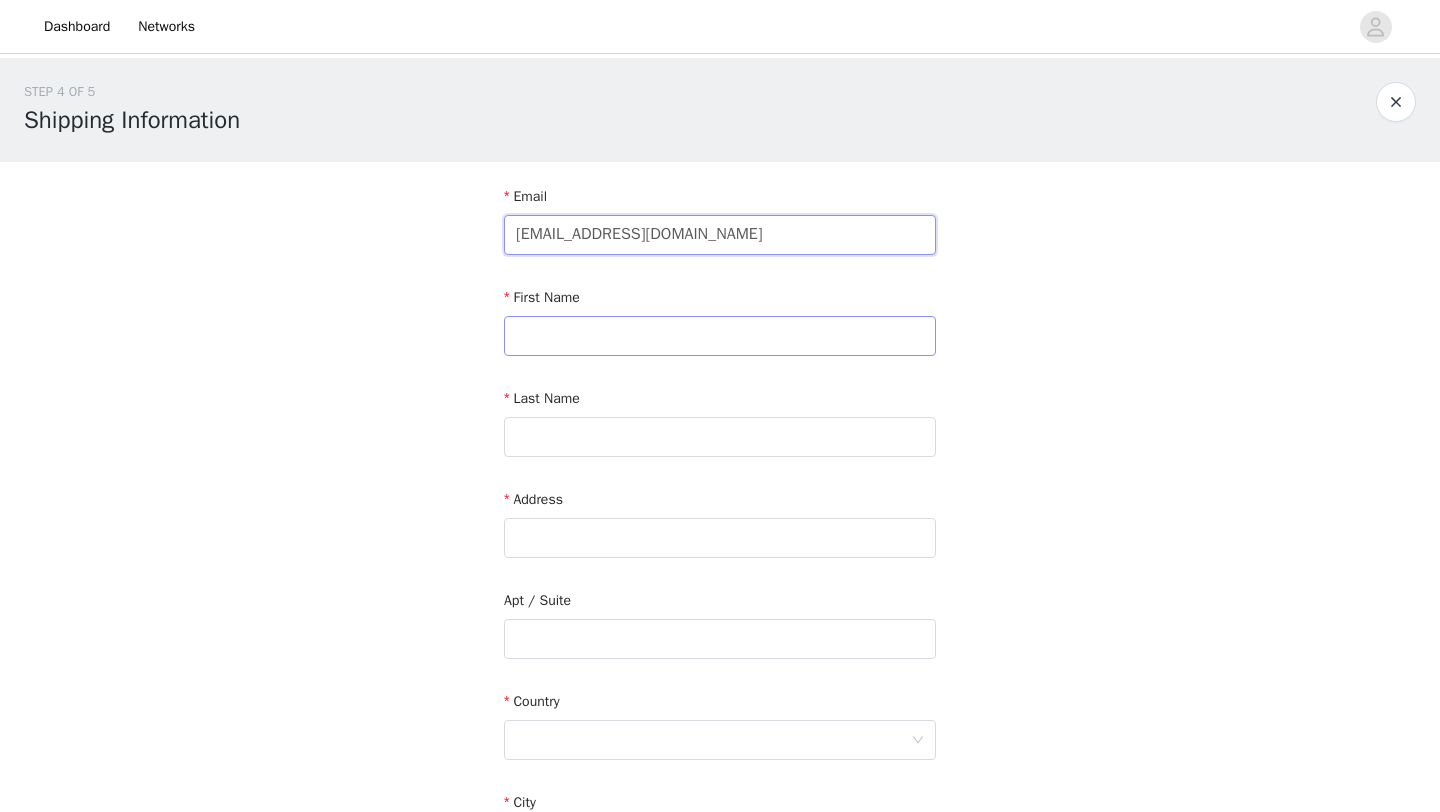 type on "[EMAIL_ADDRESS][DOMAIN_NAME]" 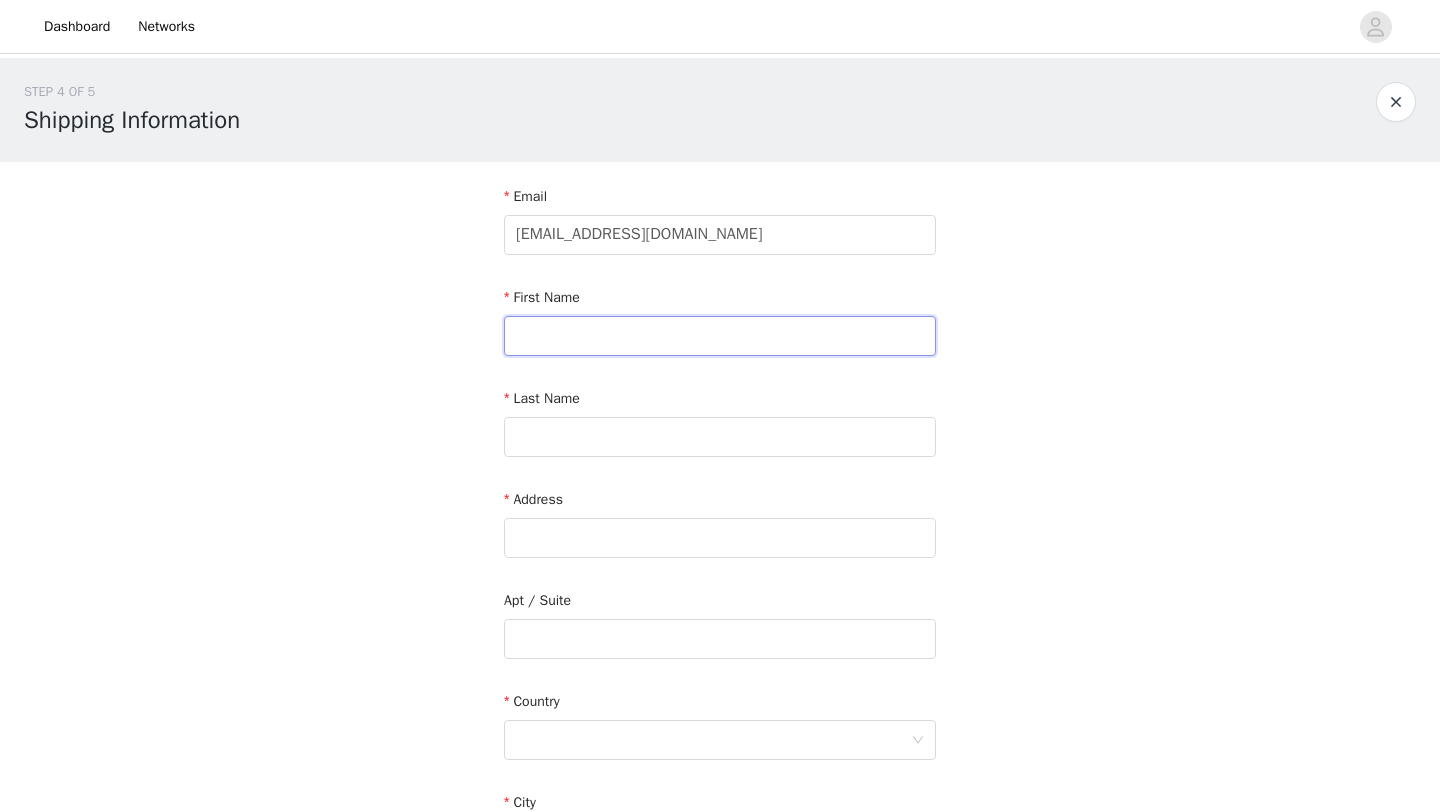 click at bounding box center [720, 336] 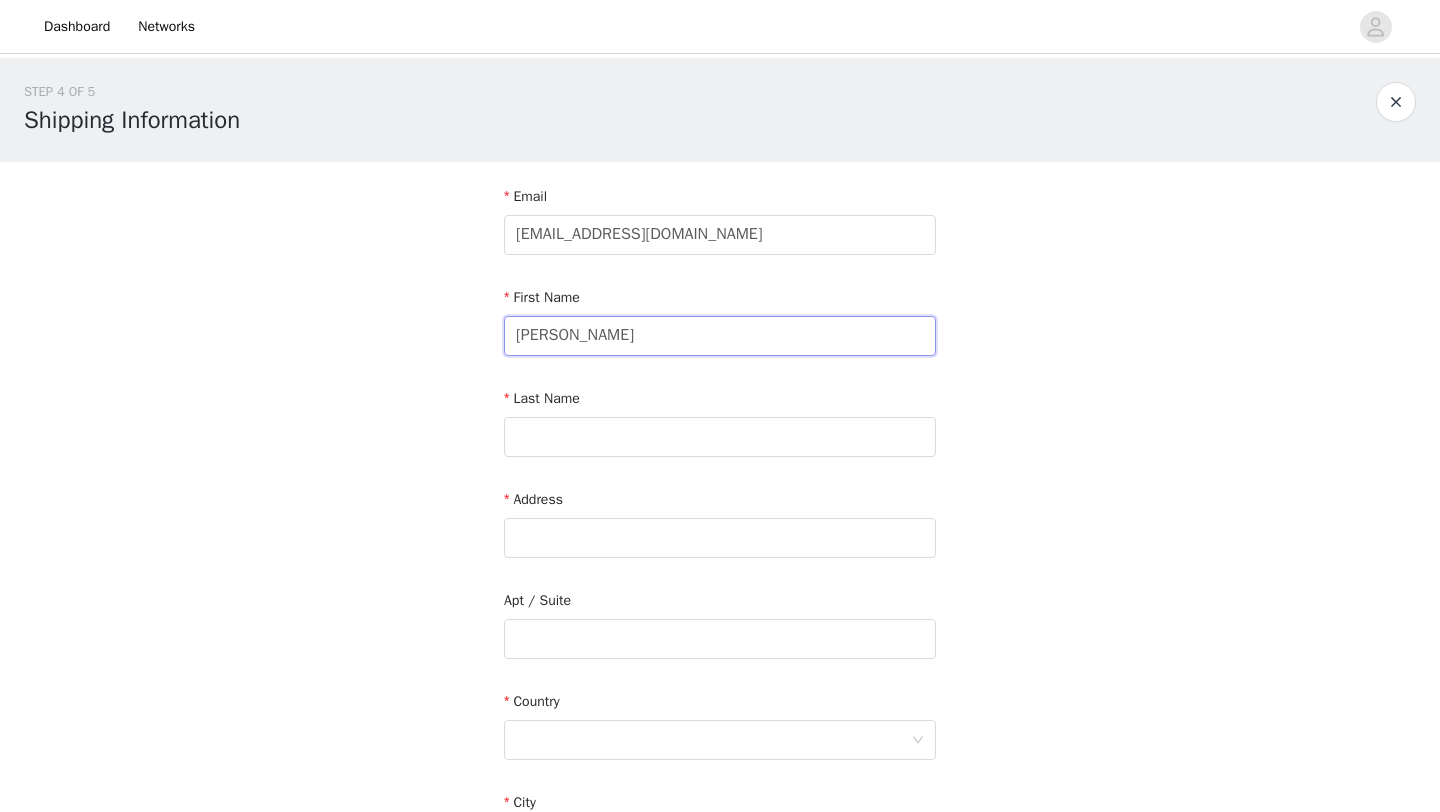 type on "[PERSON_NAME]" 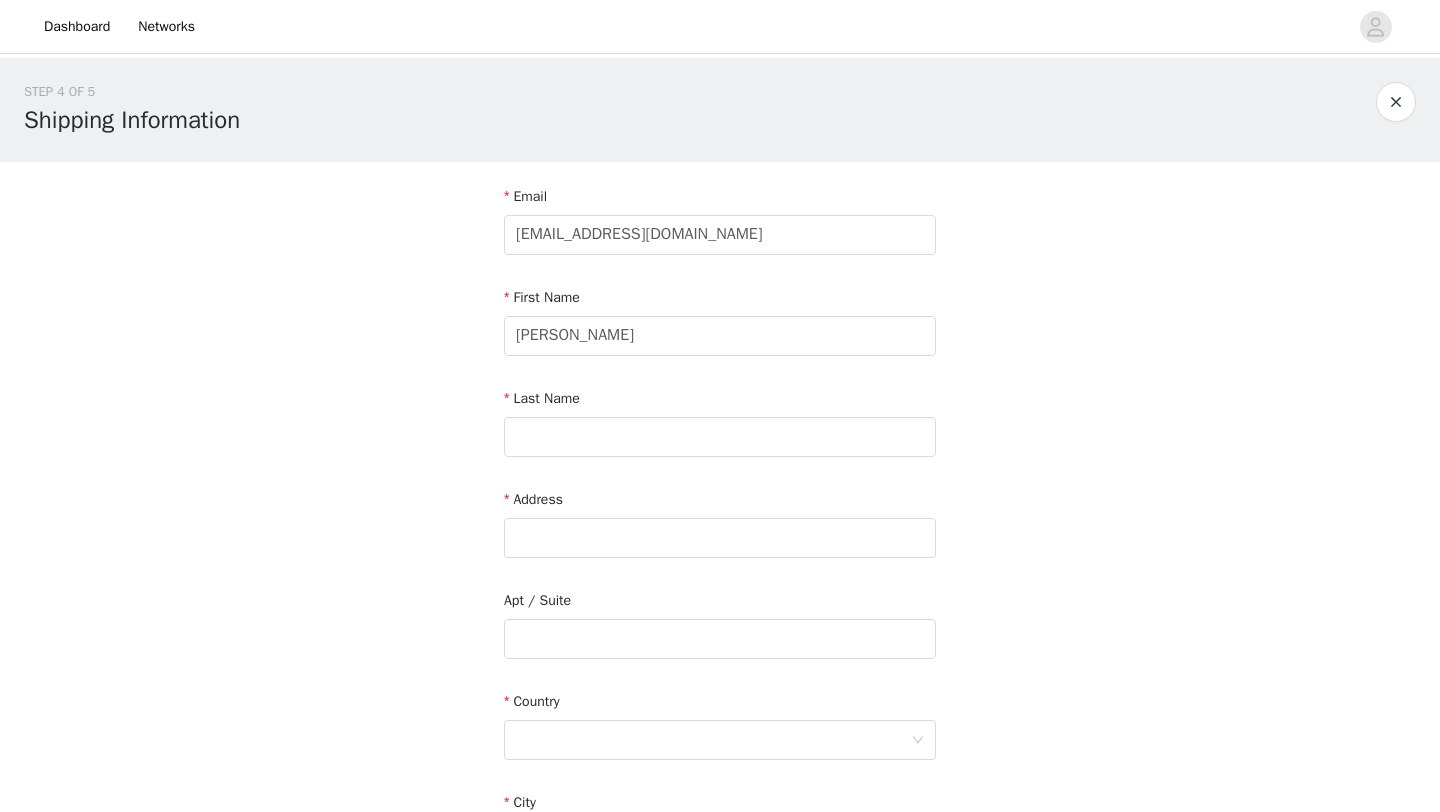 click on "Last Name" at bounding box center [720, 426] 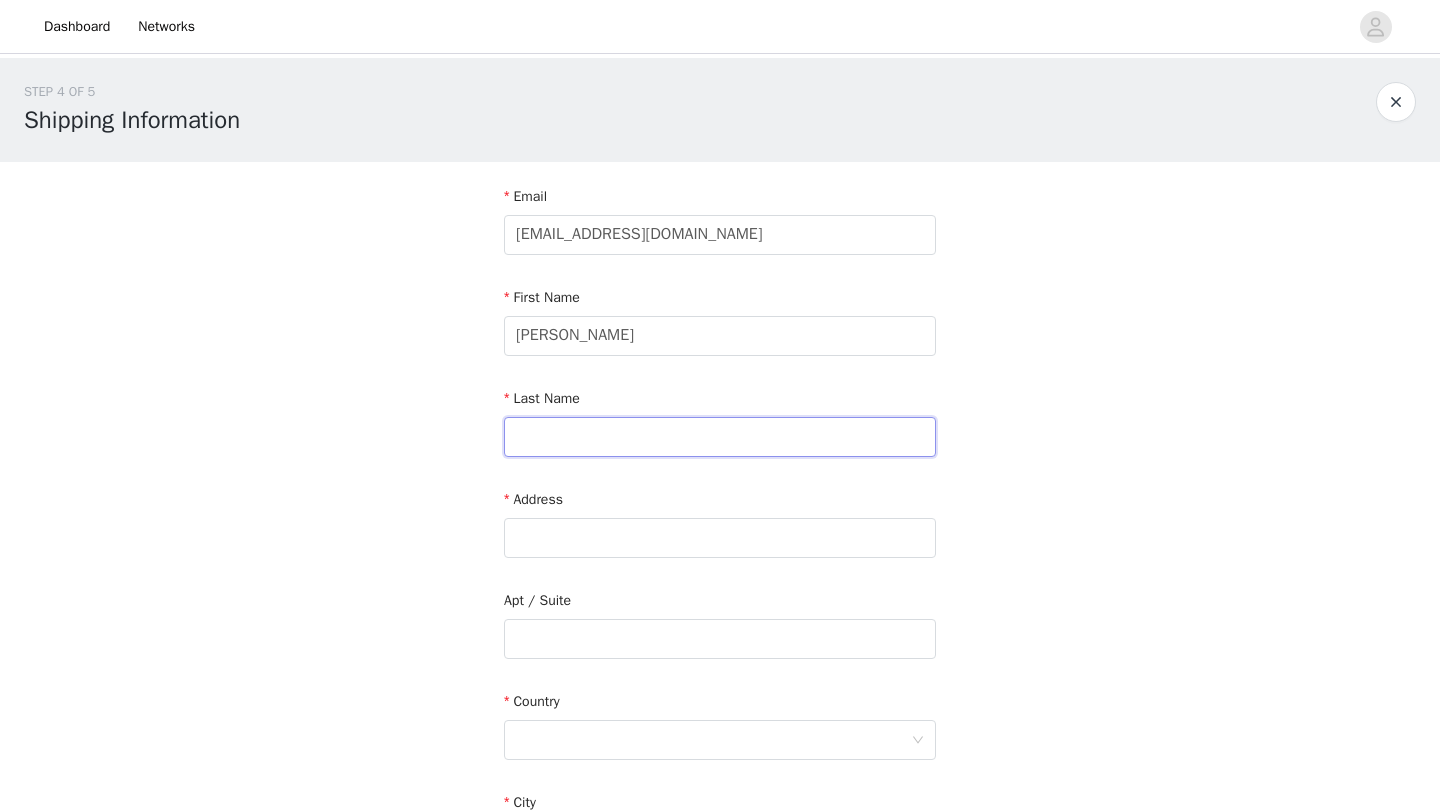 click at bounding box center (720, 437) 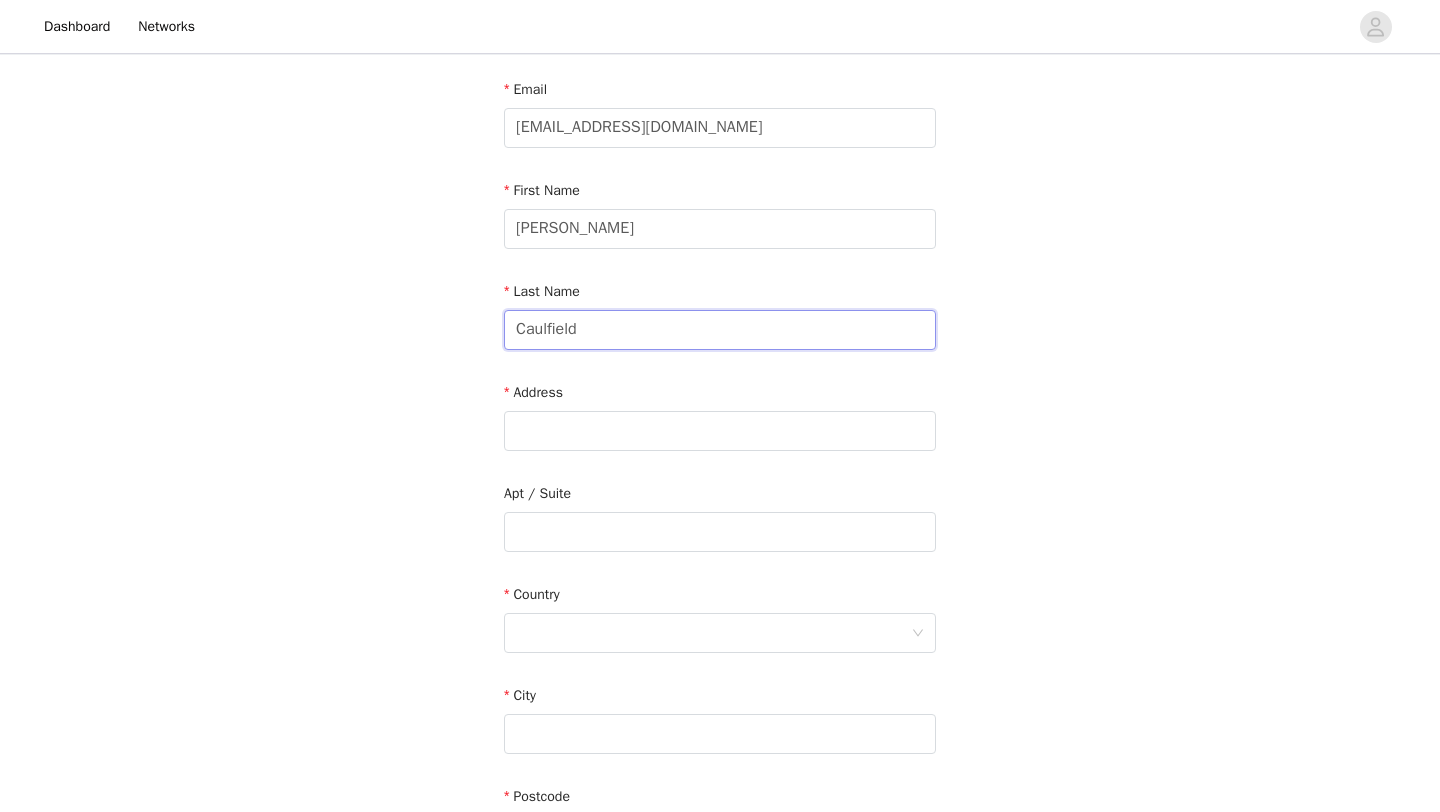 scroll, scrollTop: 127, scrollLeft: 0, axis: vertical 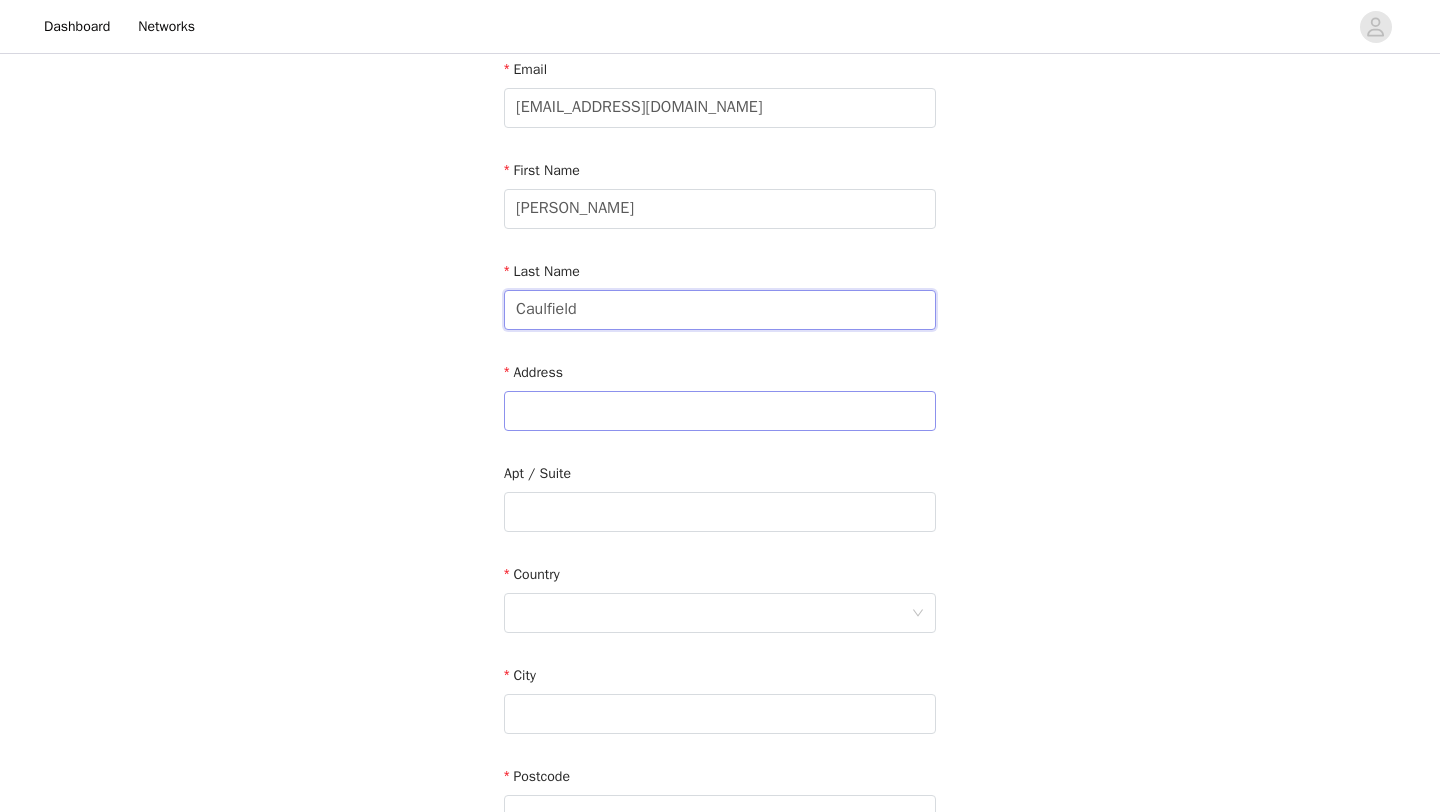 type on "Caulfield" 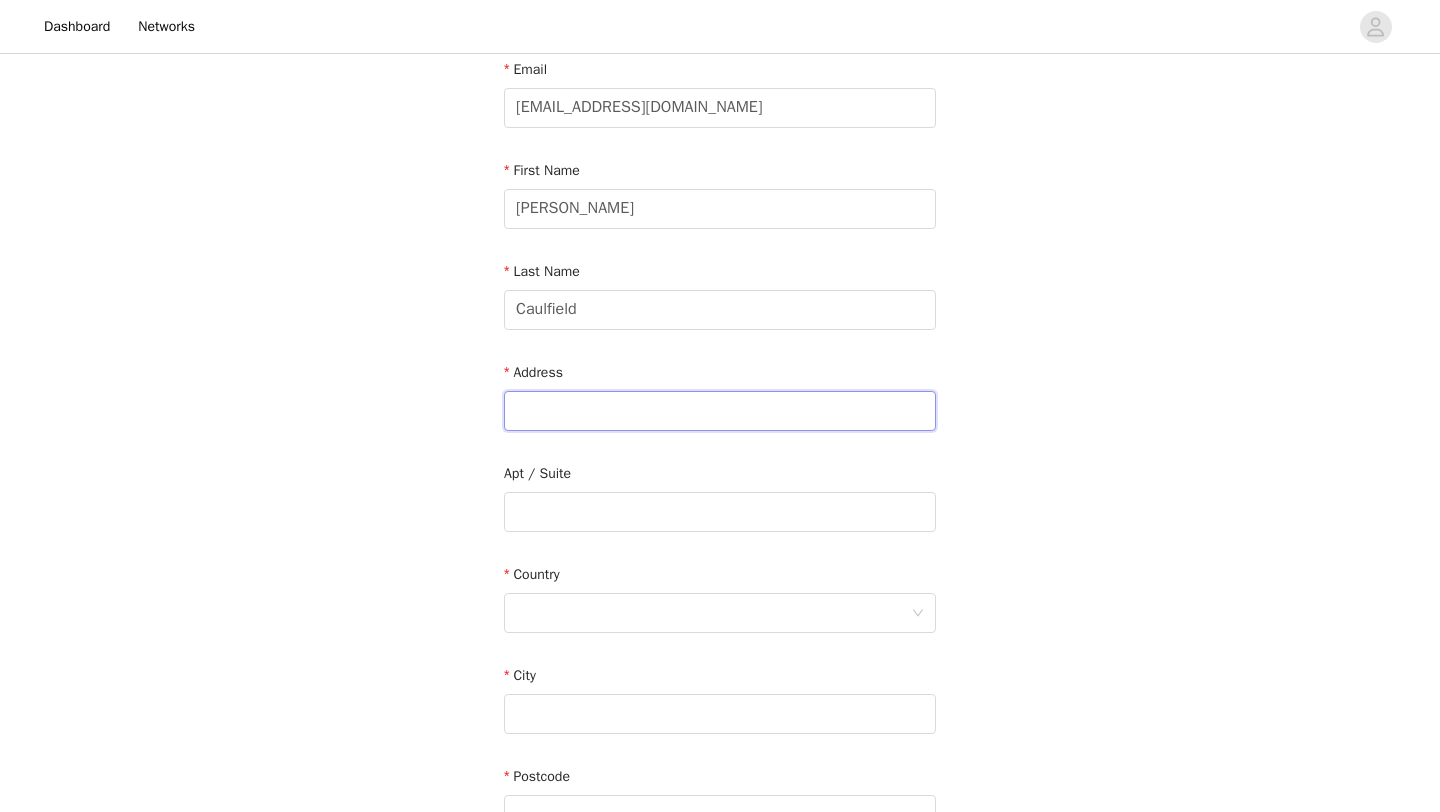 click at bounding box center [720, 411] 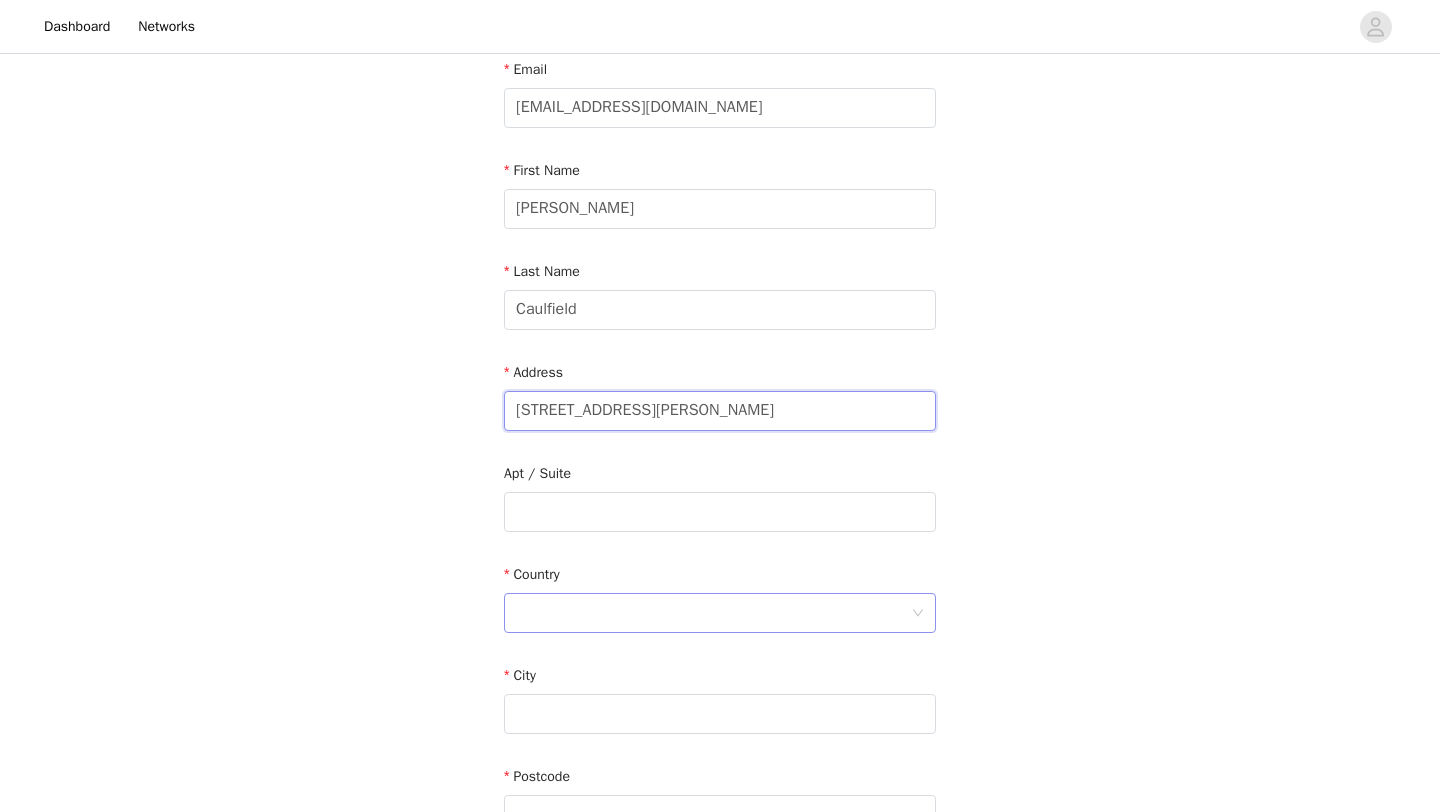 type on "[STREET_ADDRESS][PERSON_NAME]" 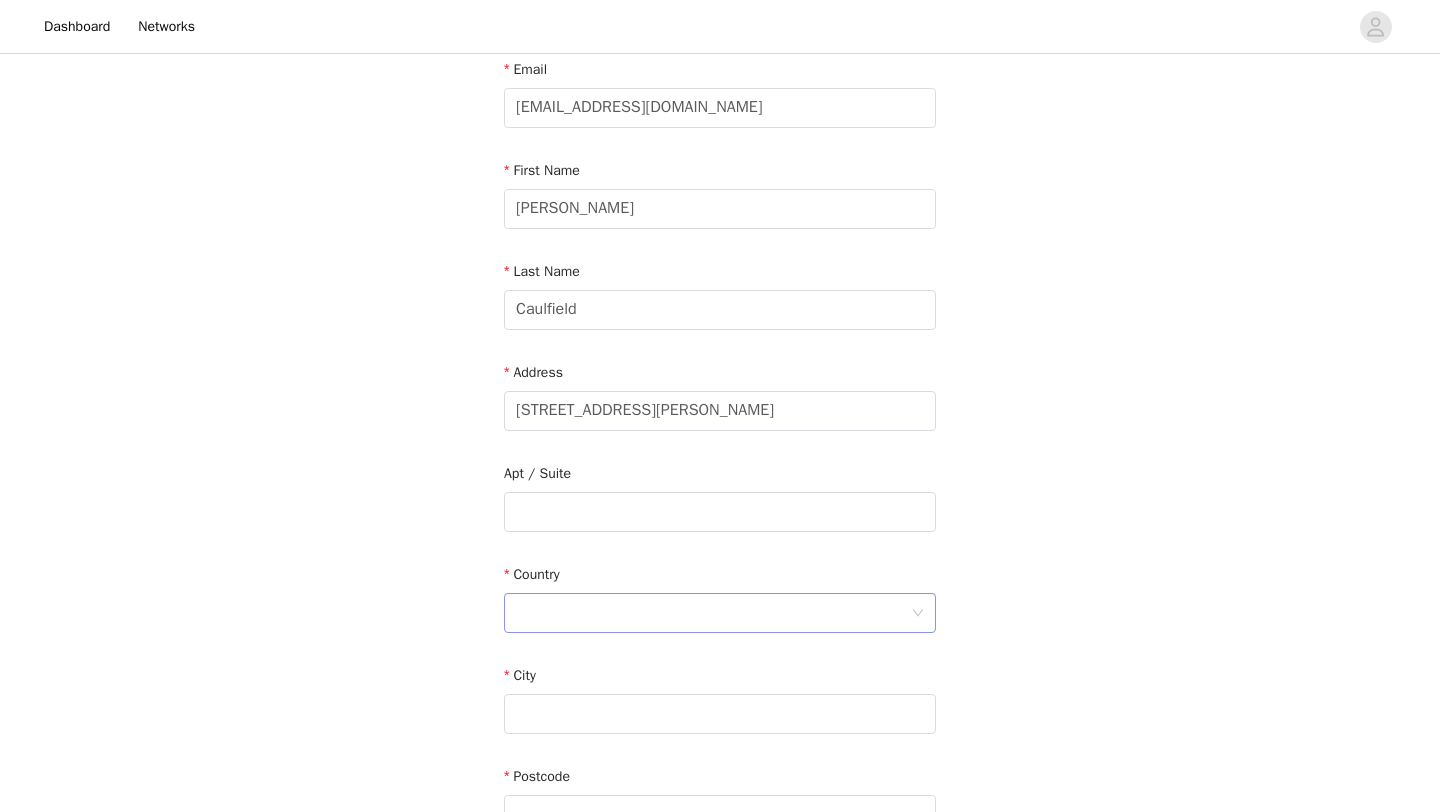 click at bounding box center (713, 613) 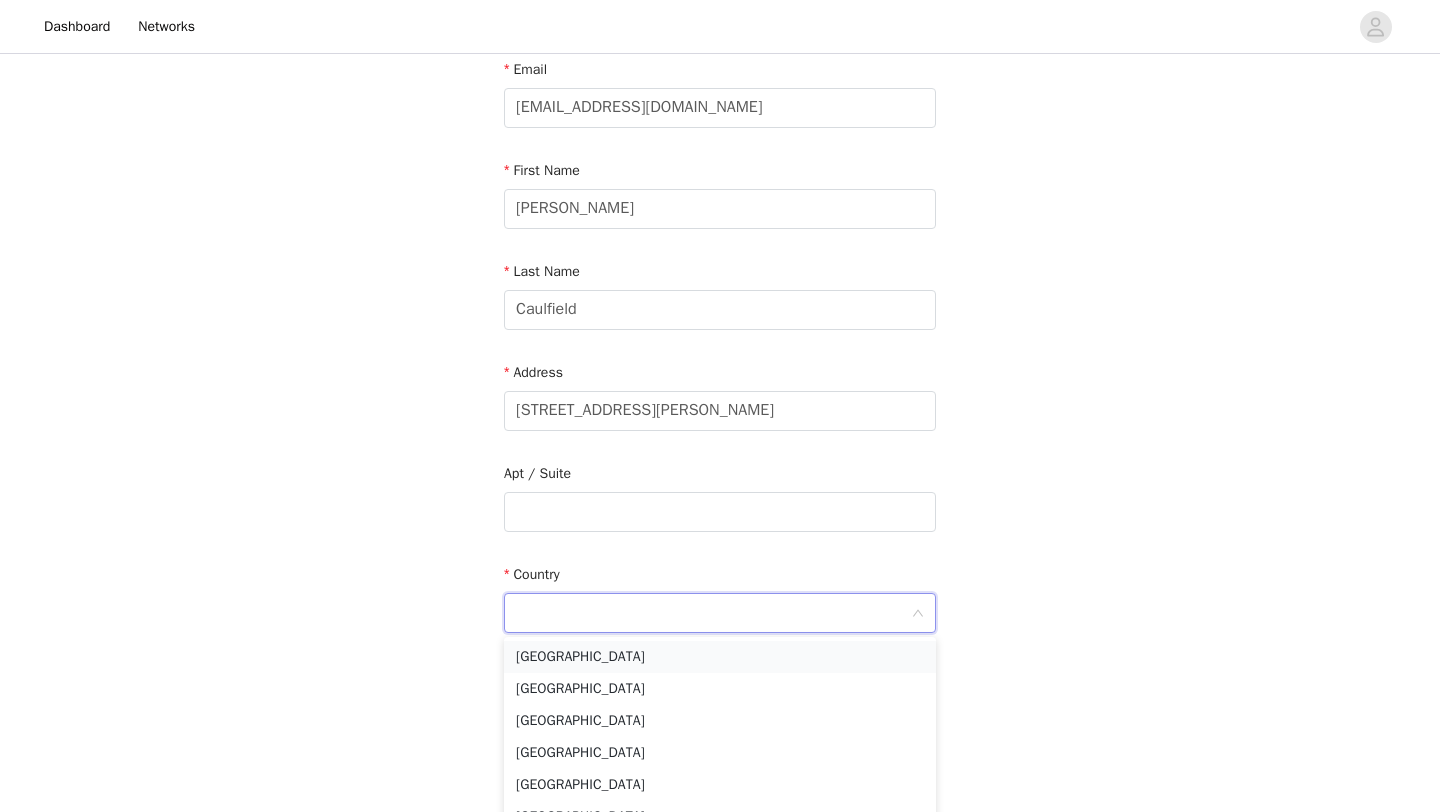click on "[GEOGRAPHIC_DATA]" at bounding box center (720, 657) 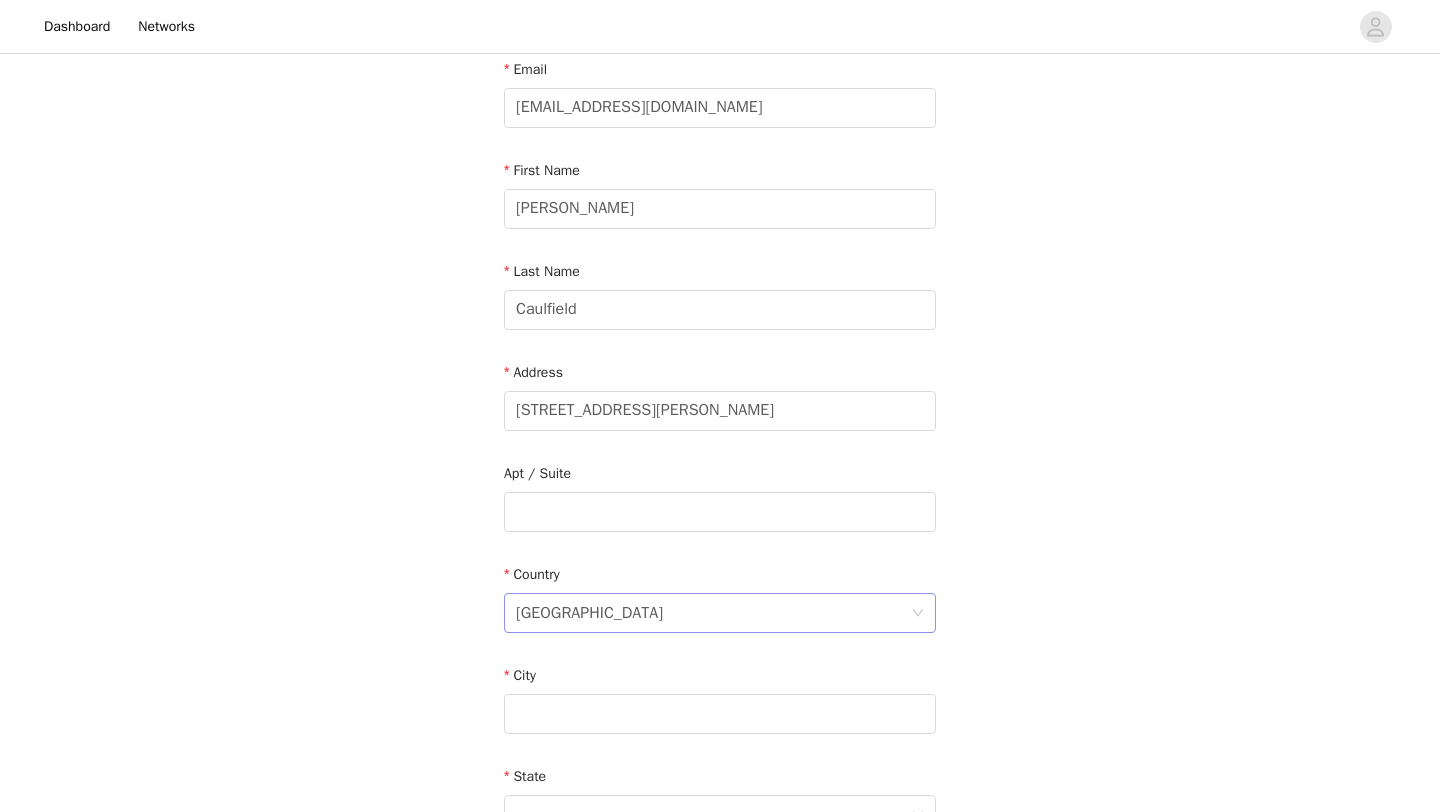 scroll, scrollTop: 189, scrollLeft: 0, axis: vertical 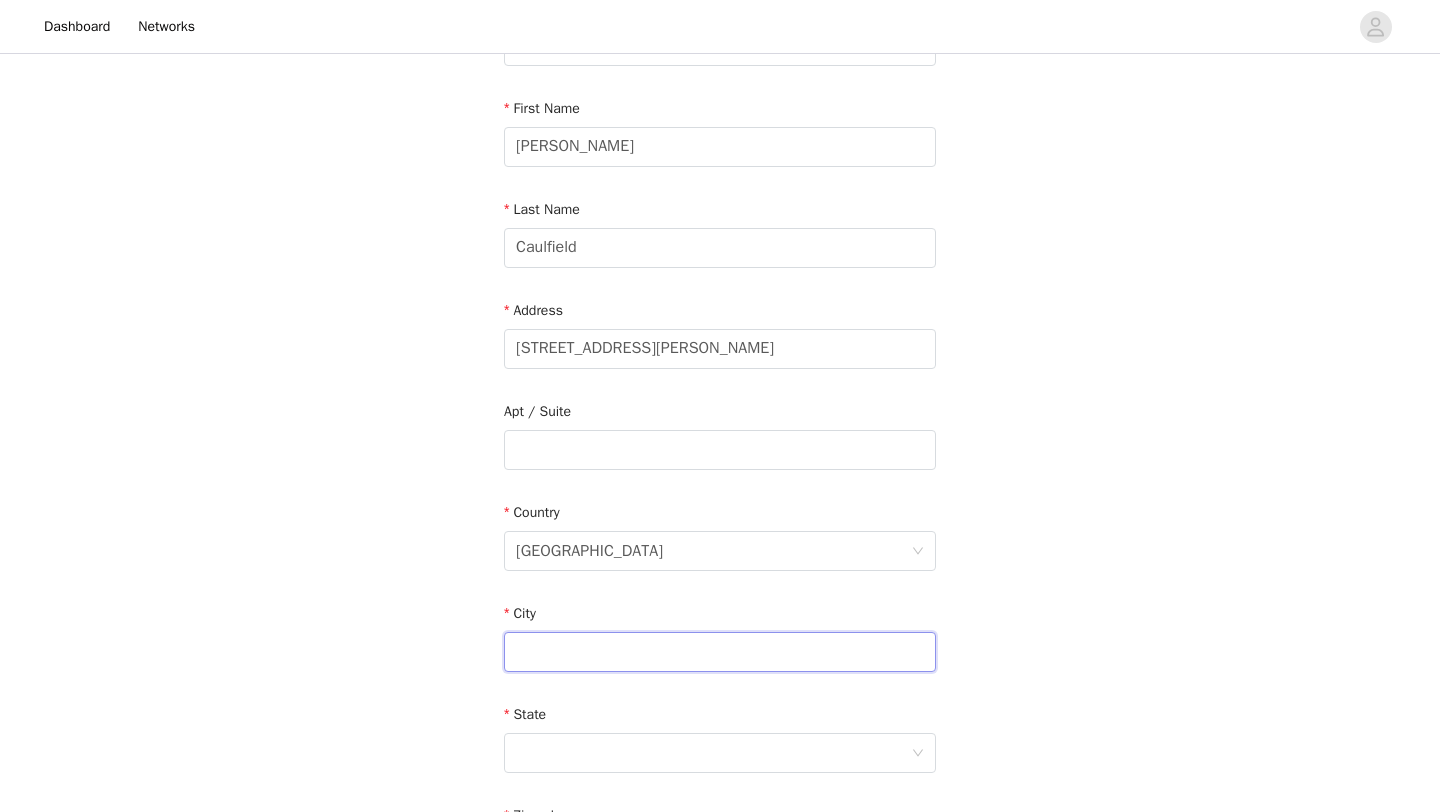 click at bounding box center (720, 652) 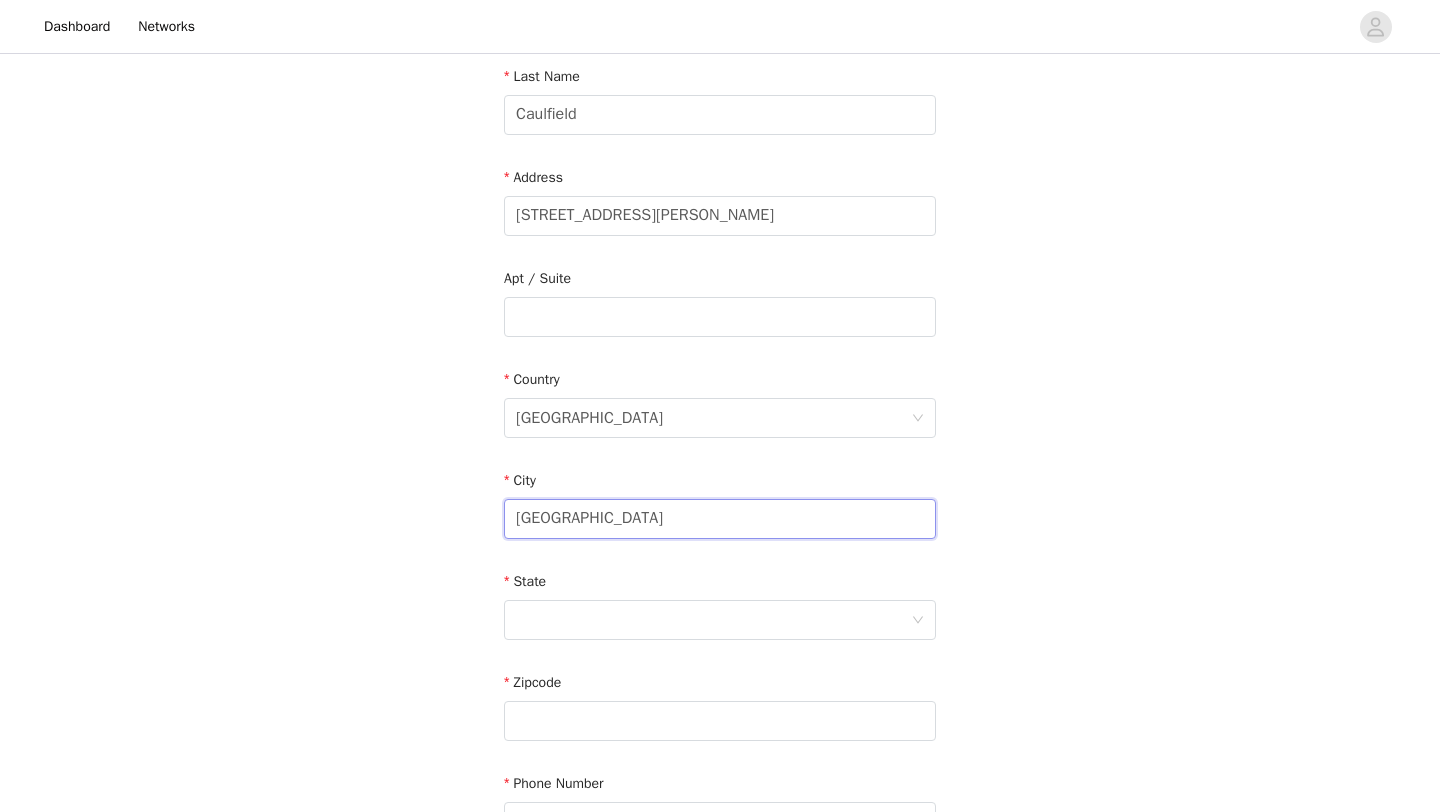 scroll, scrollTop: 352, scrollLeft: 0, axis: vertical 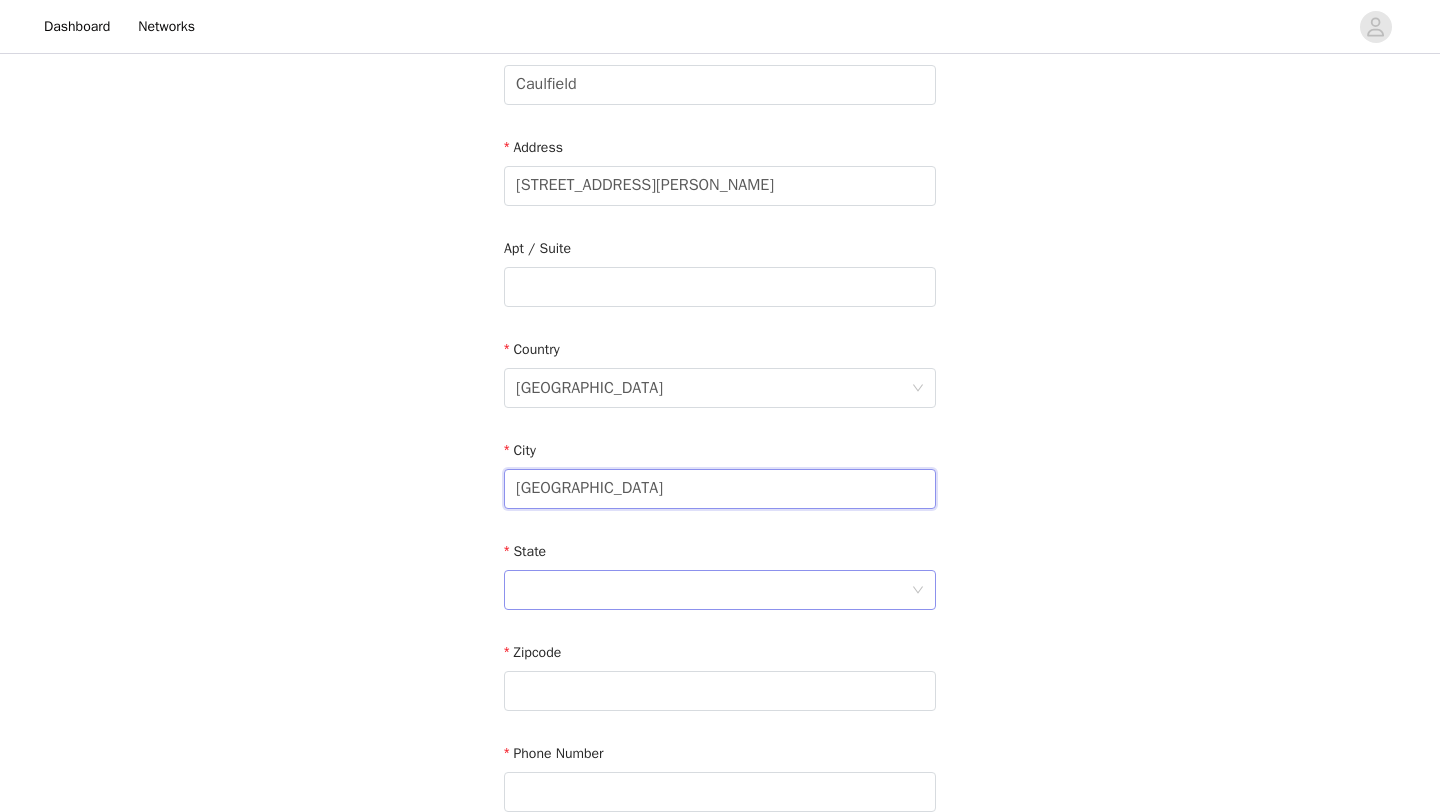 type on "[GEOGRAPHIC_DATA]" 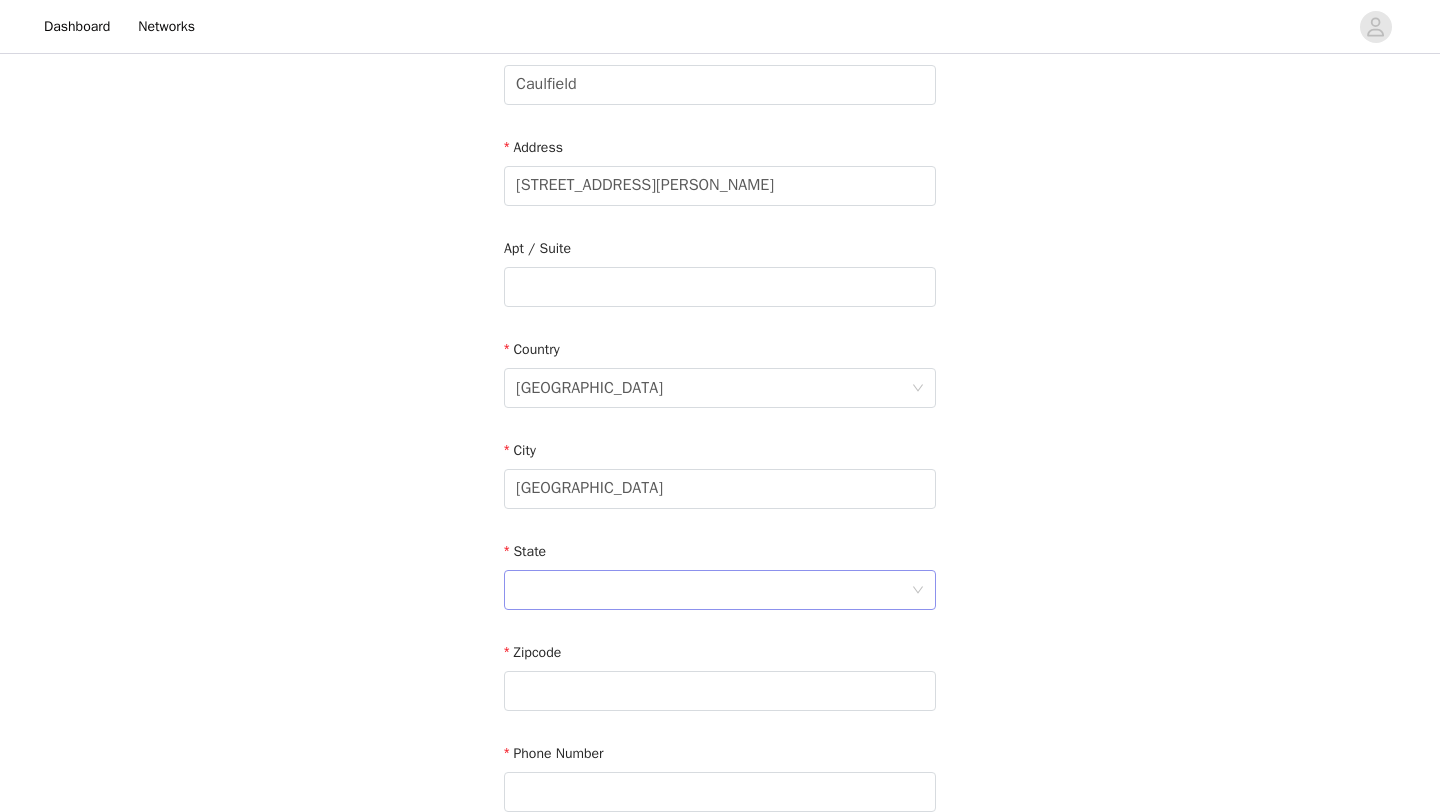 click at bounding box center [713, 590] 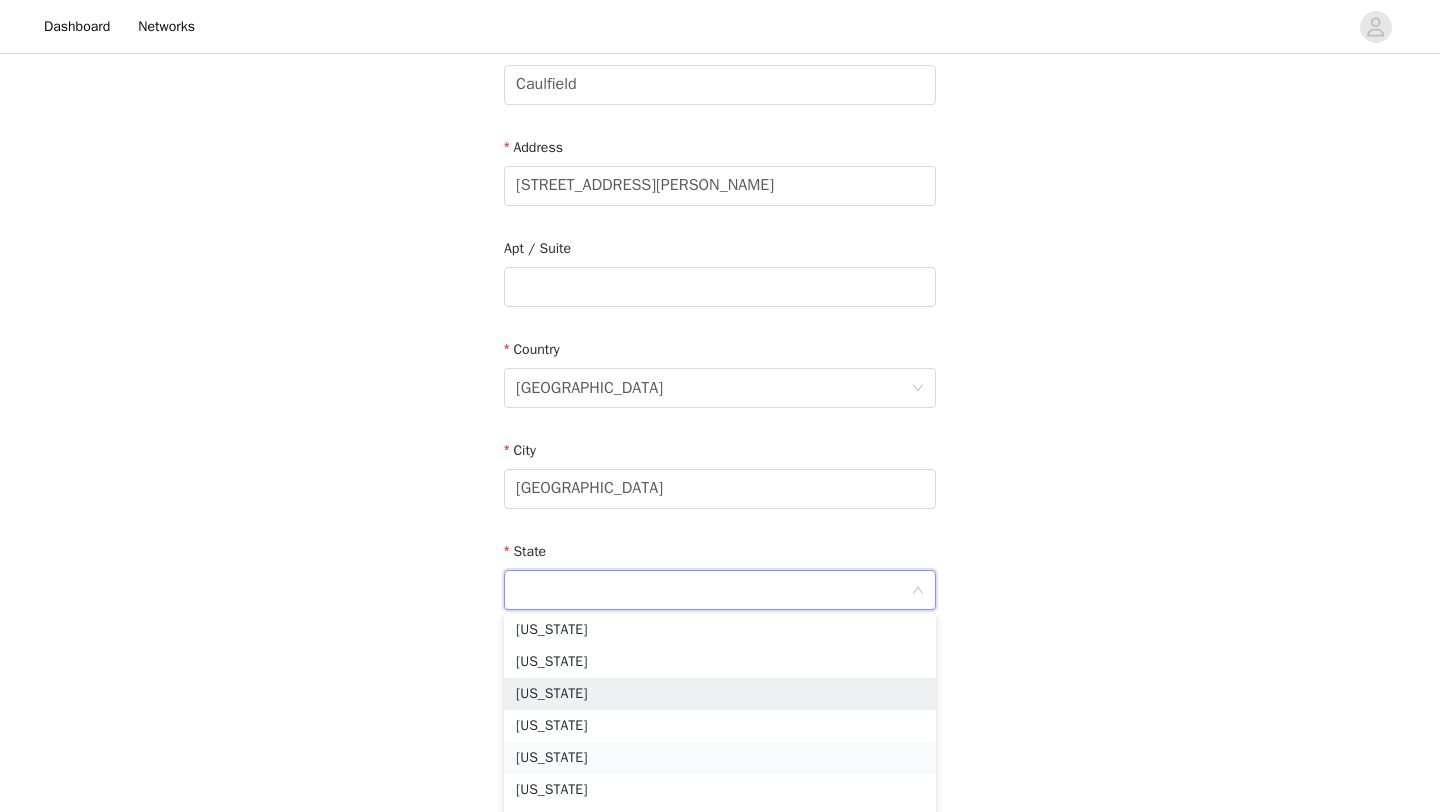 scroll, scrollTop: 1125, scrollLeft: 0, axis: vertical 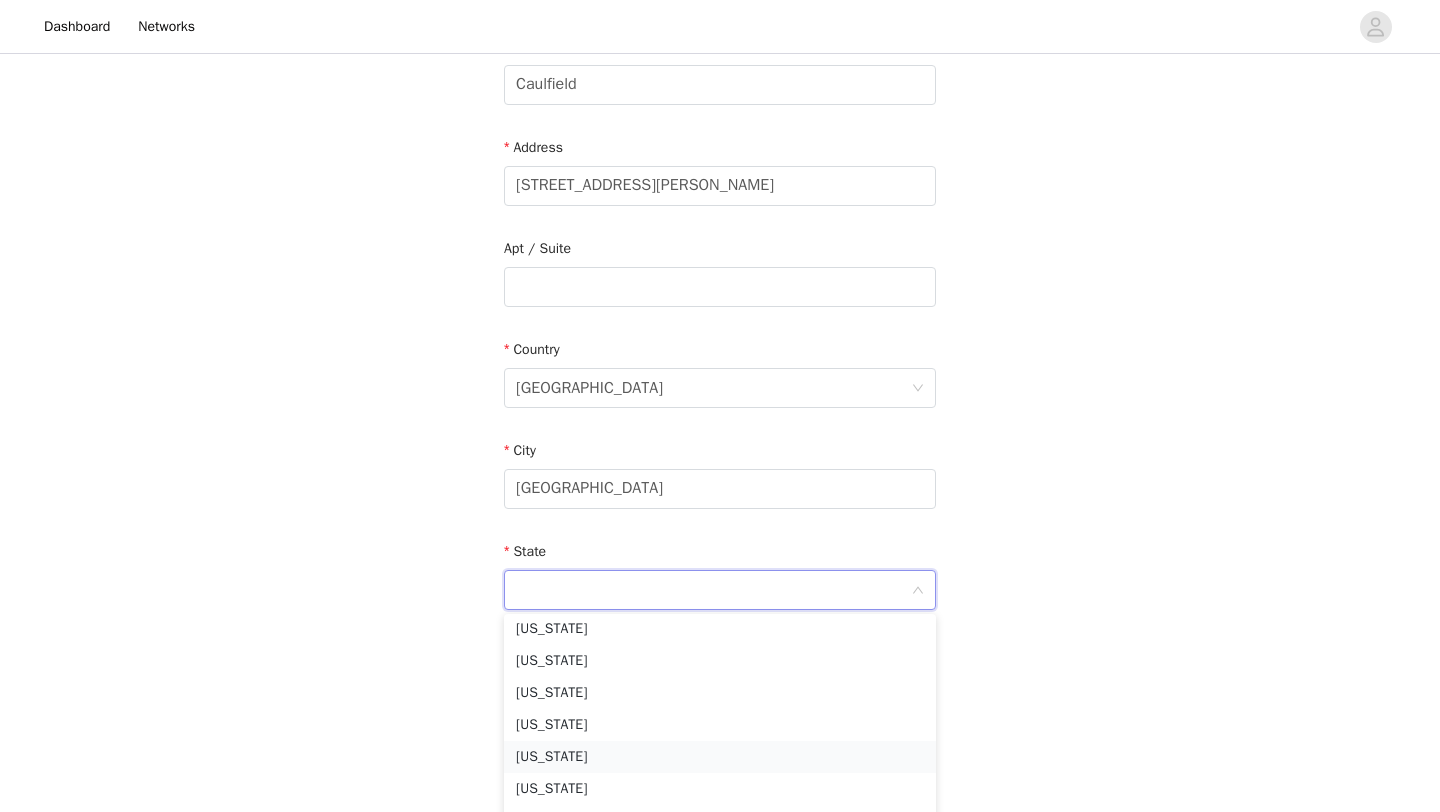click on "[US_STATE]" at bounding box center (720, 757) 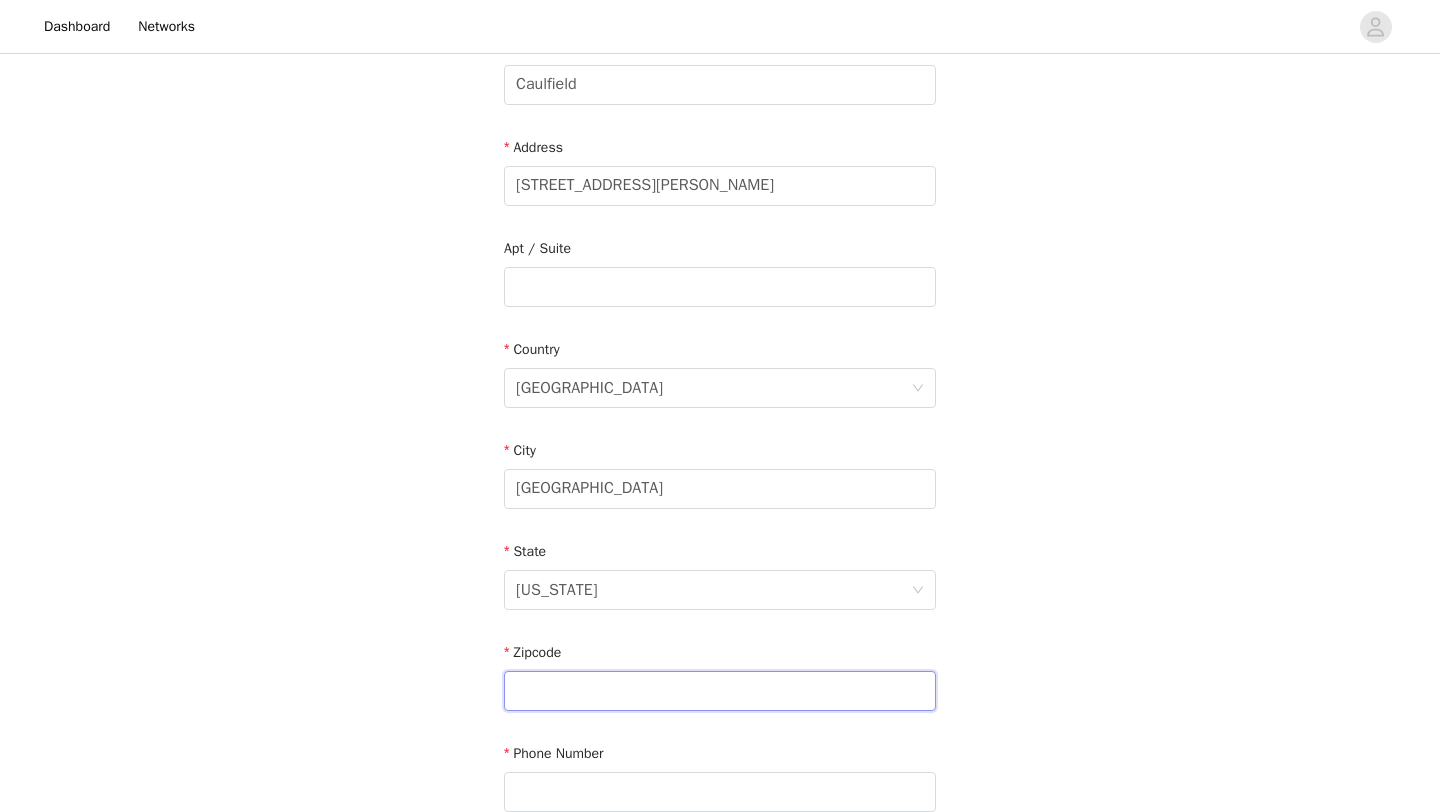 click at bounding box center [720, 691] 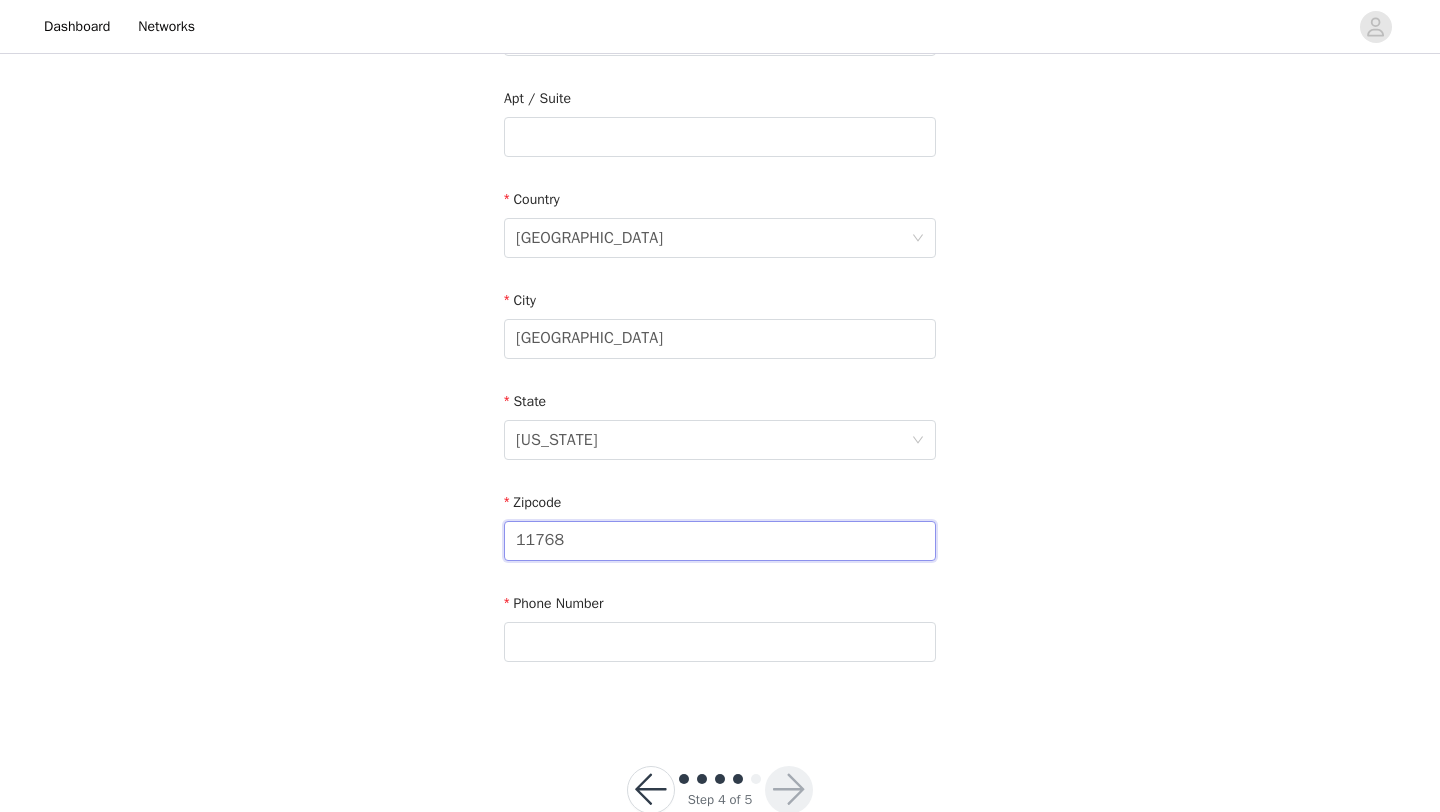 scroll, scrollTop: 518, scrollLeft: 0, axis: vertical 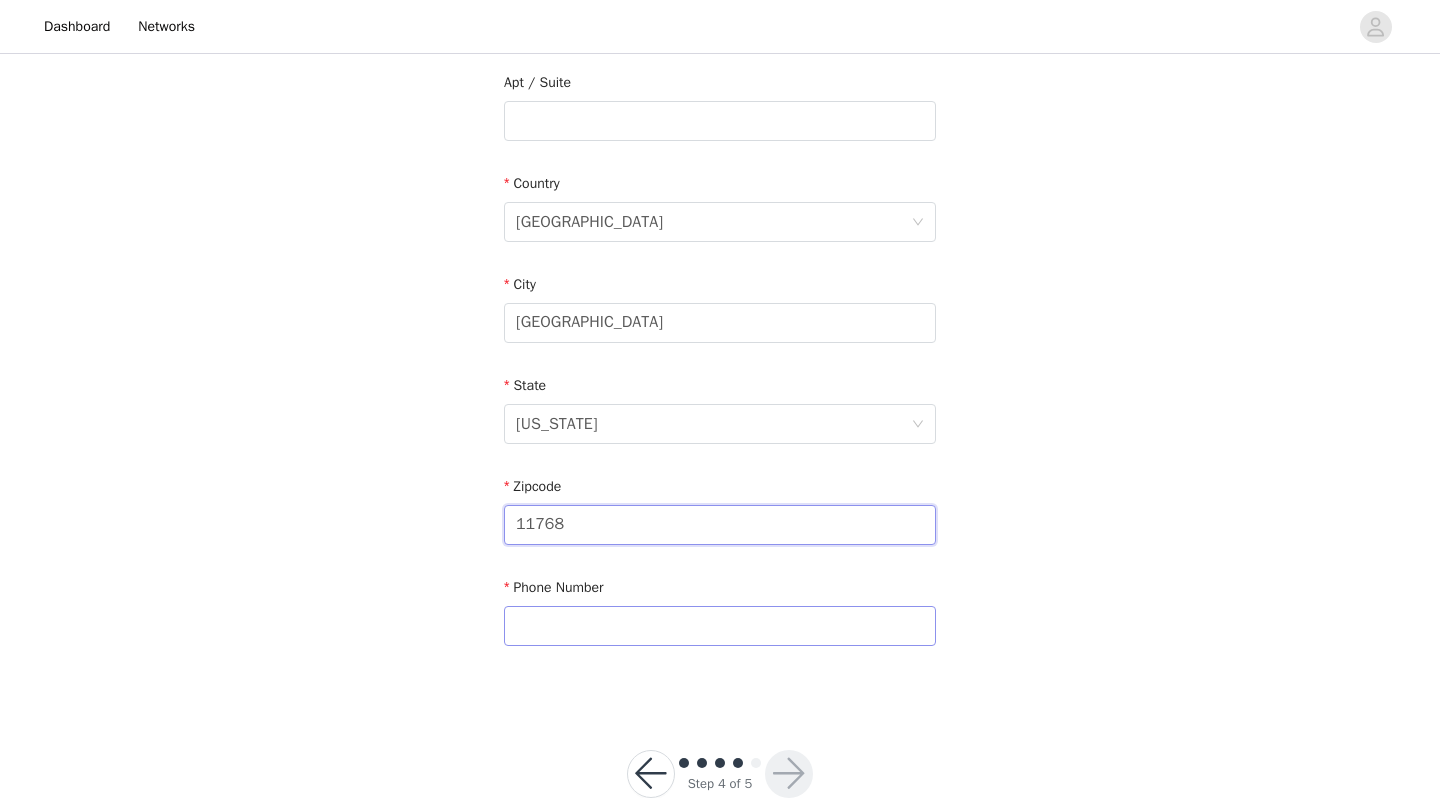 type on "11768" 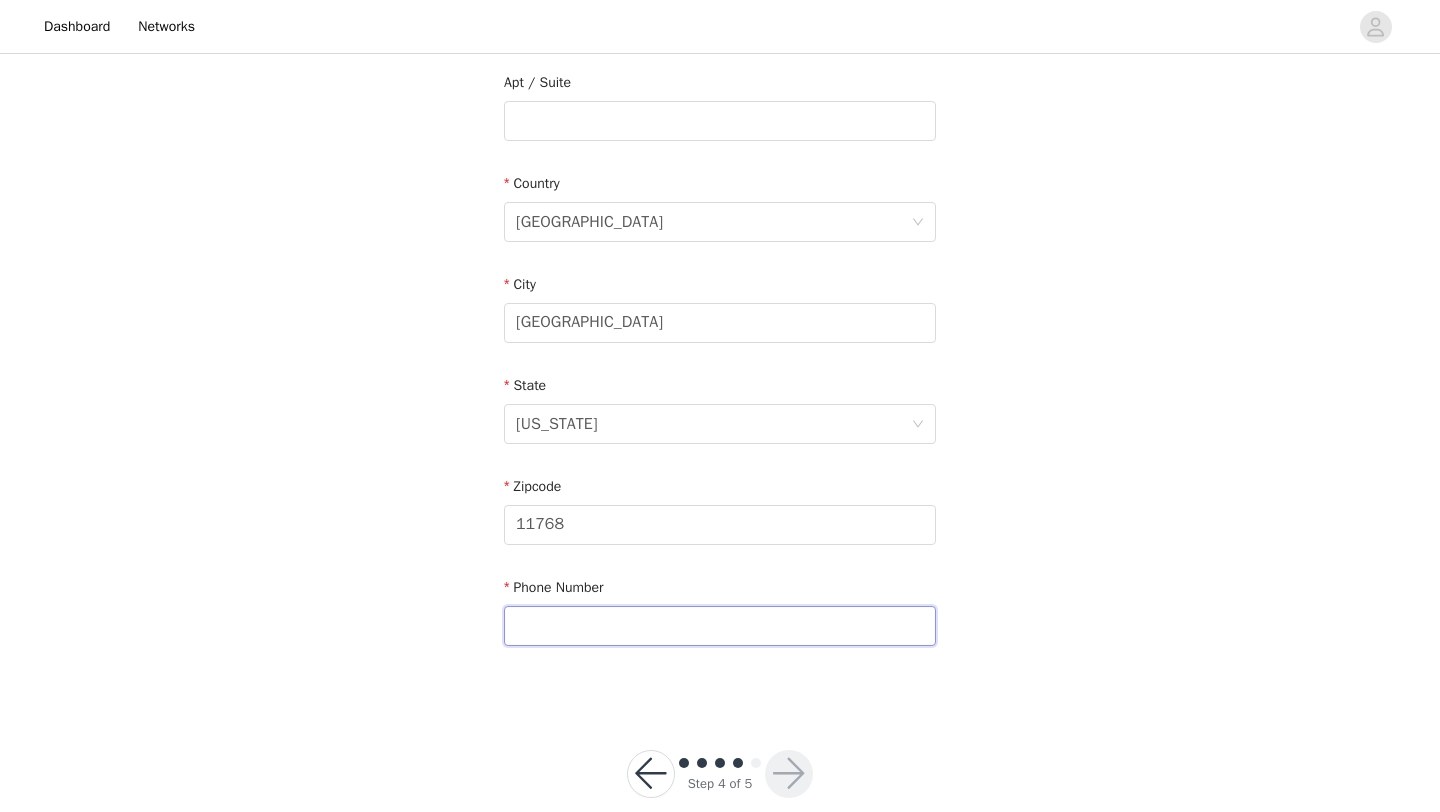 click at bounding box center (720, 626) 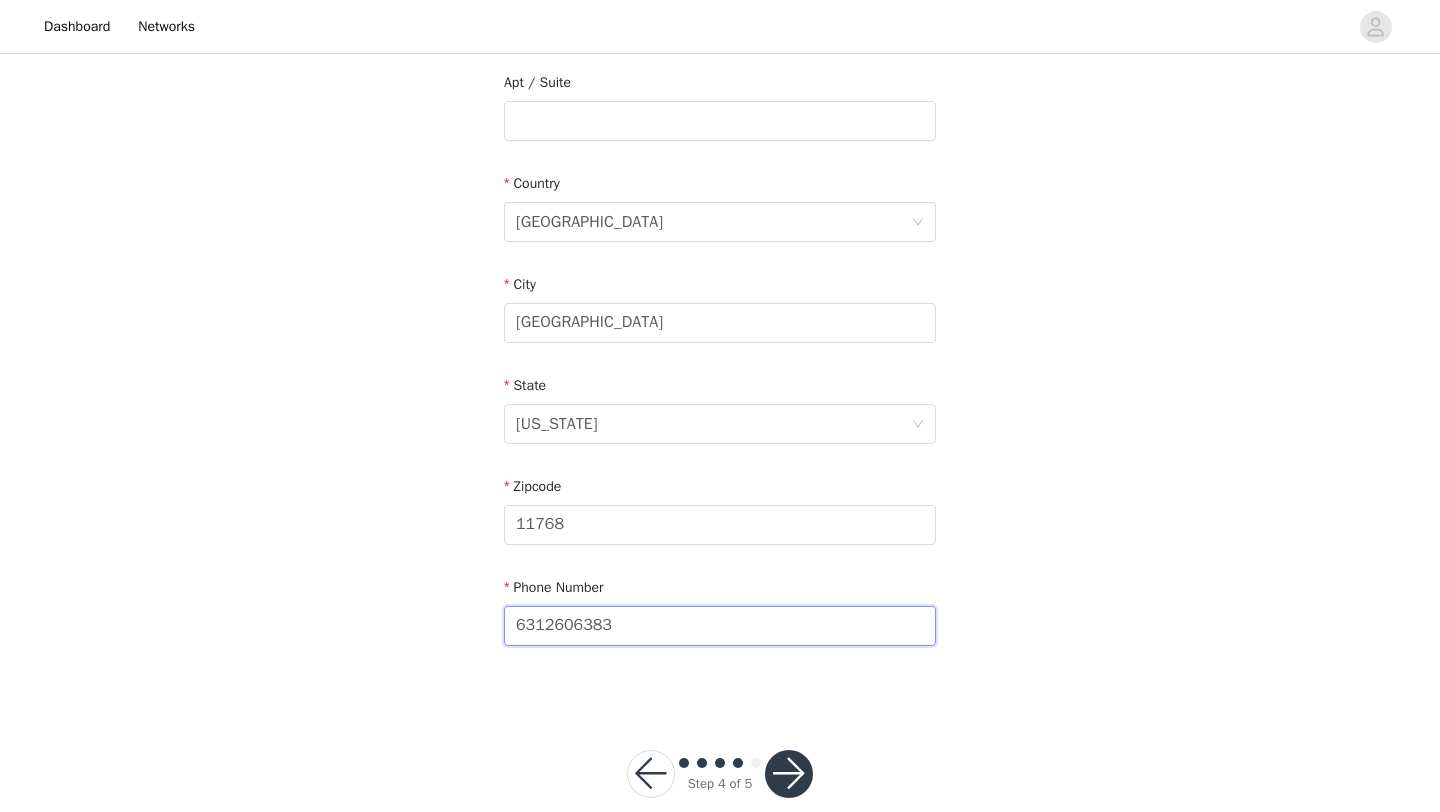 type on "6312606383" 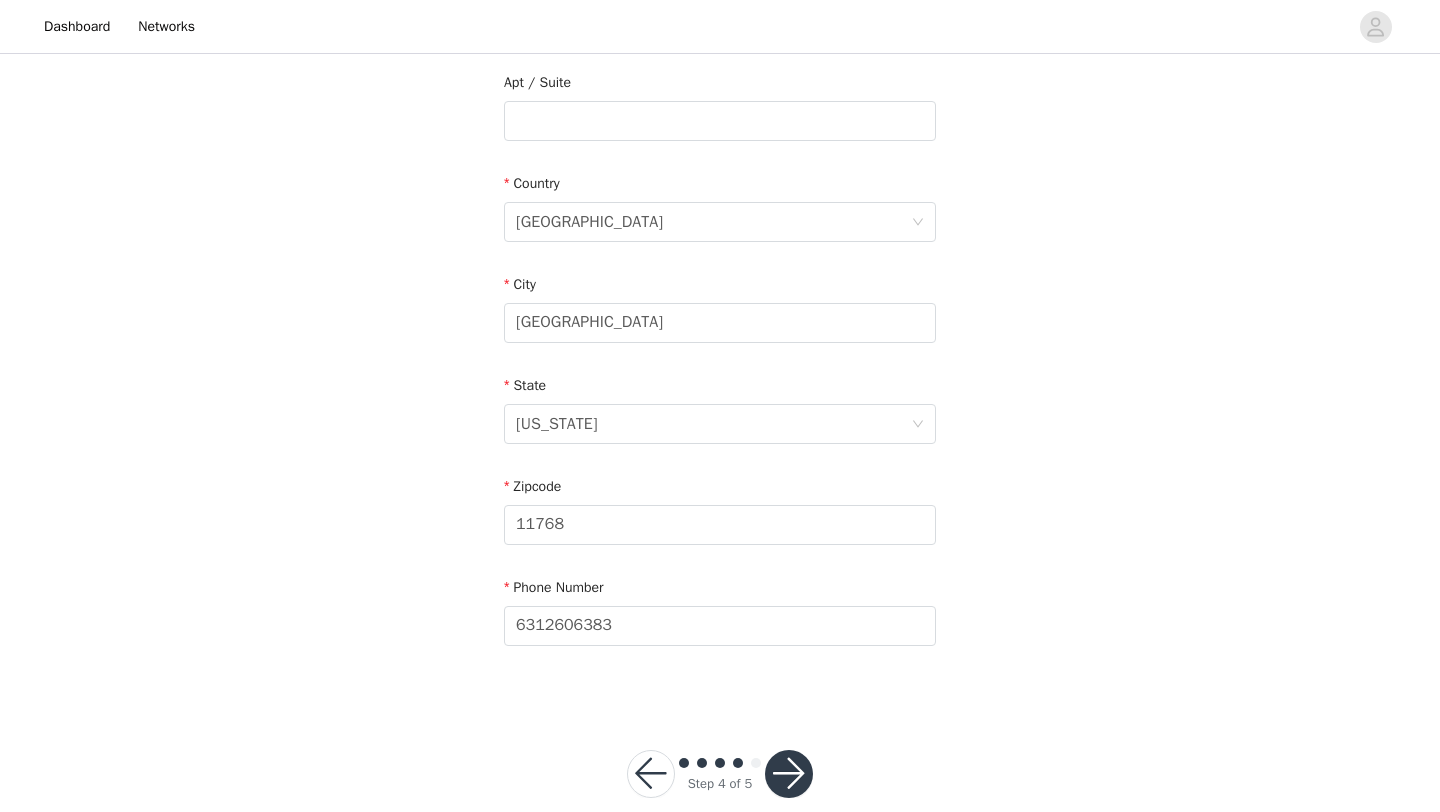 click at bounding box center [789, 774] 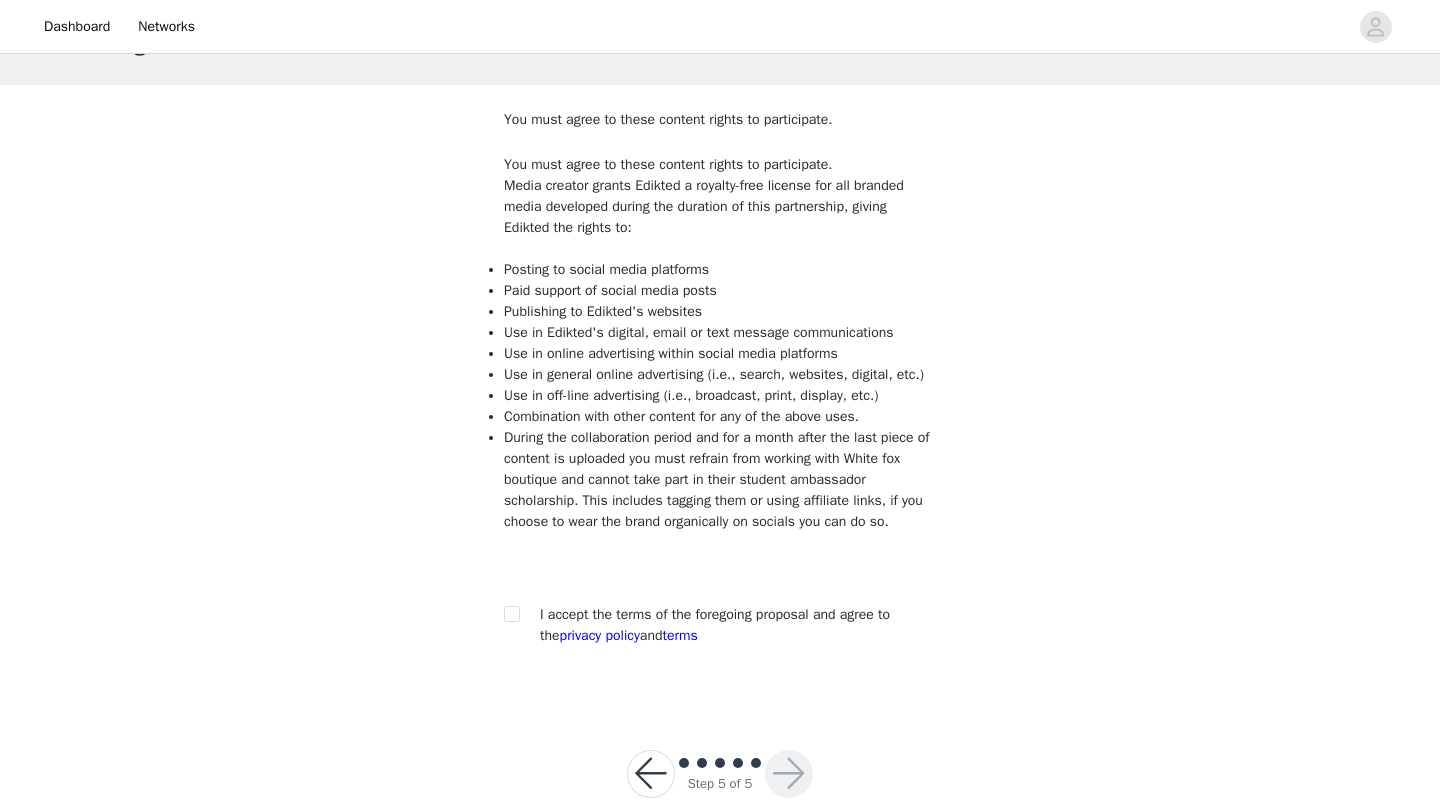 scroll, scrollTop: 80, scrollLeft: 0, axis: vertical 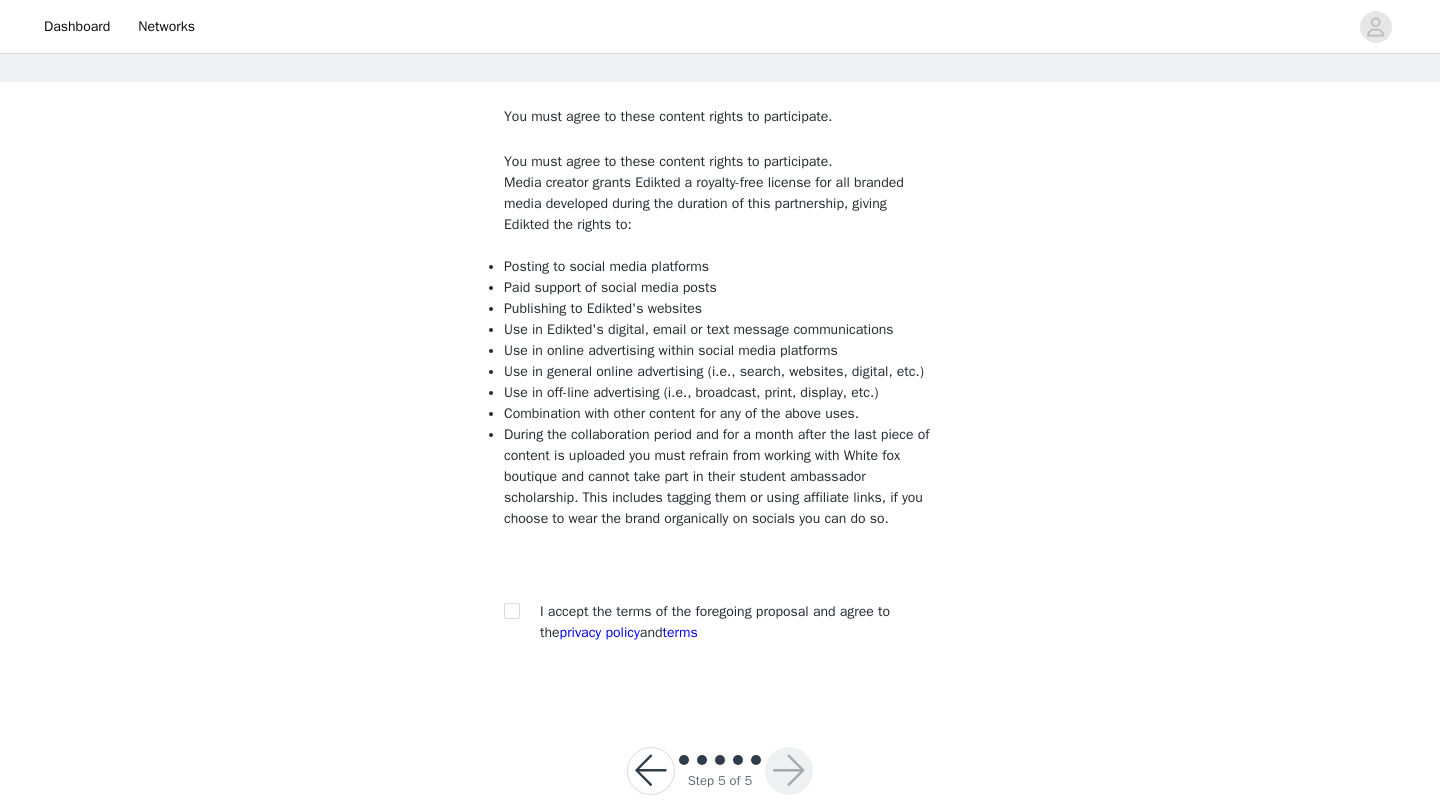 click on "You must agree to these content rights to participate.
You must agree to these content rights to participate.
Media creator grants Edikted a royalty-free license for all branded media developed during the duration of this partnership, giving Edikted the rights to:
Posting to social media platforms
Paid support of social media posts
Publishing to Edikted's websites
Use in Edikted's digital, email or text message communications
Use in online advertising within social media platforms
Use in general online advertising (i.e., search, websites, digital, etc.)
Use in off-line advertising (i.e., broadcast, print, display, etc.)
Combination with other content for any of the above uses.
I accept the terms of the foregoing proposal and agree to the
privacy policy
and
terms" at bounding box center [720, 390] 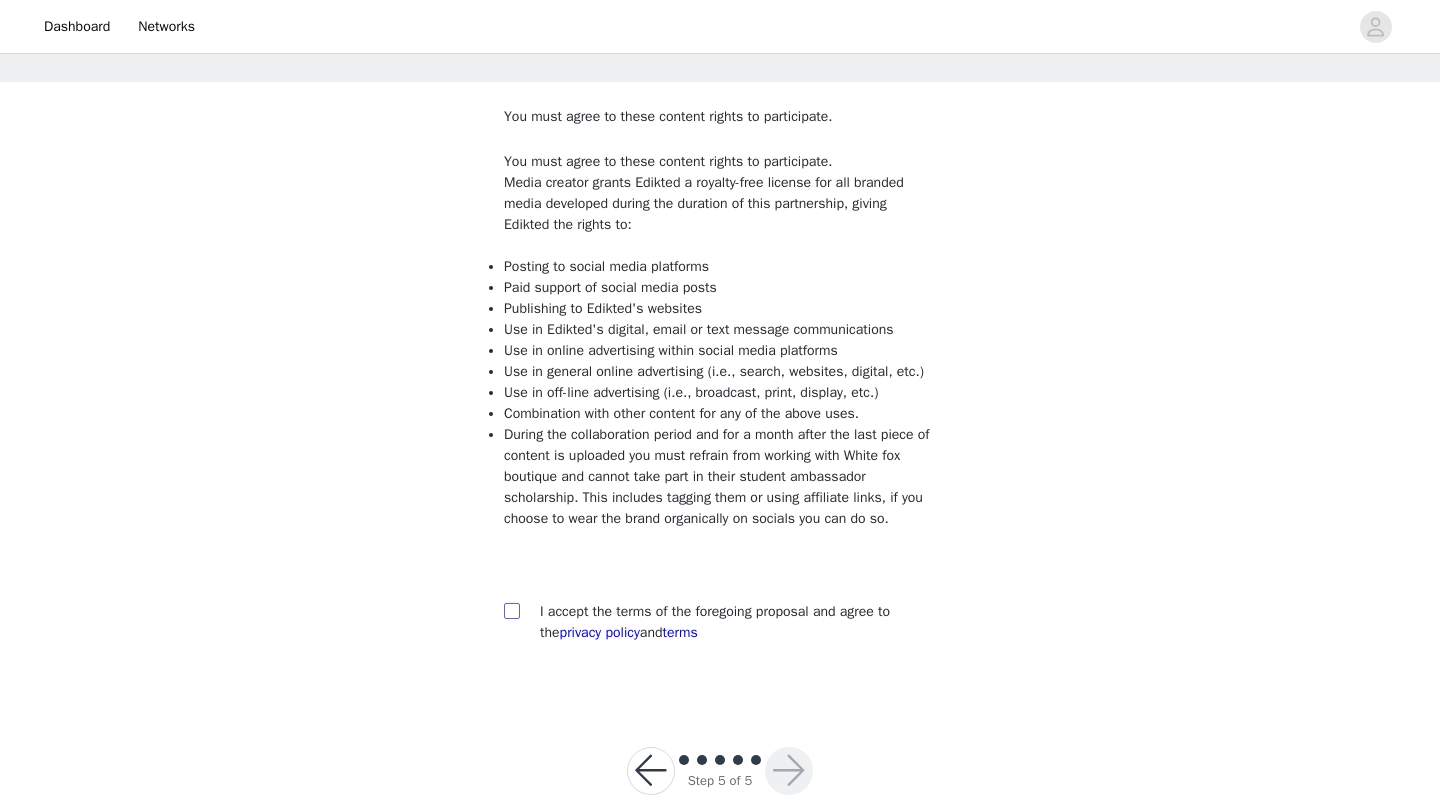 click at bounding box center [511, 610] 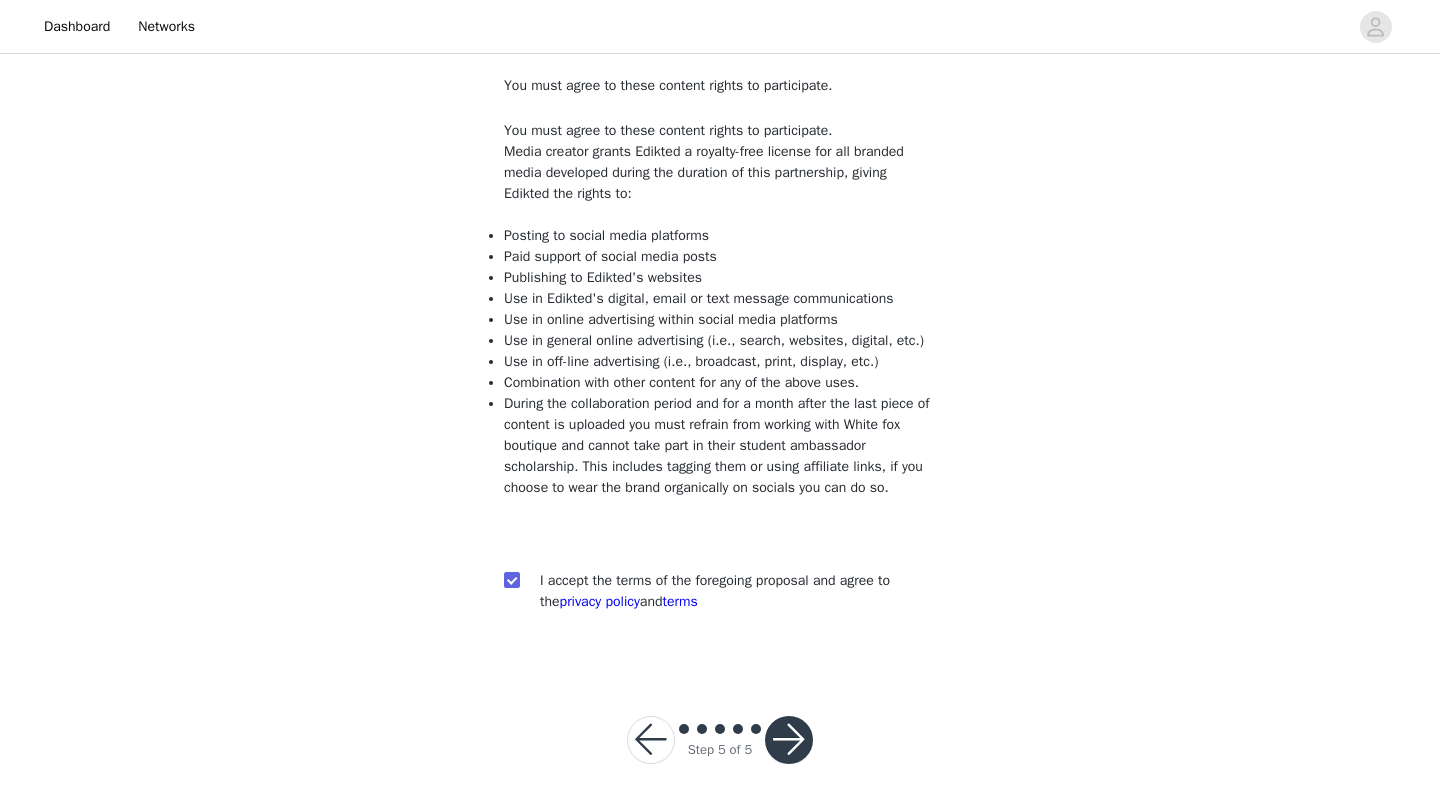 scroll, scrollTop: 147, scrollLeft: 0, axis: vertical 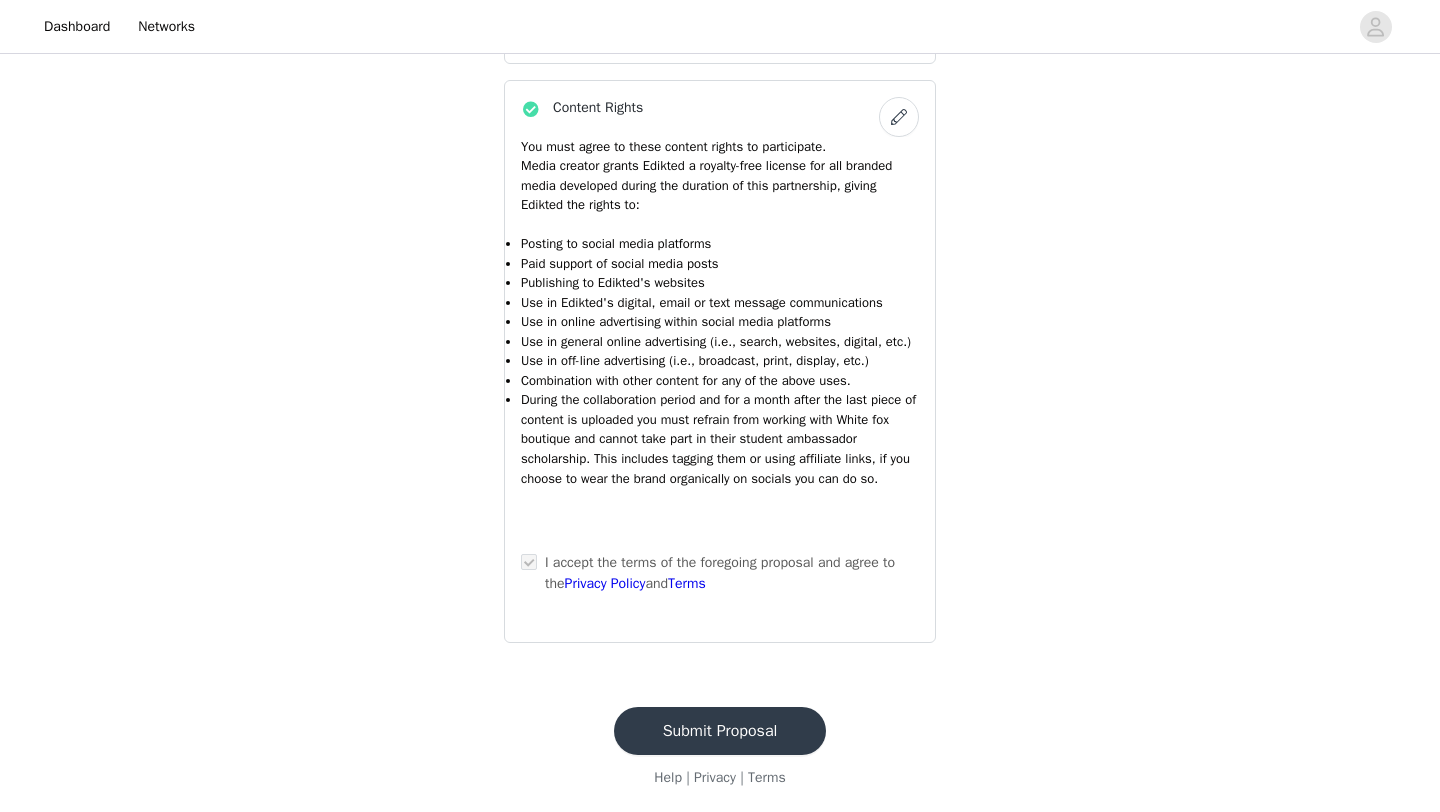 click on "Submit Proposal" at bounding box center (720, 731) 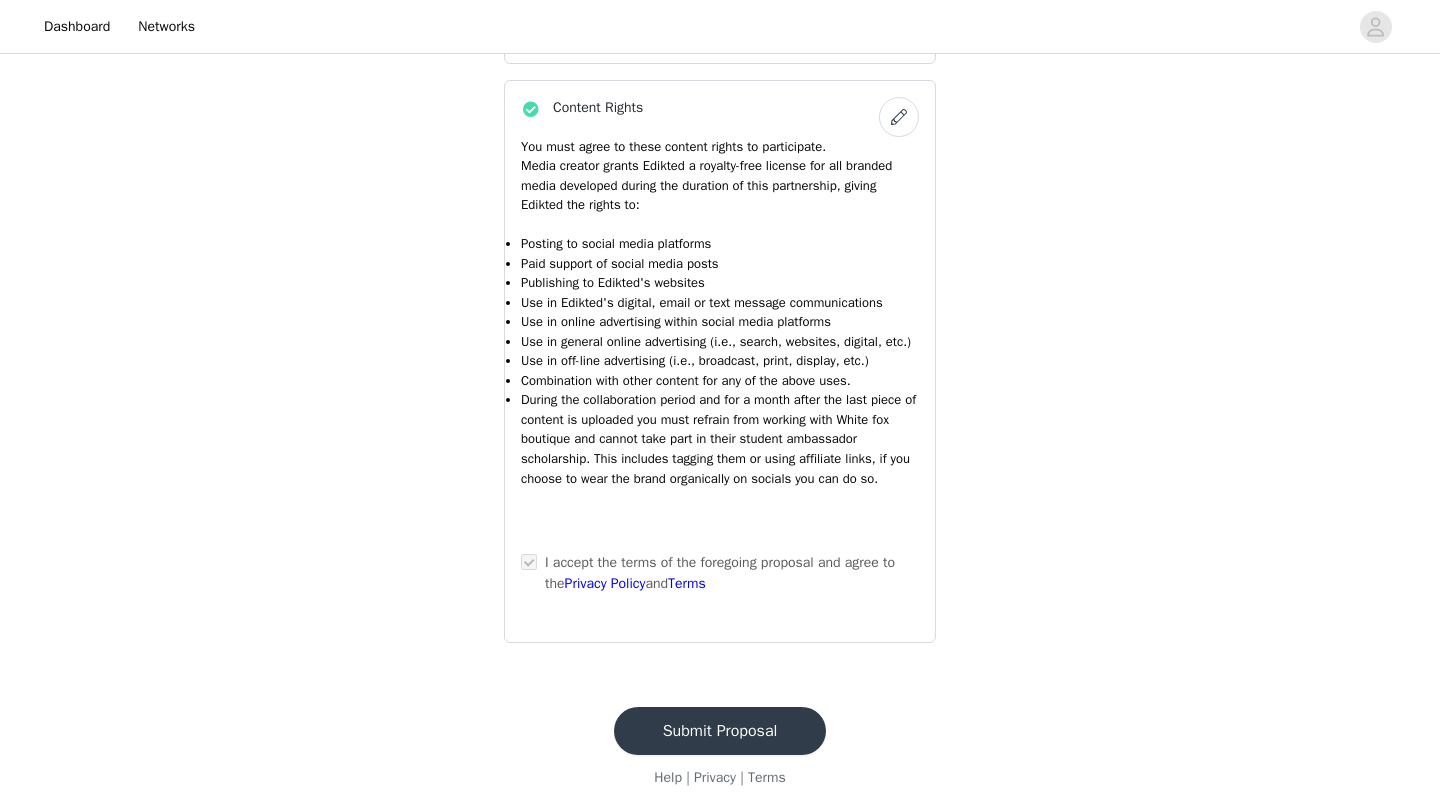 scroll, scrollTop: 0, scrollLeft: 0, axis: both 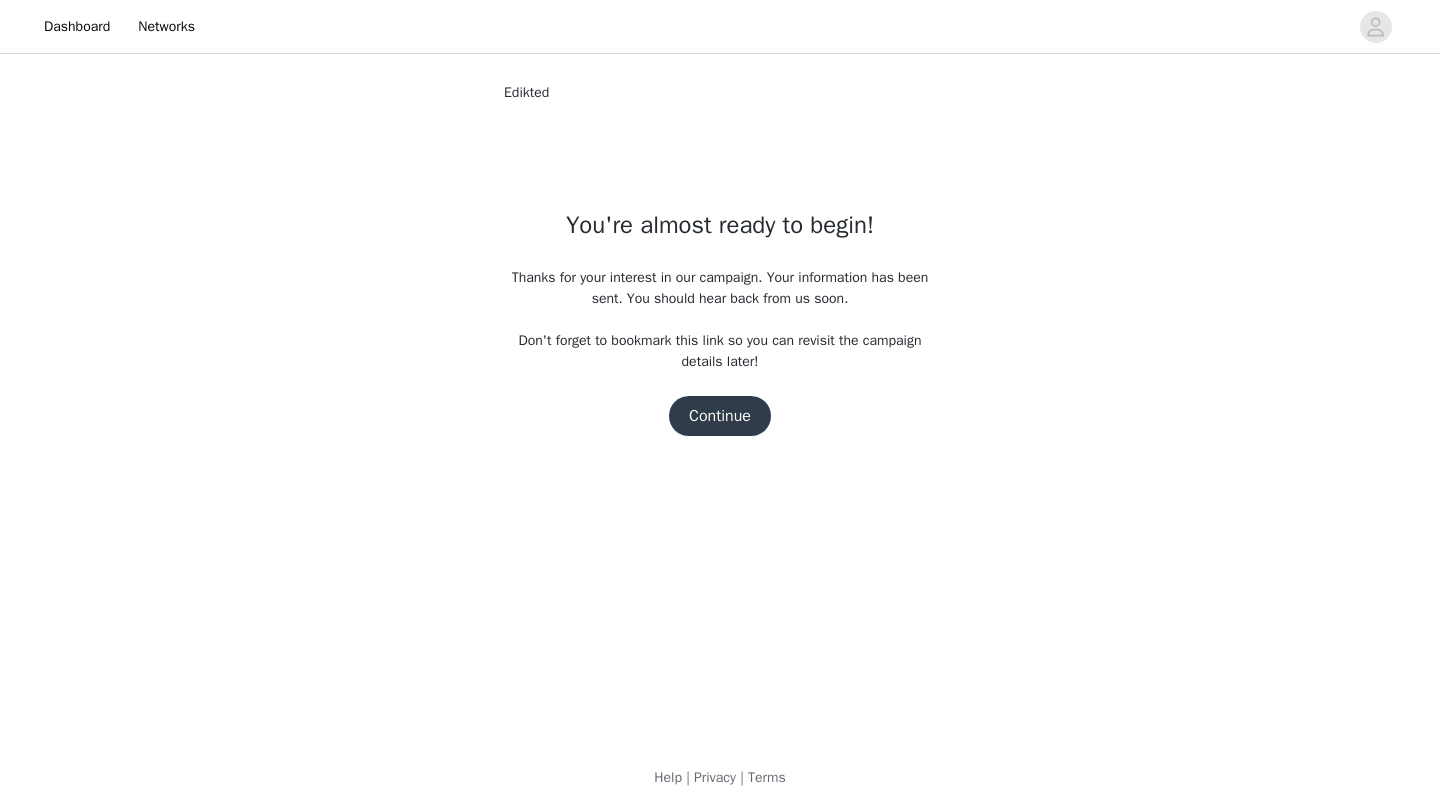 click on "Continue" at bounding box center (720, 416) 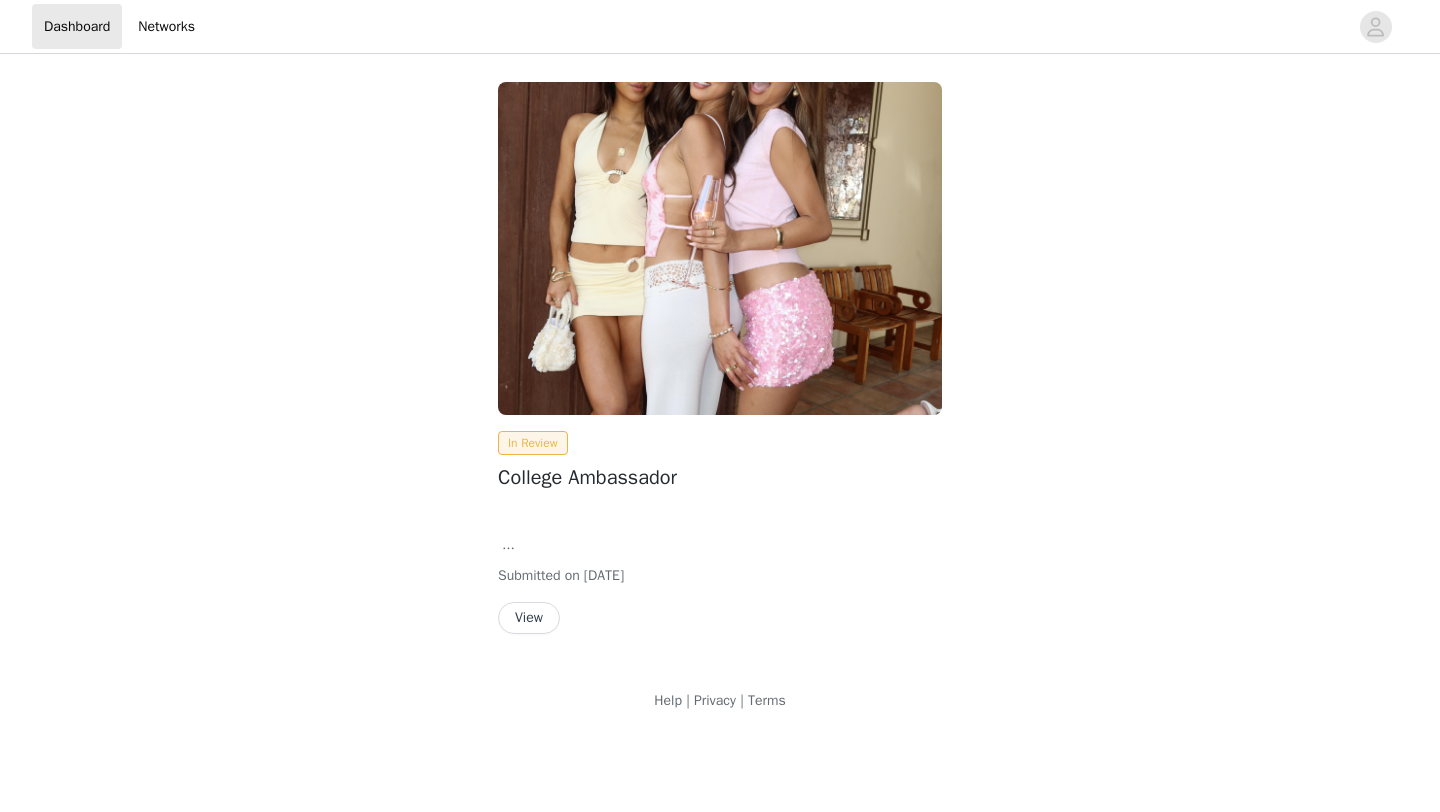 scroll, scrollTop: 0, scrollLeft: 0, axis: both 